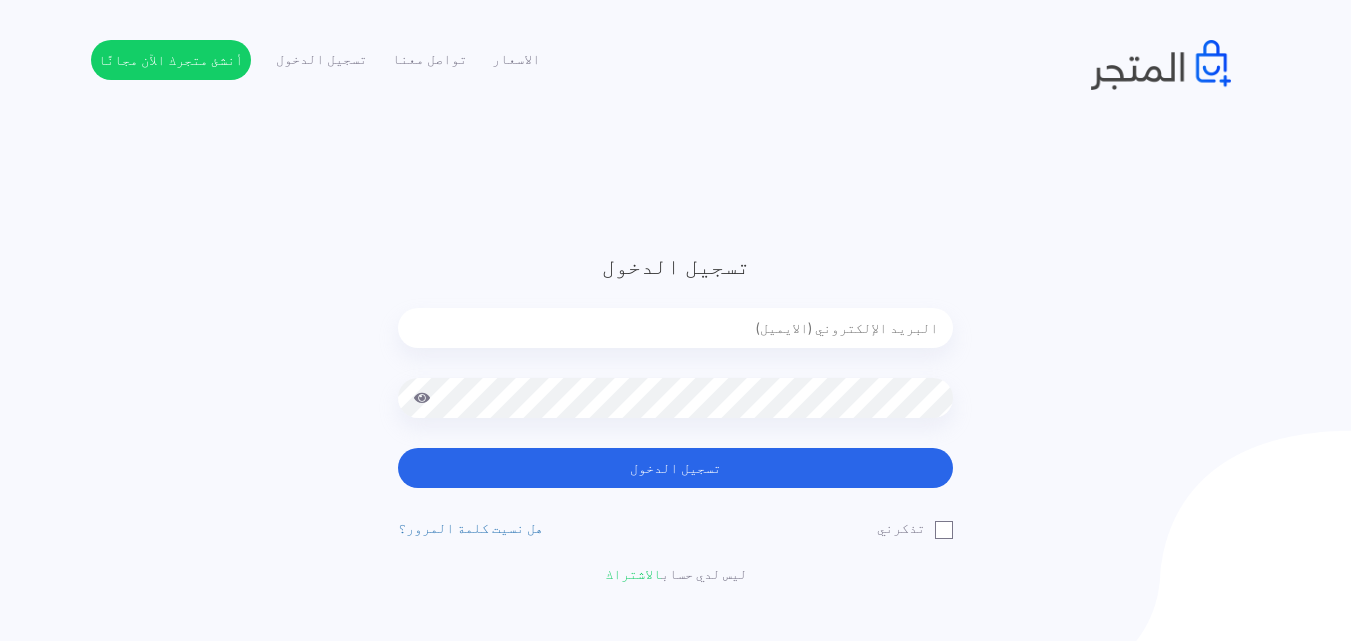 scroll, scrollTop: 0, scrollLeft: 0, axis: both 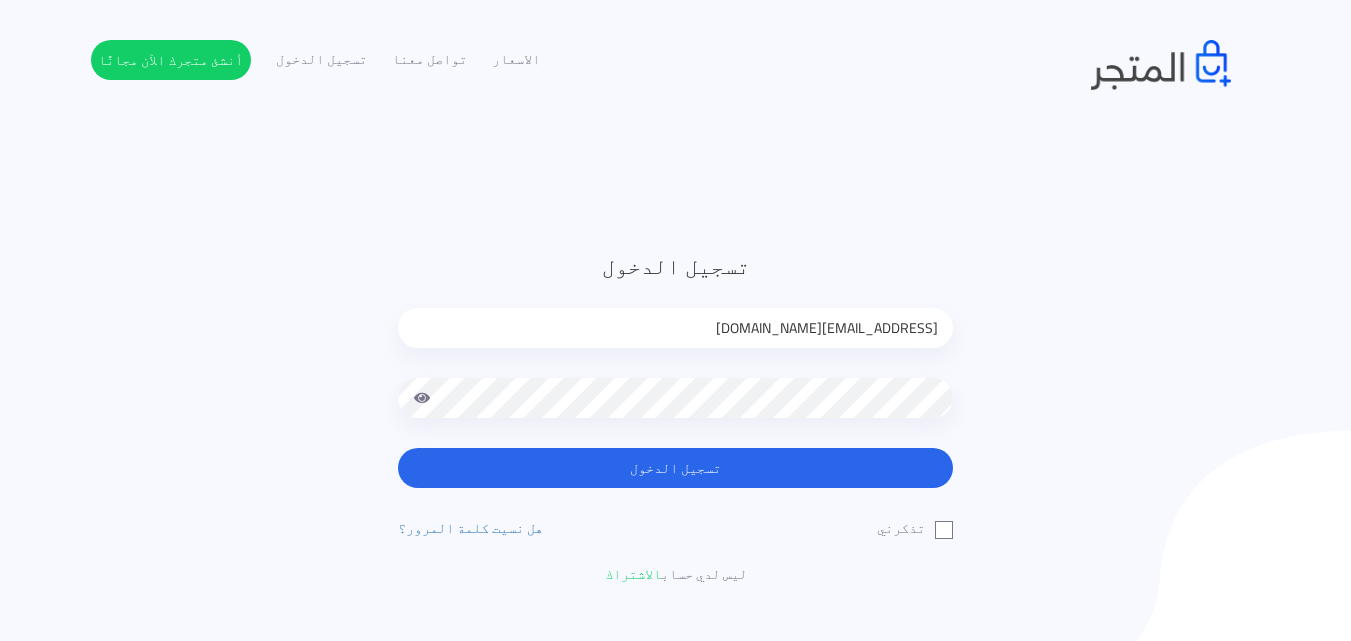 click on "تسجيل الدخول
ahmedhessienkamel@outlook.com
تسجيل الدخول
تذكرني" at bounding box center (676, 417) 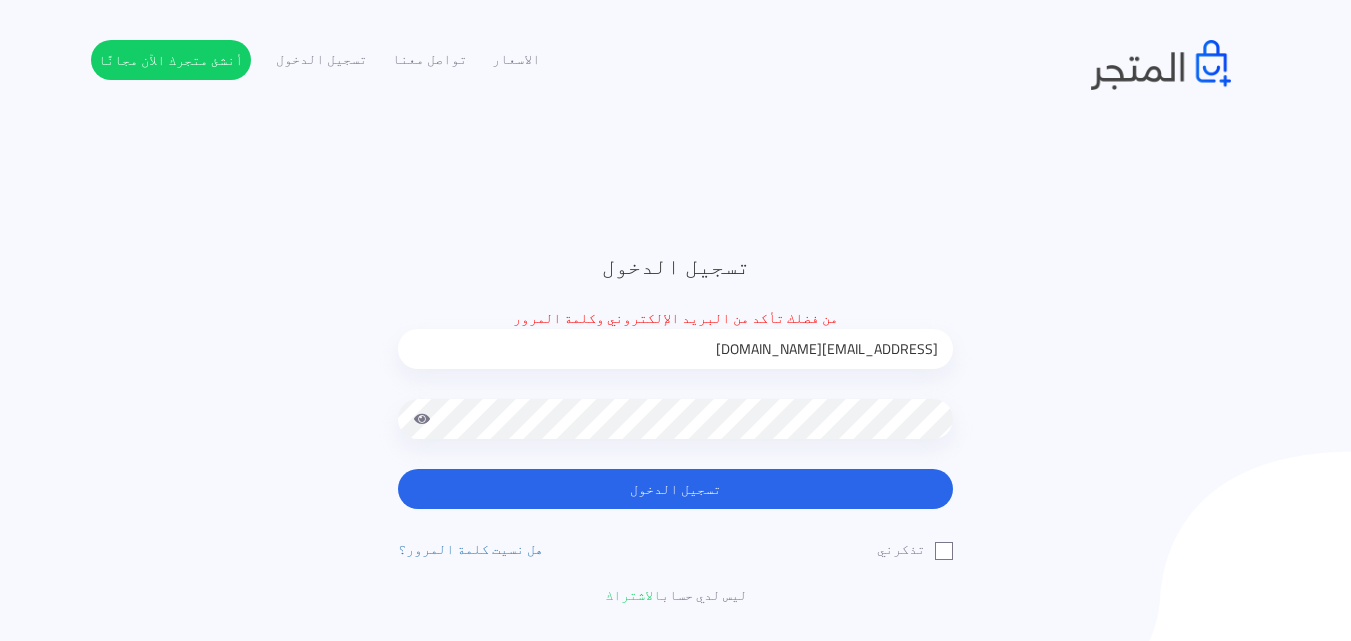 scroll, scrollTop: 0, scrollLeft: 0, axis: both 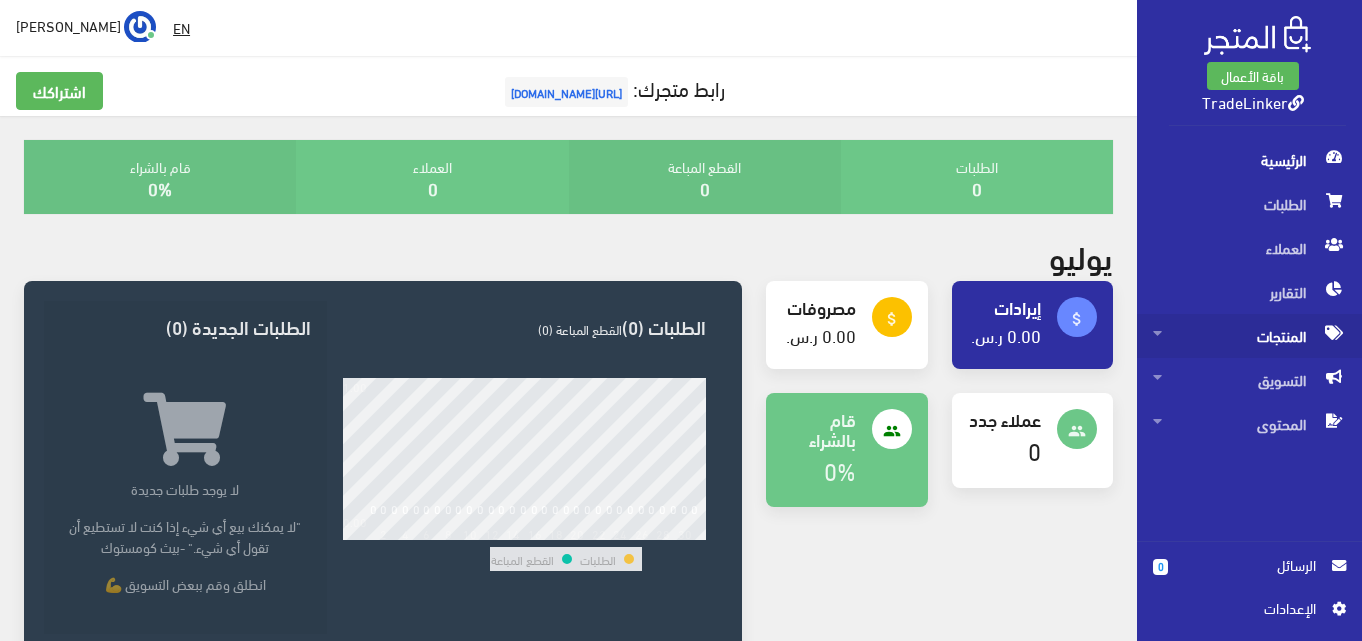 click on "المنتجات" at bounding box center (1249, 336) 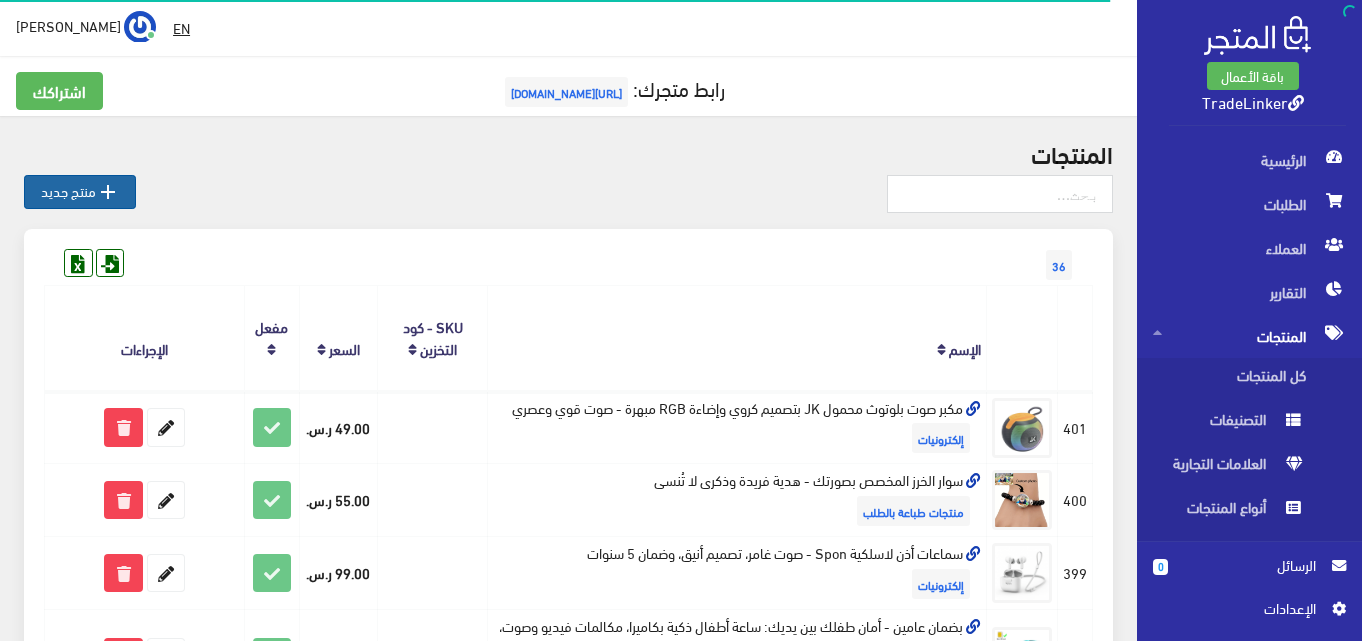 click on "  منتج جديد" at bounding box center [80, 192] 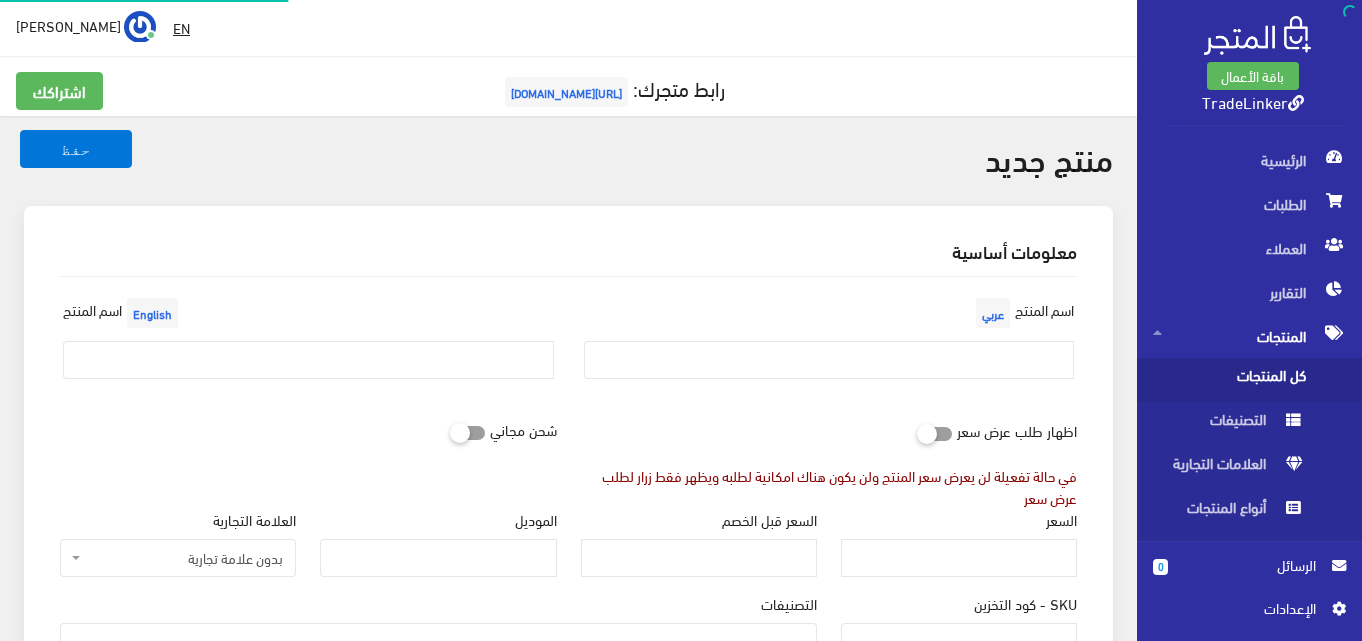 select 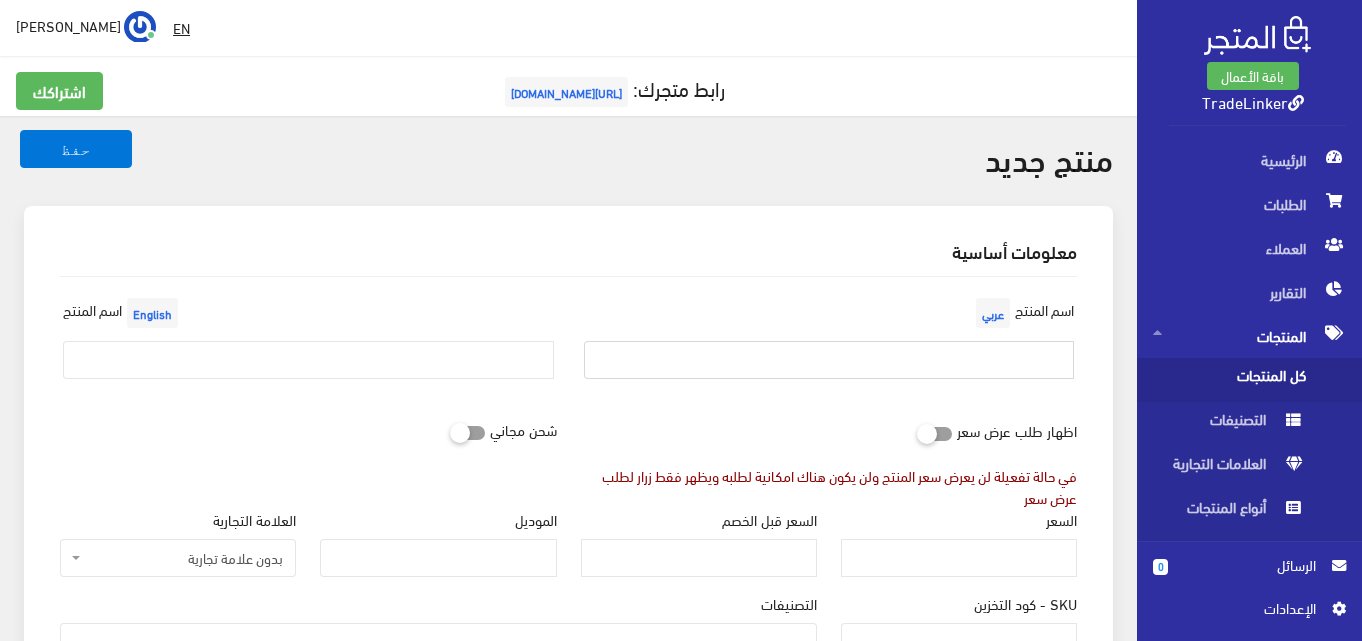 click at bounding box center [829, 360] 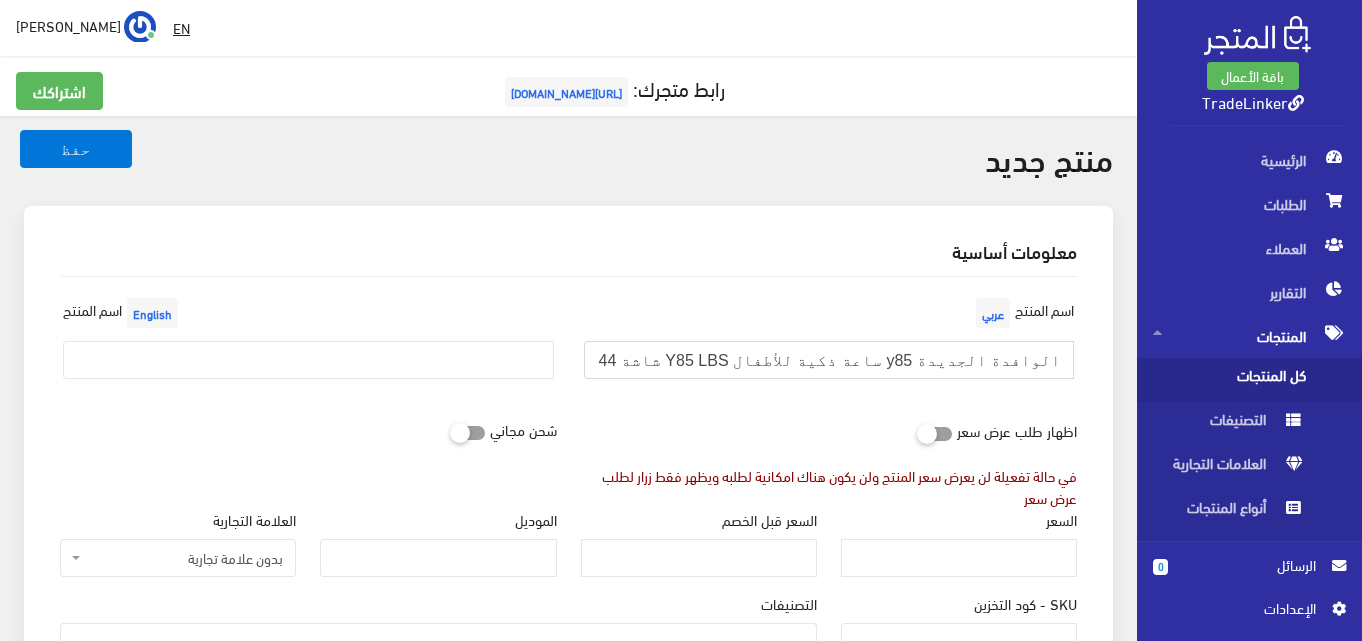 drag, startPoint x: 1003, startPoint y: 362, endPoint x: 1102, endPoint y: 362, distance: 99 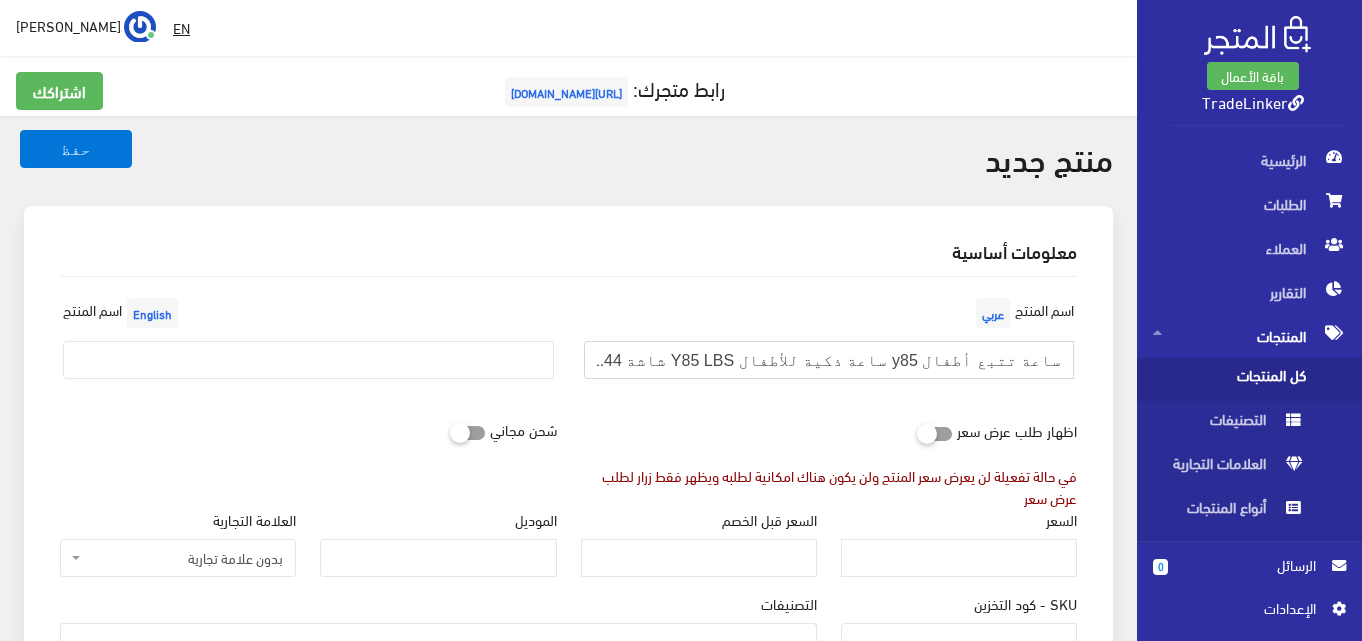 type on "ساعة تتبع أطفال y85 ساعة ذكية للأطفال Y85 LBS شاشة 1.44 بوصة" 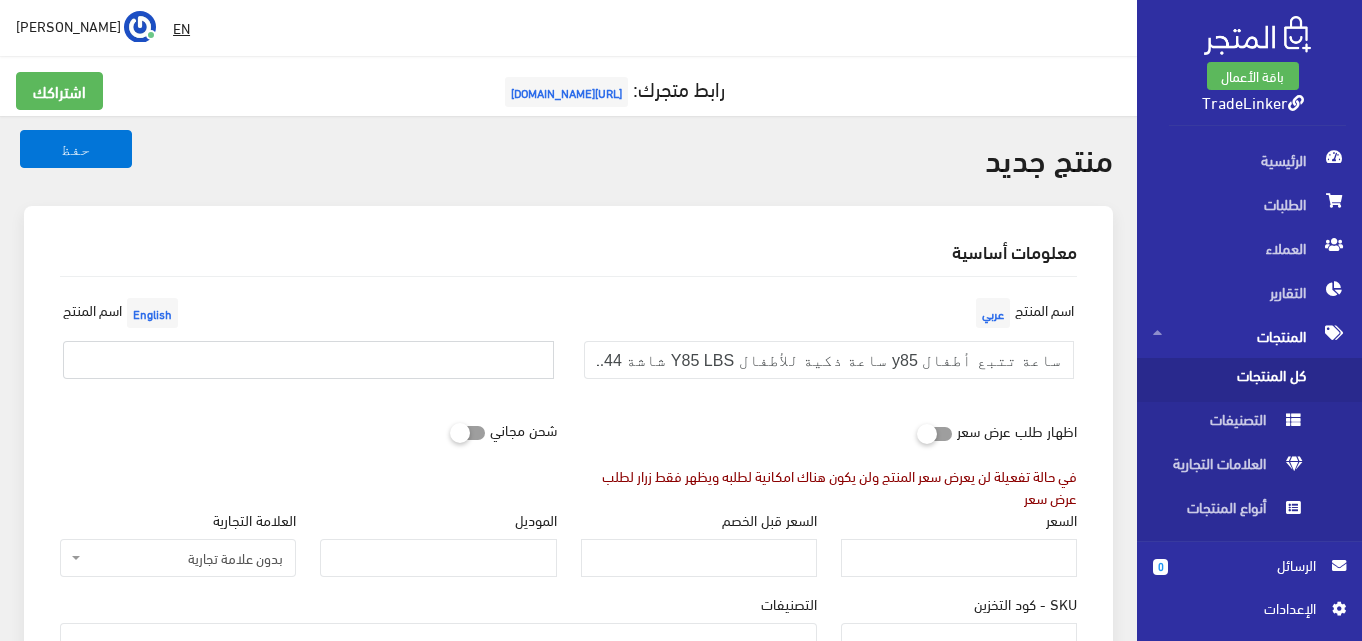 click at bounding box center (308, 360) 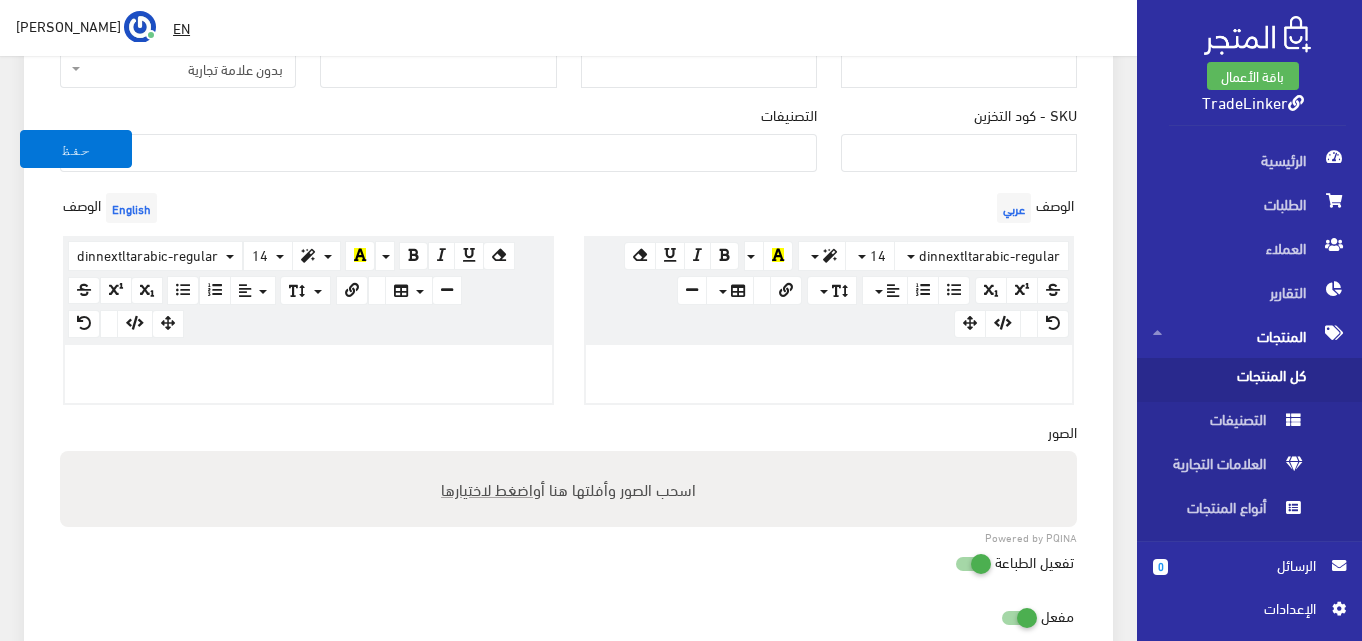 scroll, scrollTop: 500, scrollLeft: 0, axis: vertical 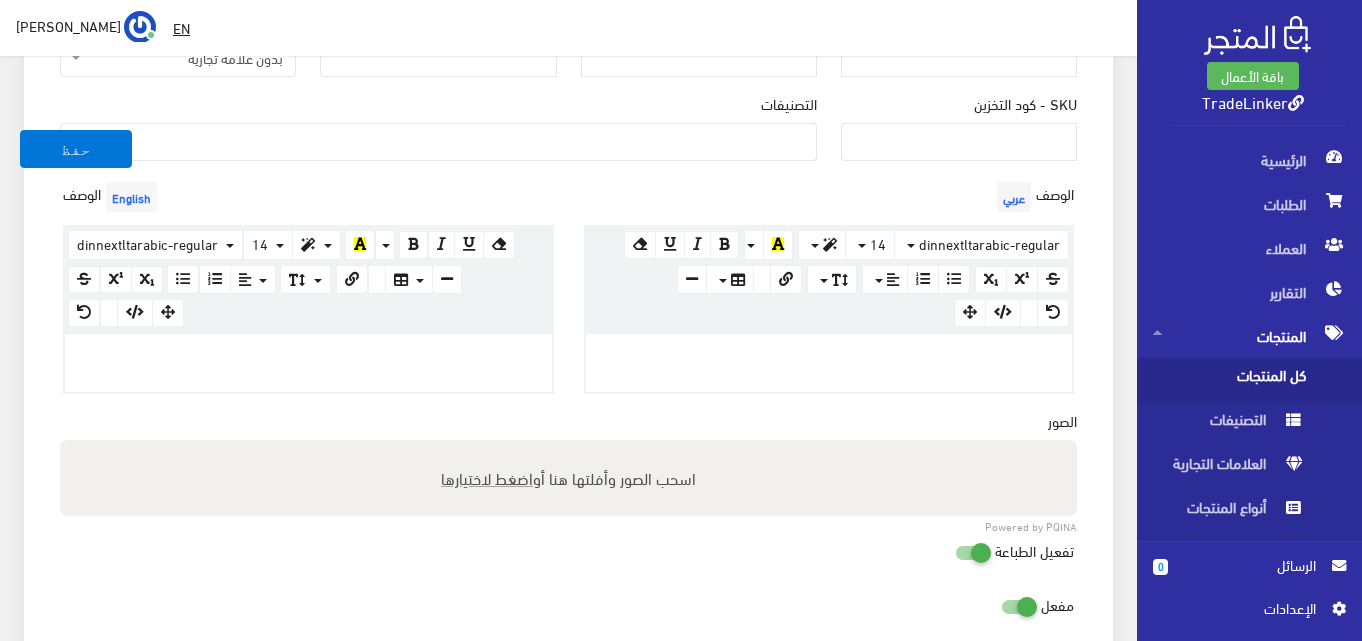 type on "ساعة تتبع أطفال y85 ساعة ذكية للأطفال Y85 LBS شاشة 1.44 بوصة" 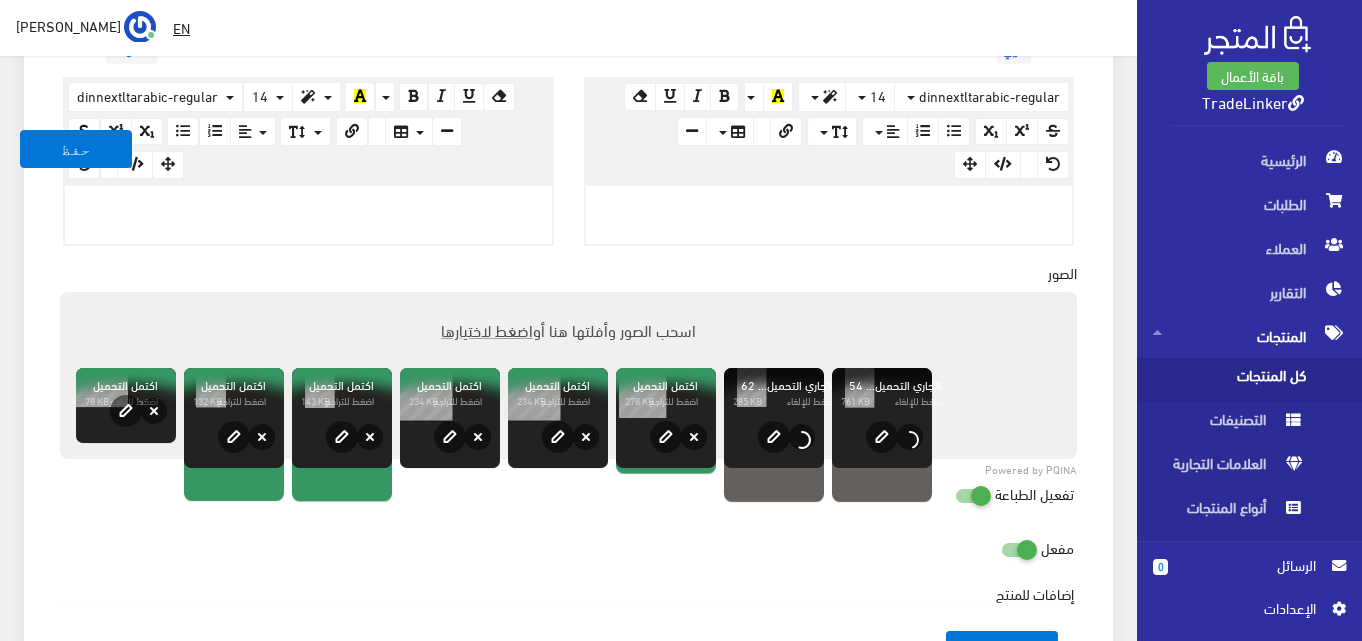 scroll, scrollTop: 700, scrollLeft: 0, axis: vertical 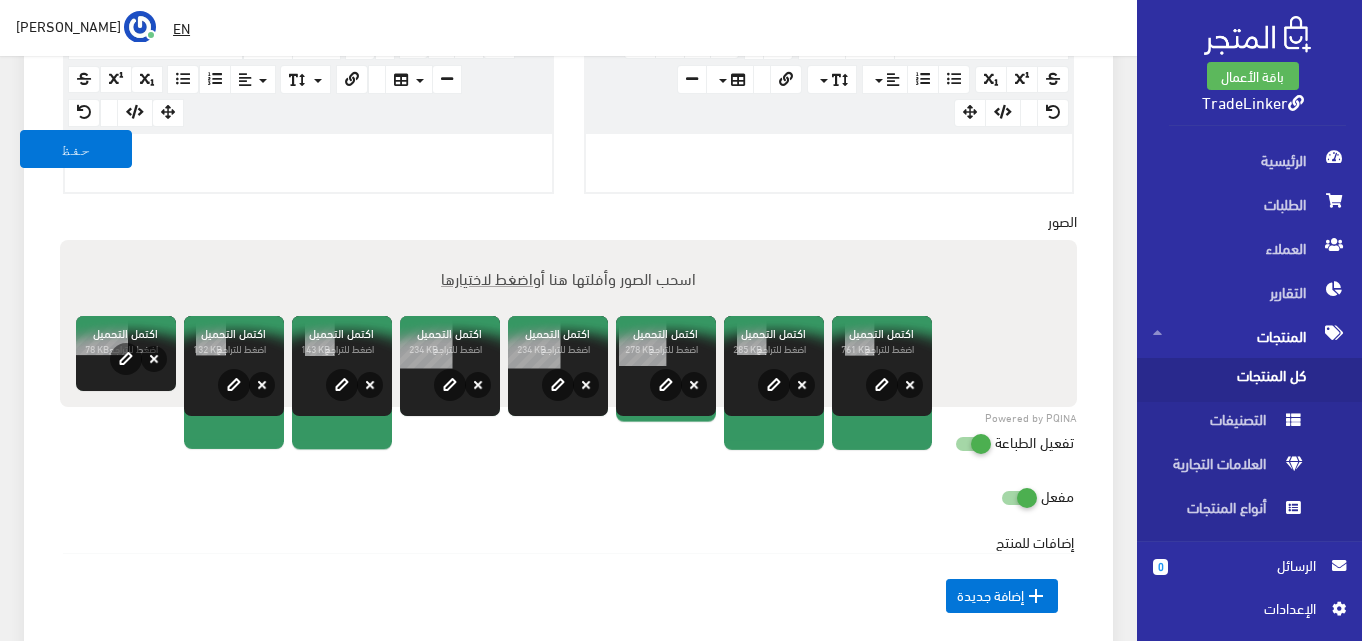 drag, startPoint x: 962, startPoint y: 451, endPoint x: 966, endPoint y: 440, distance: 11.7046995 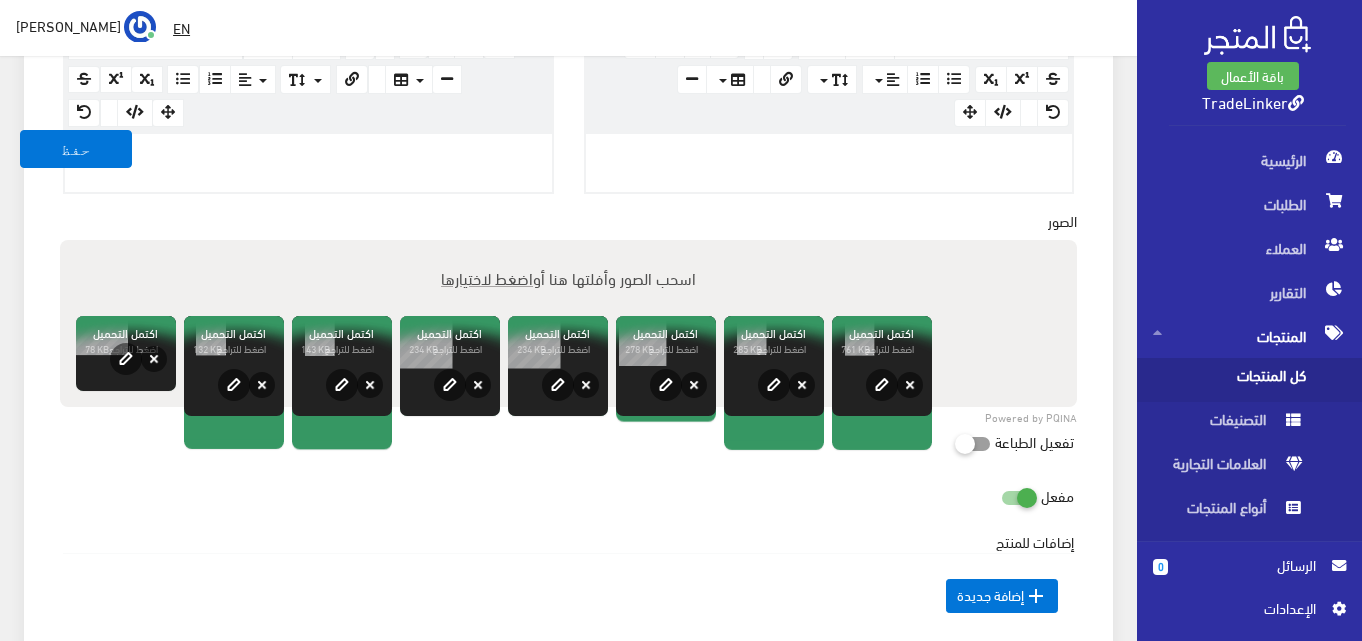click on "اضغط لاختيارها" at bounding box center [487, 277] 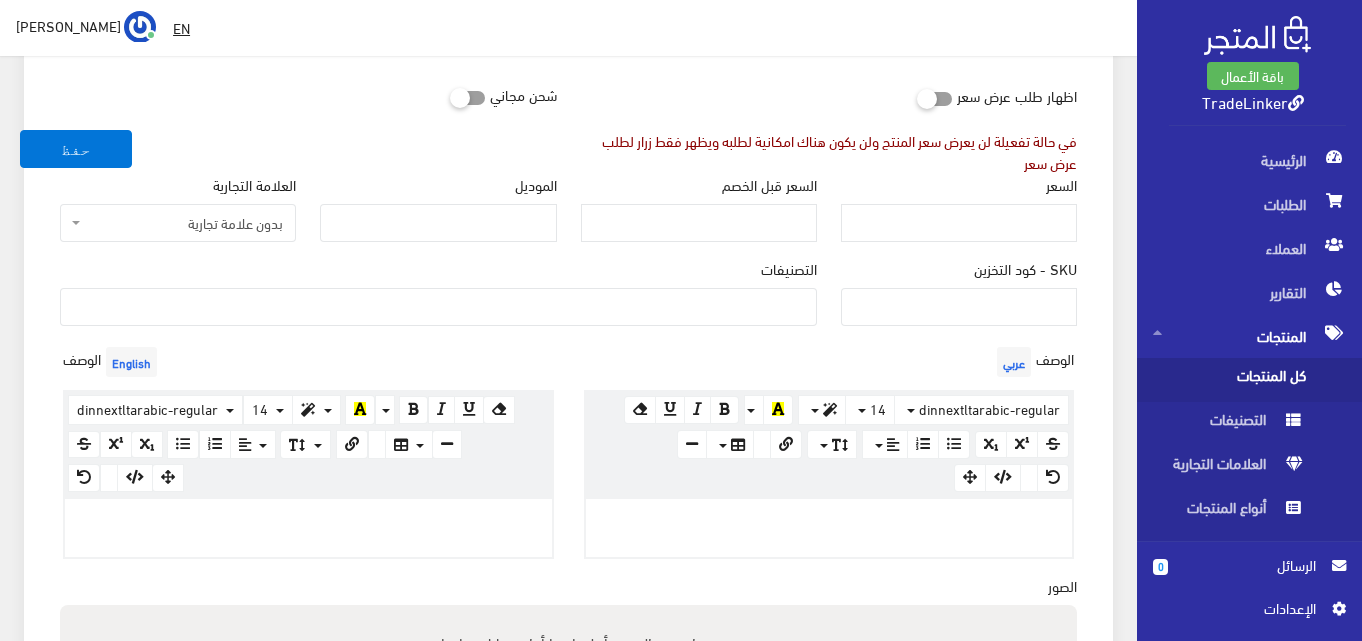 scroll, scrollTop: 300, scrollLeft: 0, axis: vertical 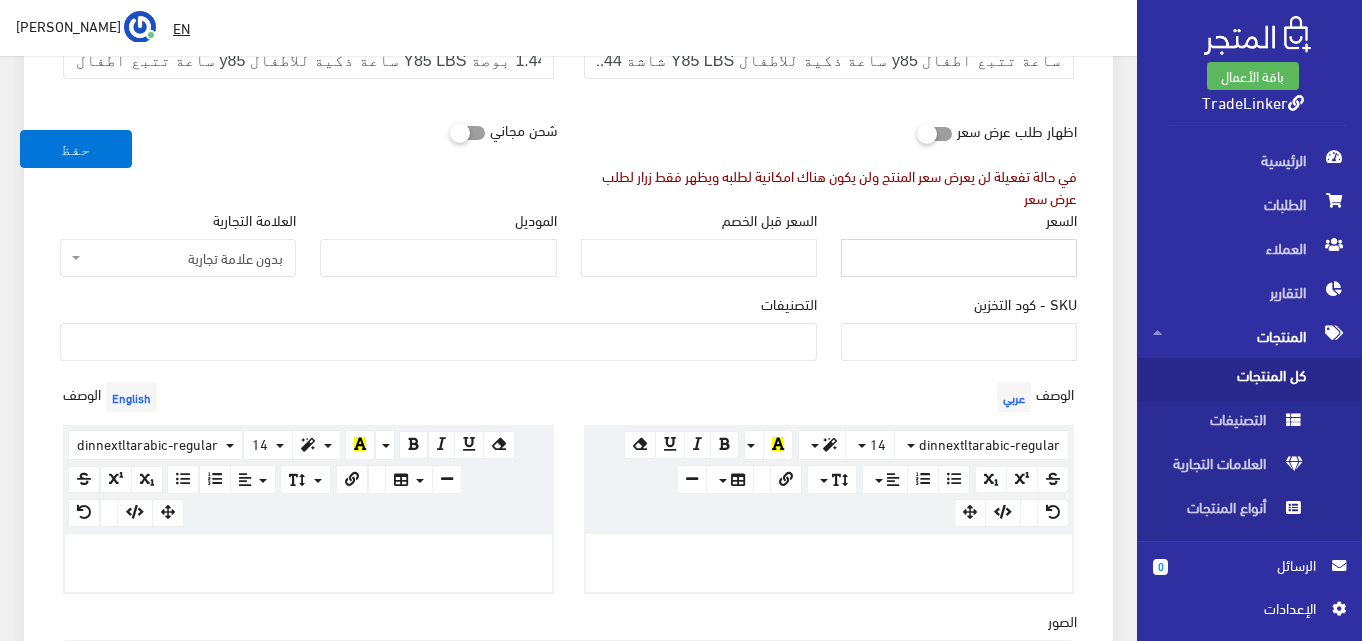 click on "السعر" at bounding box center [959, 258] 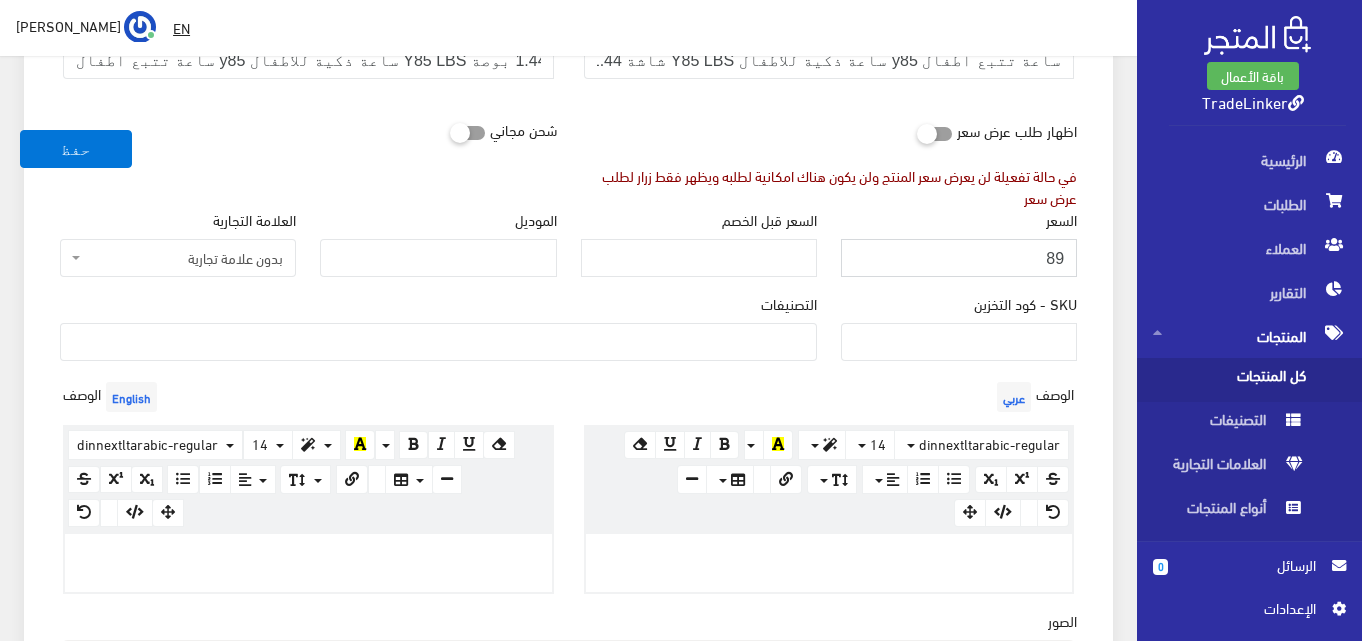type on "89" 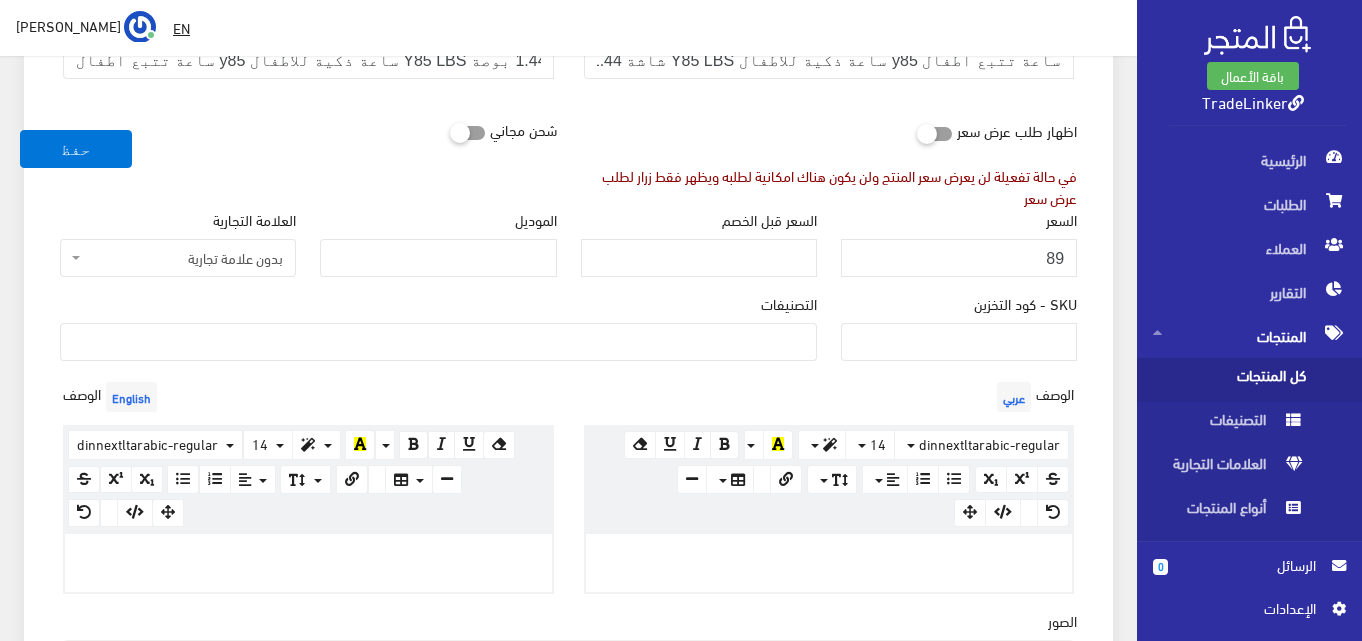 click on "السعر
89" at bounding box center (959, 243) 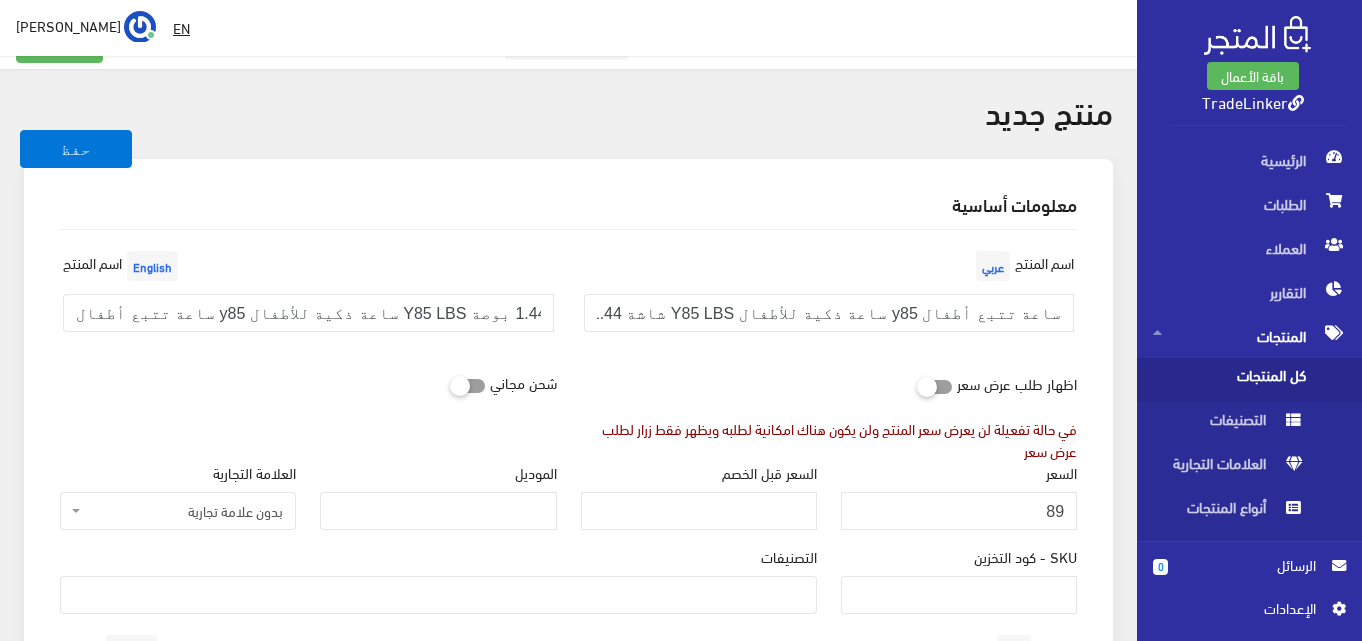 scroll, scrollTop: 0, scrollLeft: 0, axis: both 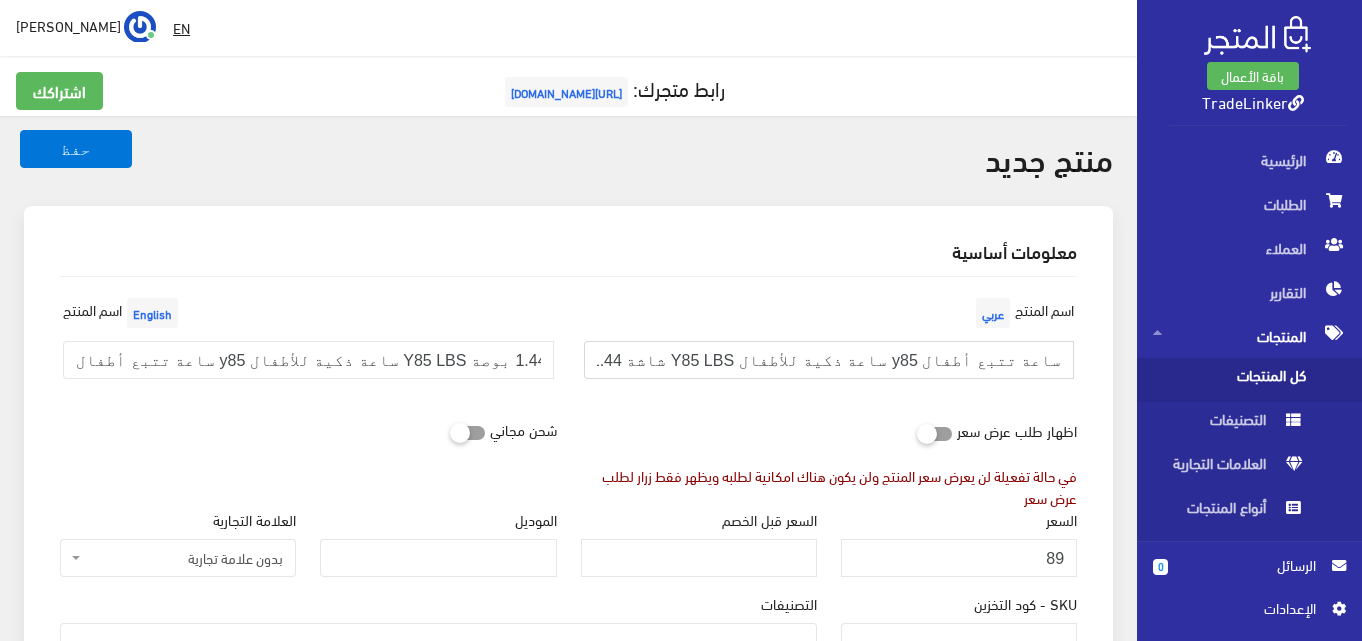 click on "ساعة تتبع أطفال y85 ساعة ذكية للأطفال Y85 LBS شاشة 1.44 بوصة" at bounding box center [829, 360] 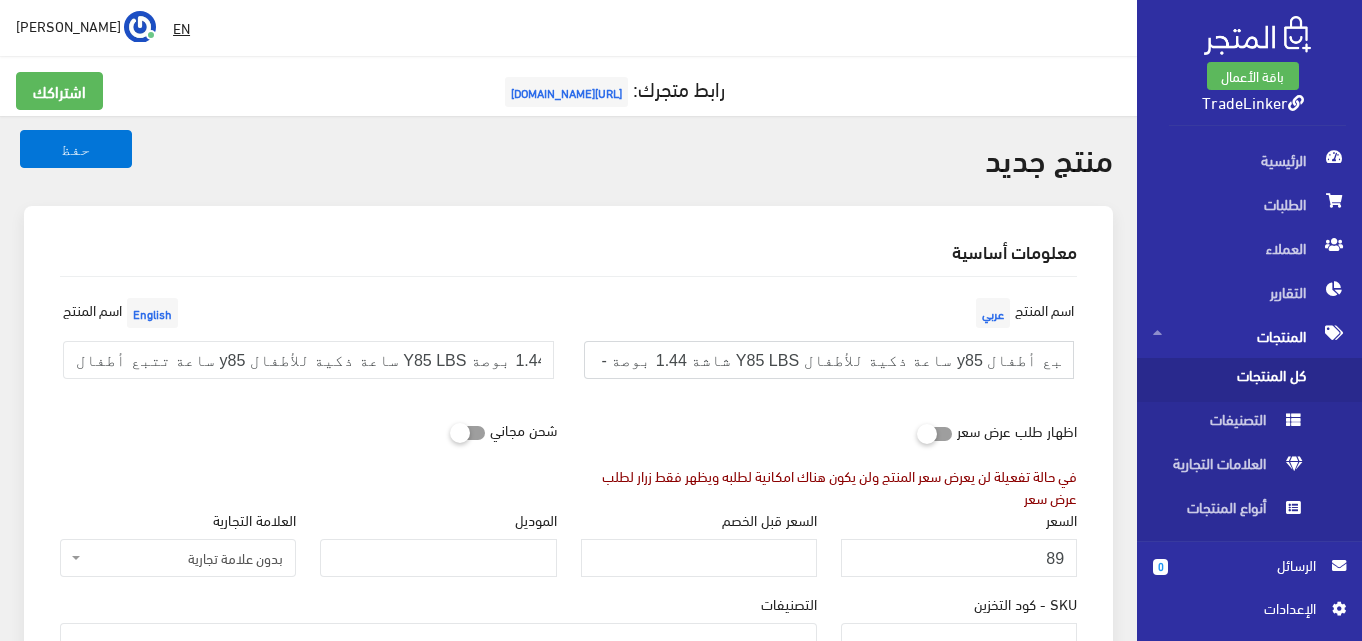 scroll, scrollTop: 0, scrollLeft: -81, axis: horizontal 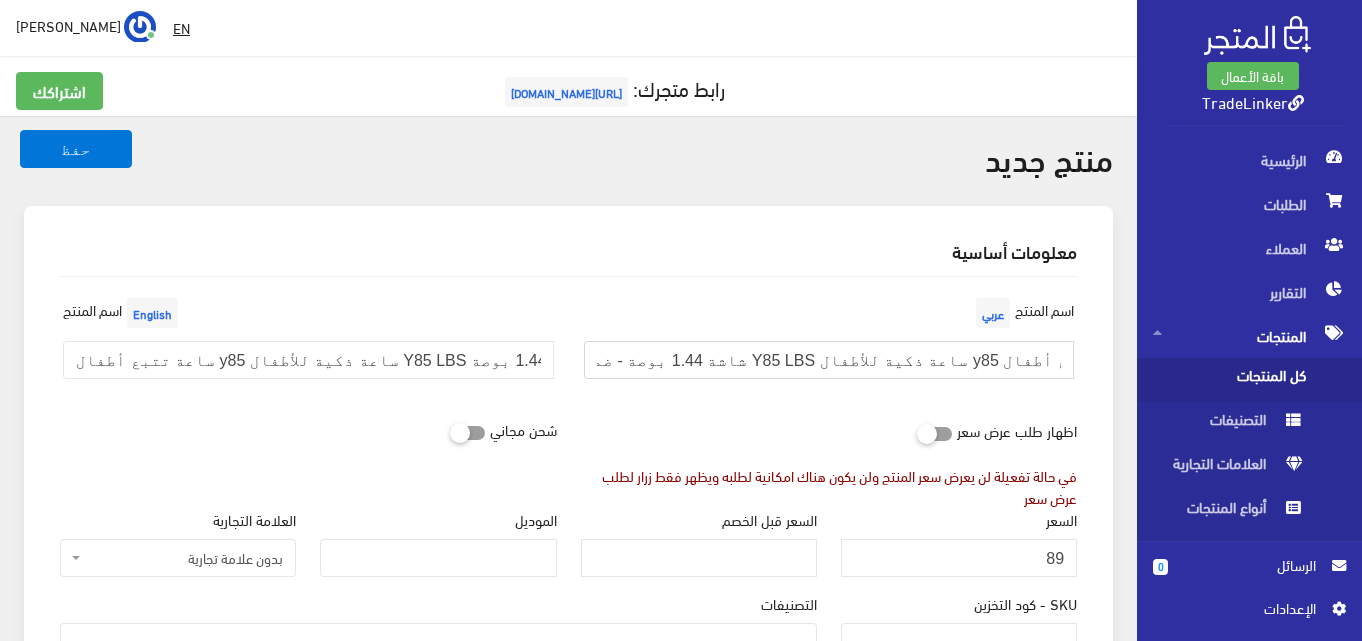 click on "ساعة تتبع أطفال y85 ساعة ذكية للأطفال Y85 LBS شاشة 1.44 بوصة - ضمان سنتين" at bounding box center (829, 360) 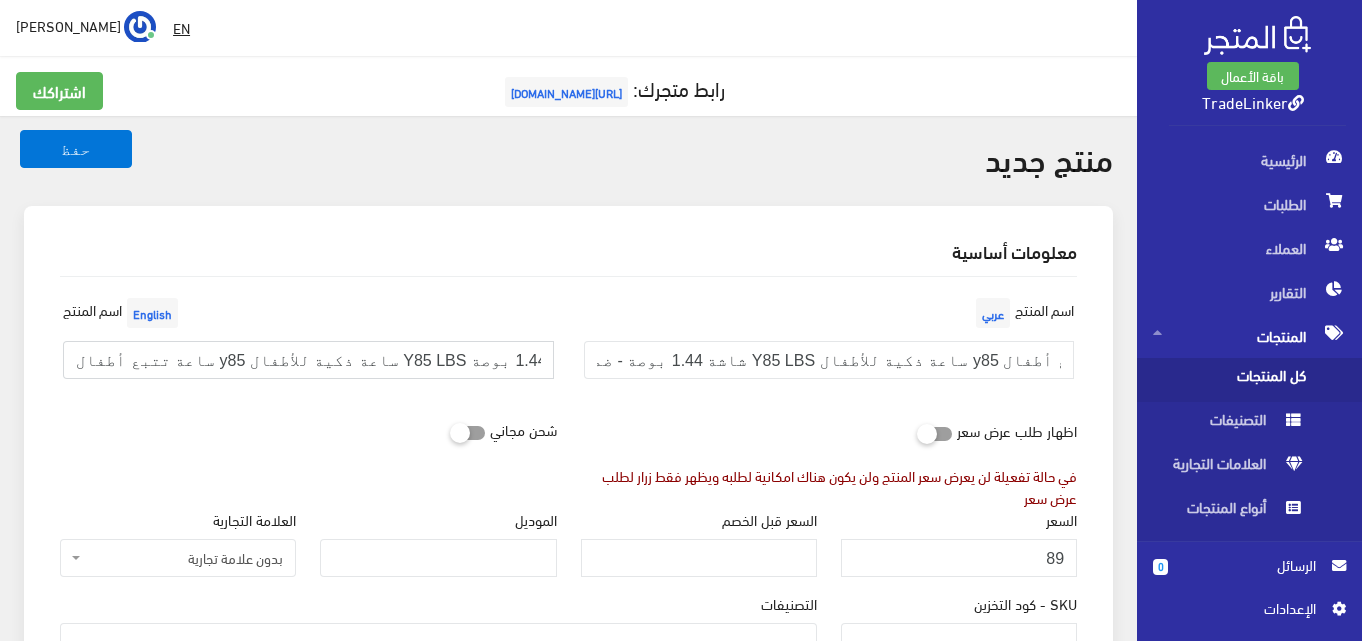 click on "ساعة تتبع أطفال y85 ساعة ذكية للأطفال Y85 LBS شاشة 1.44 بوصة" at bounding box center [308, 360] 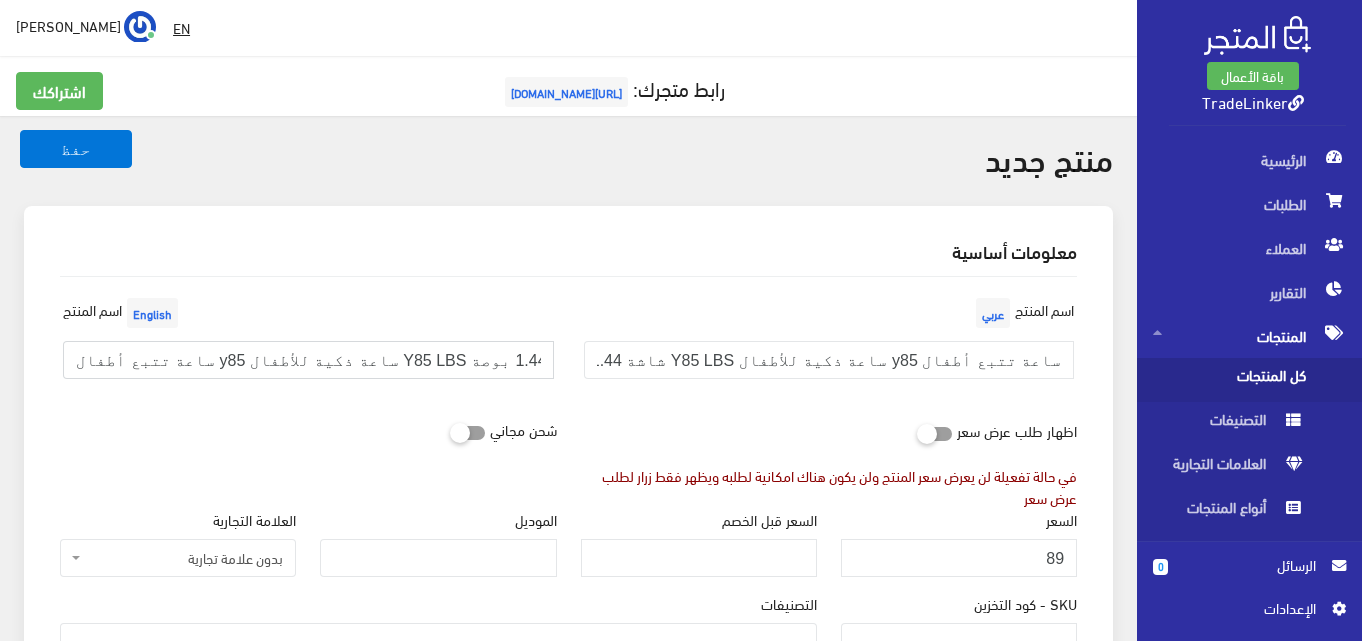 click on "ساعة تتبع أطفال y85 ساعة ذكية للأطفال Y85 LBS شاشة 1.44 بوصة" at bounding box center [308, 360] 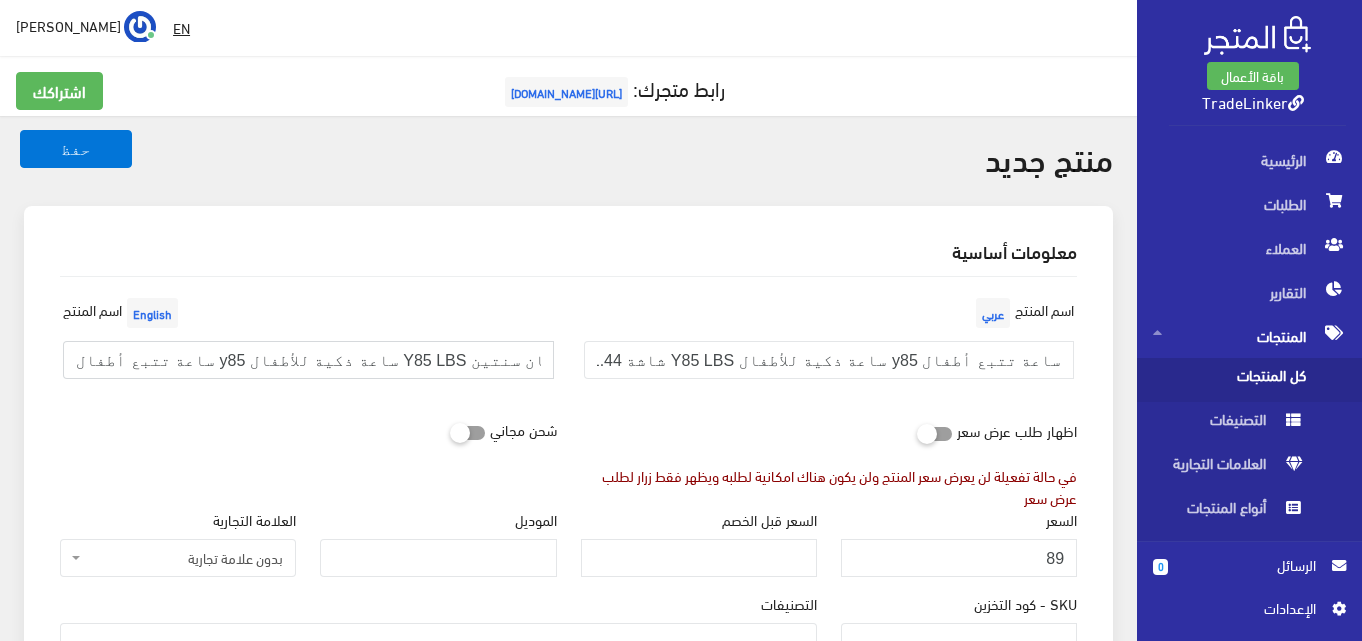 scroll, scrollTop: 0, scrollLeft: 81, axis: horizontal 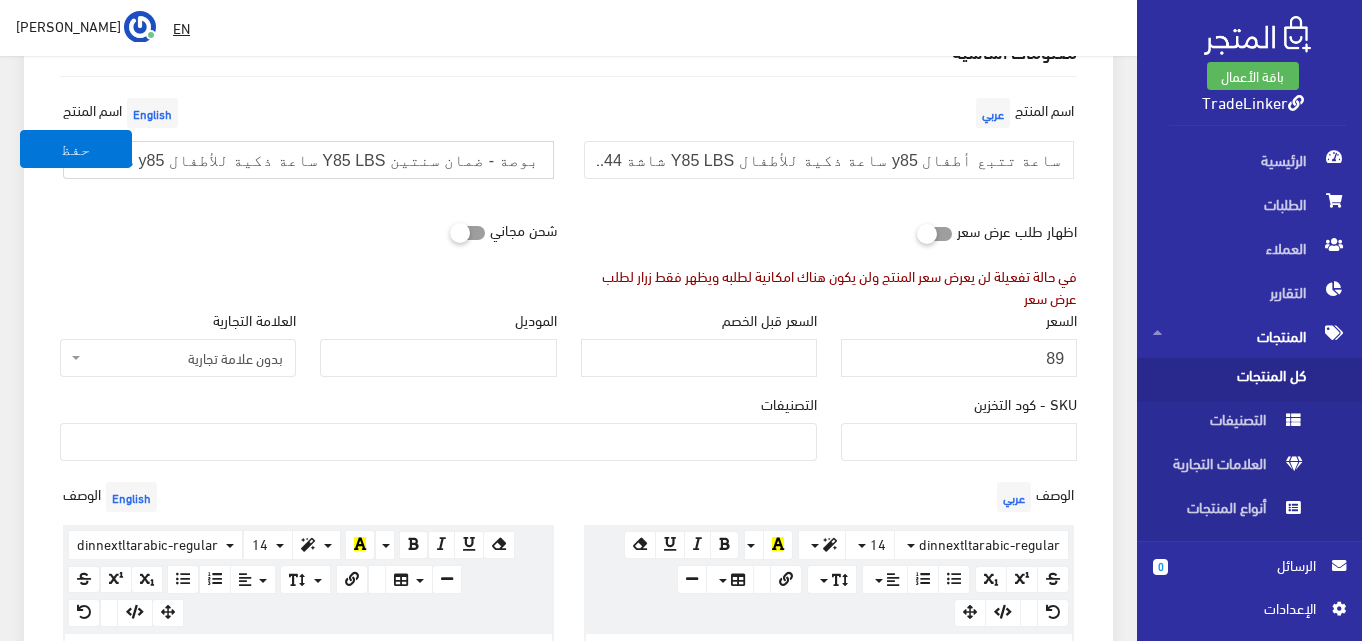 type on "ساعة تتبع أطفال y85 ساعة ذكية للأطفال Y85 LBS شاشة 1.44 بوصة - ضمان سنتين" 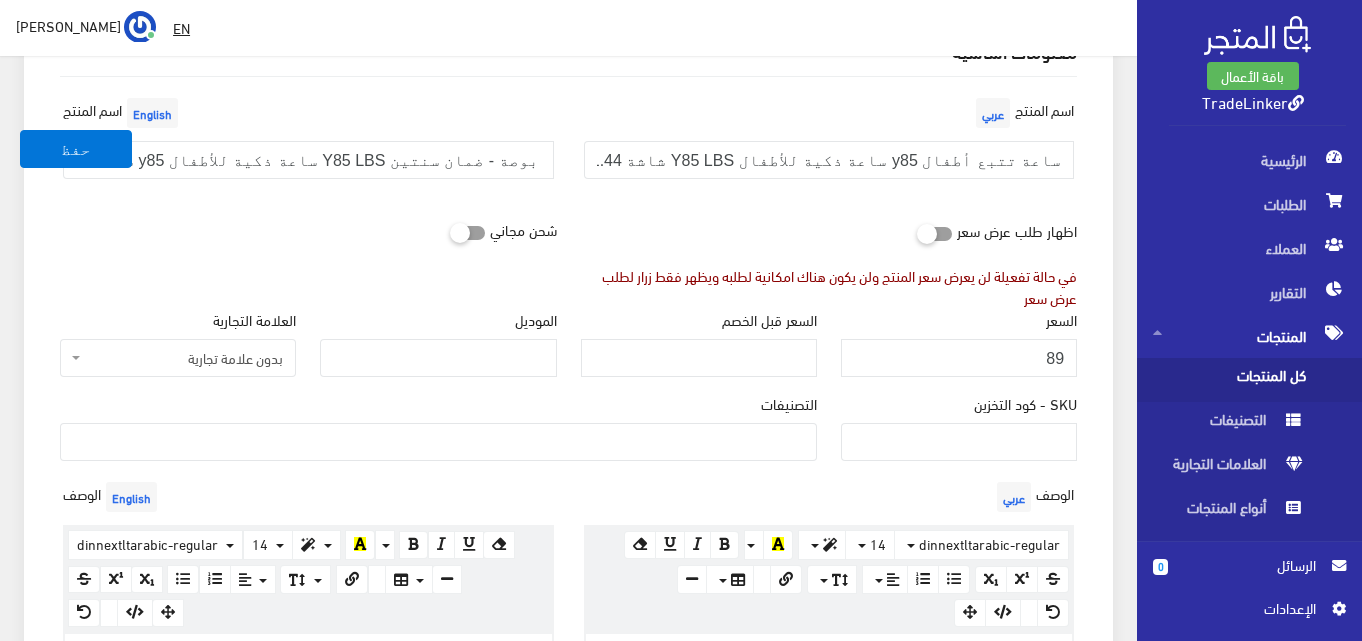 click at bounding box center (438, 440) 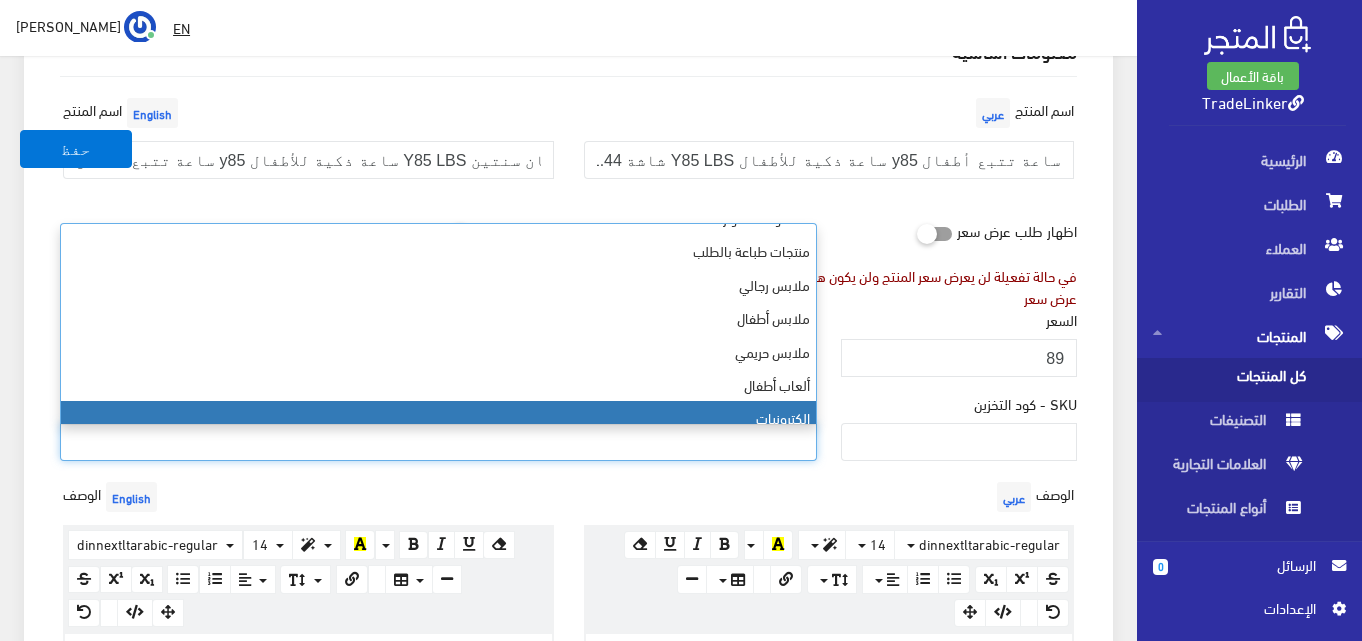 scroll, scrollTop: 34, scrollLeft: 0, axis: vertical 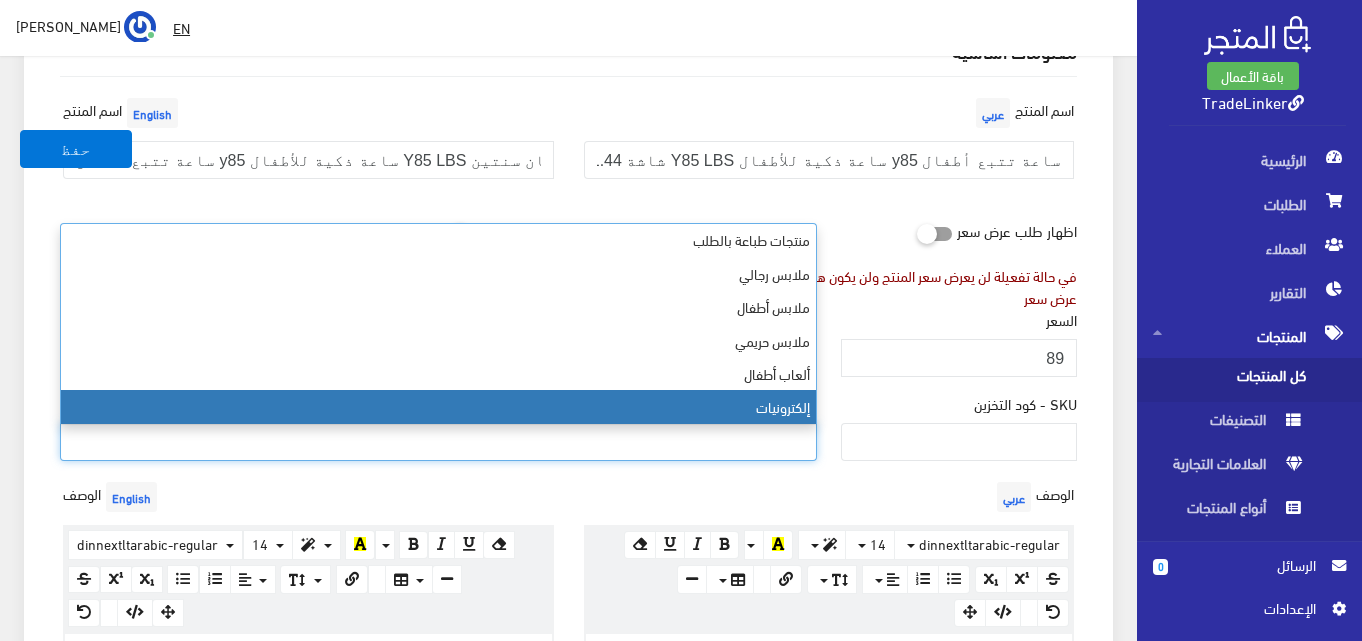 select on "12" 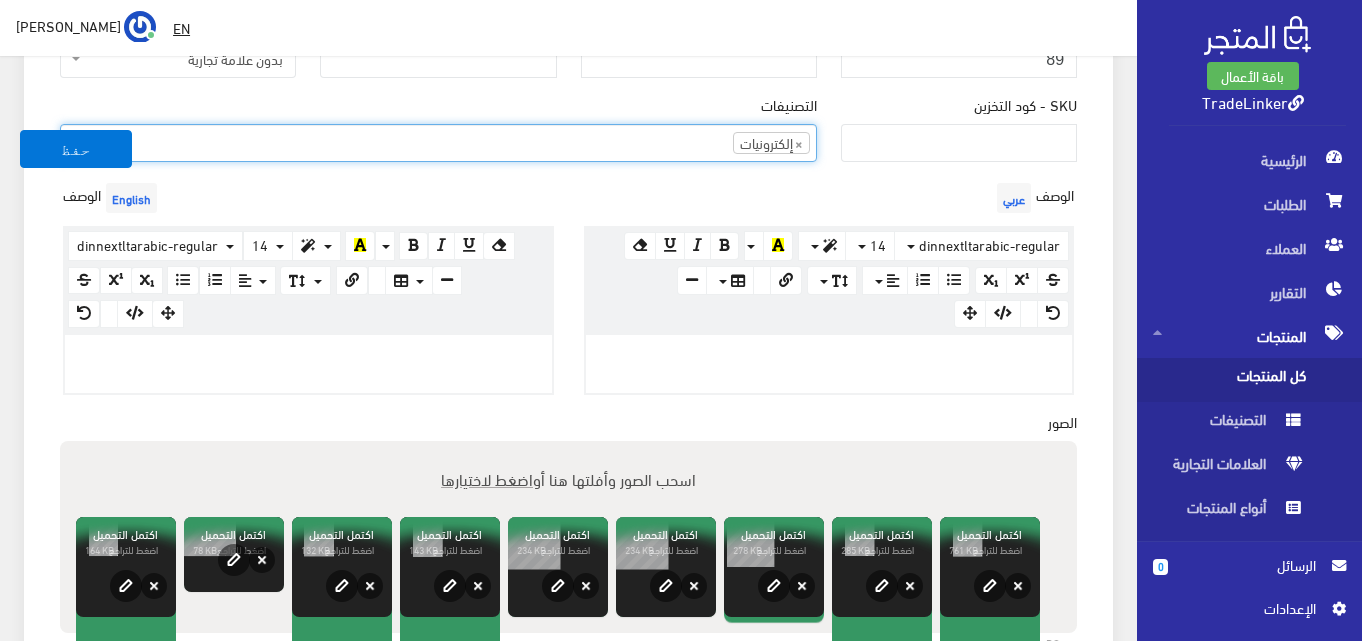 scroll, scrollTop: 500, scrollLeft: 0, axis: vertical 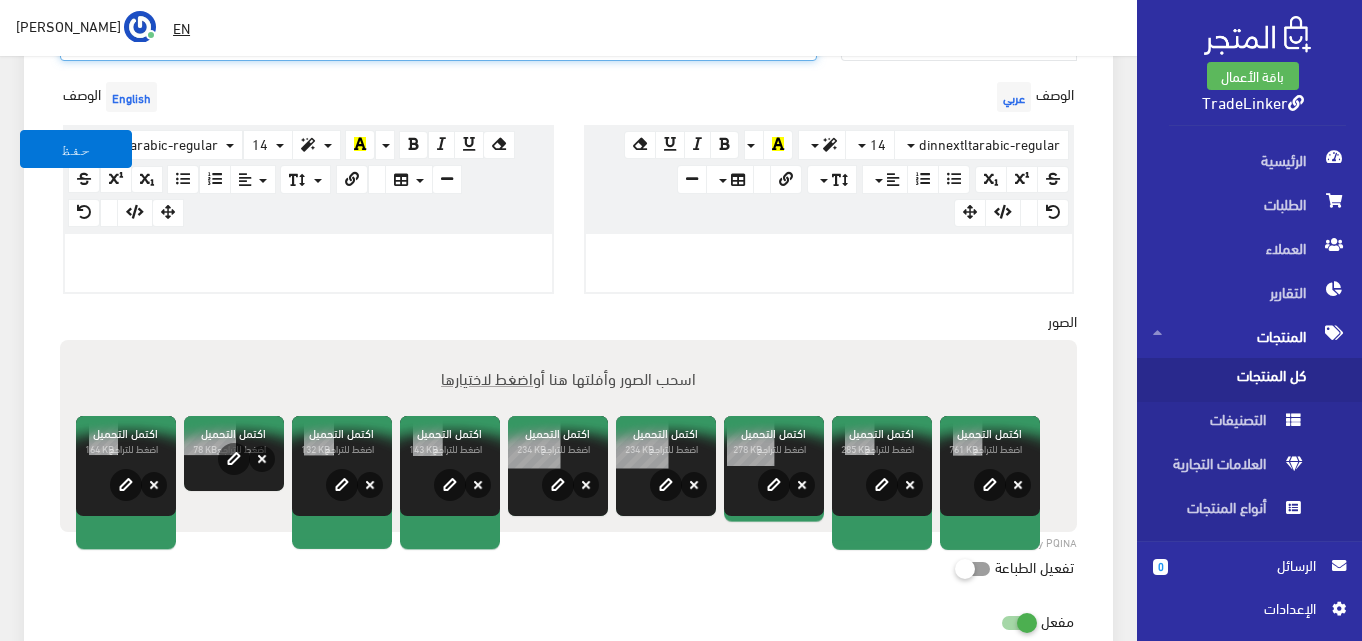click on "اسحب الصور وأفلتها هنا أو  اضغط لاختيارها" at bounding box center [568, 378] 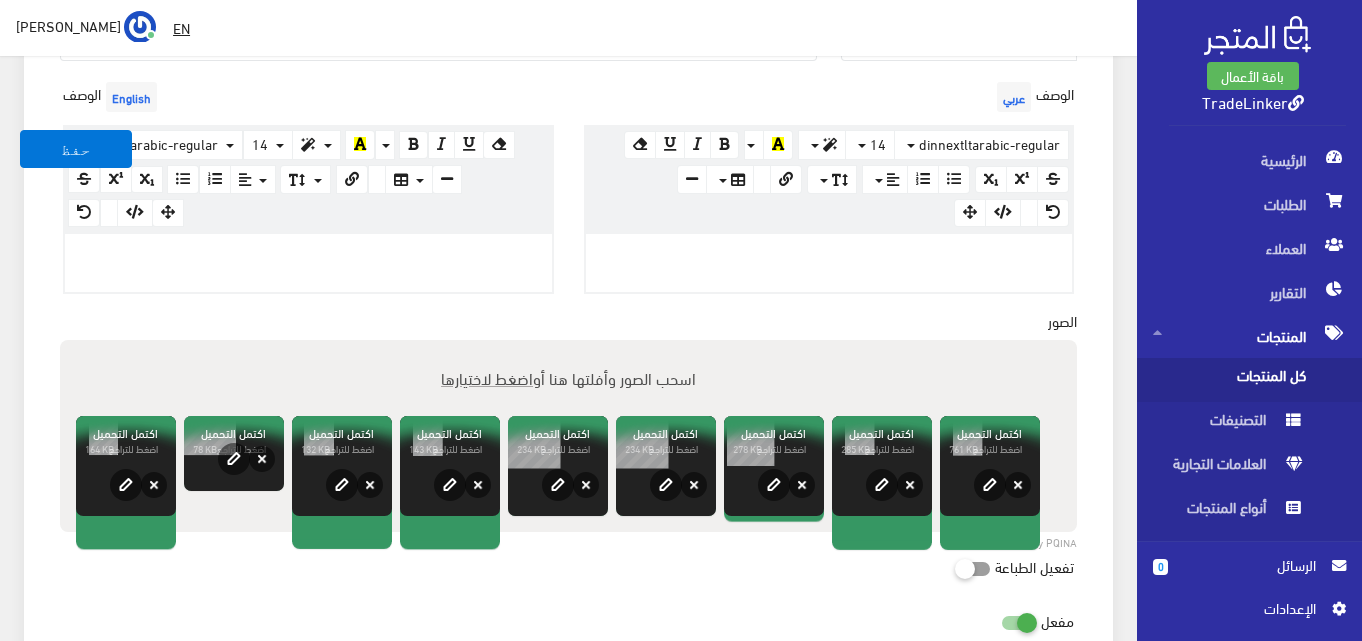 type on "C:\fakepath\- - y85 - - - Y85 LBS - 1-44 - - - - - - - - - SOS - -_main_image_5.jpg" 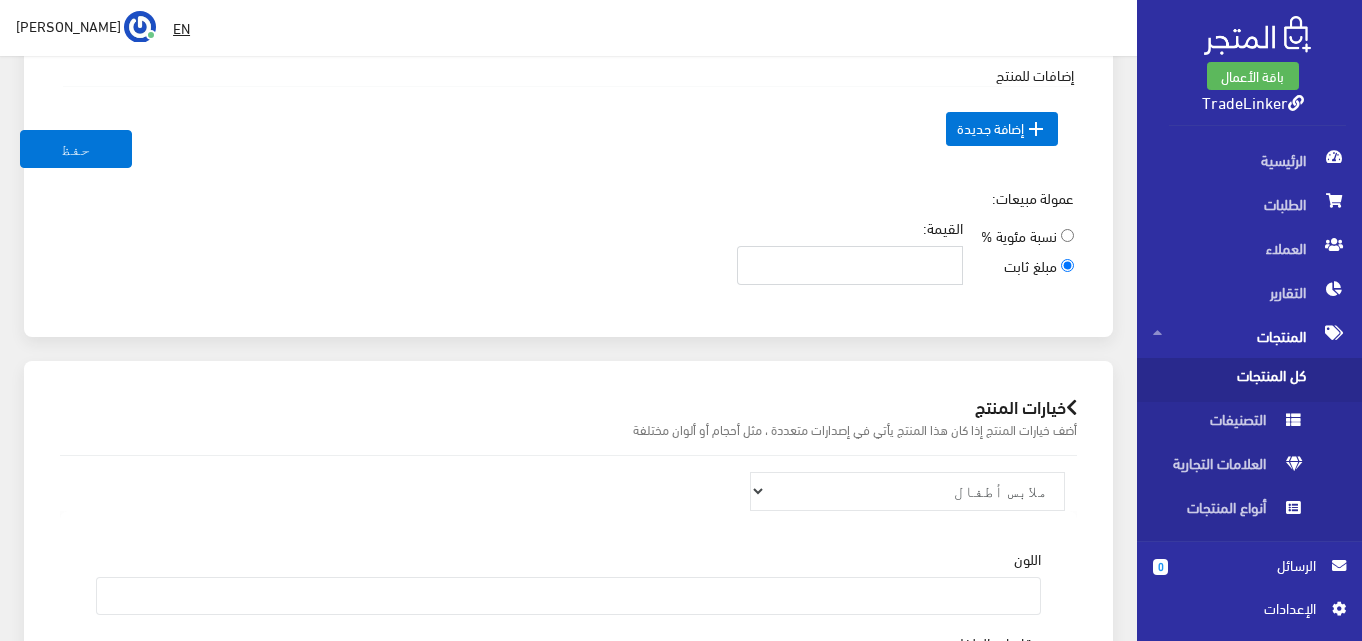 click on "القيمة:" at bounding box center [850, 265] 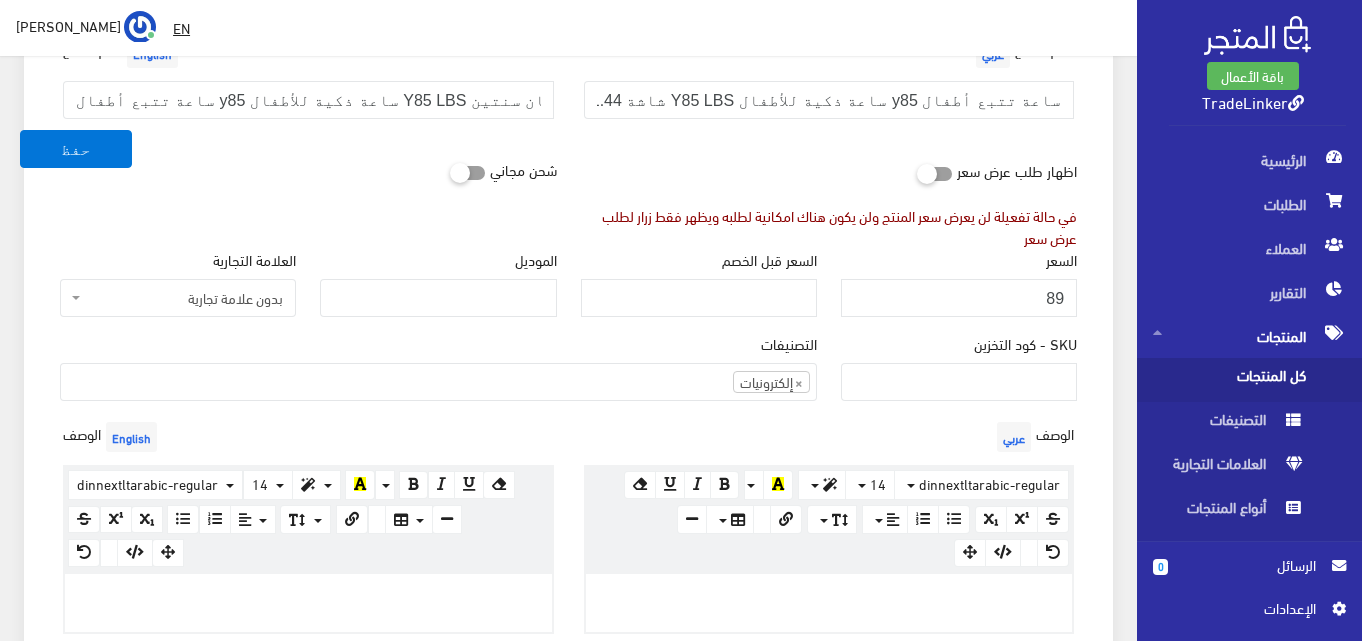scroll, scrollTop: 200, scrollLeft: 0, axis: vertical 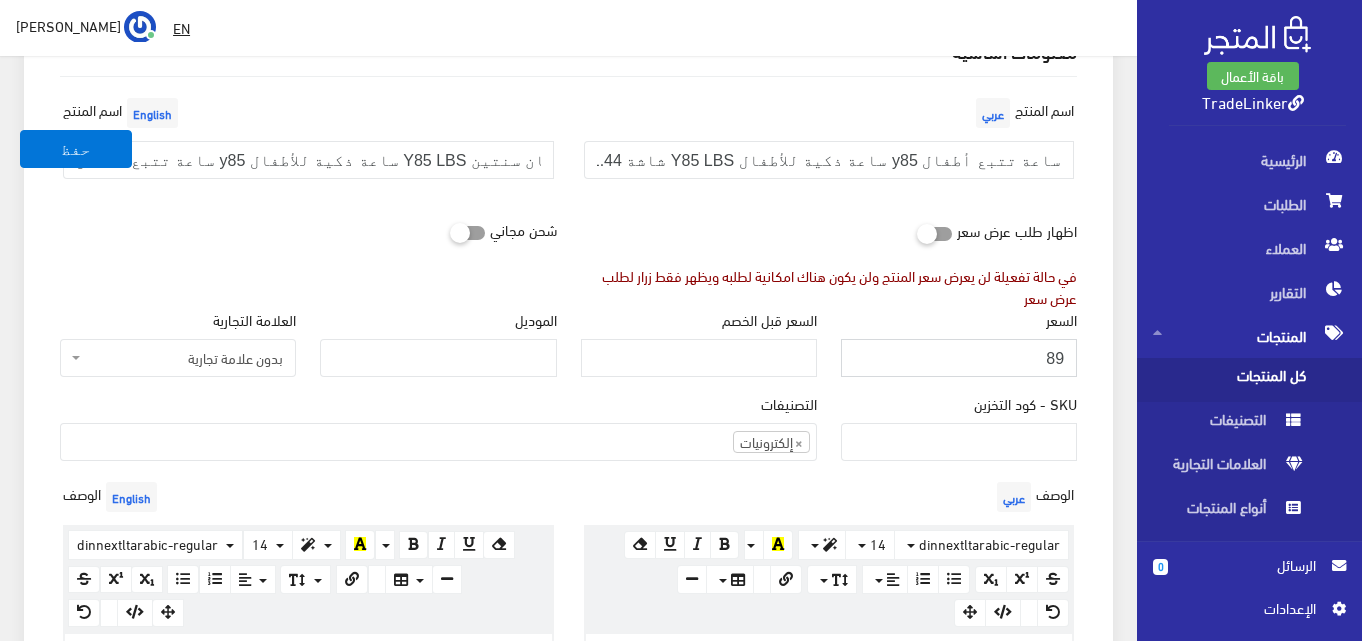 click on "منتج جديد
حفظ
معلومات أساسية
اسم المنتج  عربي
English" at bounding box center [568, 995] 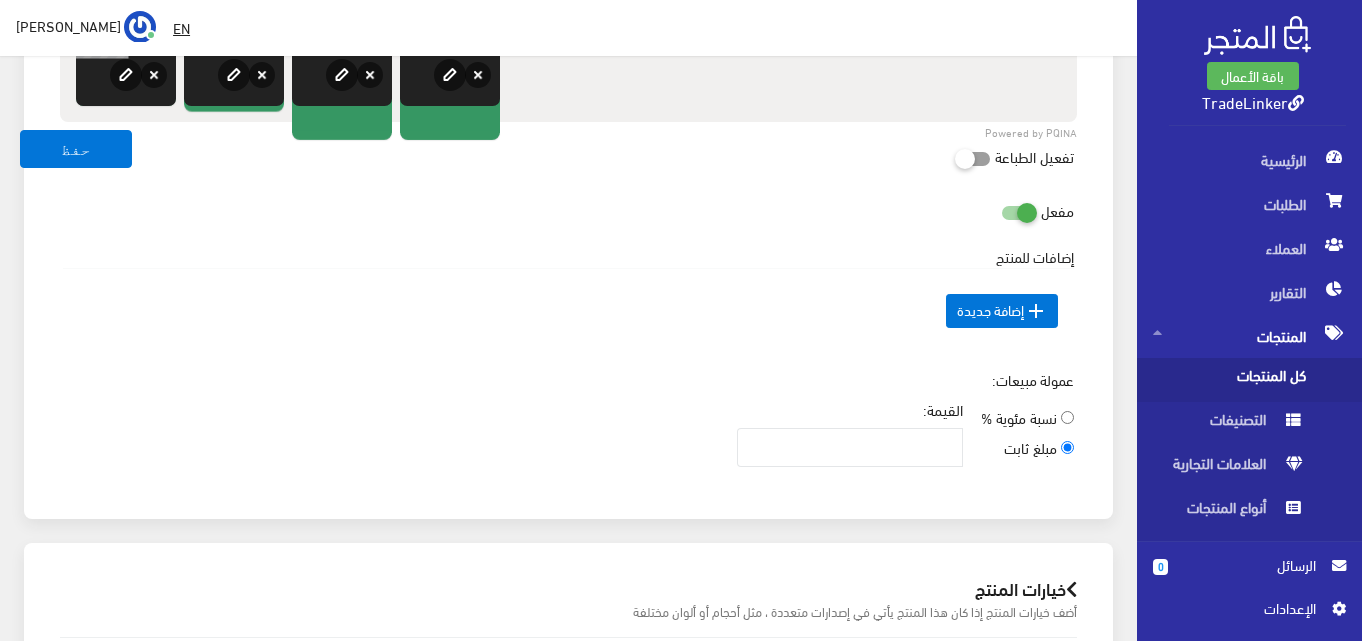 scroll, scrollTop: 1300, scrollLeft: 0, axis: vertical 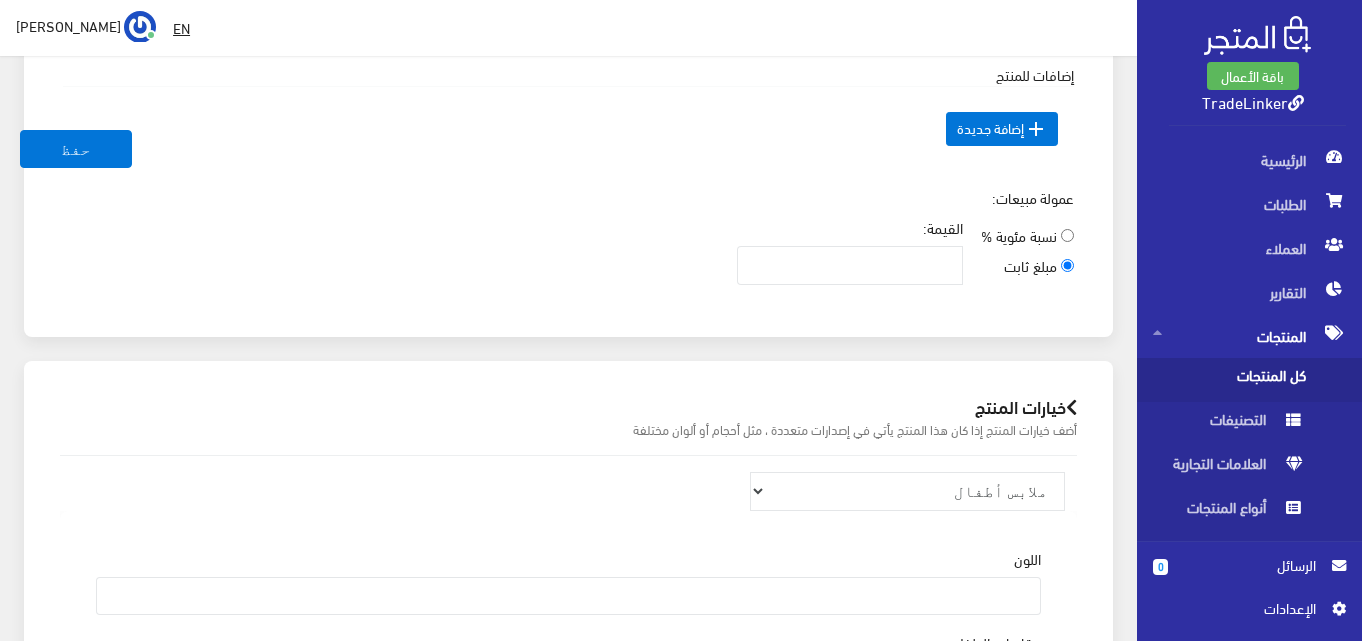 type on "99" 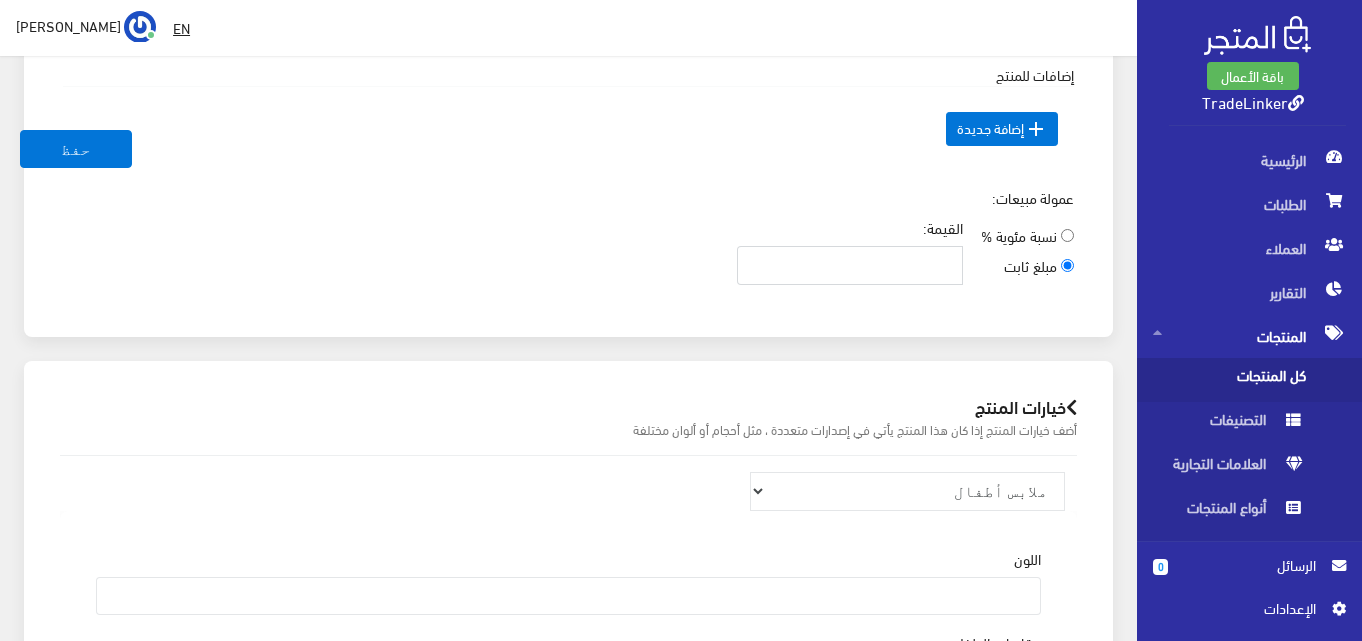 click on "القيمة:" at bounding box center [850, 265] 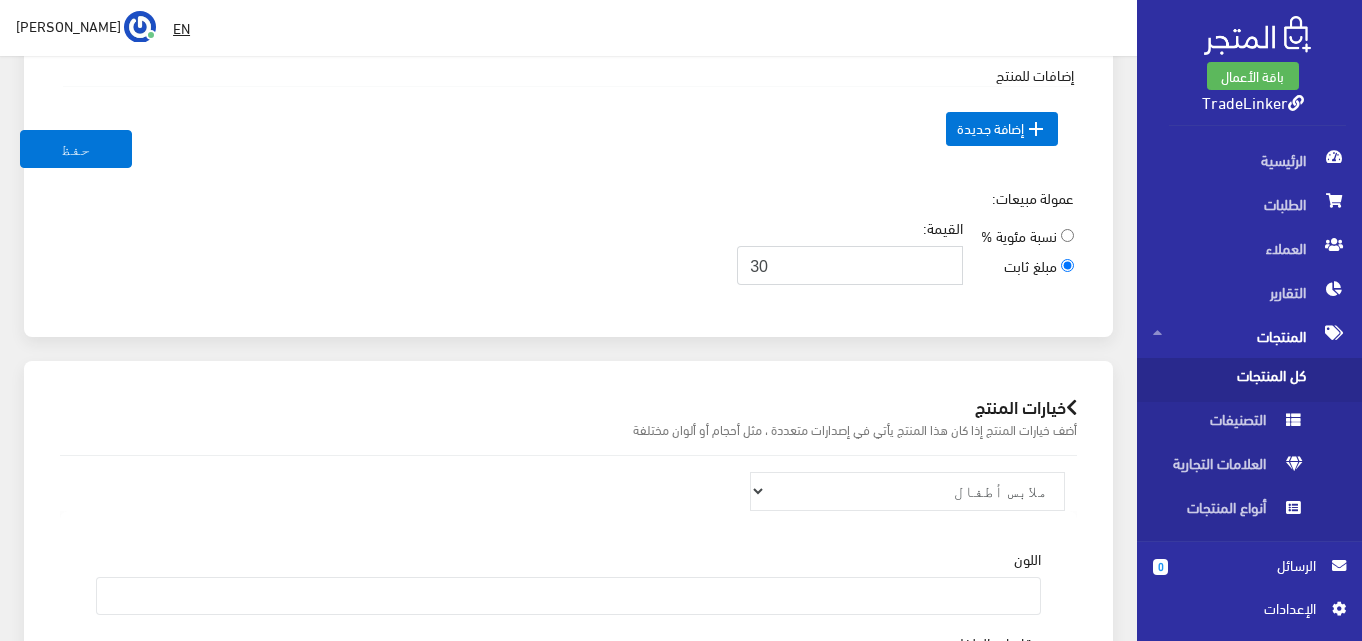 type on "30" 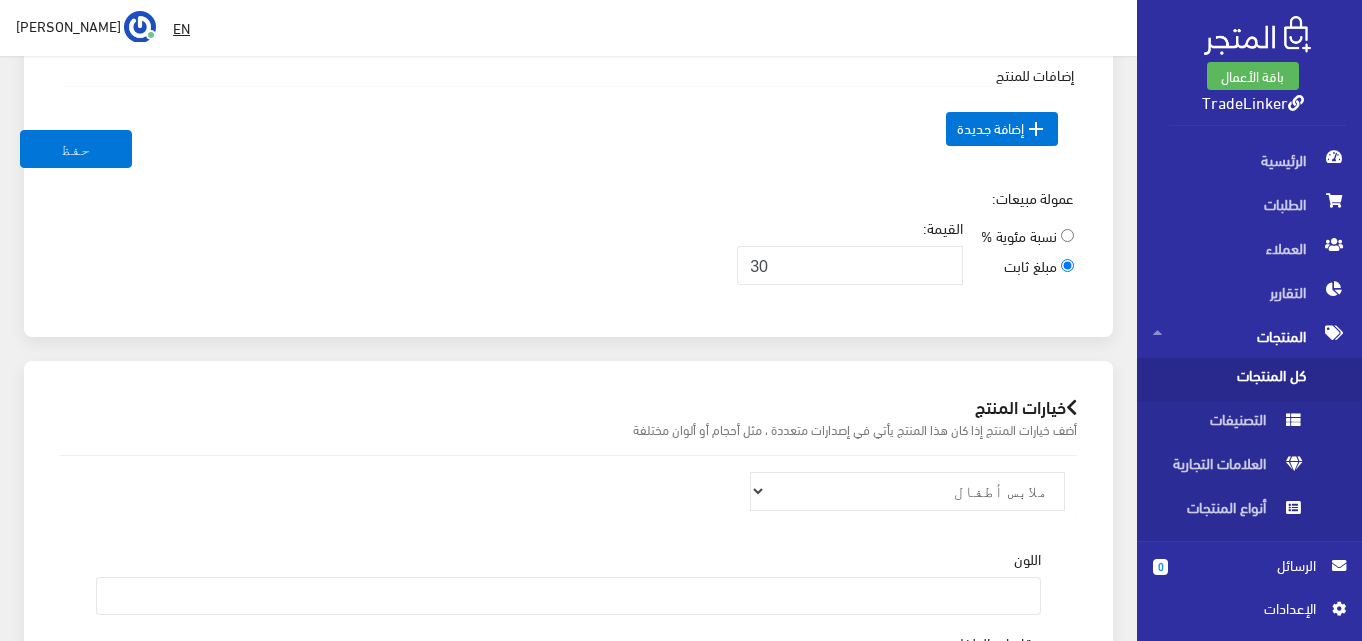 click on "عمولة مبيعات:
نسبة مئوية %
مبلغ ثابت
القيمة:
30" at bounding box center [568, 244] 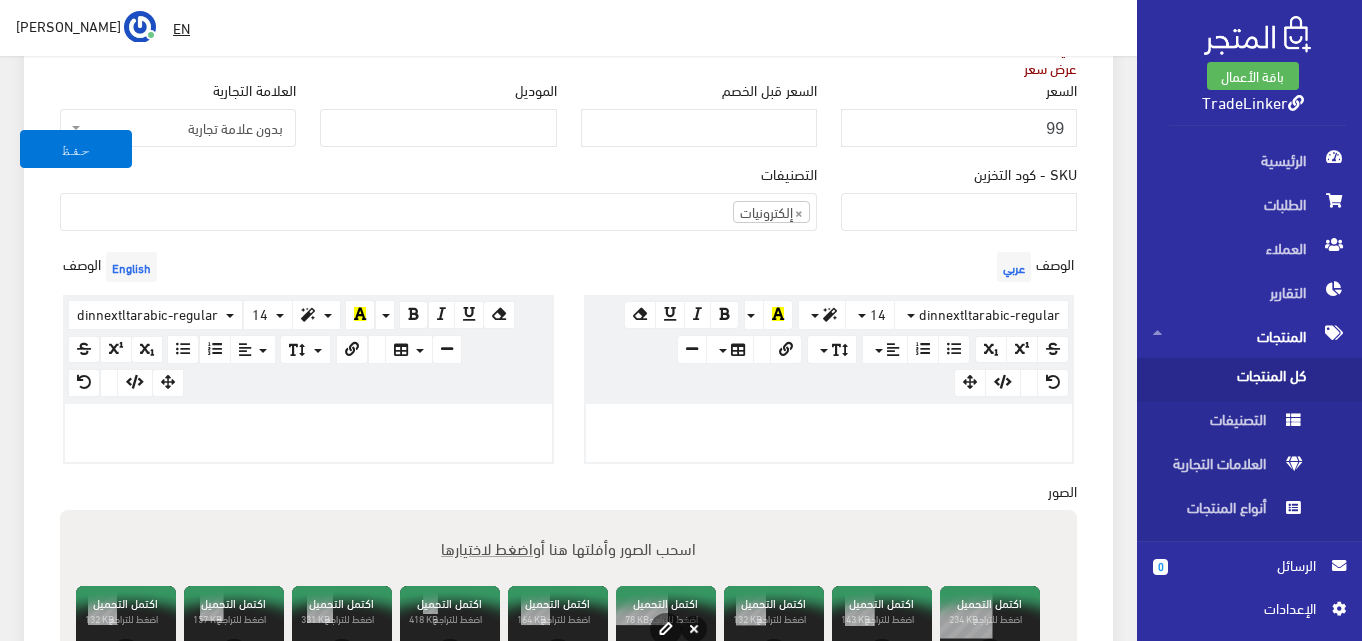 scroll, scrollTop: 500, scrollLeft: 0, axis: vertical 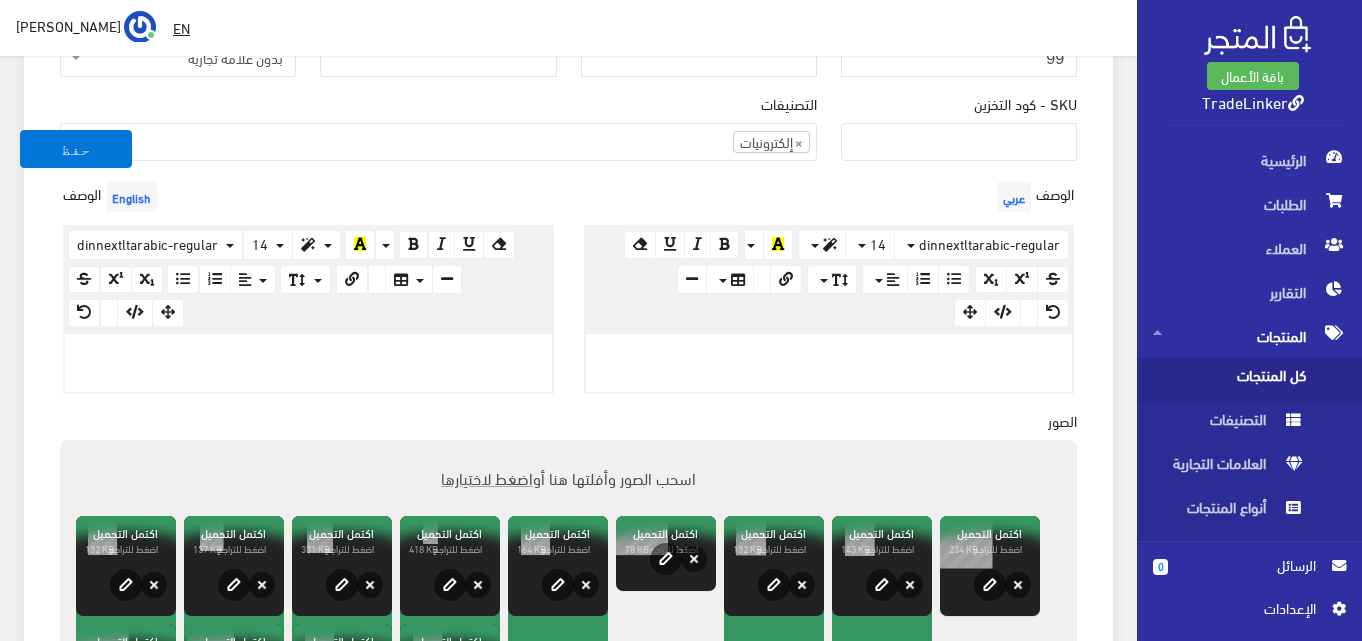 click at bounding box center (829, 363) 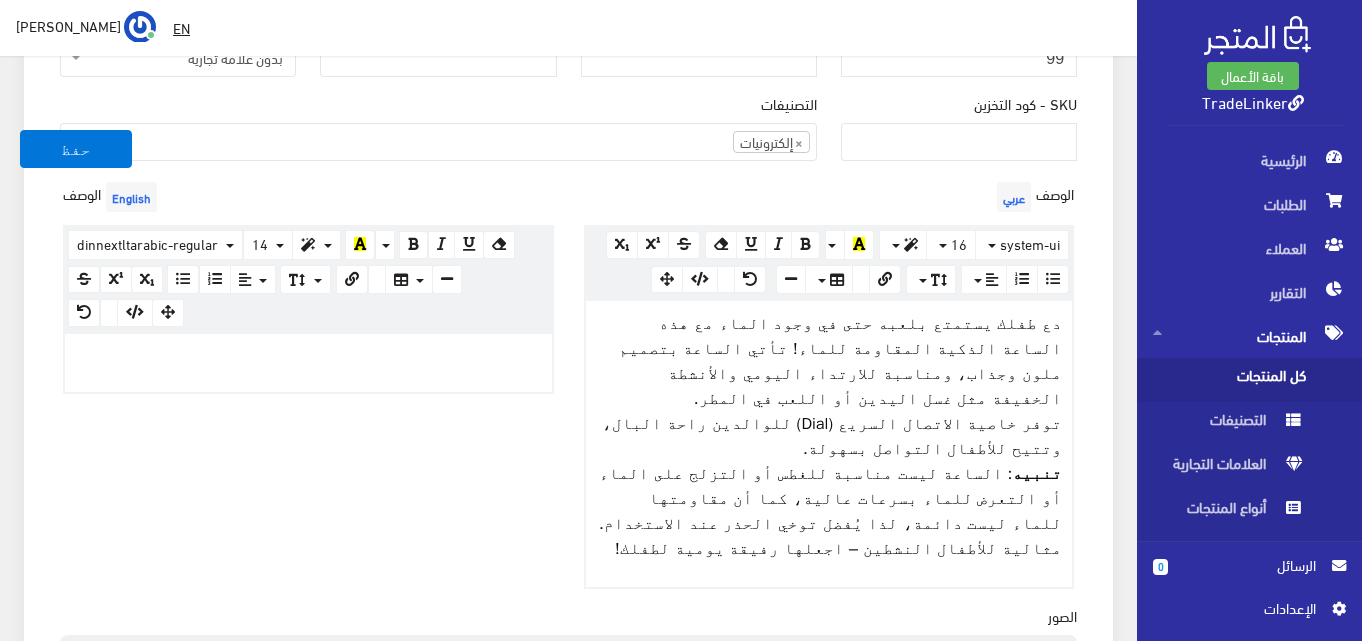 scroll, scrollTop: 467, scrollLeft: 0, axis: vertical 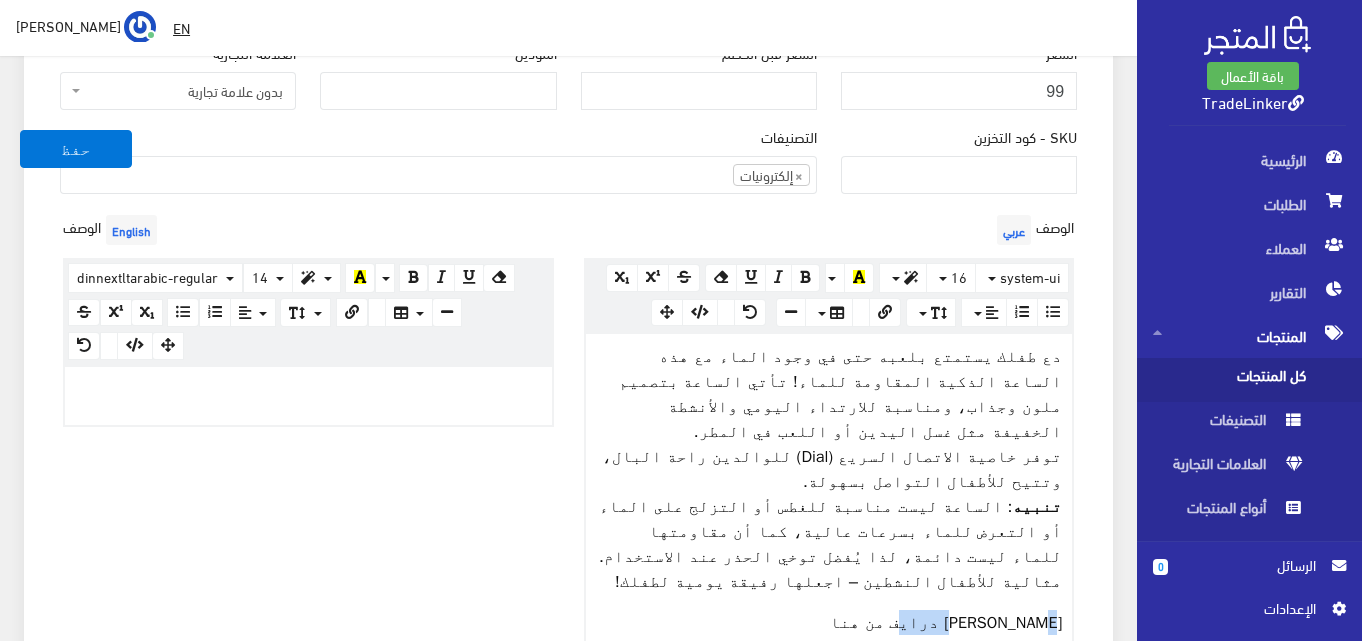 click on "لينك درايف من هنا" at bounding box center [829, 622] 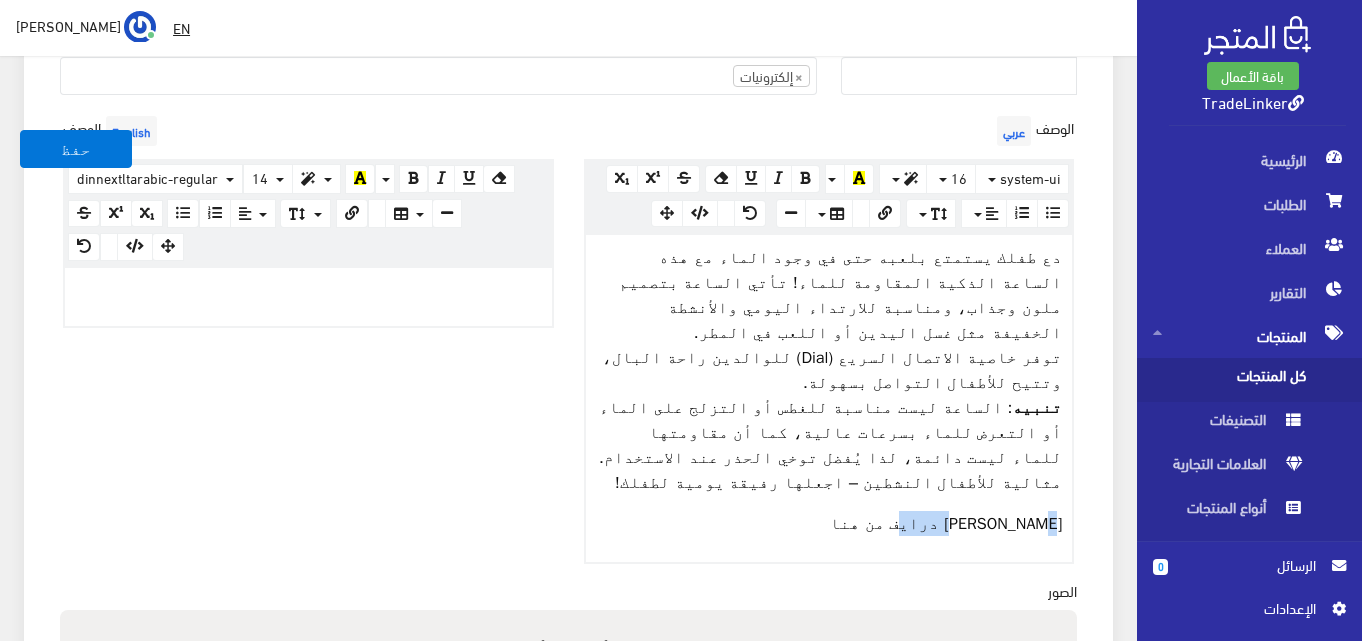 scroll, scrollTop: 567, scrollLeft: 0, axis: vertical 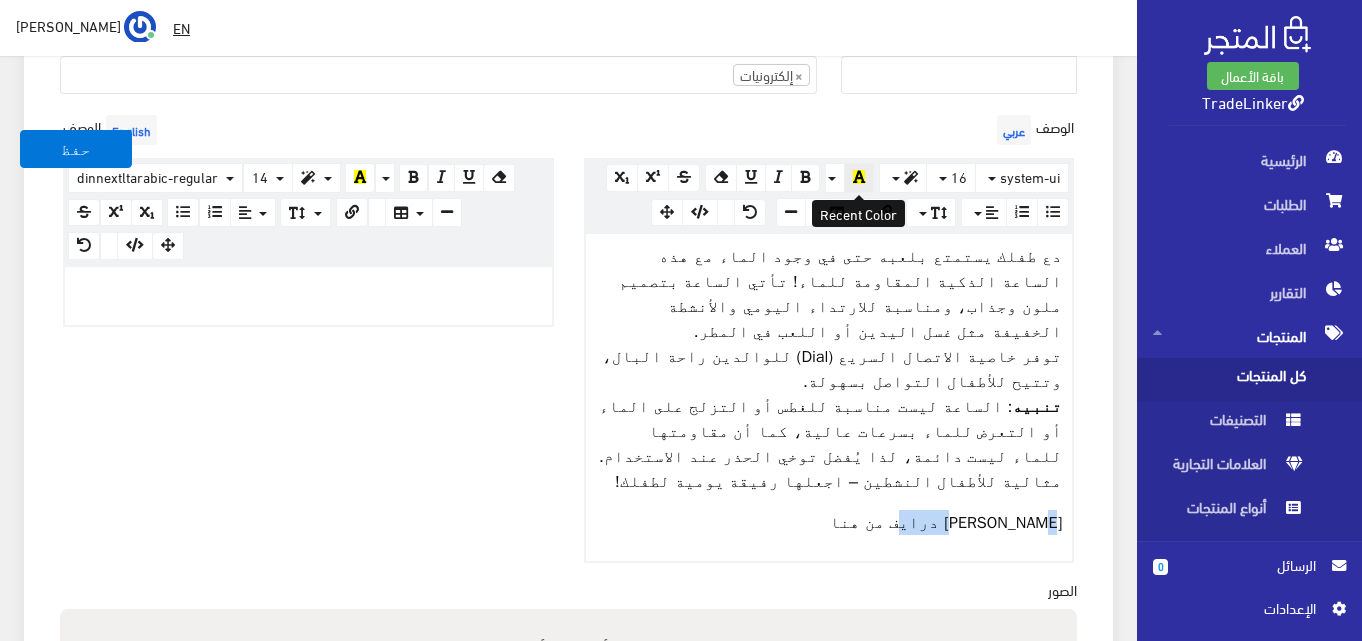 click at bounding box center (859, 177) 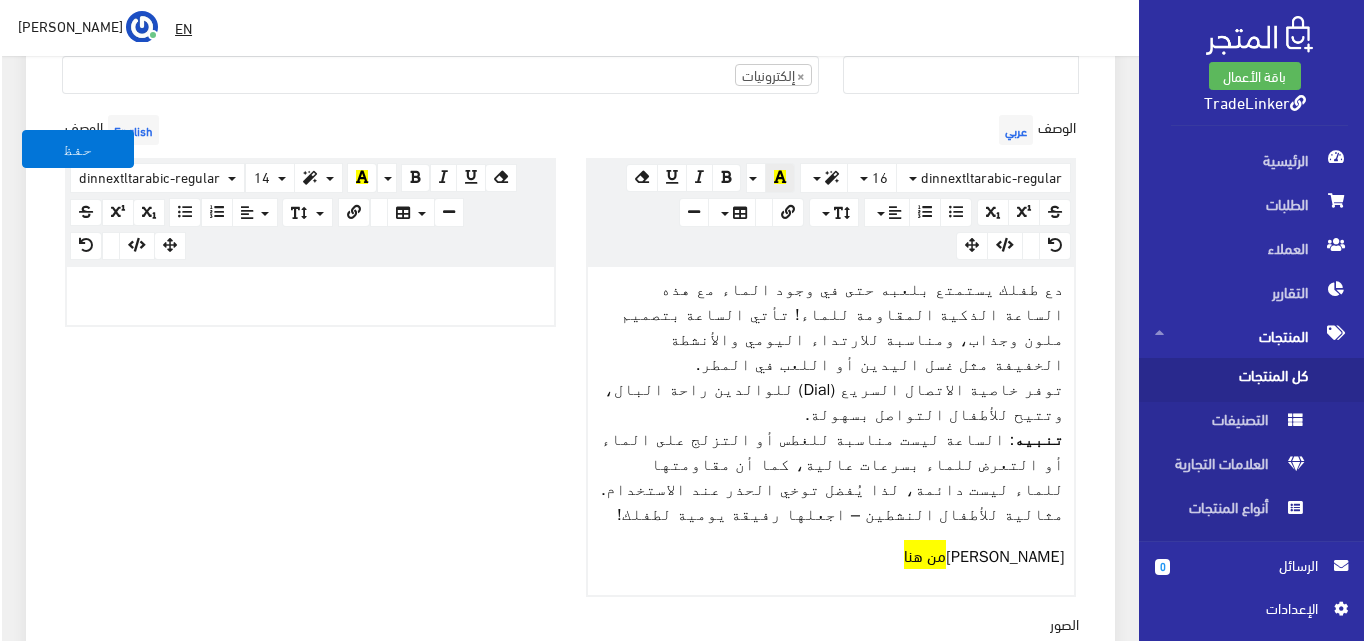 scroll, scrollTop: 600, scrollLeft: 0, axis: vertical 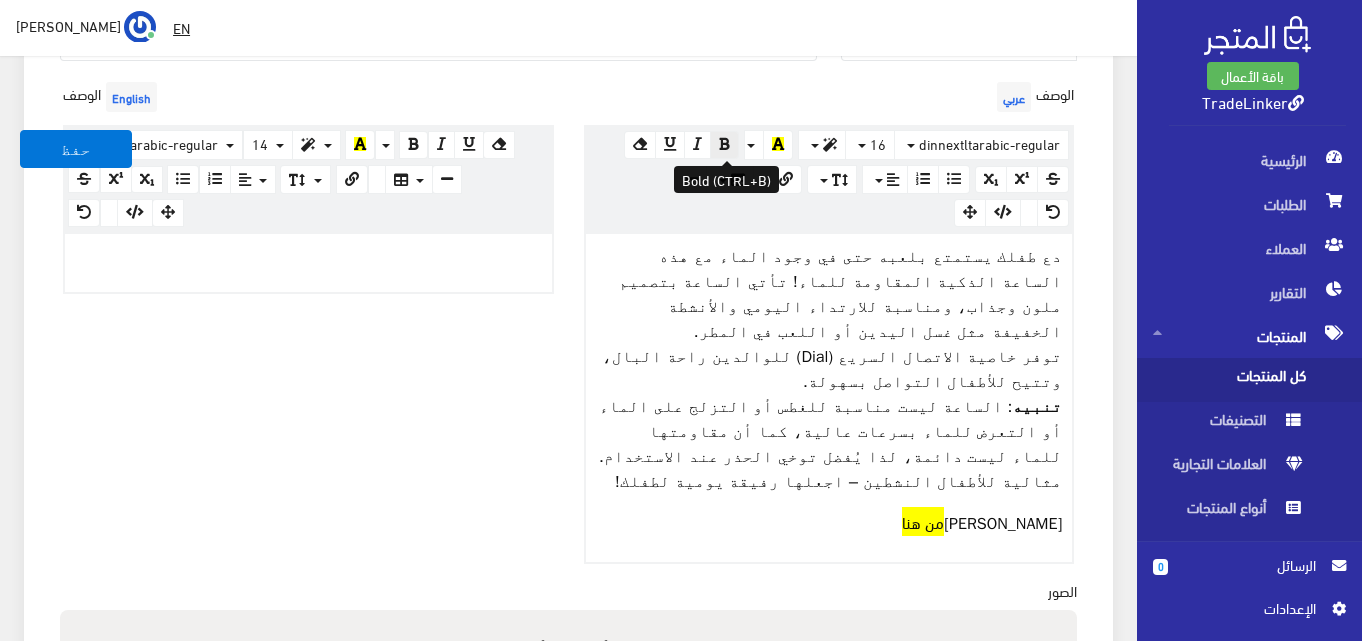 click at bounding box center (724, 144) 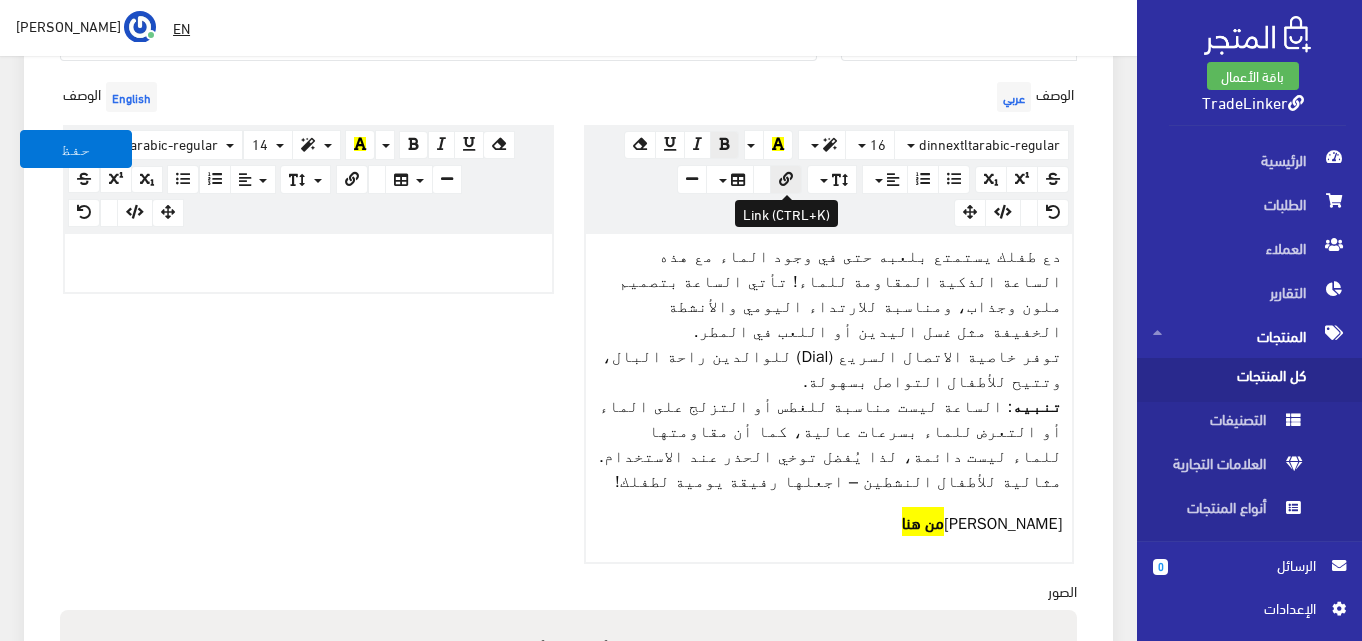 click at bounding box center (786, 180) 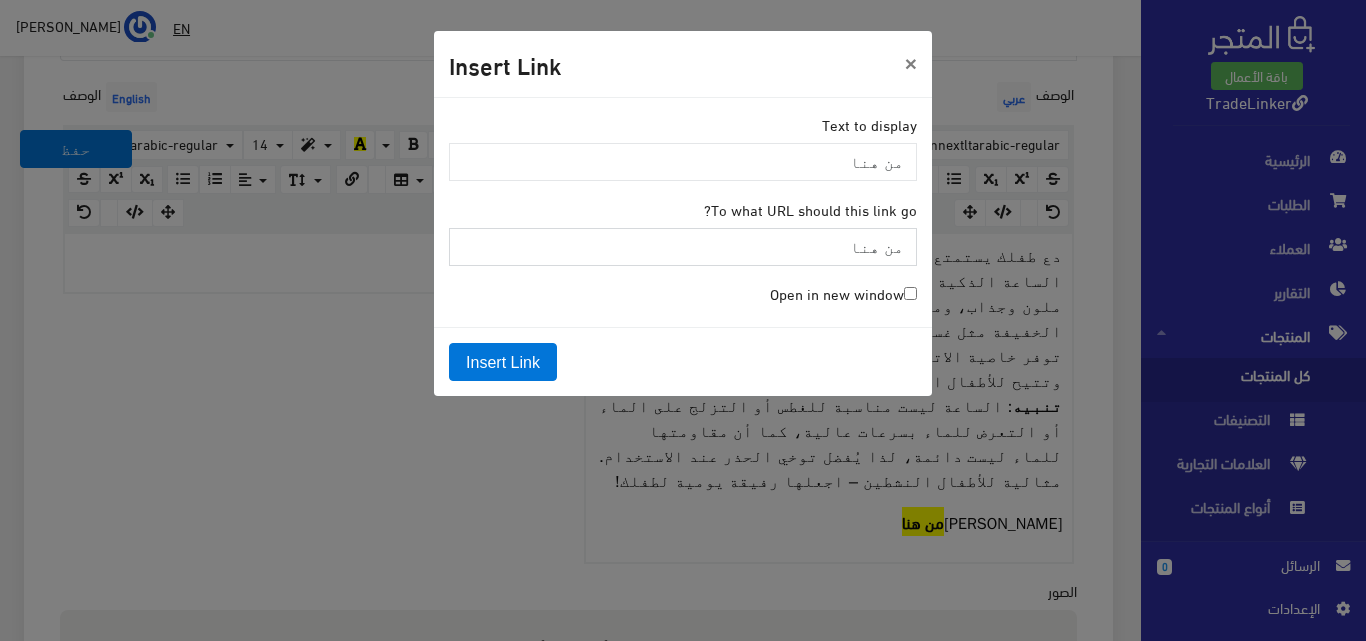 paste on "https://drive.google.com/drive/folders/1Tn9h2jMXn9m8QOt1tf-7tG52GFHkGvGP?usp=drive_link" 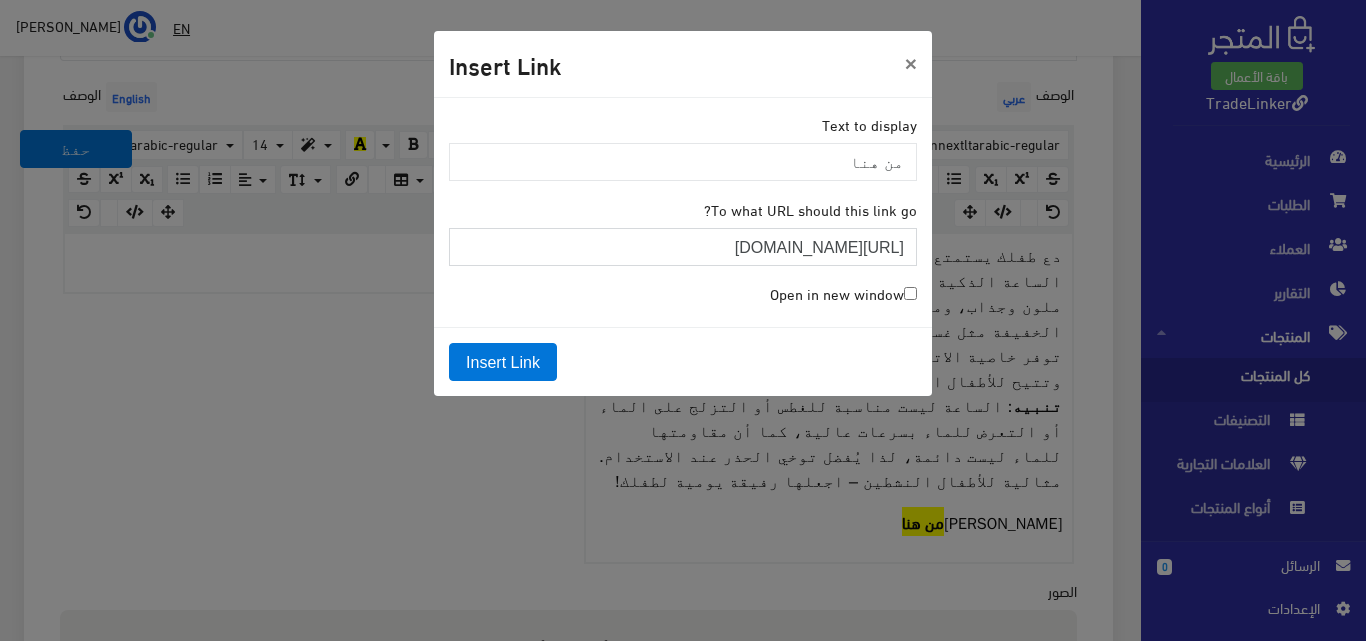 scroll, scrollTop: 0, scrollLeft: -238, axis: horizontal 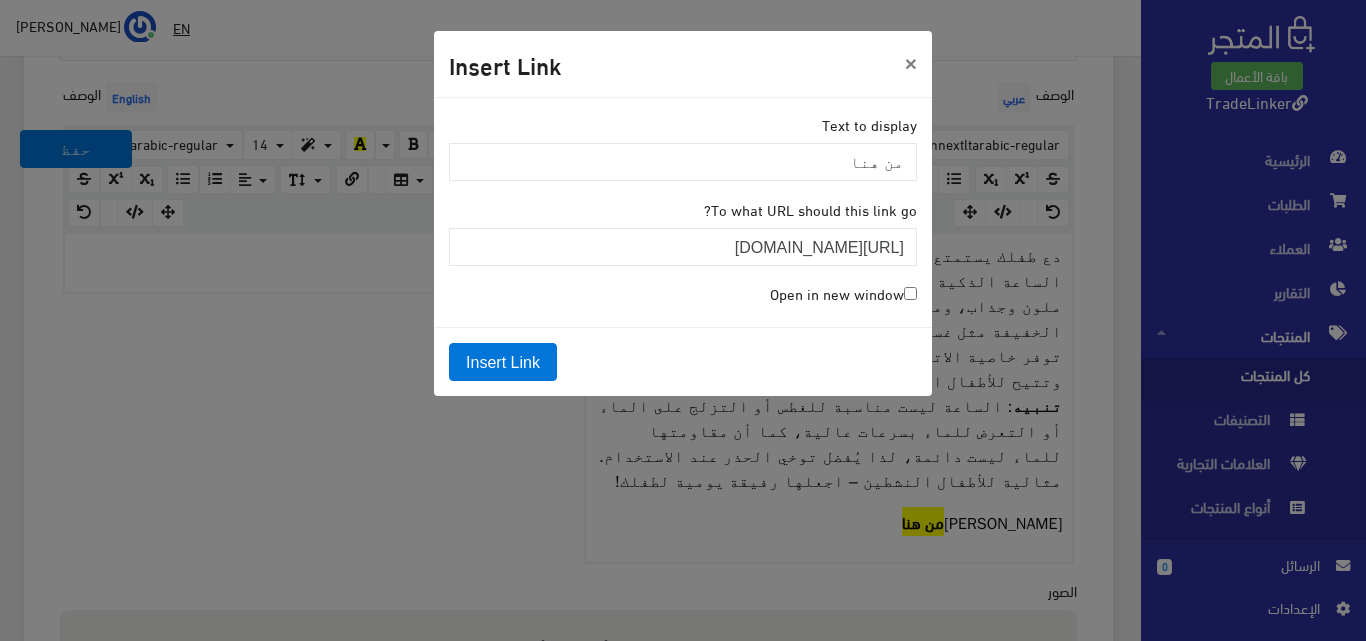 click on "Open in new window" at bounding box center (843, 293) 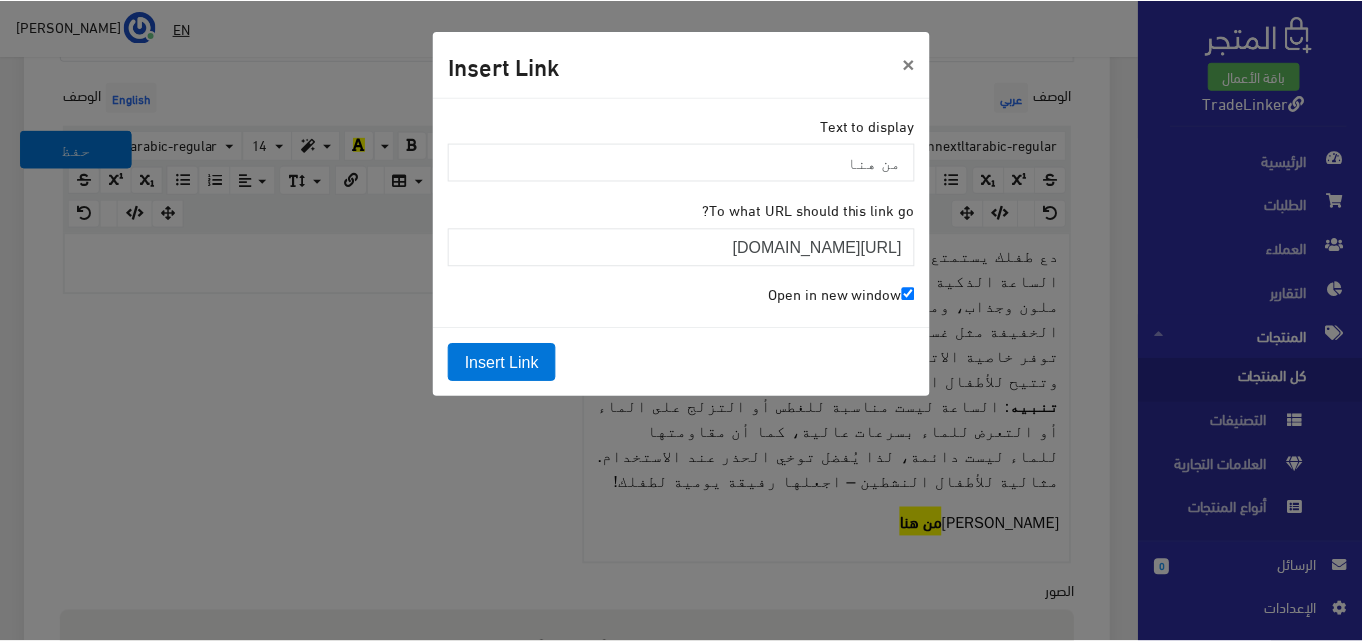 scroll, scrollTop: 0, scrollLeft: 0, axis: both 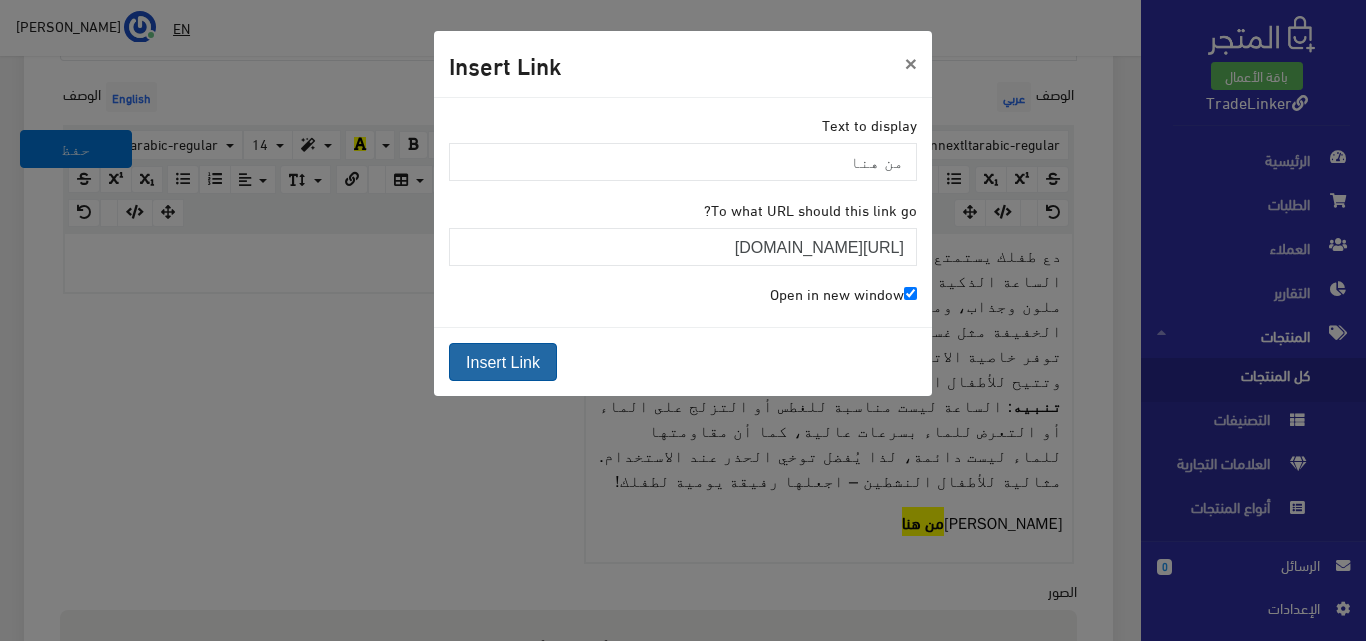 click on "Insert Link" at bounding box center (503, 362) 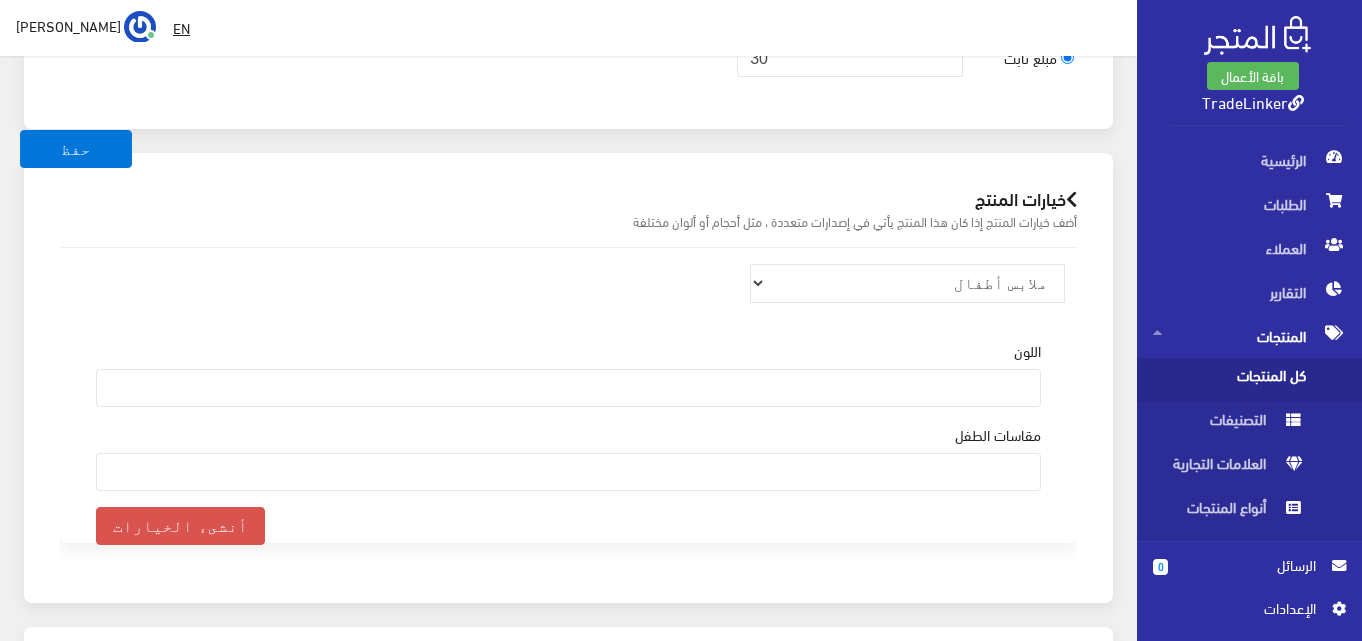 scroll, scrollTop: 1800, scrollLeft: 0, axis: vertical 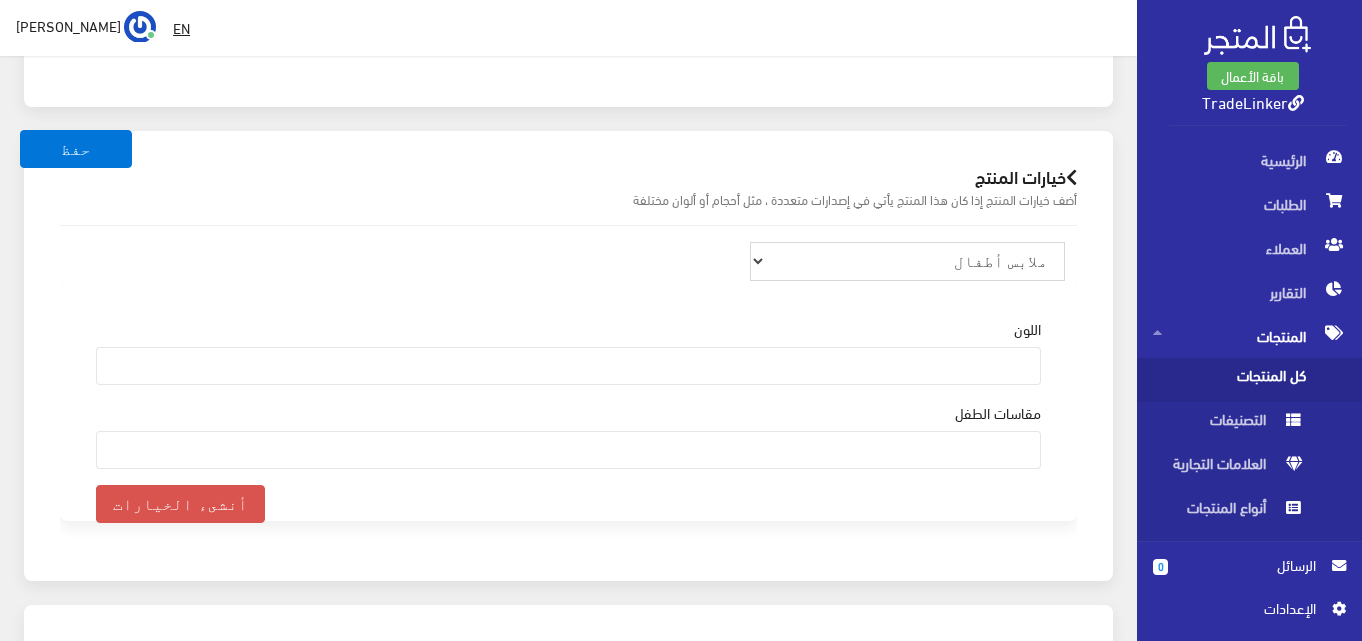 click on "ملابس أطفال
ملابس رجال
منتج طباعة بالطلب
كوفر أيفون
ملابس حريمي
أطقم ملابس موحدة
إلكترونيات" at bounding box center (907, 261) 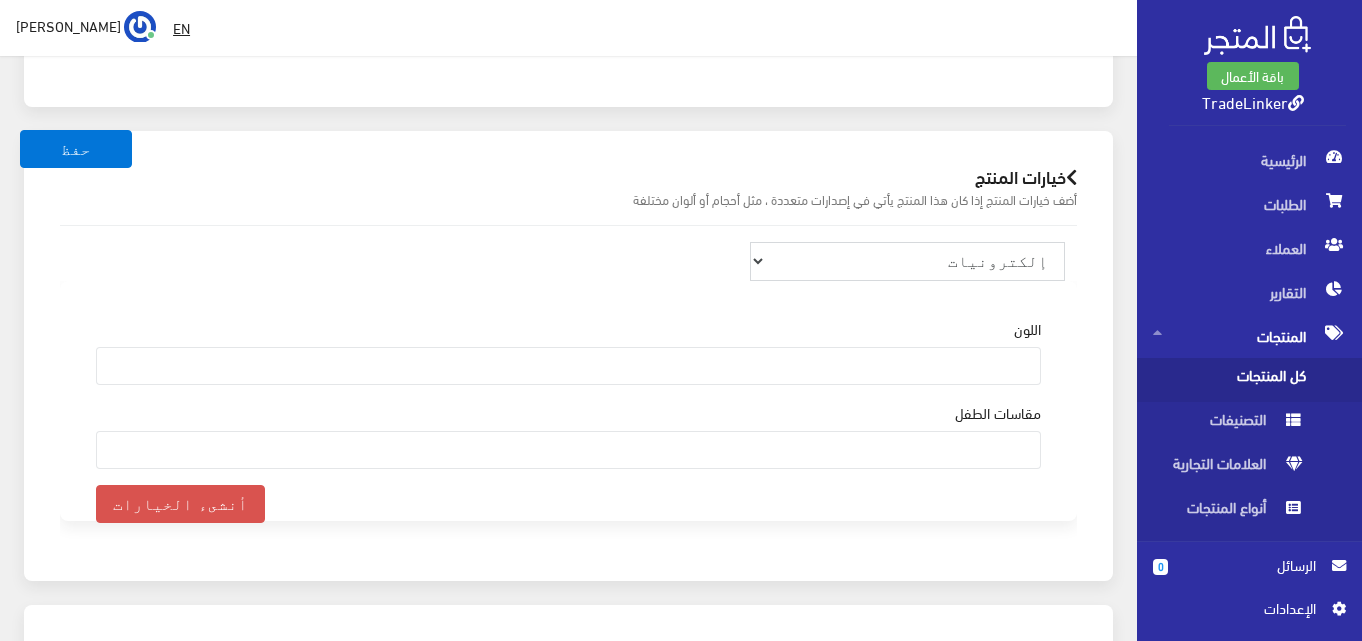click on "ملابس أطفال
ملابس رجال
منتج طباعة بالطلب
كوفر أيفون
ملابس حريمي
أطقم ملابس موحدة
إلكترونيات" at bounding box center (907, 261) 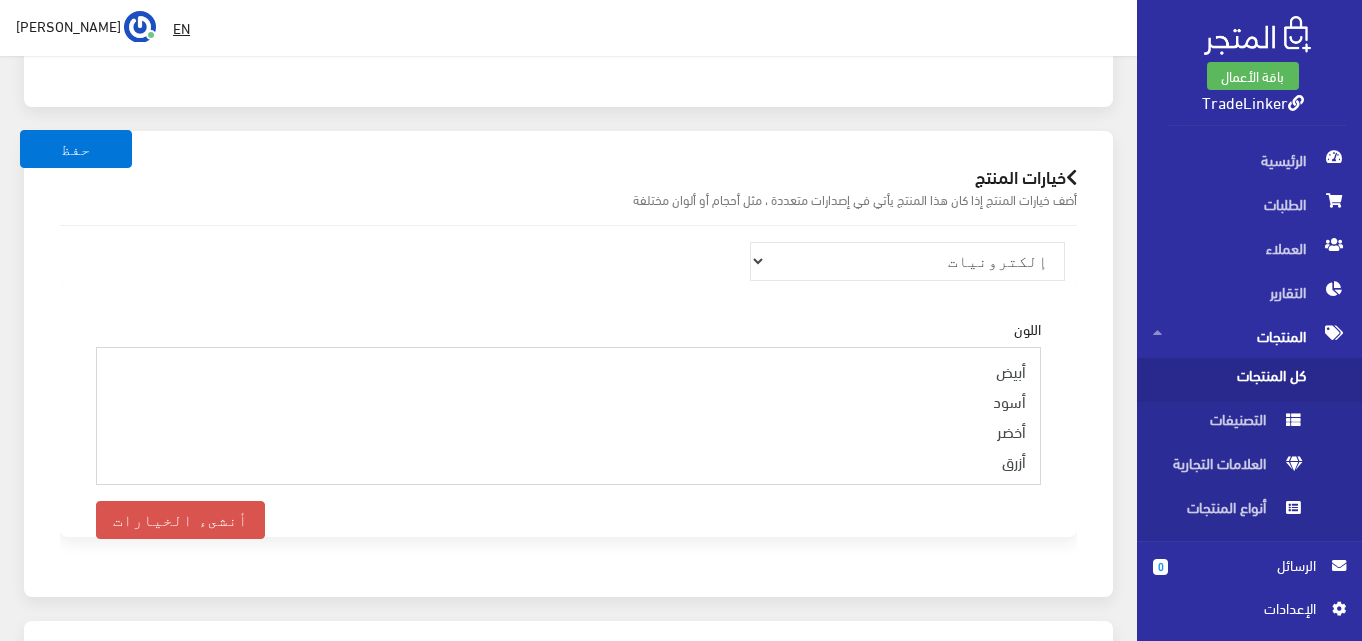 select on "4" 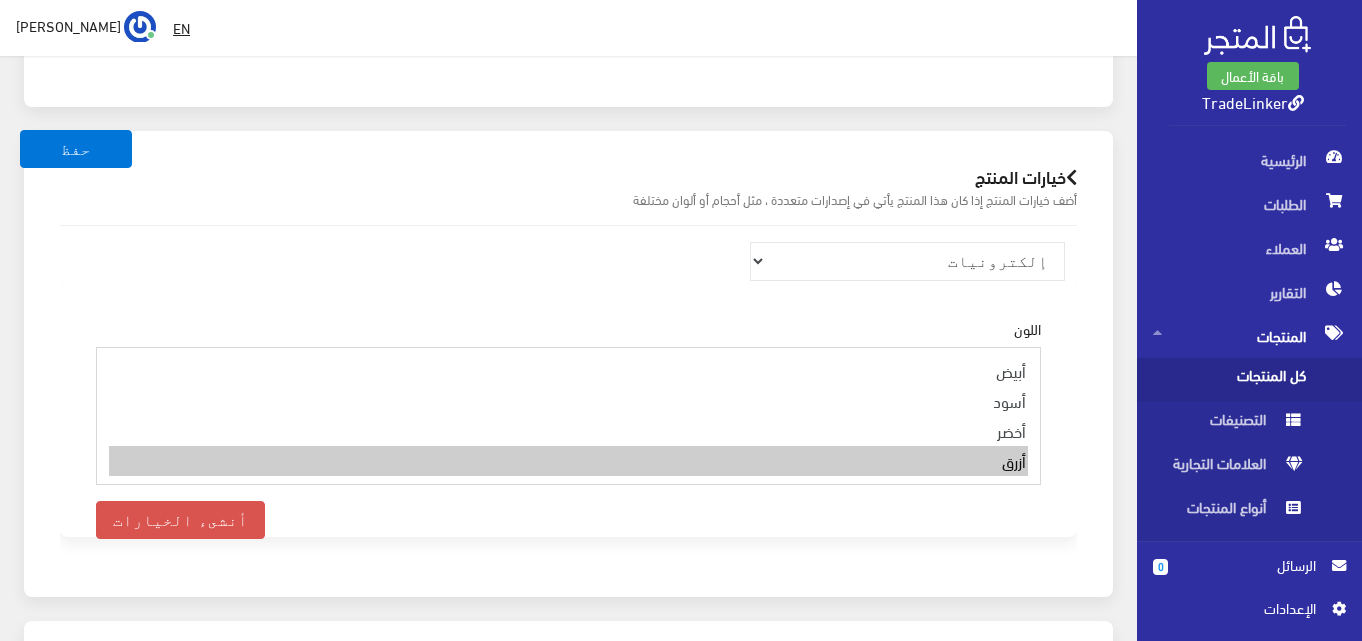 click on "أزرق" at bounding box center (568, 461) 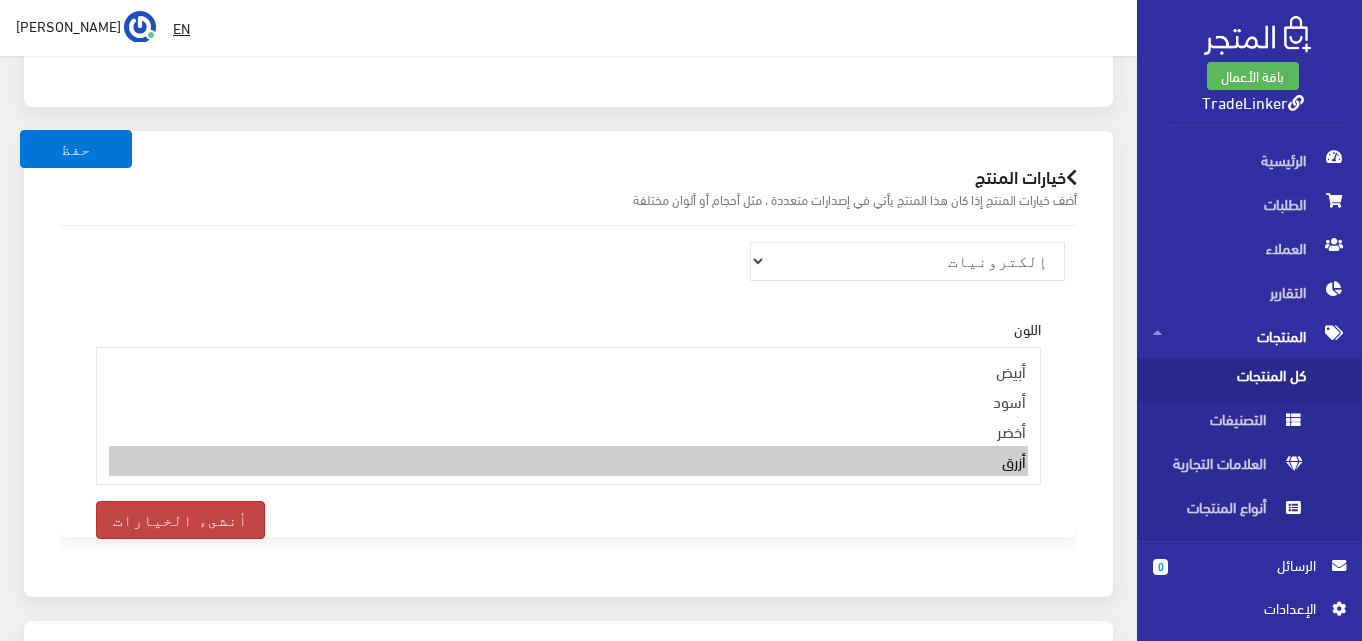 click on "أنشىء الخيارات" at bounding box center (180, 520) 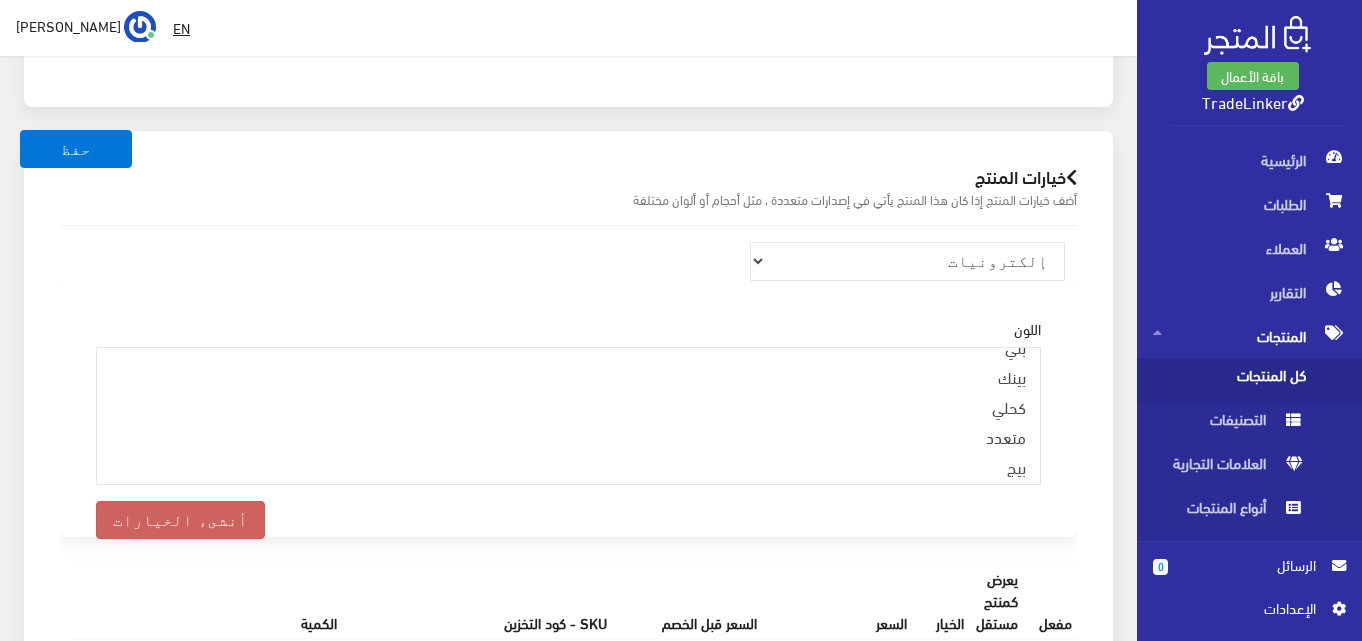 scroll, scrollTop: 216, scrollLeft: 0, axis: vertical 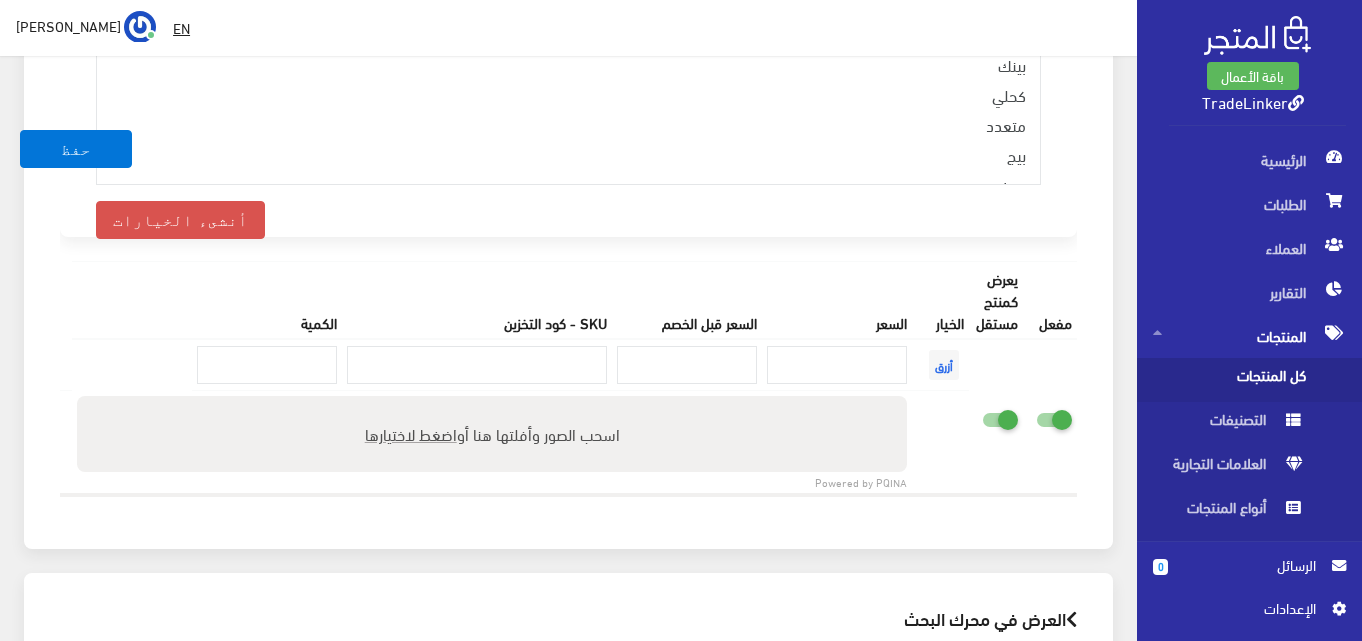click at bounding box center [982, 419] 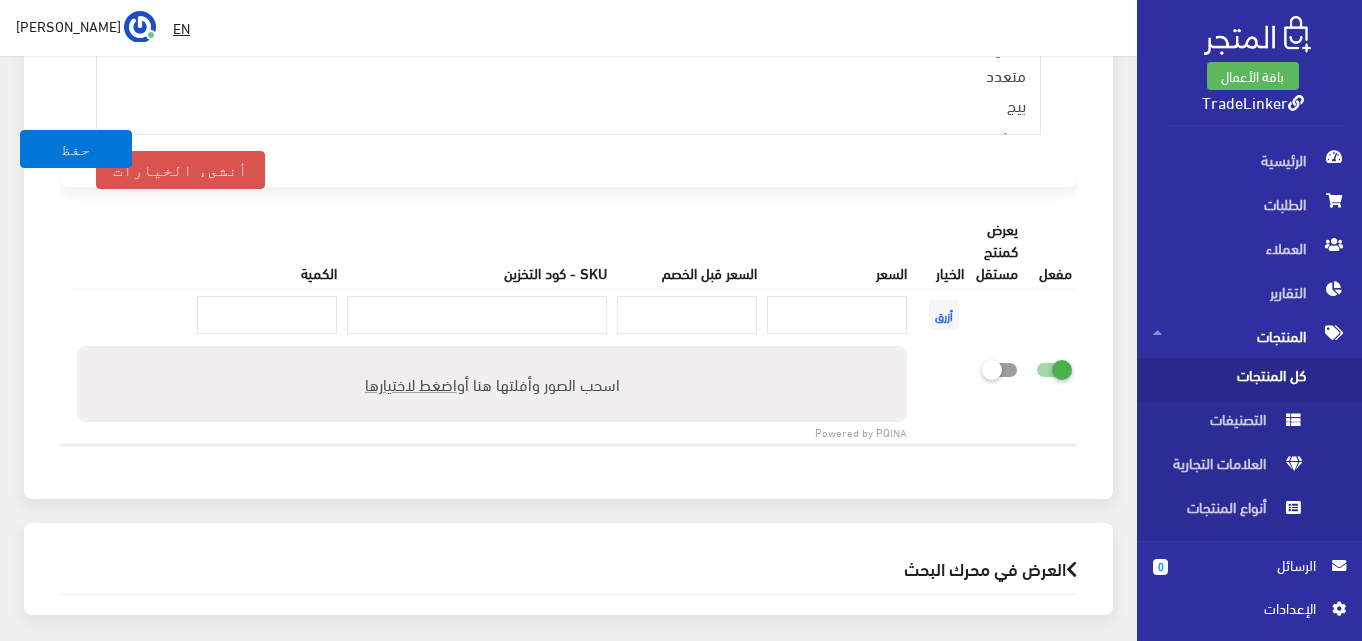 scroll, scrollTop: 2175, scrollLeft: 0, axis: vertical 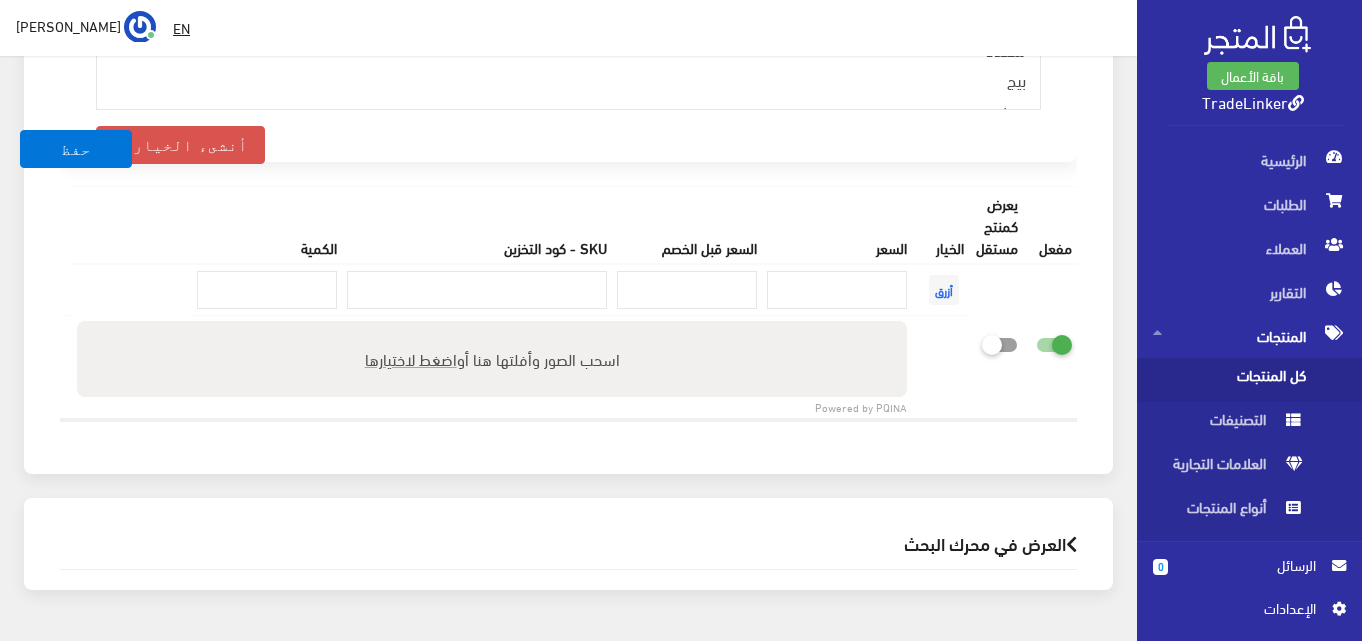 click on "اضغط لاختيارها" at bounding box center (410, 358) 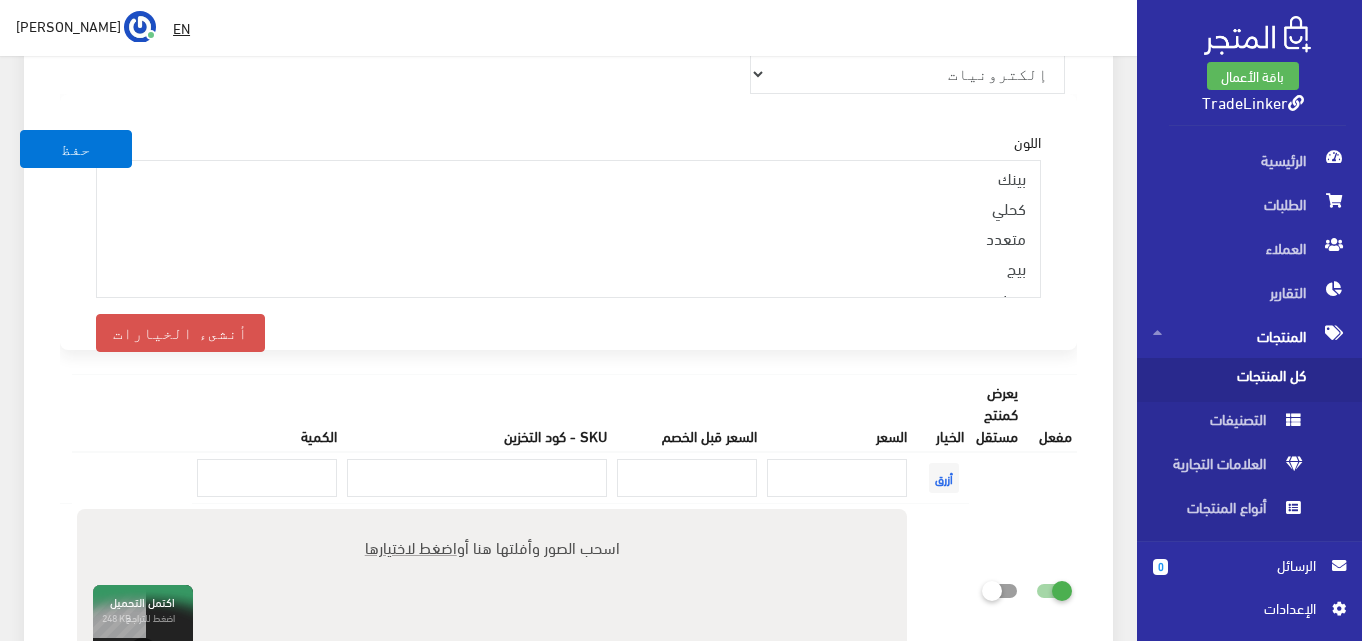 scroll, scrollTop: 1891, scrollLeft: 0, axis: vertical 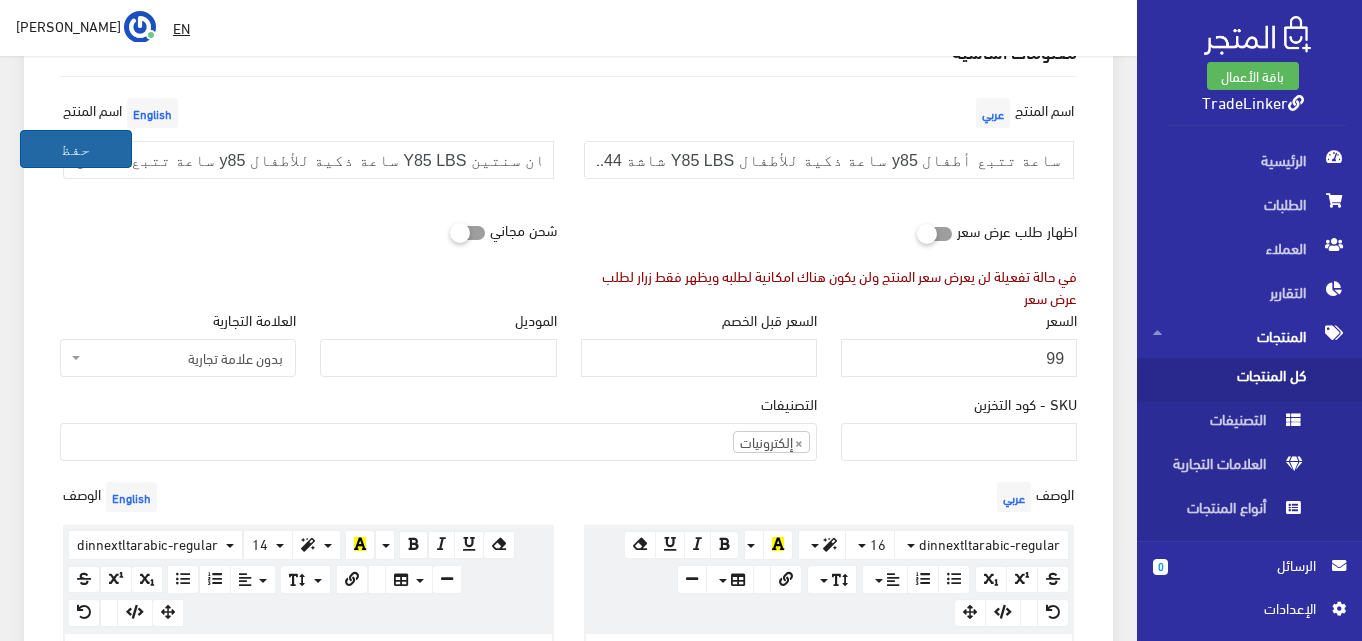 click on "حفظ" at bounding box center [76, 149] 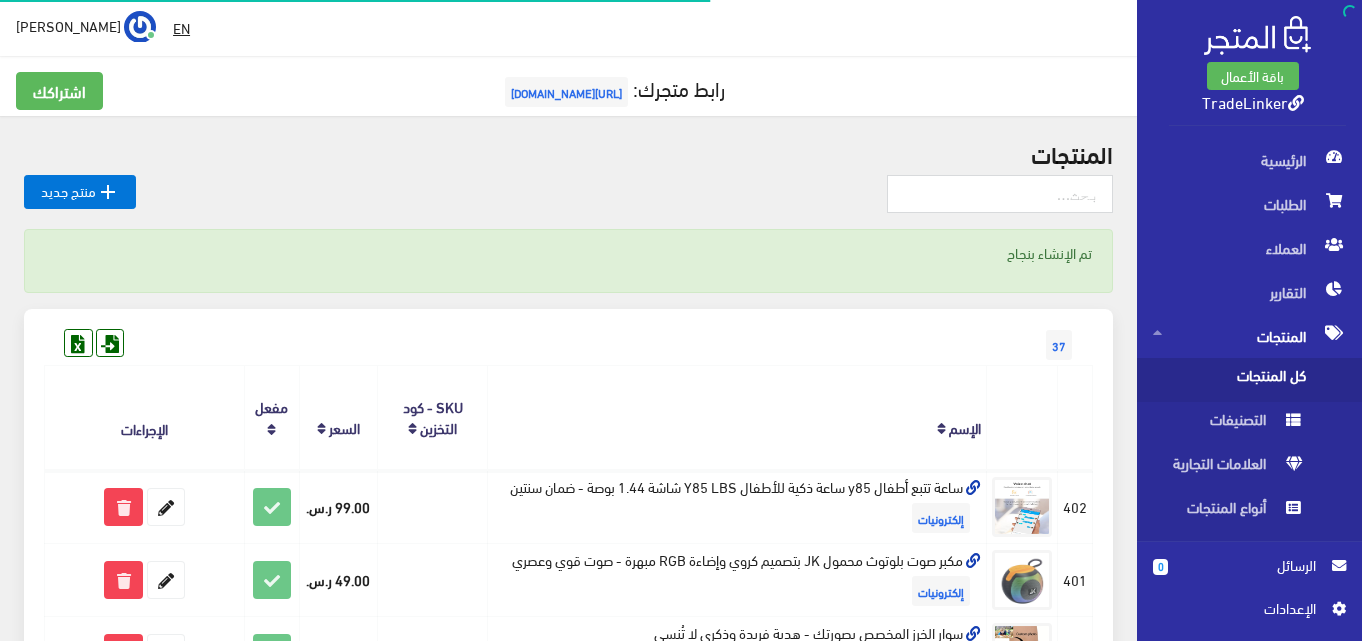 scroll, scrollTop: 0, scrollLeft: 0, axis: both 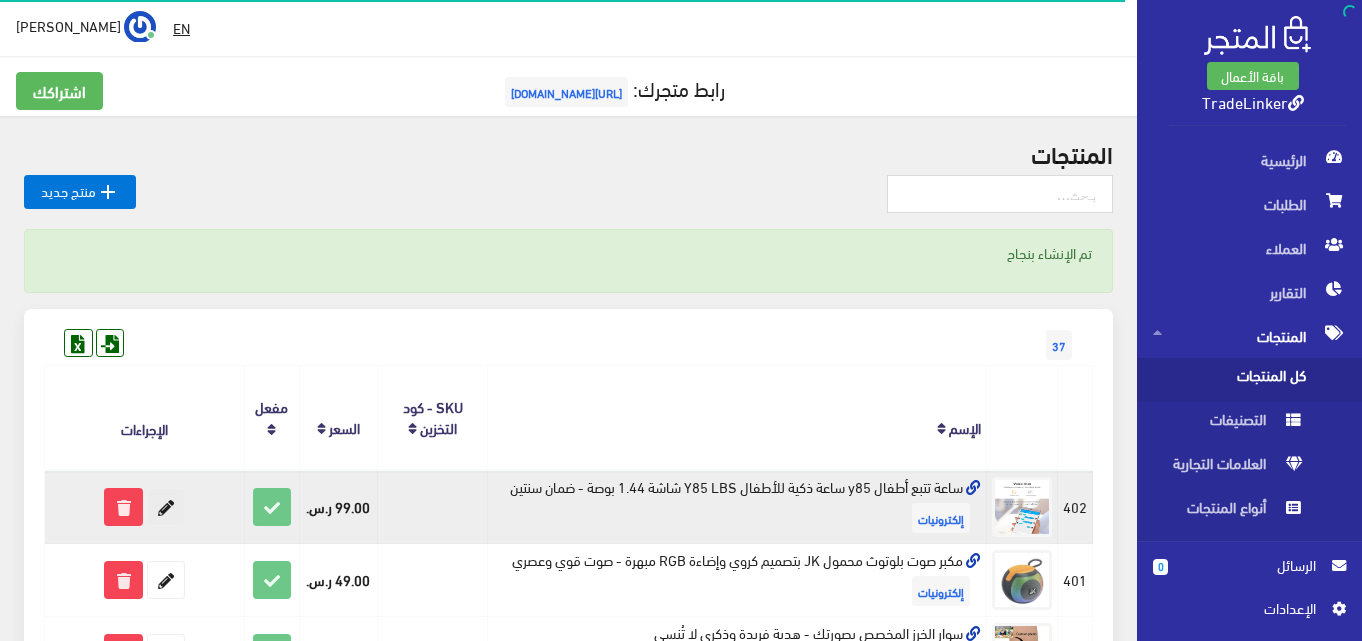 click at bounding box center [166, 507] 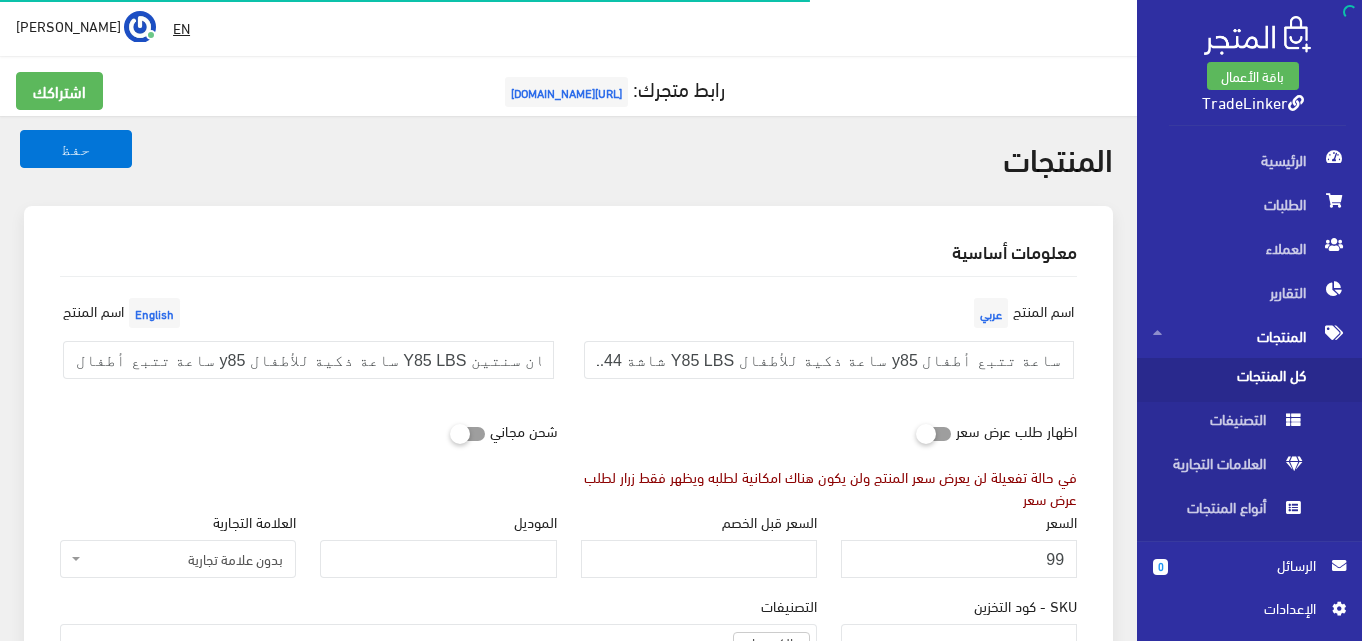 select on "7" 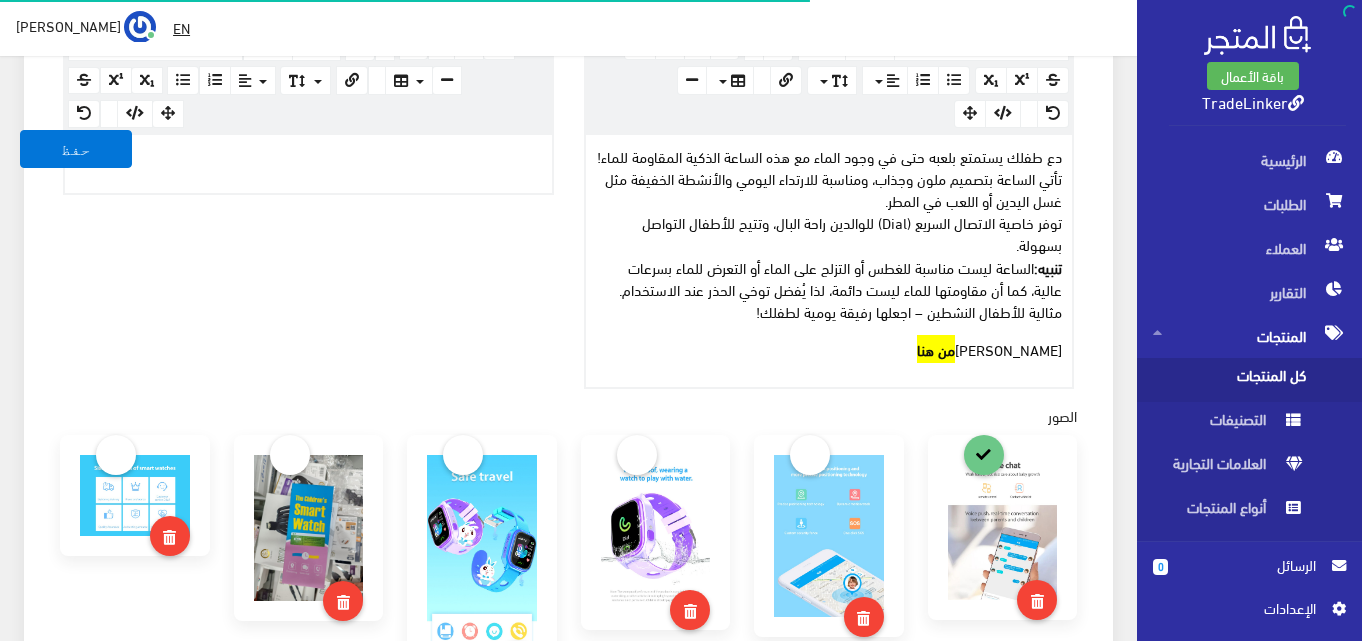 scroll, scrollTop: 60, scrollLeft: 0, axis: vertical 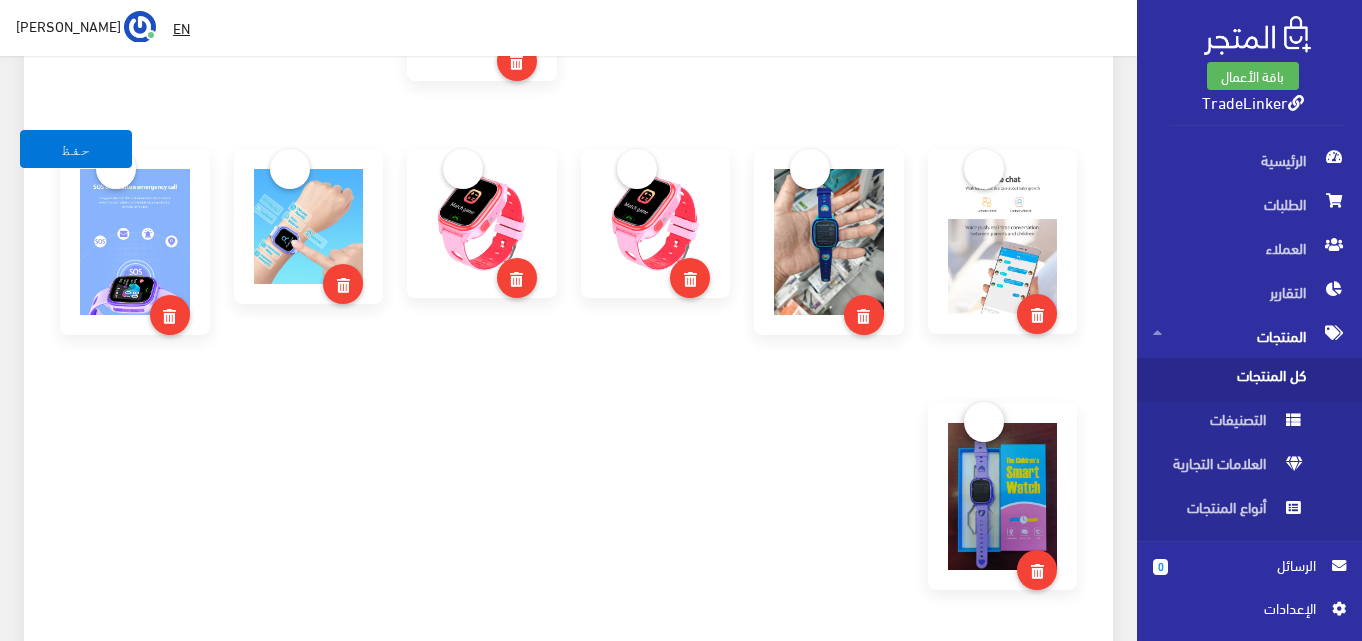 click at bounding box center (984, 422) 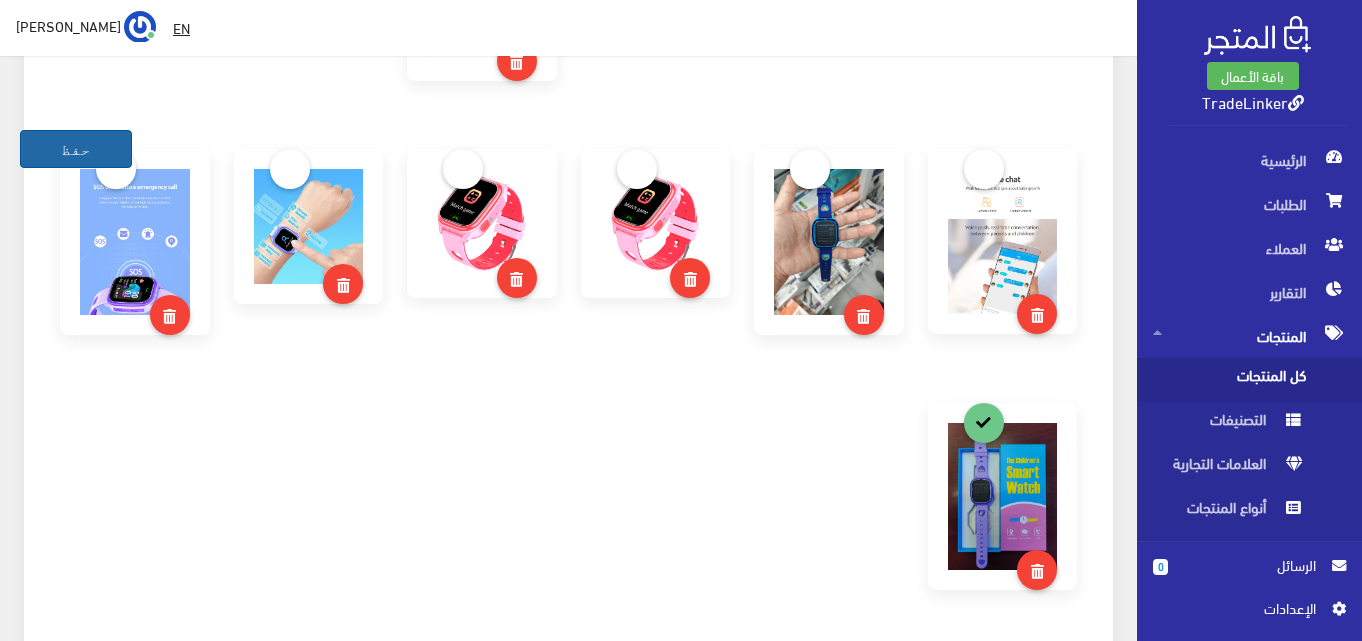 click on "حفظ" at bounding box center [76, 149] 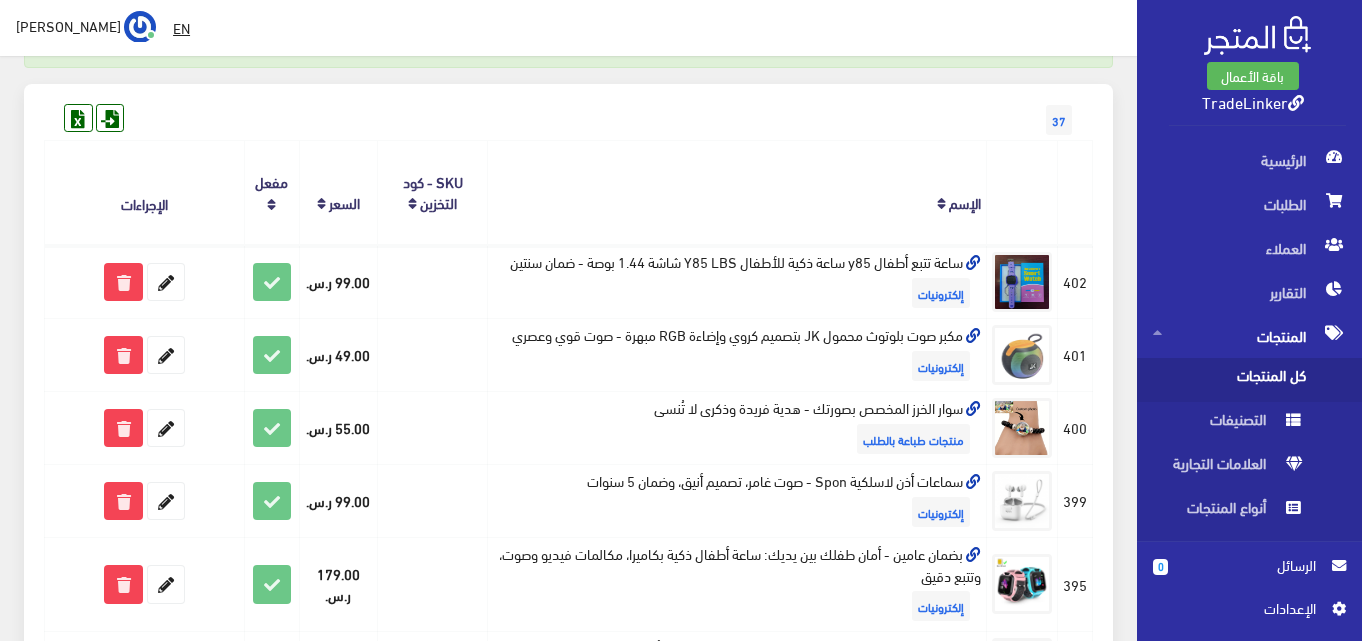 scroll, scrollTop: 200, scrollLeft: 0, axis: vertical 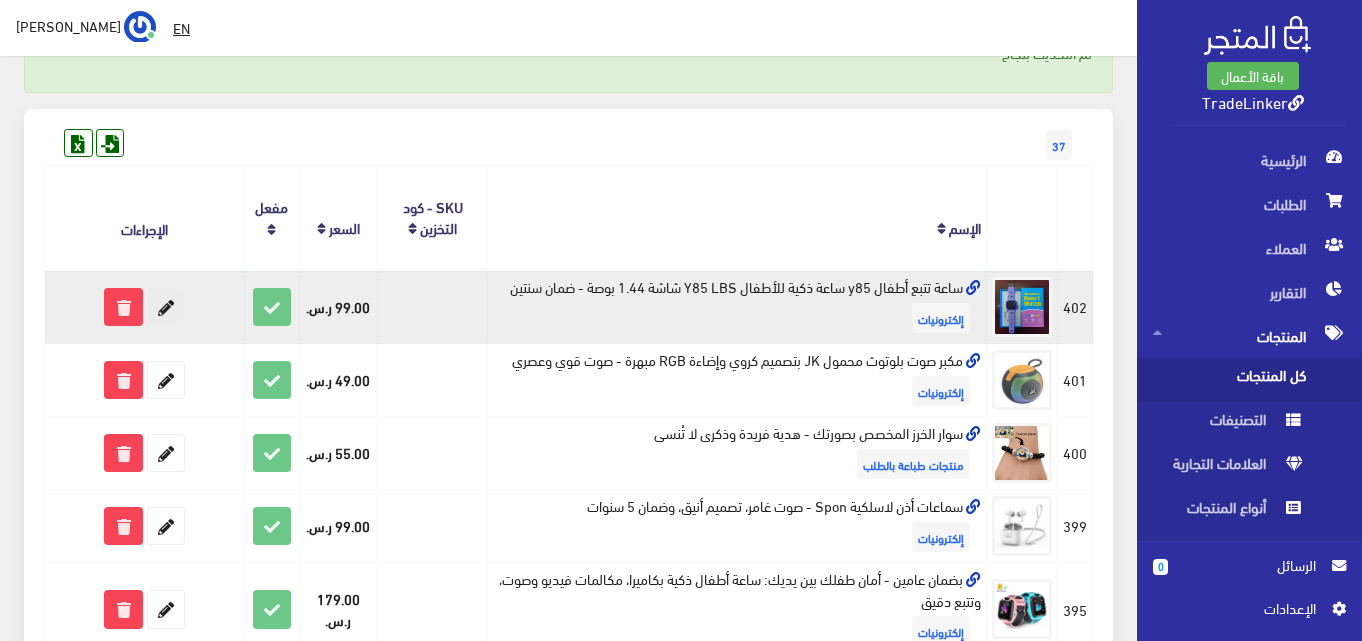 click at bounding box center [166, 307] 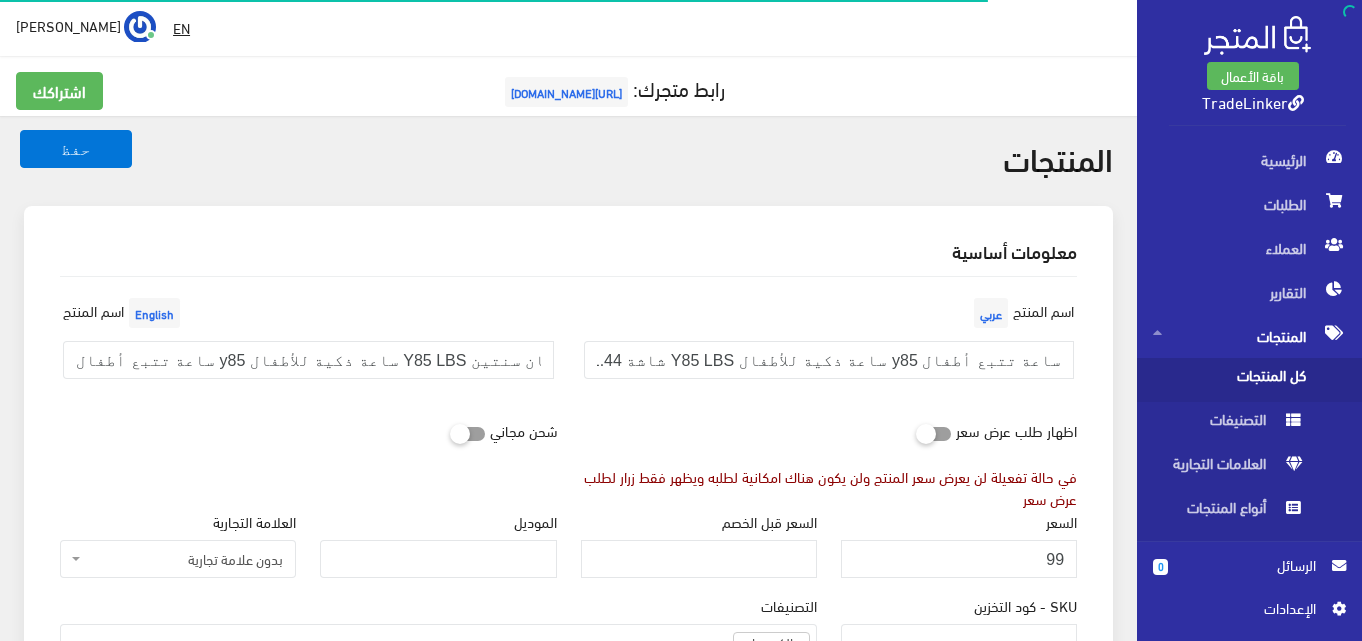 select on "7" 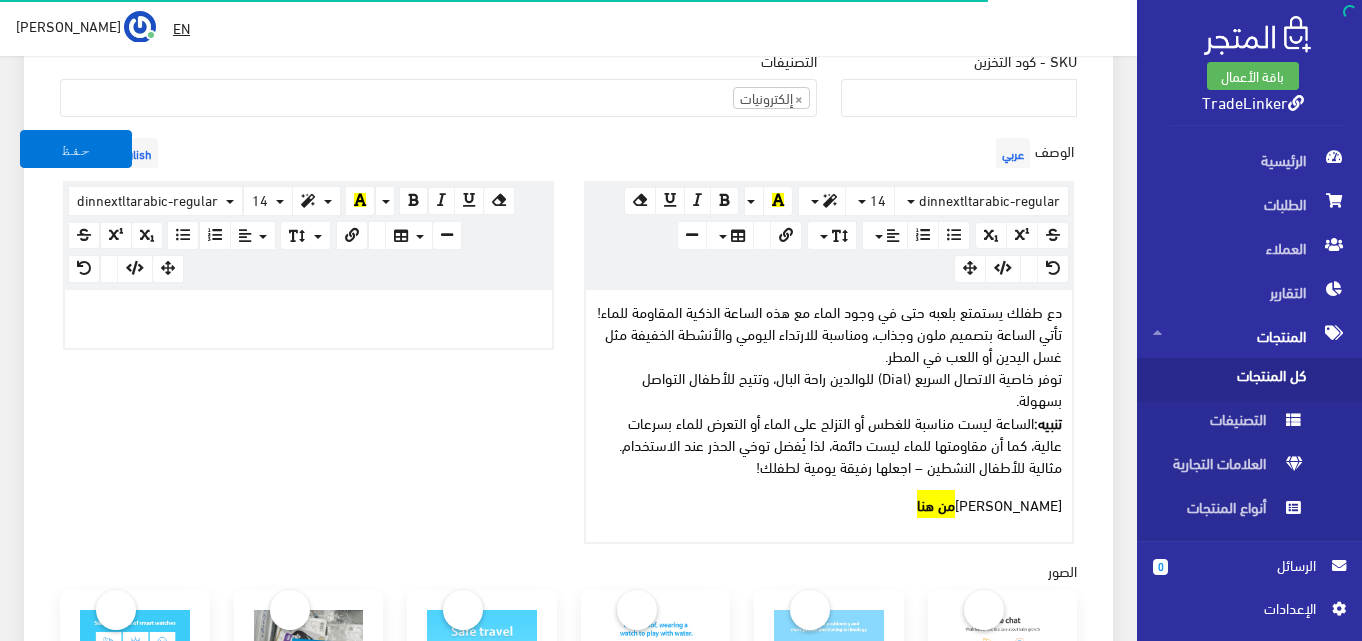 scroll, scrollTop: 800, scrollLeft: 0, axis: vertical 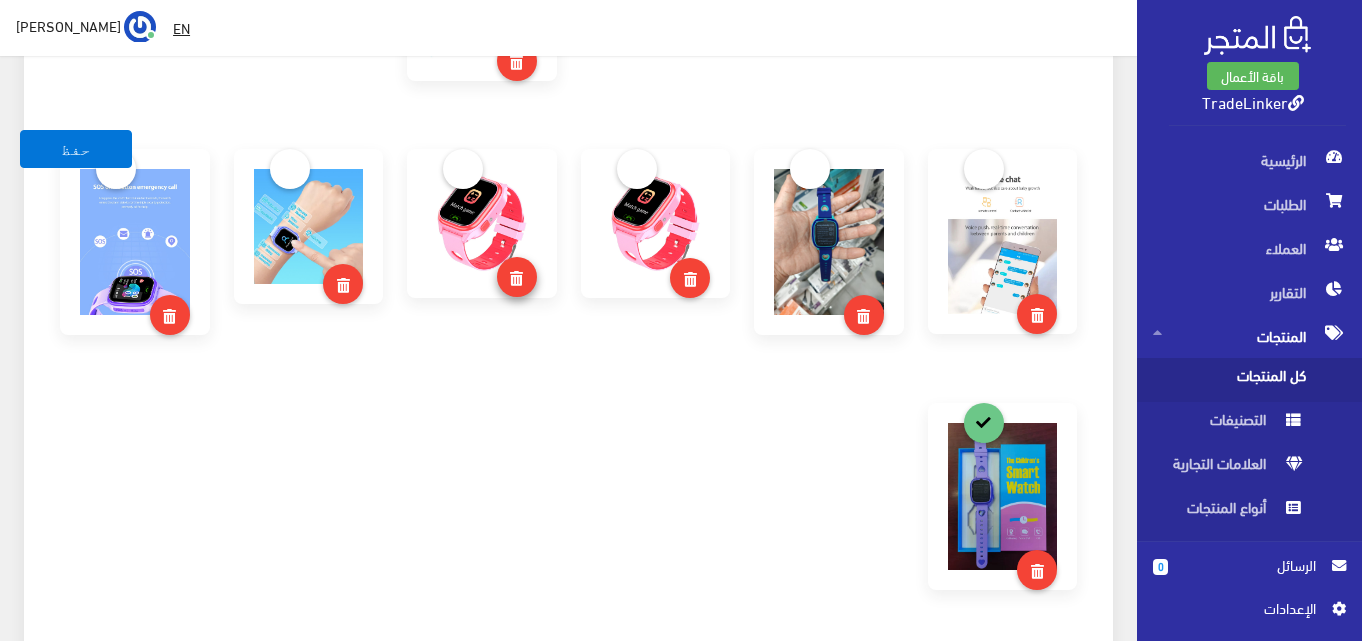 click at bounding box center [516, 279] 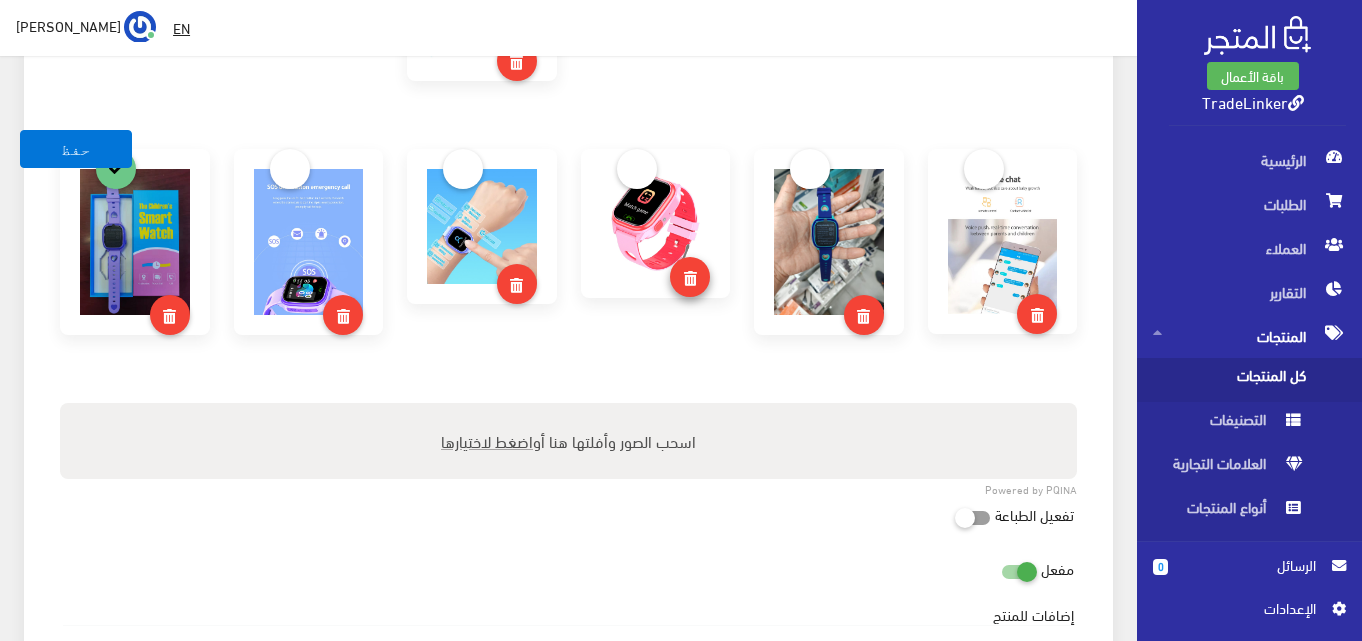 click at bounding box center [690, 279] 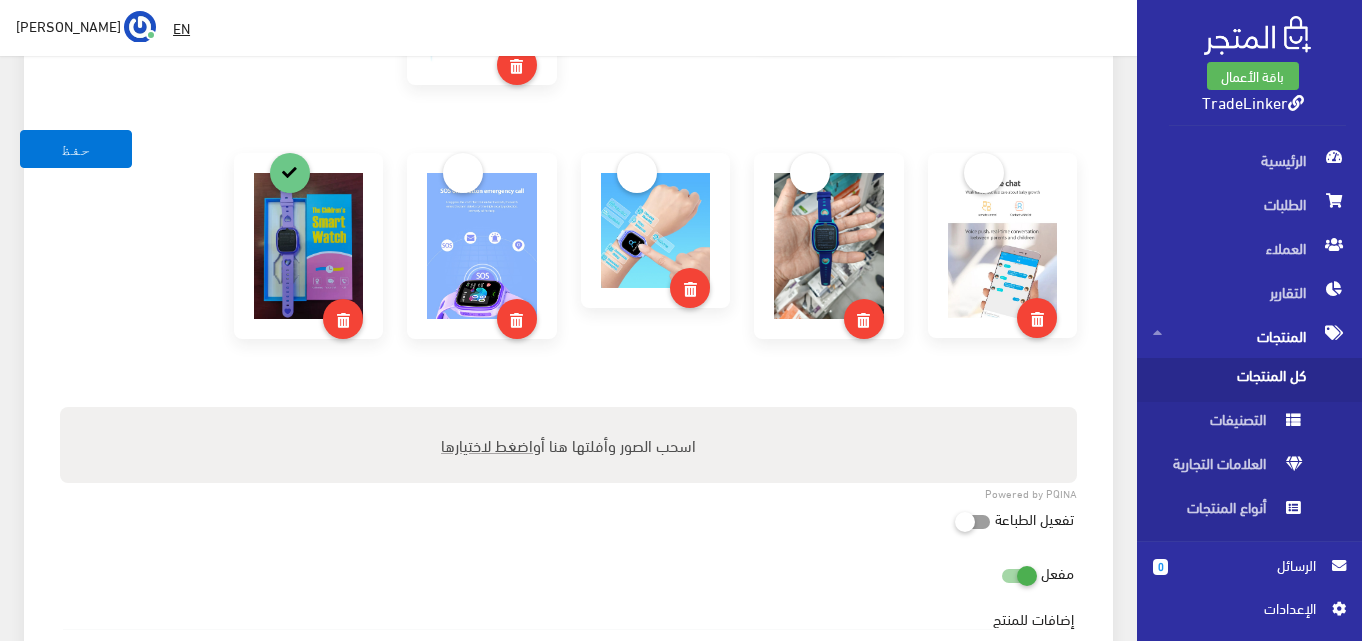 scroll, scrollTop: 1300, scrollLeft: 0, axis: vertical 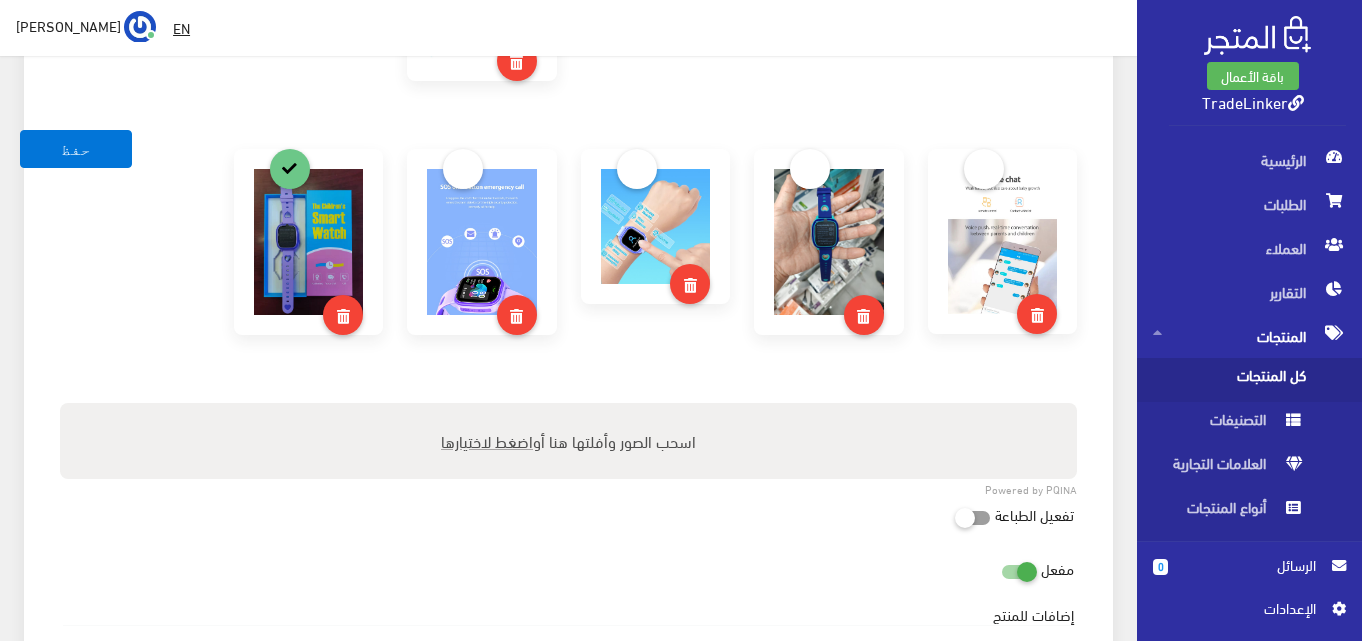 click on "اضغط لاختيارها" at bounding box center [487, 440] 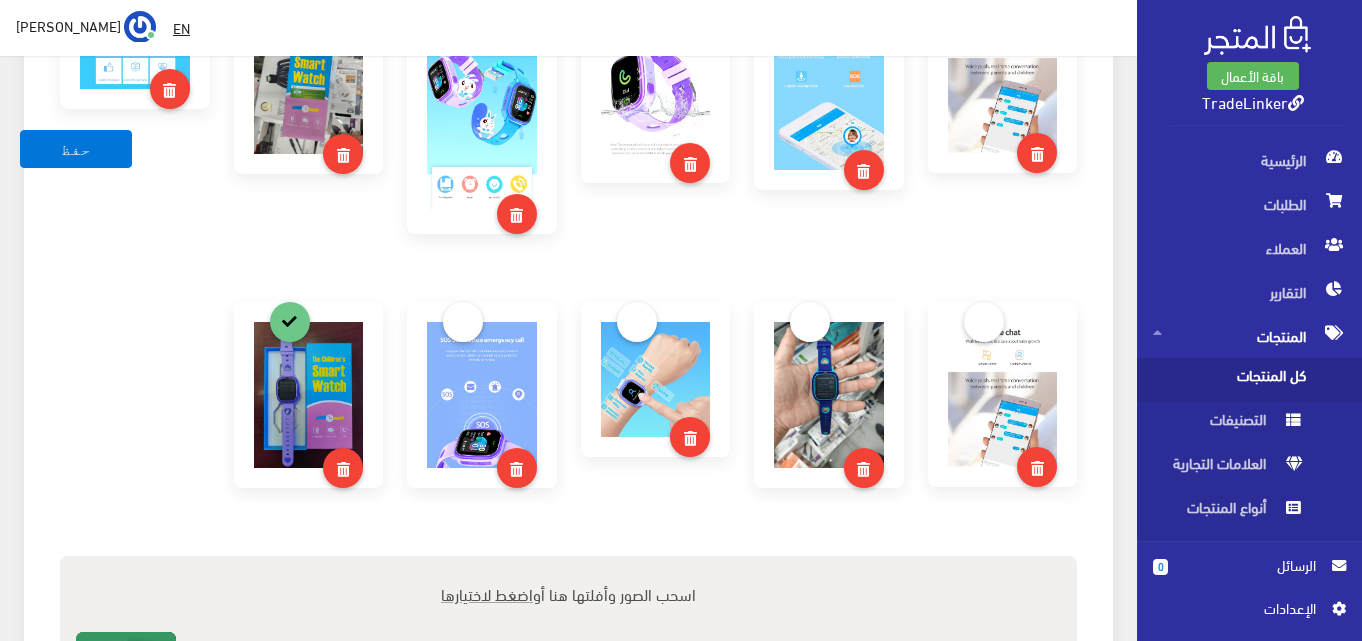 scroll, scrollTop: 1100, scrollLeft: 0, axis: vertical 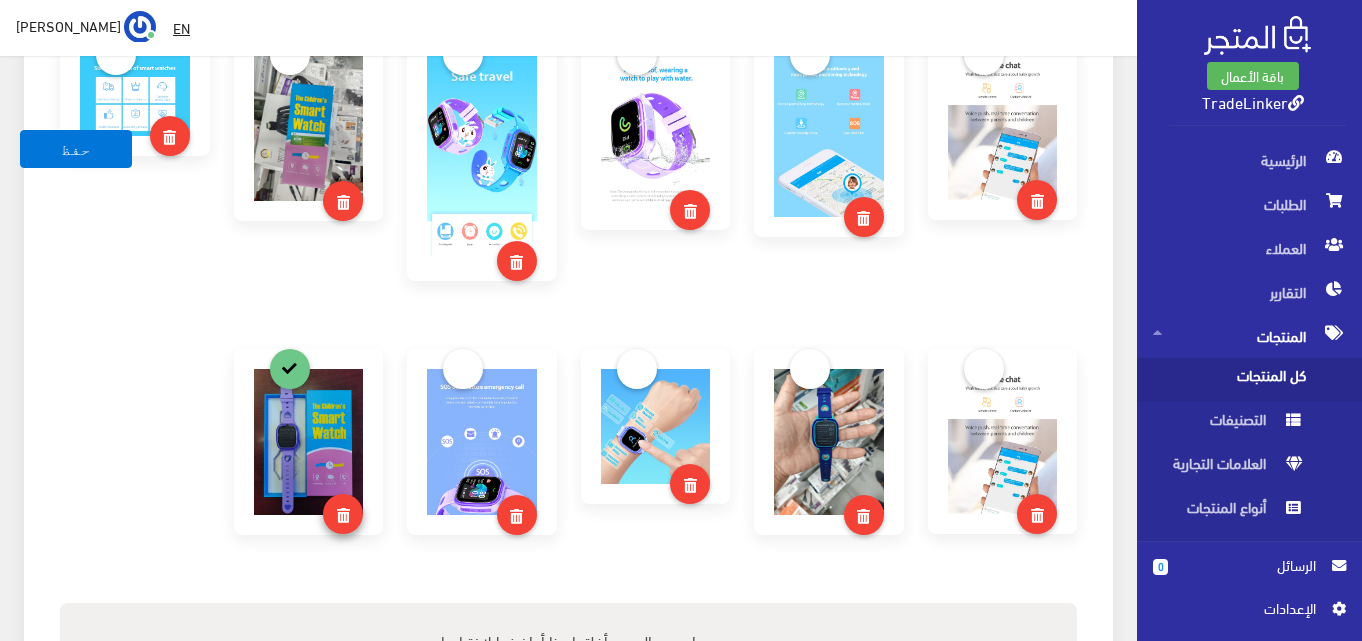 click at bounding box center (343, 514) 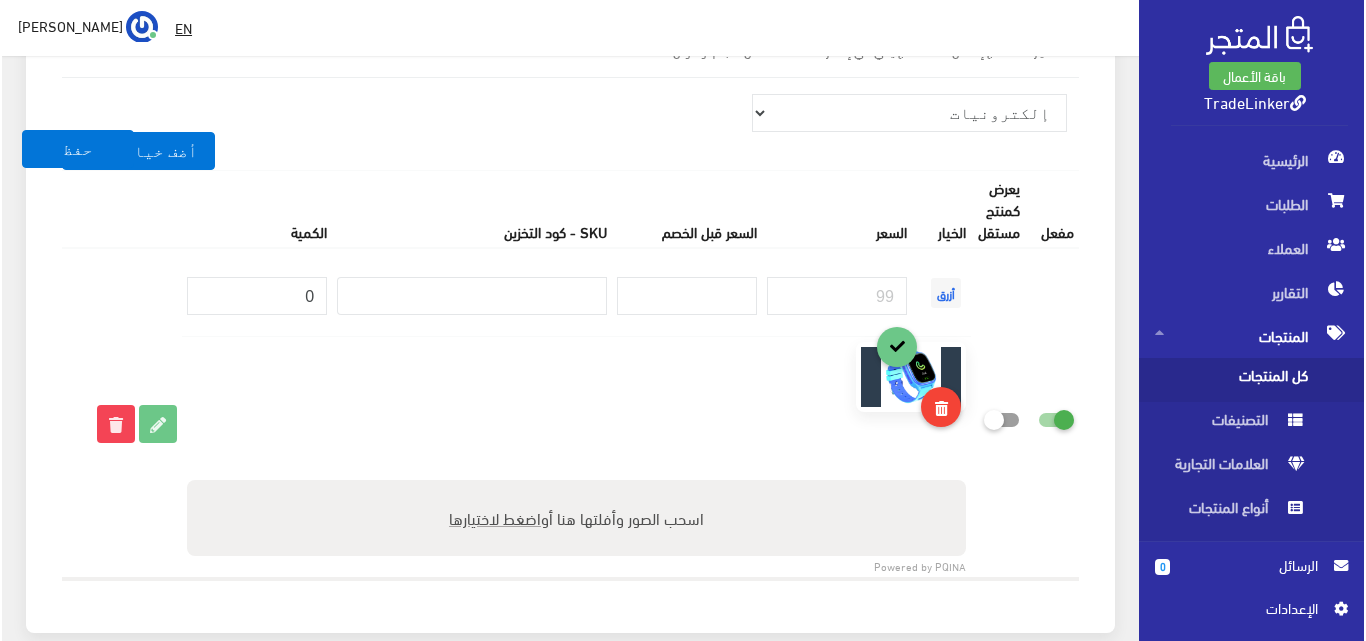 scroll, scrollTop: 2300, scrollLeft: 0, axis: vertical 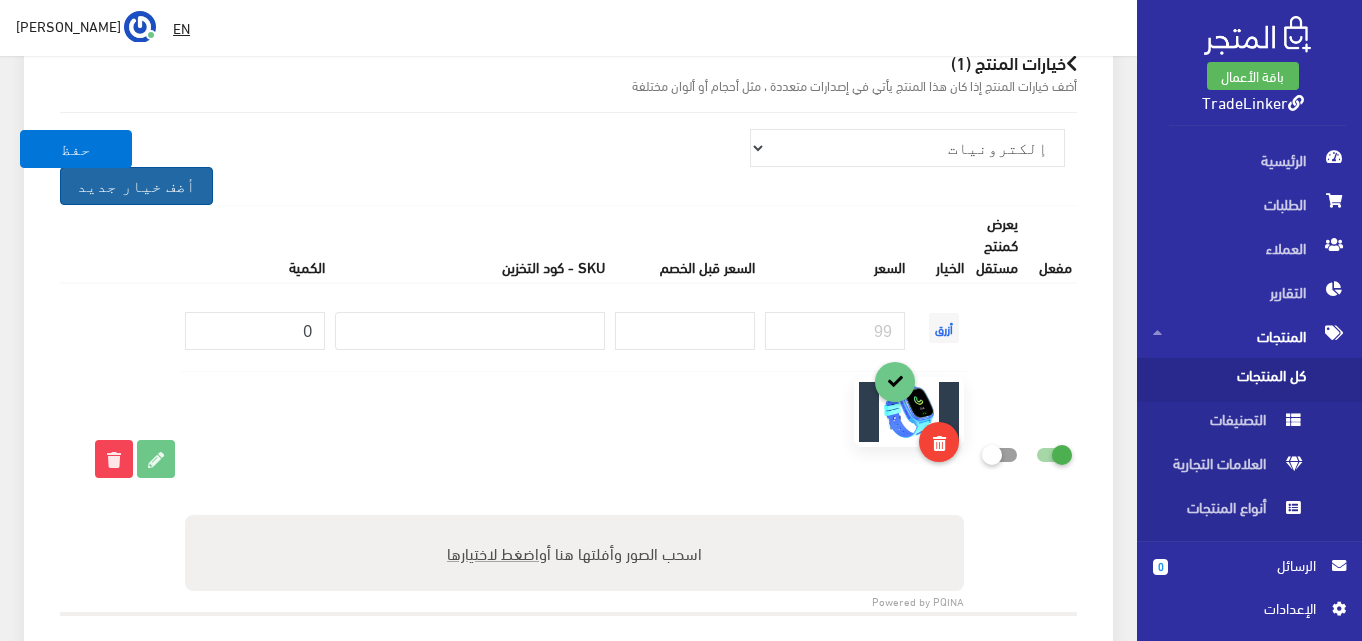 click on "أضف خيار جديد" at bounding box center [136, 186] 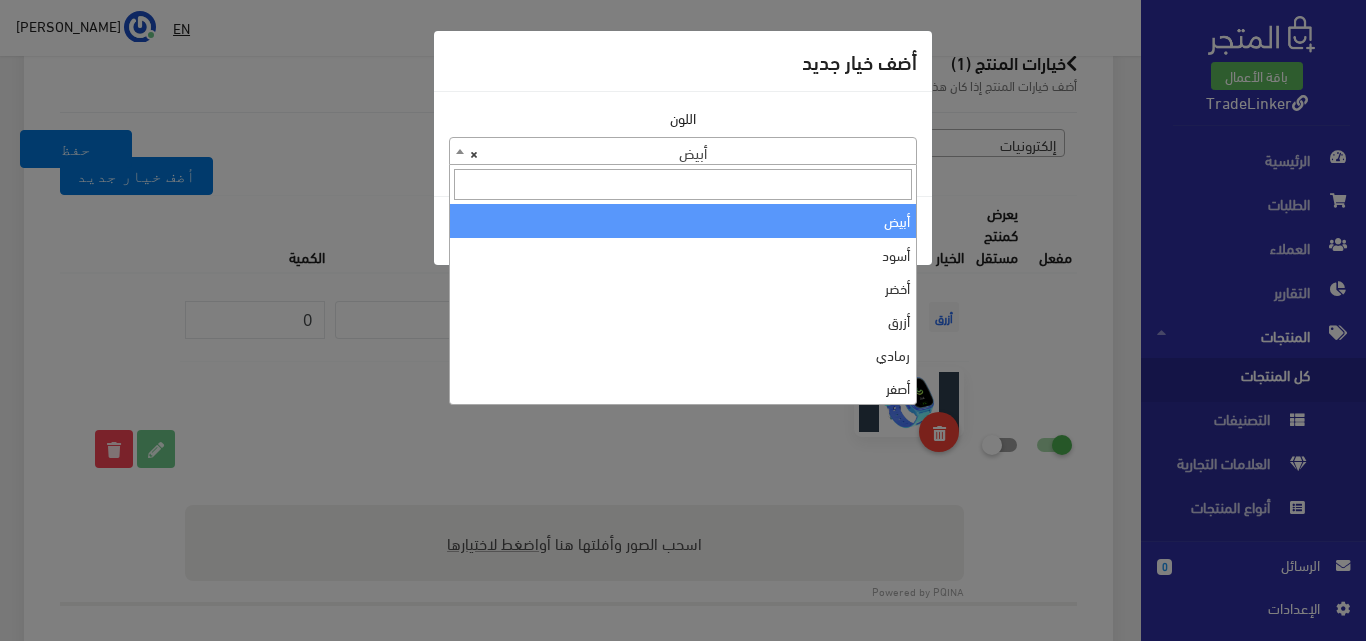 click on "× أبيض" at bounding box center (683, 152) 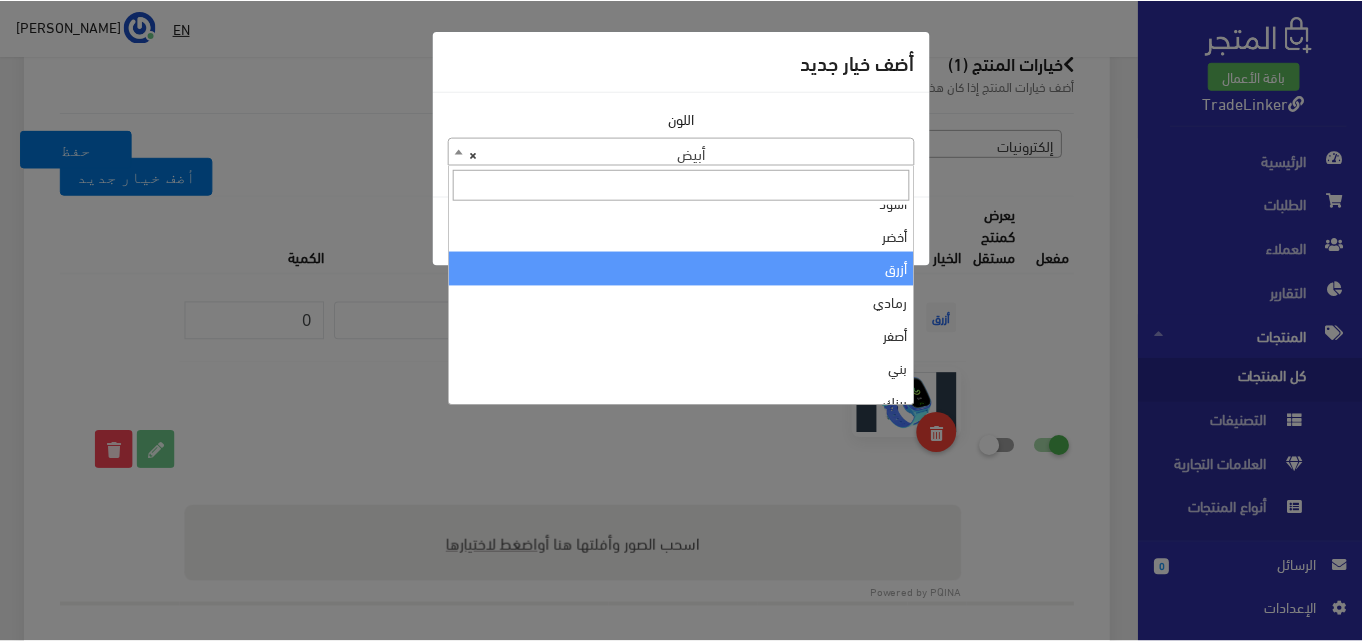scroll, scrollTop: 234, scrollLeft: 0, axis: vertical 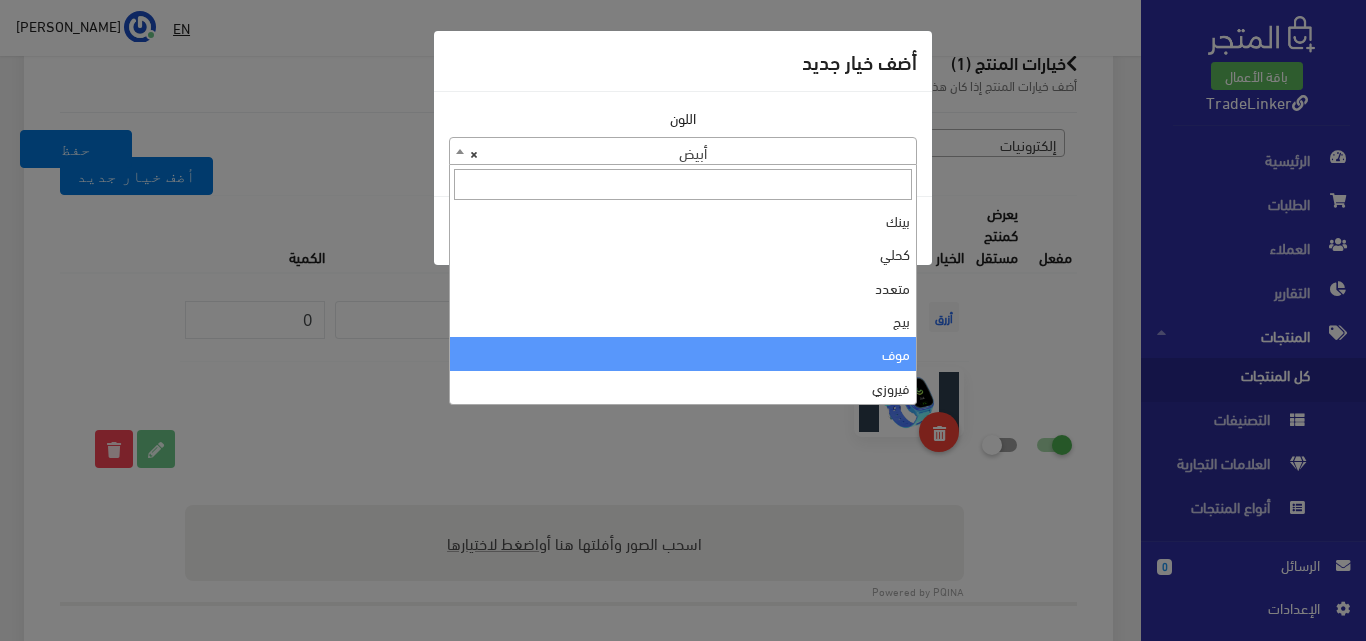 select on "66" 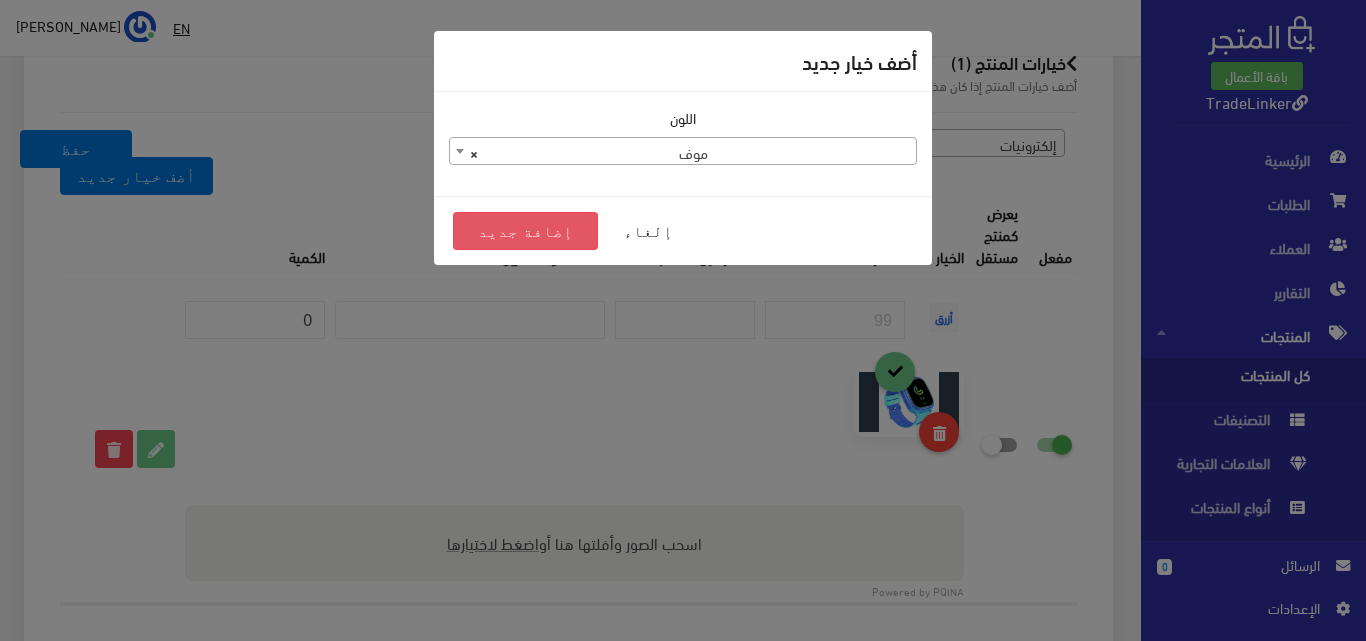 click on "إضافة جديد" at bounding box center (525, 231) 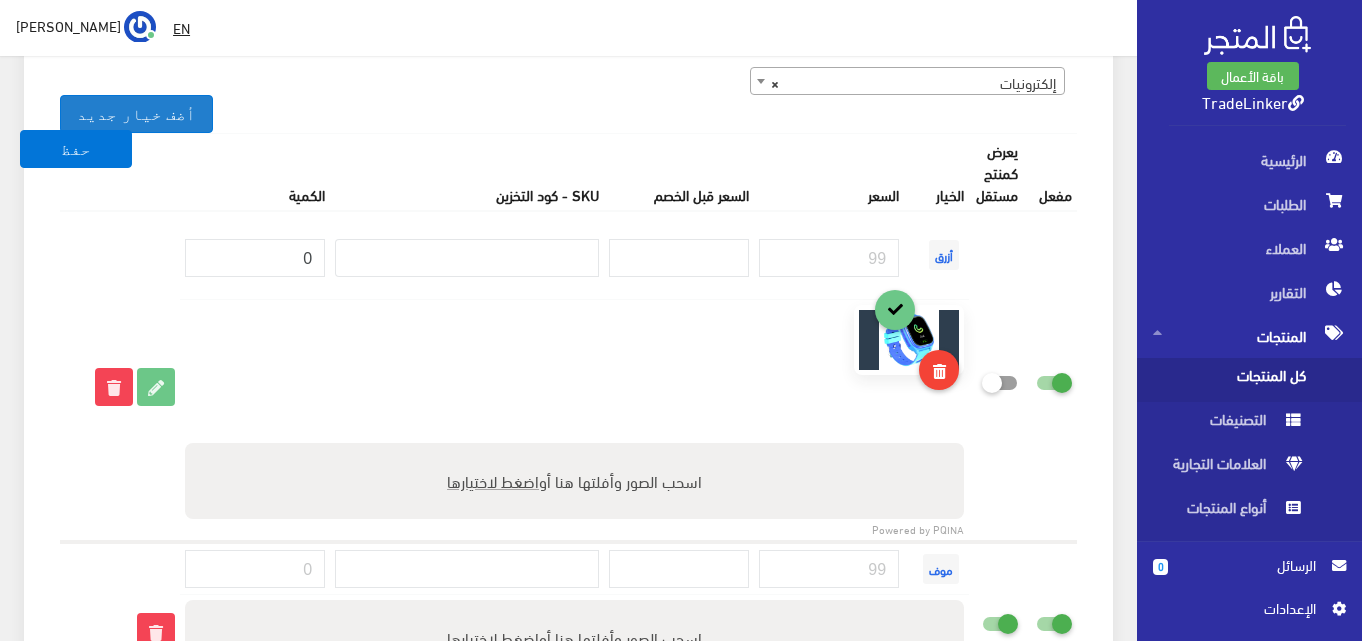 scroll, scrollTop: 2500, scrollLeft: 0, axis: vertical 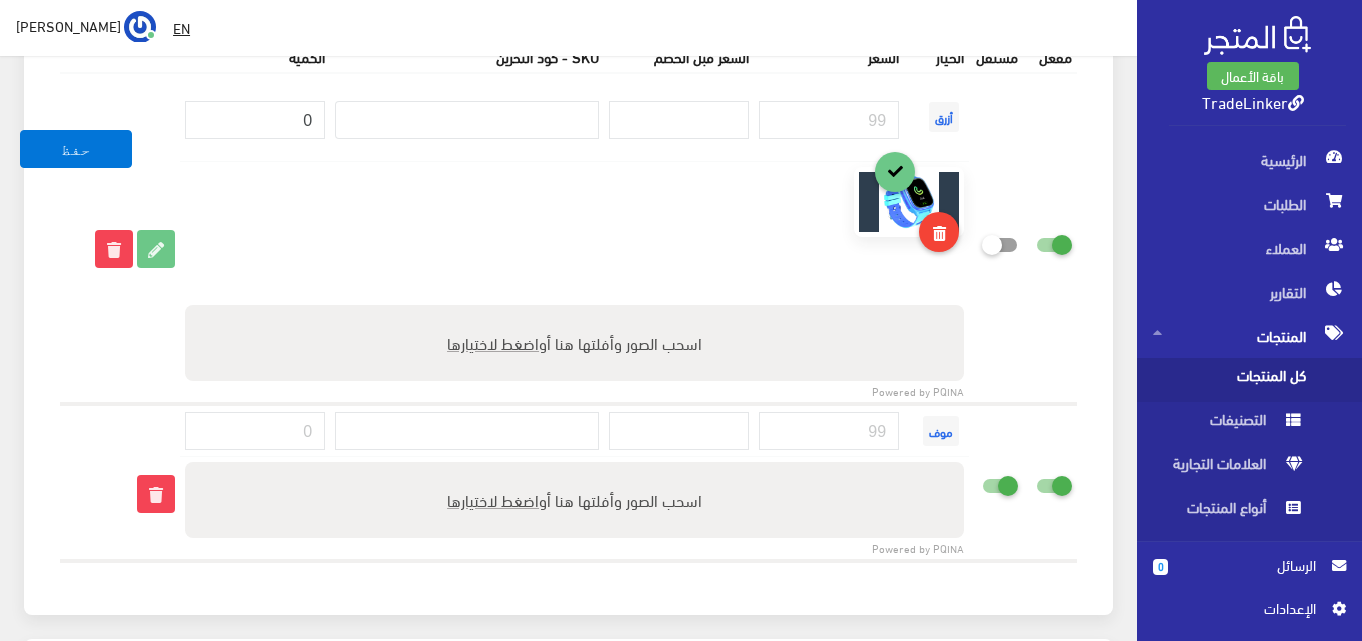 click at bounding box center (982, 485) 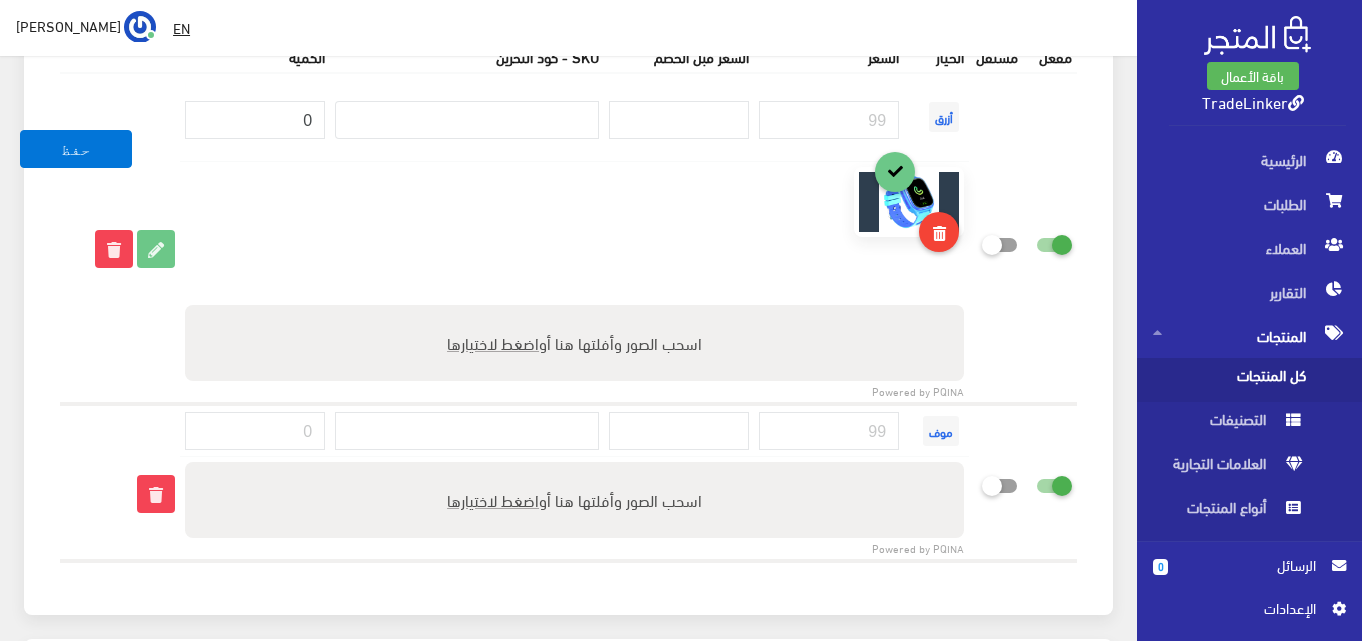 click on "اضغط لاختيارها" at bounding box center (493, 499) 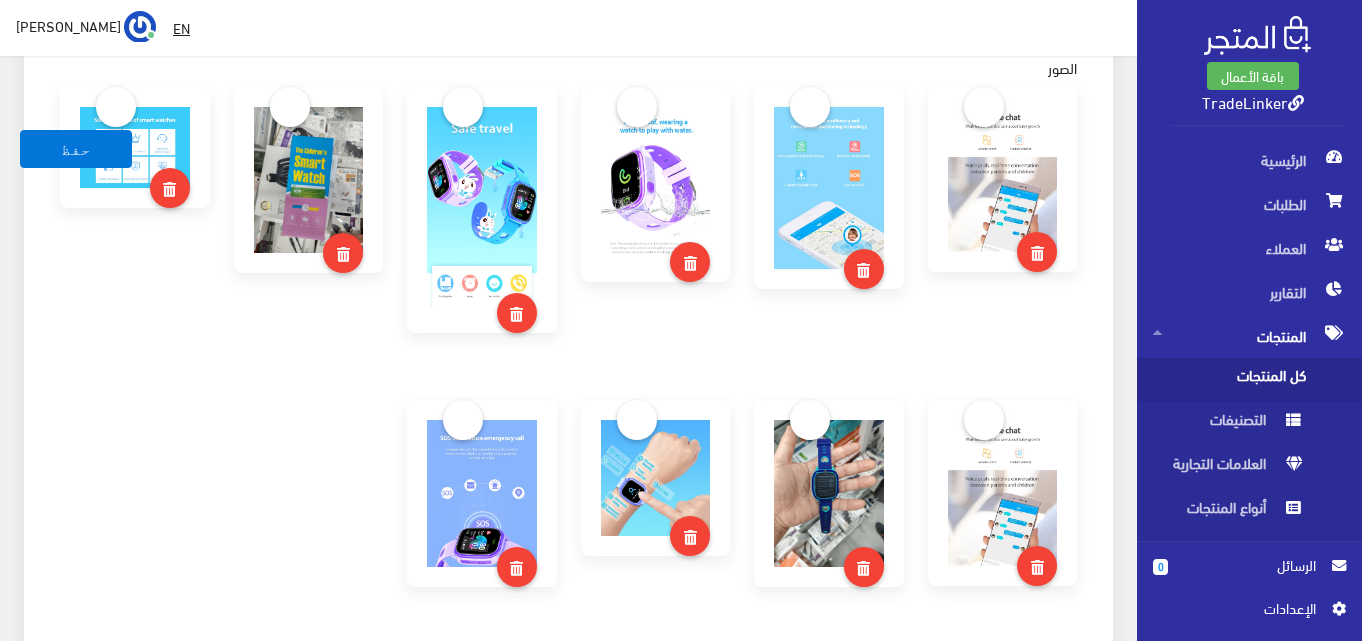 scroll, scrollTop: 1000, scrollLeft: 0, axis: vertical 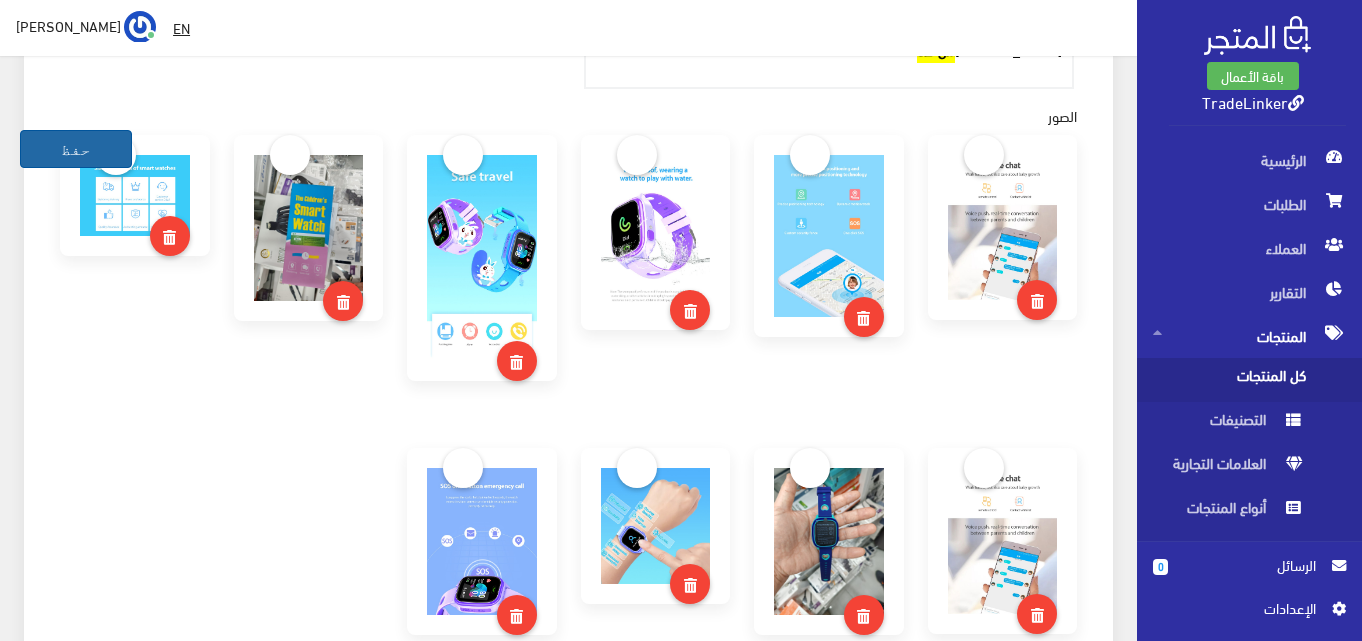 click on "حفظ" at bounding box center (76, 149) 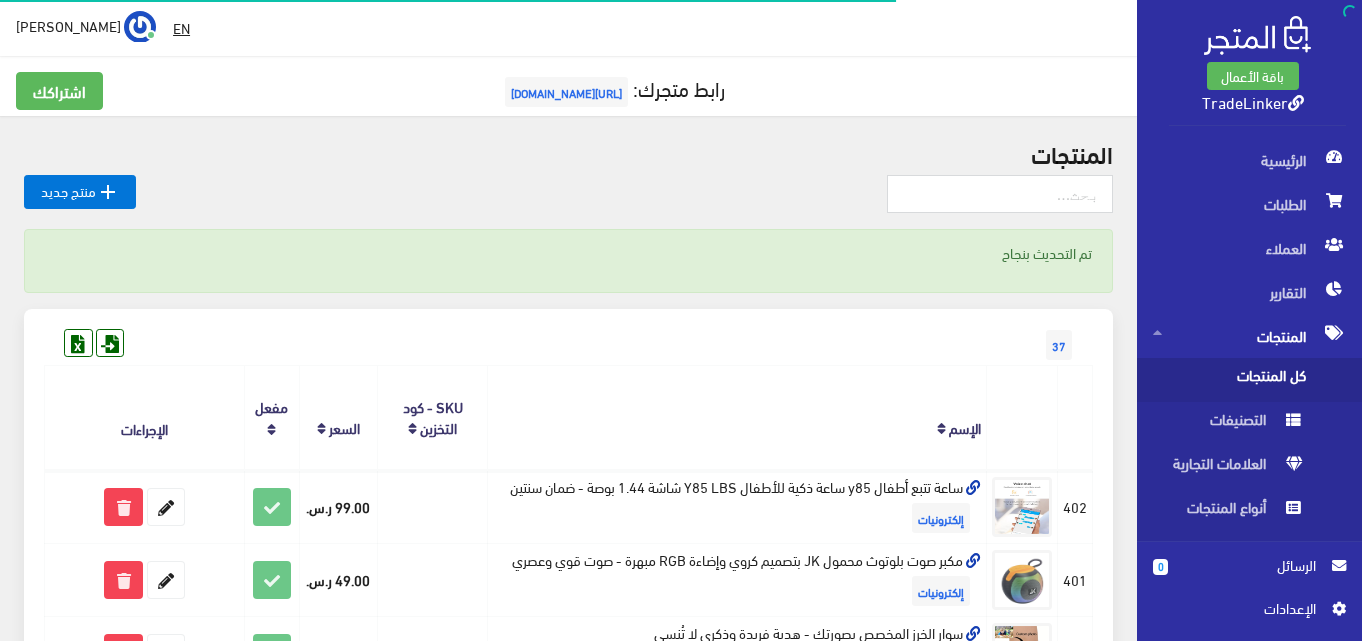 scroll, scrollTop: 0, scrollLeft: 0, axis: both 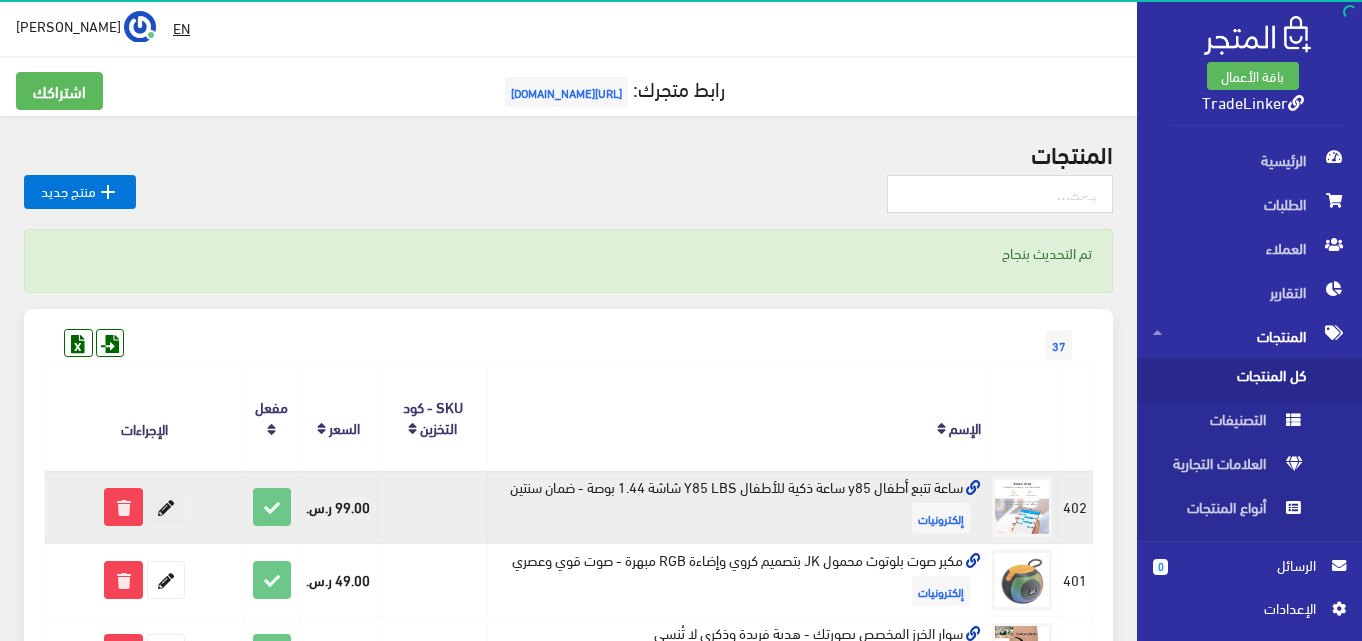 click at bounding box center [166, 507] 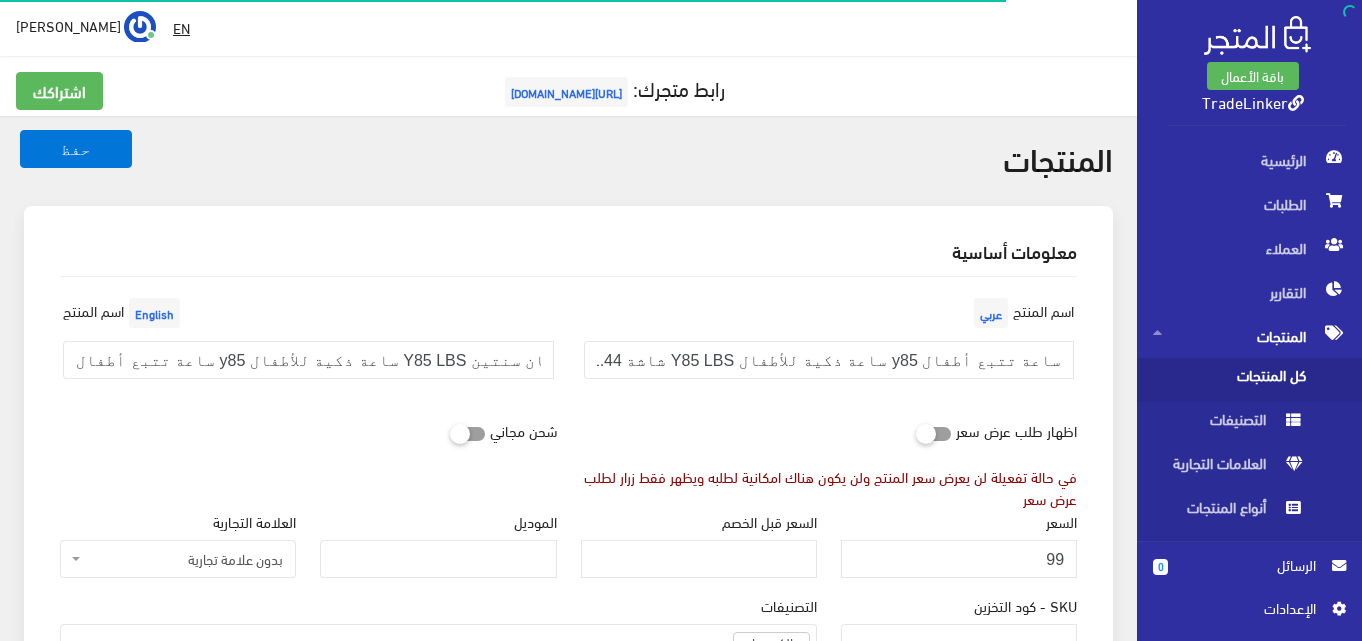 select on "7" 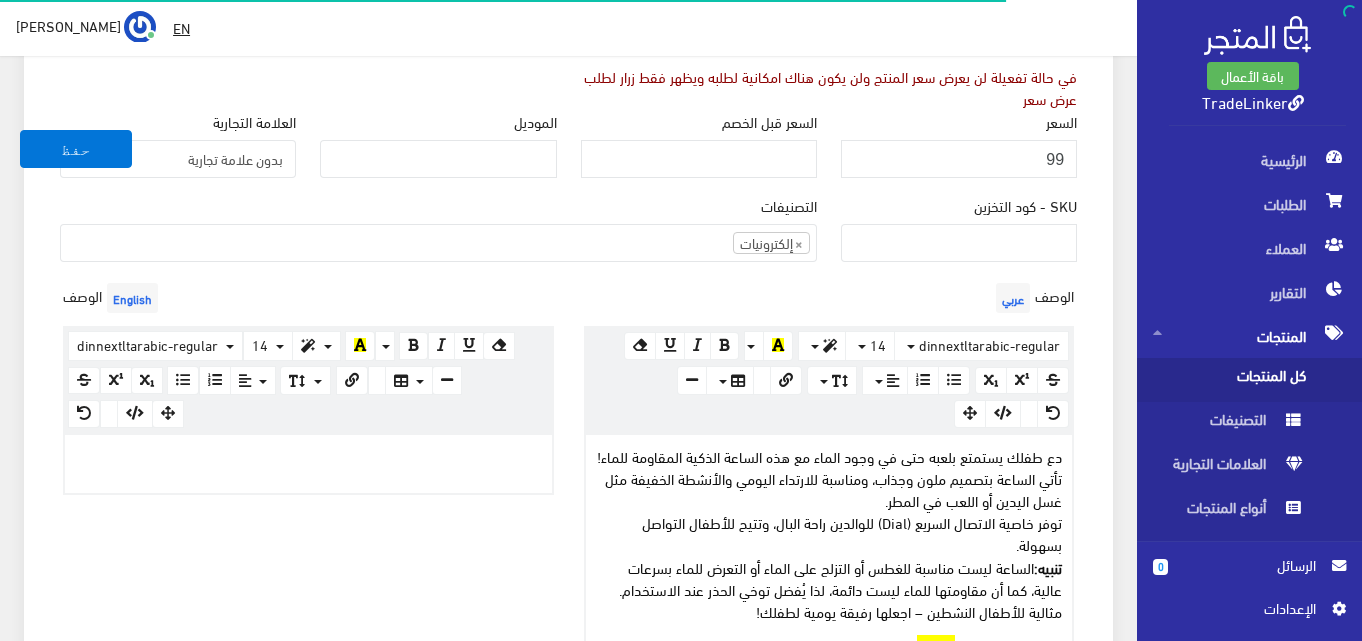 scroll, scrollTop: 60, scrollLeft: 0, axis: vertical 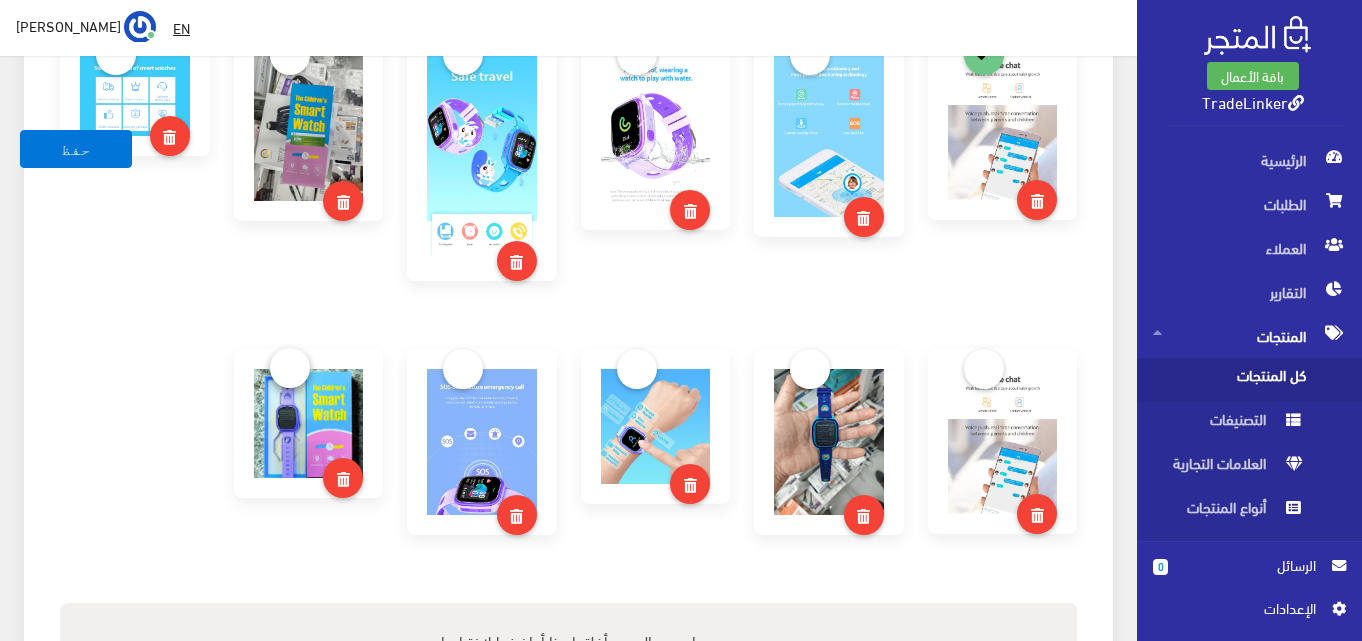 click at bounding box center [290, 368] 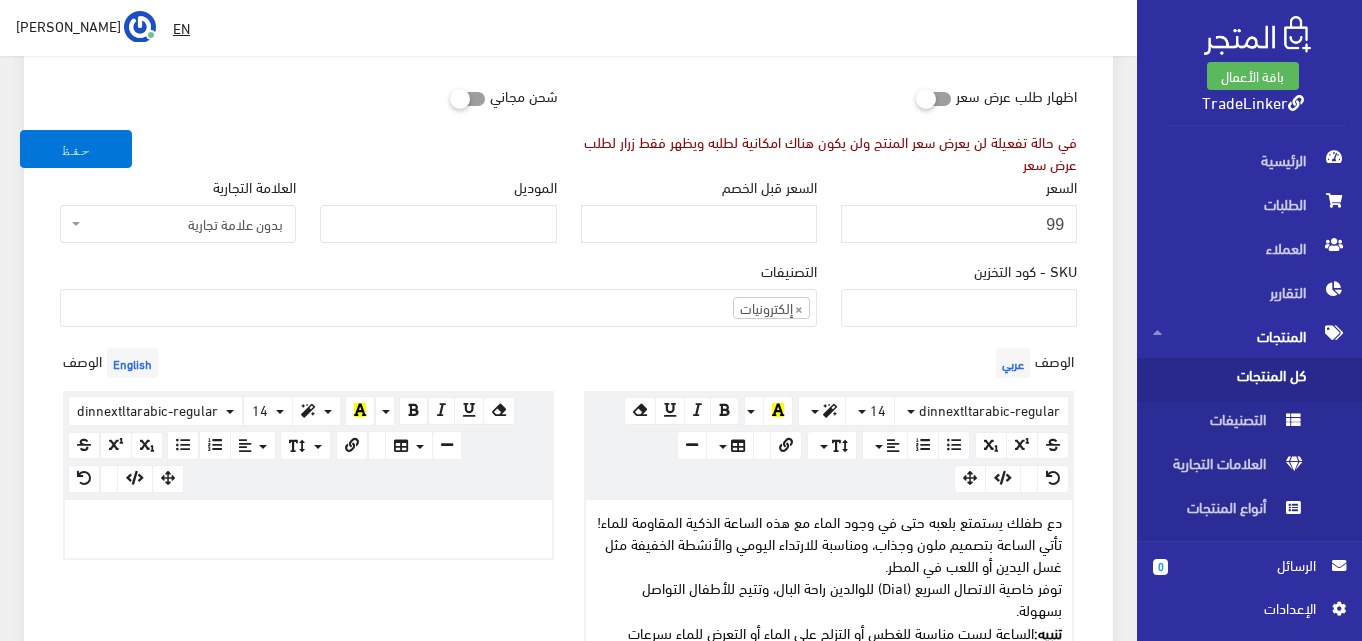 scroll, scrollTop: 300, scrollLeft: 0, axis: vertical 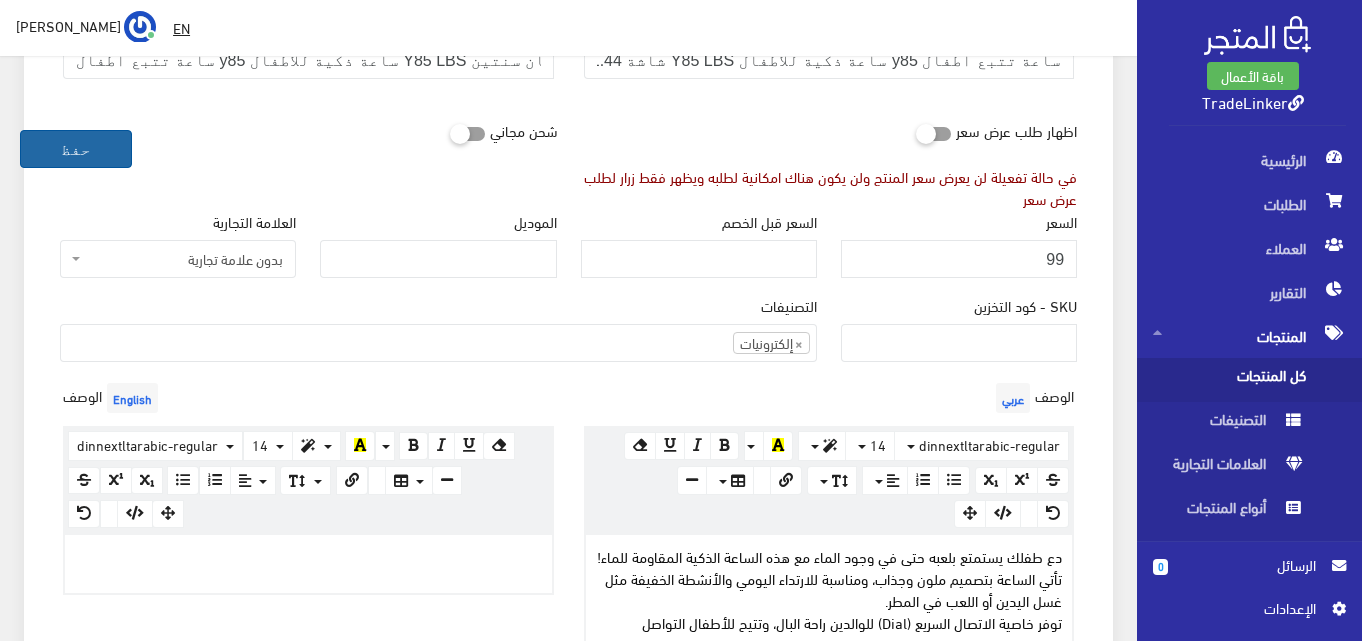 click on "حفظ" at bounding box center [76, 149] 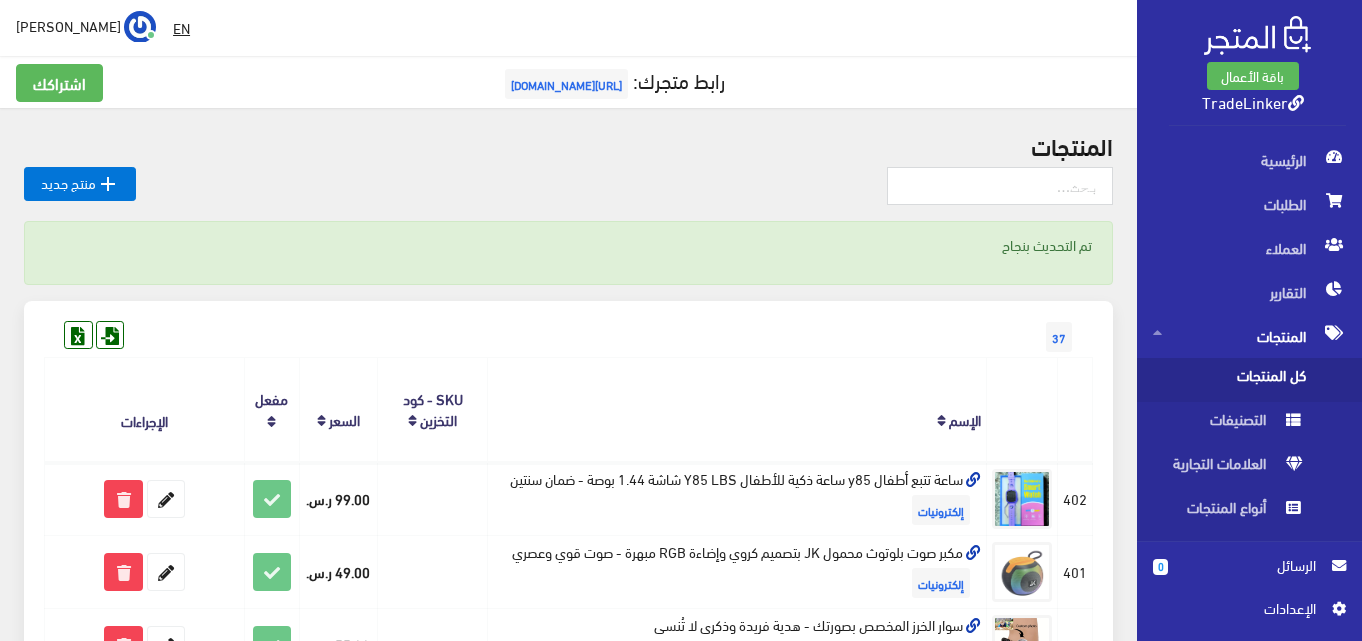 scroll, scrollTop: 0, scrollLeft: 0, axis: both 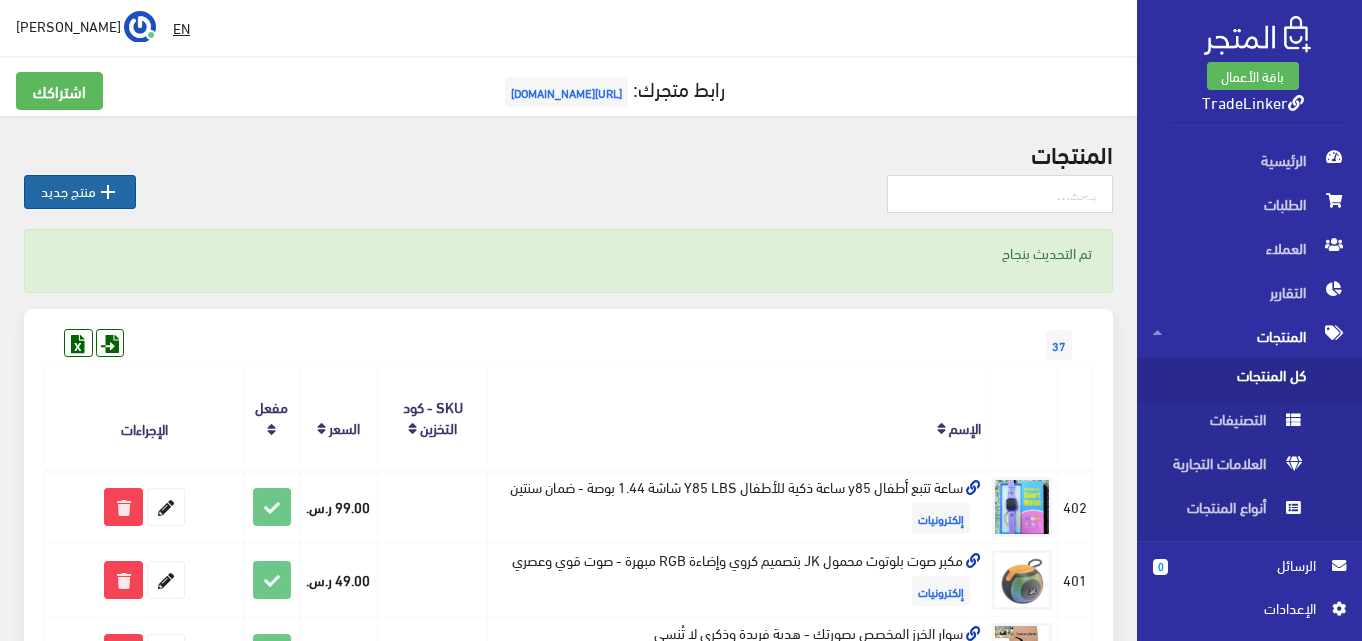 click on "  منتج جديد" at bounding box center (80, 192) 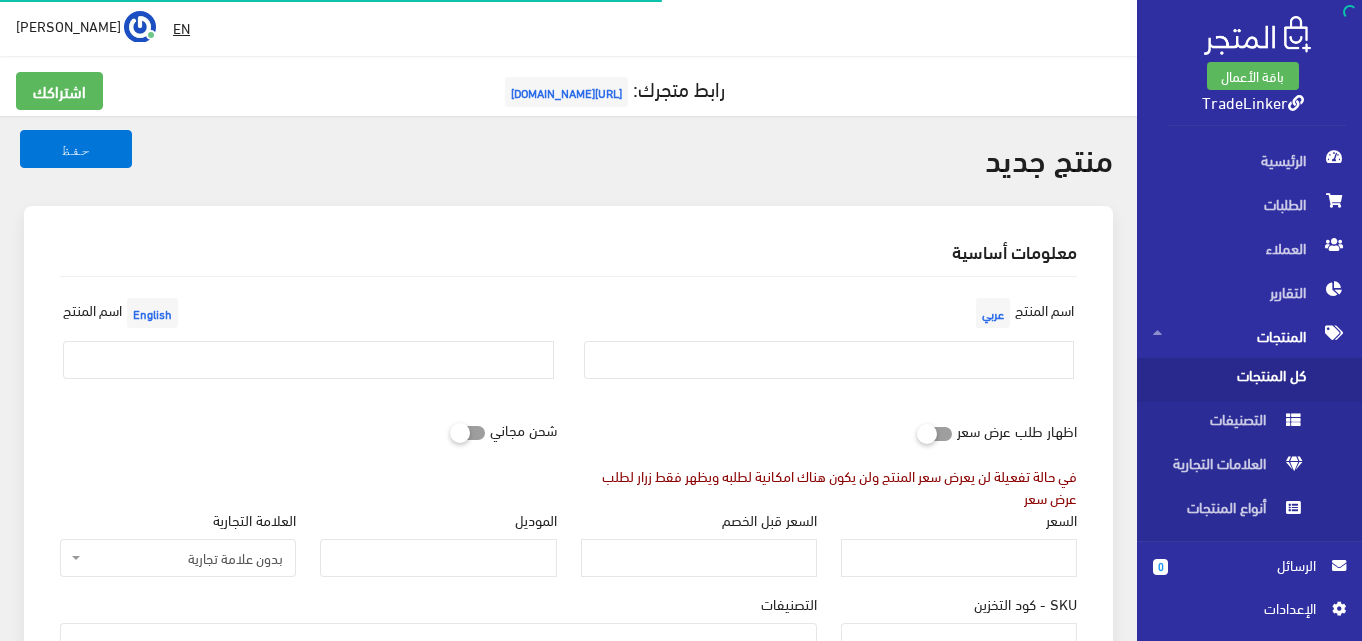 select 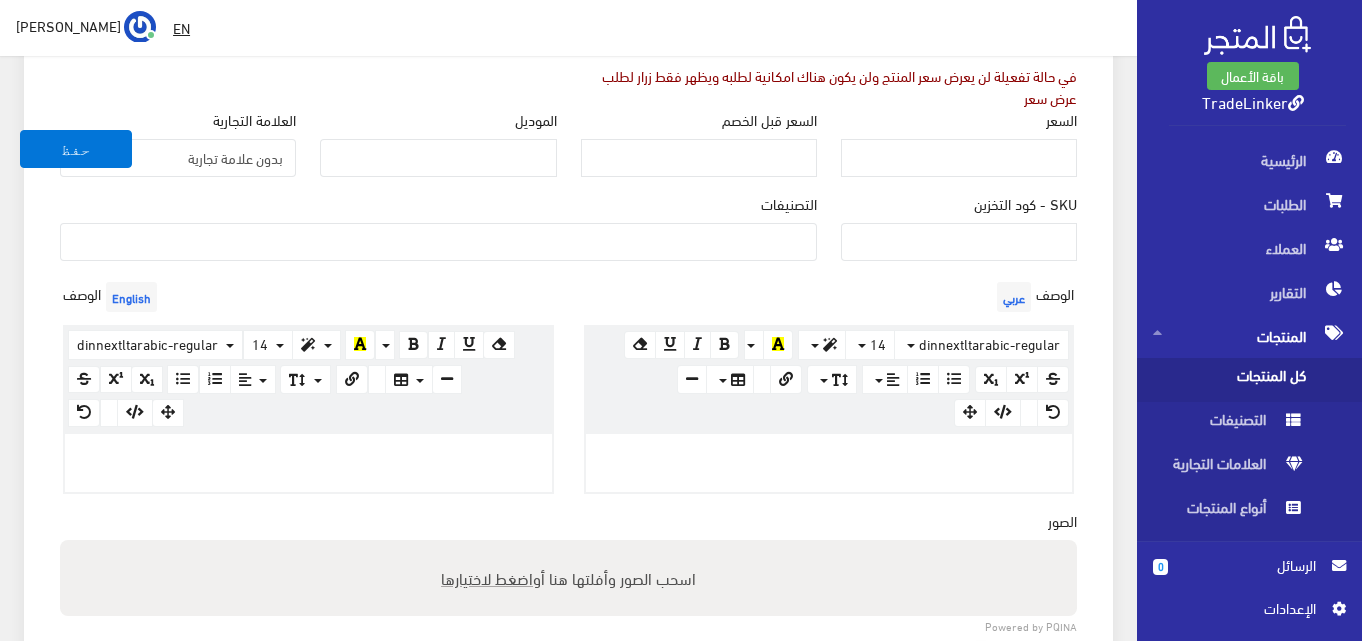 scroll, scrollTop: 600, scrollLeft: 0, axis: vertical 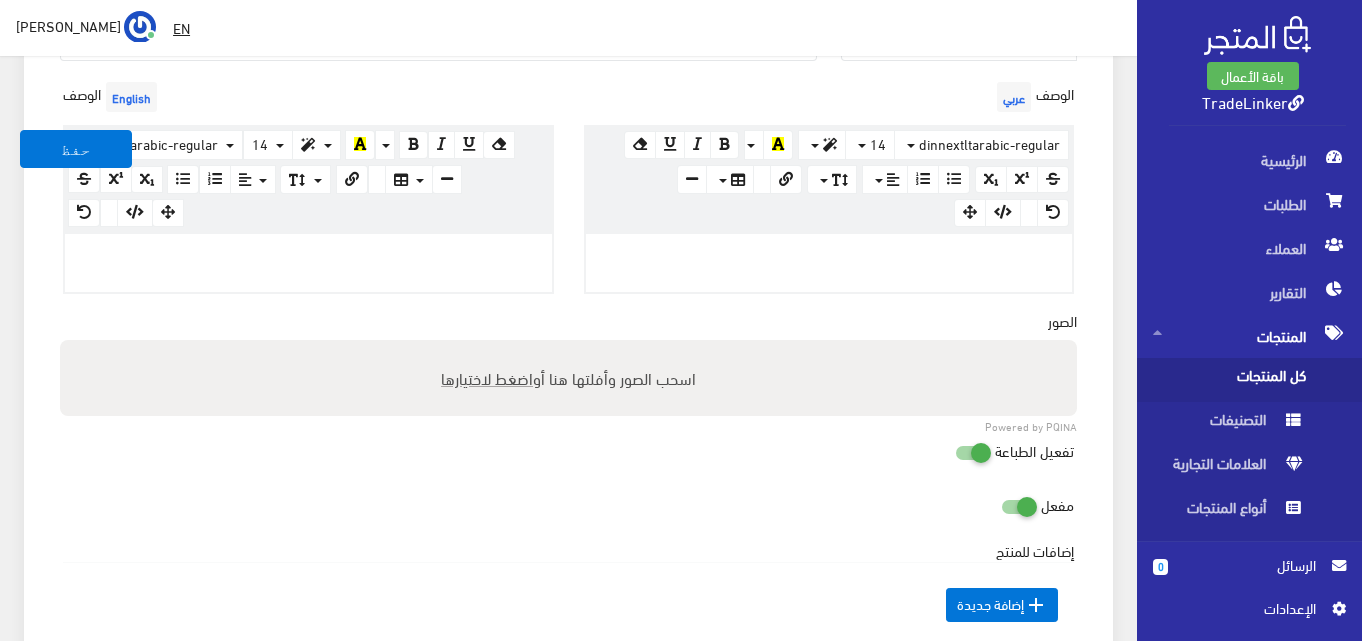 click on "اضغط لاختيارها" at bounding box center [487, 377] 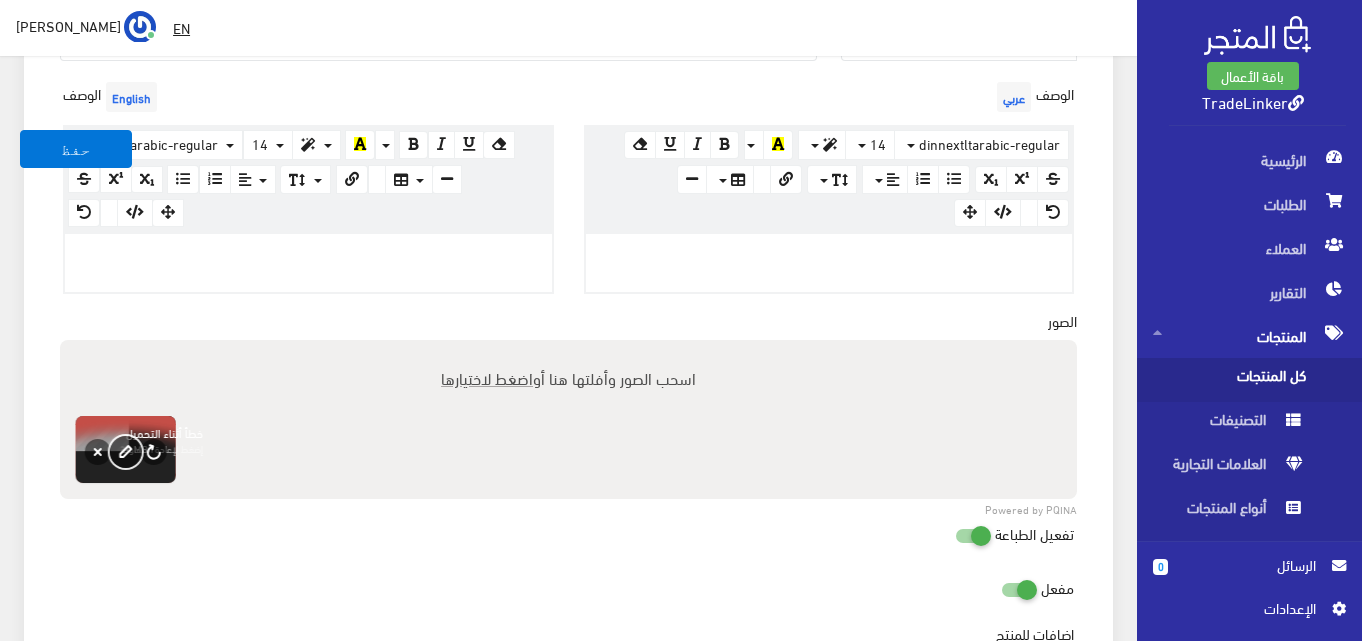 click on "edit" at bounding box center [126, 451] 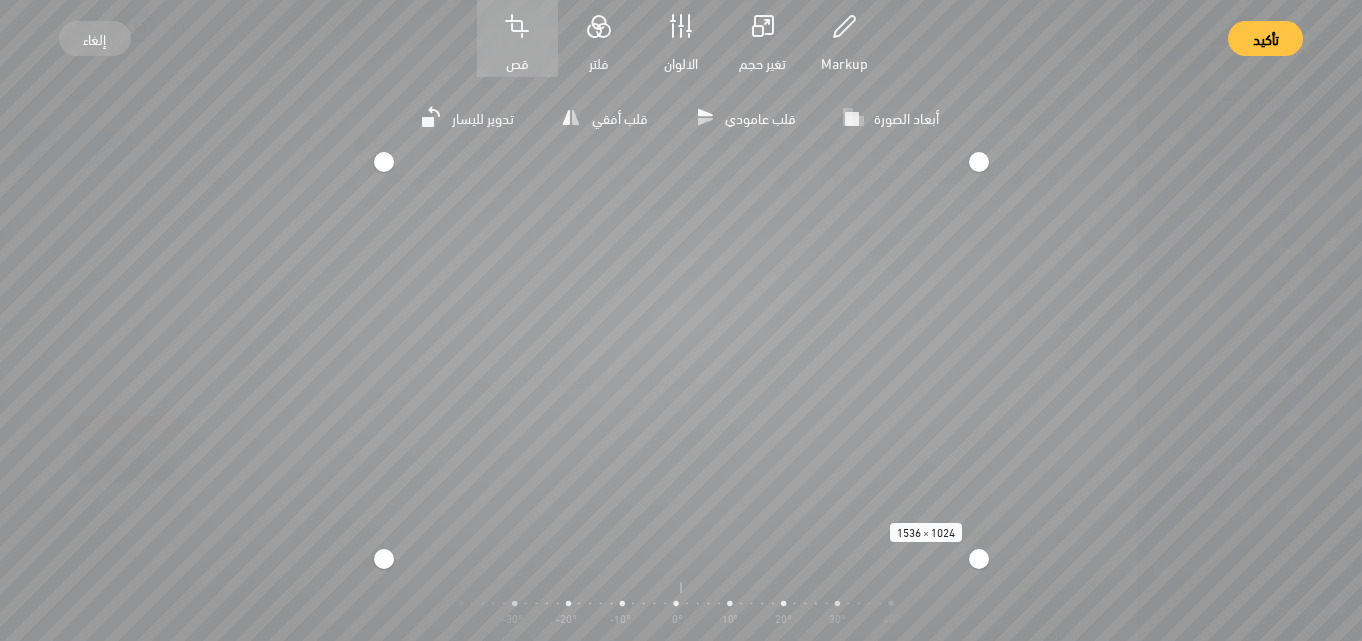 click on "تأكيد" at bounding box center (1266, 38) 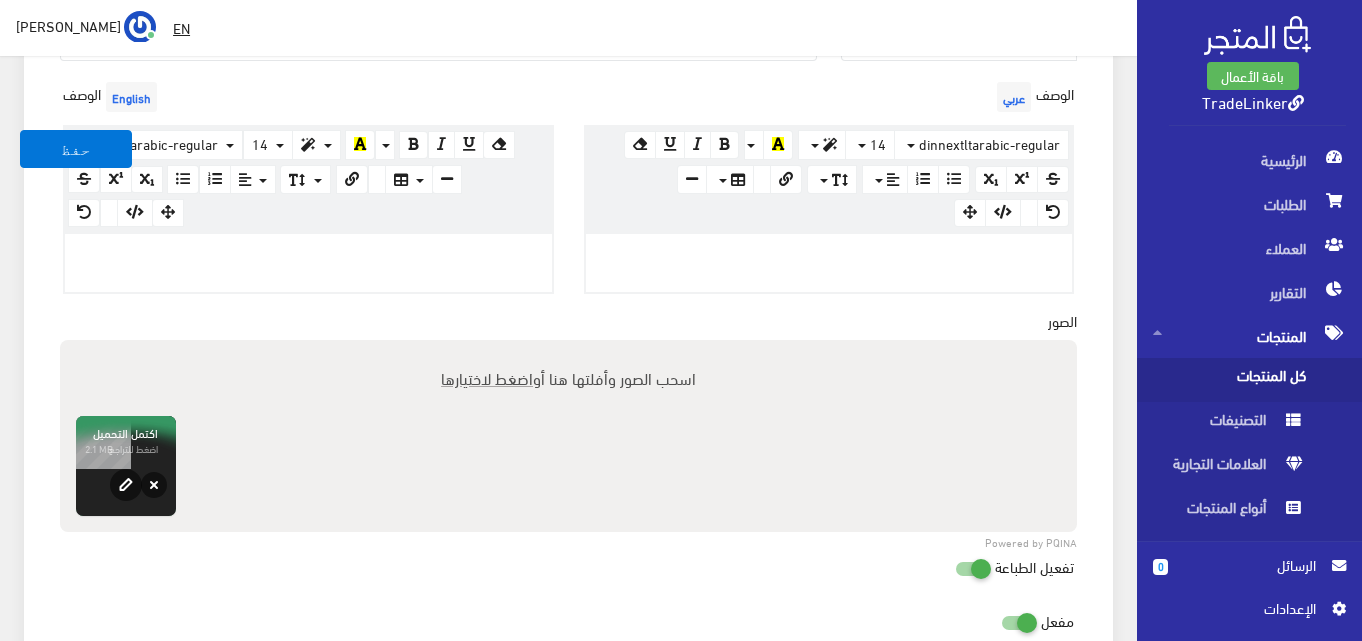 click on "اضغط لاختيارها" at bounding box center (487, 377) 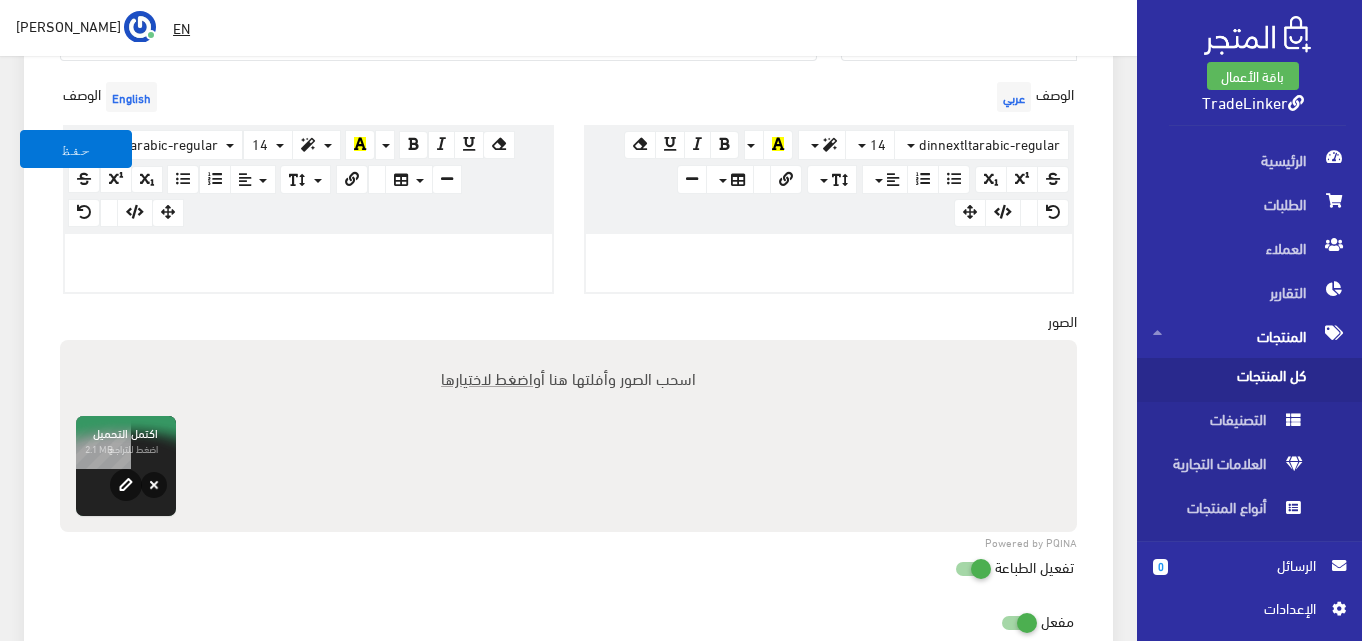type on "C:\fakepath\Copilot_20250712_104915.png" 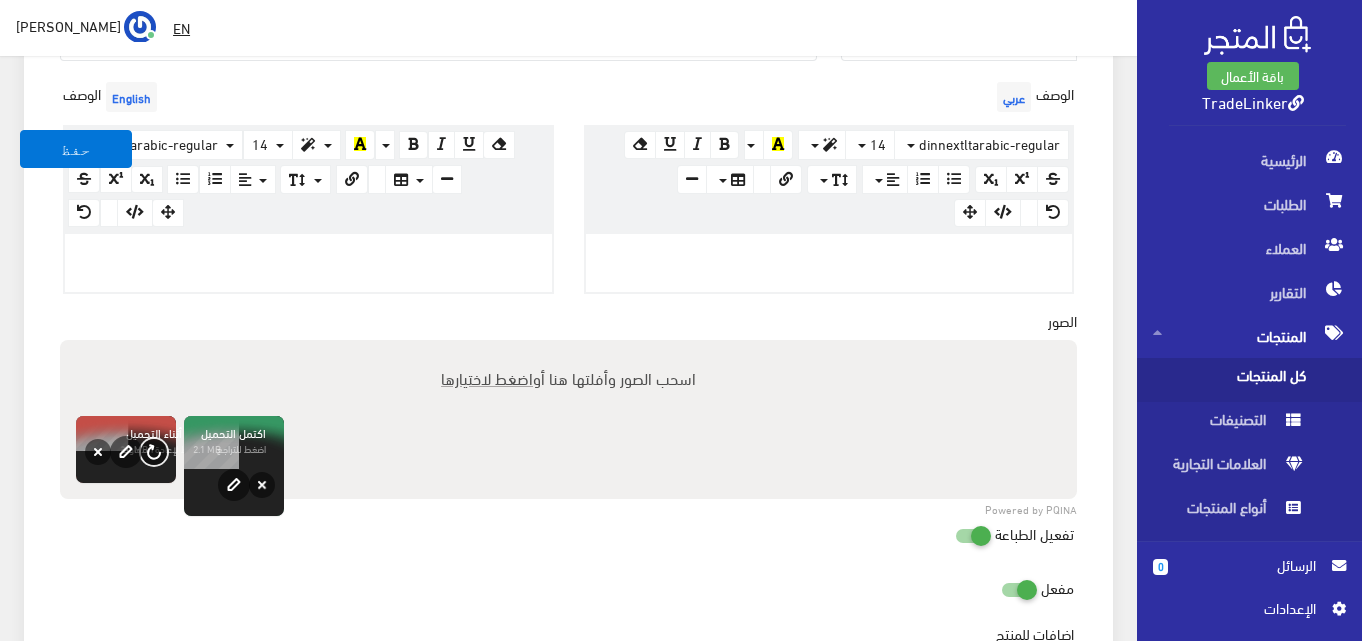 click on "إعادة المحاولة" at bounding box center [154, 451] 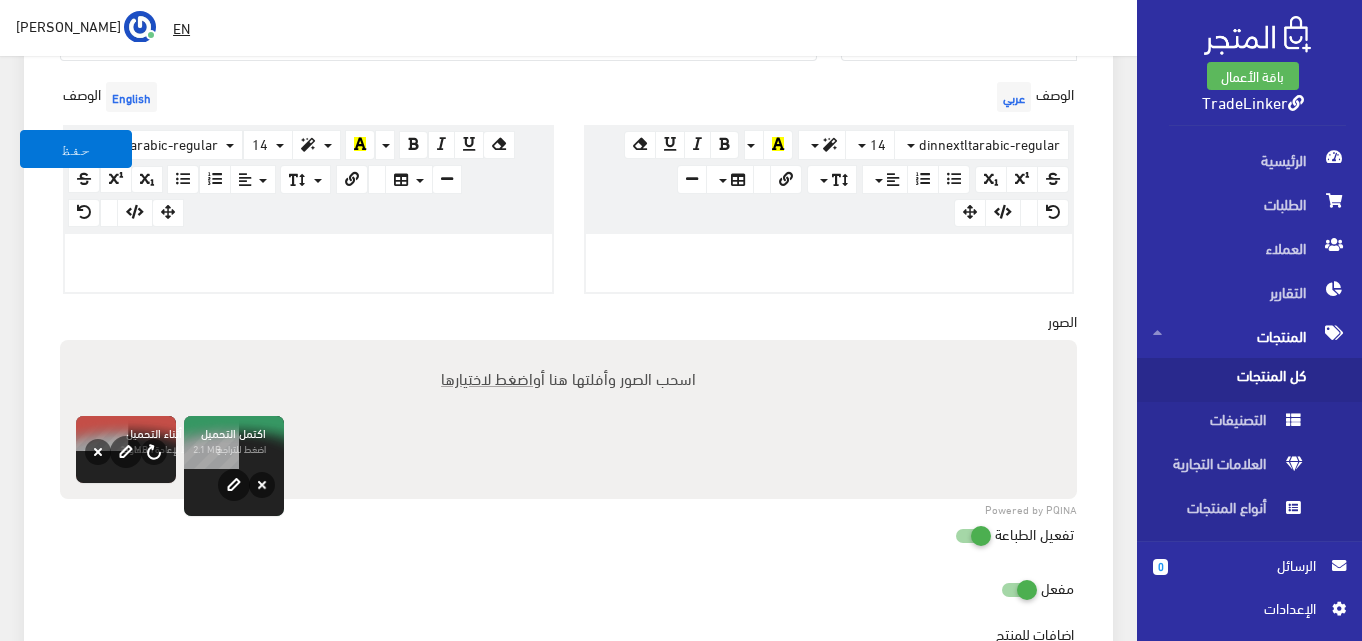 click on "اضغط لاختيارها" at bounding box center [487, 377] 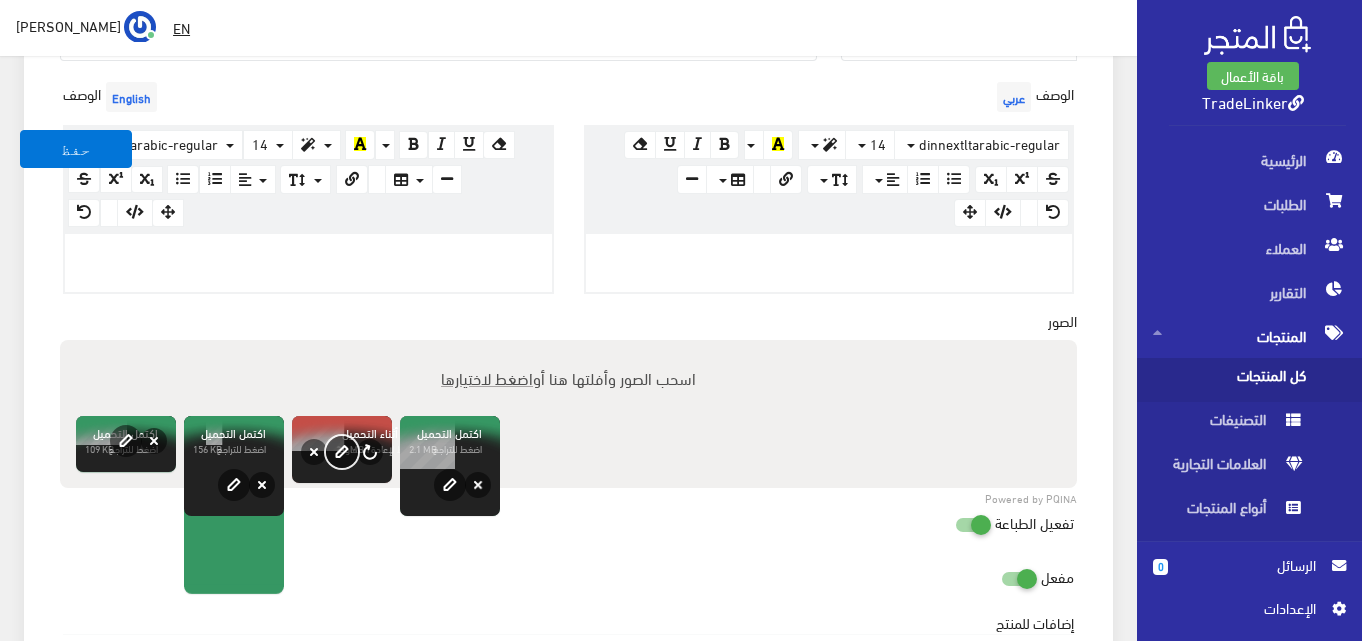 click on "edit" at bounding box center (342, 451) 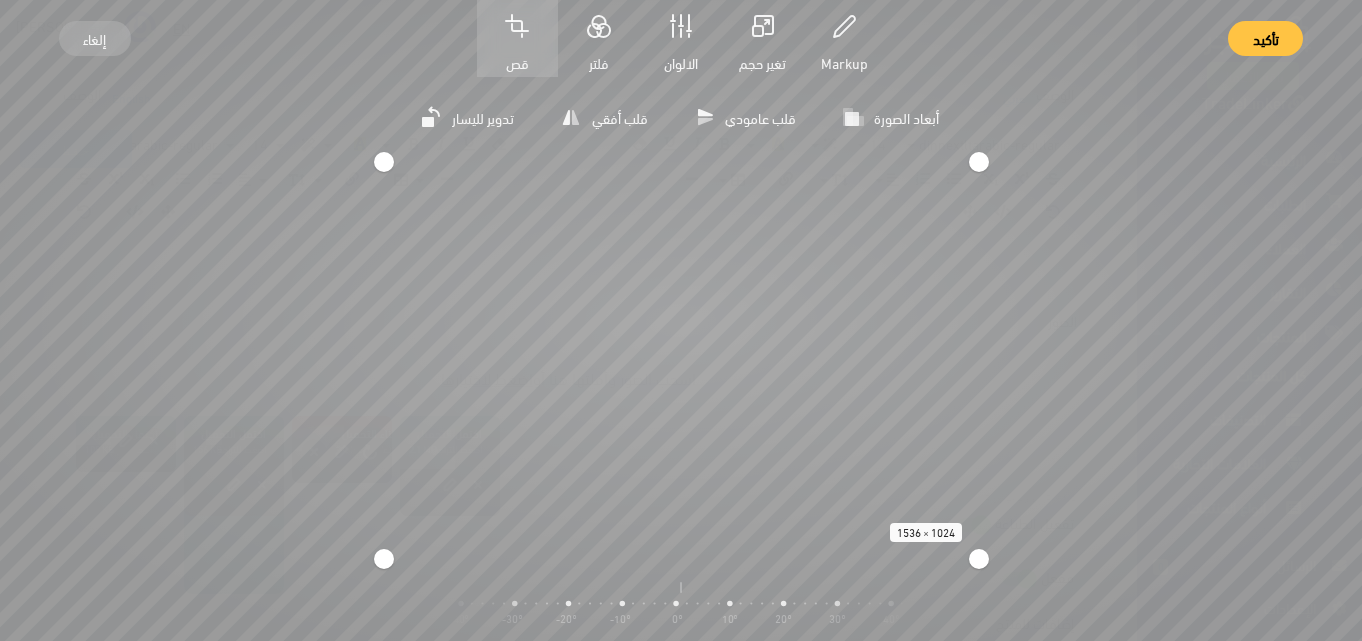 click on "تأكيد" at bounding box center (1266, 38) 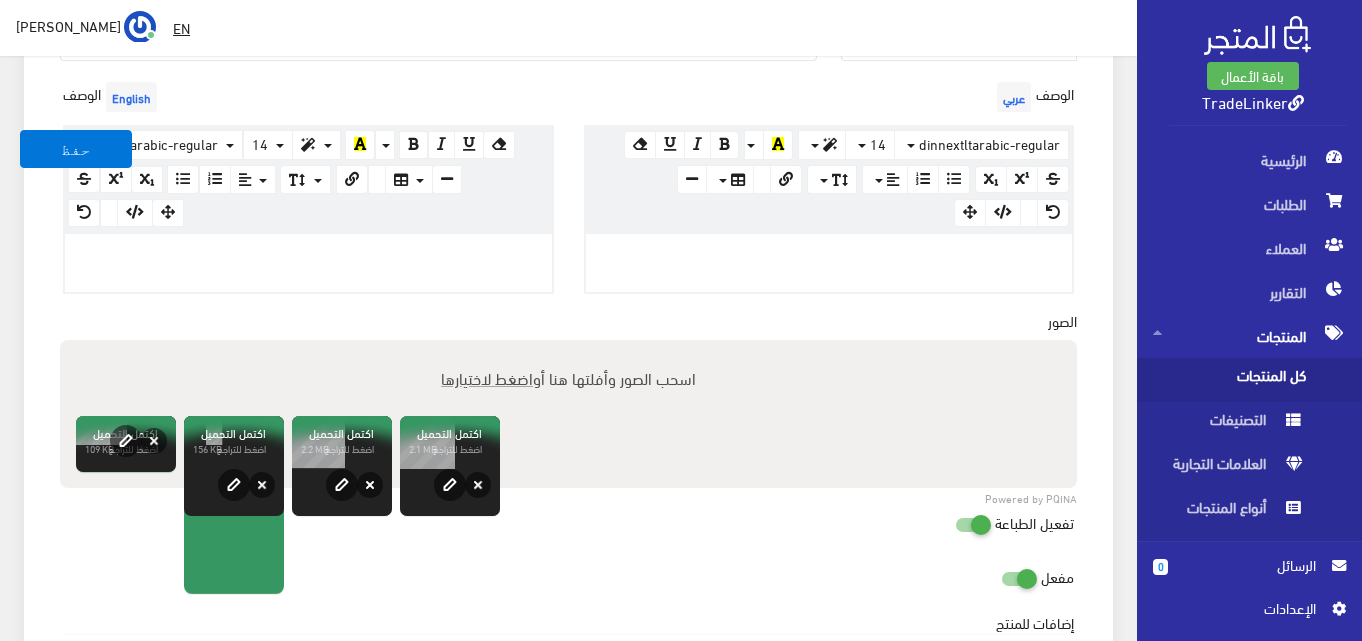 click at bounding box center (937, 522) 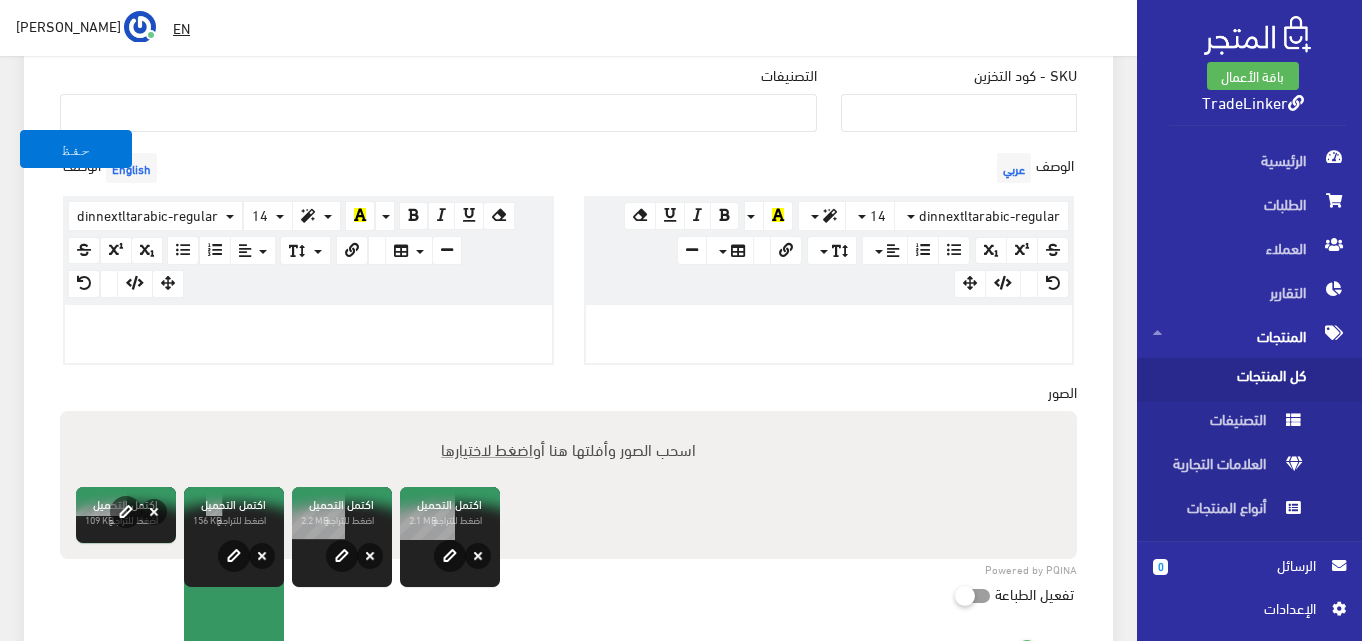 scroll, scrollTop: 300, scrollLeft: 0, axis: vertical 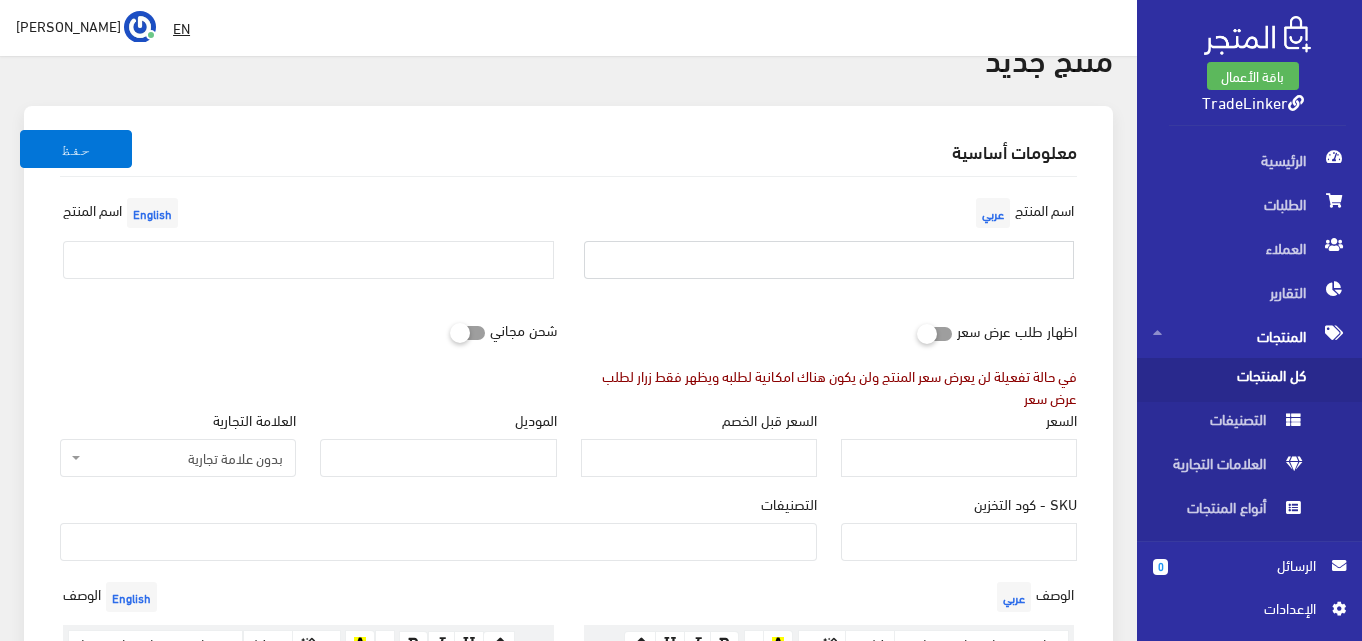 paste on "تابلت الأطفال Telzeal P602 - عالم من التعلم والمرح الآمن لطفلك" 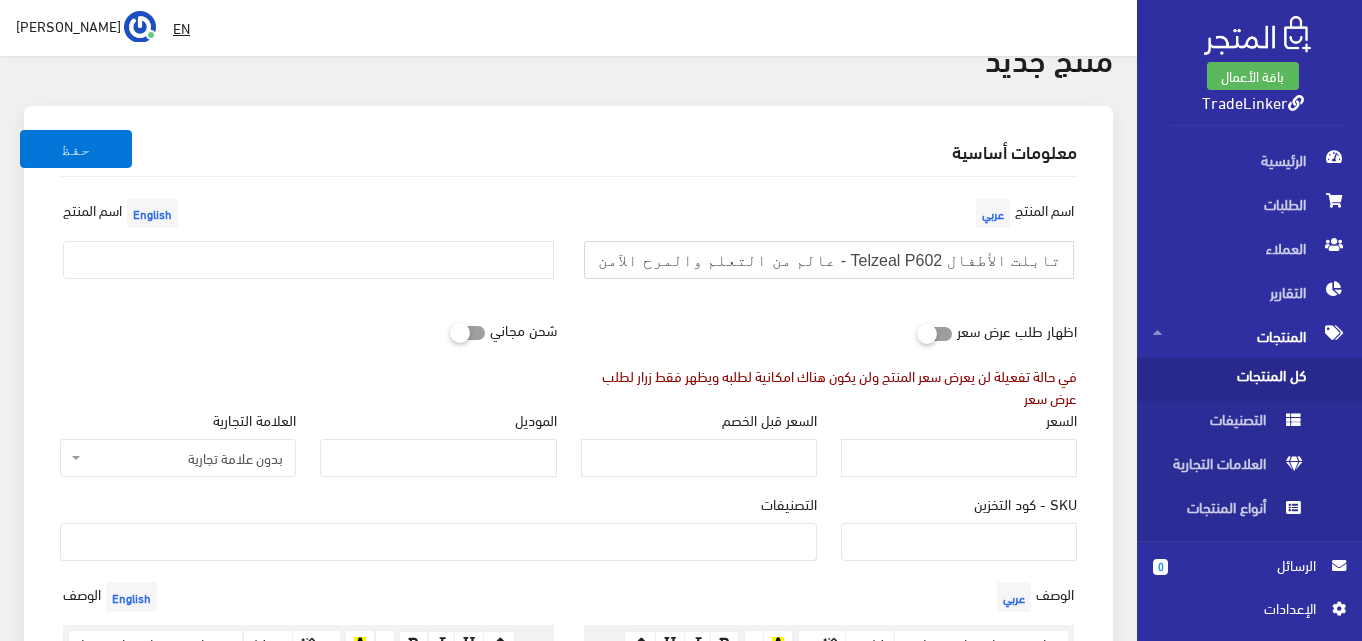 type on "تابلت الأطفال Telzeal P602 - عالم من التعلم والمرح الآمن لطفلك" 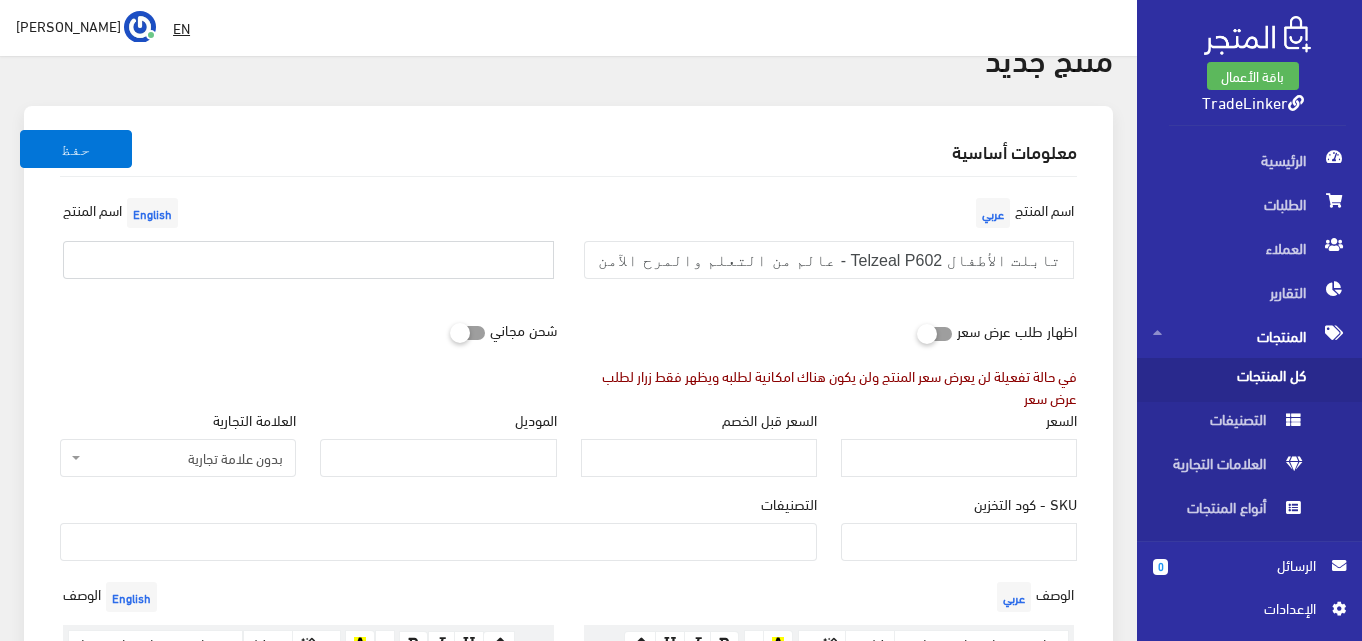 paste on "تابلت الأطفال Telzeal P602 - عالم من التعلم والمرح الآمن لطفلك" 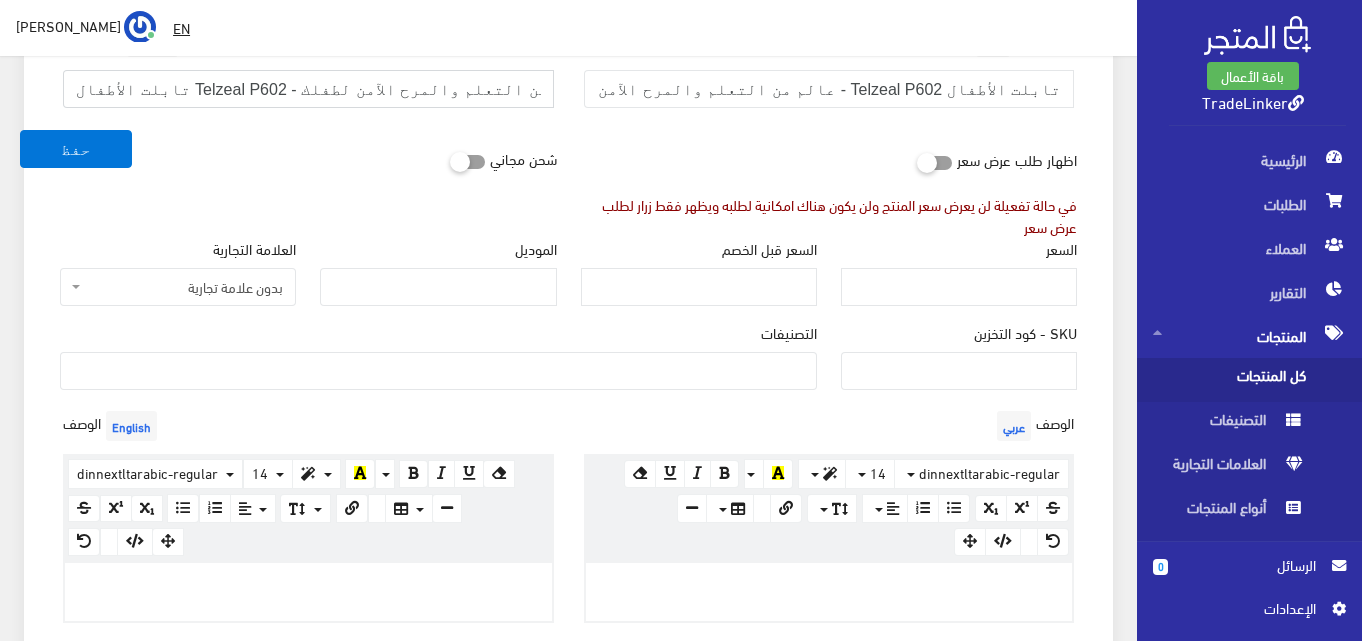 scroll, scrollTop: 300, scrollLeft: 0, axis: vertical 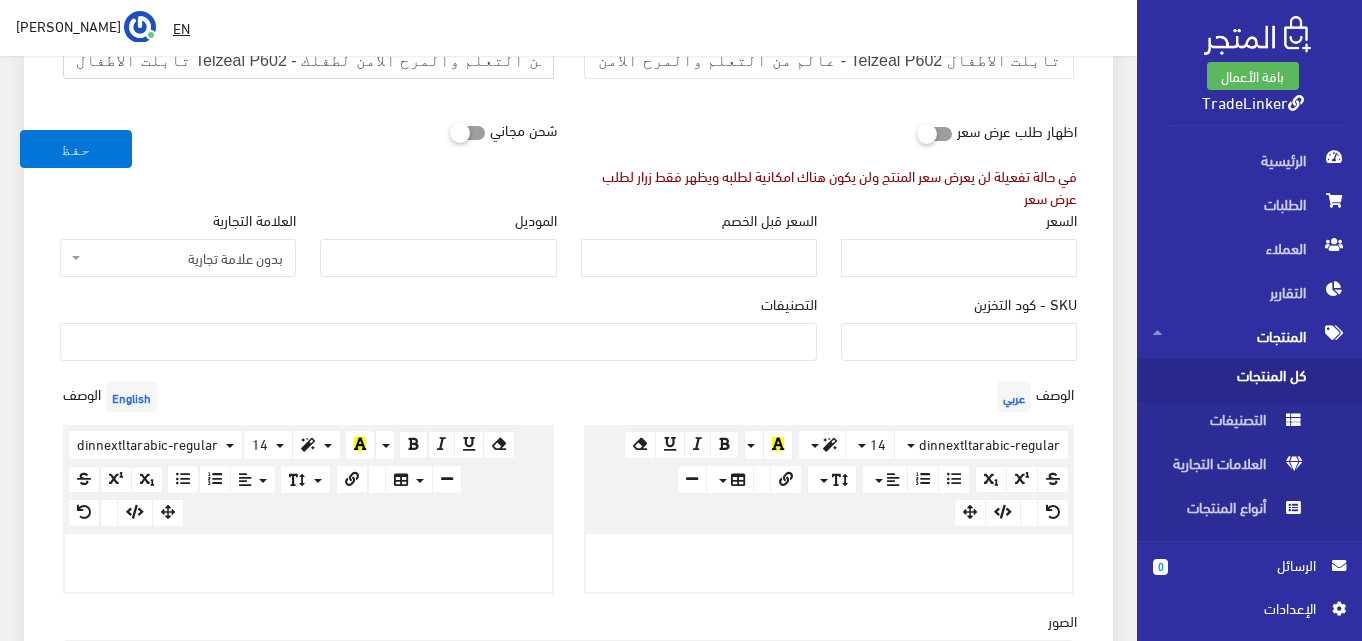 type on "تابلت الأطفال Telzeal P602 - عالم من التعلم والمرح الآمن لطفلك" 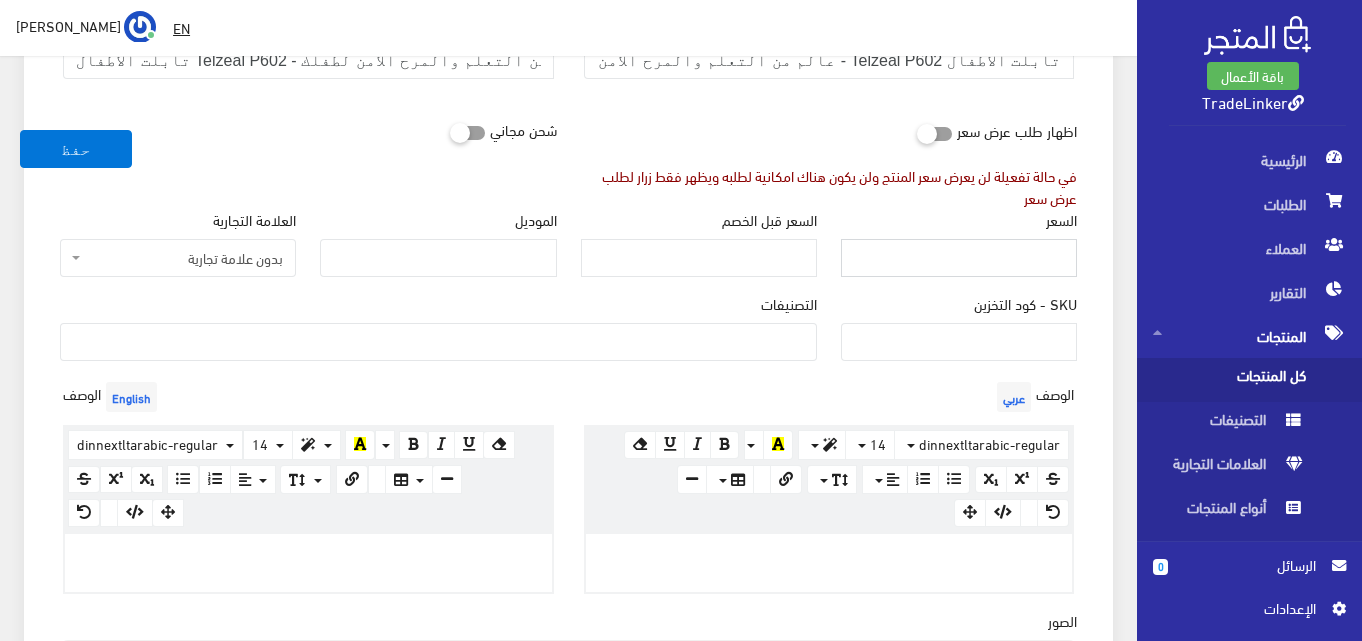 click on "السعر" at bounding box center [959, 258] 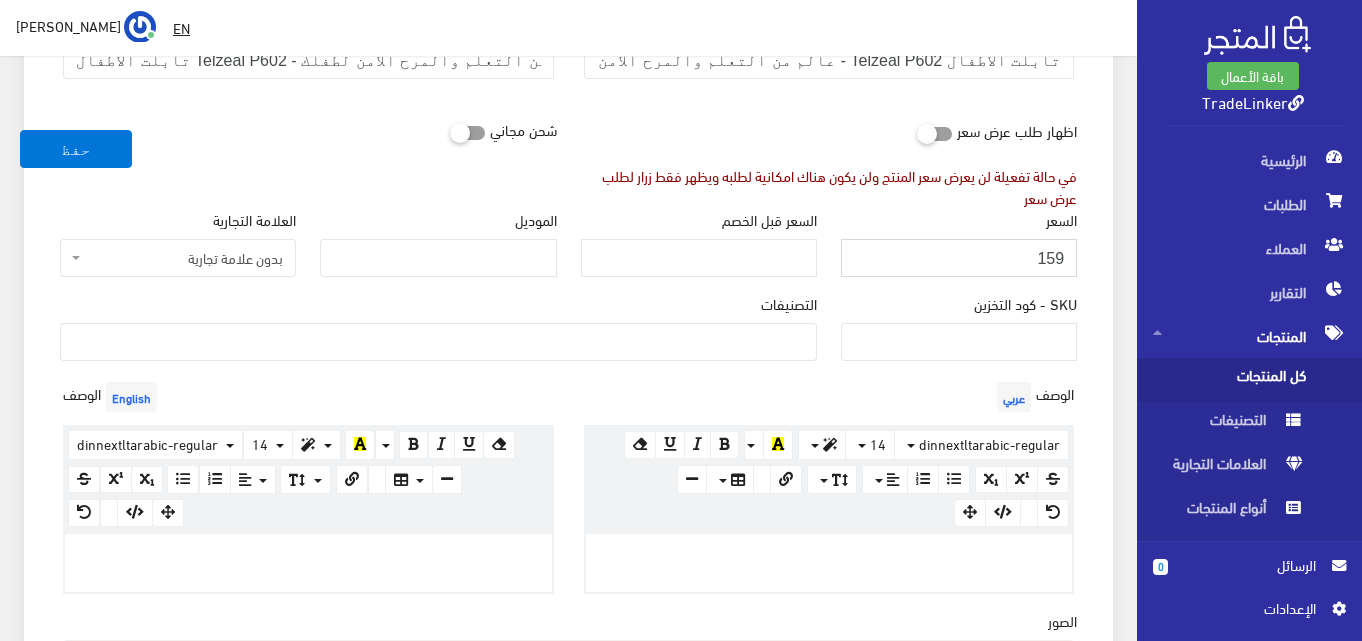type on "159" 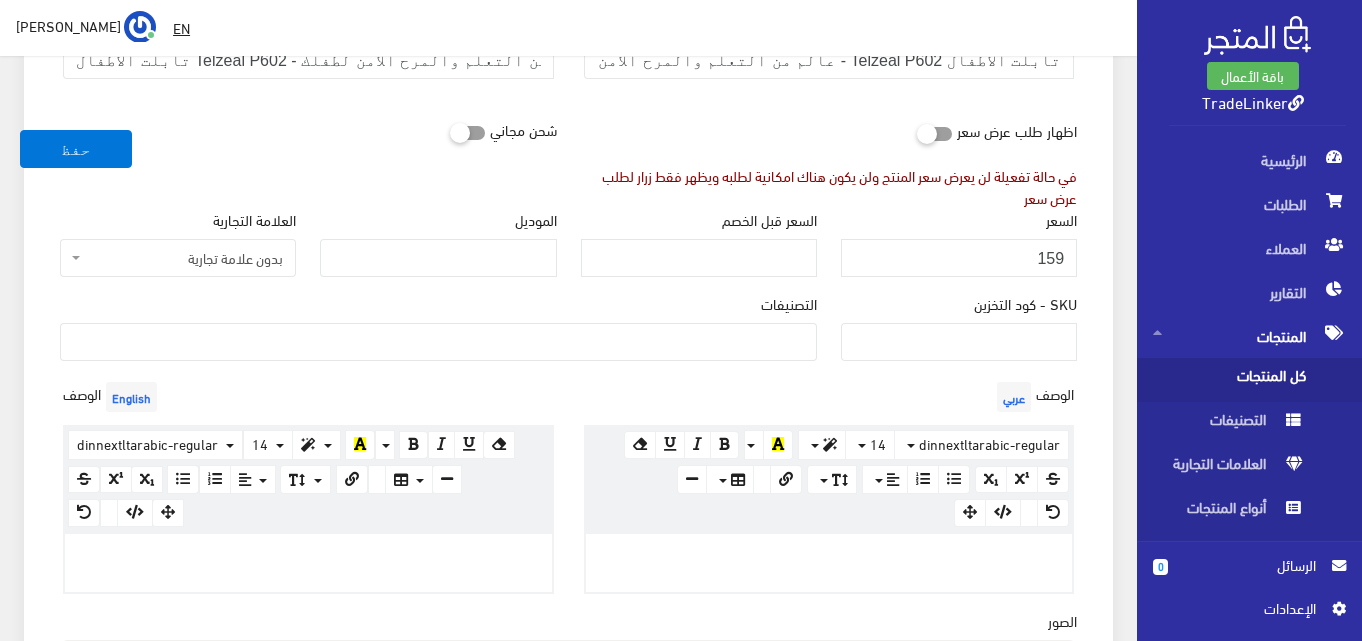 click on "السعر
159" at bounding box center [959, 243] 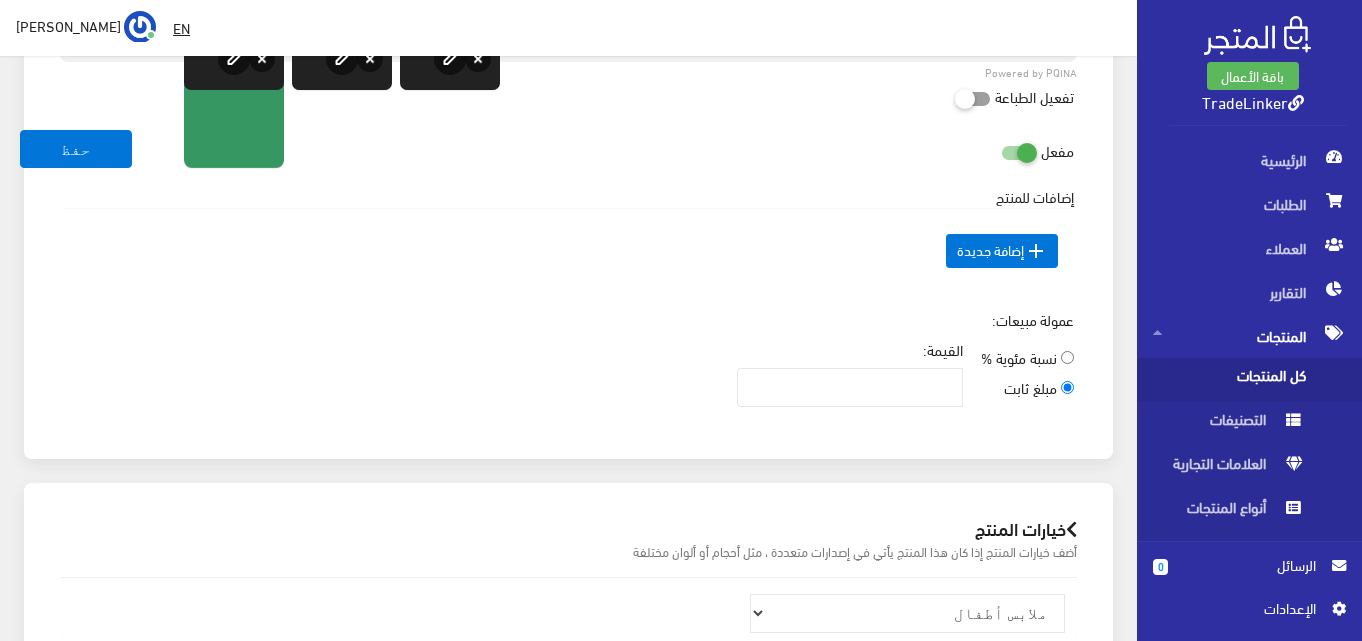 scroll, scrollTop: 1100, scrollLeft: 0, axis: vertical 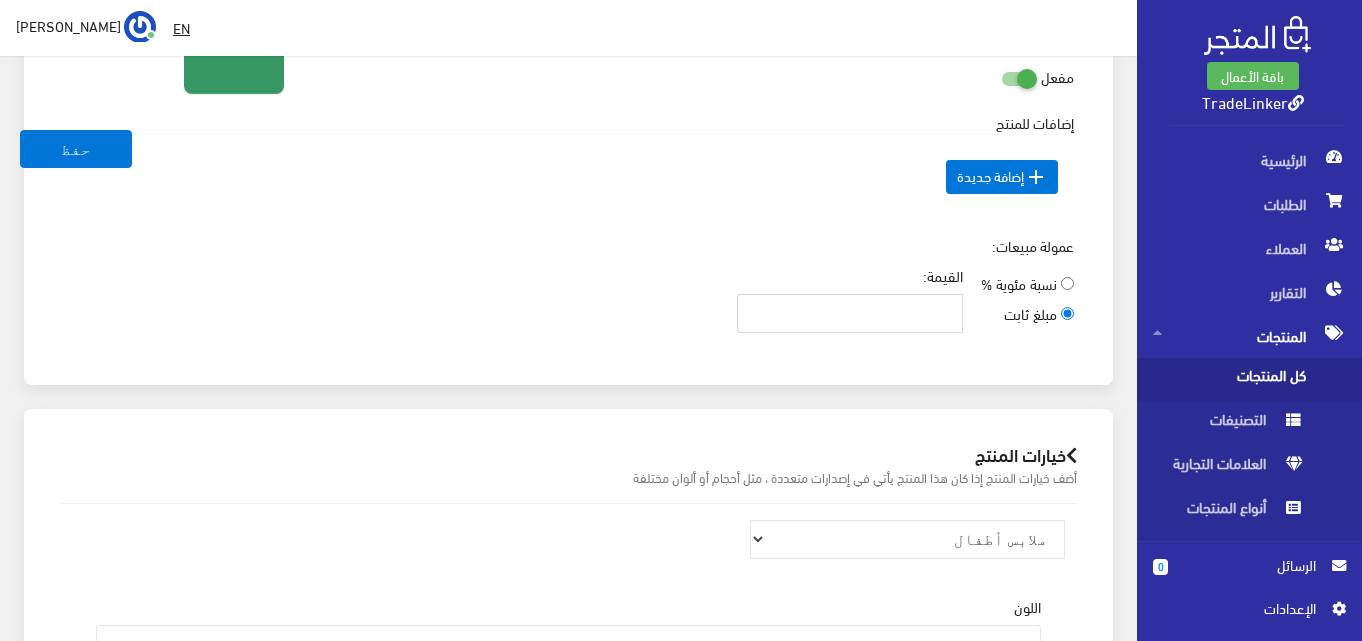 click on "القيمة:" at bounding box center [850, 313] 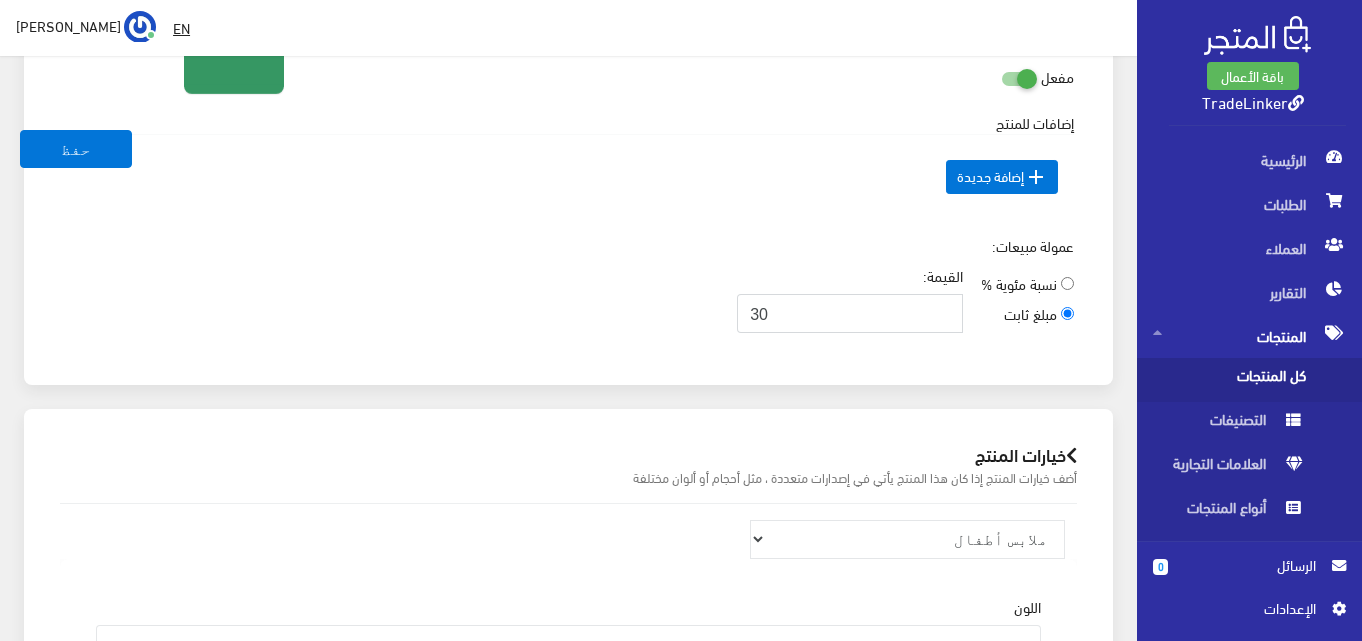 type on "30" 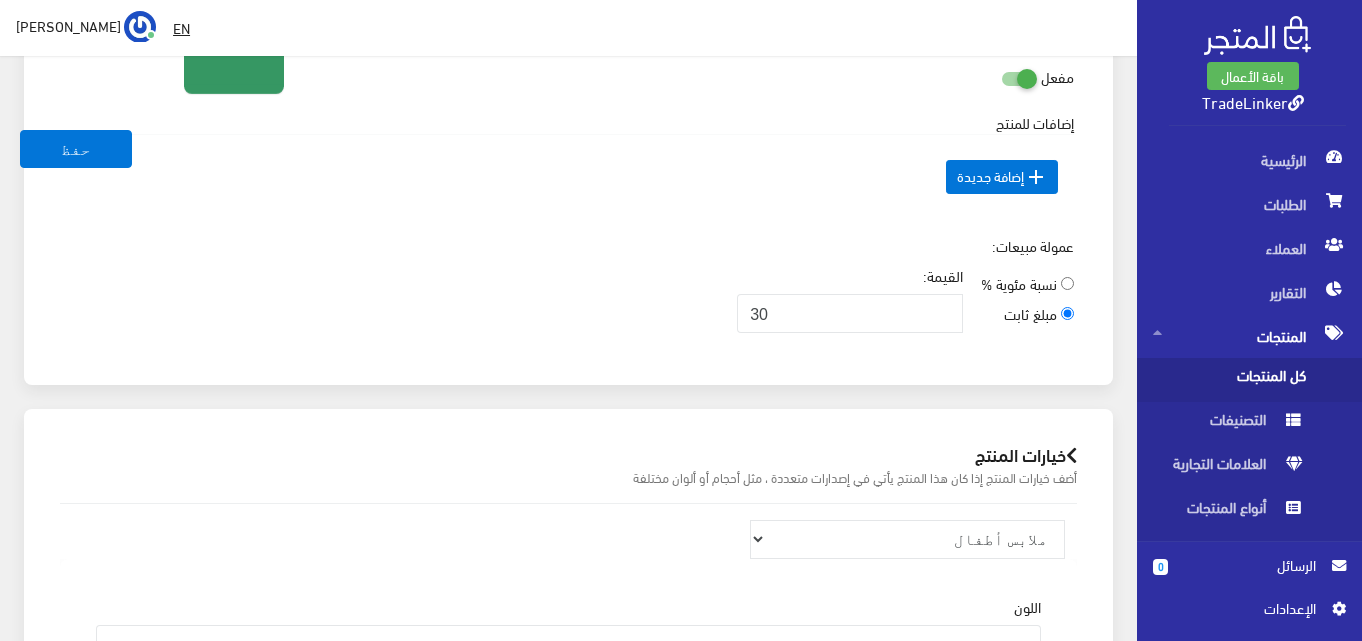 click on "عمولة مبيعات:
نسبة مئوية %
مبلغ ثابت
القيمة:
30" at bounding box center (568, 292) 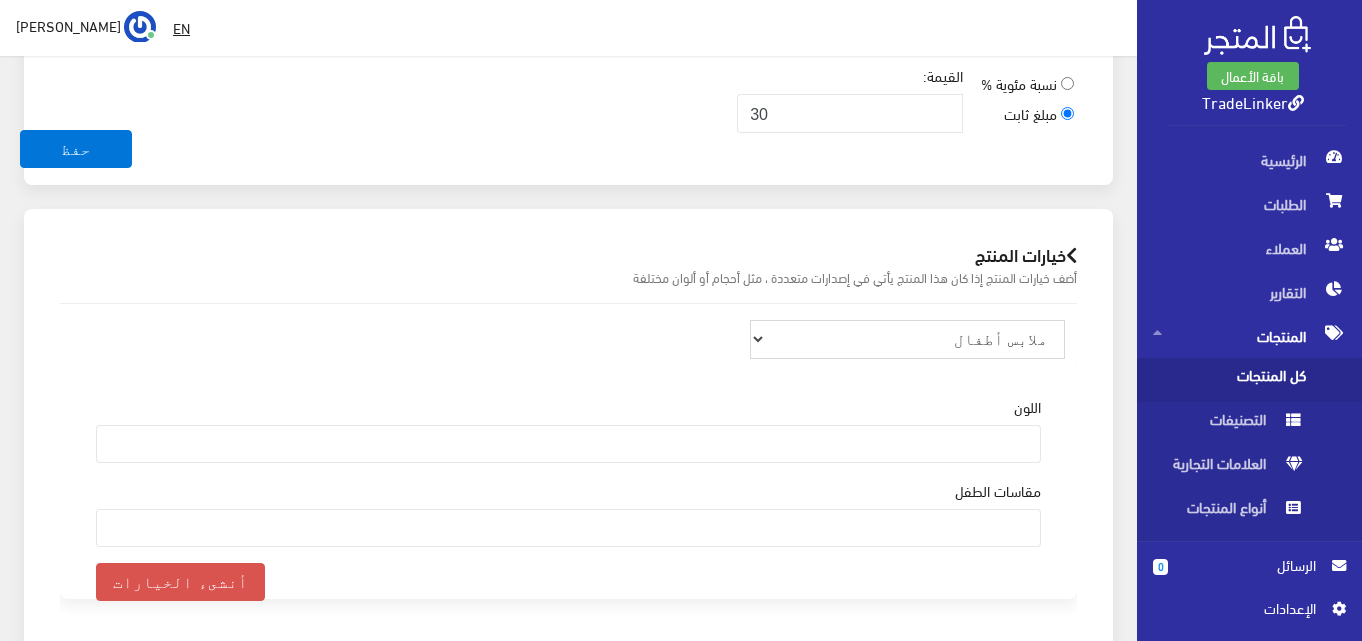 click on "ملابس أطفال
ملابس رجال
منتج طباعة بالطلب
كوفر أيفون
ملابس حريمي
أطقم ملابس موحدة
إلكترونيات" at bounding box center [907, 339] 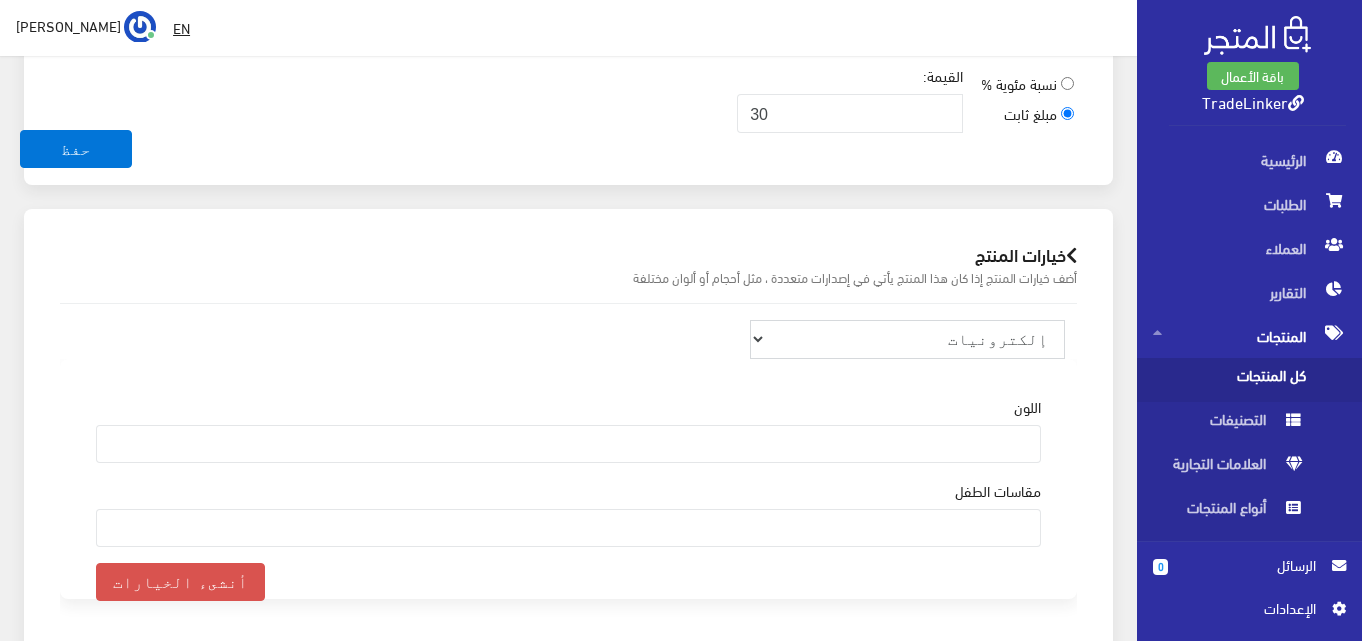 click on "ملابس أطفال
ملابس رجال
منتج طباعة بالطلب
كوفر أيفون
ملابس حريمي
أطقم ملابس موحدة
إلكترونيات" at bounding box center [907, 339] 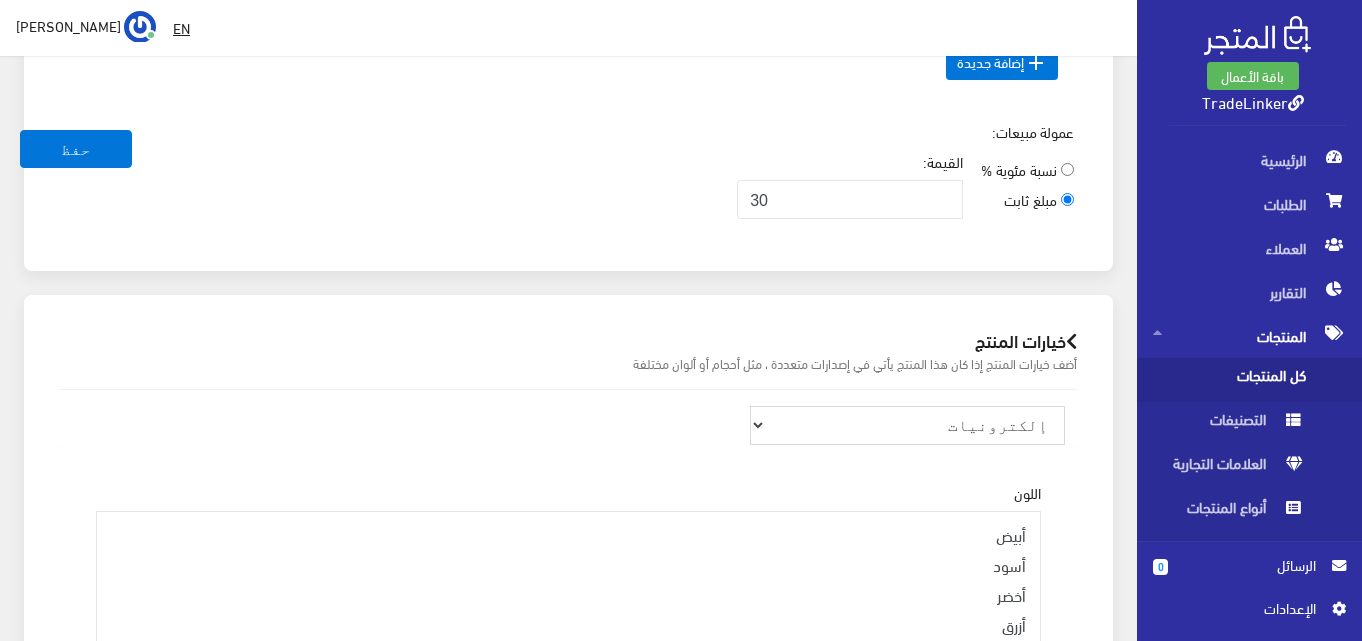scroll, scrollTop: 1400, scrollLeft: 0, axis: vertical 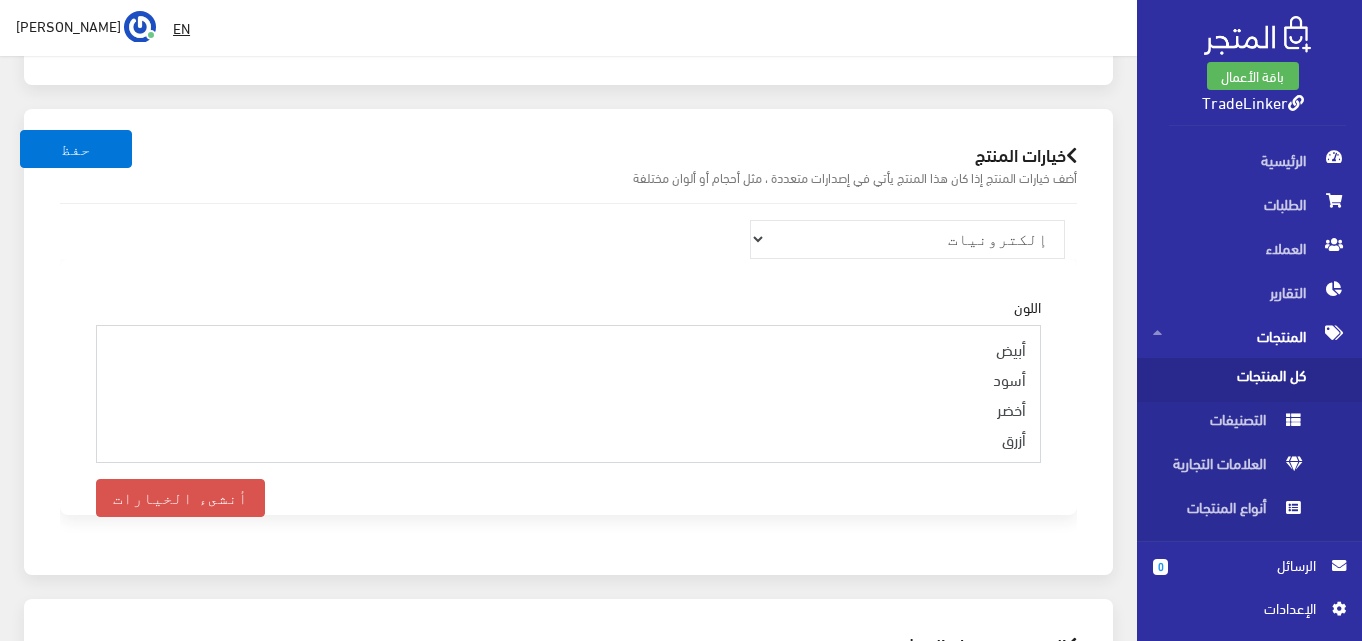 select on "4" 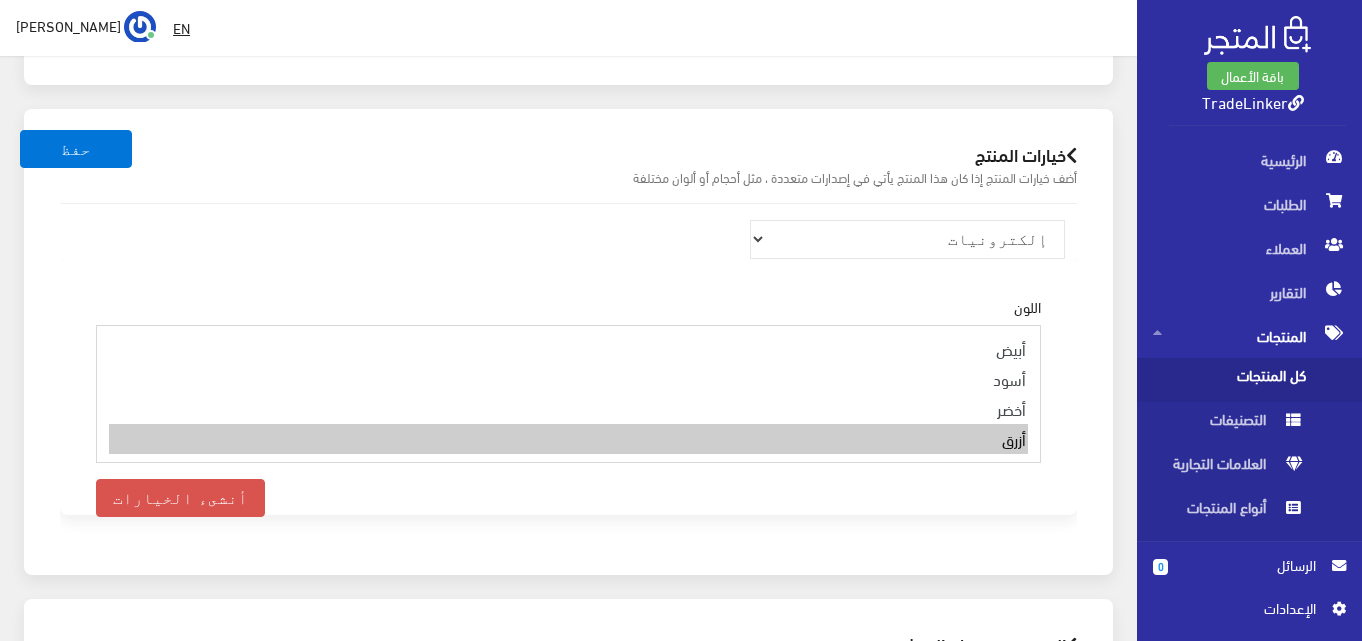 click on "أزرق" at bounding box center [568, 439] 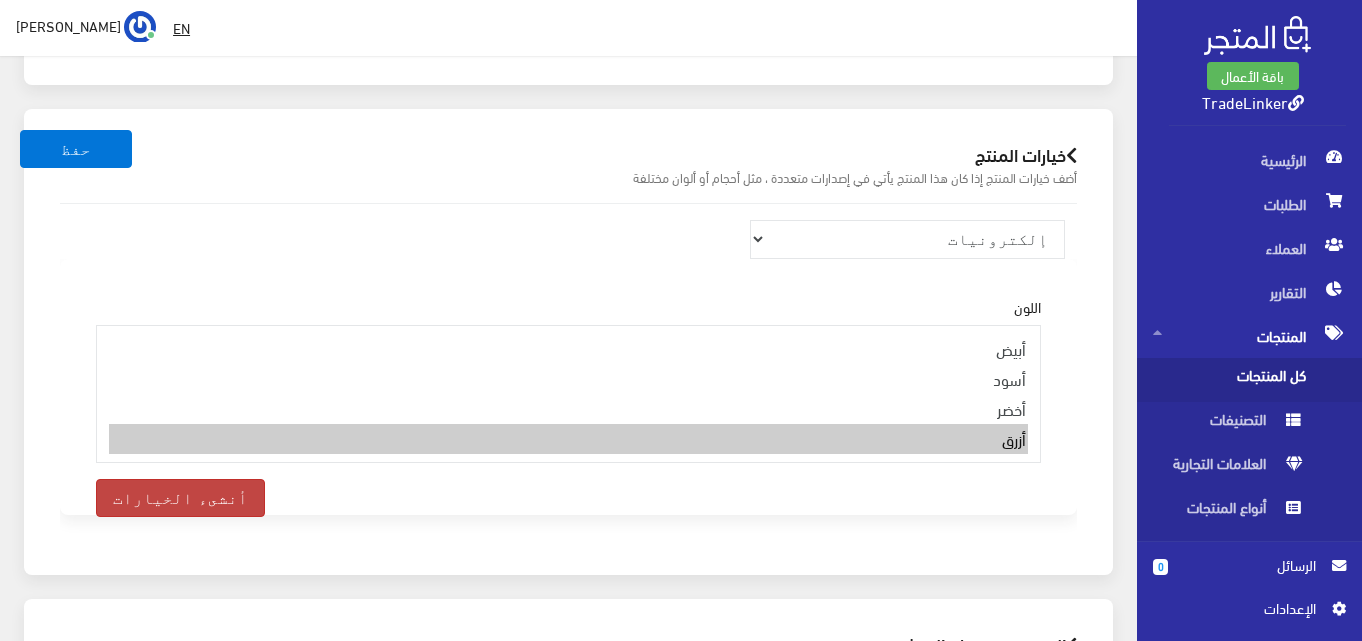 click on "أنشىء الخيارات" at bounding box center (180, 498) 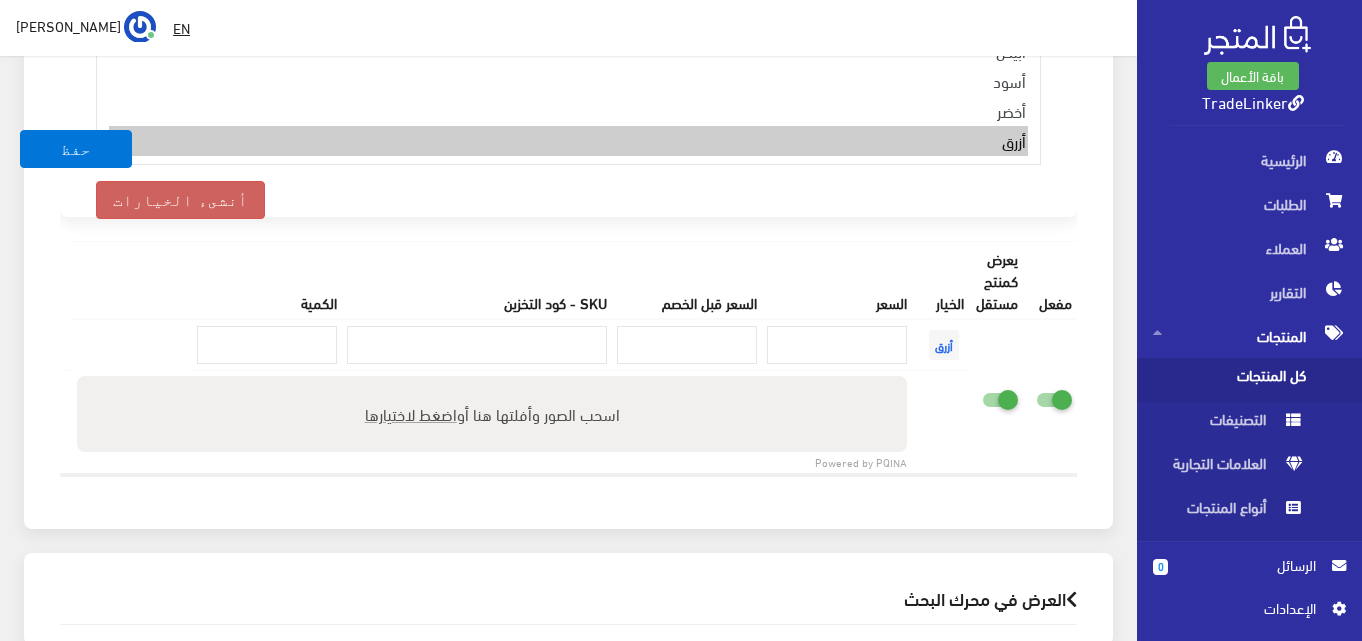 scroll, scrollTop: 1788, scrollLeft: 0, axis: vertical 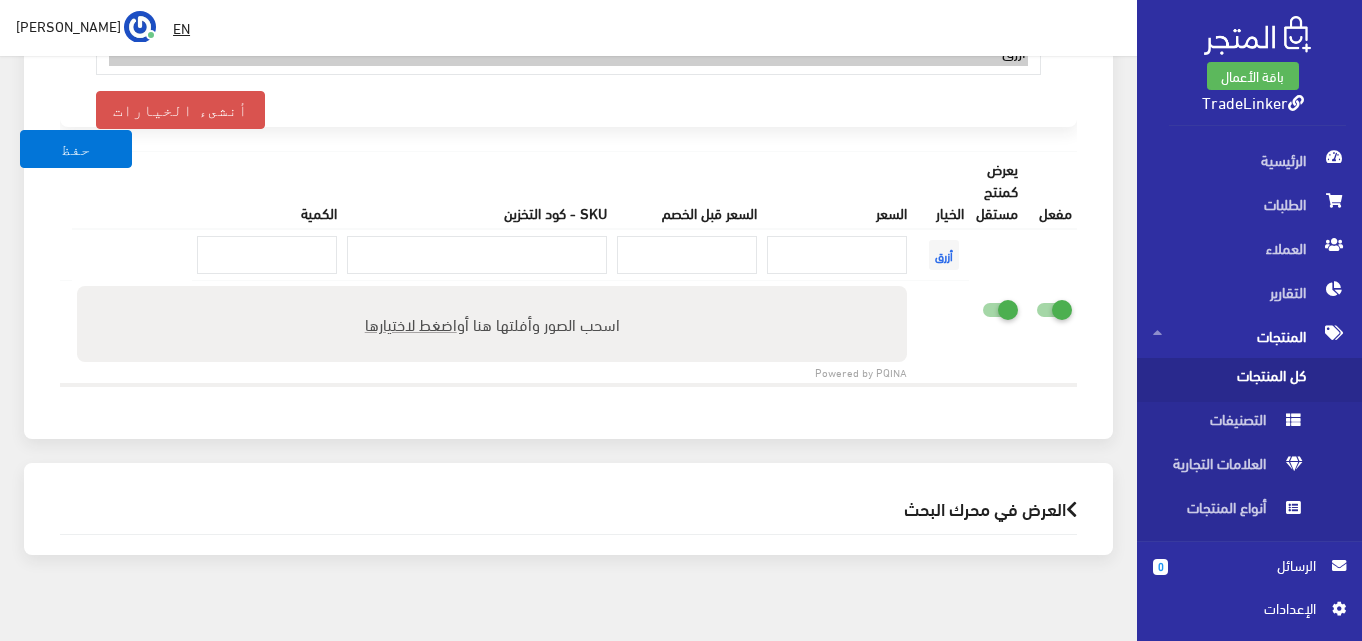 click at bounding box center (982, 309) 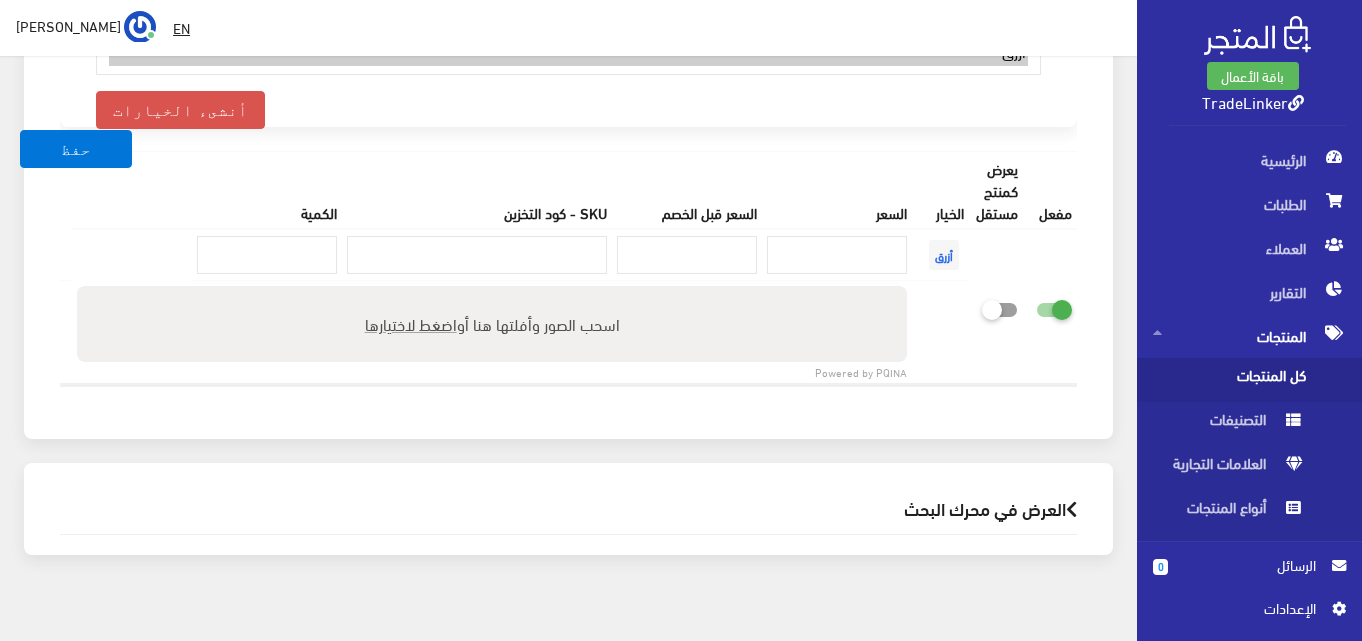 click on "اضغط لاختيارها" at bounding box center [410, 323] 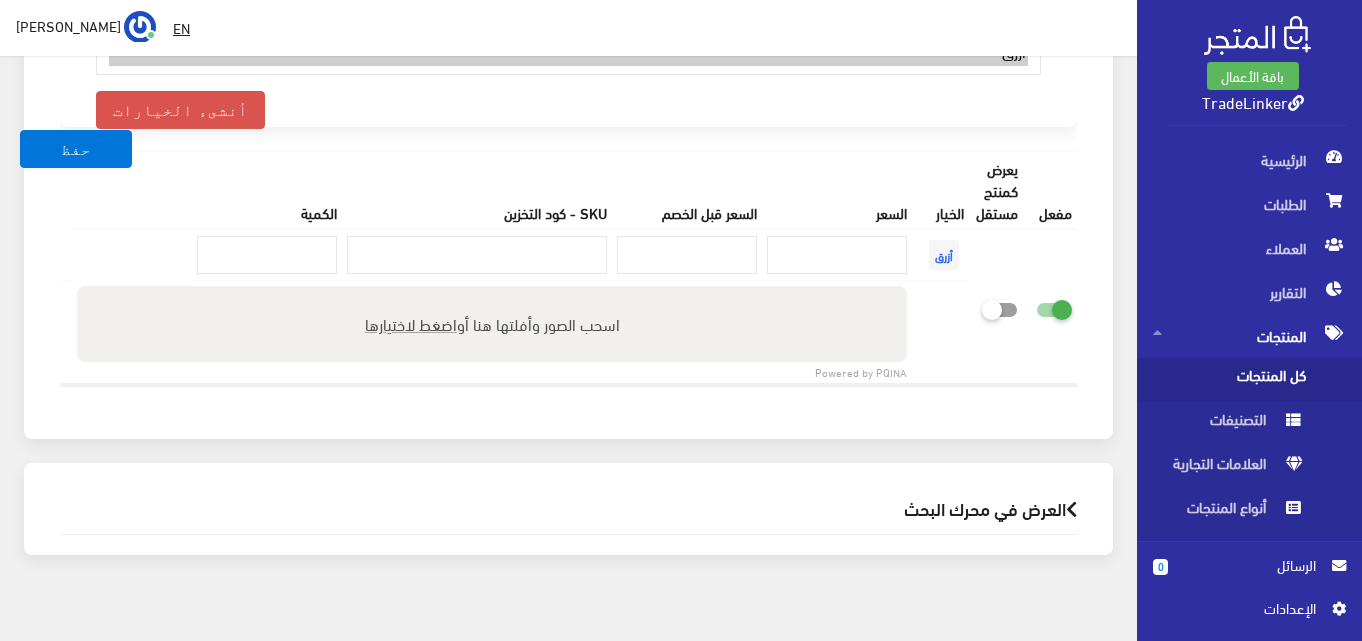 type on "C:\fakepath\Copilot_20250712_105136.png" 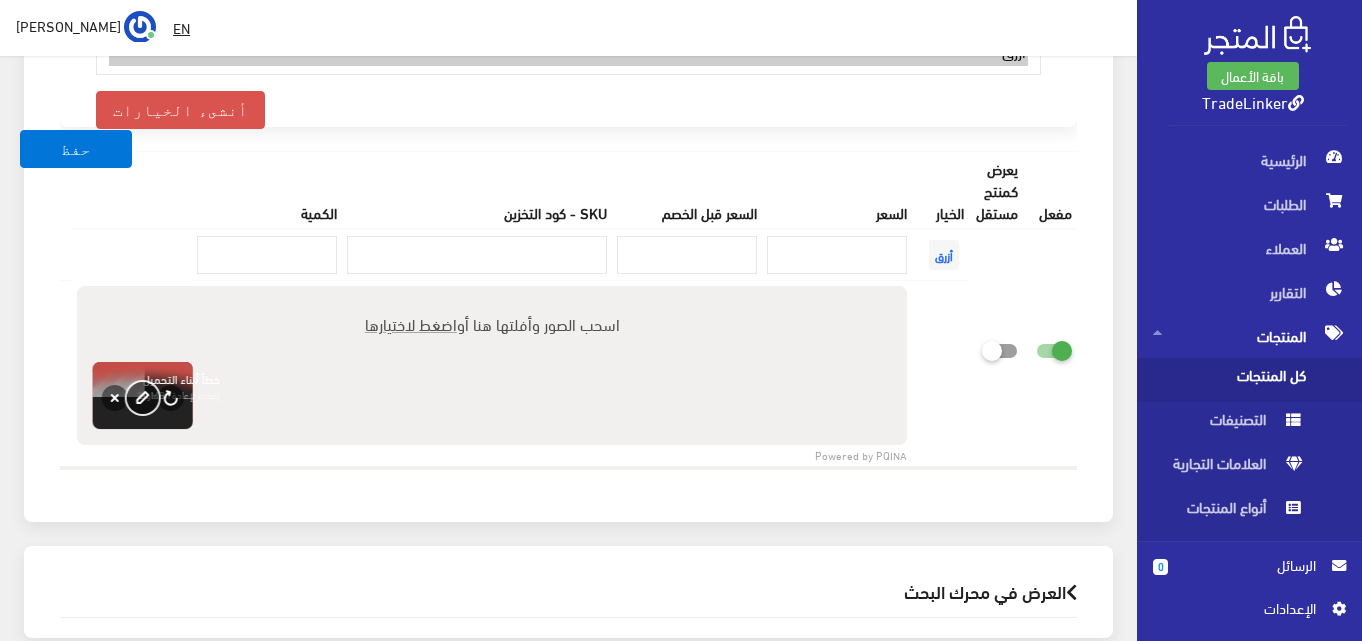 click on "edit" at bounding box center (143, 397) 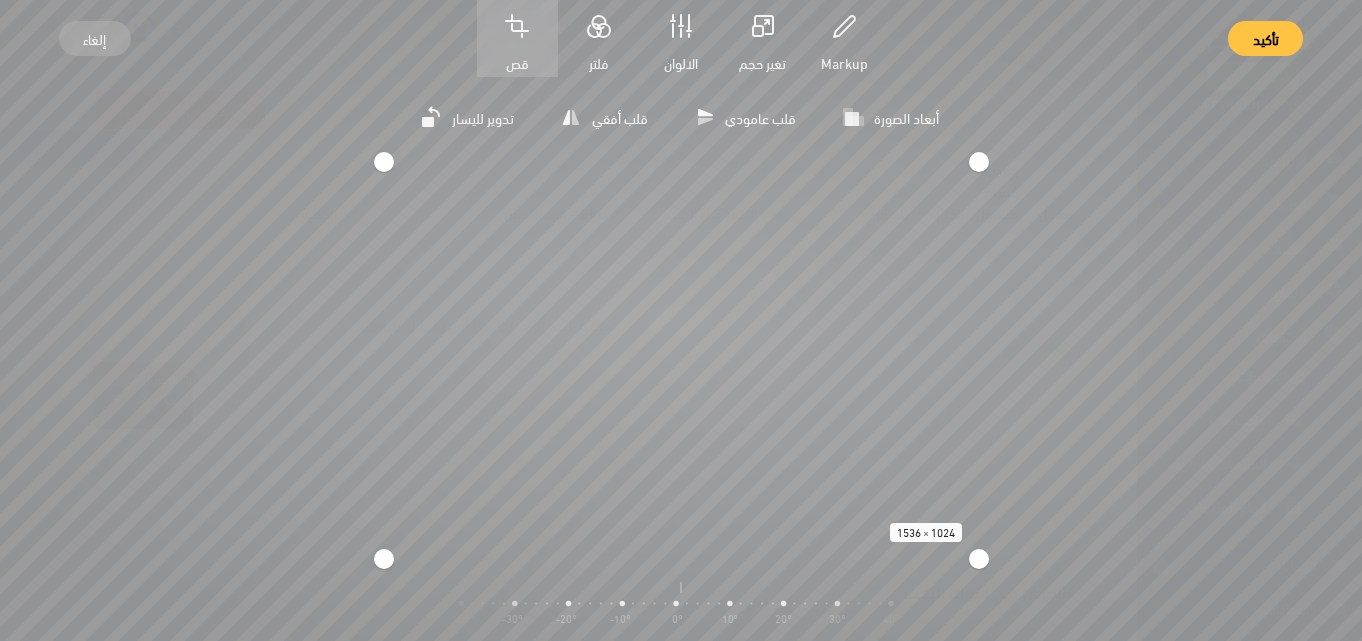 click on "تأكيد" at bounding box center (1266, 38) 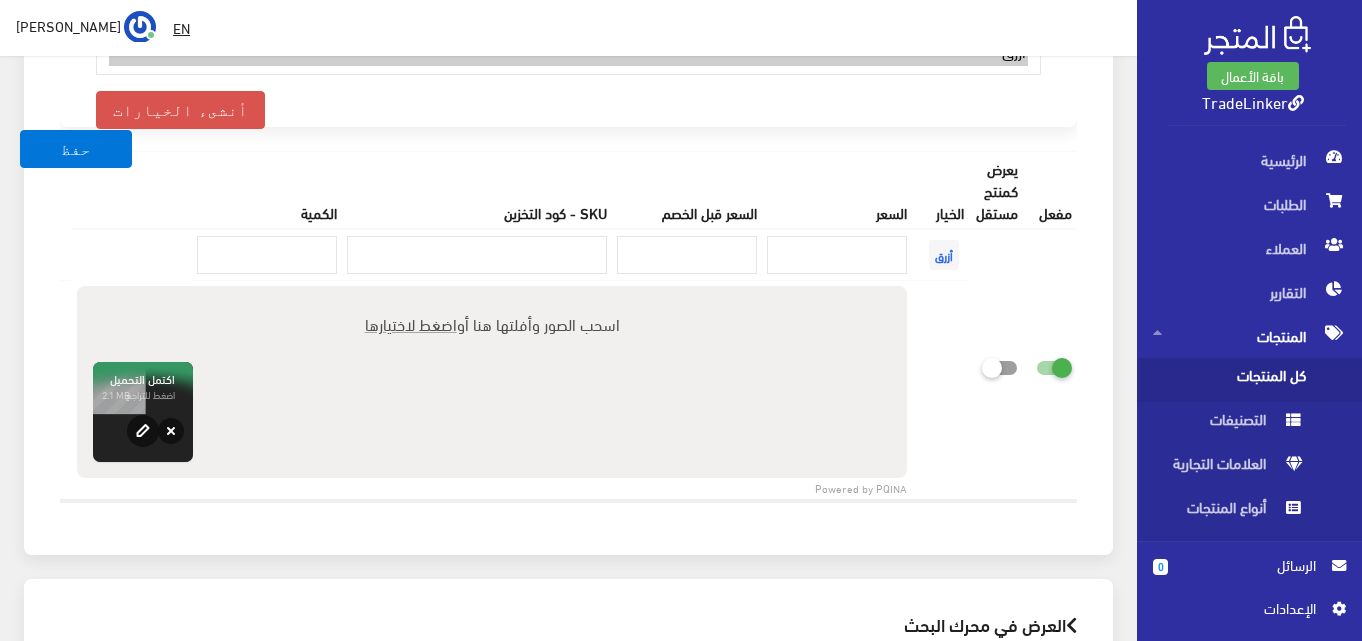 click on "اضغط لاختيارها" at bounding box center (410, 323) 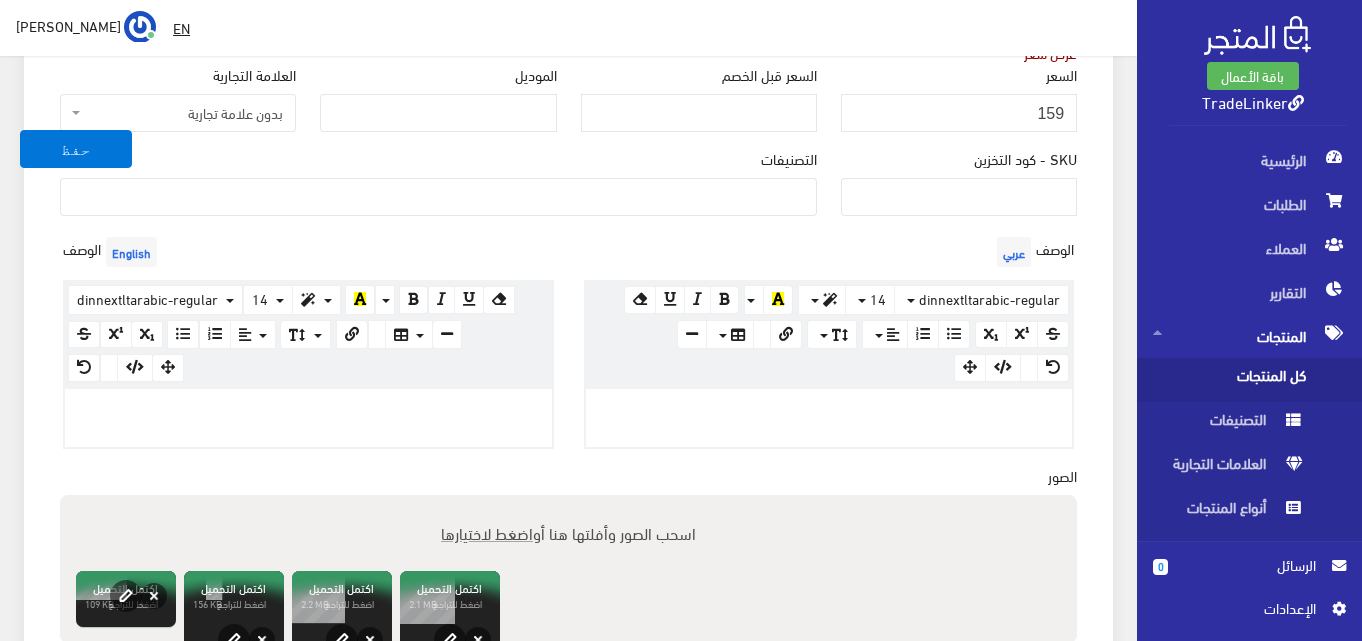 scroll, scrollTop: 404, scrollLeft: 0, axis: vertical 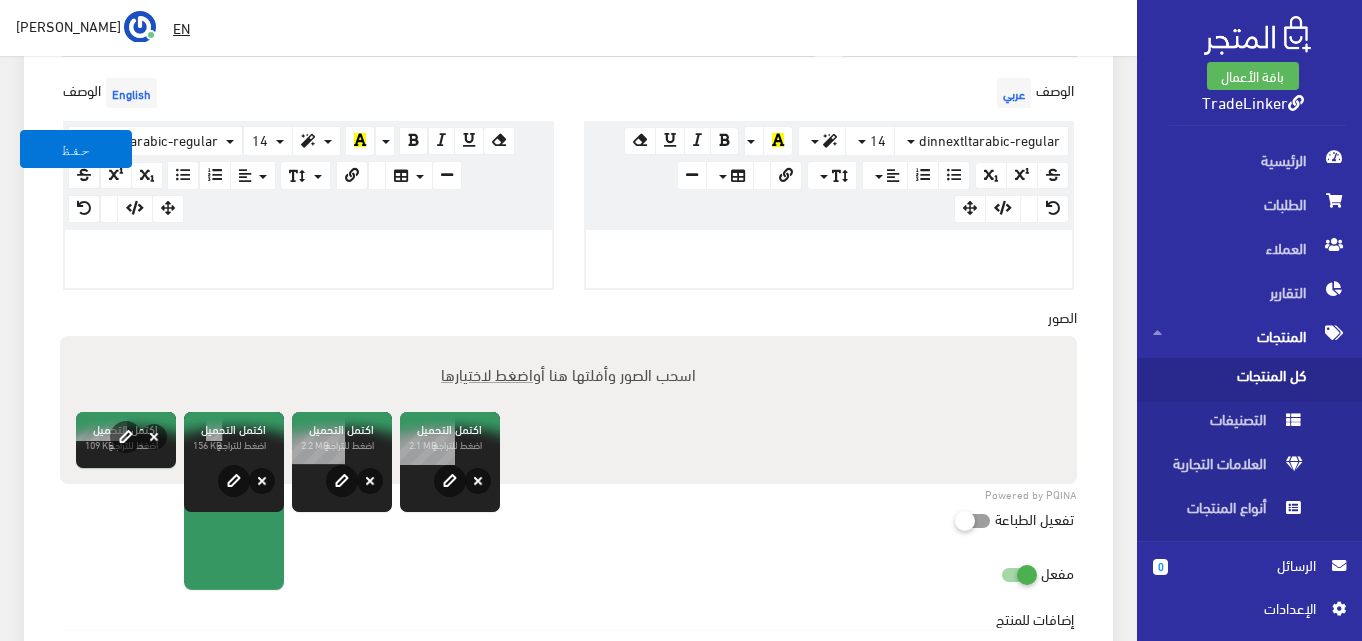 paste 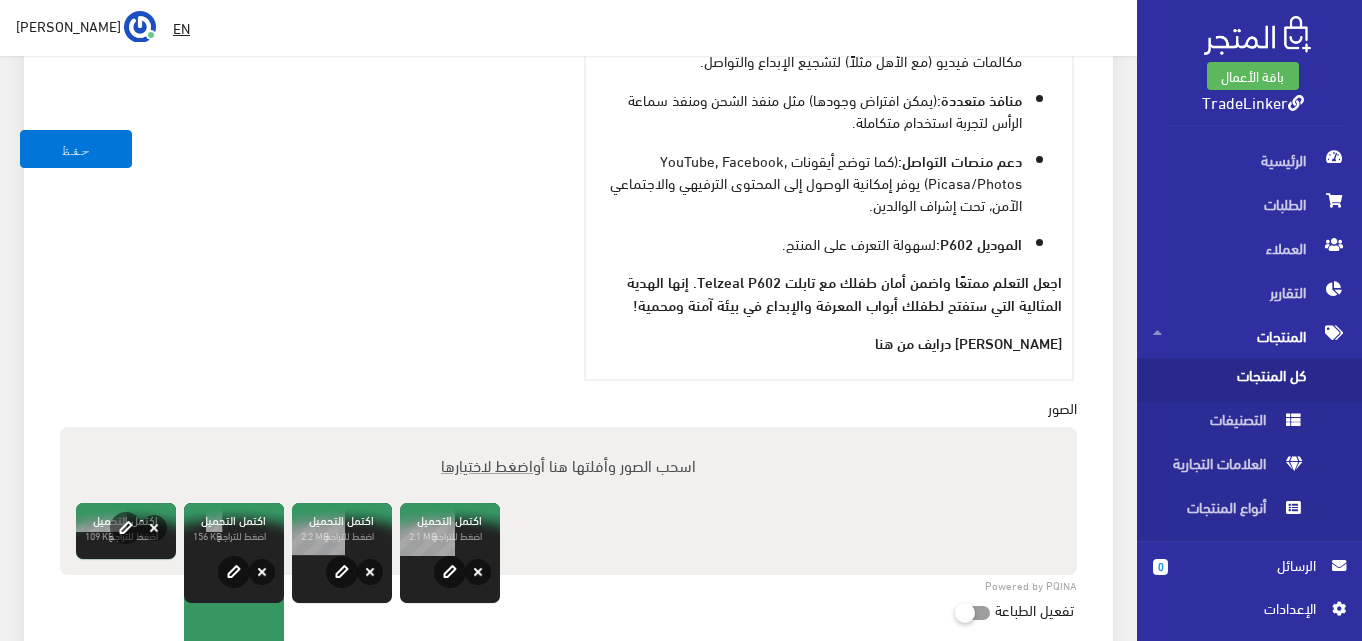 scroll, scrollTop: 1779, scrollLeft: 0, axis: vertical 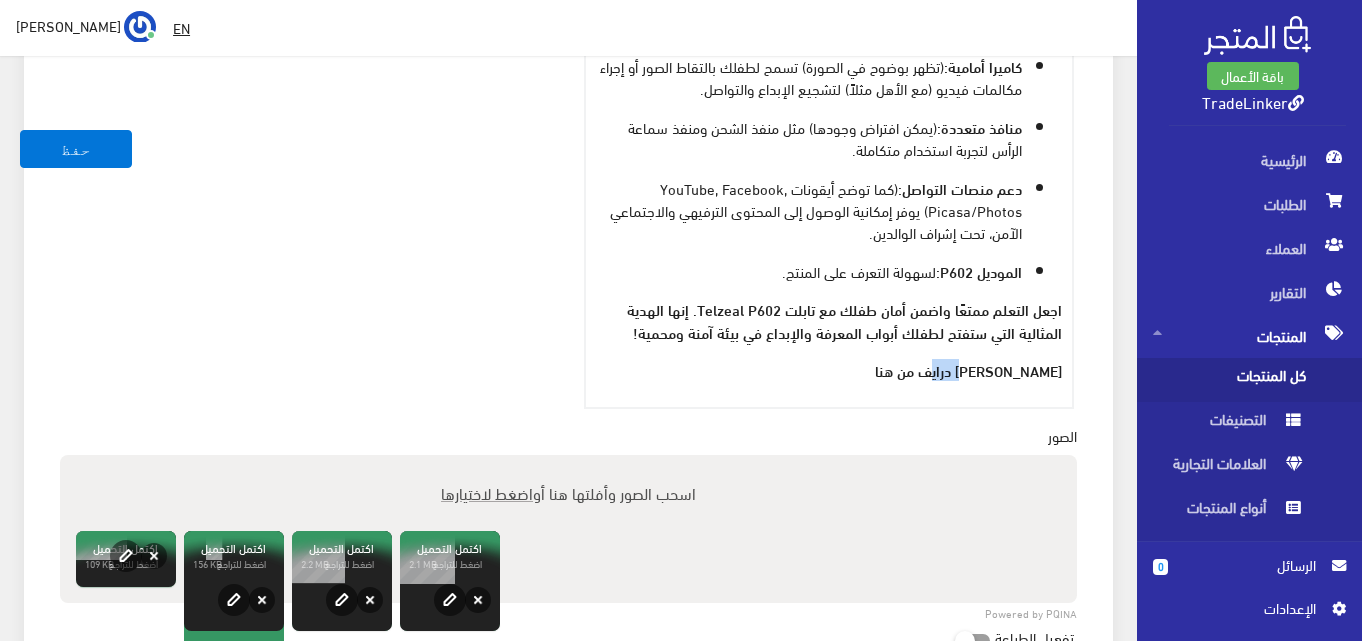 drag, startPoint x: 947, startPoint y: 372, endPoint x: 990, endPoint y: 369, distance: 43.104523 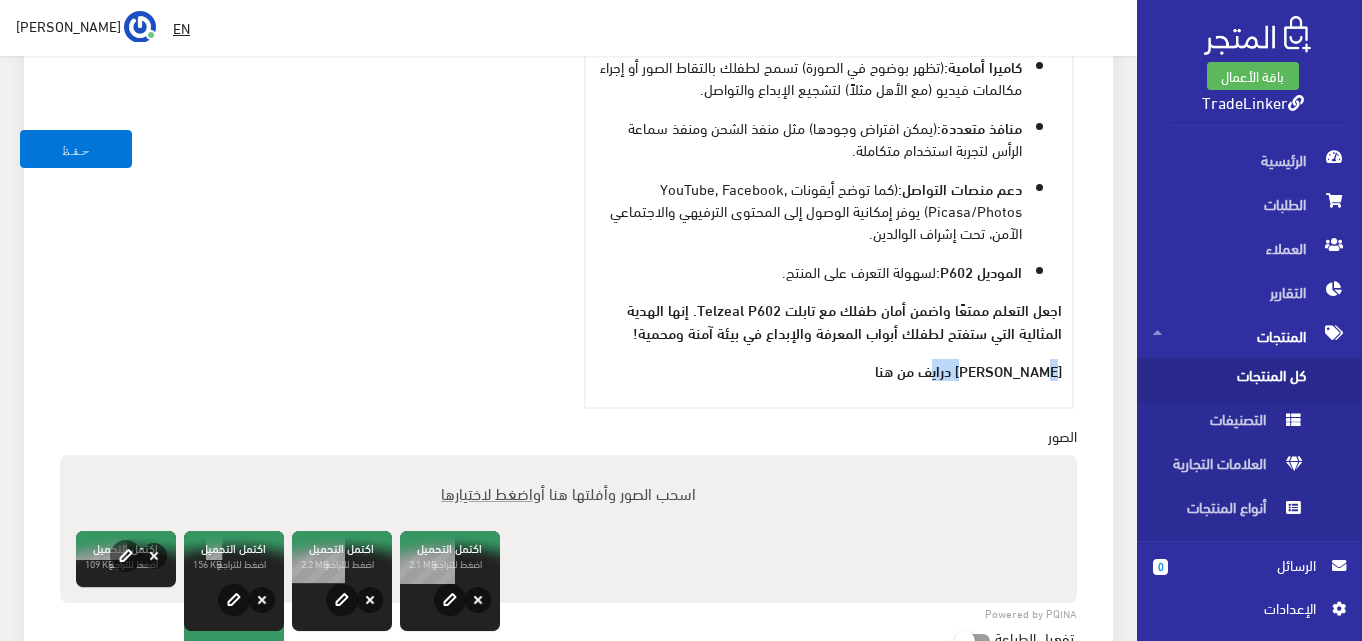 drag, startPoint x: 970, startPoint y: 364, endPoint x: 995, endPoint y: 364, distance: 25 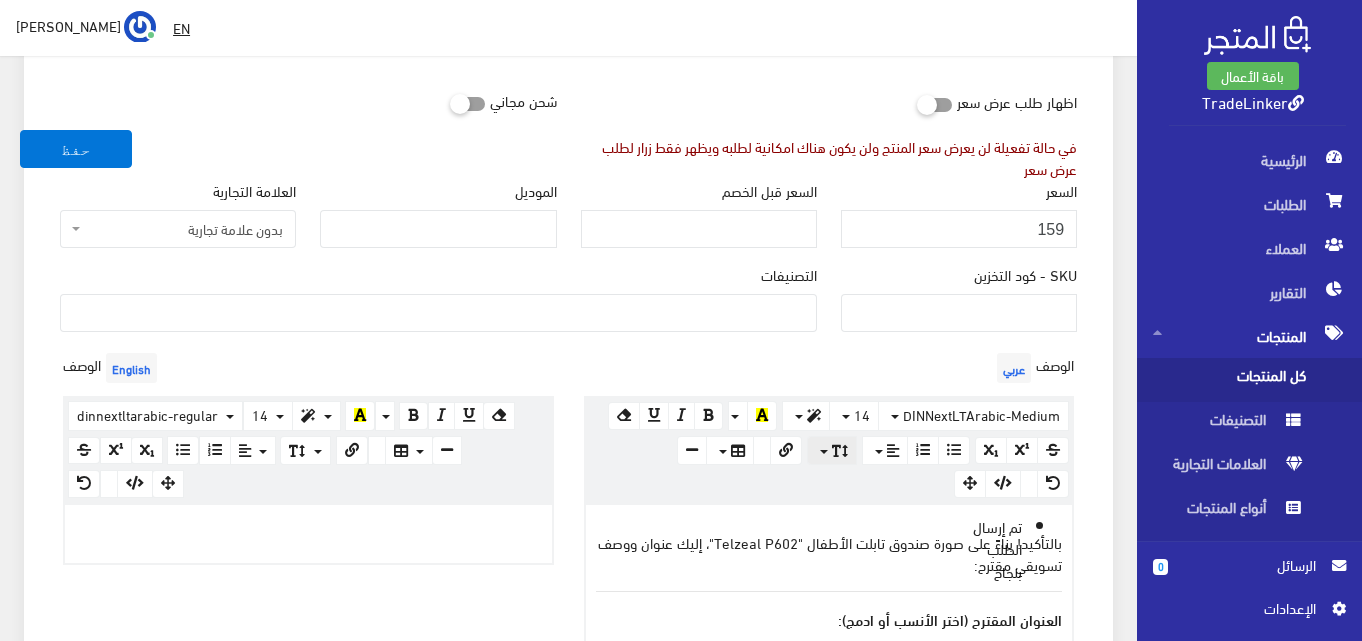 scroll, scrollTop: 479, scrollLeft: 0, axis: vertical 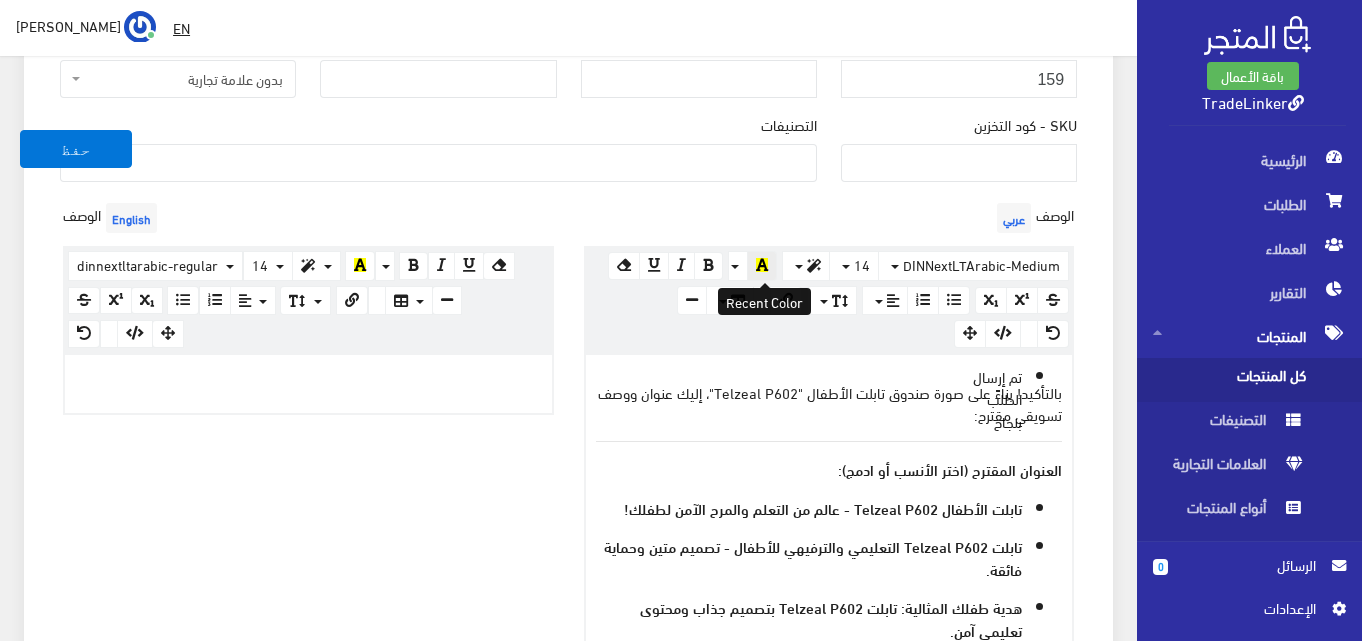click at bounding box center (762, 265) 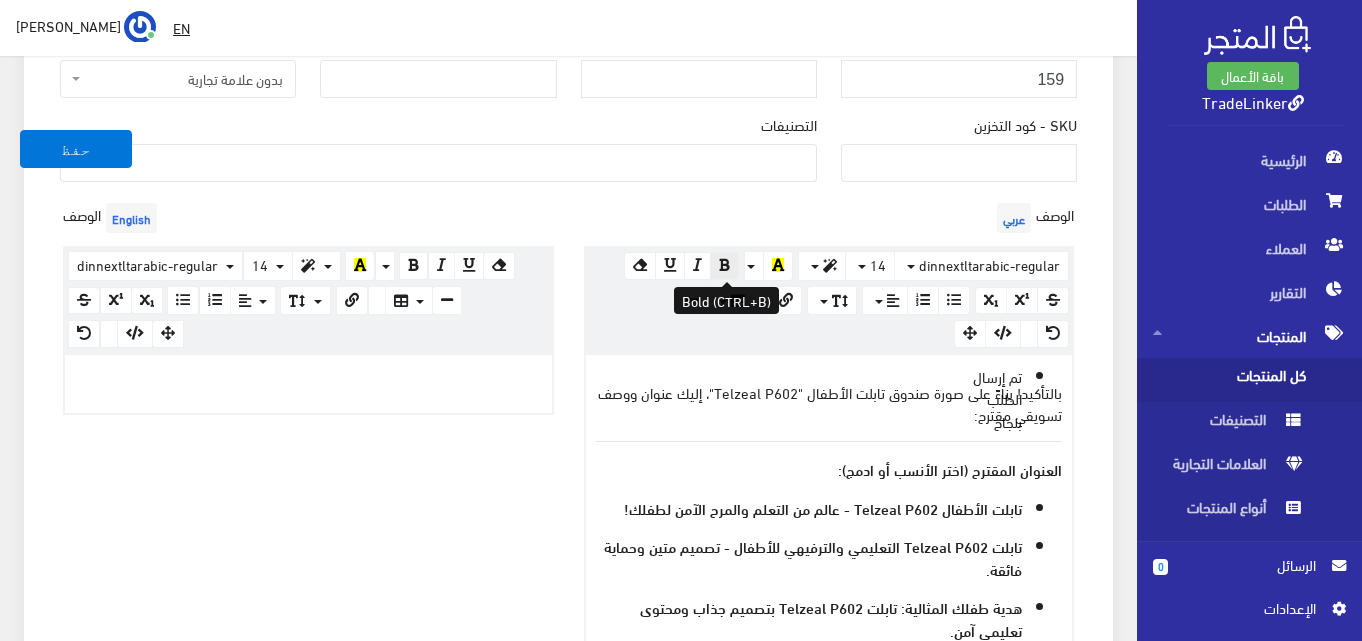 click at bounding box center [724, 266] 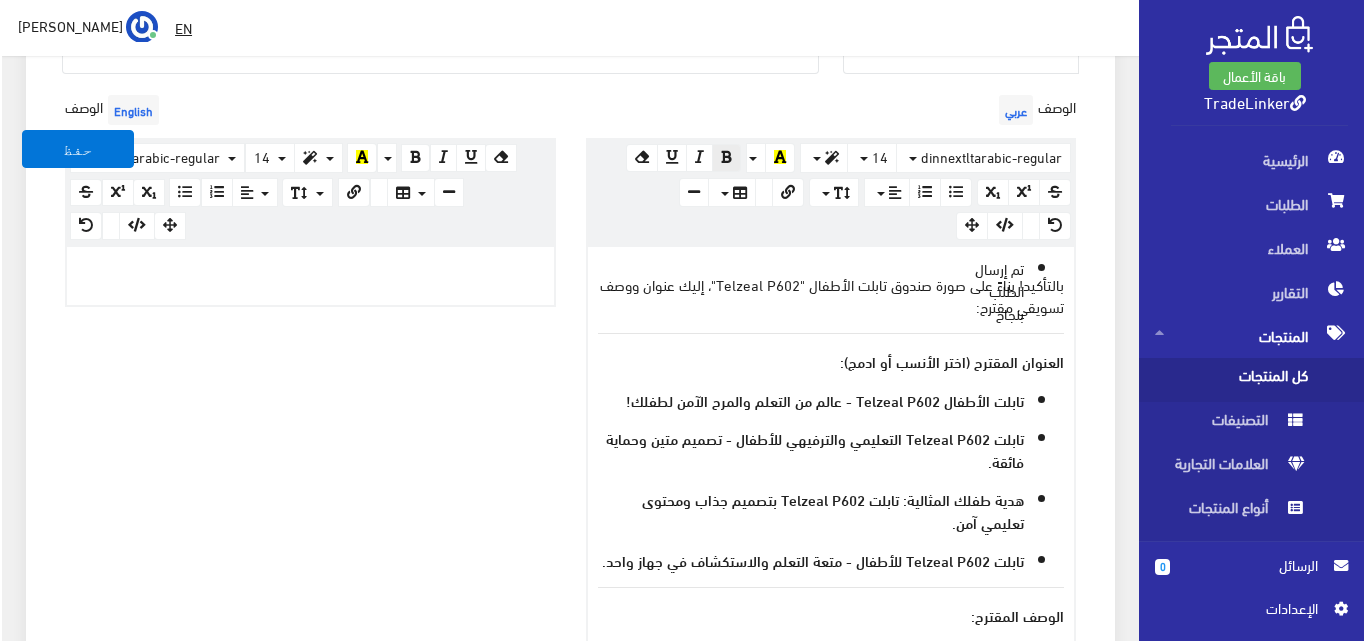 scroll, scrollTop: 279, scrollLeft: 0, axis: vertical 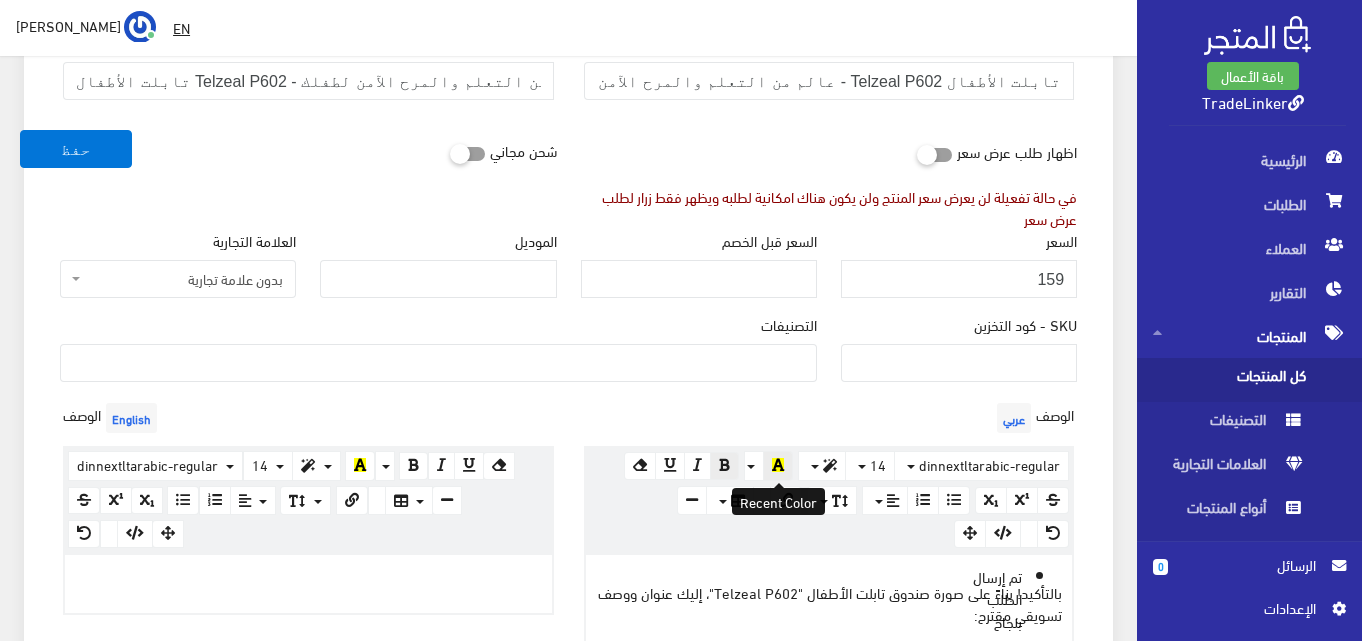 click at bounding box center [778, 465] 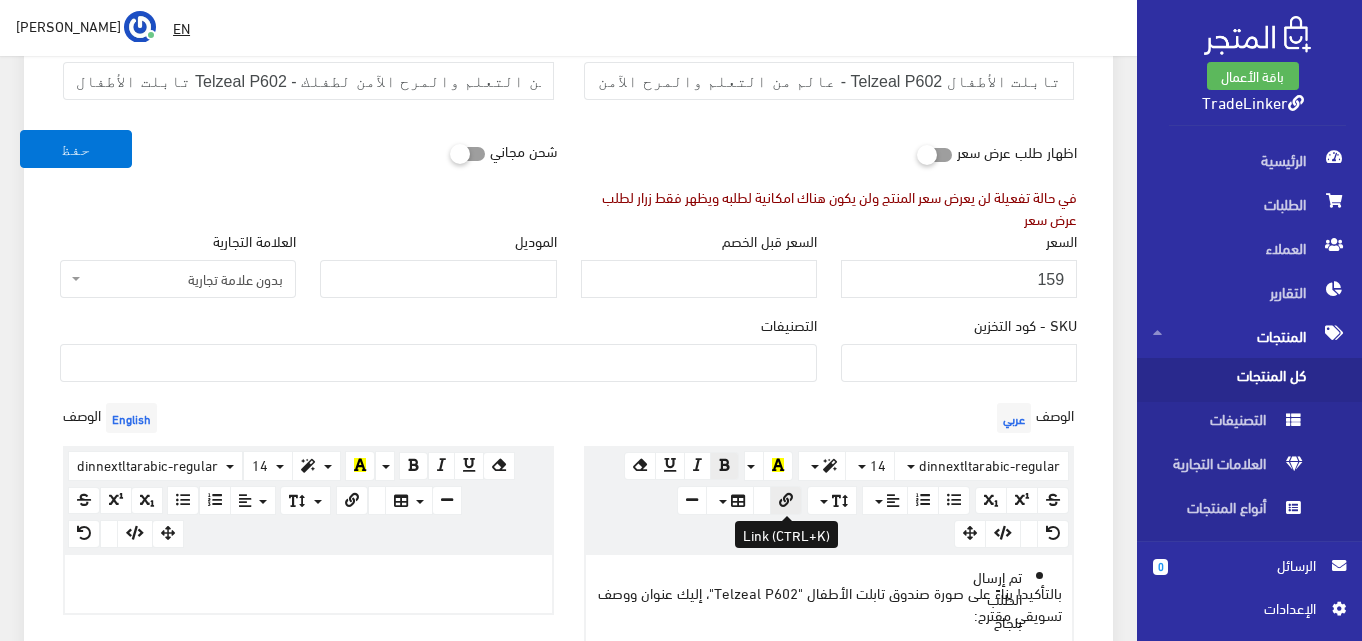 click at bounding box center (786, 500) 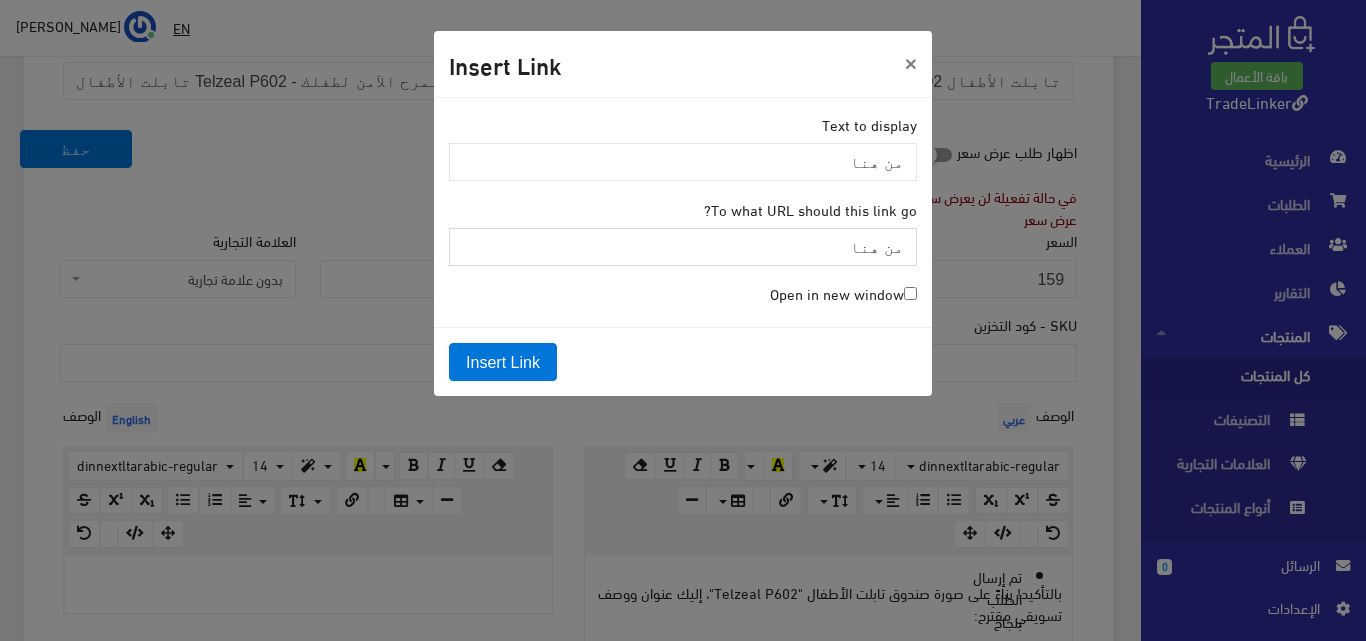 paste on "https://drive.google.com/drive/folders/1oByYndSRzPtyF3C2vDUlgQx9qjPRbc6K?usp=drive_link" 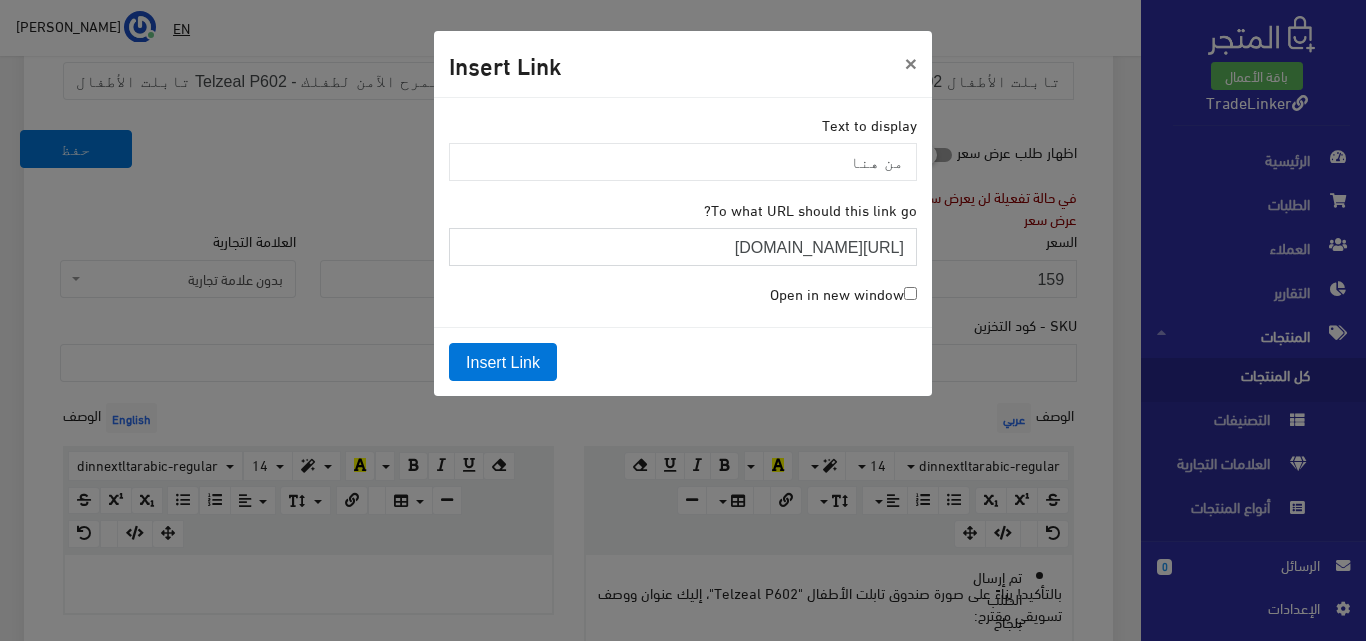scroll, scrollTop: 0, scrollLeft: -226, axis: horizontal 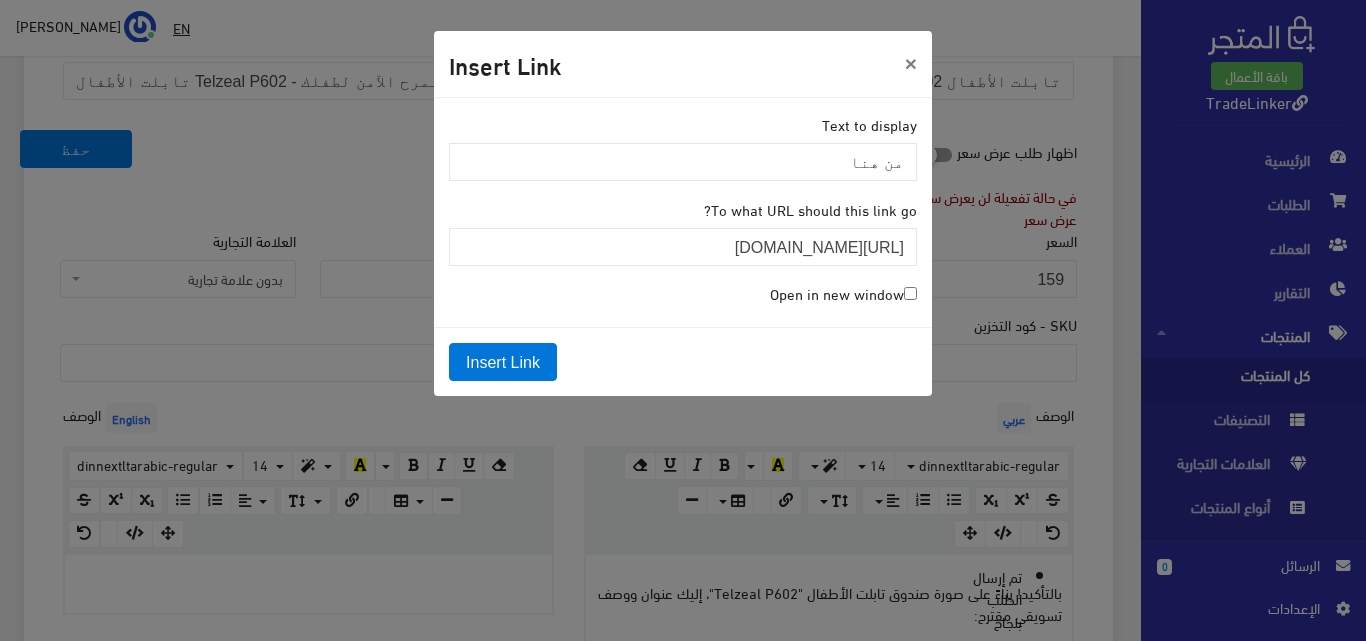 click on "Open in new window" at bounding box center (843, 293) 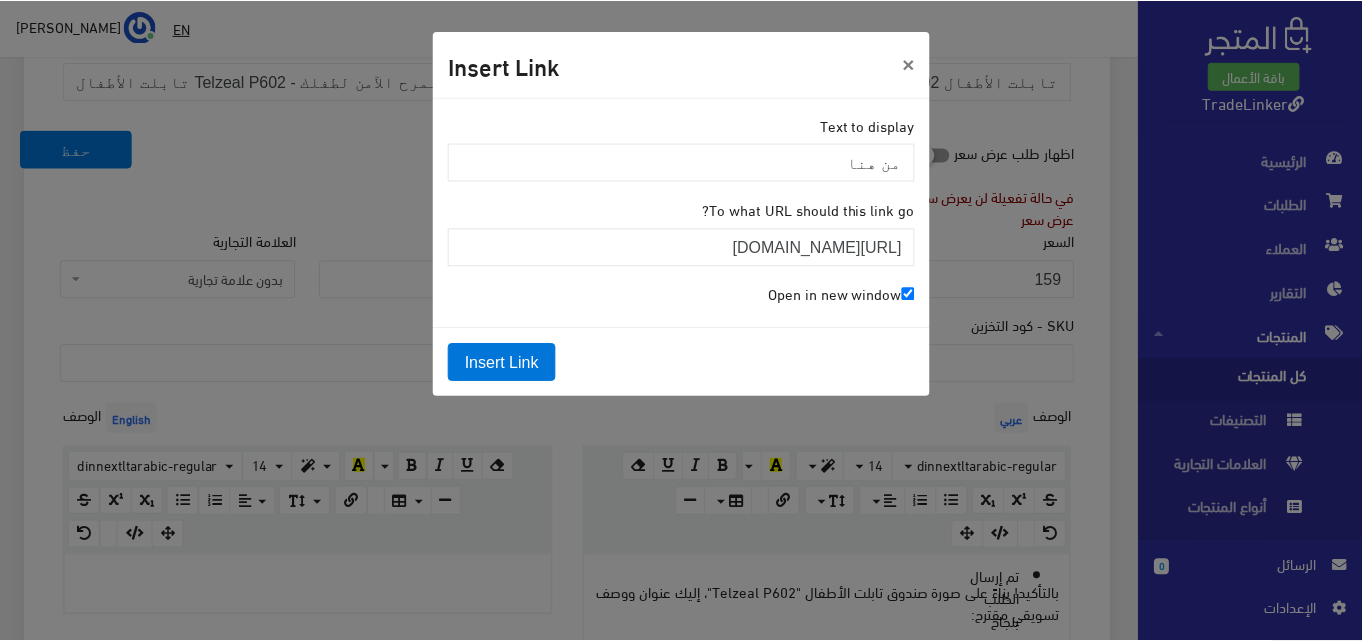 scroll, scrollTop: 0, scrollLeft: 0, axis: both 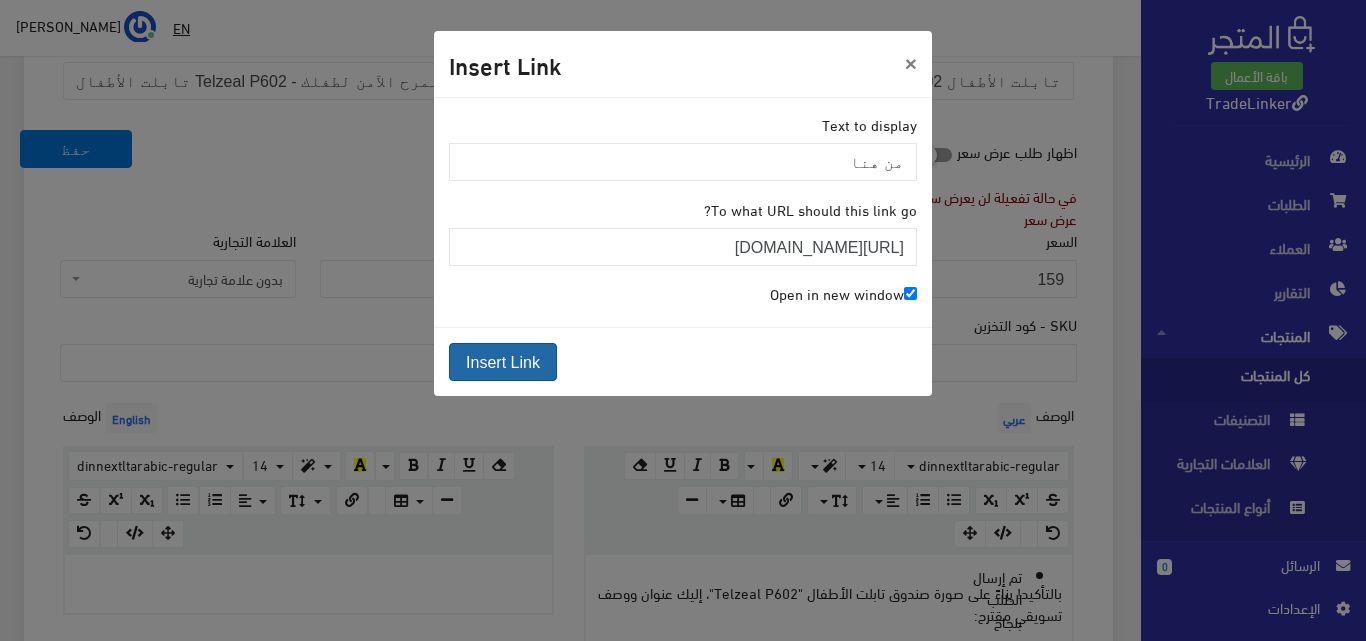 click on "Insert Link" at bounding box center [503, 362] 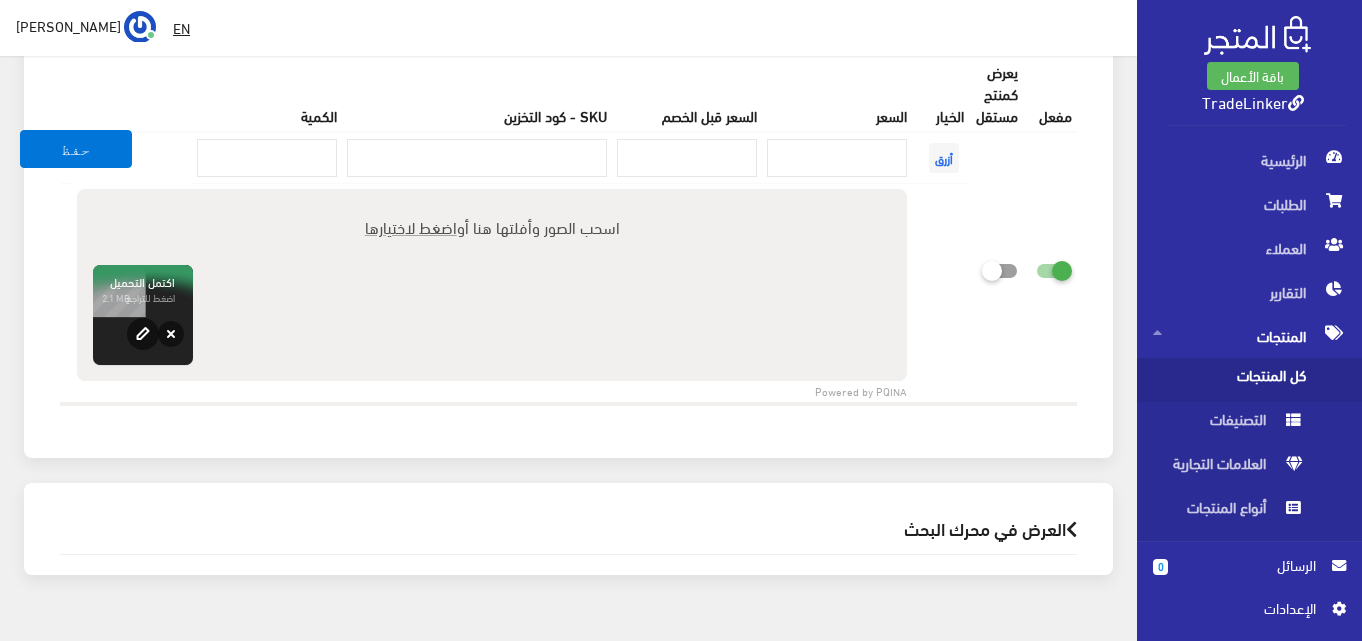 scroll, scrollTop: 3198, scrollLeft: 0, axis: vertical 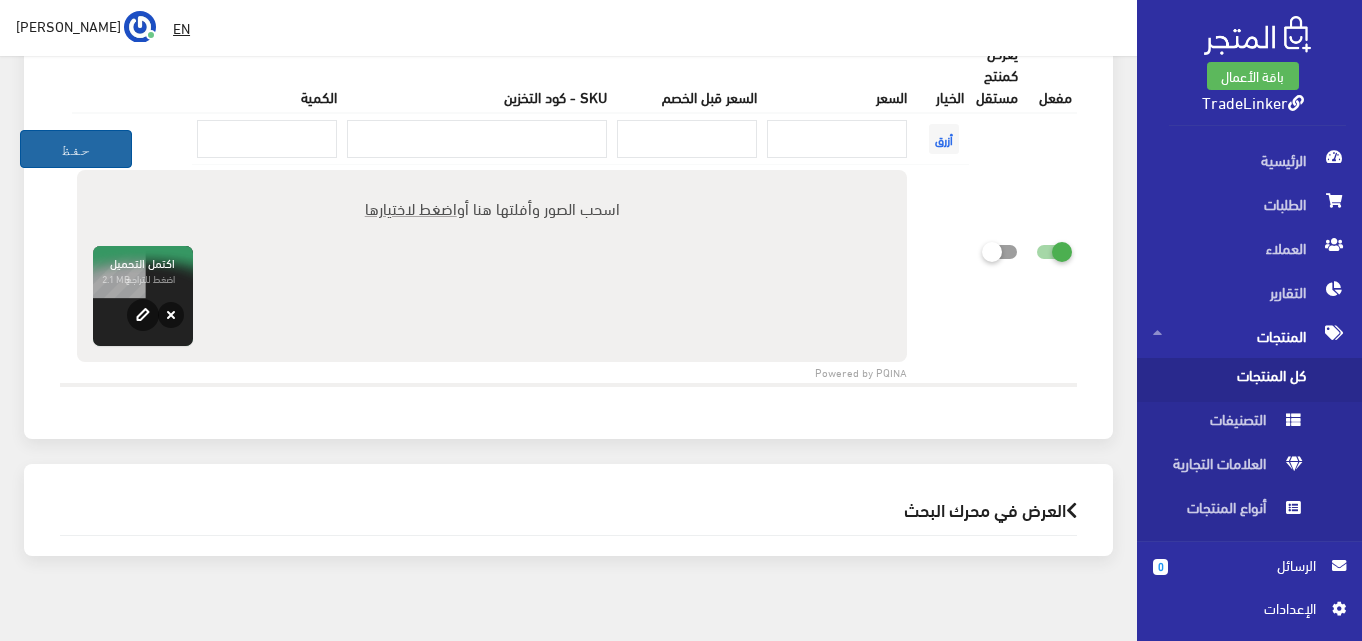 click on "حفظ" at bounding box center [76, 149] 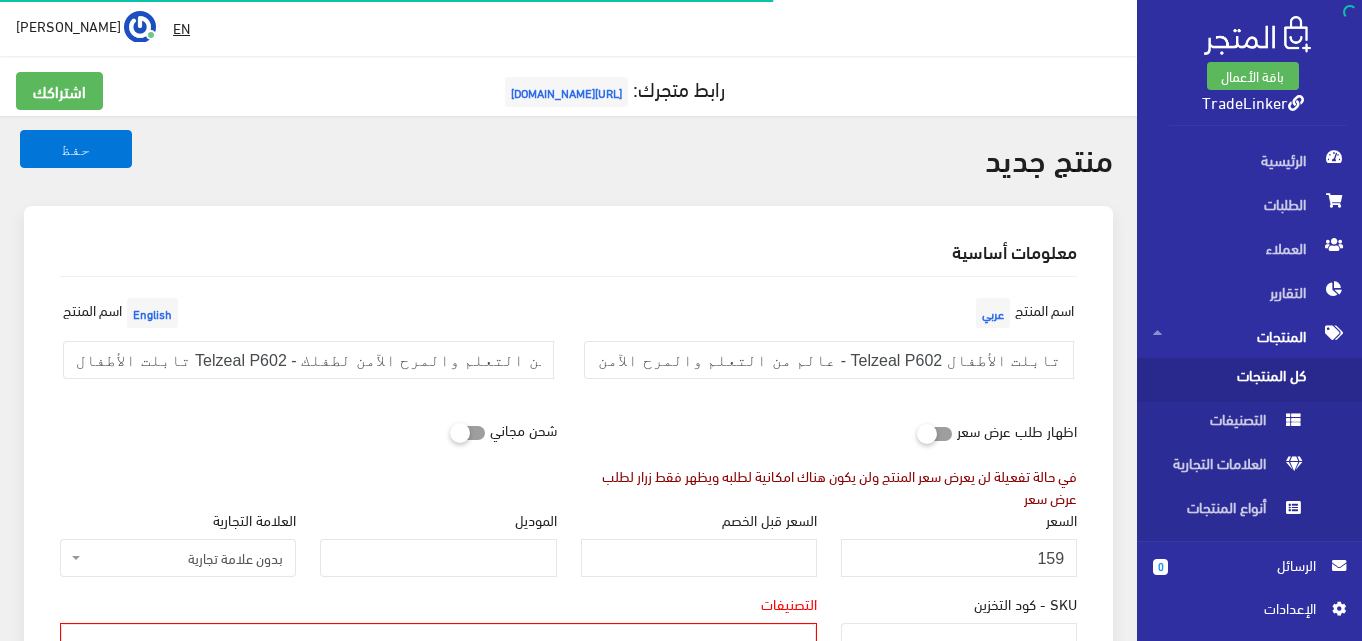 select 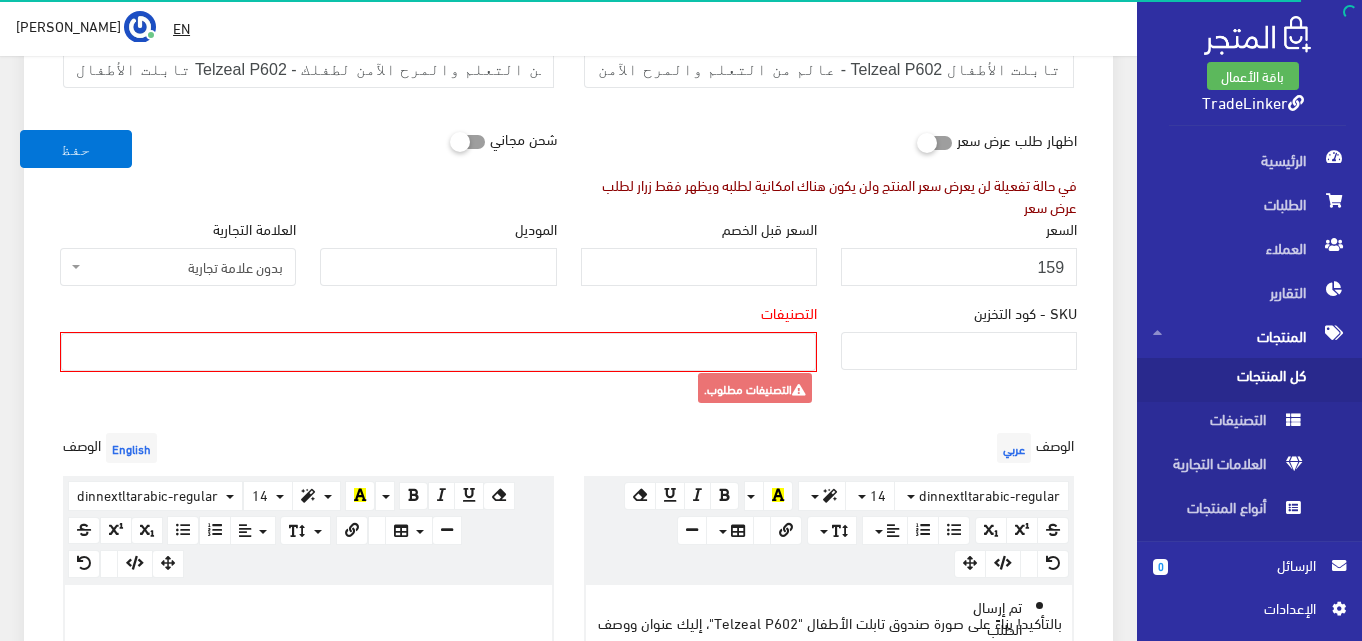 scroll, scrollTop: 400, scrollLeft: 0, axis: vertical 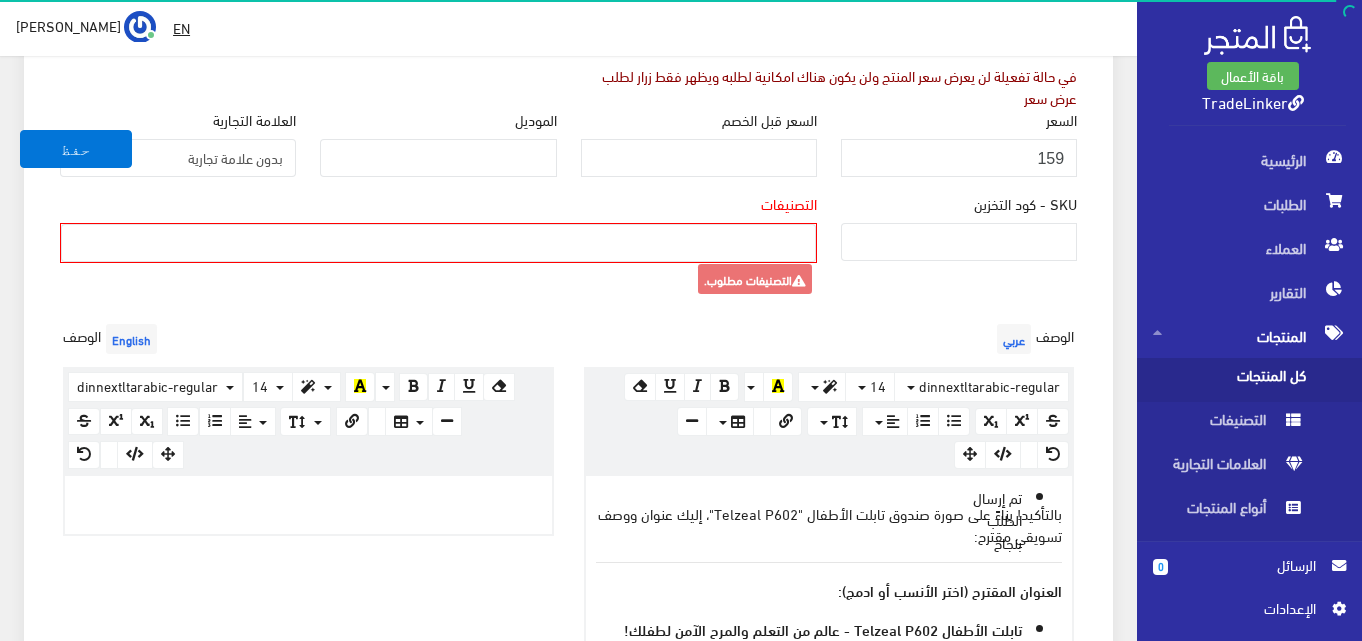 click at bounding box center (438, 241) 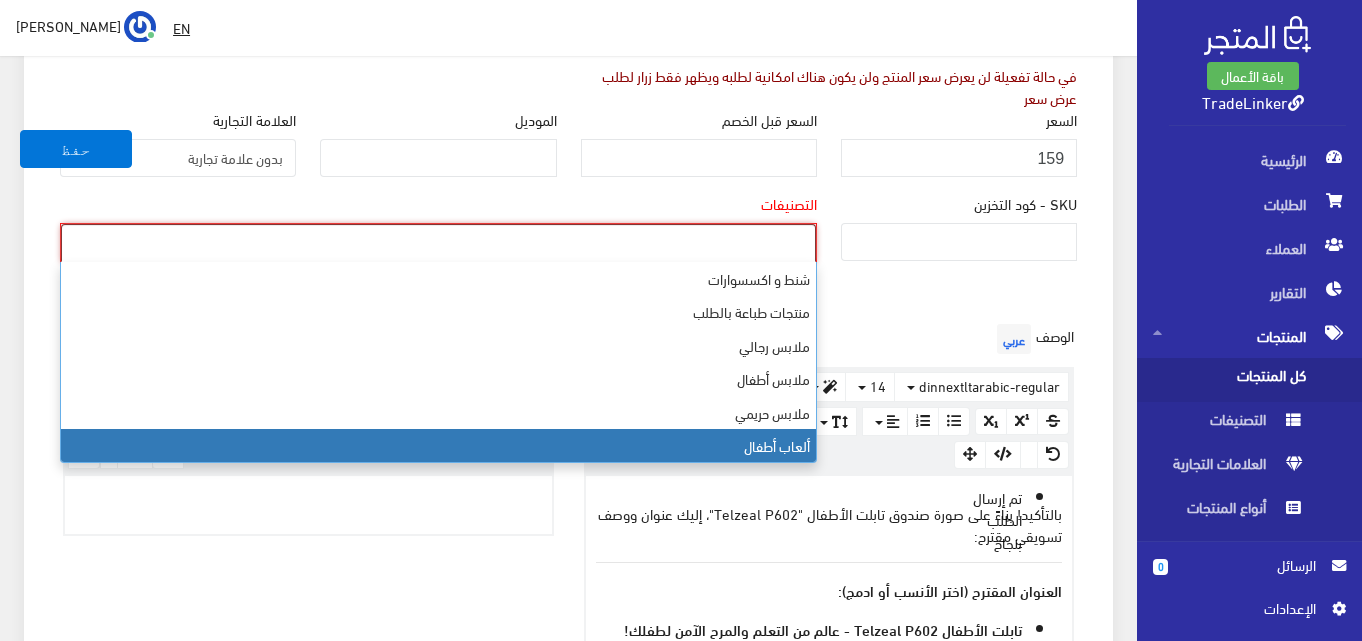 select on "11" 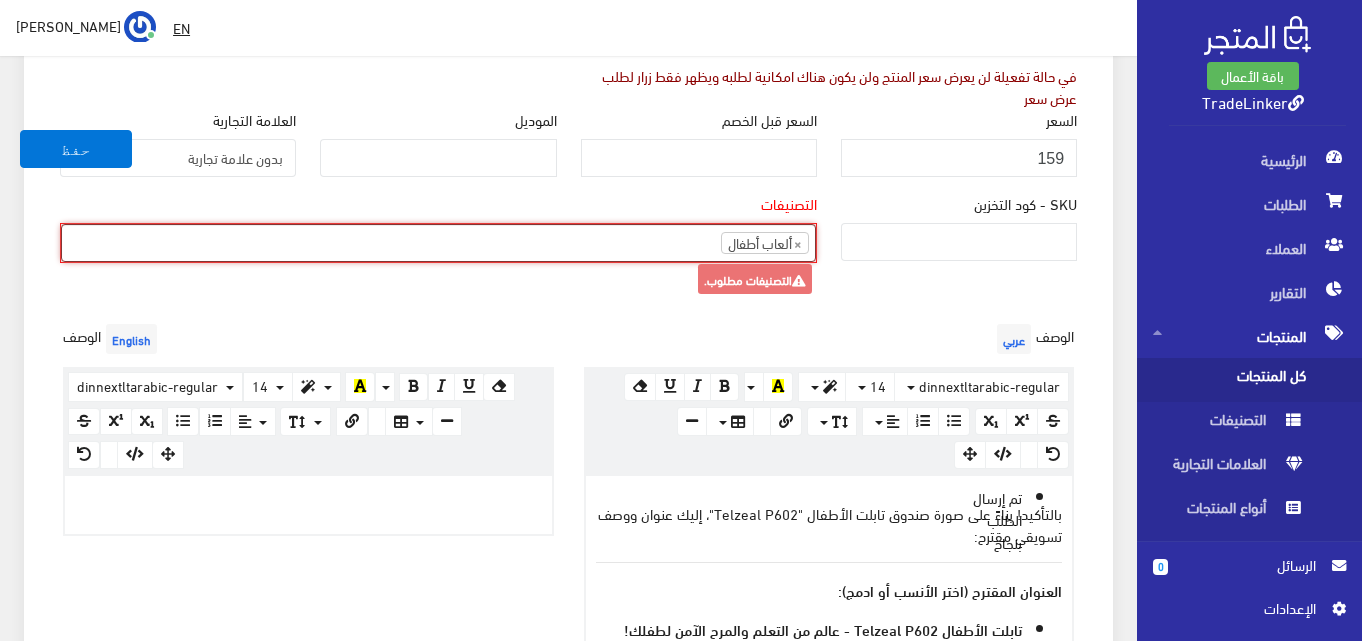 click on "× ألعاب أطفال" at bounding box center [438, 241] 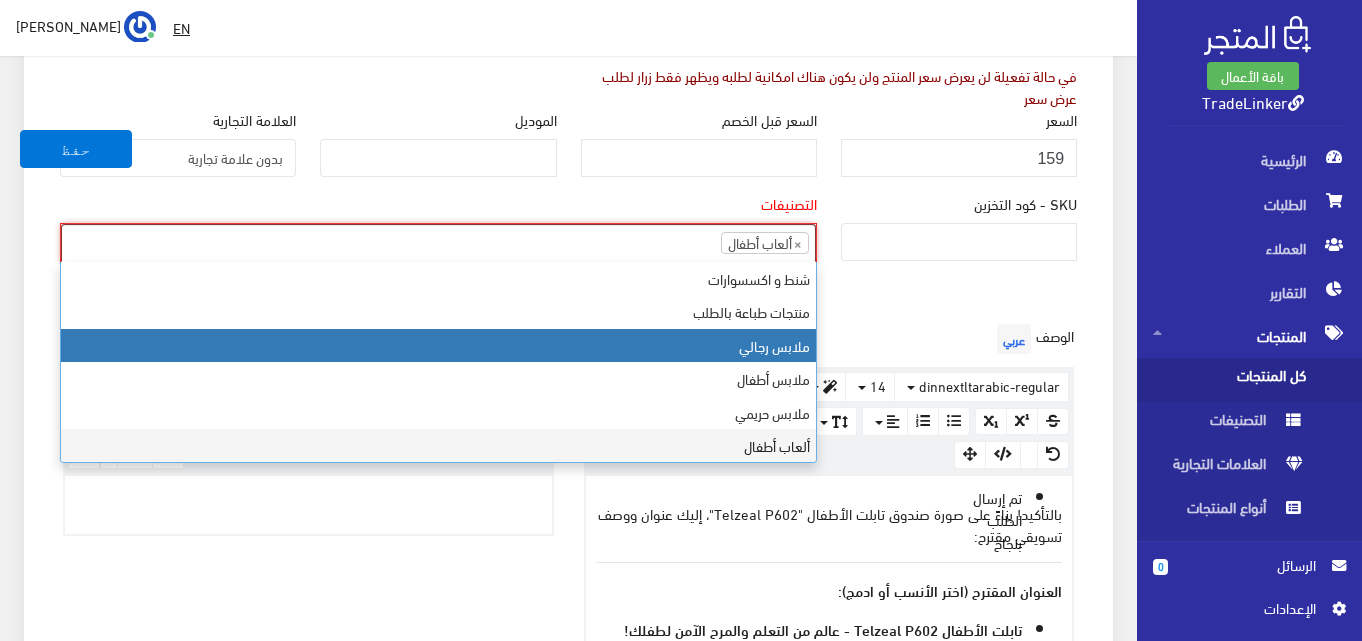 scroll, scrollTop: 34, scrollLeft: 0, axis: vertical 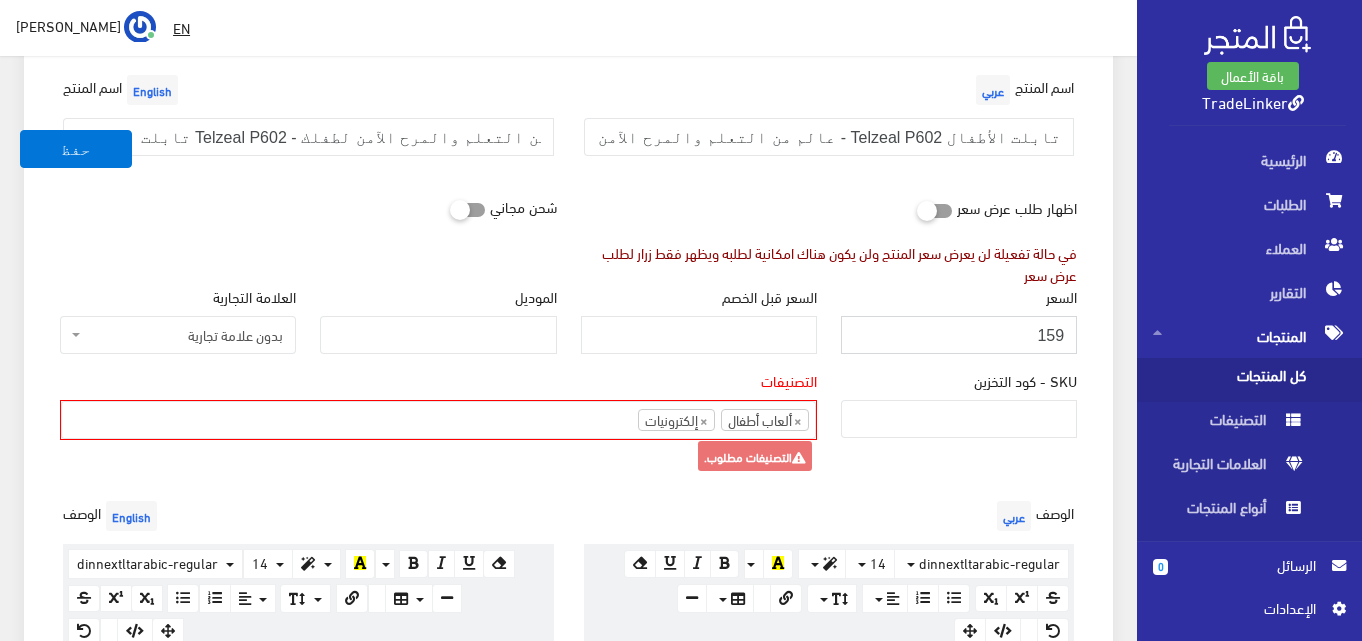 click on "159" at bounding box center (959, 335) 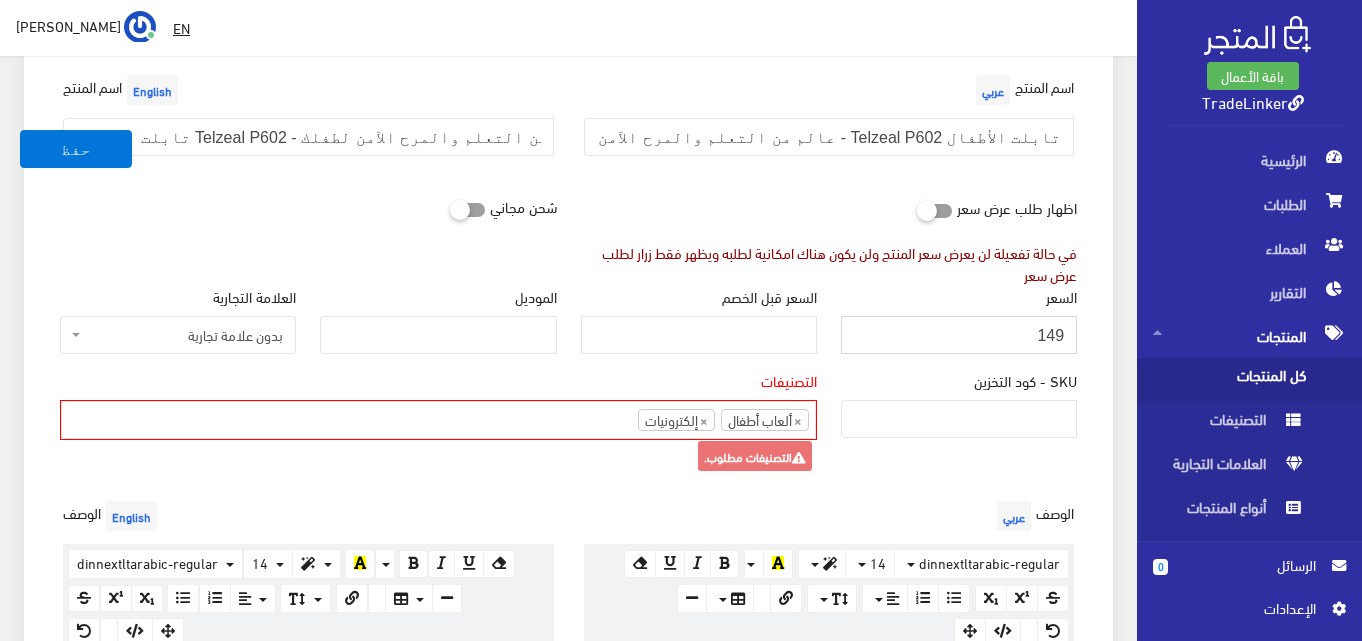 type on "149" 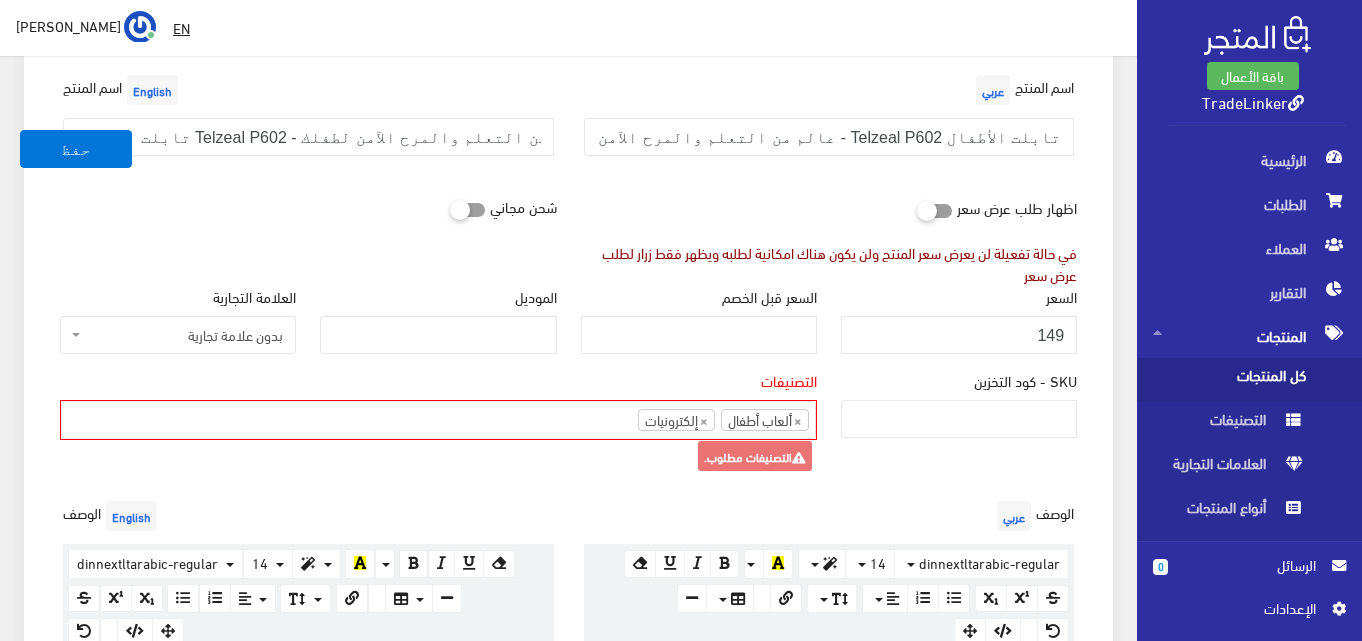 click on "معلومات أساسية
اسم المنتج  عربي
تابلت الأطفال Telzeal P602 - عالم من التعلم والمرح الآمن لطفلك
اسم المنتج  English
تابلت الأطفال Telzeal P602 - عالم من التعلم والمرح الآمن لطفلك
اظهار طلب عرض سعر" at bounding box center [568, 1254] 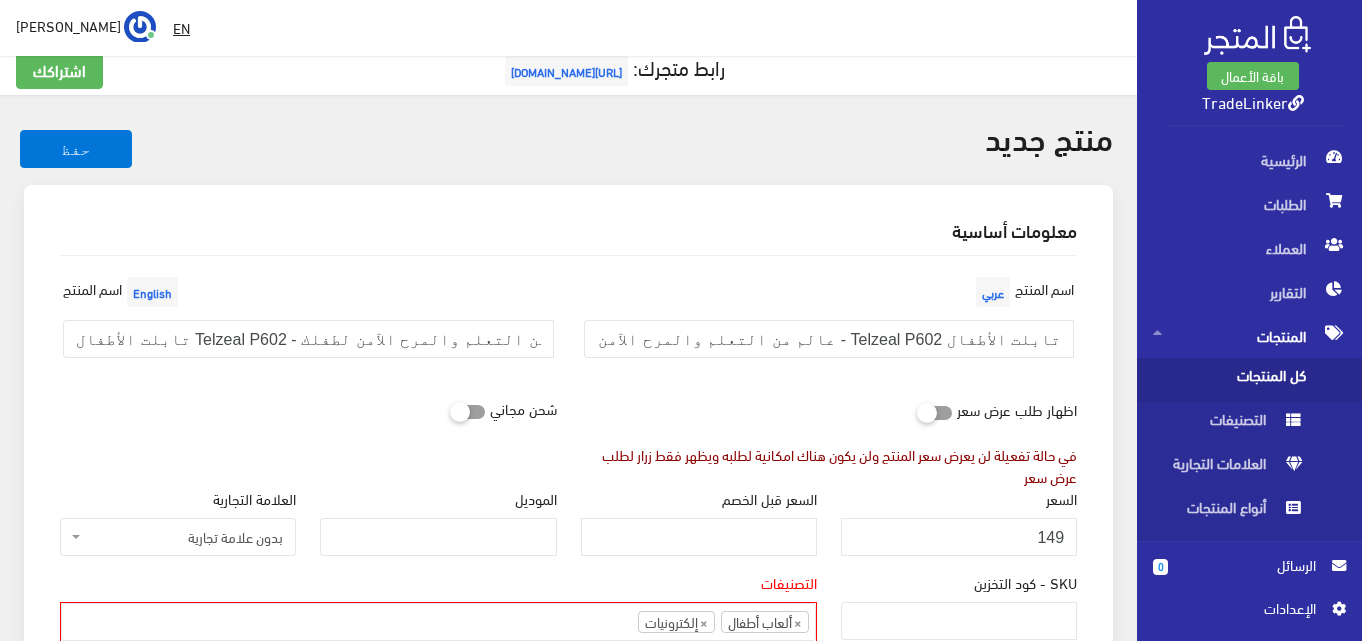 scroll, scrollTop: 0, scrollLeft: 0, axis: both 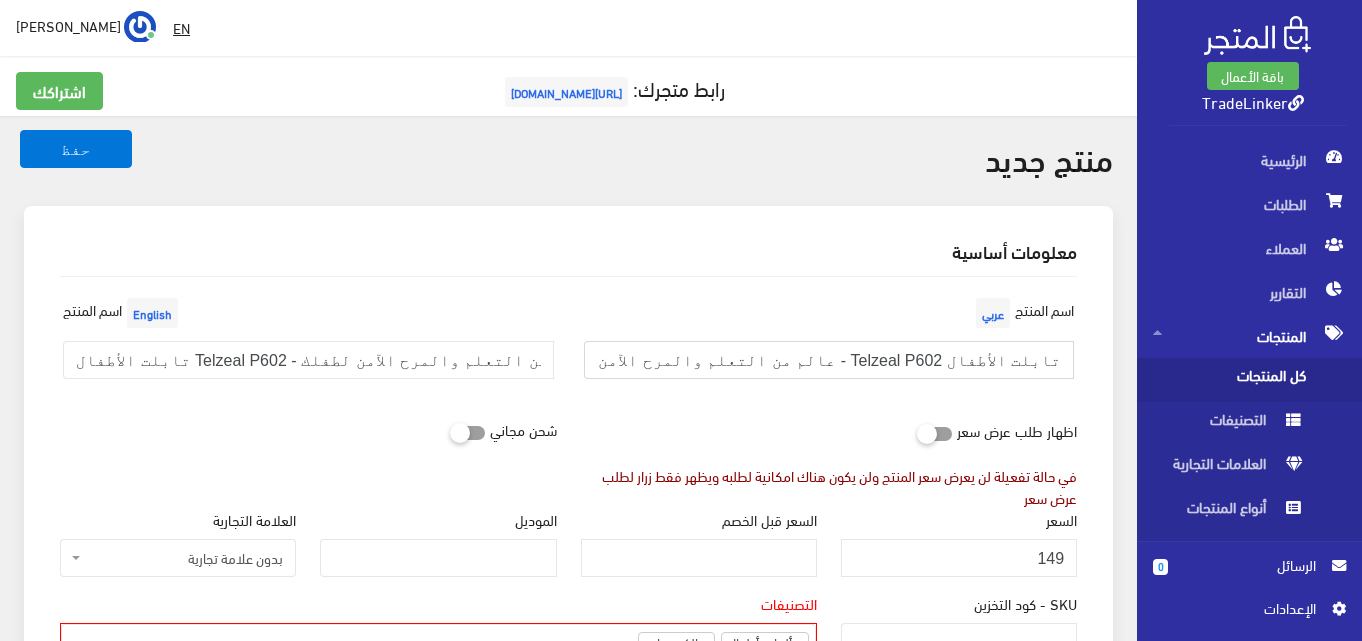 click on "تابلت الأطفال Telzeal P602 - عالم من التعلم والمرح الآمن لطفلك" at bounding box center [829, 360] 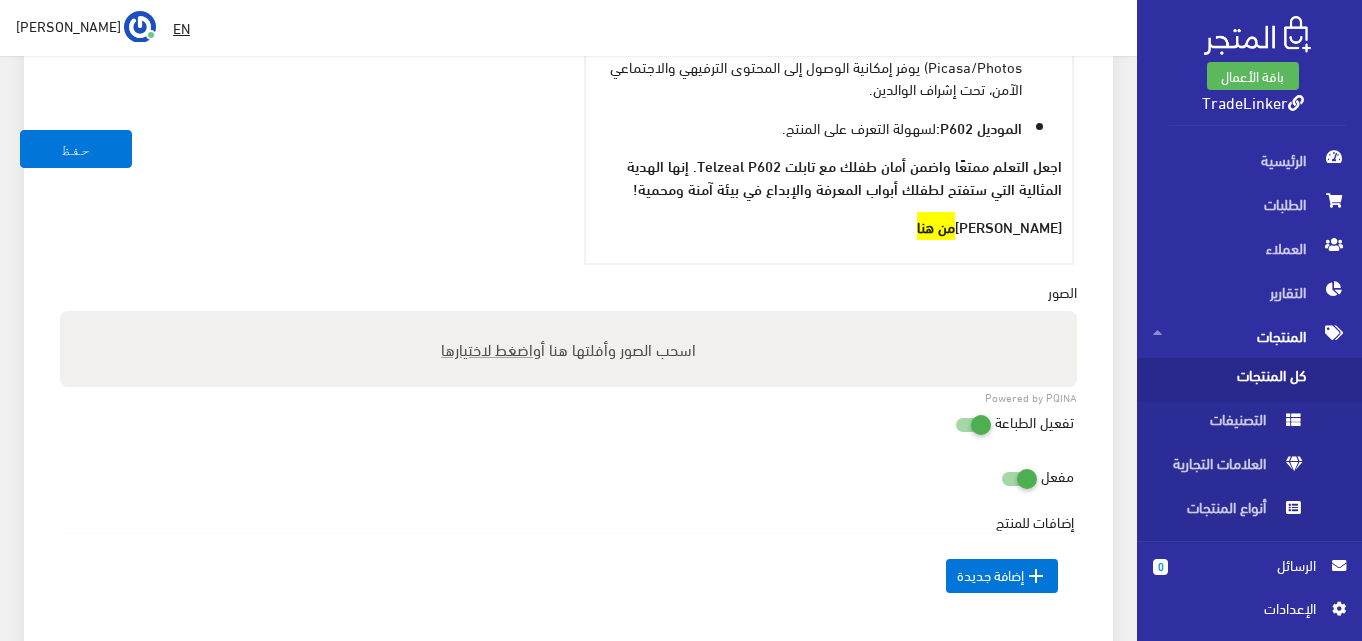 scroll, scrollTop: 2000, scrollLeft: 0, axis: vertical 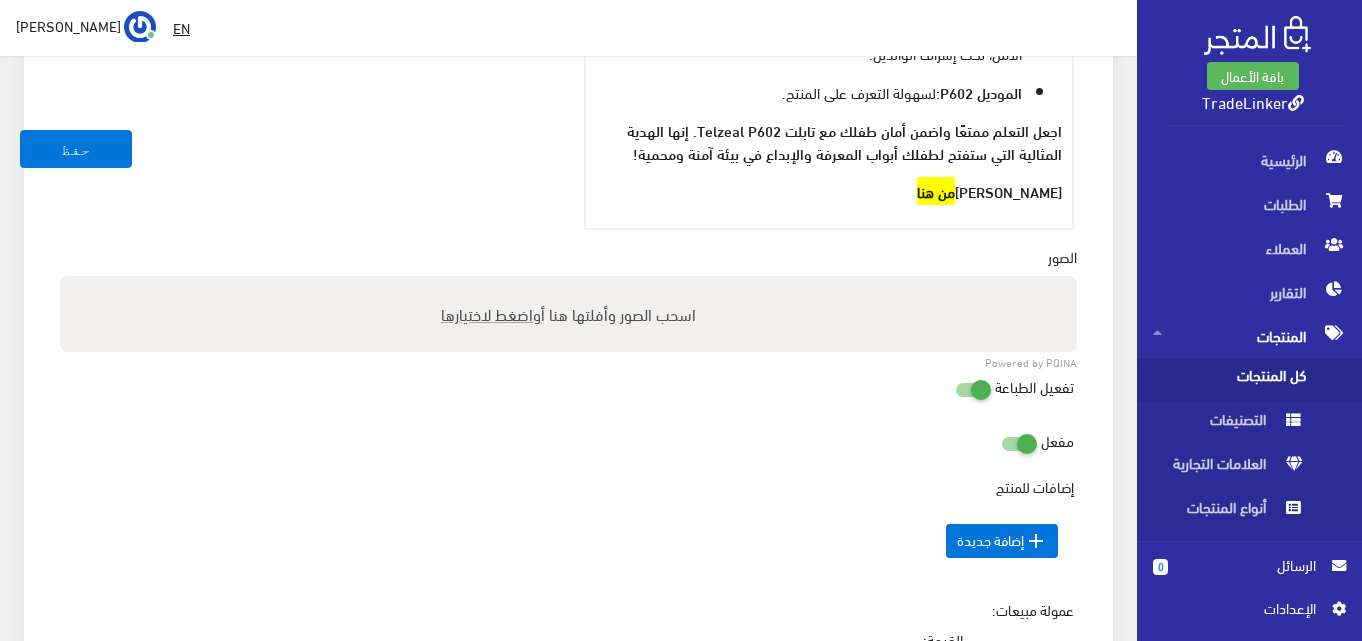 click on "اضغط لاختيارها" at bounding box center (487, 313) 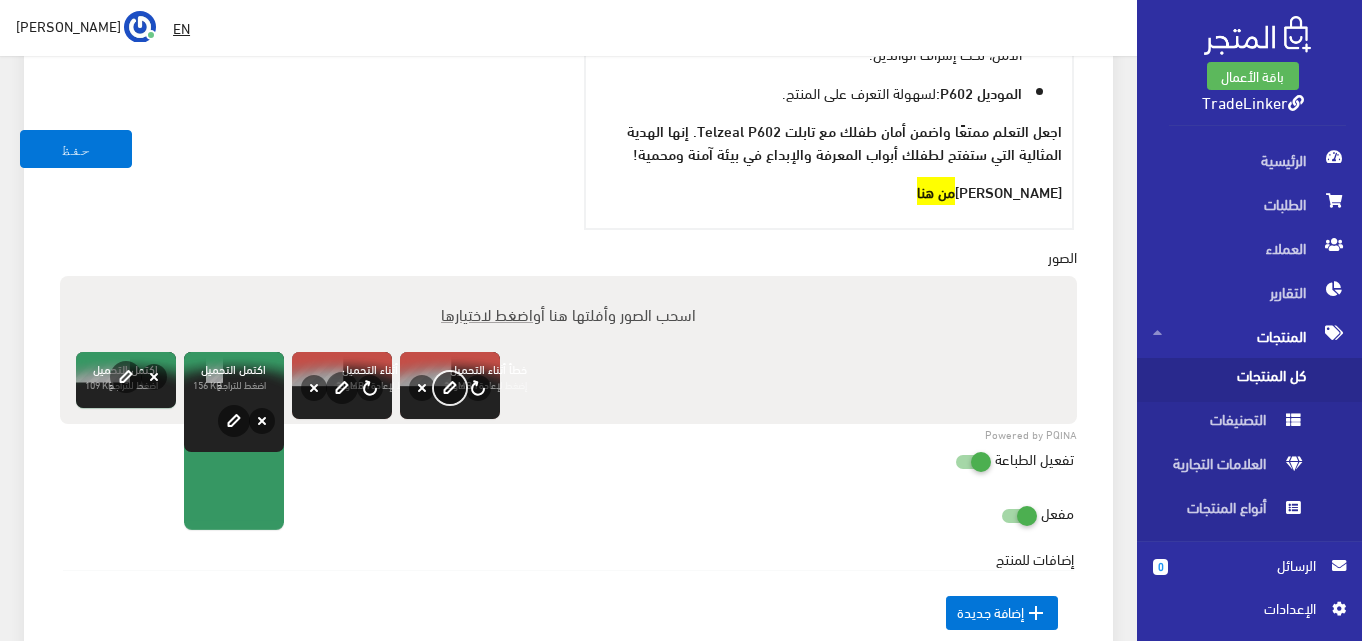 click on "edit" at bounding box center (450, 388) 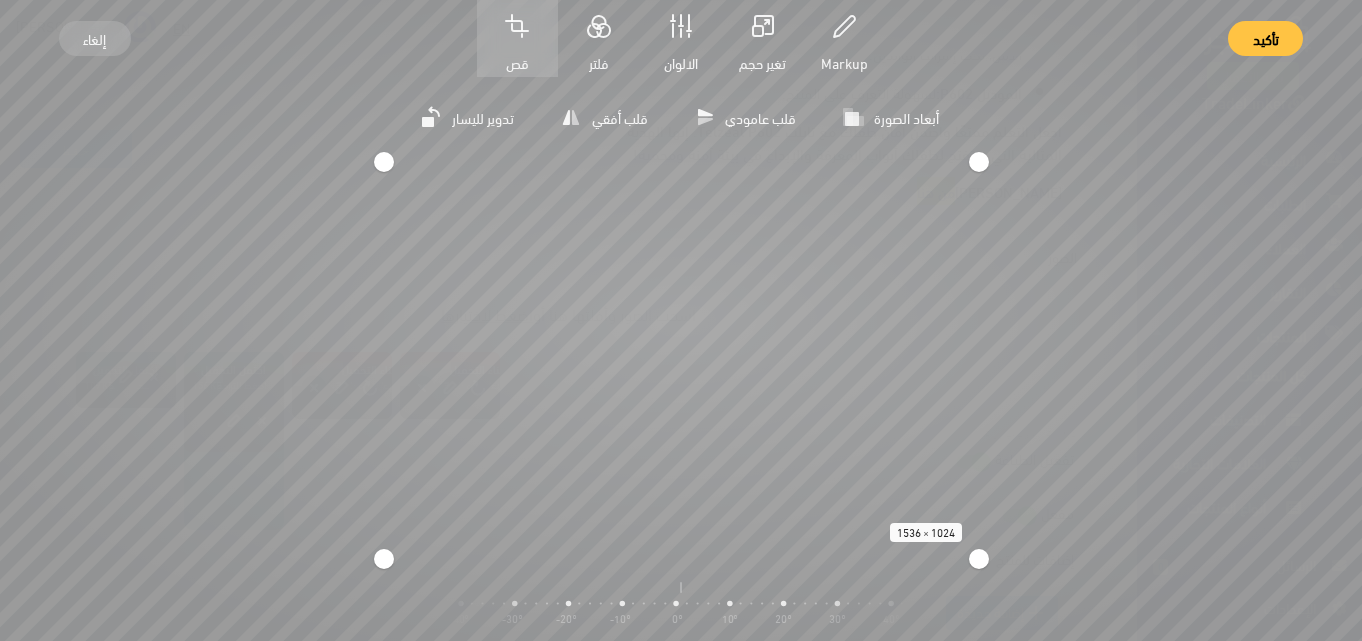 click on "تأكيد" at bounding box center [1266, 38] 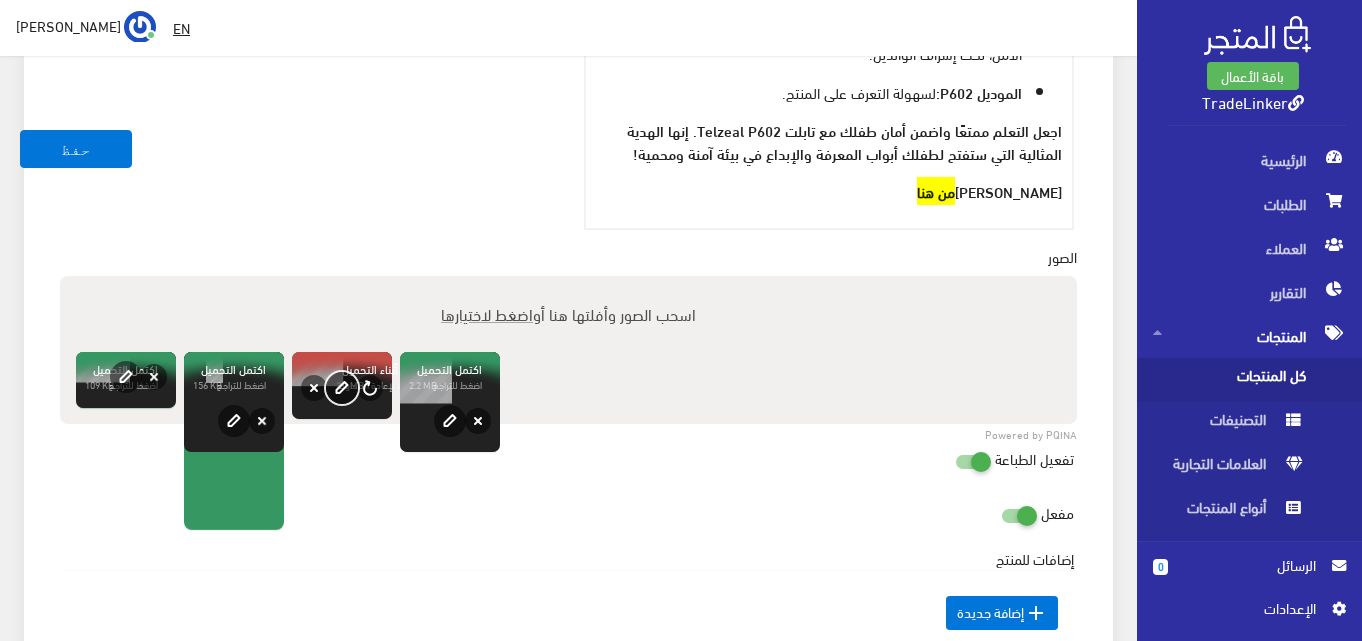 click on "edit" at bounding box center (342, 388) 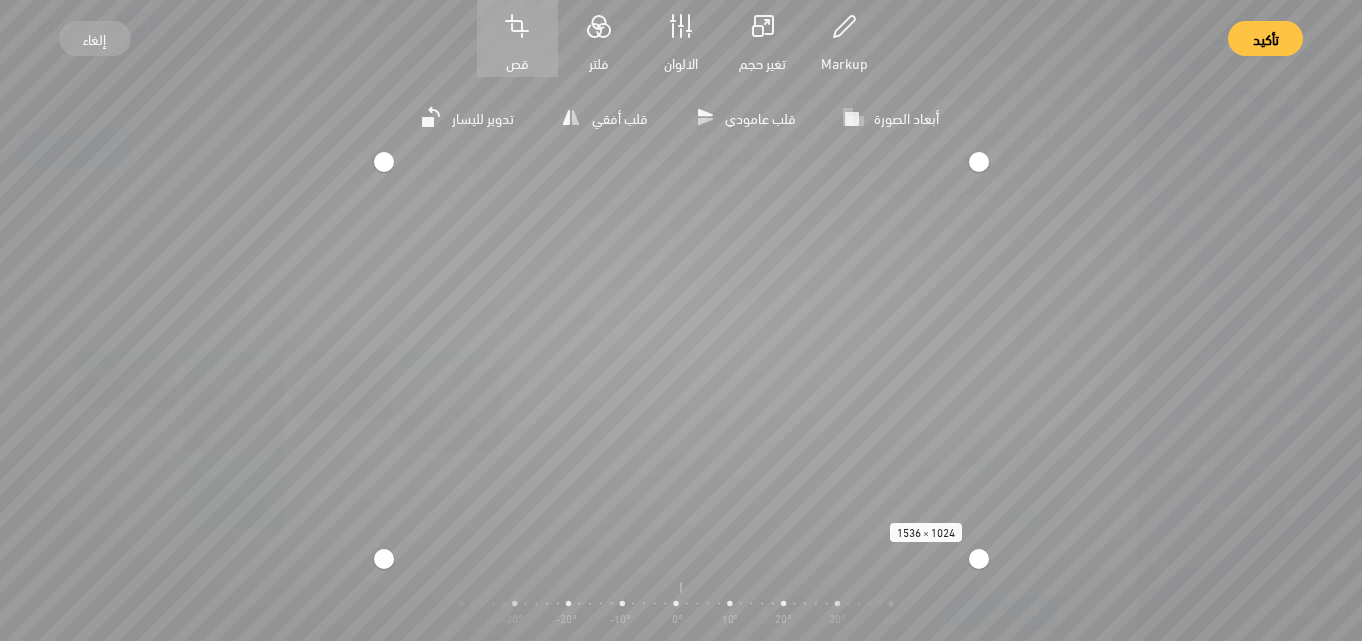 click on "تأكيد" at bounding box center (1266, 38) 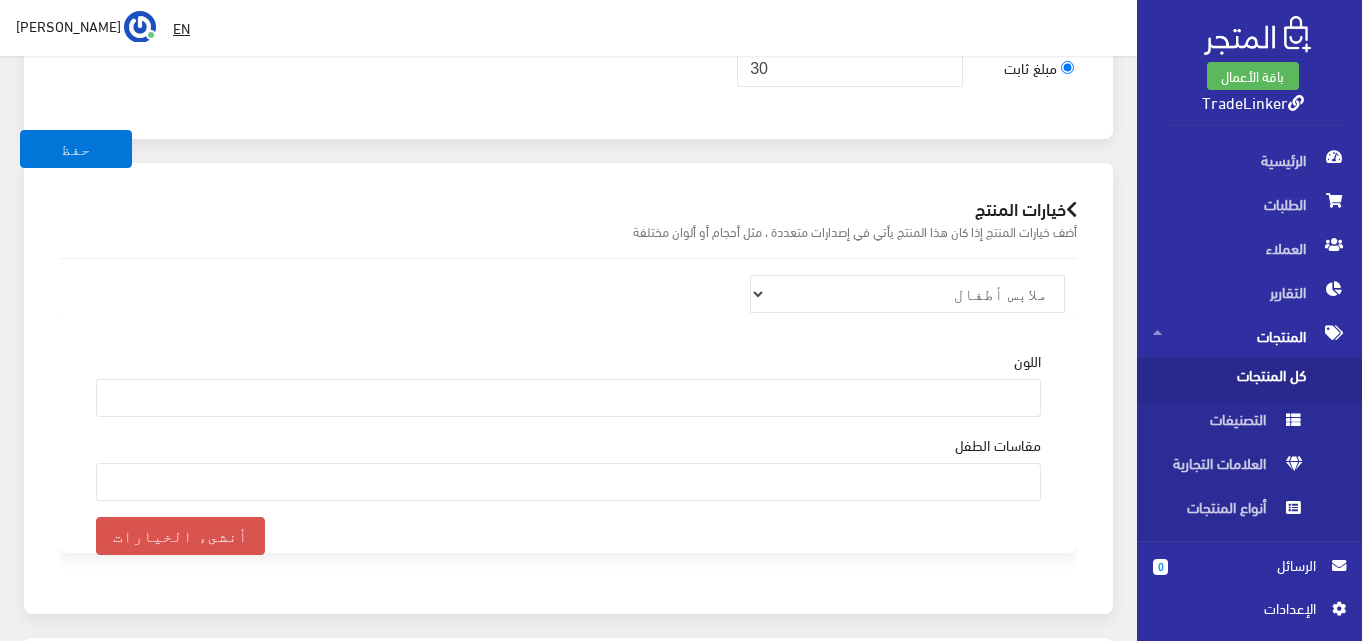 scroll, scrollTop: 2700, scrollLeft: 0, axis: vertical 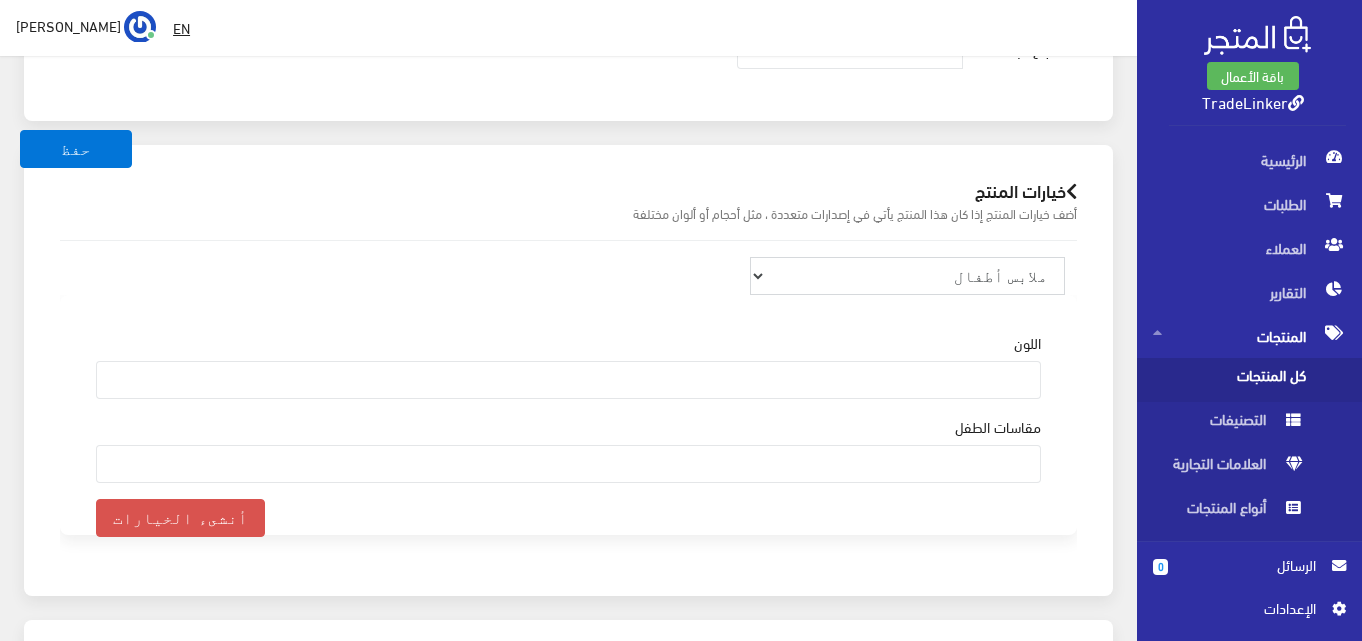 click on "ملابس أطفال
ملابس رجال
منتج طباعة بالطلب
كوفر أيفون
ملابس حريمي
أطقم ملابس موحدة
إلكترونيات" at bounding box center [907, 276] 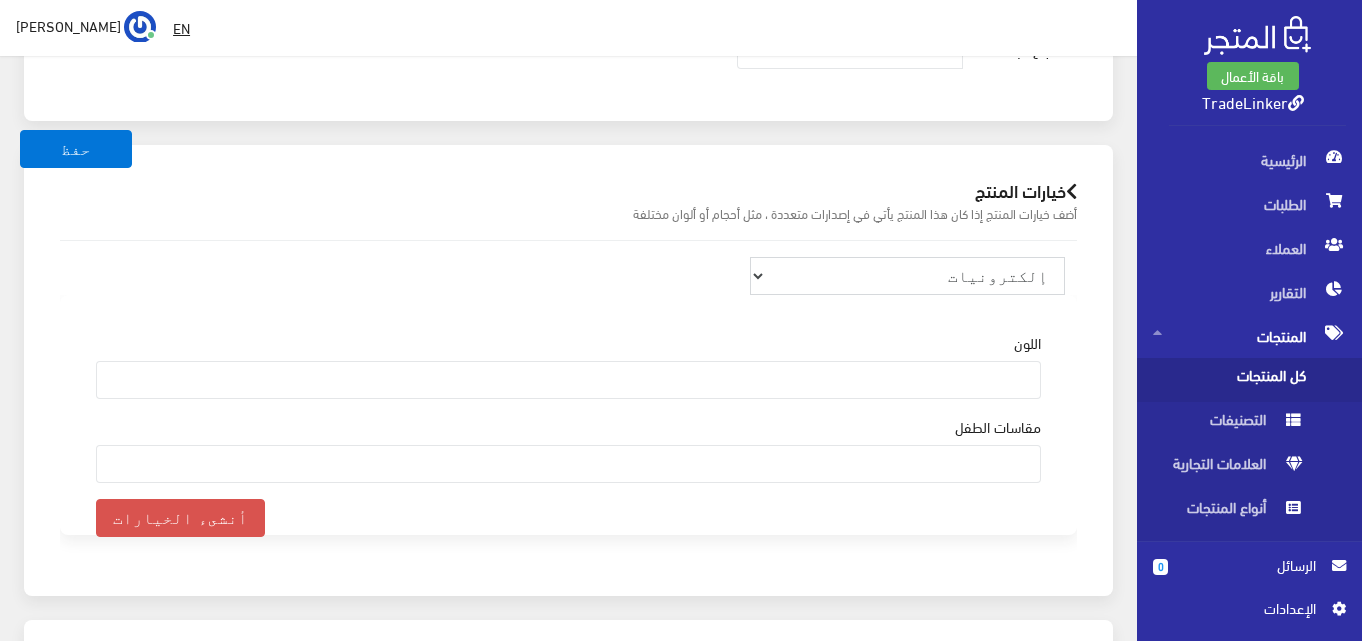 click on "ملابس أطفال
ملابس رجال
منتج طباعة بالطلب
كوفر أيفون
ملابس حريمي
أطقم ملابس موحدة
إلكترونيات" at bounding box center (907, 276) 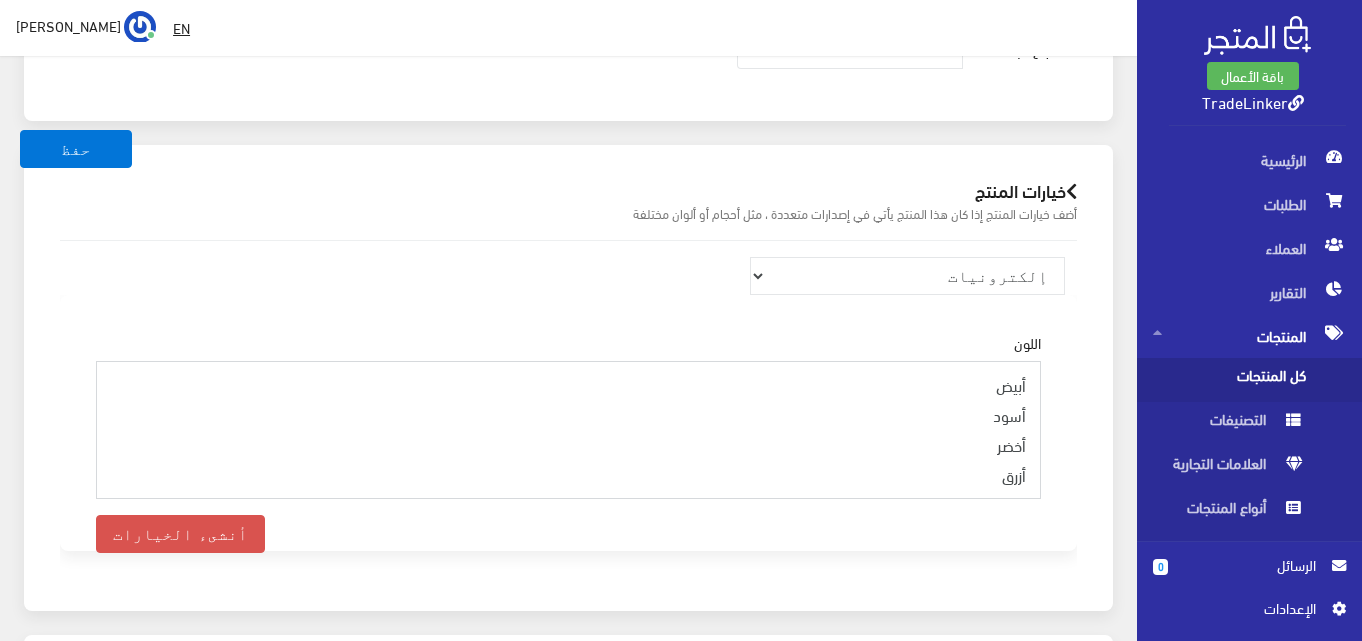 select on "4" 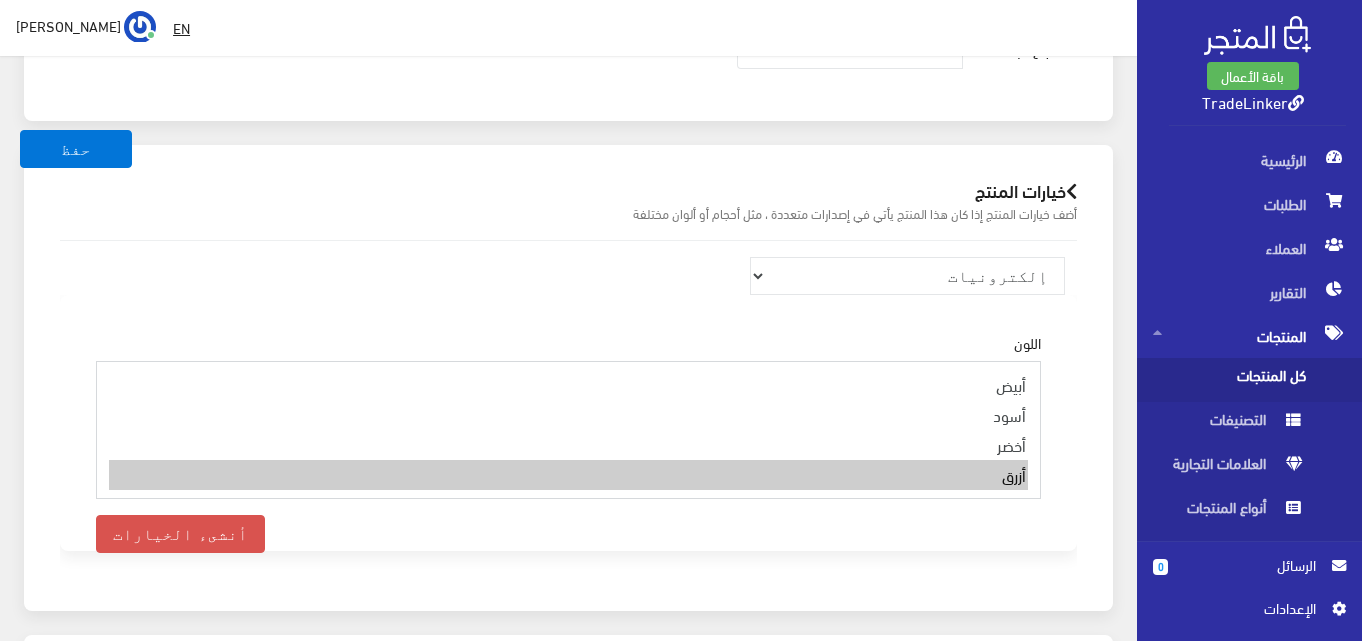 click on "أزرق" at bounding box center (568, 475) 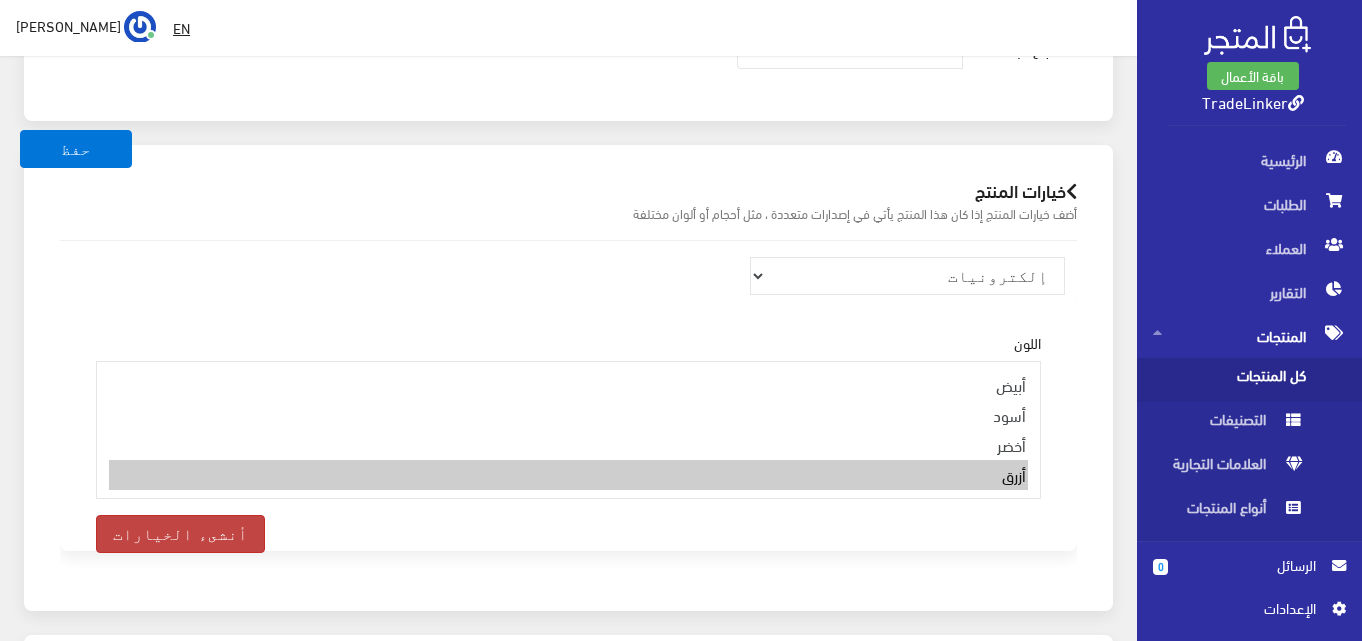 click on "أنشىء الخيارات" at bounding box center [180, 534] 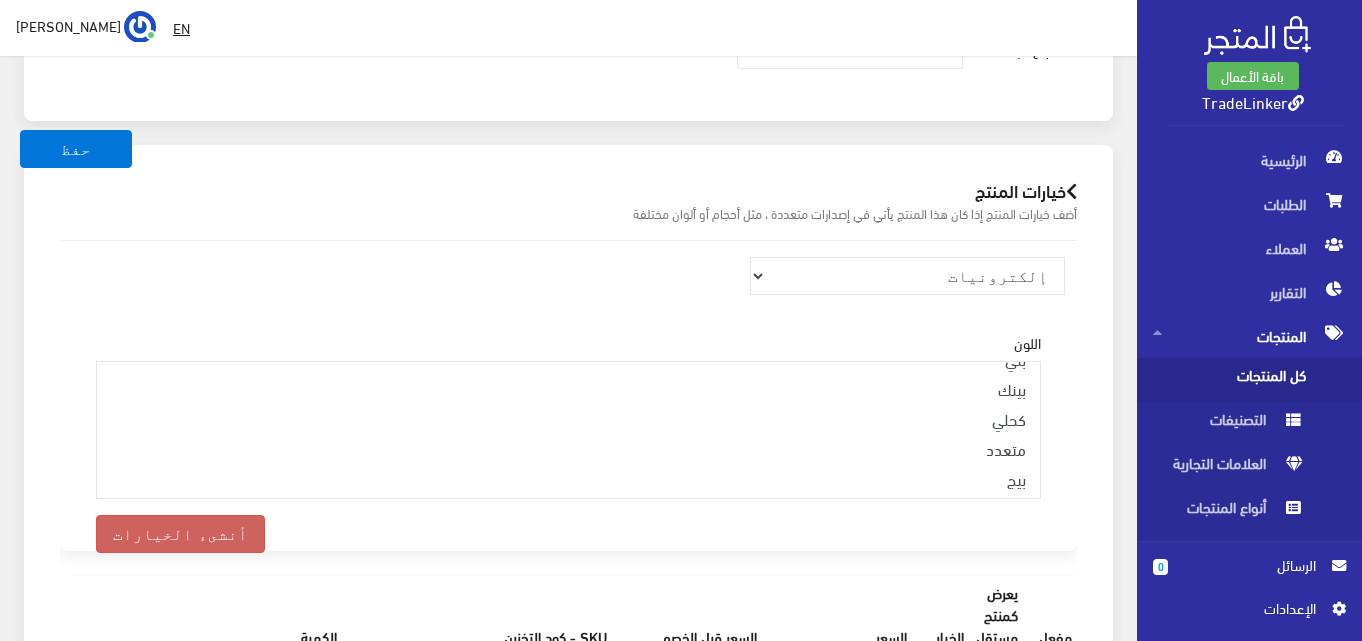 scroll, scrollTop: 216, scrollLeft: 0, axis: vertical 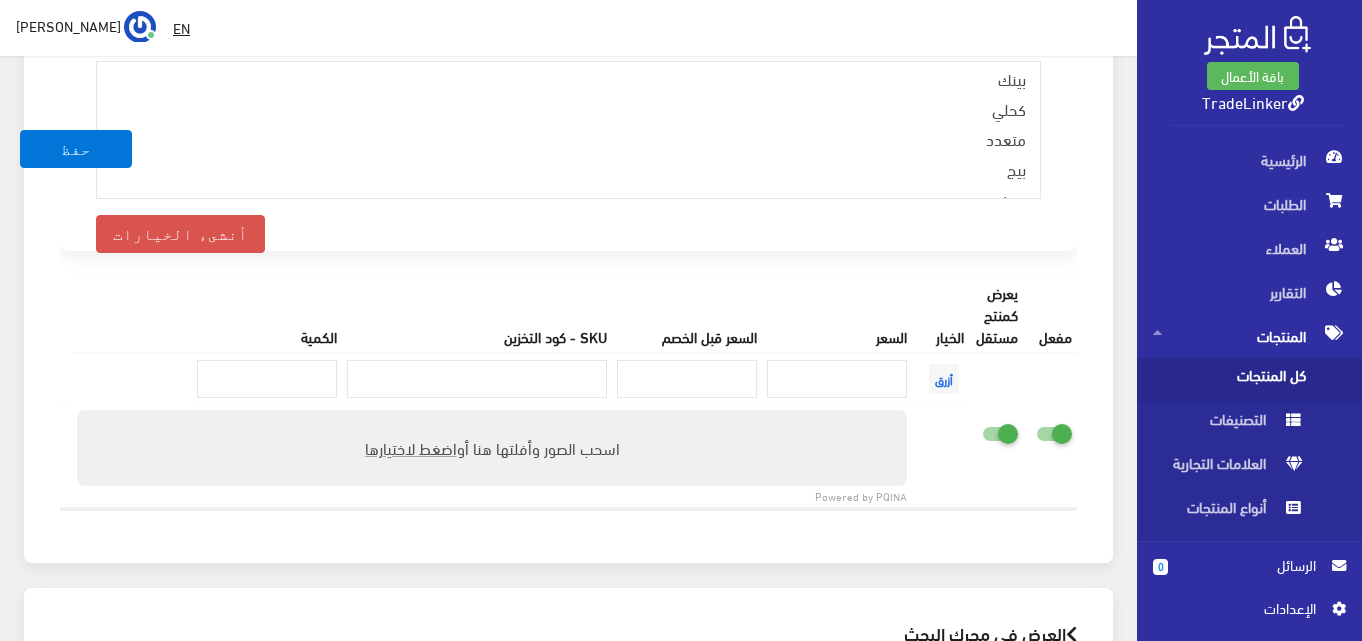 click at bounding box center (964, 430) 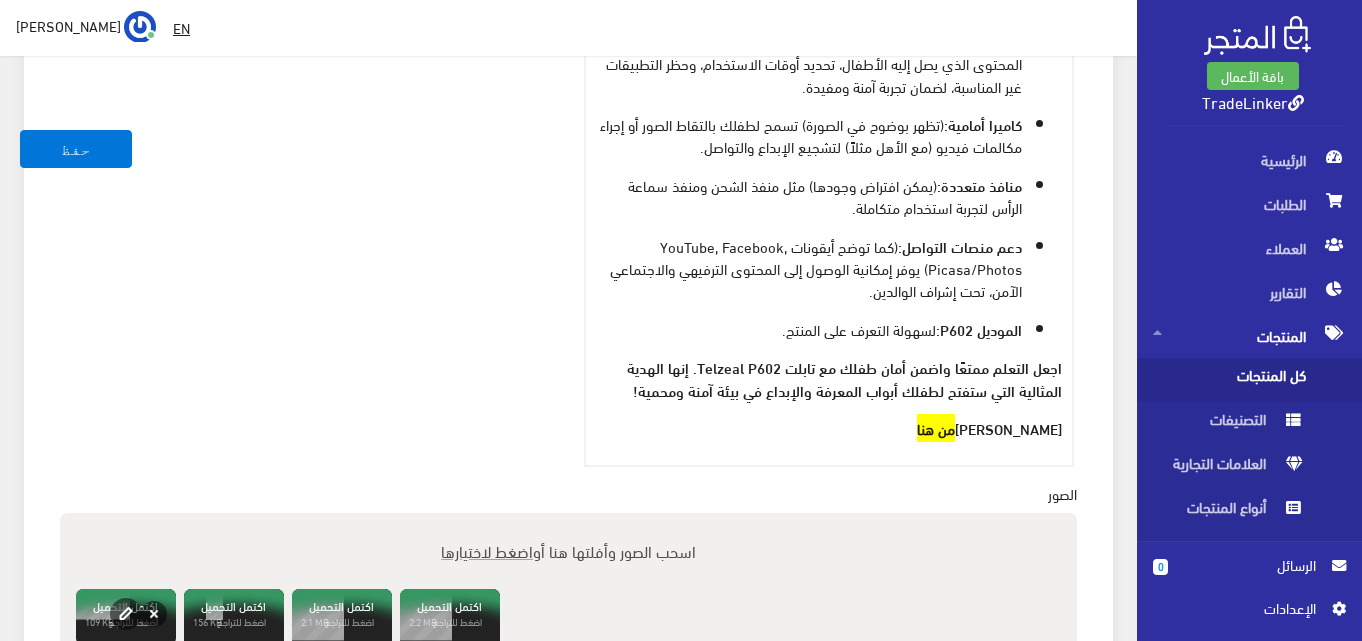 scroll, scrollTop: 2024, scrollLeft: 0, axis: vertical 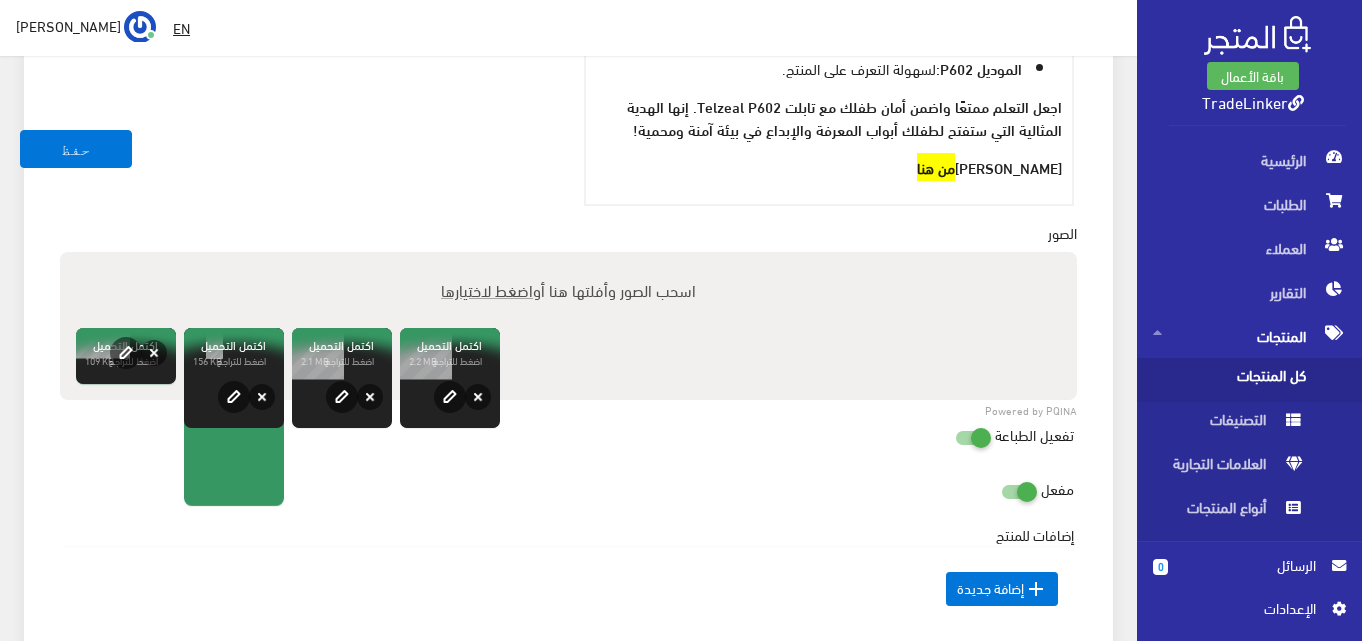 click at bounding box center [937, 434] 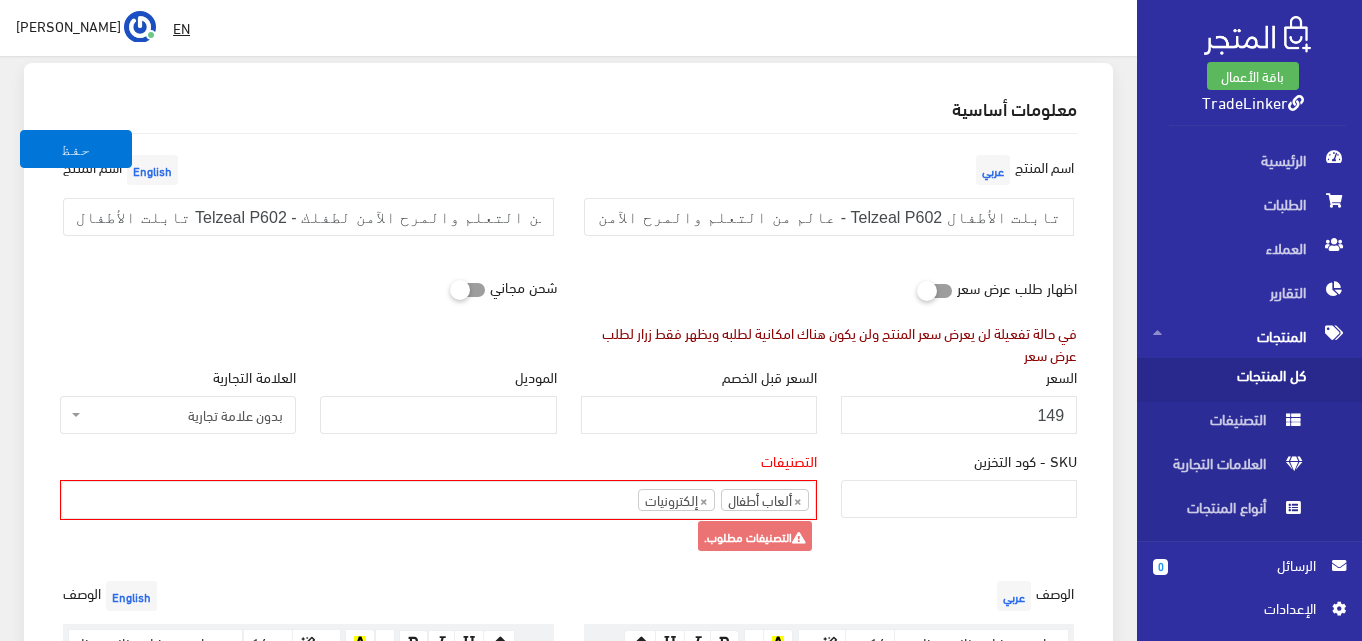 scroll, scrollTop: 124, scrollLeft: 0, axis: vertical 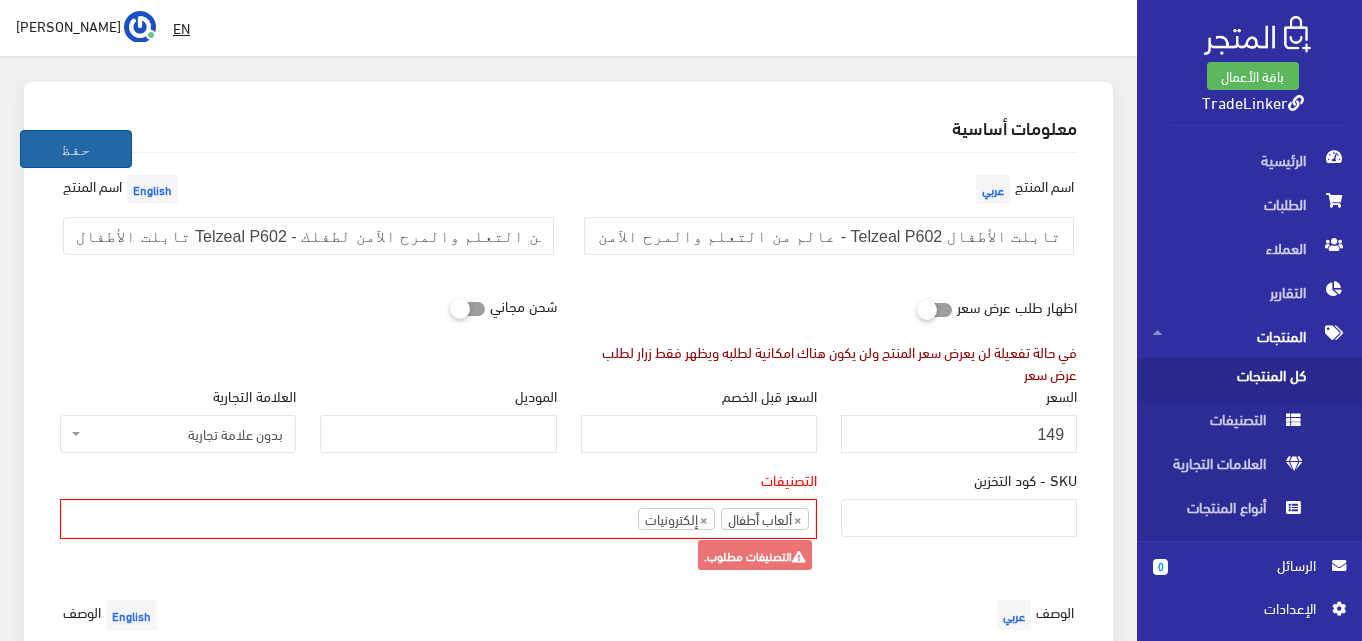 click on "حفظ" at bounding box center [76, 149] 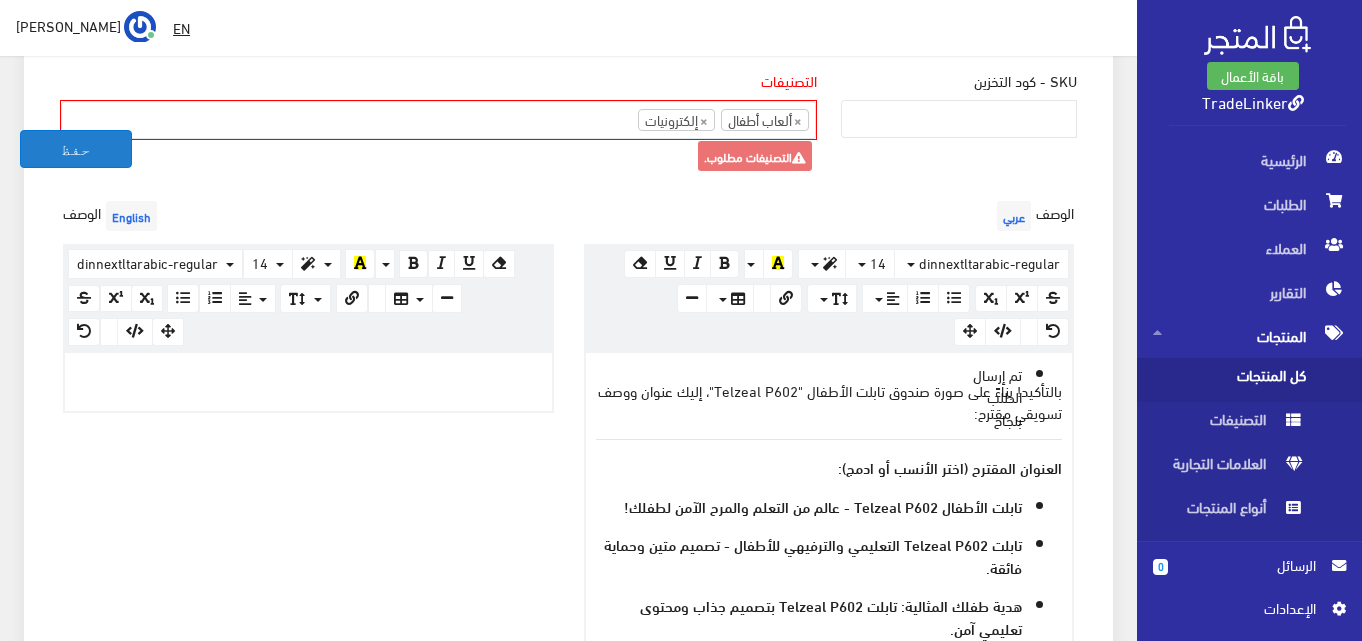 scroll, scrollTop: 524, scrollLeft: 0, axis: vertical 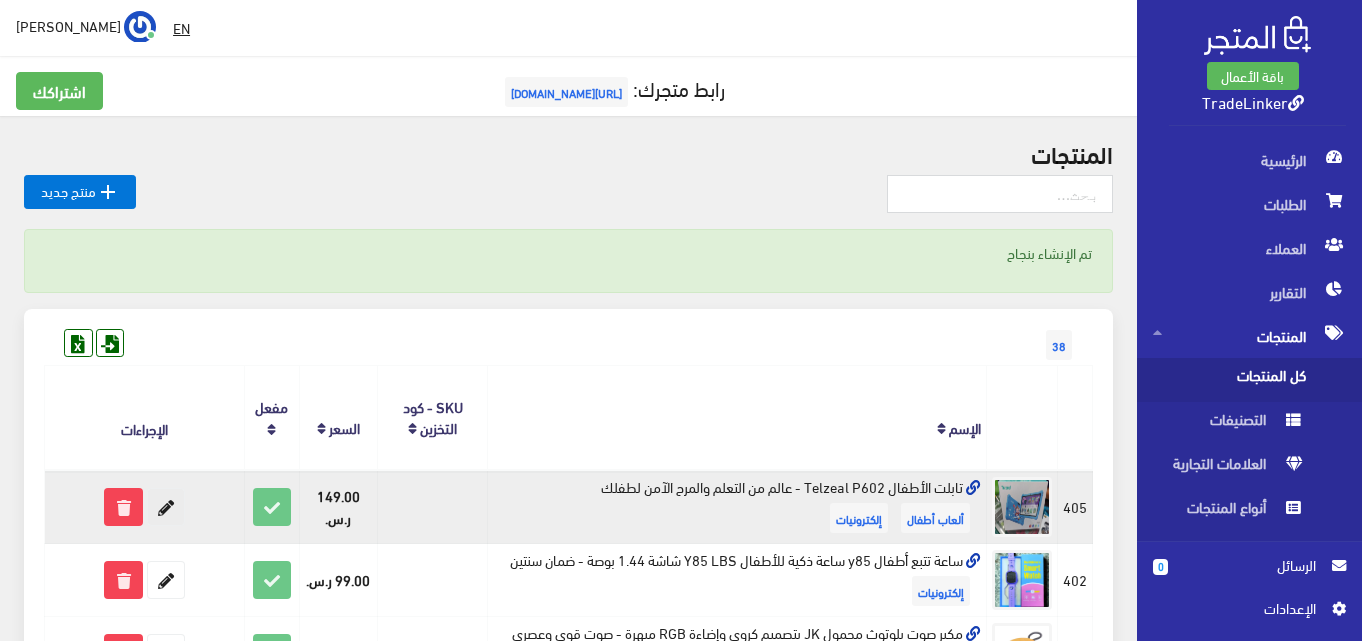 click at bounding box center [166, 507] 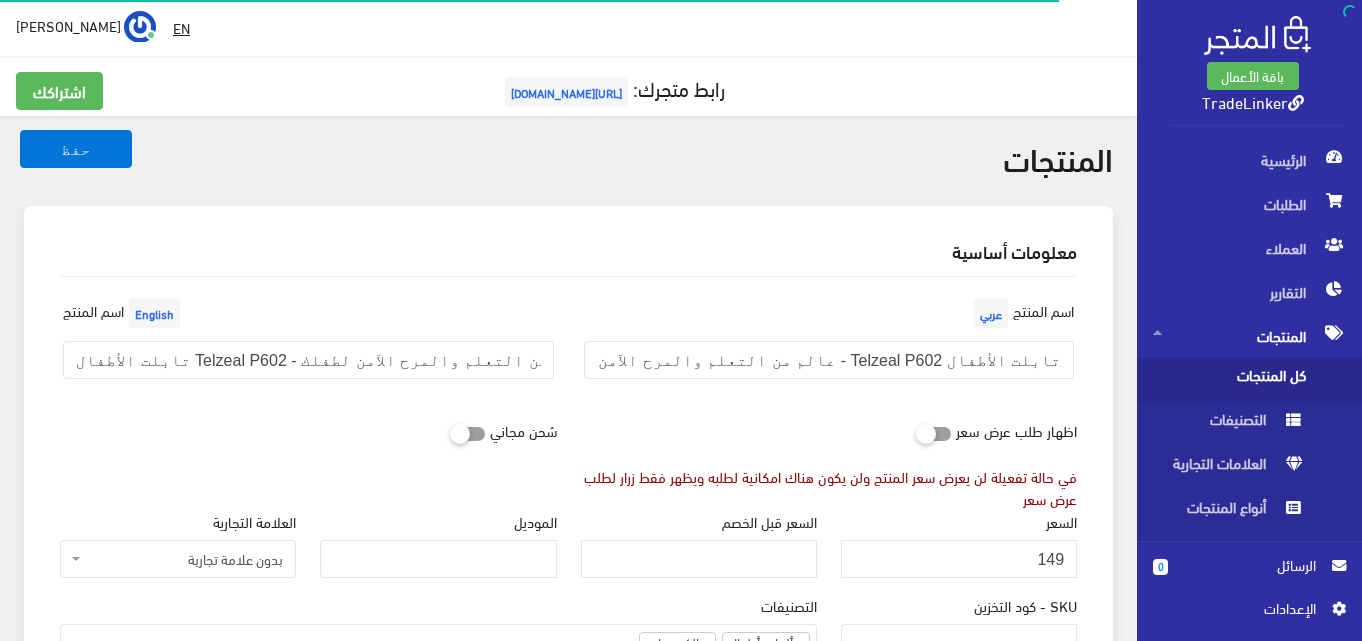 select on "7" 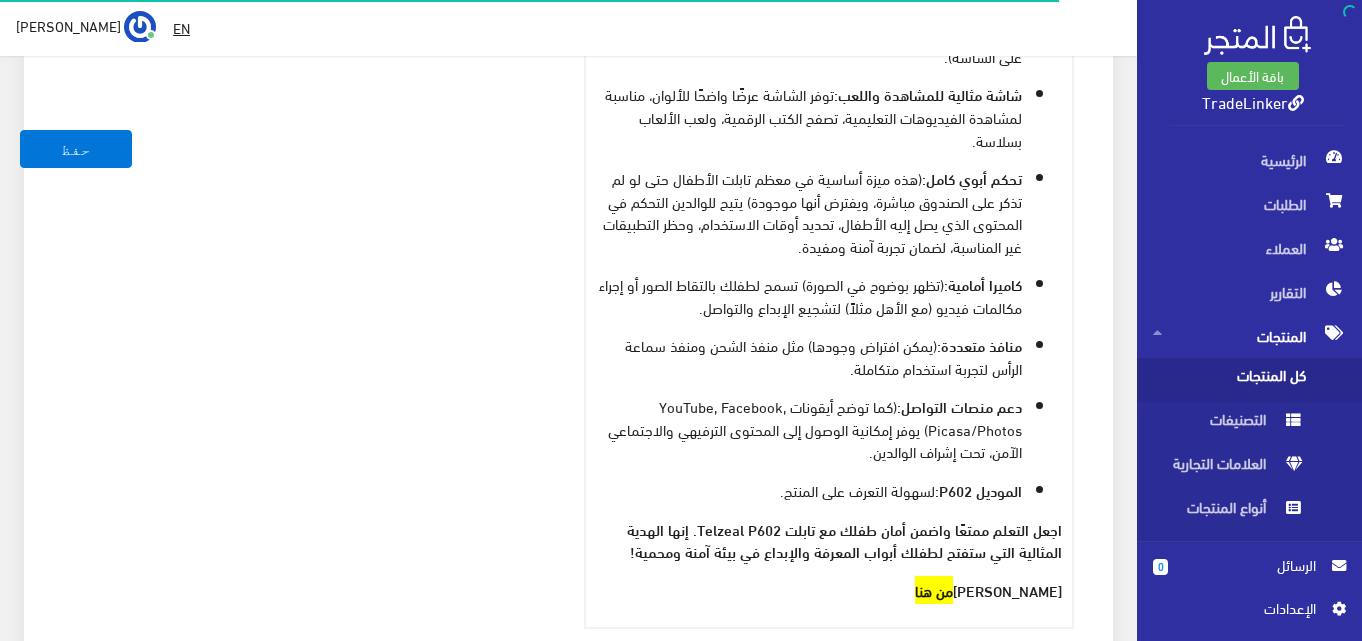 scroll, scrollTop: 40, scrollLeft: 0, axis: vertical 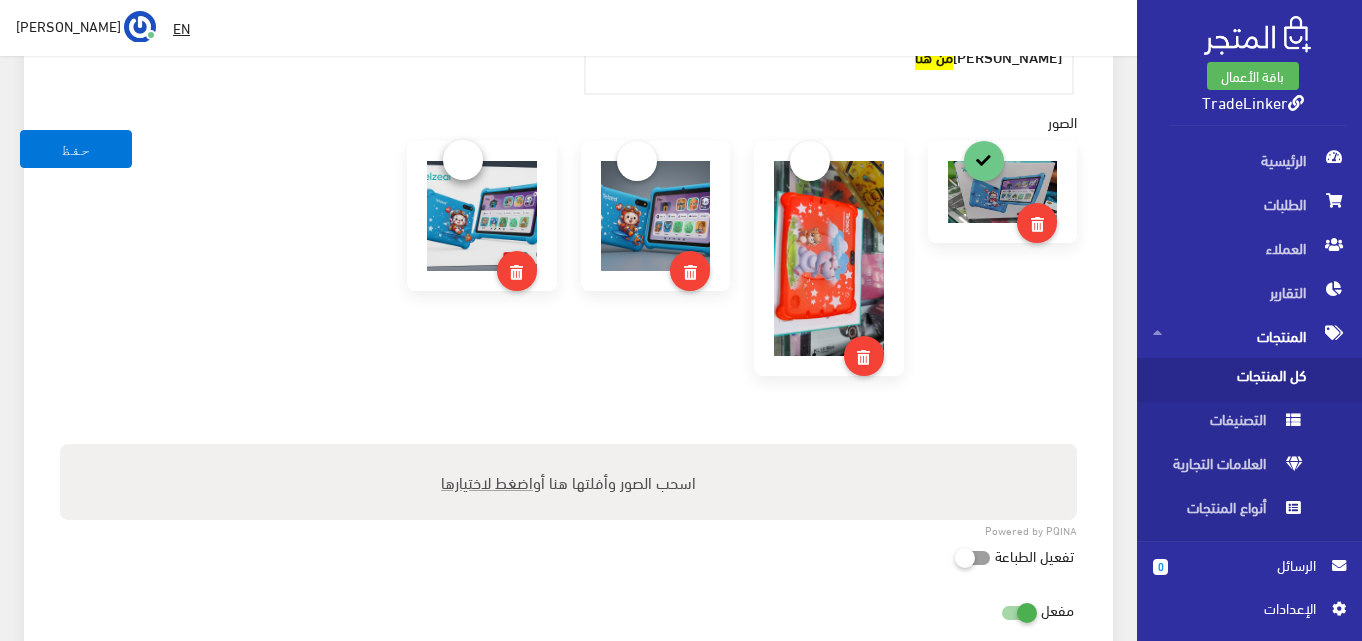 click at bounding box center [463, 160] 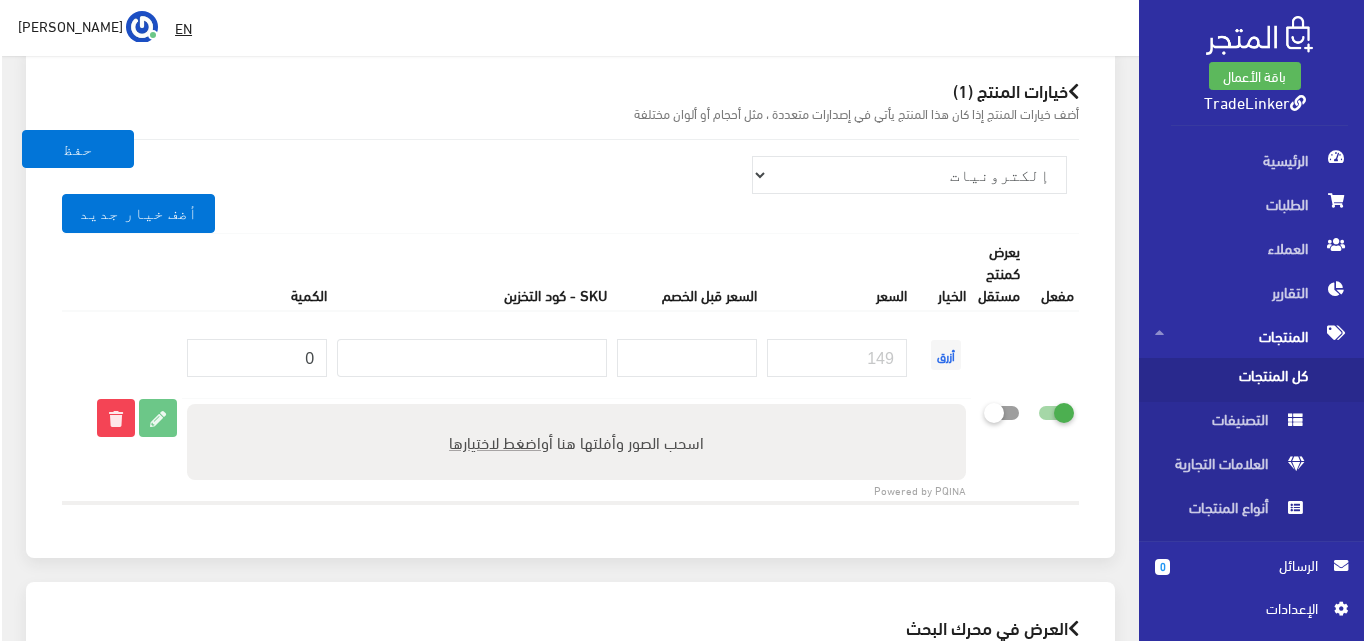scroll, scrollTop: 3000, scrollLeft: 0, axis: vertical 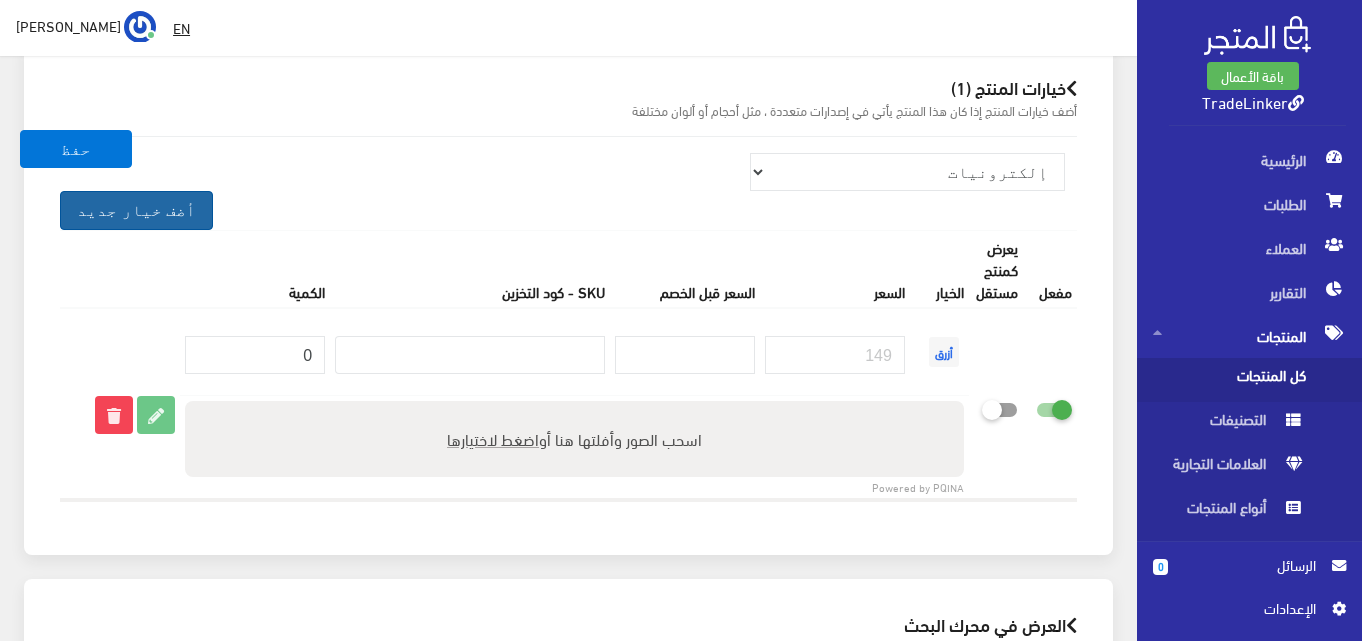 click on "أضف خيار جديد" at bounding box center [136, 210] 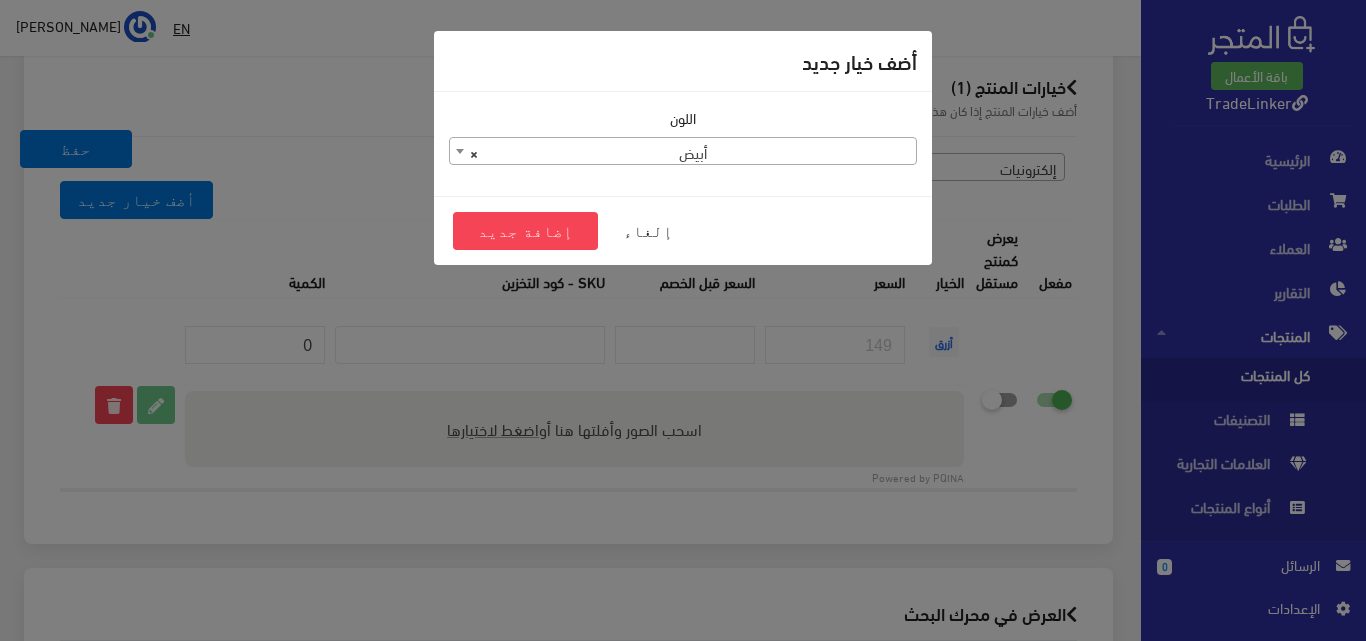 click on "× أبيض" at bounding box center [683, 152] 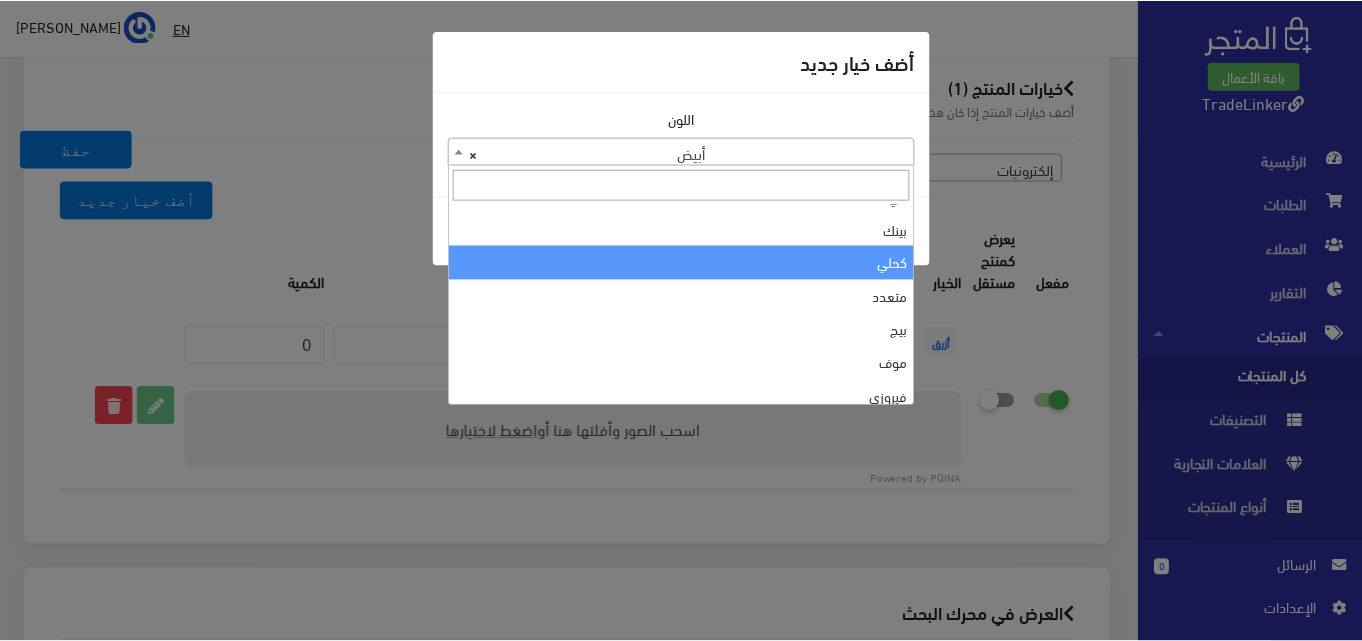 scroll, scrollTop: 234, scrollLeft: 0, axis: vertical 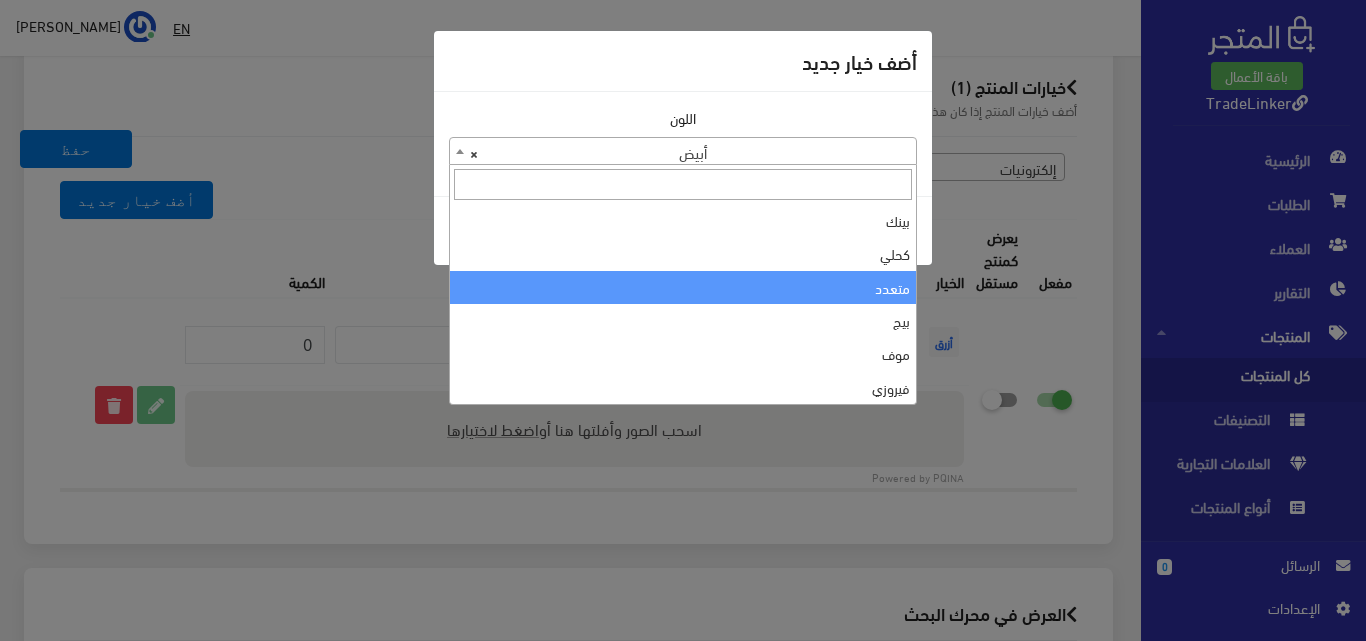 select on "44" 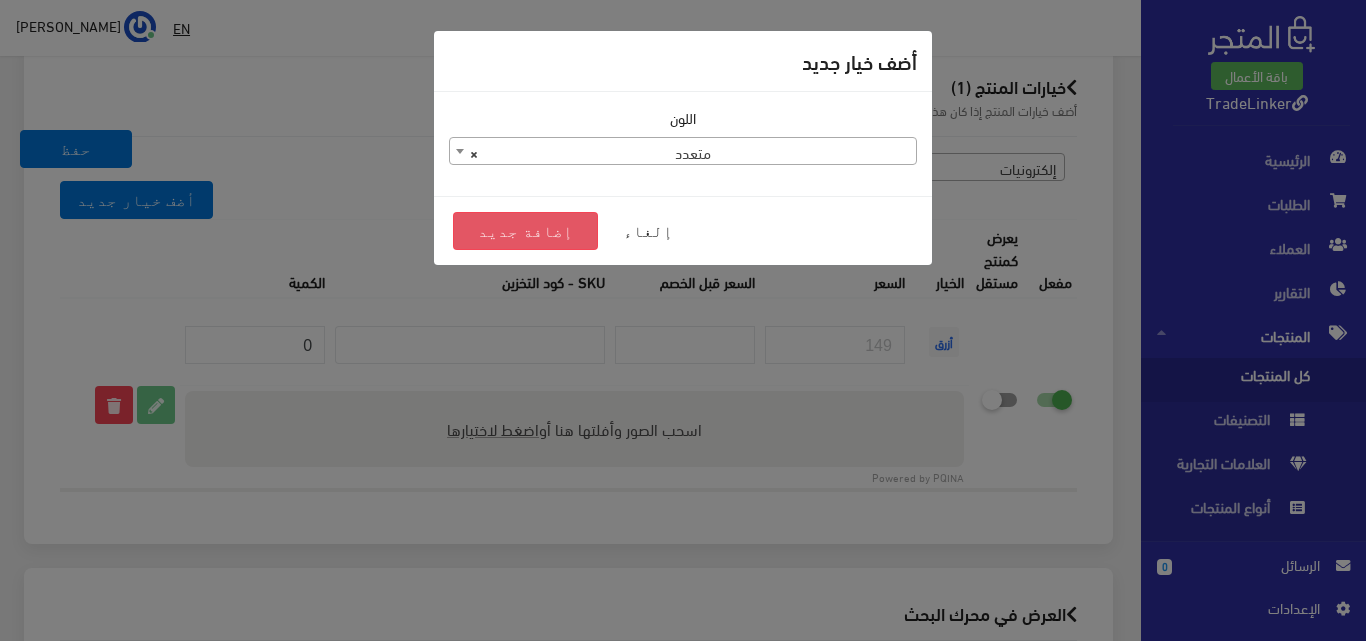 click on "إضافة جديد" at bounding box center (525, 231) 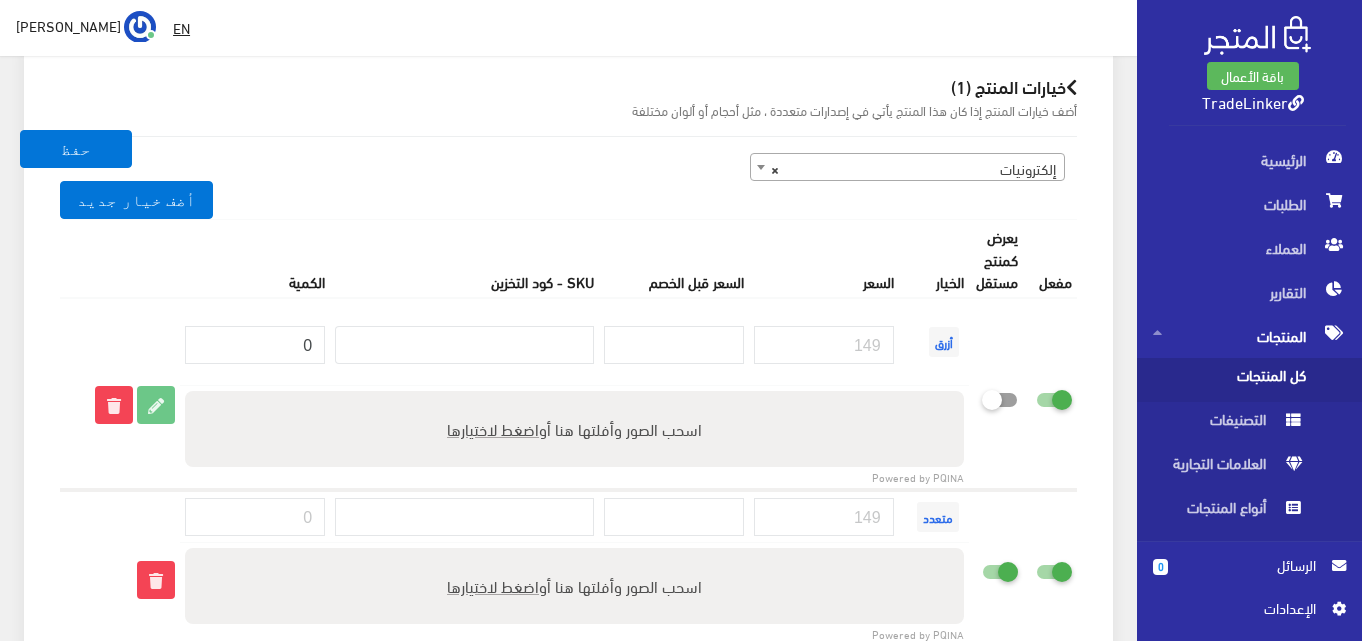 click at bounding box center (1018, 568) 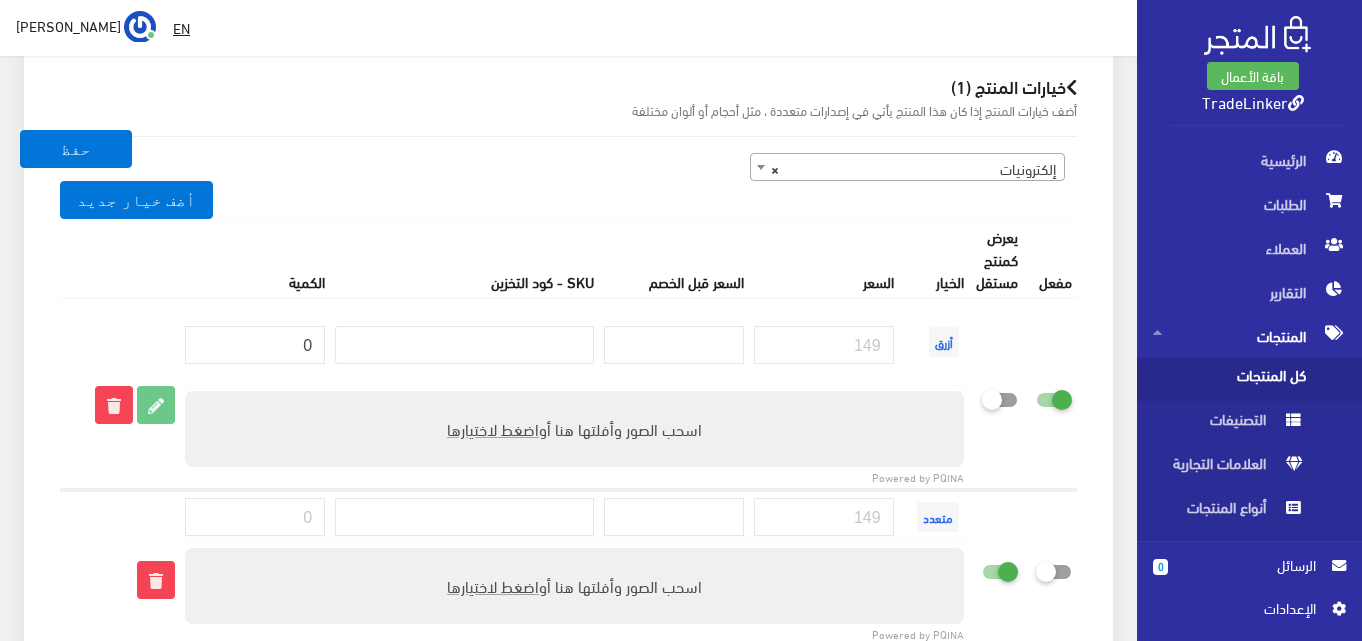 click at bounding box center [1018, 568] 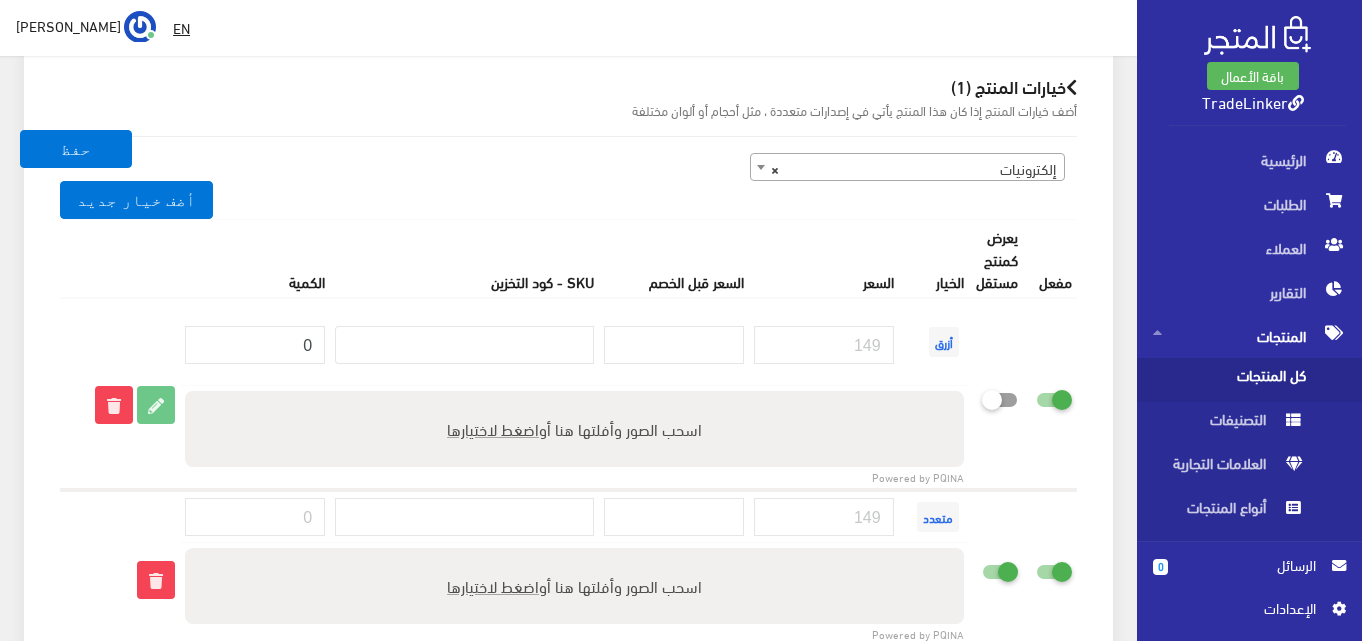 click at bounding box center [982, 571] 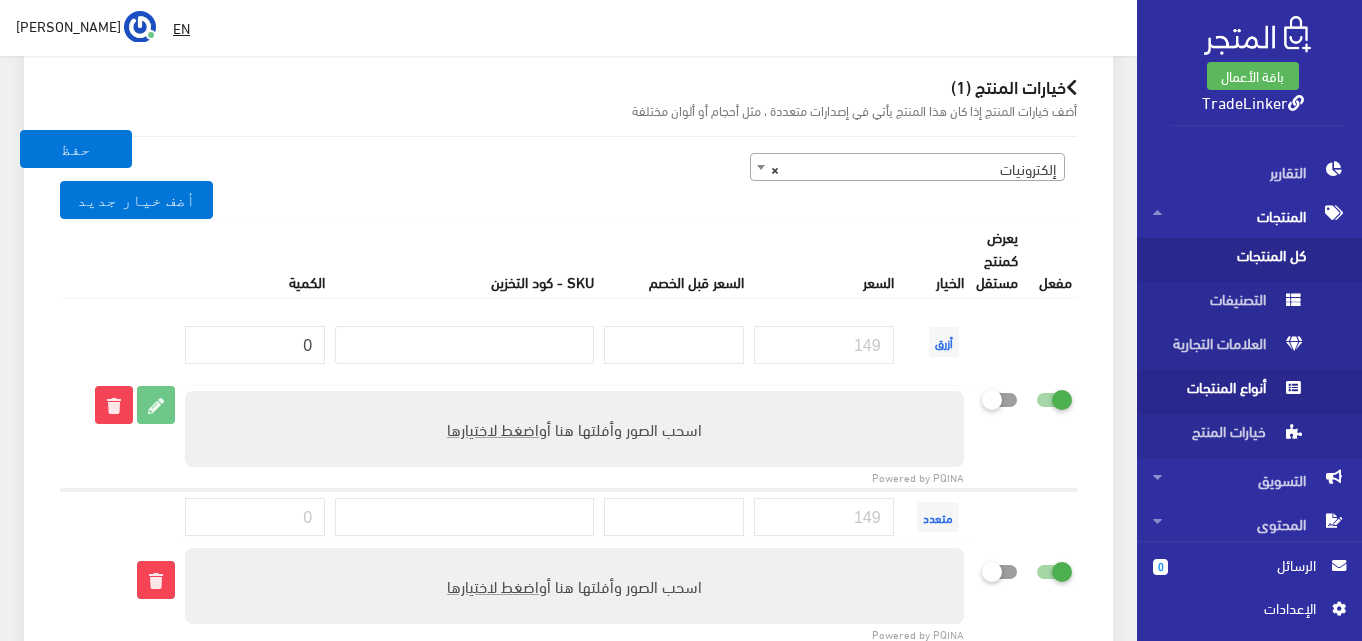 scroll, scrollTop: 125, scrollLeft: 0, axis: vertical 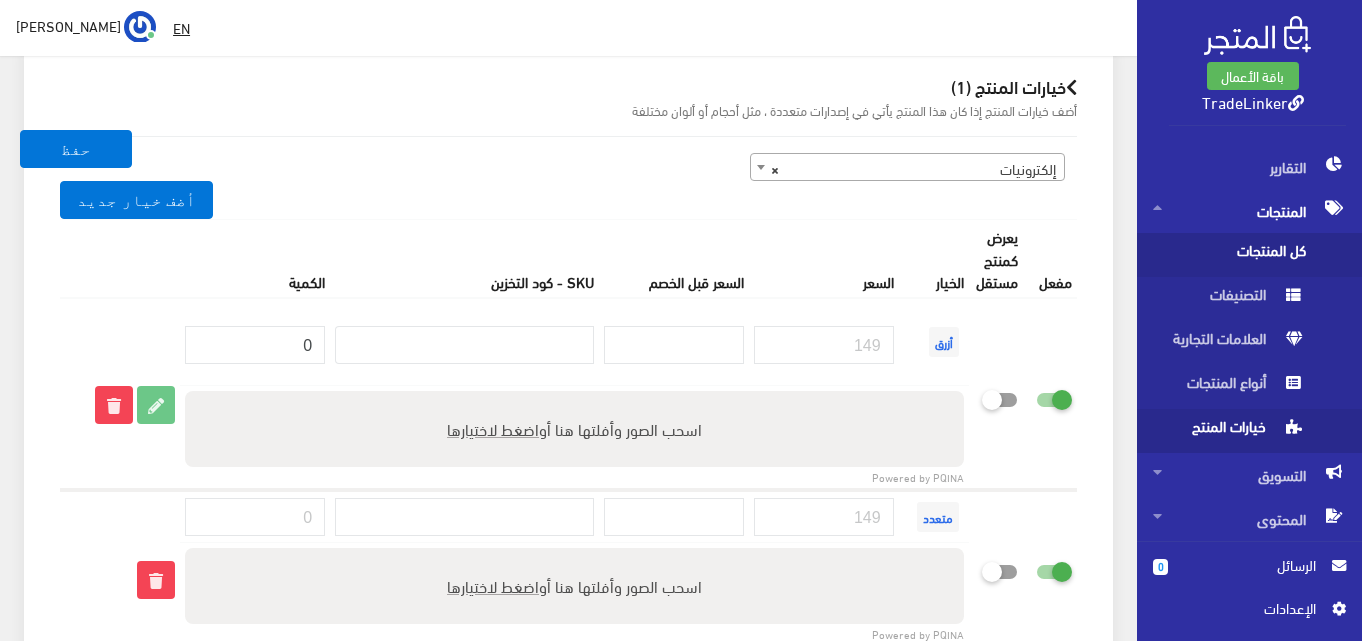 click on "خيارات المنتج" at bounding box center [1229, 431] 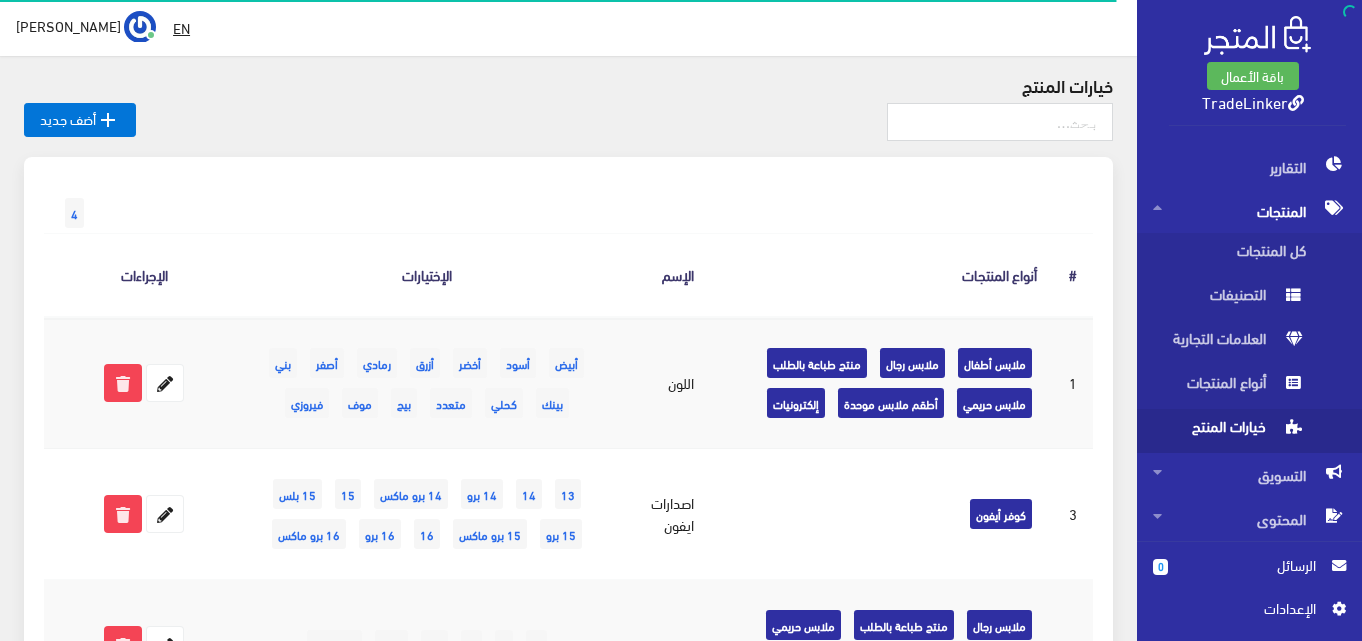 scroll, scrollTop: 100, scrollLeft: 0, axis: vertical 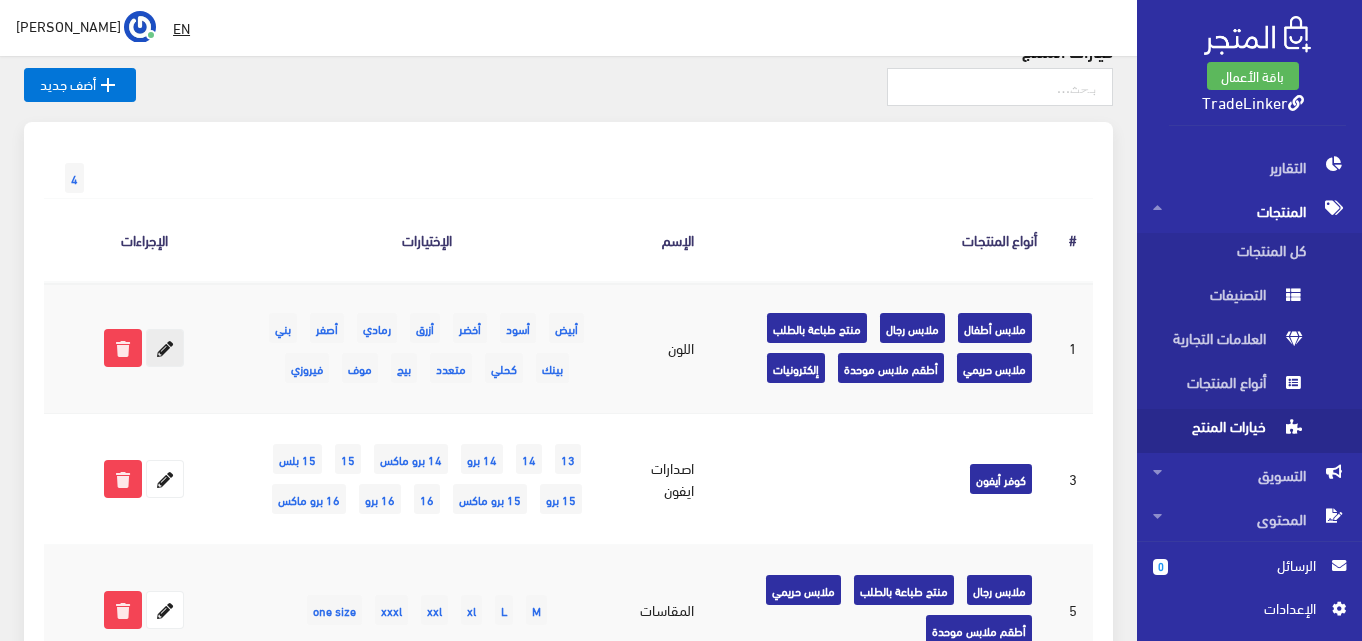 click at bounding box center [165, 348] 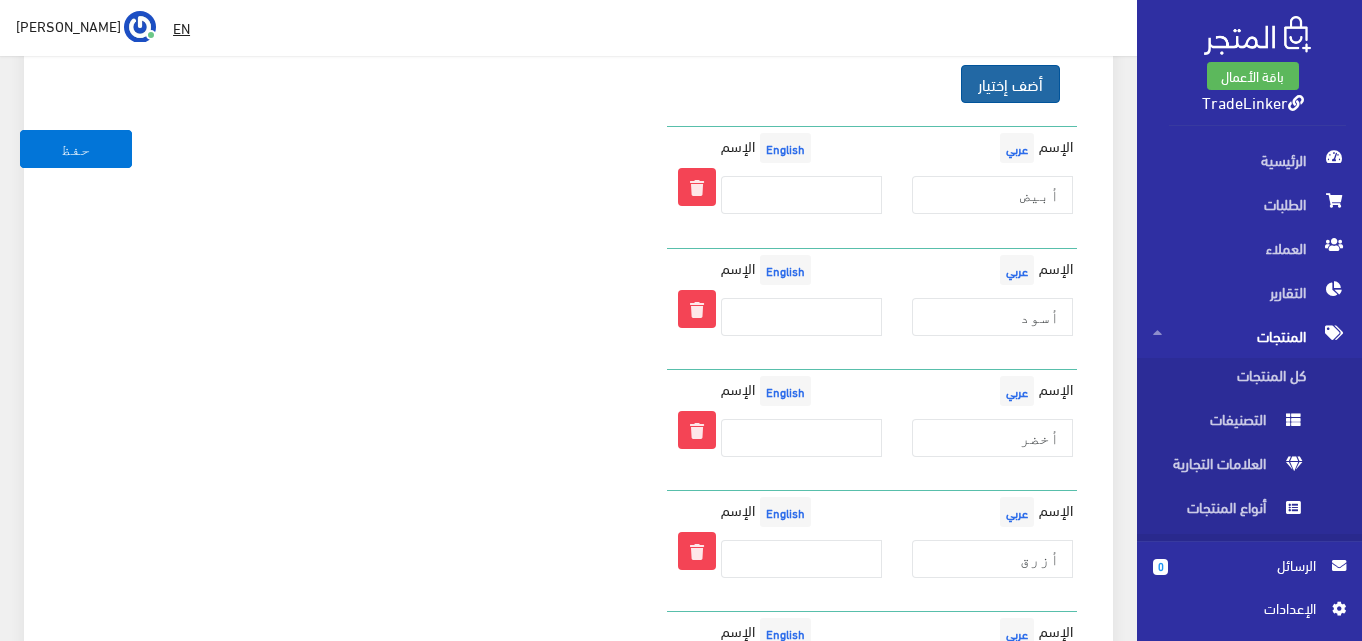click on "أضف إختيار" at bounding box center (1010, 84) 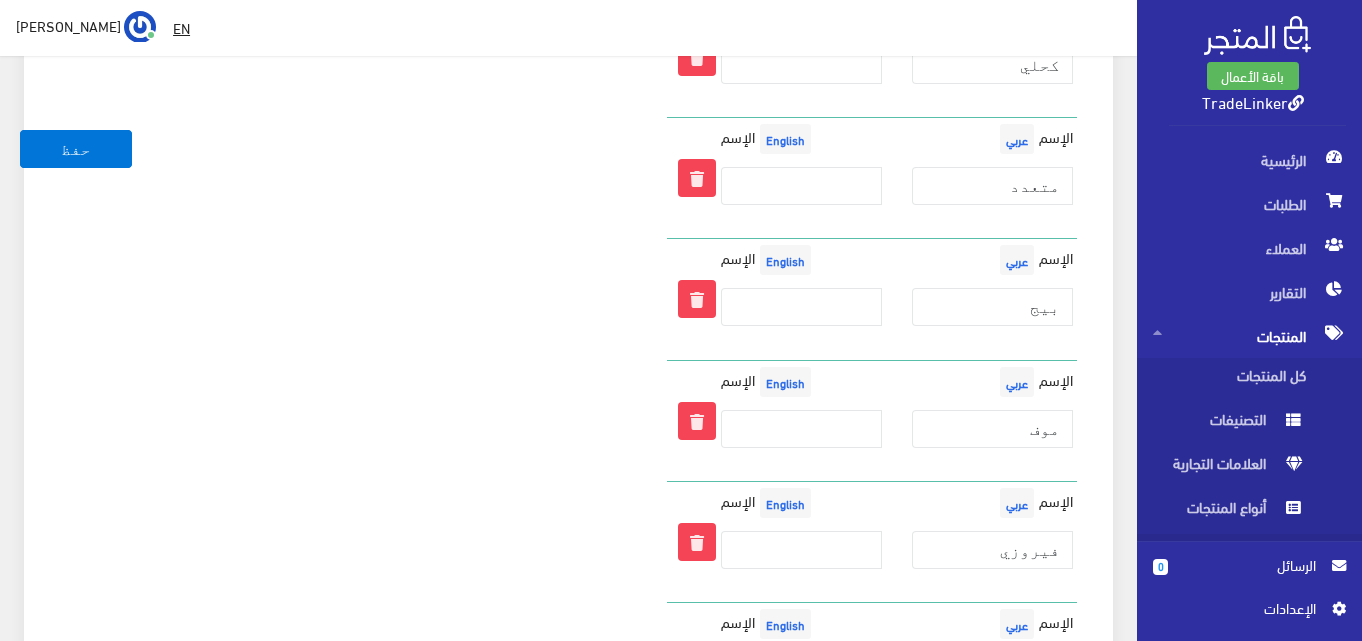 scroll, scrollTop: 1928, scrollLeft: 0, axis: vertical 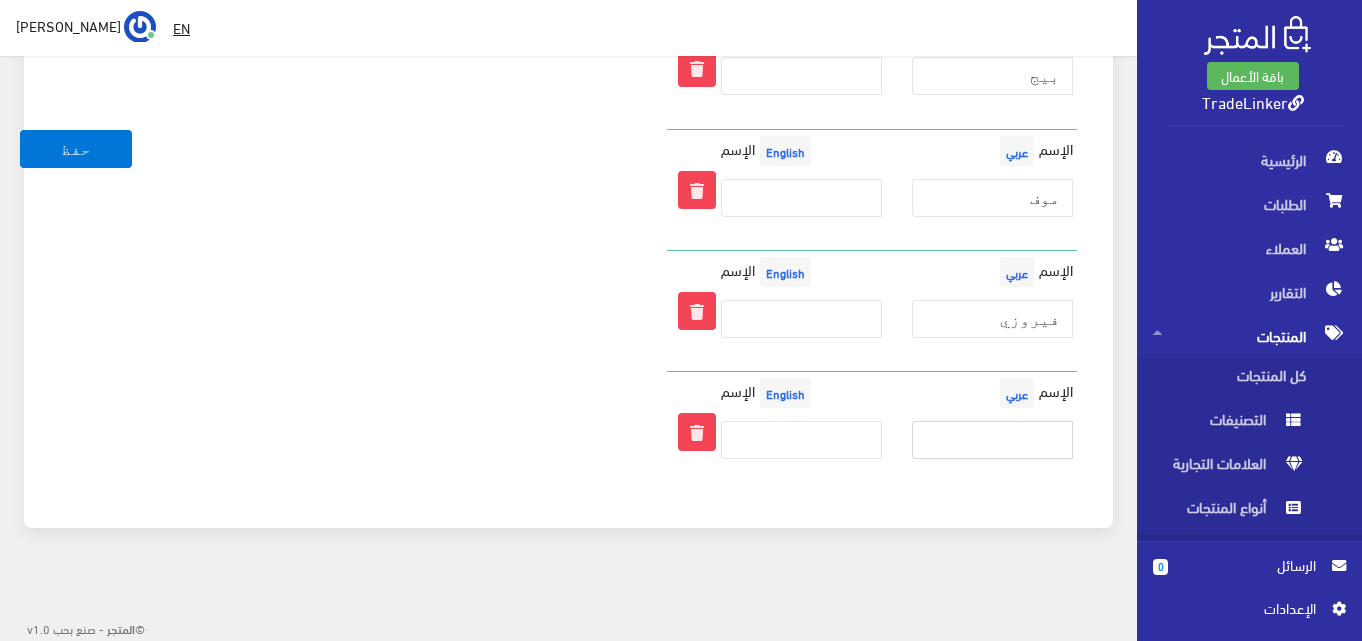 click at bounding box center (992, 440) 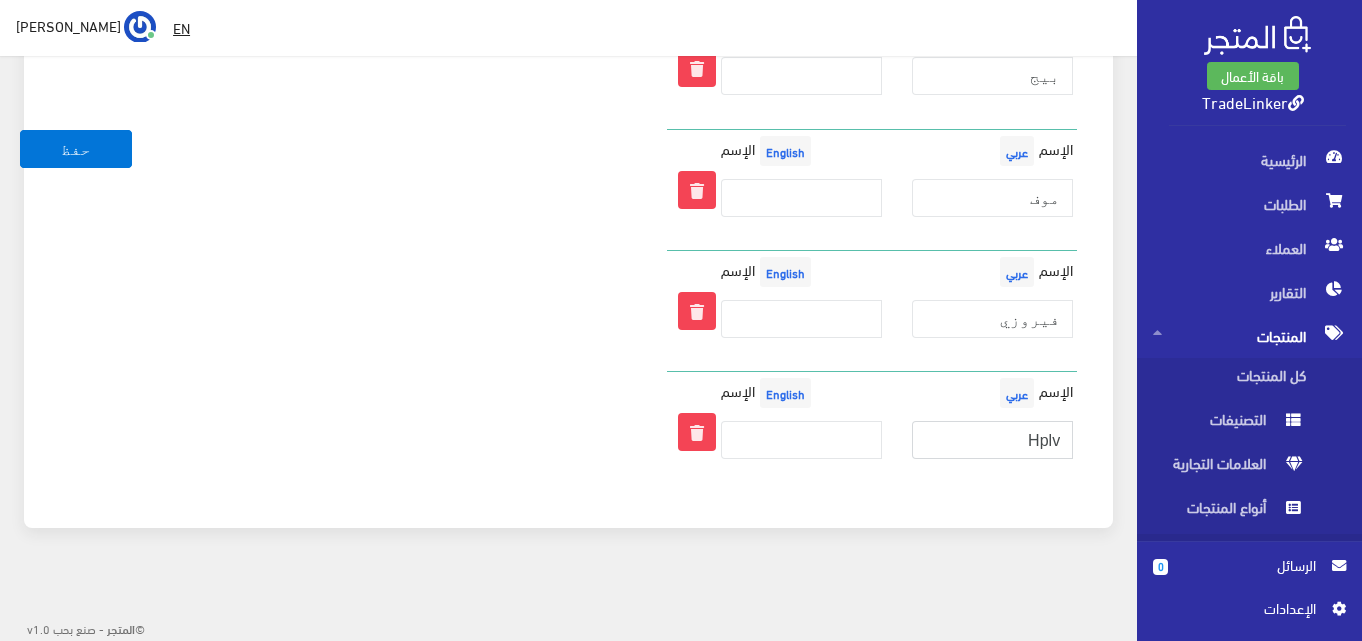 click on "Hplv" at bounding box center (992, 440) 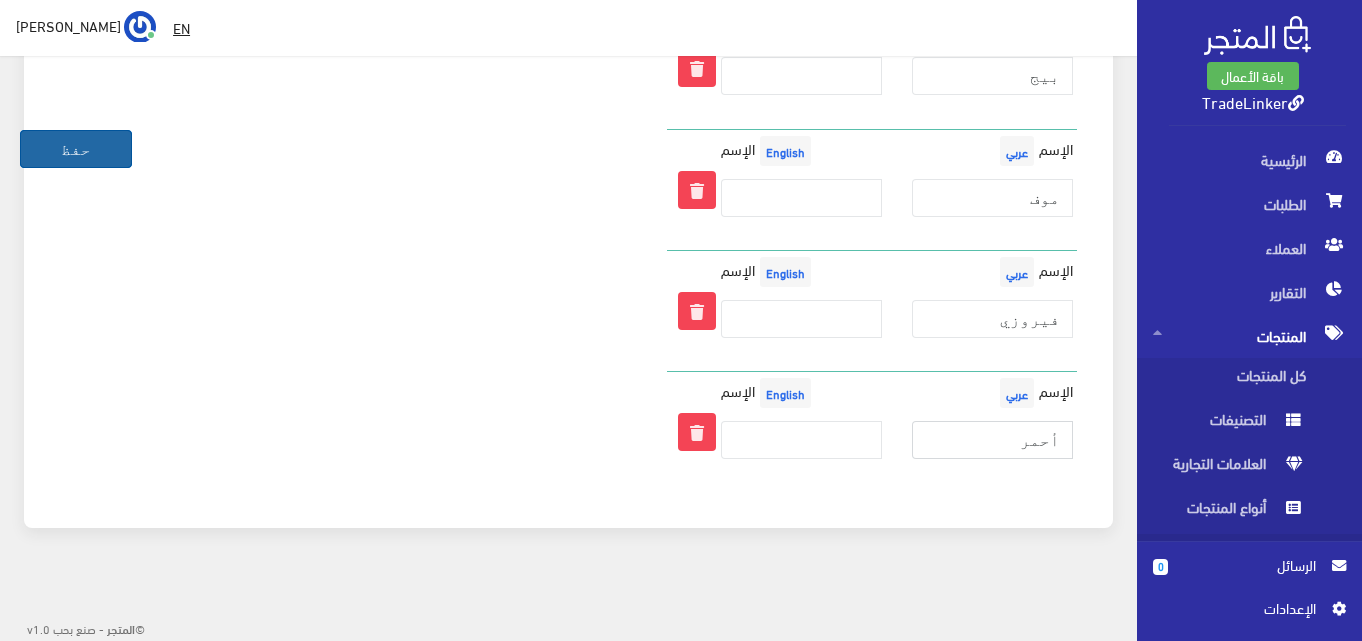 type on "أحمر" 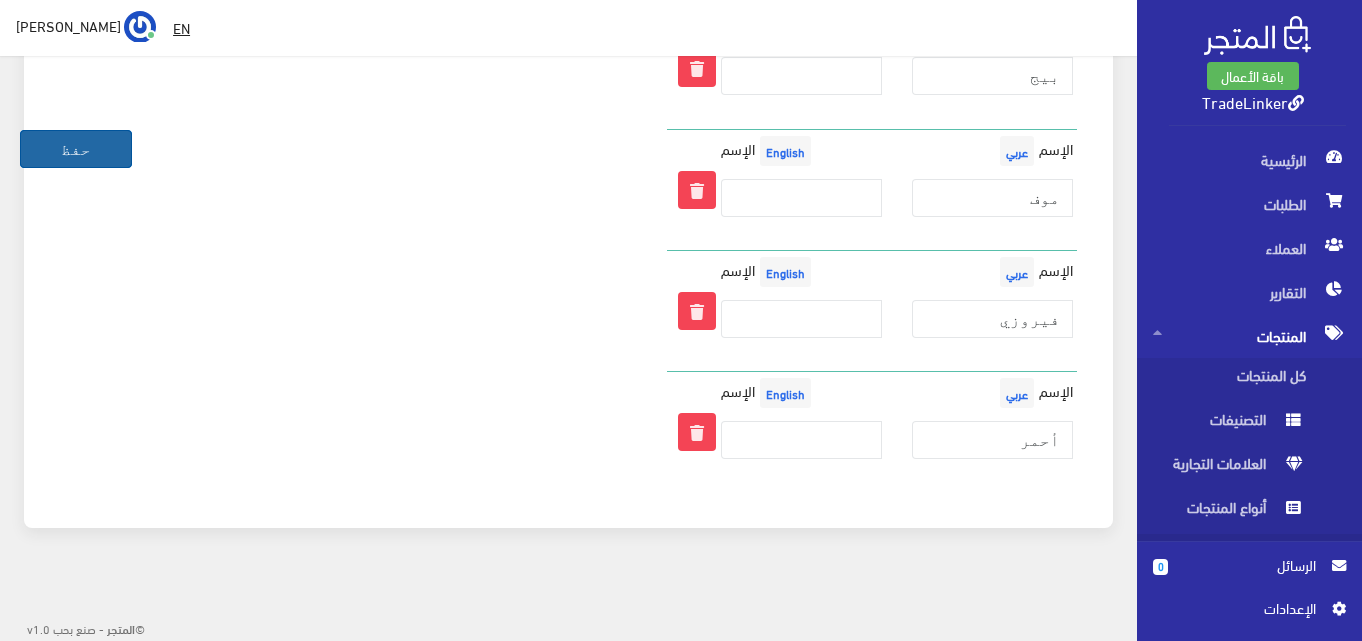 click on "حفظ" at bounding box center [76, 149] 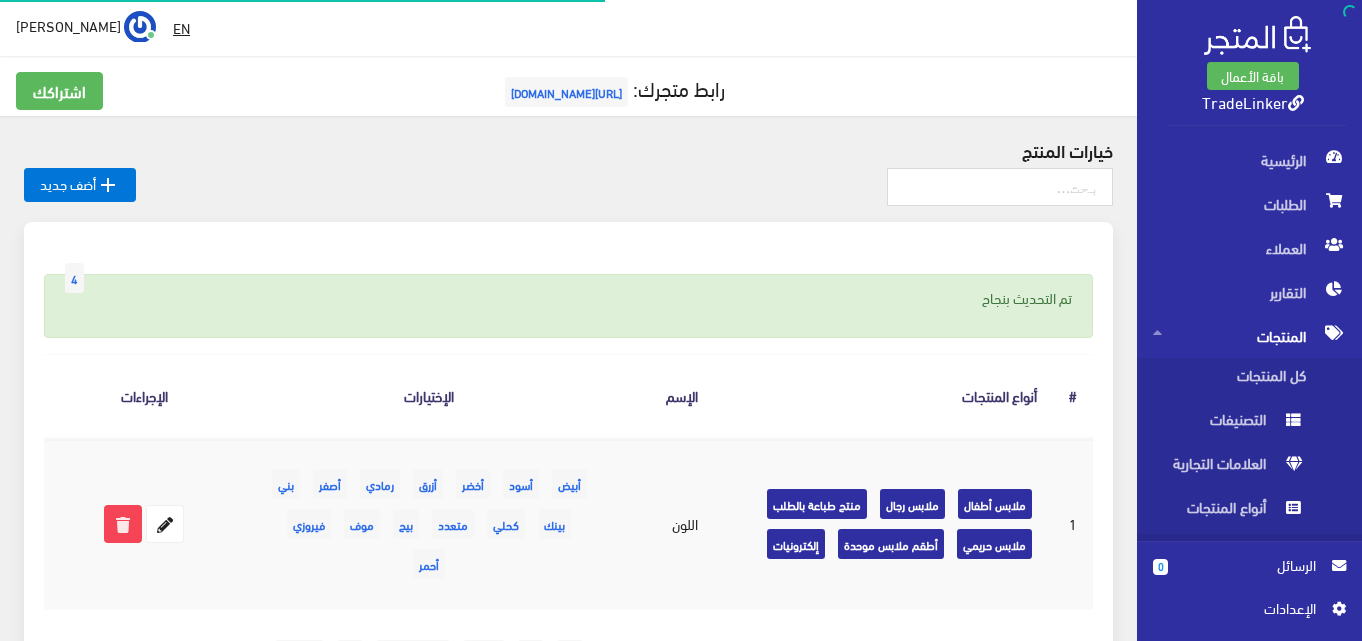 scroll, scrollTop: 0, scrollLeft: 0, axis: both 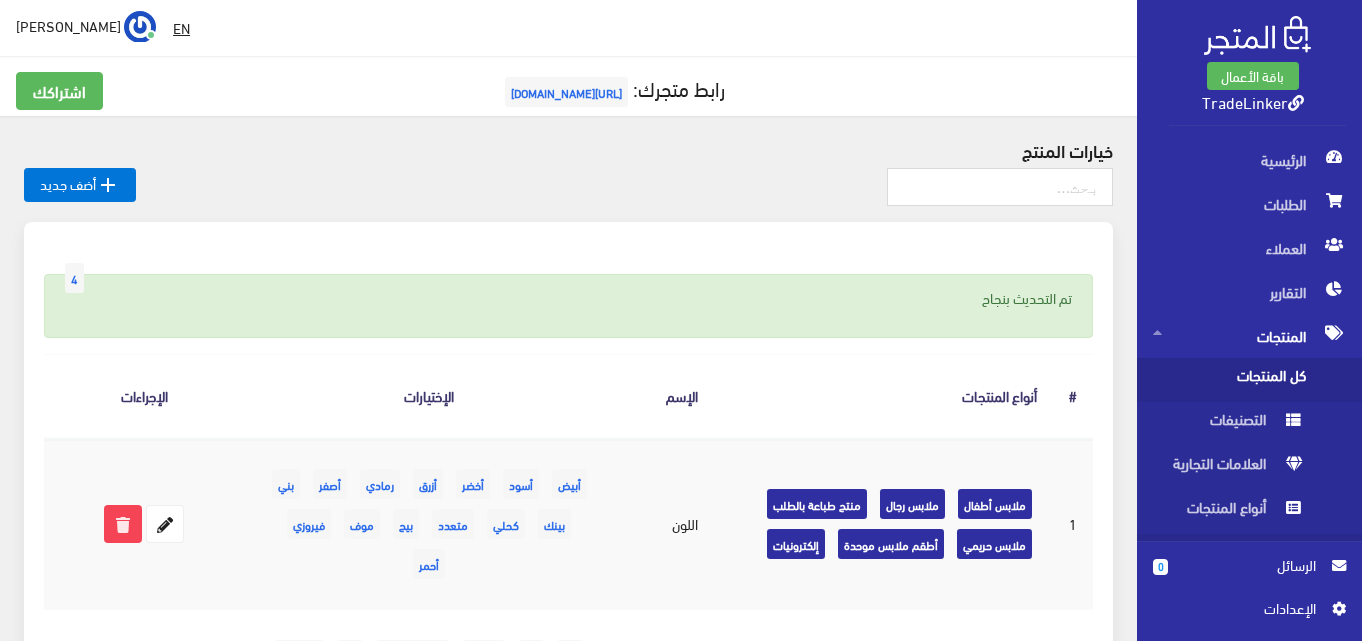 click on "كل المنتجات" at bounding box center (1229, 380) 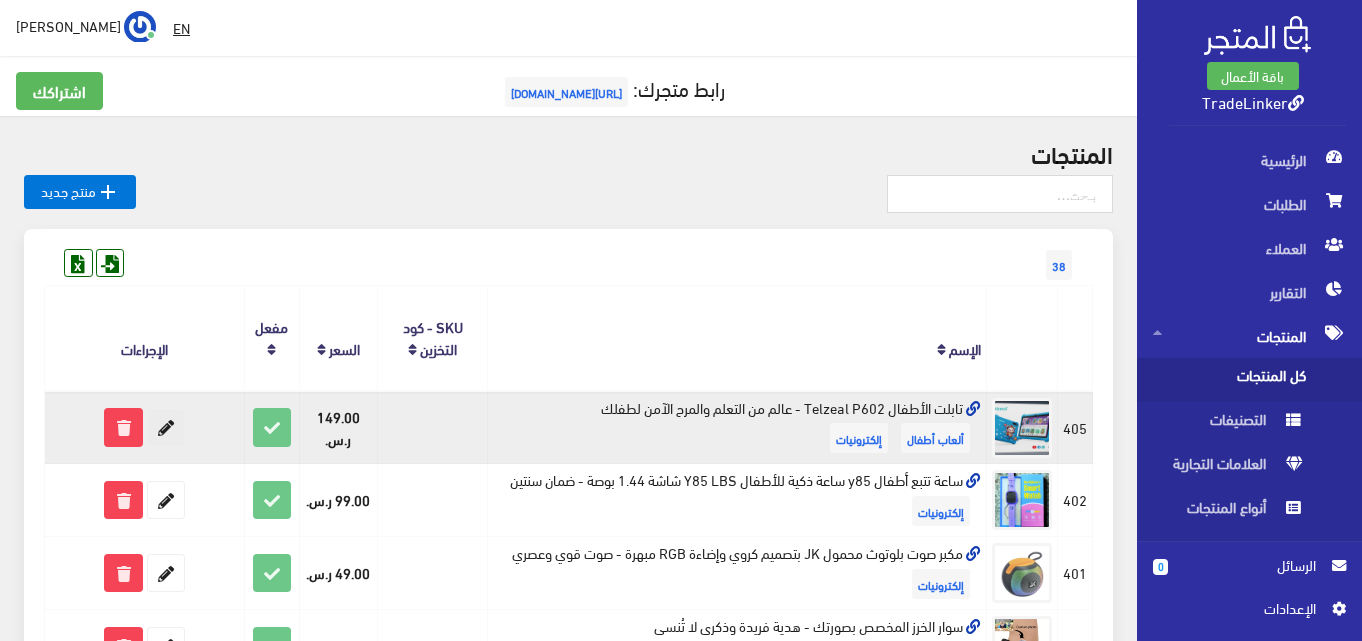 click at bounding box center [166, 427] 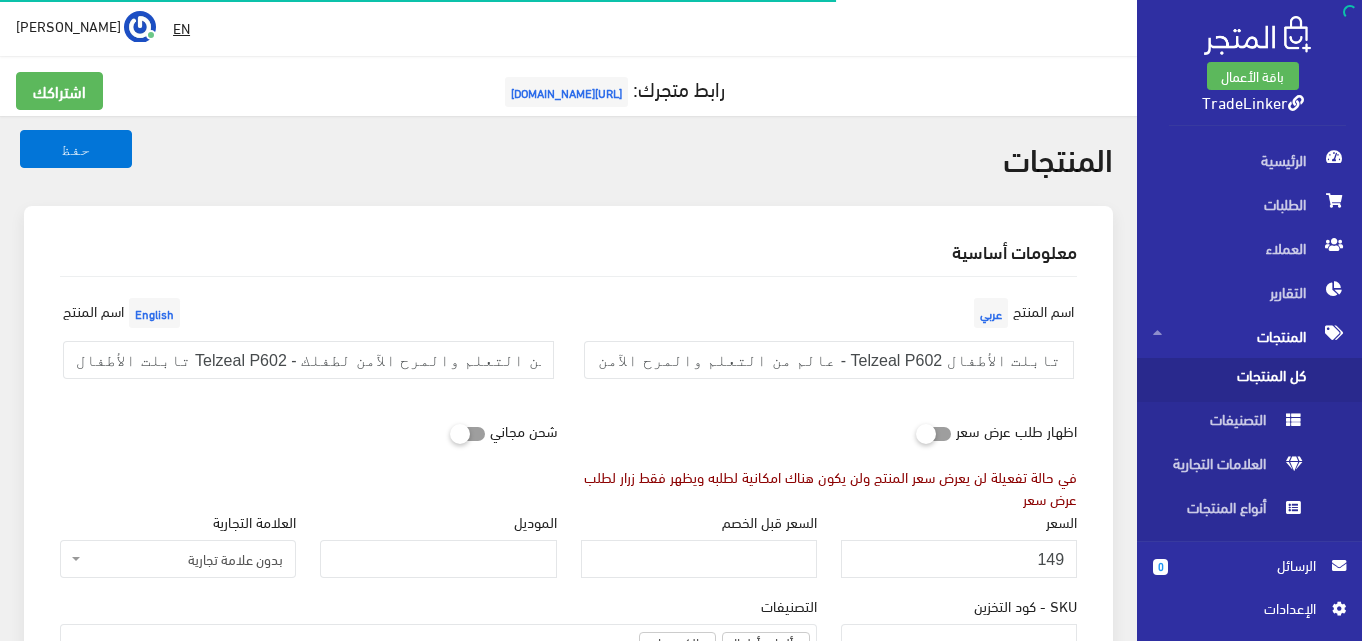 select on "7" 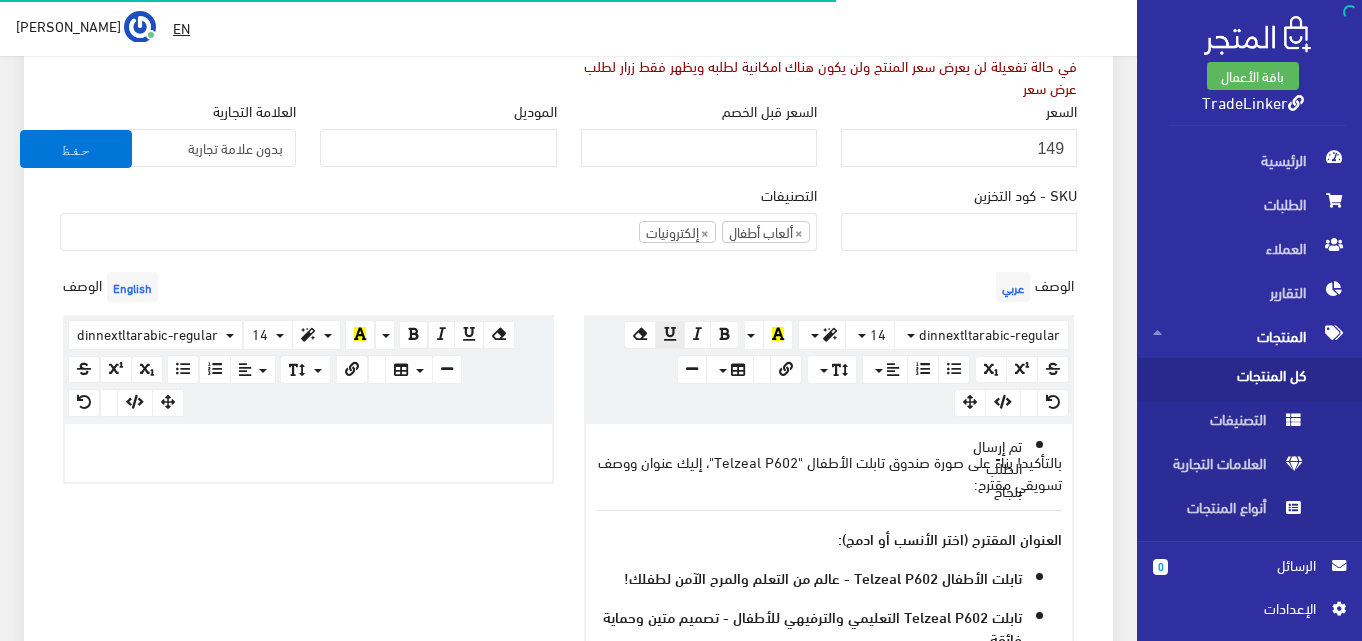 scroll, scrollTop: 500, scrollLeft: 0, axis: vertical 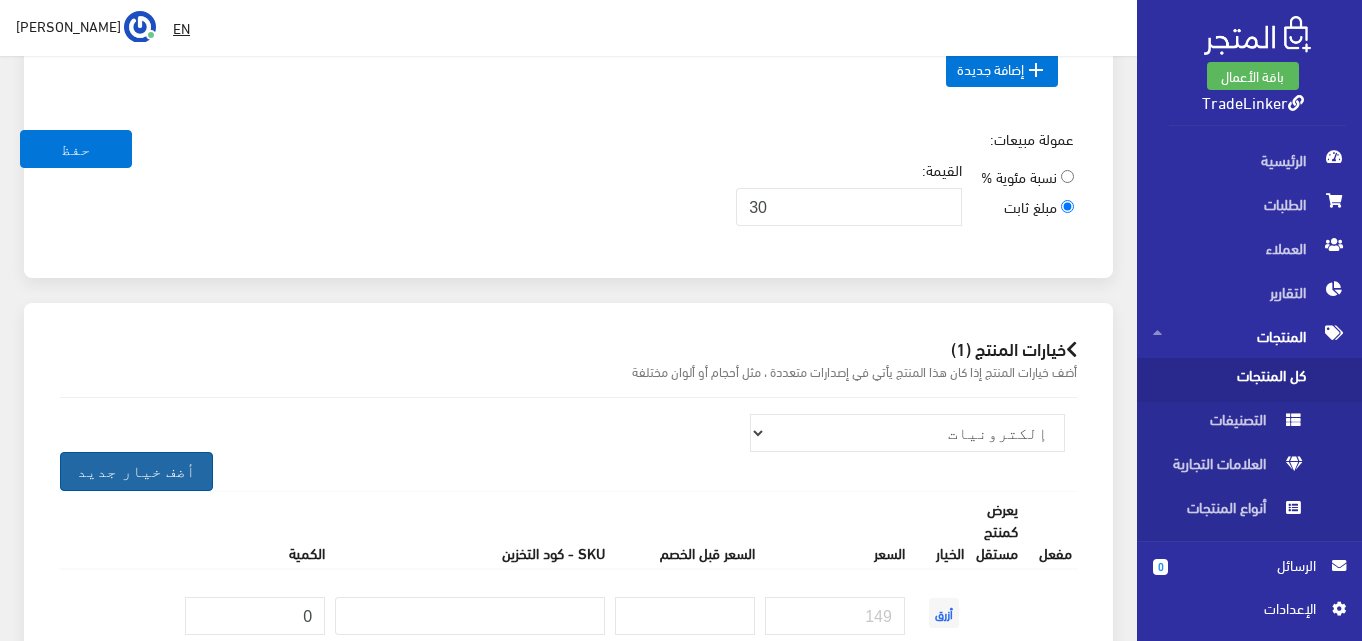 click on "أضف خيار جديد" at bounding box center [136, 471] 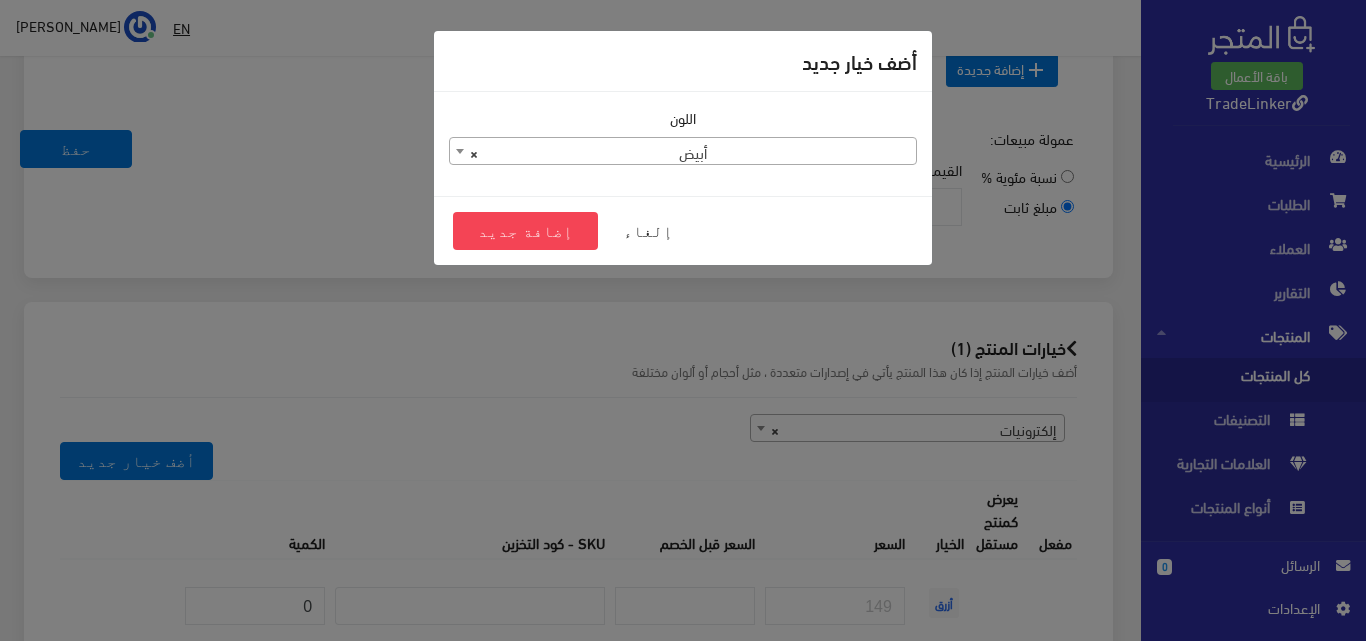 click on "× أبيض" at bounding box center (683, 152) 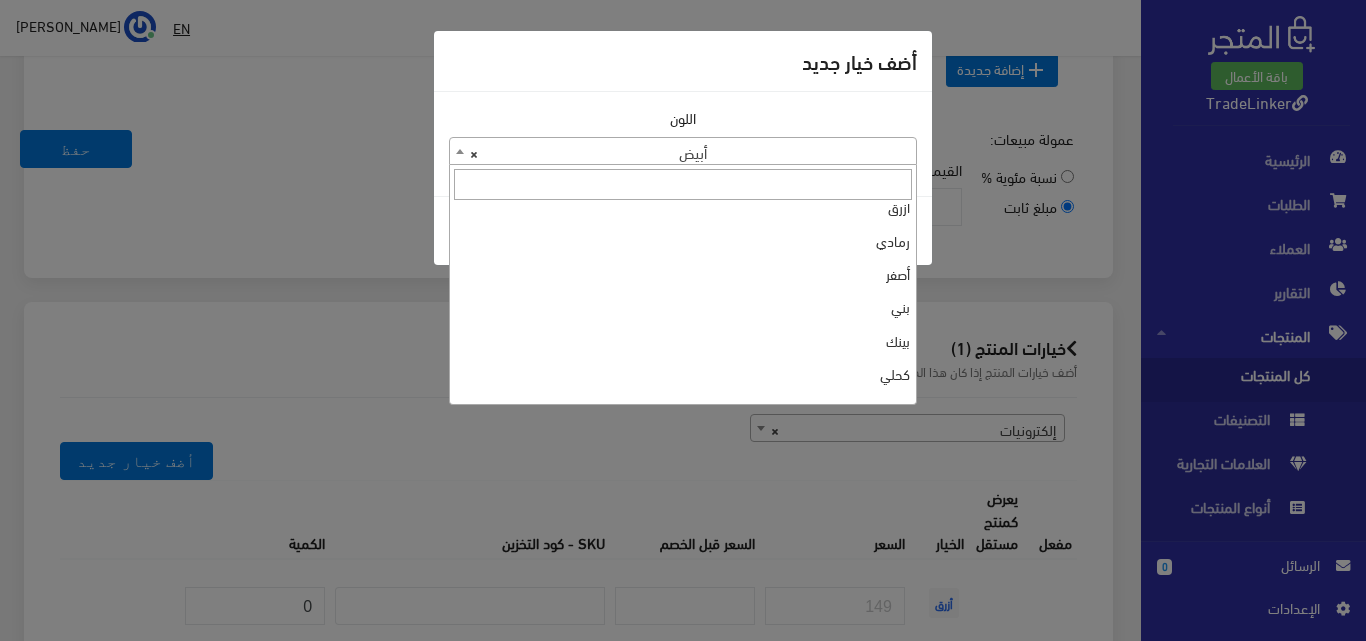 scroll, scrollTop: 267, scrollLeft: 0, axis: vertical 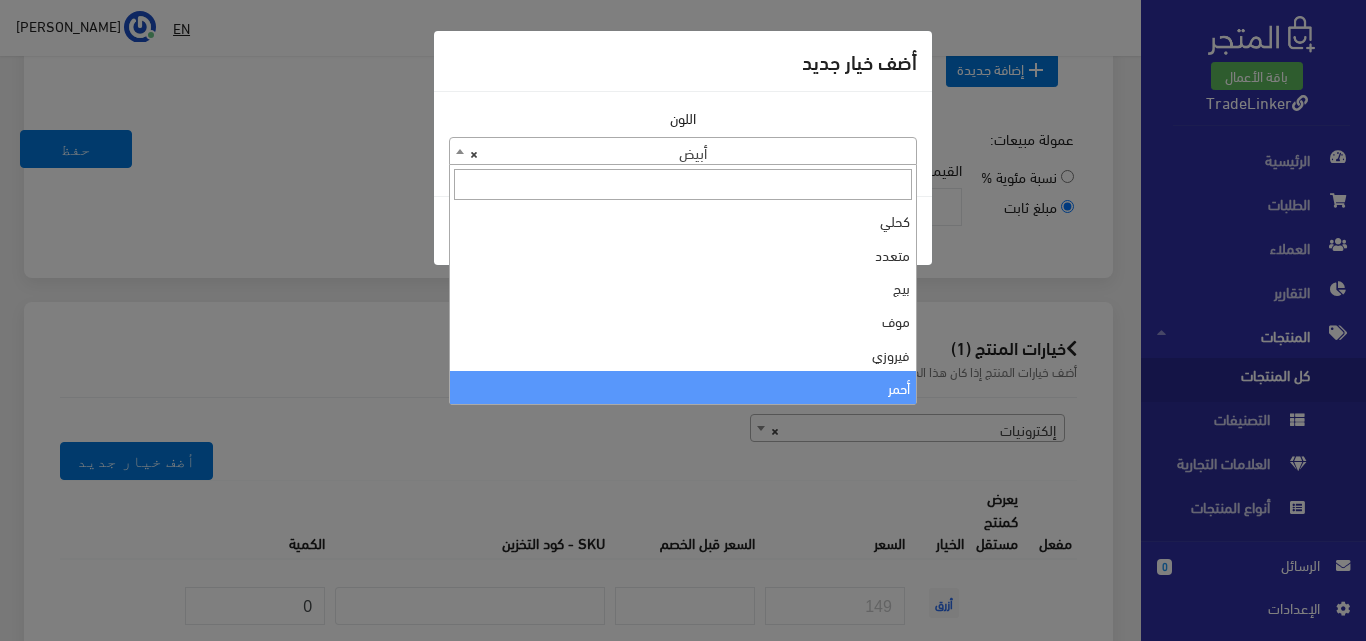 select on "69" 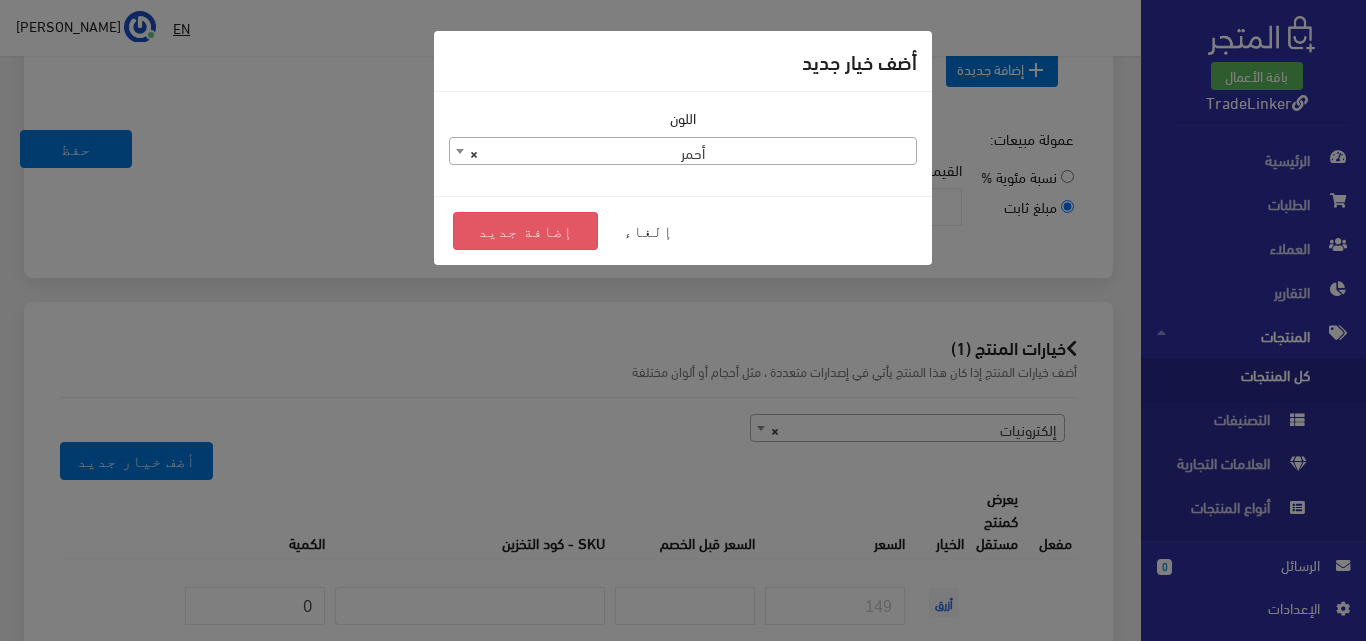 click on "إضافة جديد" at bounding box center (525, 231) 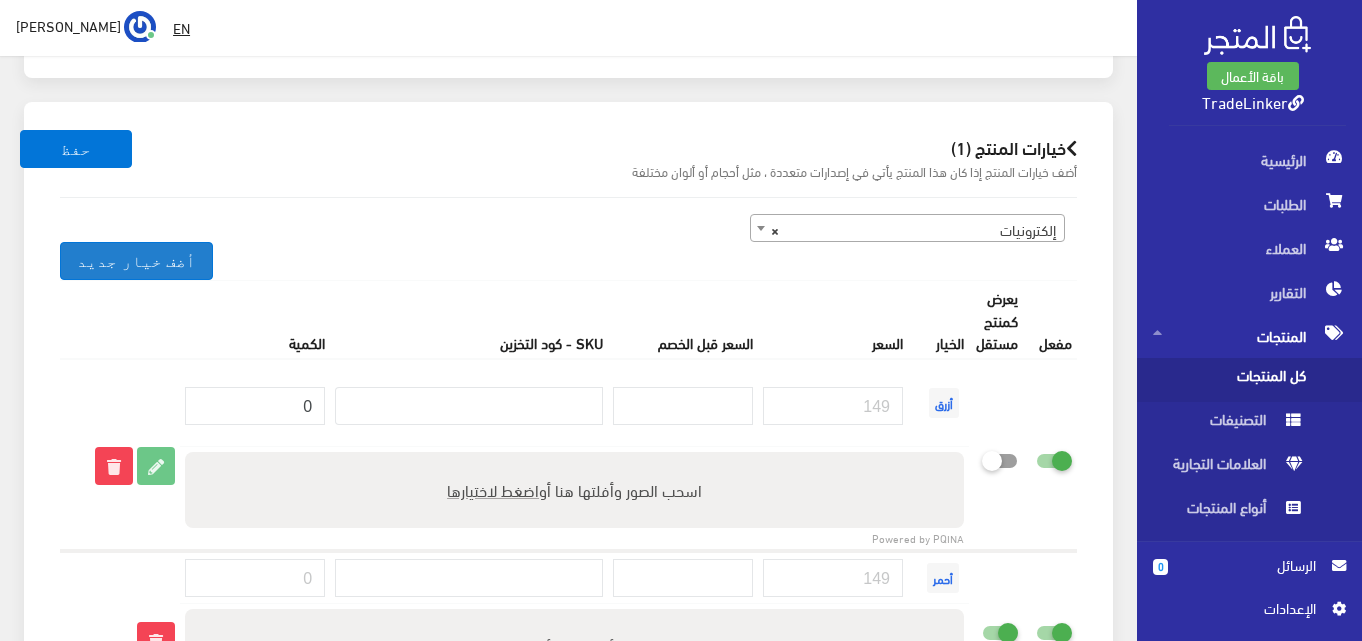 scroll, scrollTop: 3139, scrollLeft: 0, axis: vertical 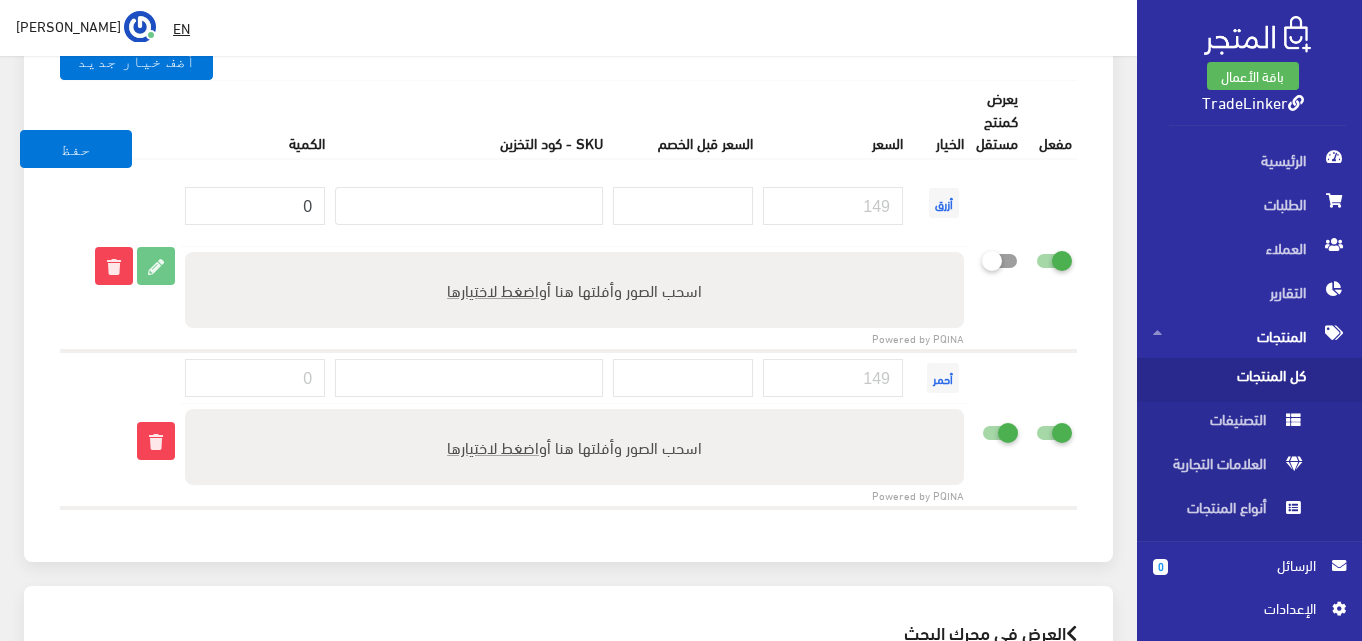 click at bounding box center [964, 429] 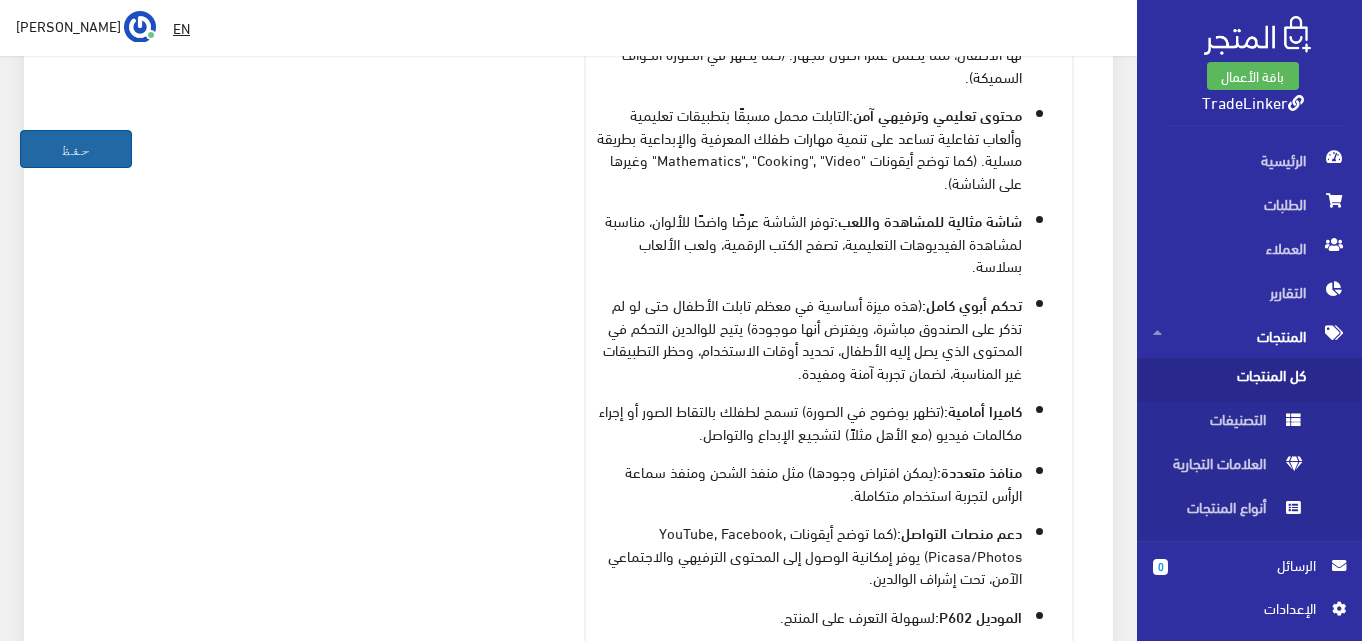 scroll, scrollTop: 1439, scrollLeft: 0, axis: vertical 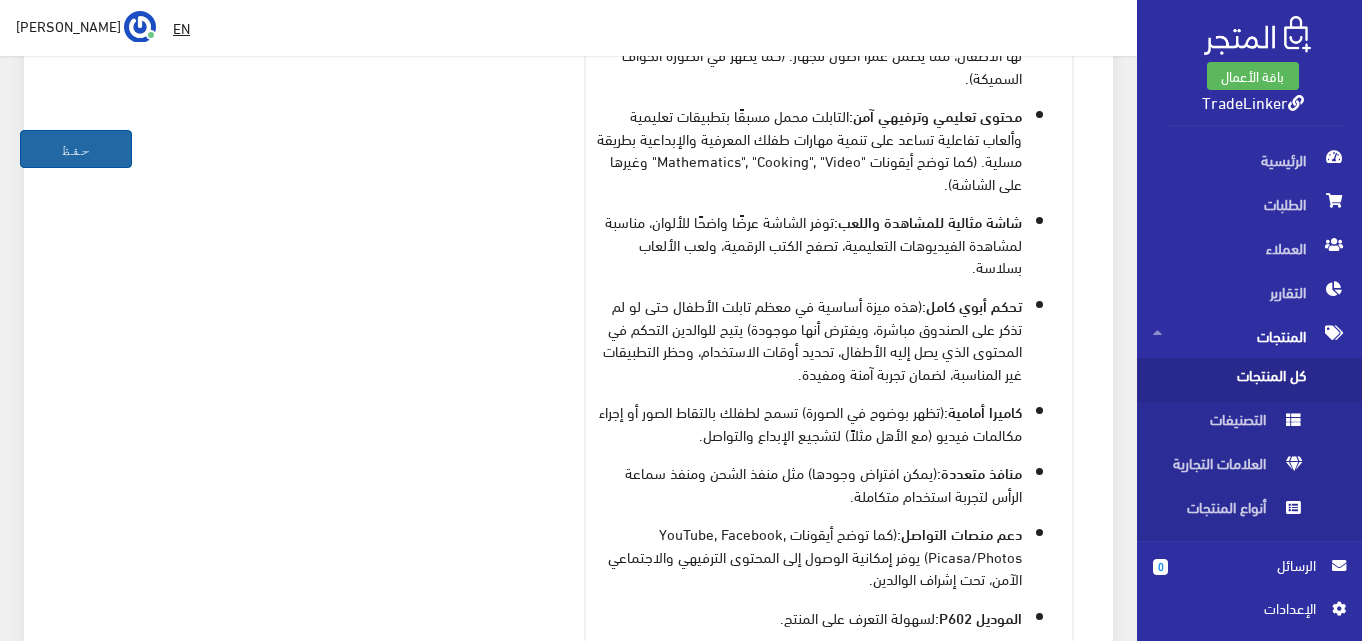 click on "حفظ" at bounding box center [76, 149] 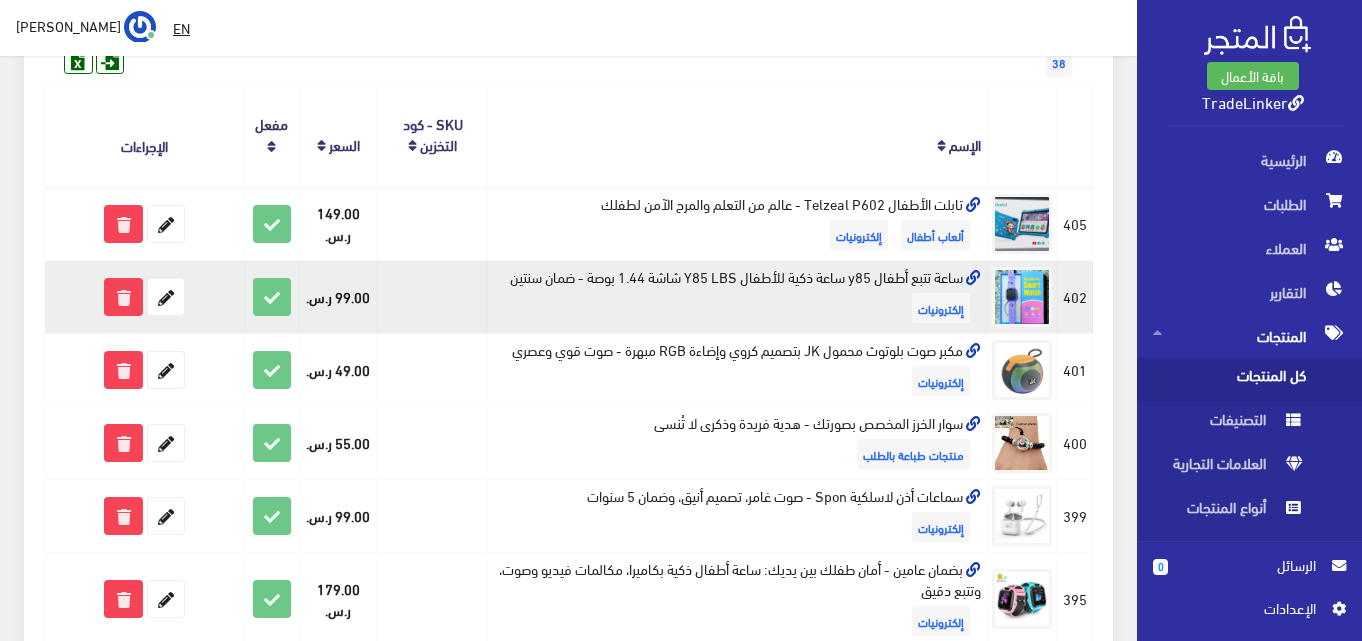 scroll, scrollTop: 300, scrollLeft: 0, axis: vertical 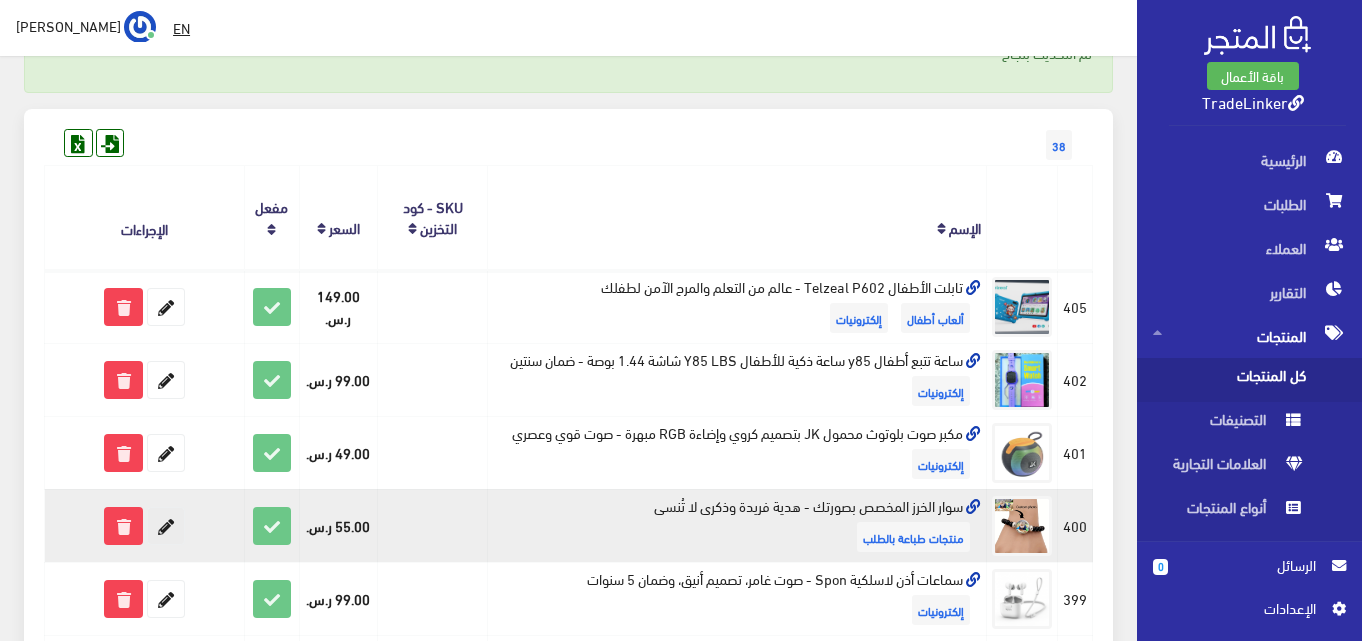 click at bounding box center (166, 526) 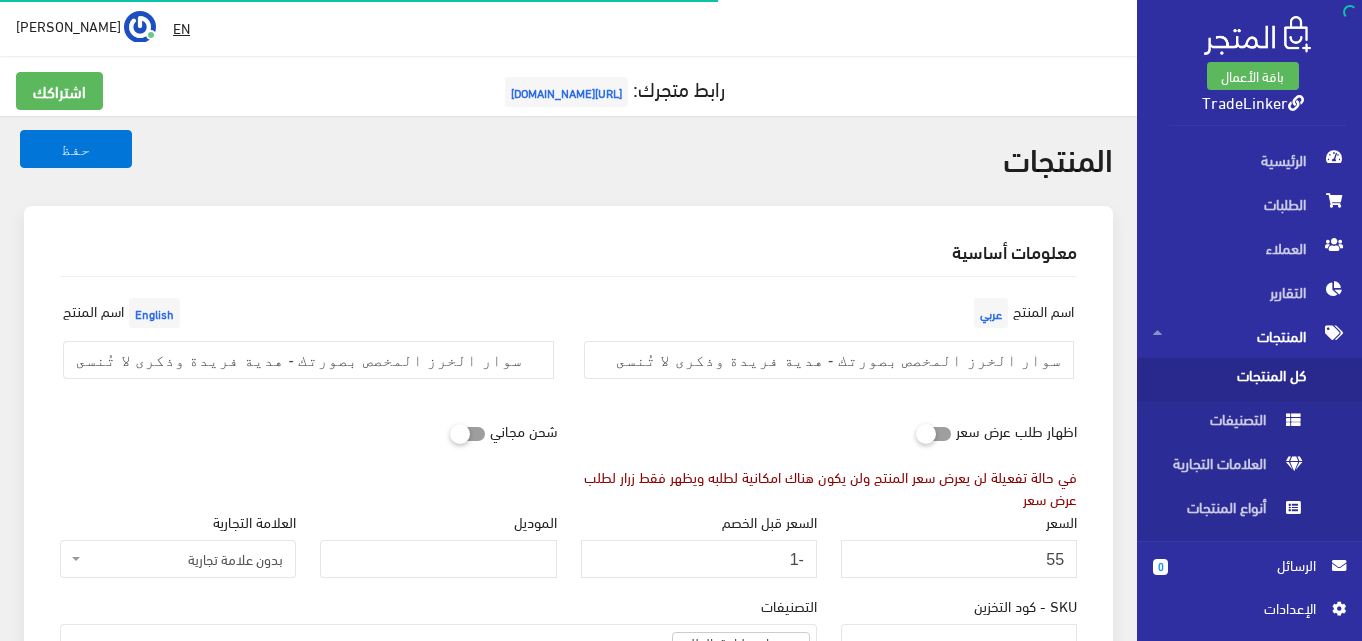 select 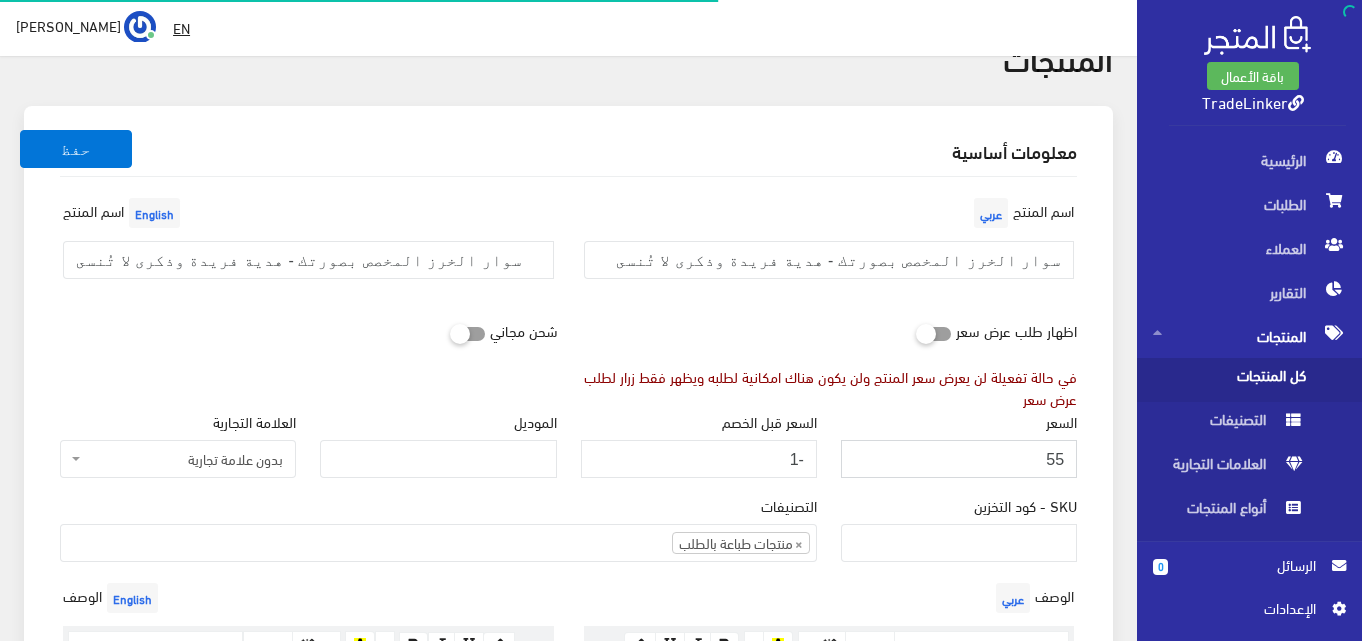 scroll, scrollTop: 100, scrollLeft: 0, axis: vertical 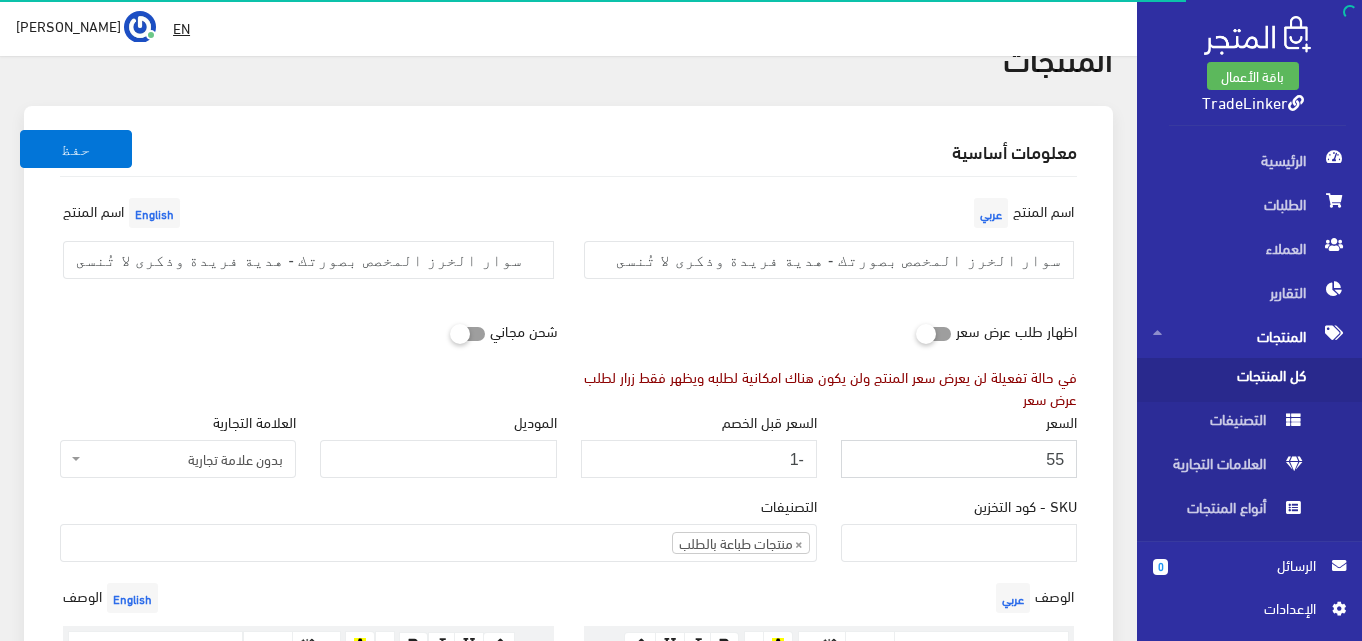 drag, startPoint x: 1041, startPoint y: 458, endPoint x: 1090, endPoint y: 451, distance: 49.497475 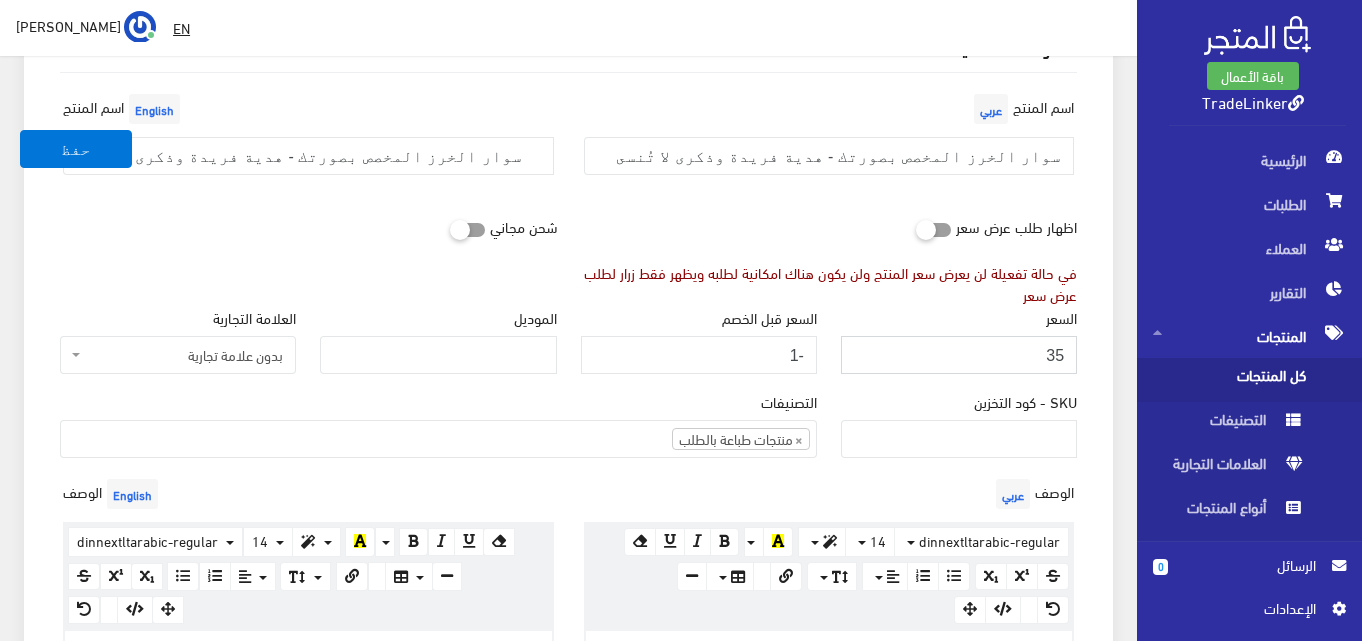 scroll, scrollTop: 300, scrollLeft: 0, axis: vertical 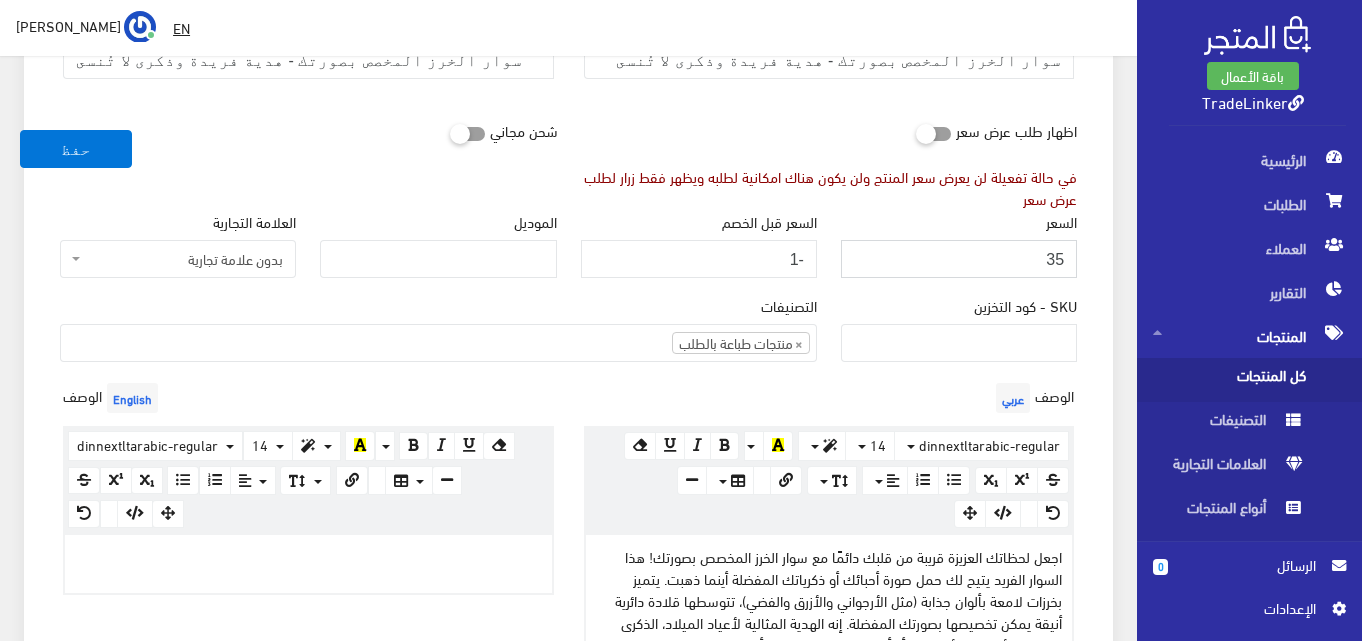 type on "35" 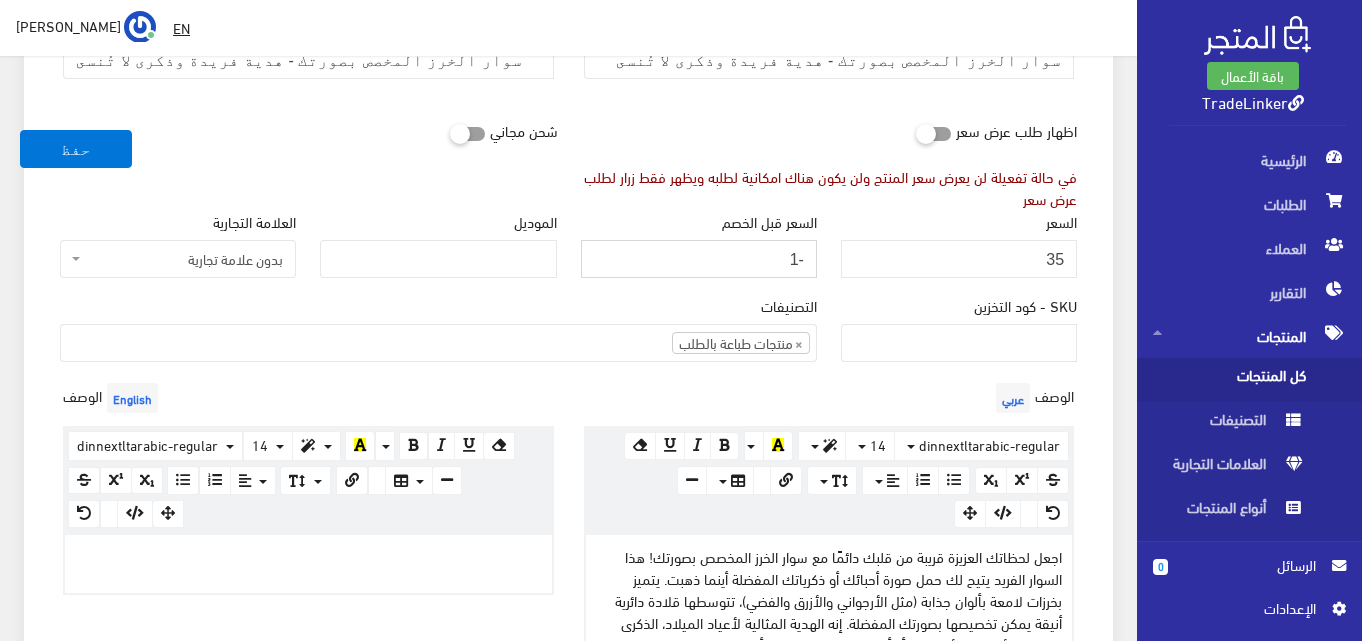 drag, startPoint x: 773, startPoint y: 256, endPoint x: 863, endPoint y: 247, distance: 90.44888 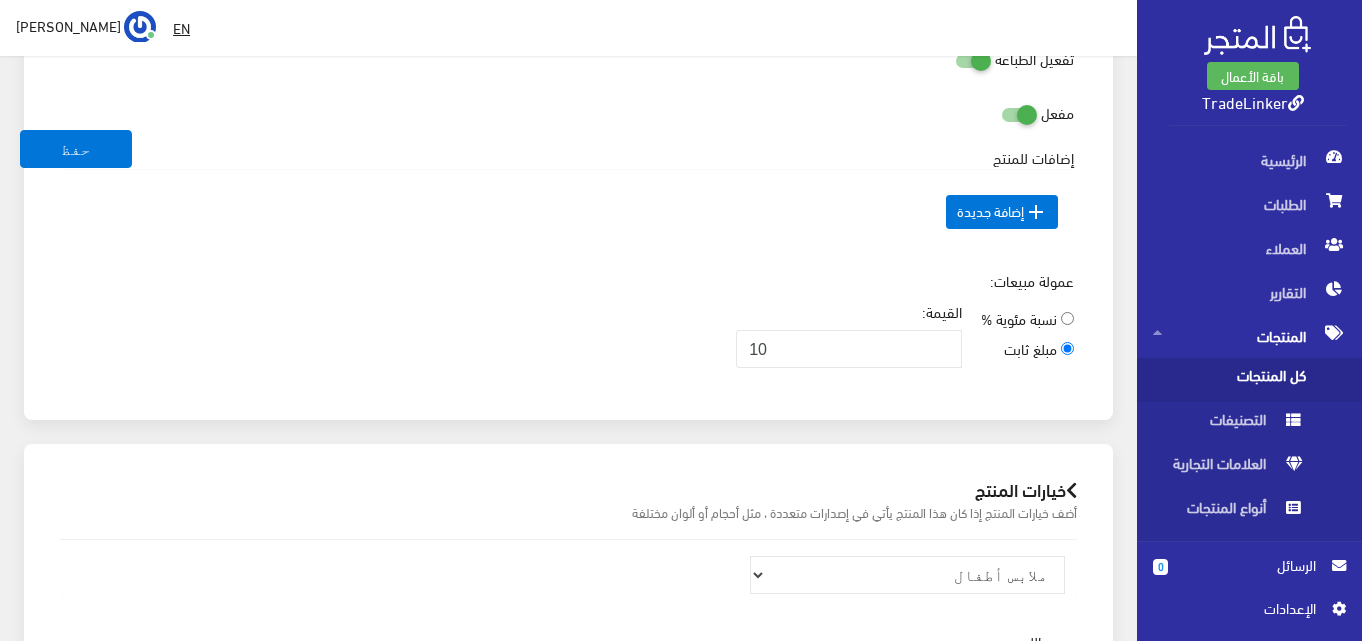 scroll, scrollTop: 1400, scrollLeft: 0, axis: vertical 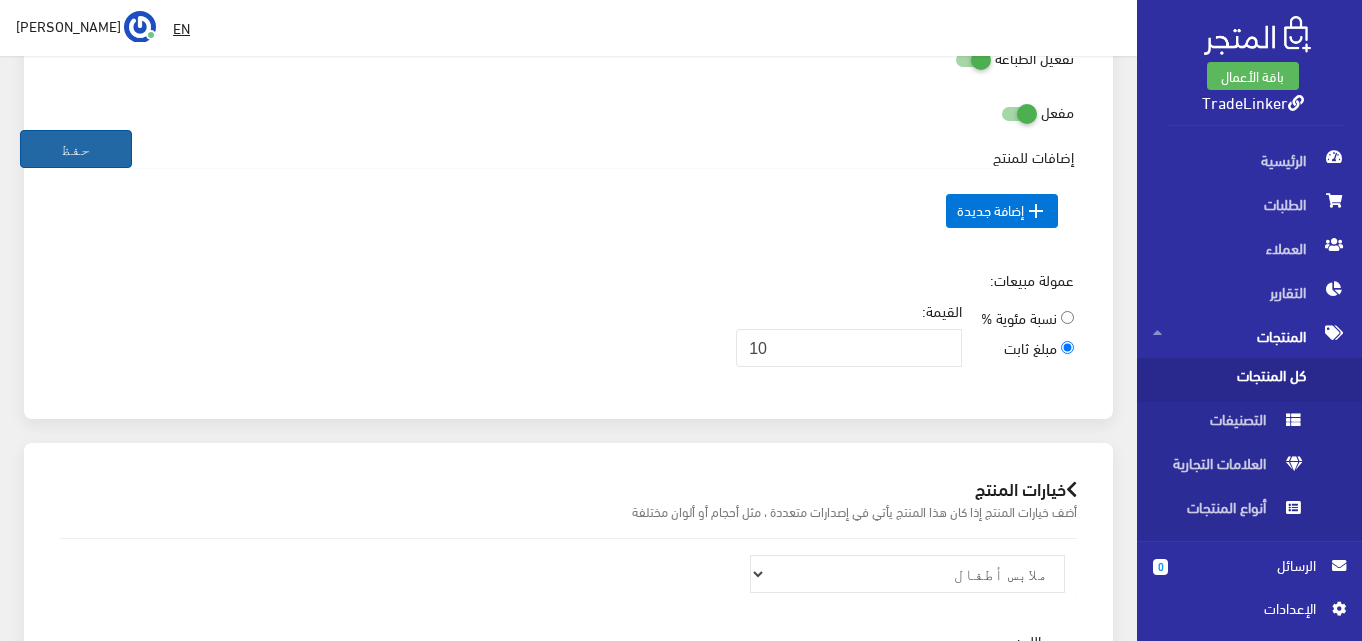 type 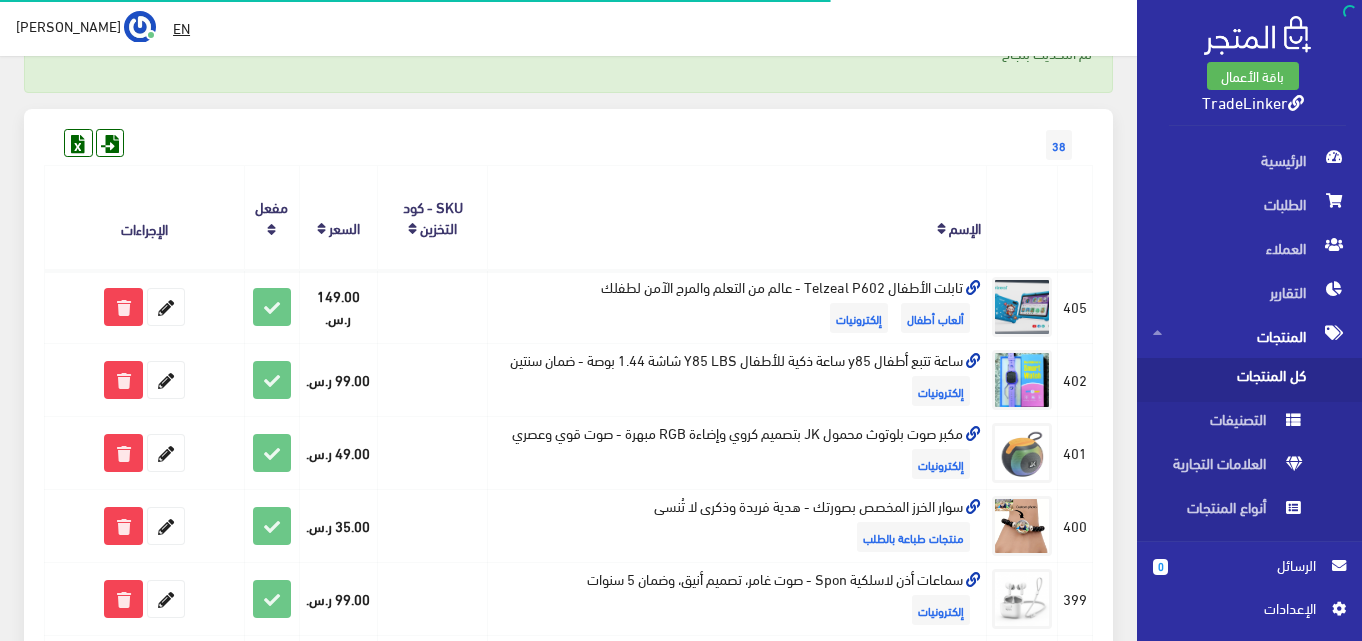 scroll, scrollTop: 200, scrollLeft: 0, axis: vertical 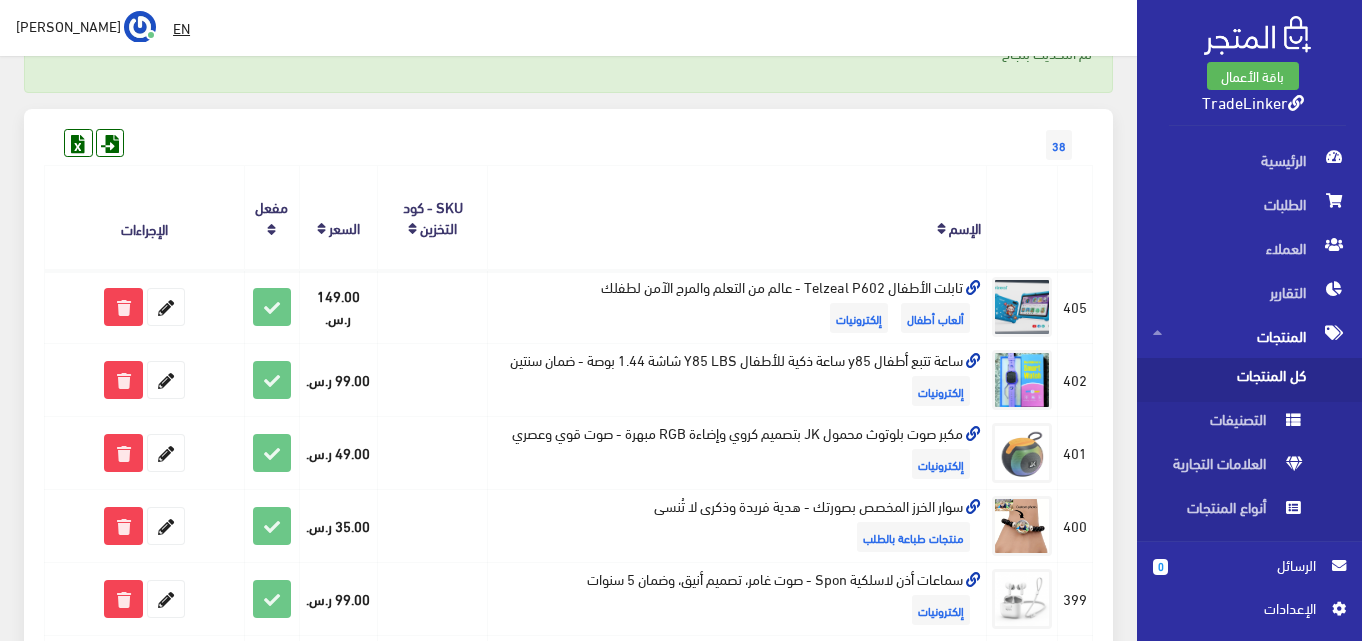 click at bounding box center [1296, 103] 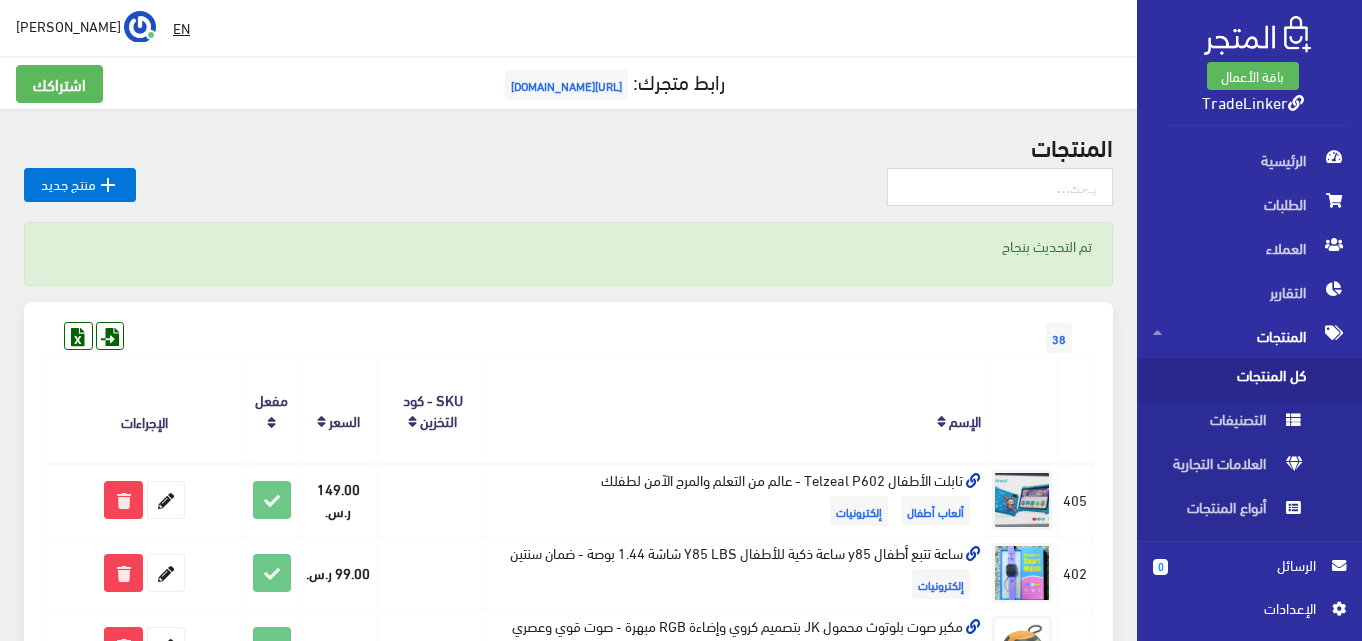 scroll, scrollTop: 0, scrollLeft: 0, axis: both 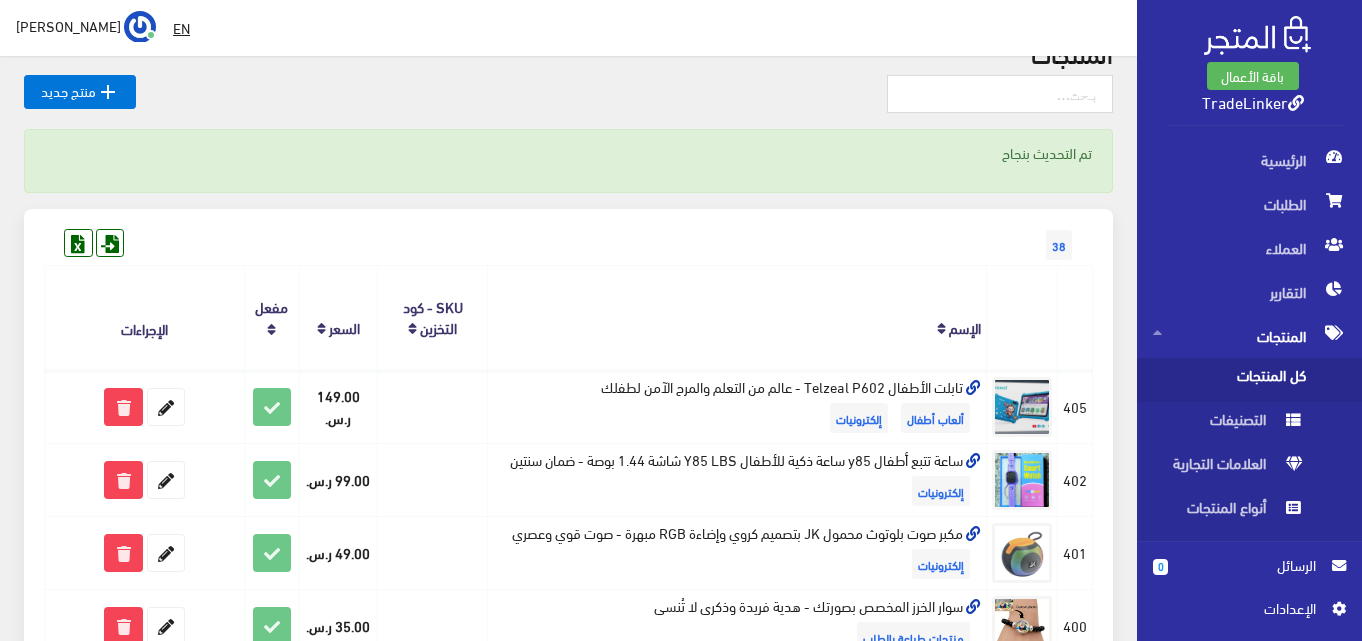 click on "38" at bounding box center (568, 225) 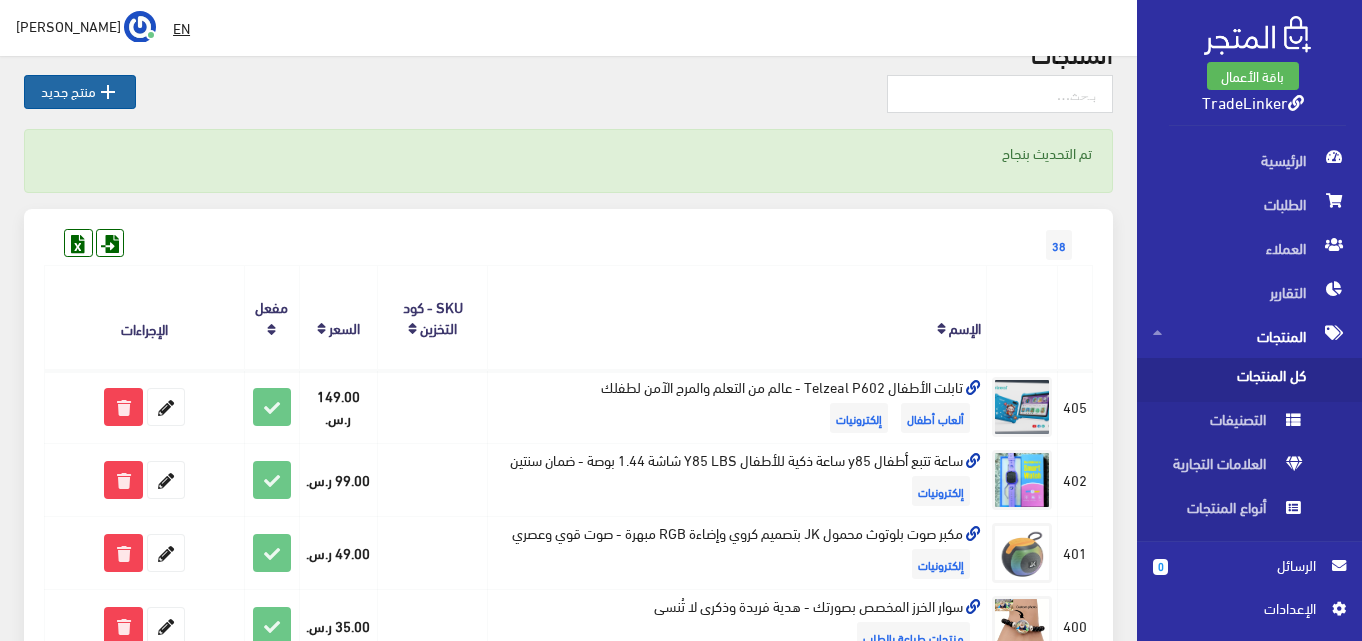 click on "  منتج جديد" at bounding box center (80, 92) 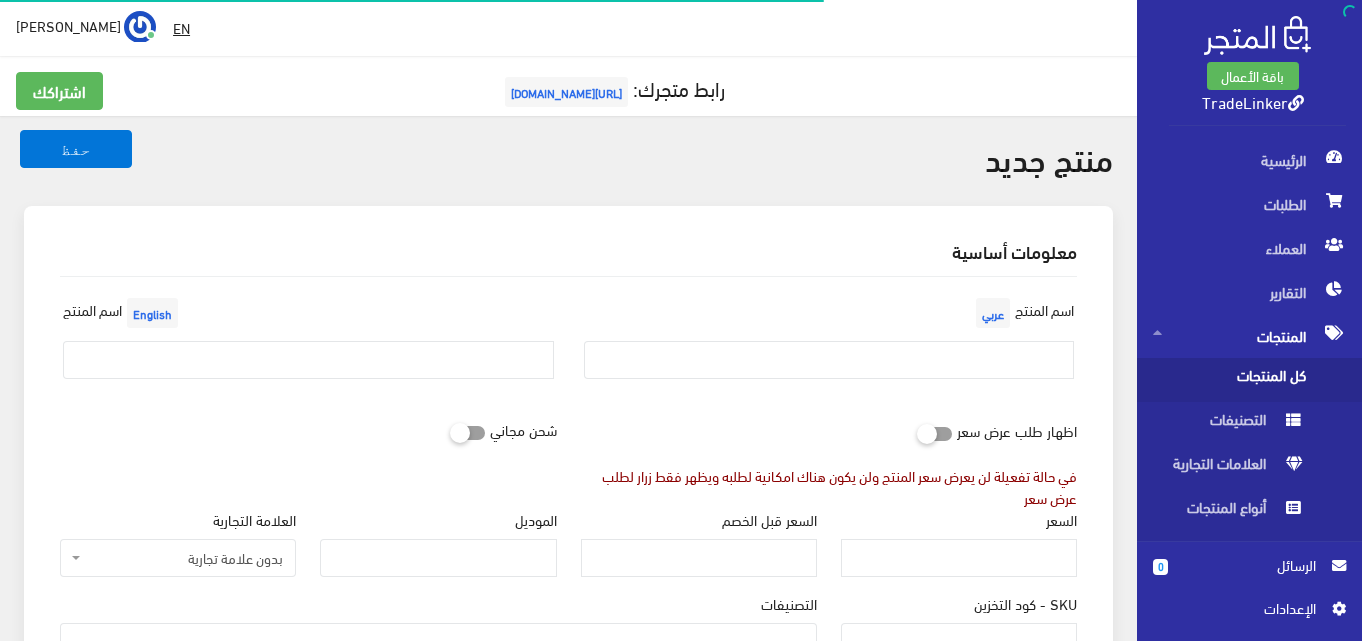 select 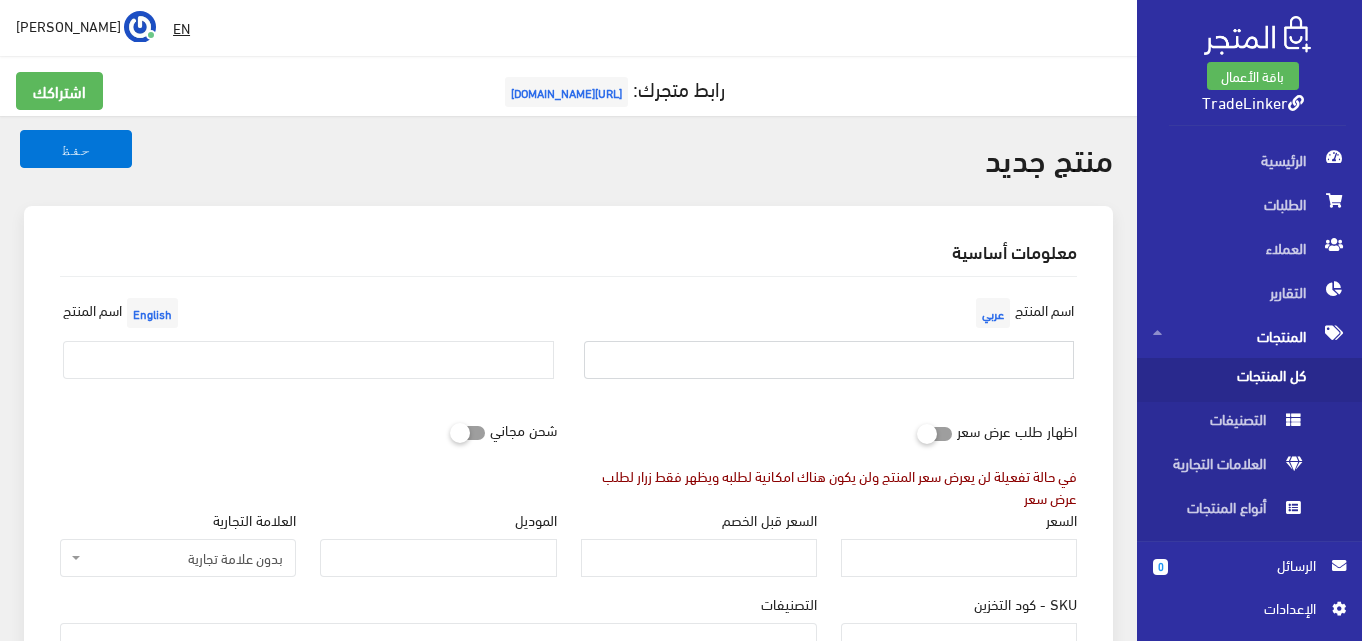 paste on "ساعة Xiaomi الذكية متعددة الوظائف - رفيقك المثالي للصحة والراحة اليومية!" 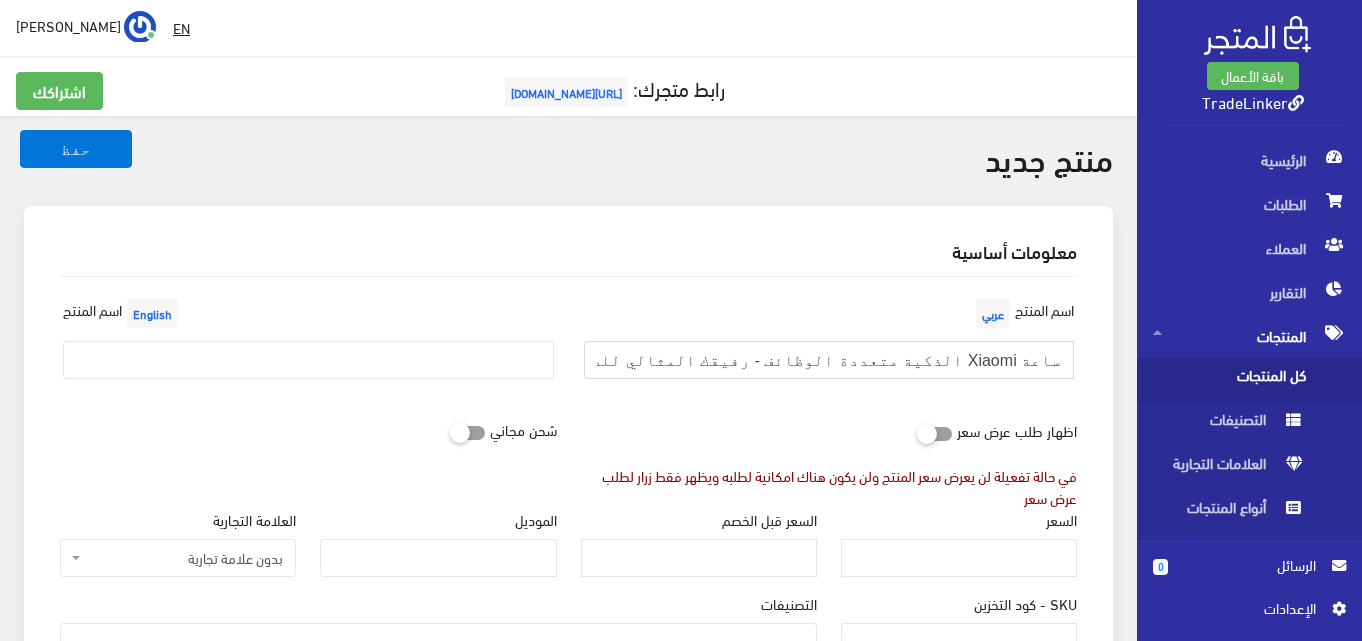 scroll, scrollTop: 0, scrollLeft: -38, axis: horizontal 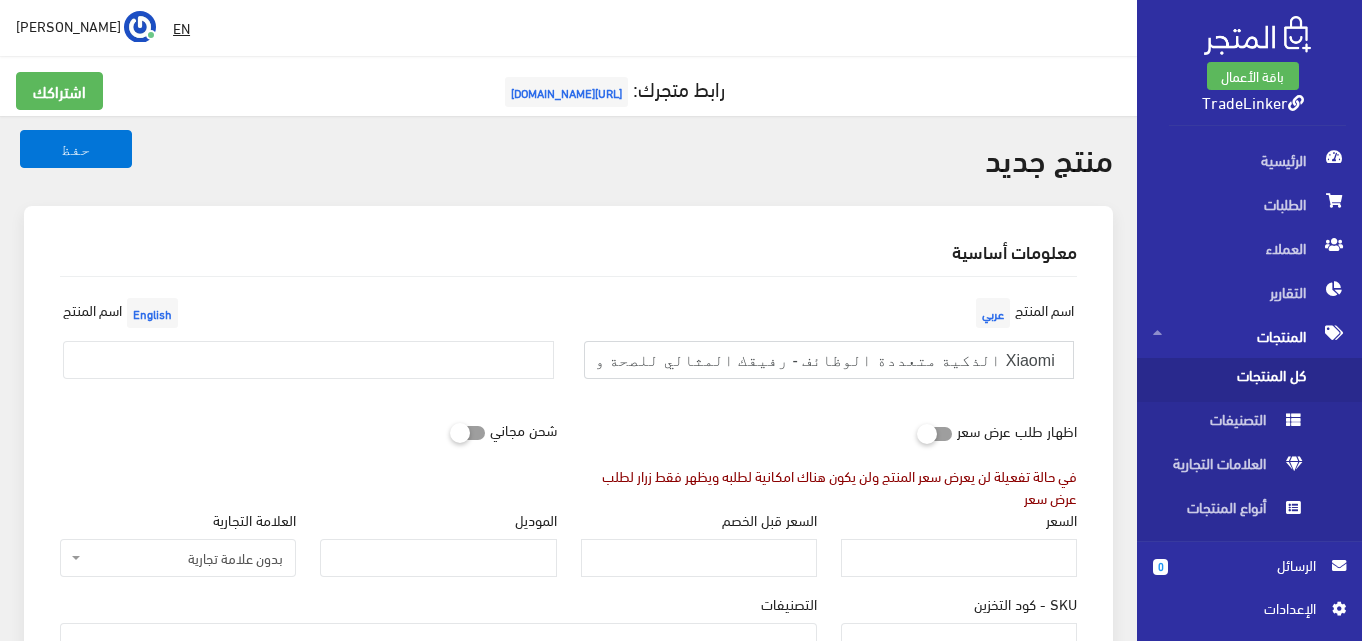 type on "ساعة Xiaomi الذكية متعددة الوظائف - رفيقك المثالي للصحة والراحة اليومية!" 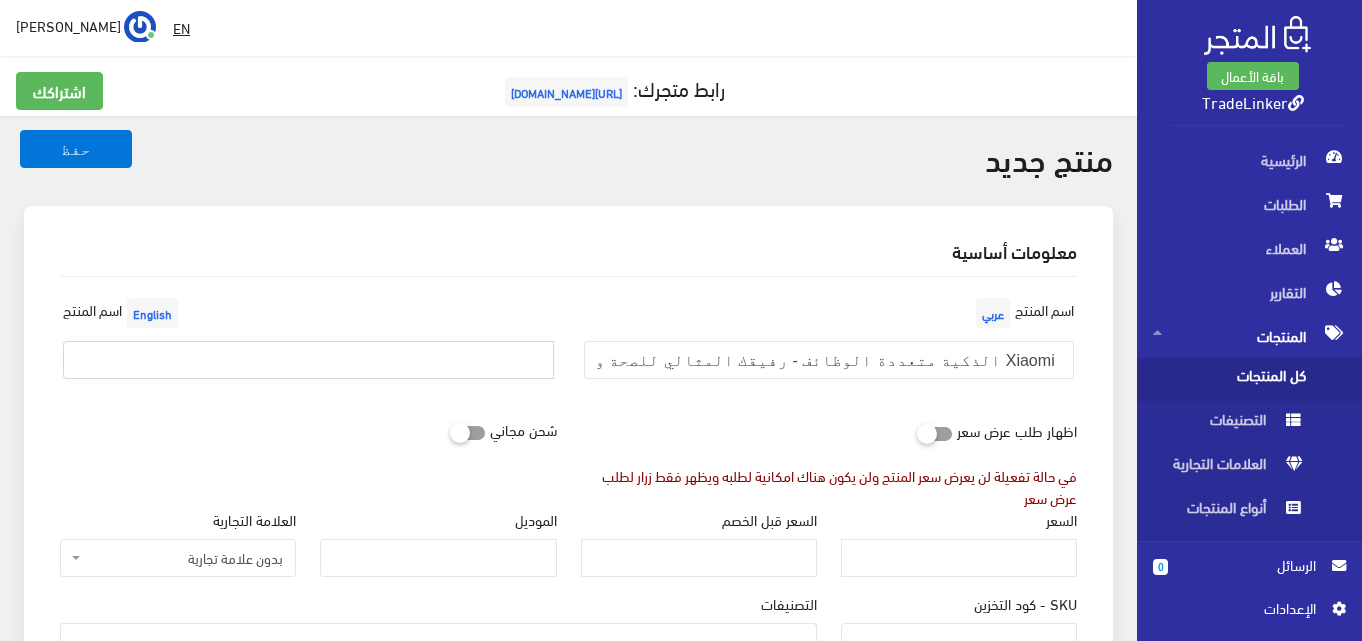 scroll, scrollTop: 0, scrollLeft: 0, axis: both 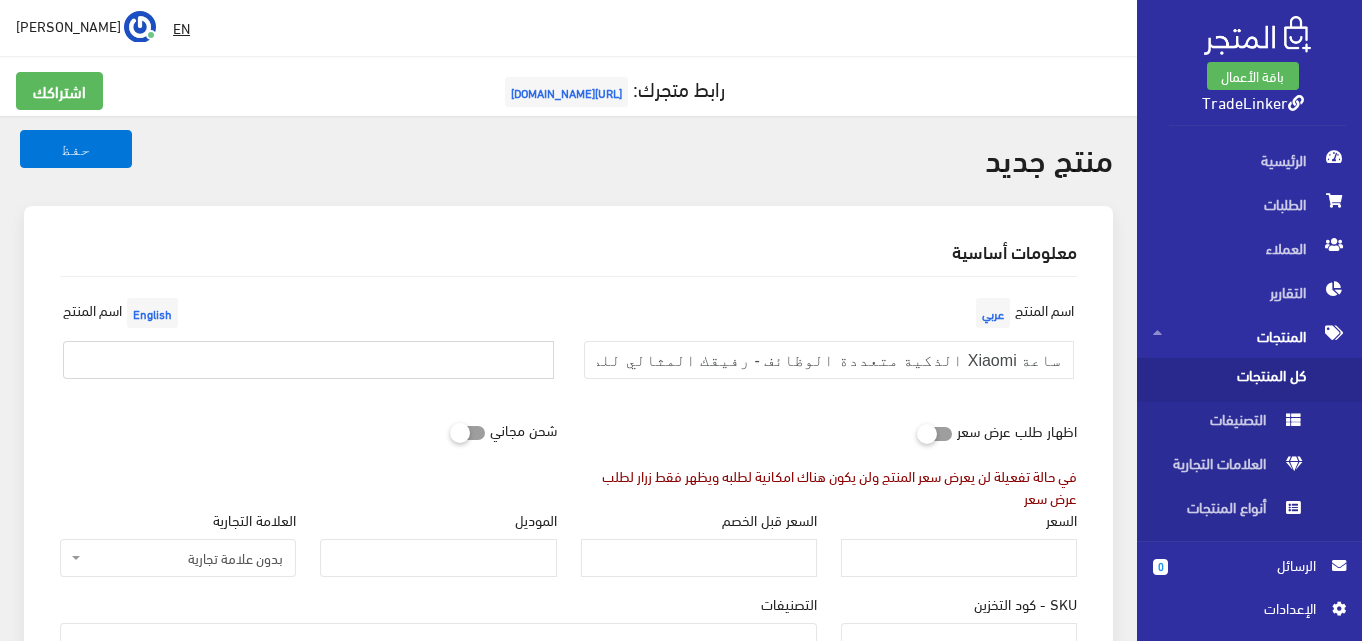 paste on "ساعة Xiaomi الذكية متعددة الوظائف - رفيقك المثالي للصحة والراحة اليومية!" 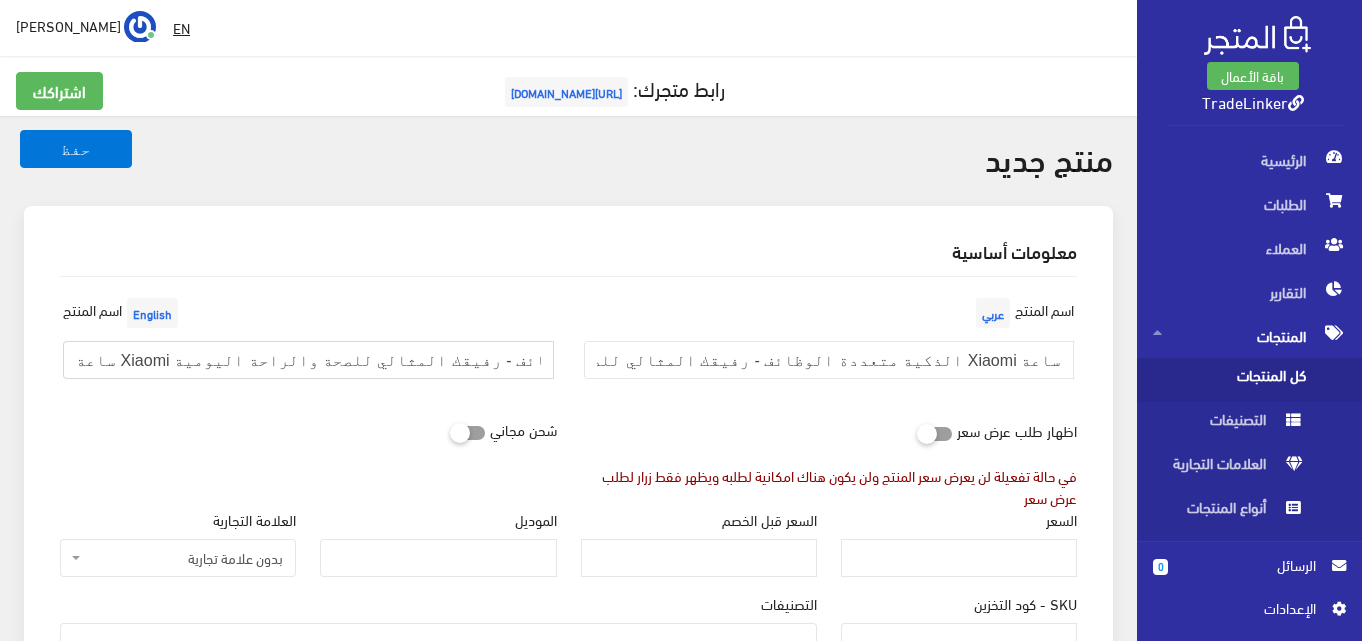 scroll, scrollTop: 0, scrollLeft: 38, axis: horizontal 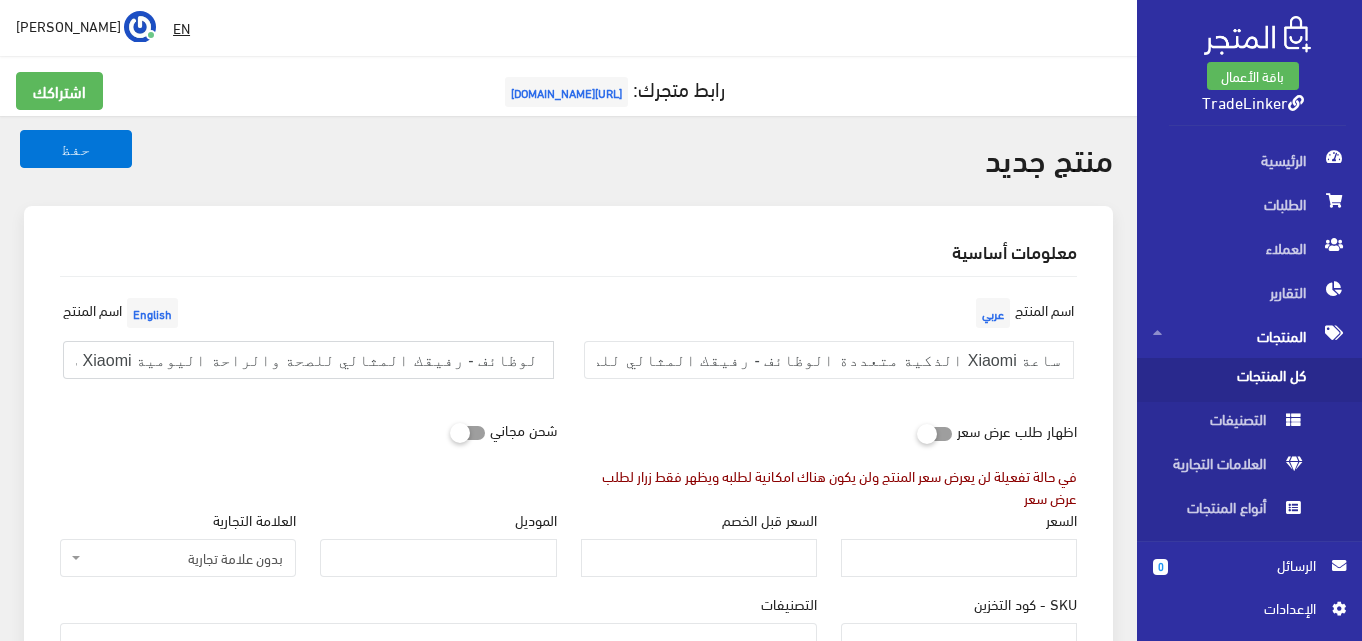 type on "ساعة Xiaomi الذكية متعددة الوظائف - رفيقك المثالي للصحة والراحة اليومية!" 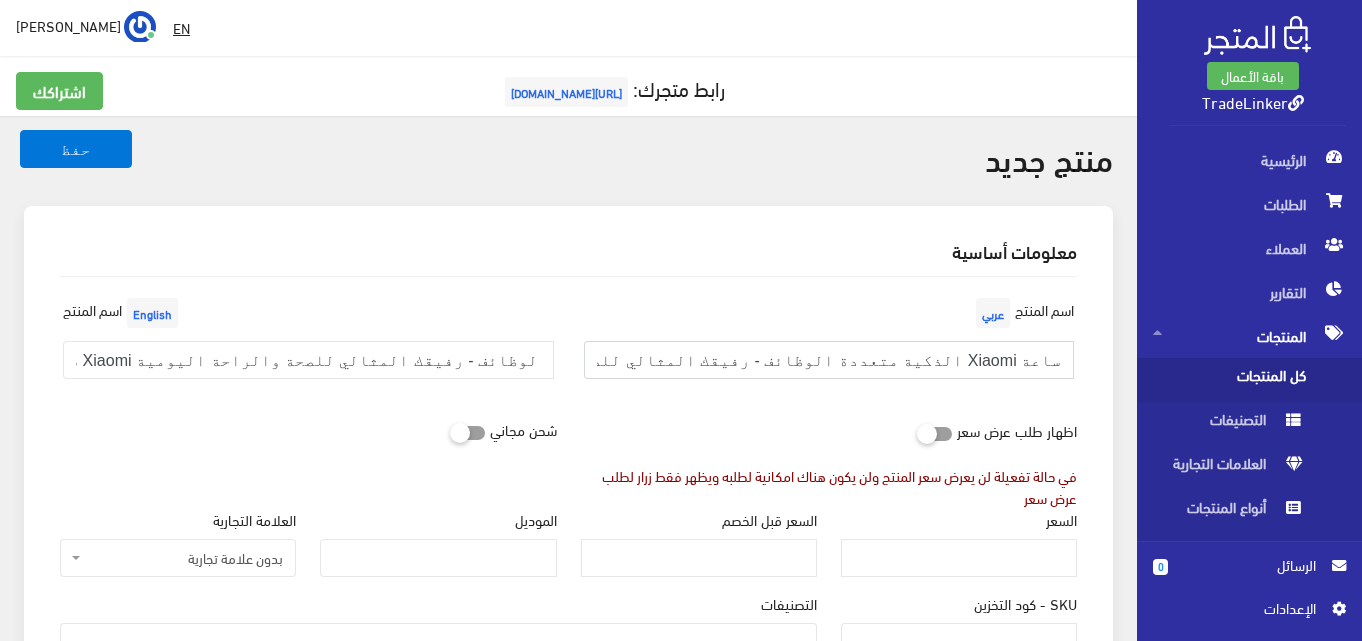 click on "ساعة Xiaomi الذكية متعددة الوظائف - رفيقك المثالي للصحة والراحة اليومية!" at bounding box center [829, 360] 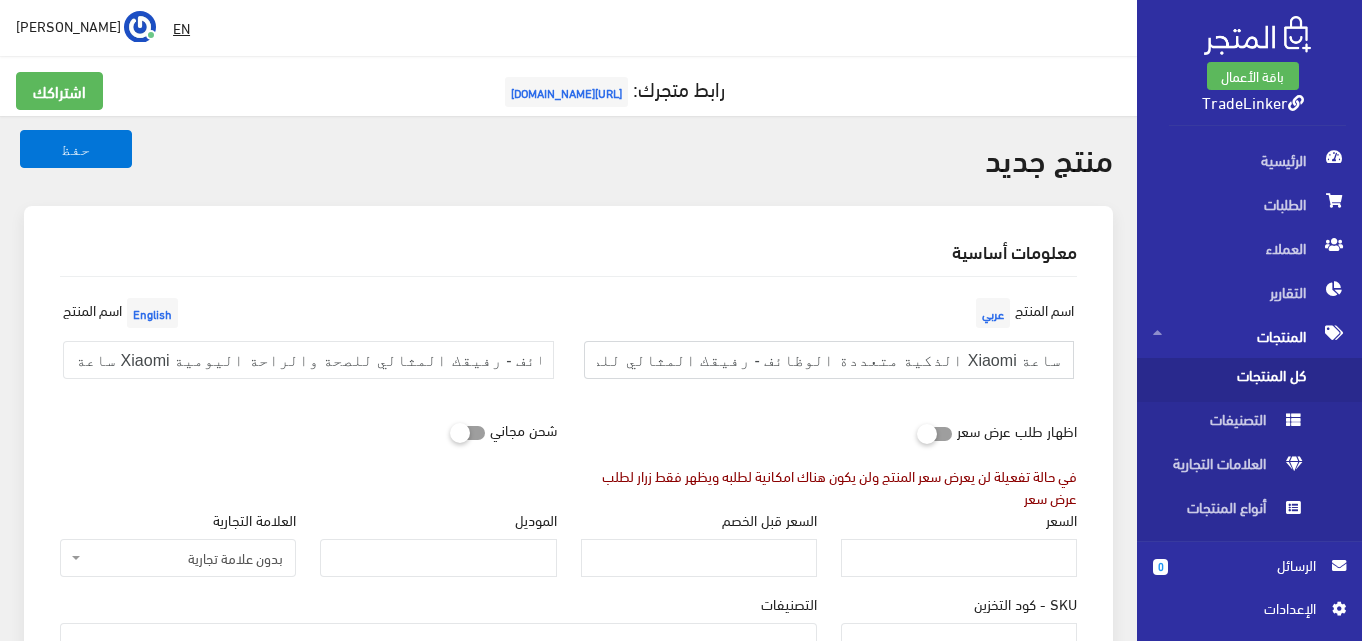 click on "ساعة Xiaomi الذكية متعددة الوظائف - رفيقك المثالي للصحة والراحة اليومية!" at bounding box center [829, 360] 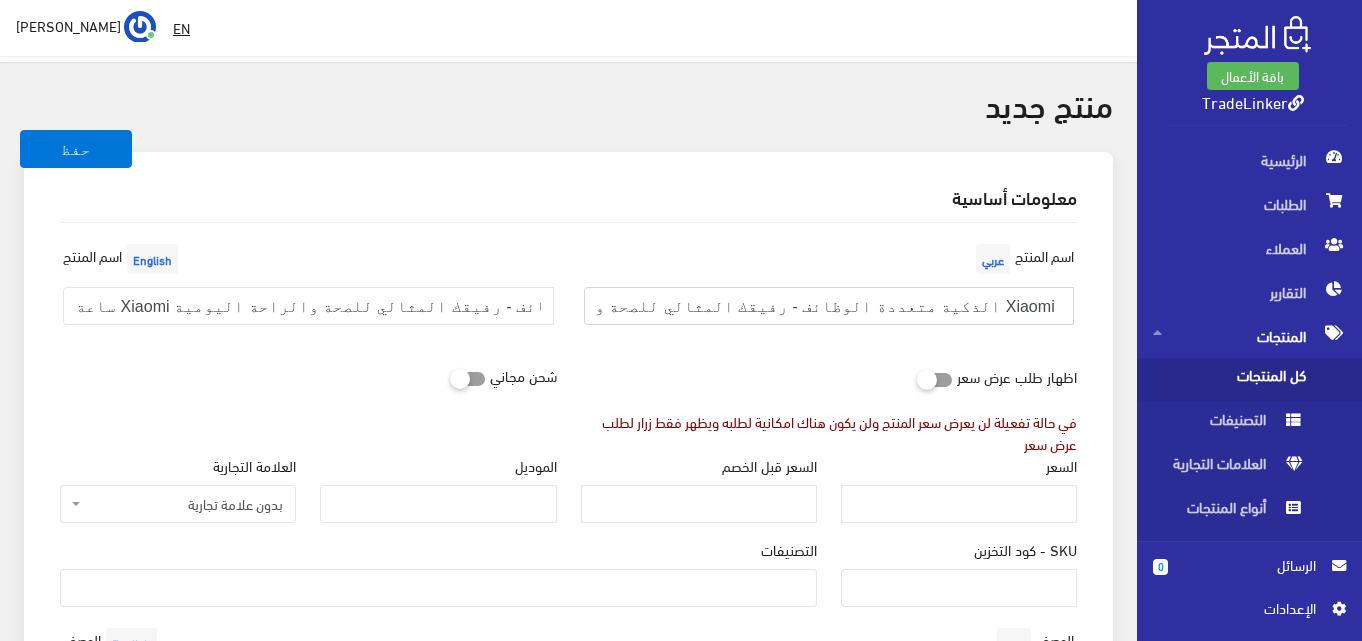 scroll, scrollTop: 100, scrollLeft: 0, axis: vertical 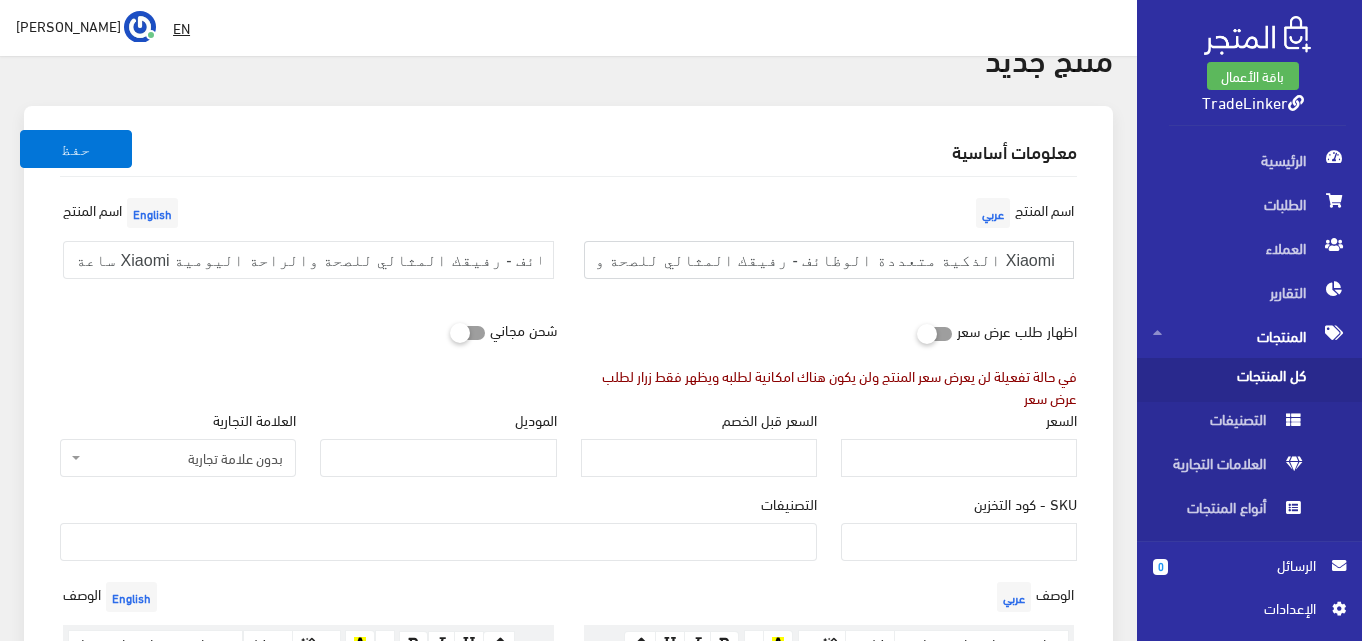 drag, startPoint x: 623, startPoint y: 244, endPoint x: 545, endPoint y: 245, distance: 78.00641 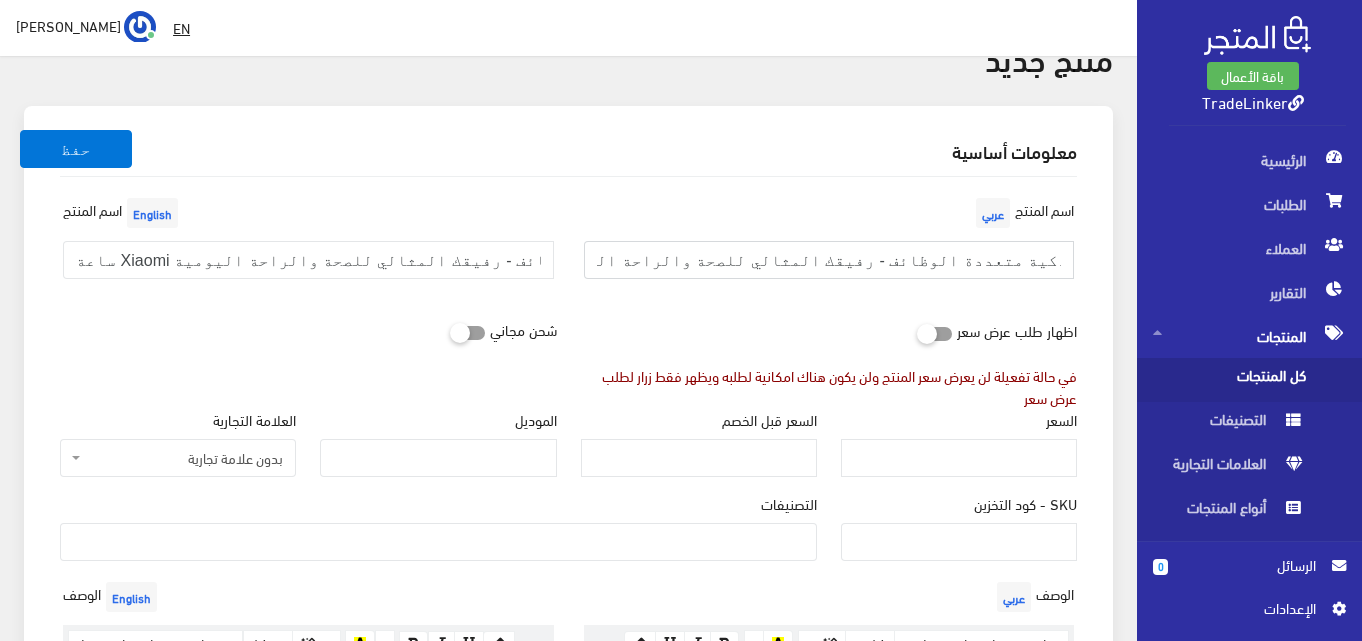 scroll, scrollTop: 0, scrollLeft: -127, axis: horizontal 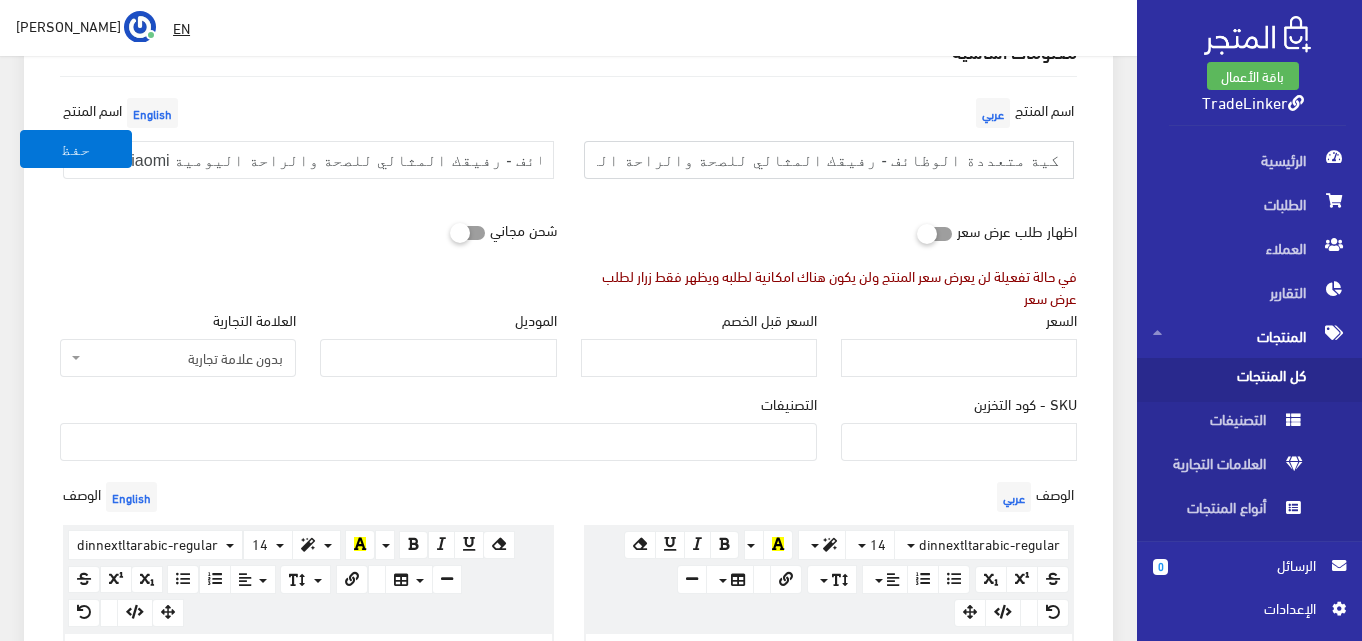 type on "ساعة Xiaomi الذكية متعددة الوظائف - رفيقك المثالي للصحة والراحة اليومية! ضمان سنيتن" 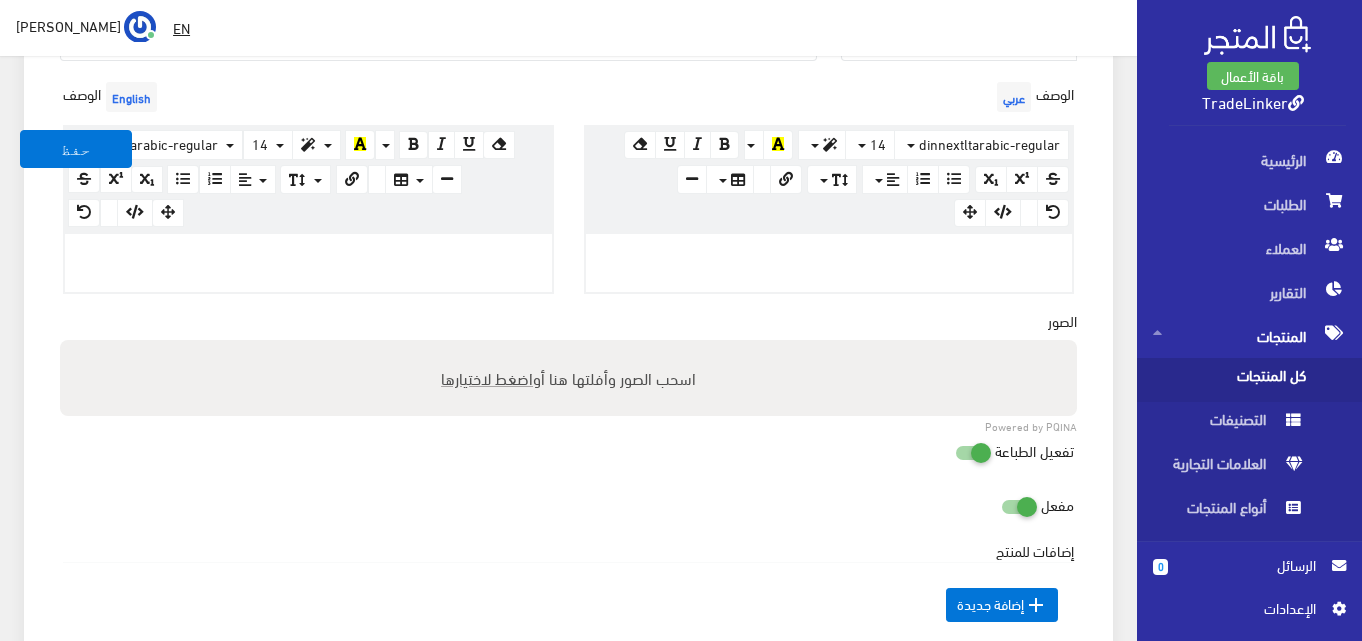 click at bounding box center (829, 255) 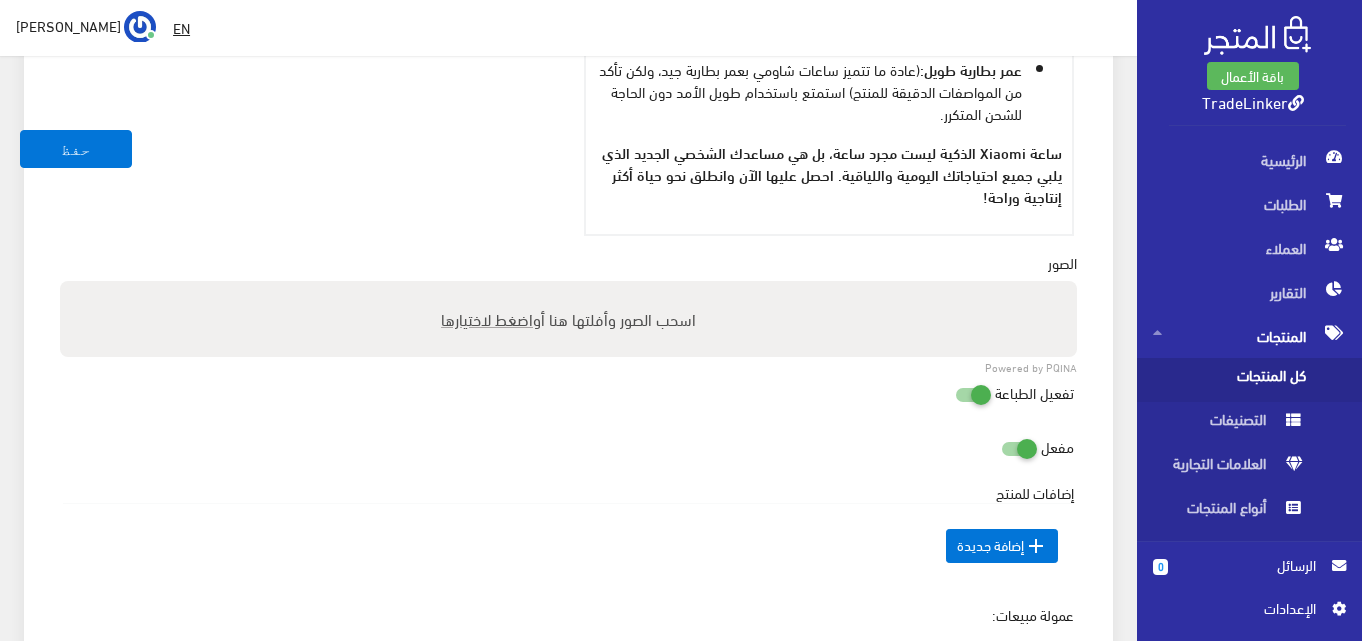 scroll, scrollTop: 2234, scrollLeft: 0, axis: vertical 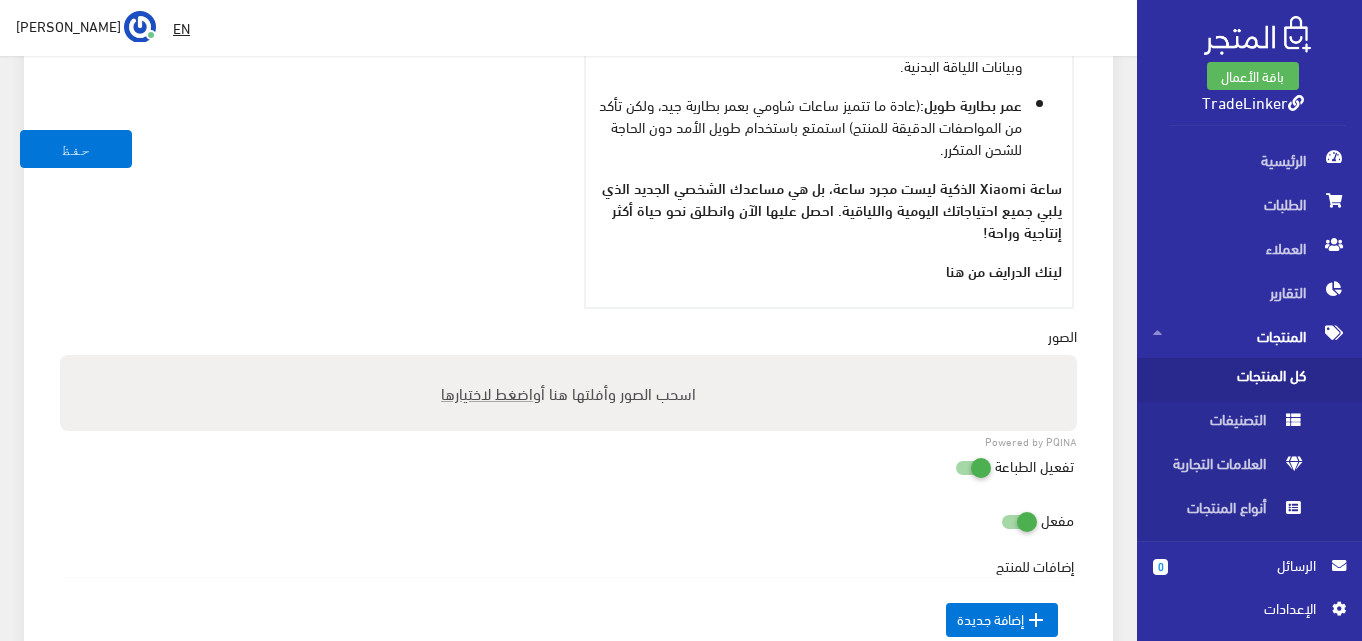 drag, startPoint x: 945, startPoint y: 273, endPoint x: 987, endPoint y: 277, distance: 42.190044 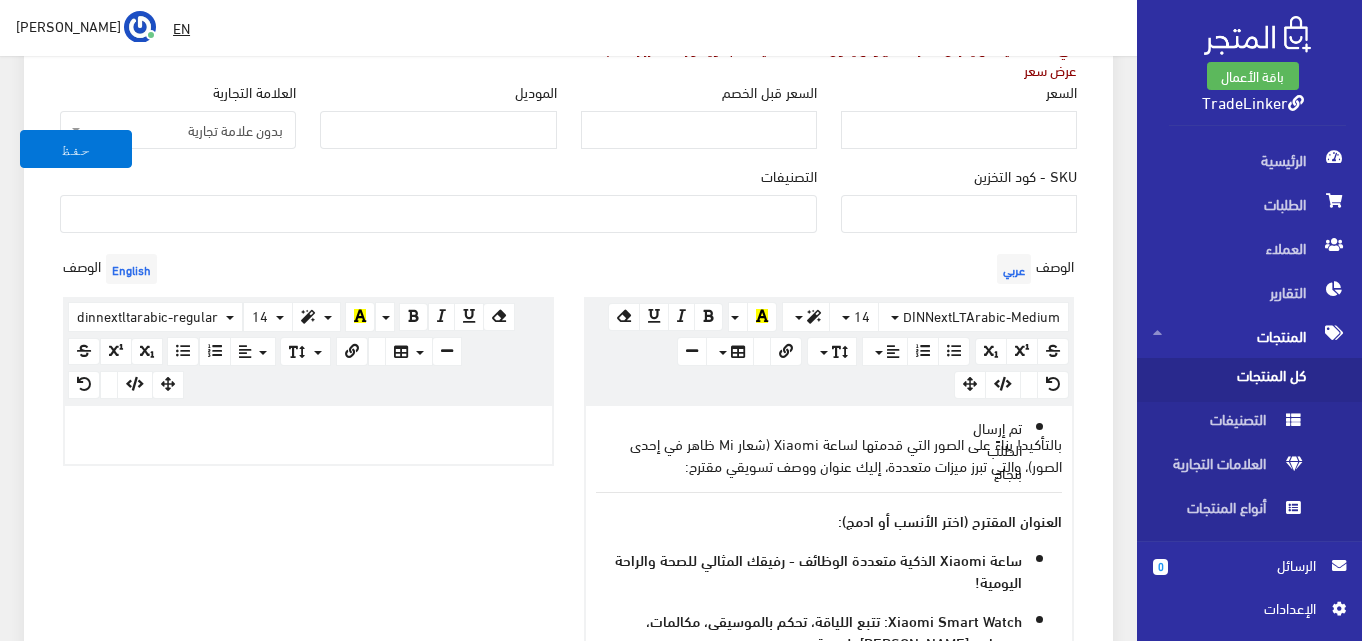 scroll, scrollTop: 334, scrollLeft: 0, axis: vertical 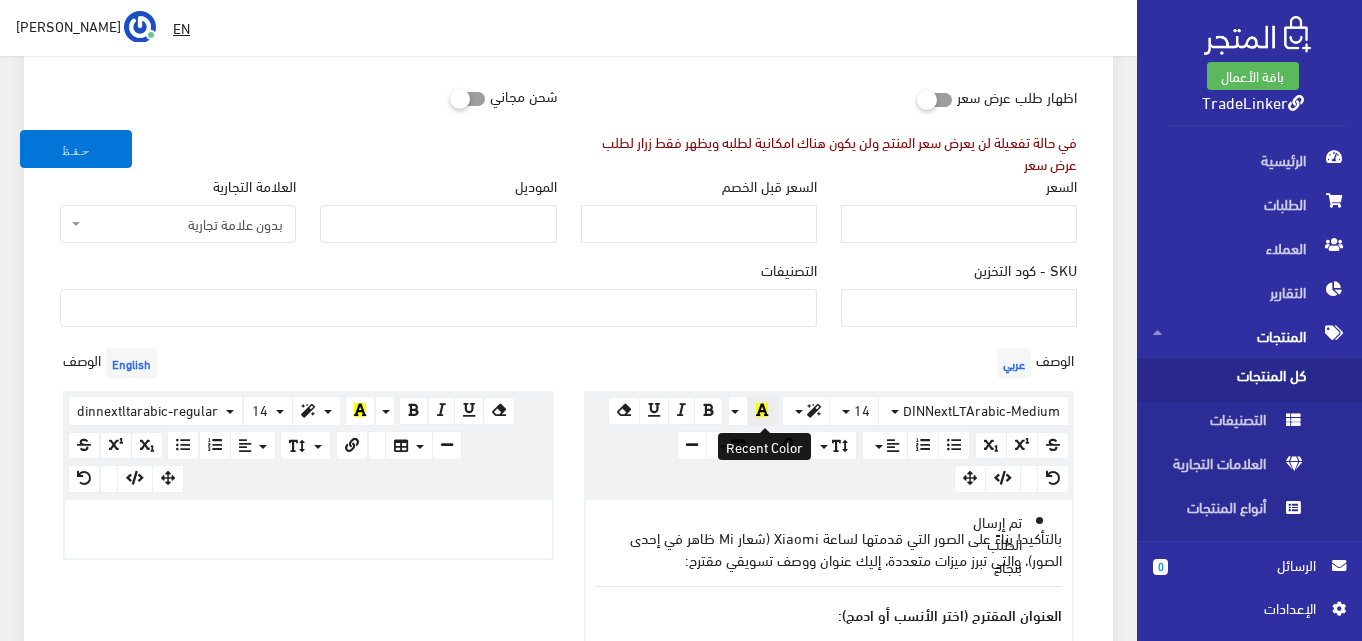 click at bounding box center (762, 411) 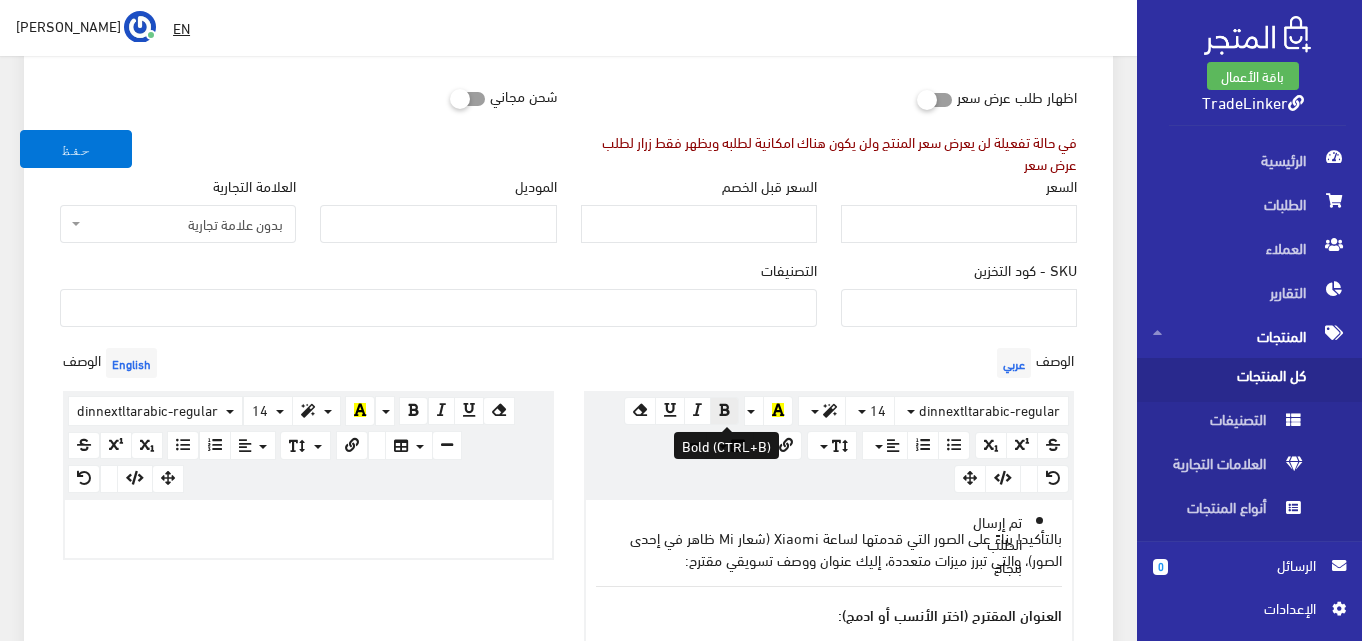 click at bounding box center (724, 410) 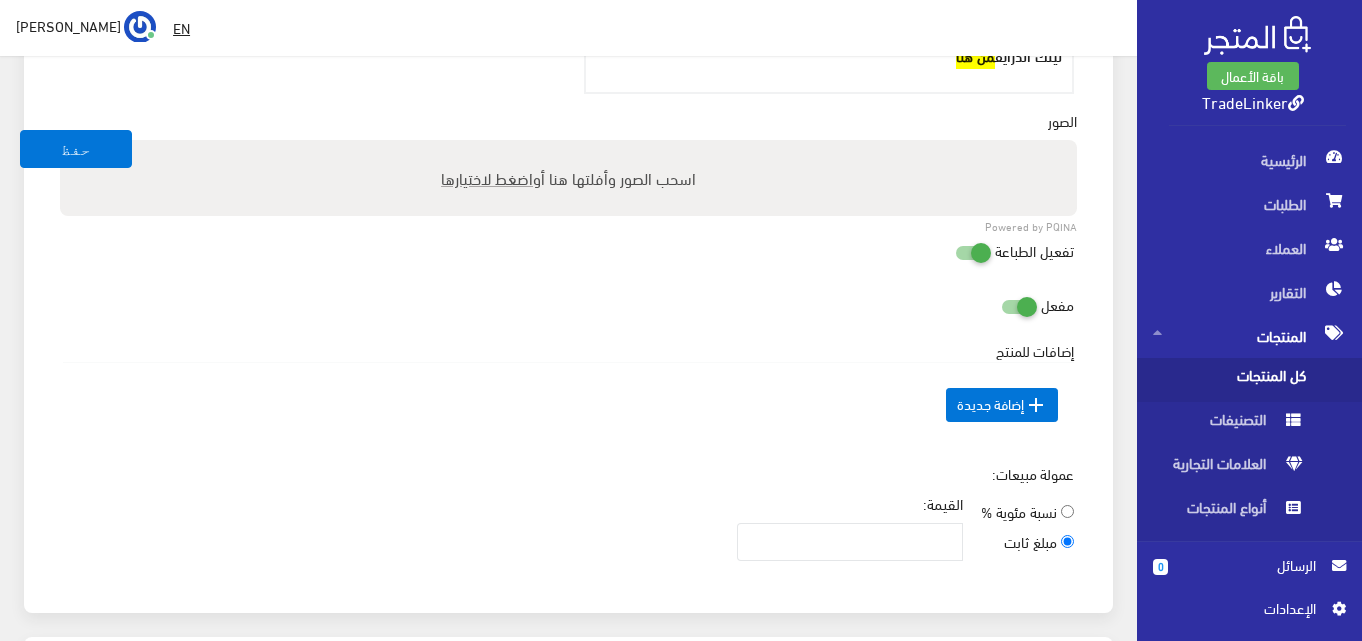 scroll, scrollTop: 2334, scrollLeft: 0, axis: vertical 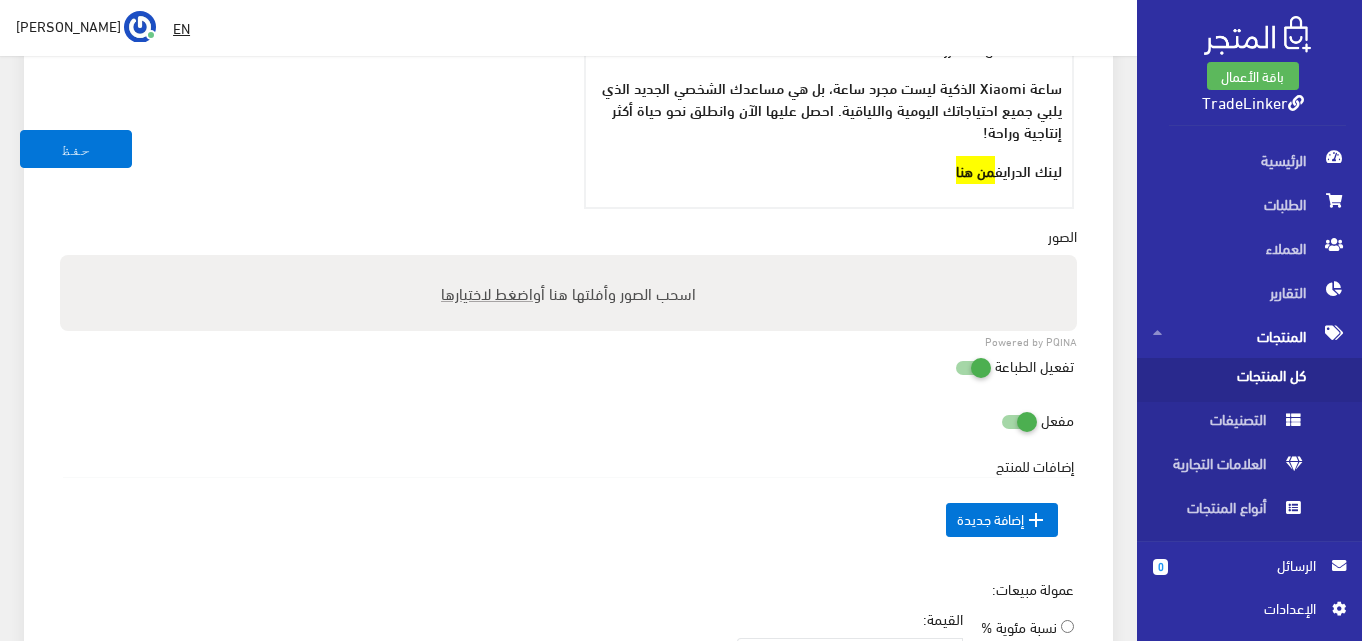 click on "اضغط لاختيارها" at bounding box center [487, 292] 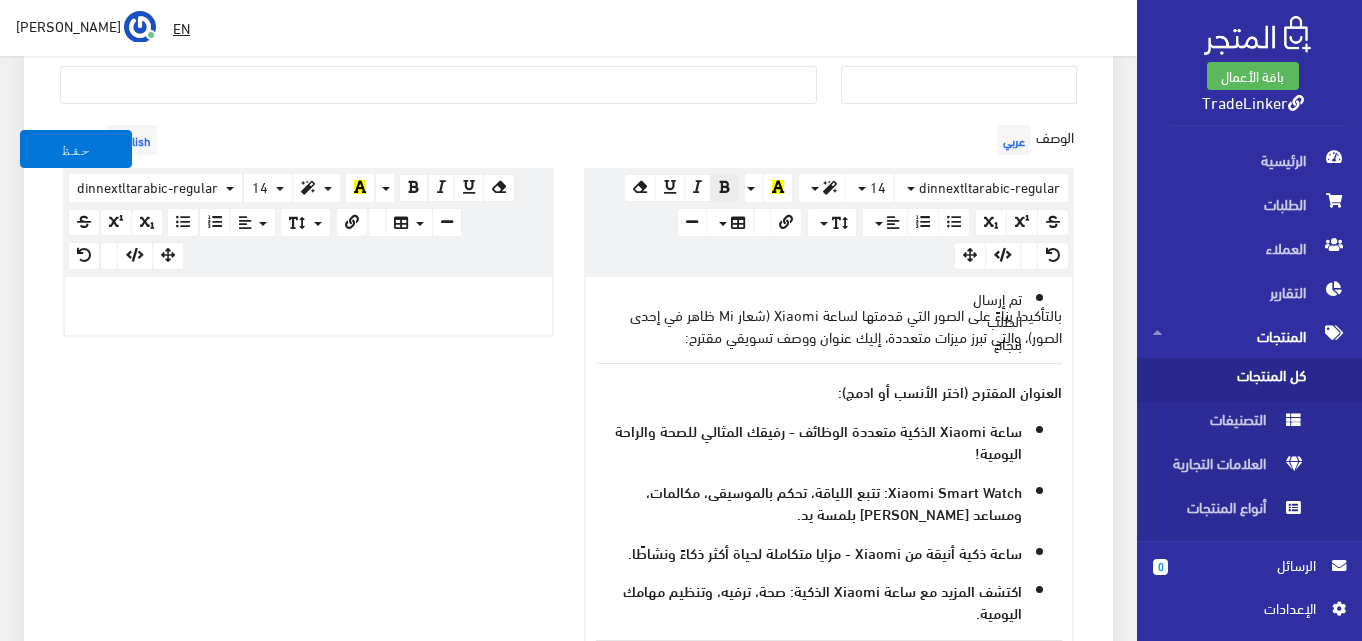 scroll, scrollTop: 334, scrollLeft: 0, axis: vertical 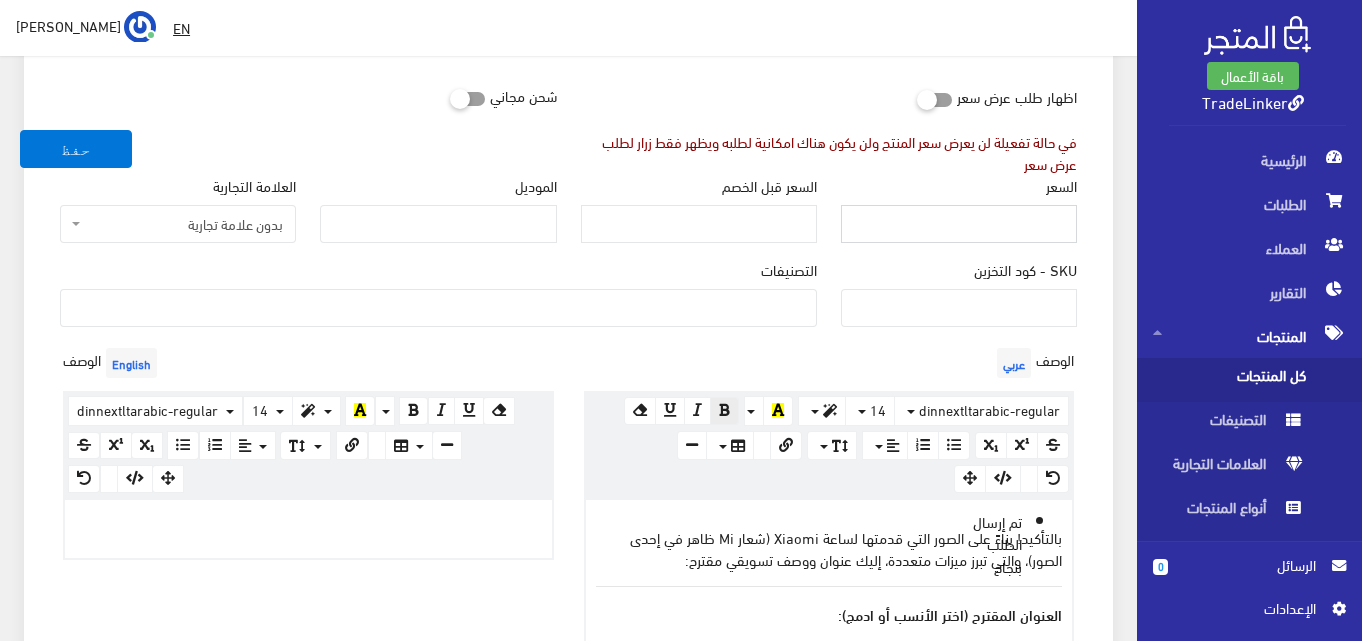 click on "السعر" at bounding box center (959, 224) 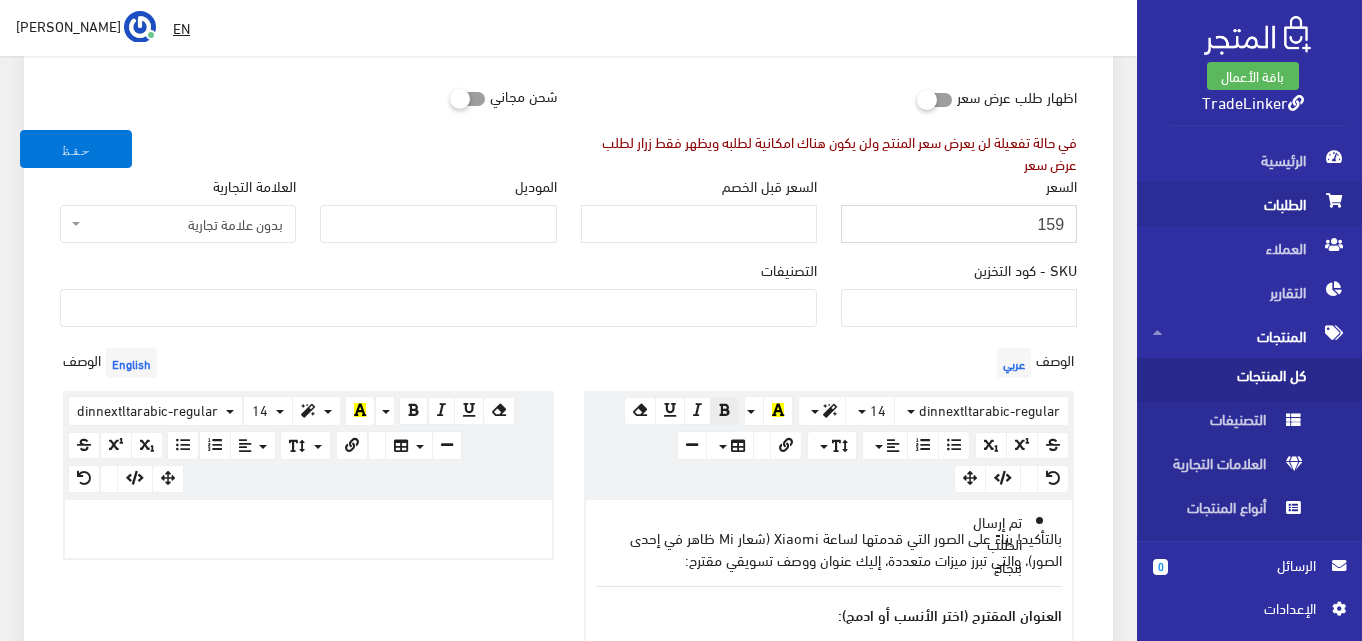 type on "159" 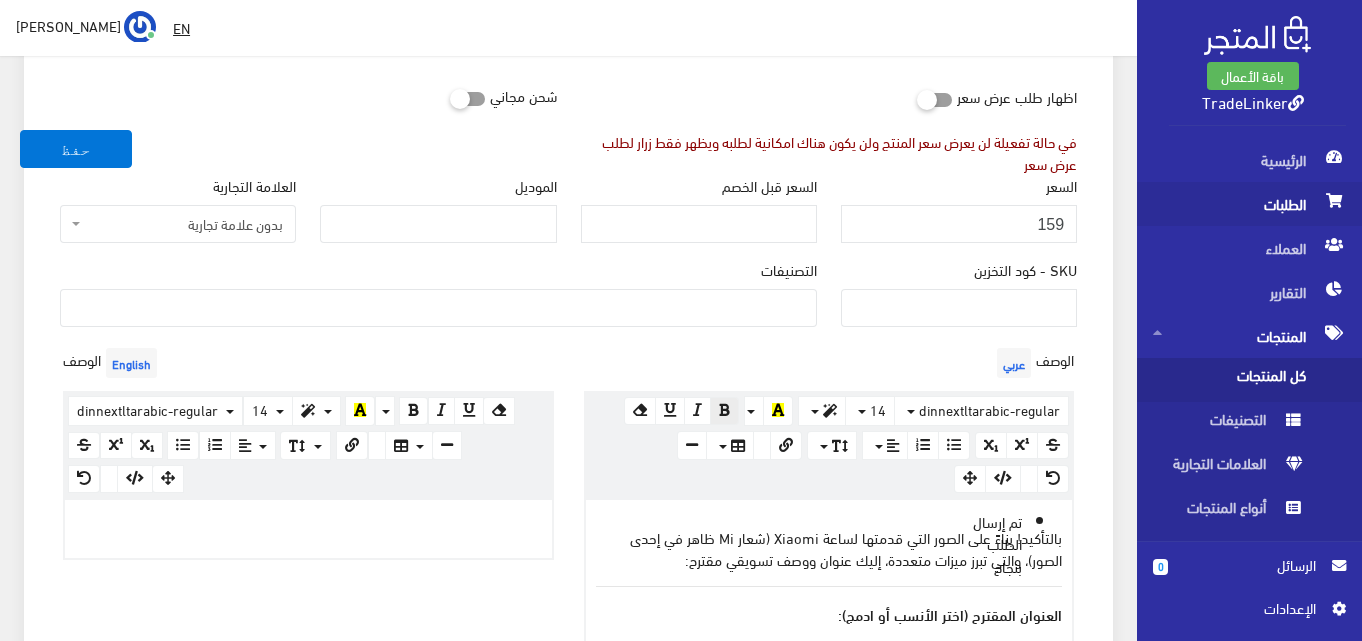 click on "الطلبات" at bounding box center (1249, 204) 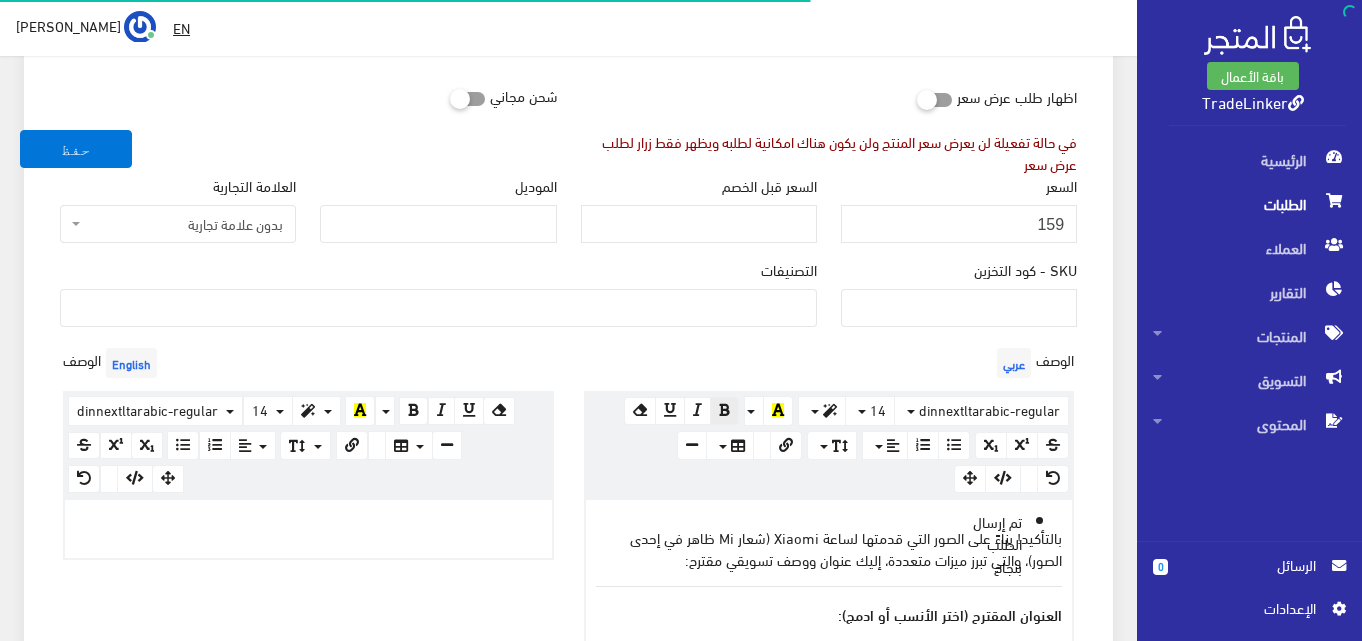 scroll, scrollTop: 0, scrollLeft: 0, axis: both 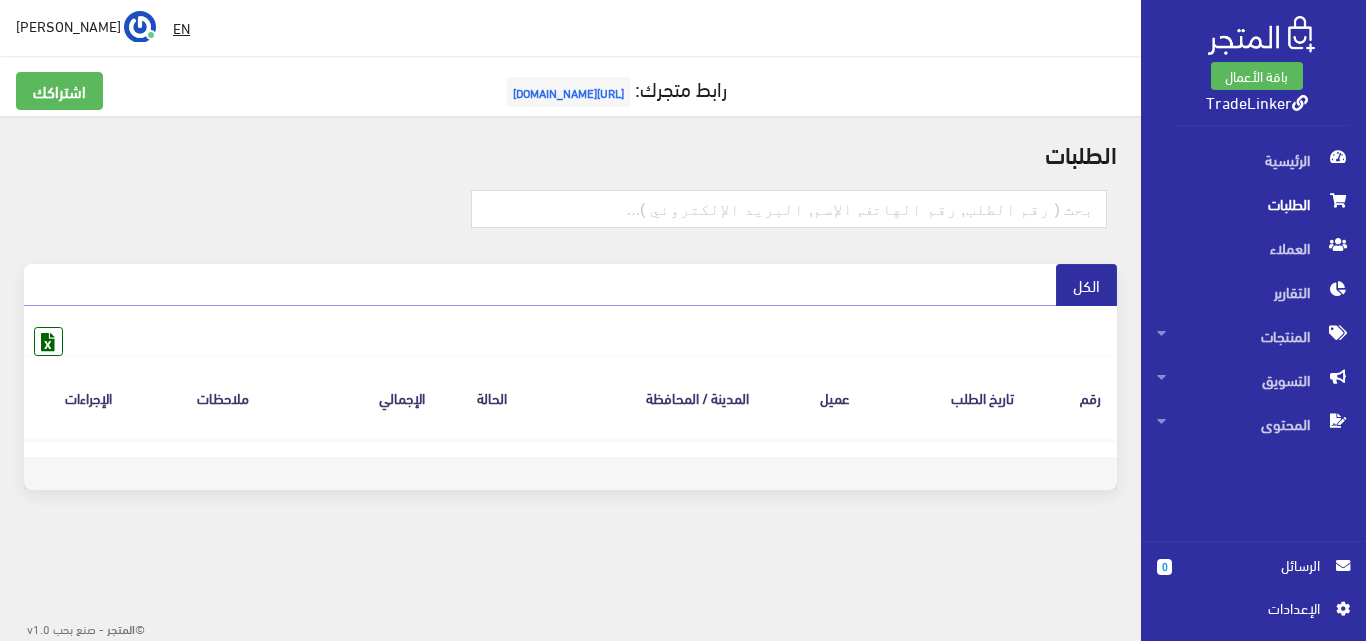select 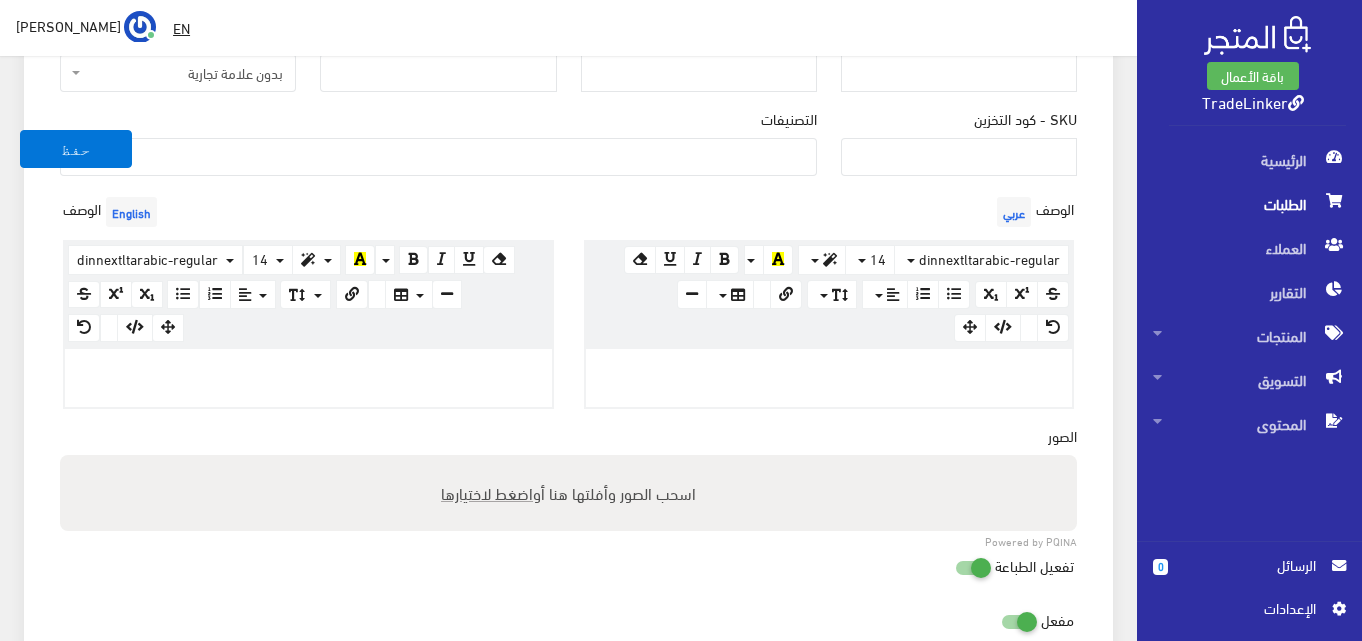 scroll, scrollTop: 700, scrollLeft: 0, axis: vertical 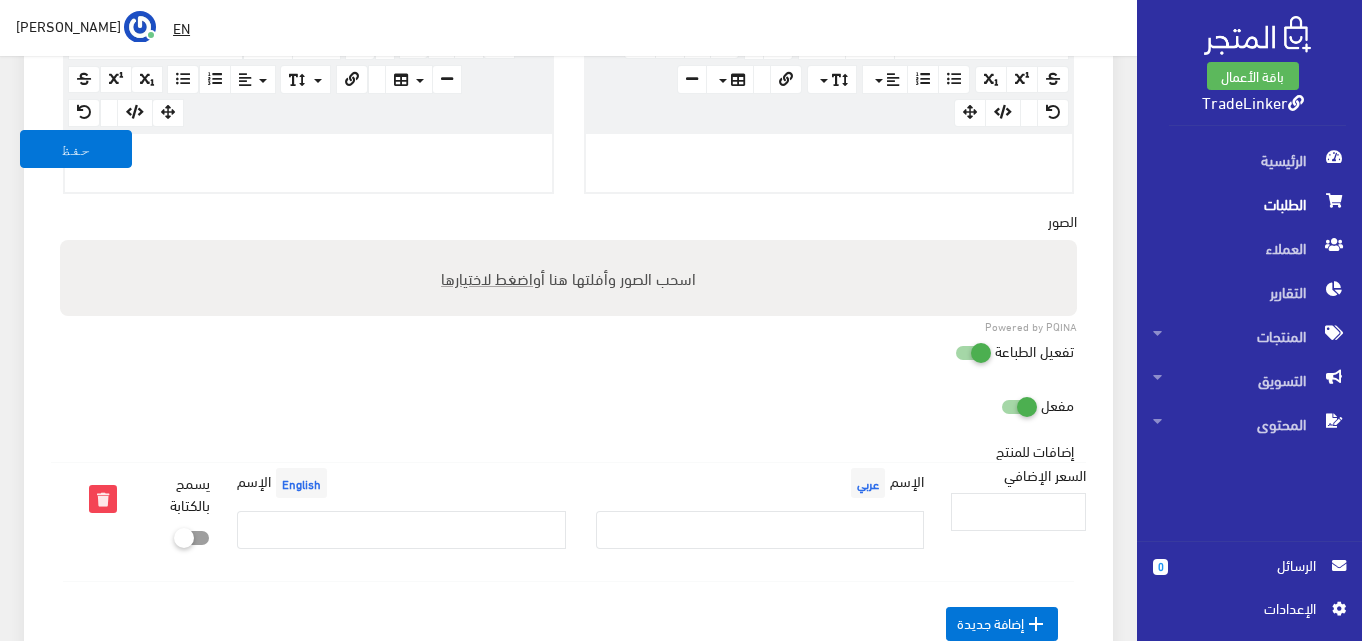 click on "اسحب الصور وأفلتها هنا أو  اضغط لاختيارها" at bounding box center (568, 278) 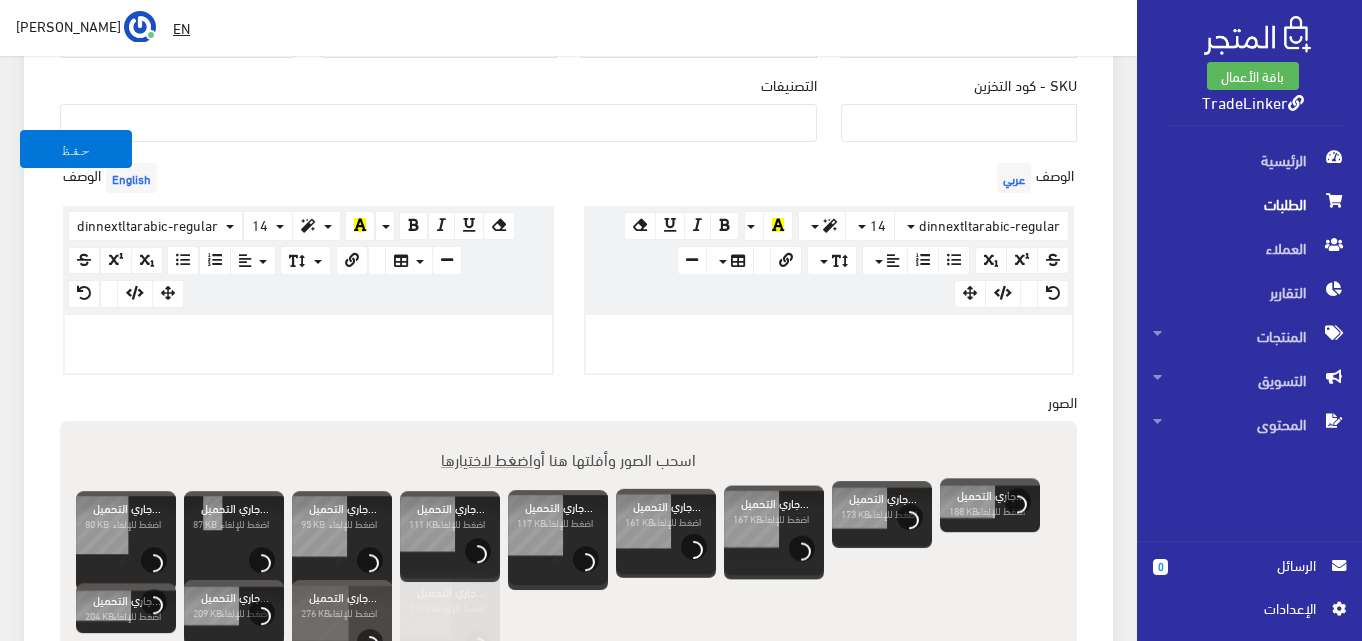 scroll, scrollTop: 500, scrollLeft: 0, axis: vertical 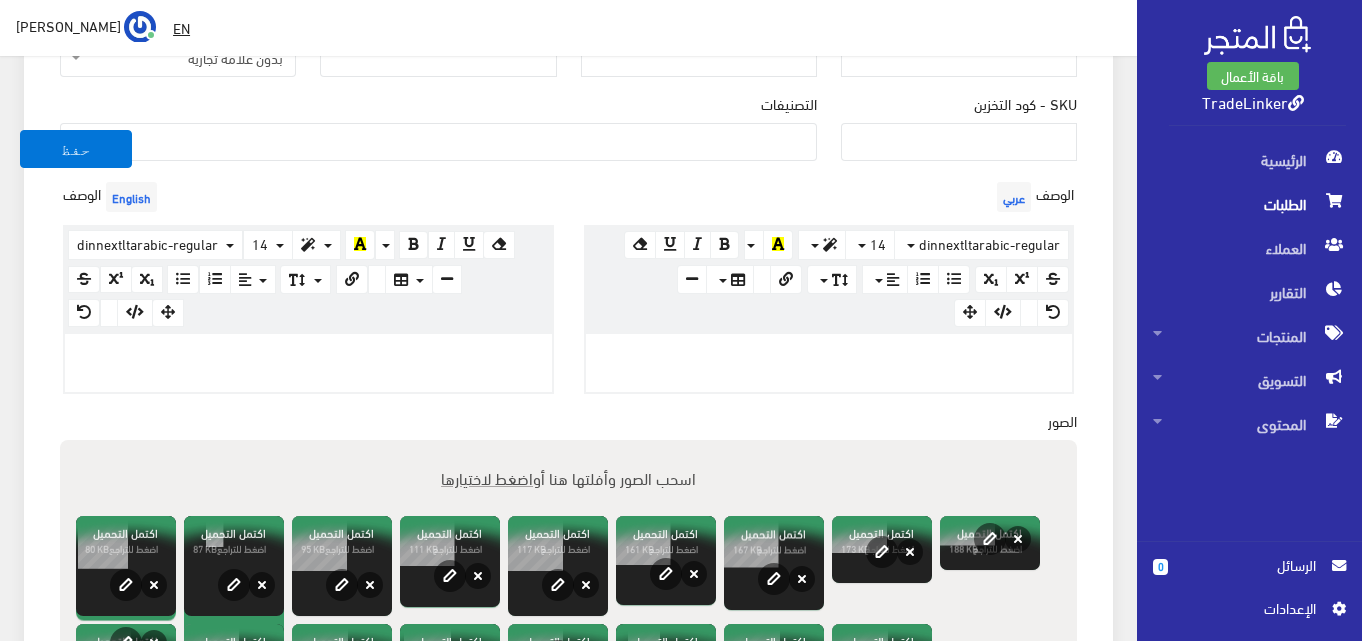 click at bounding box center [829, 363] 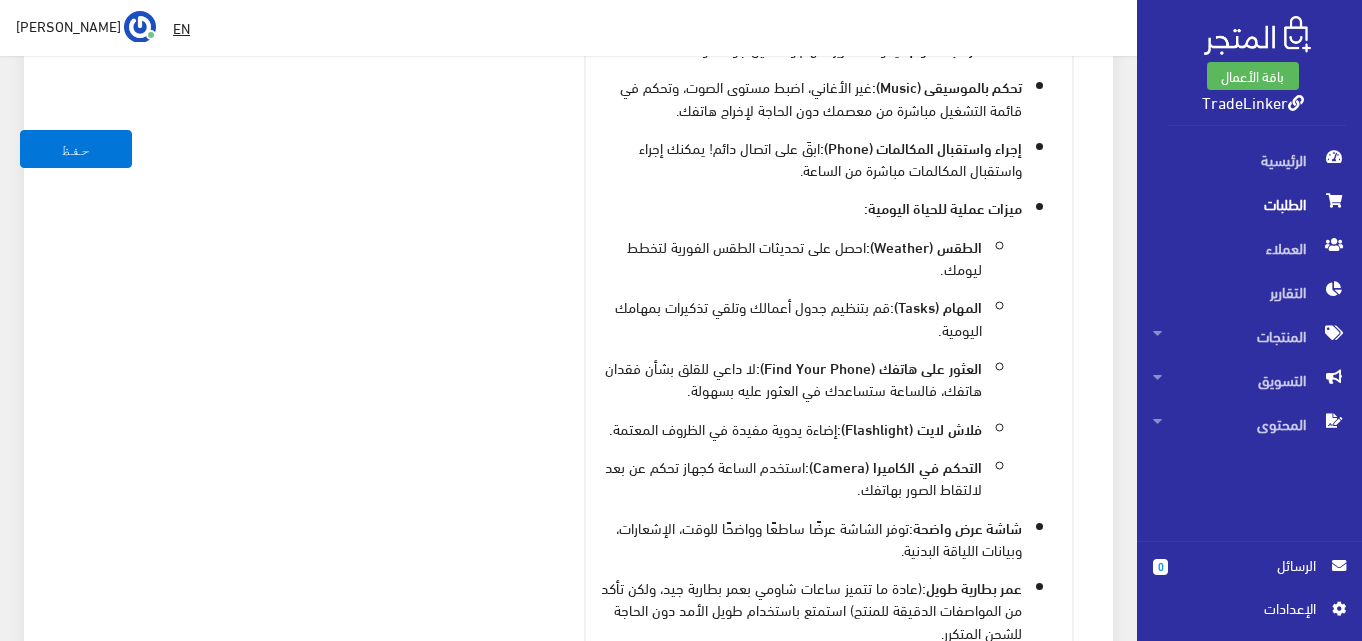 scroll, scrollTop: 1635, scrollLeft: 0, axis: vertical 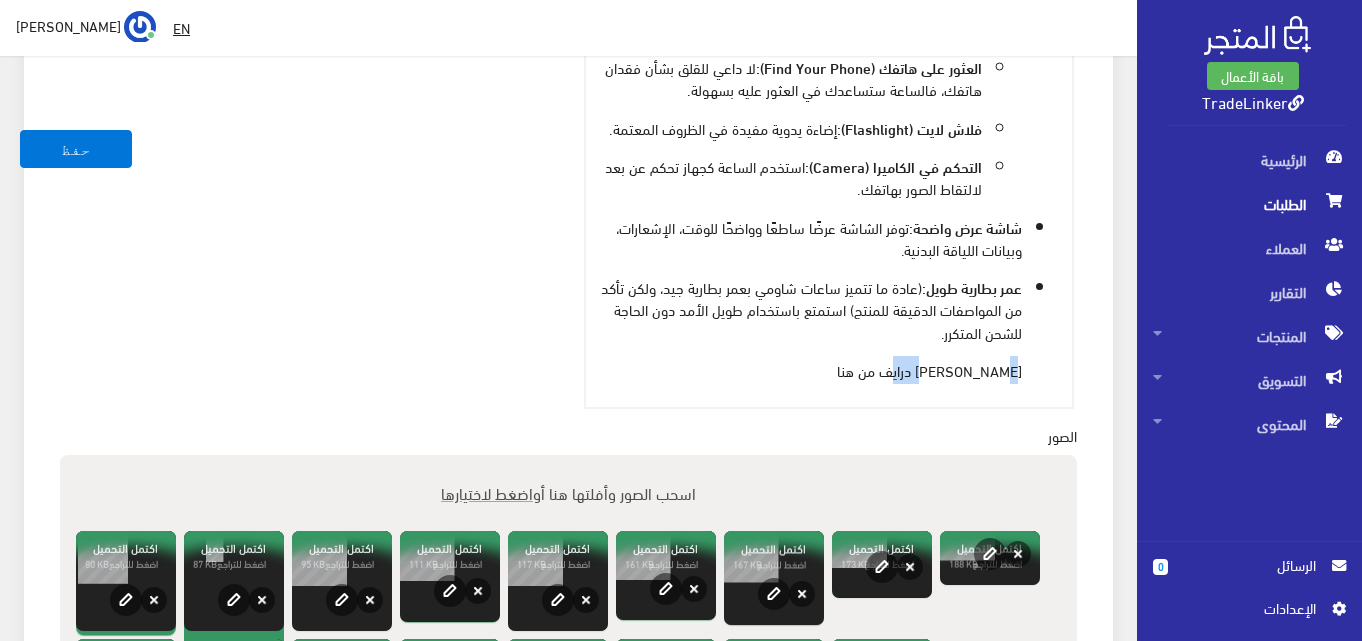 drag, startPoint x: 914, startPoint y: 369, endPoint x: 953, endPoint y: 362, distance: 39.623226 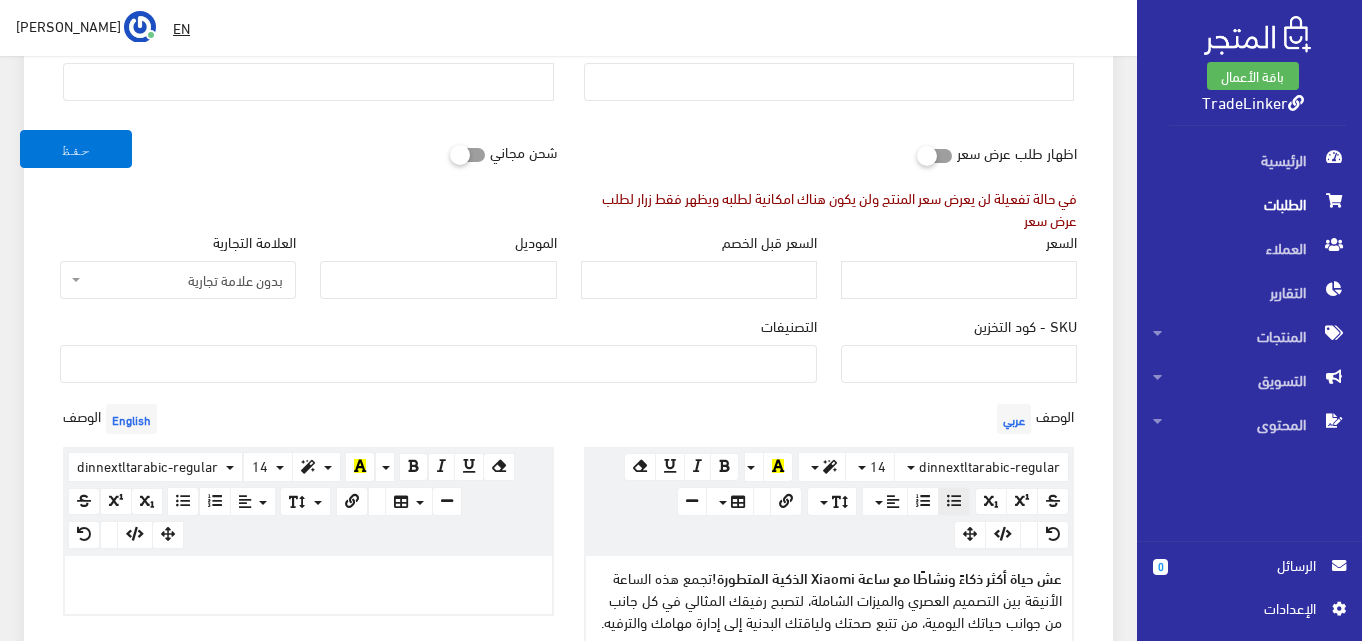 scroll, scrollTop: 335, scrollLeft: 0, axis: vertical 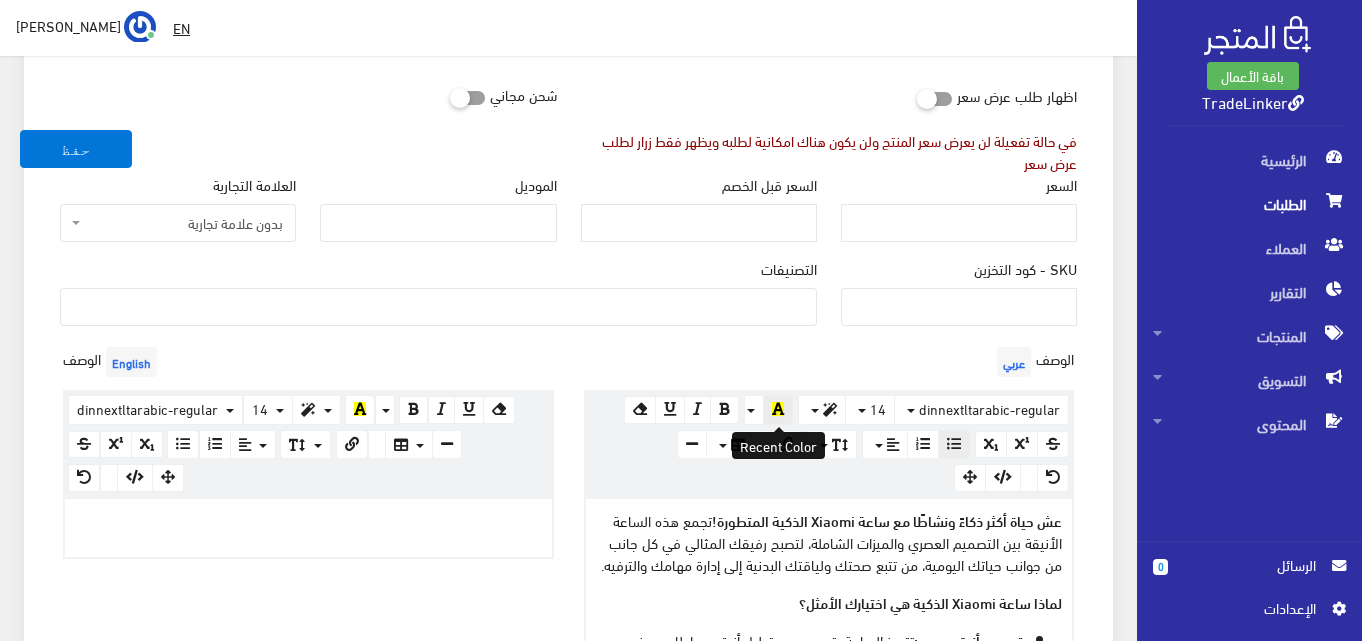 click at bounding box center [778, 409] 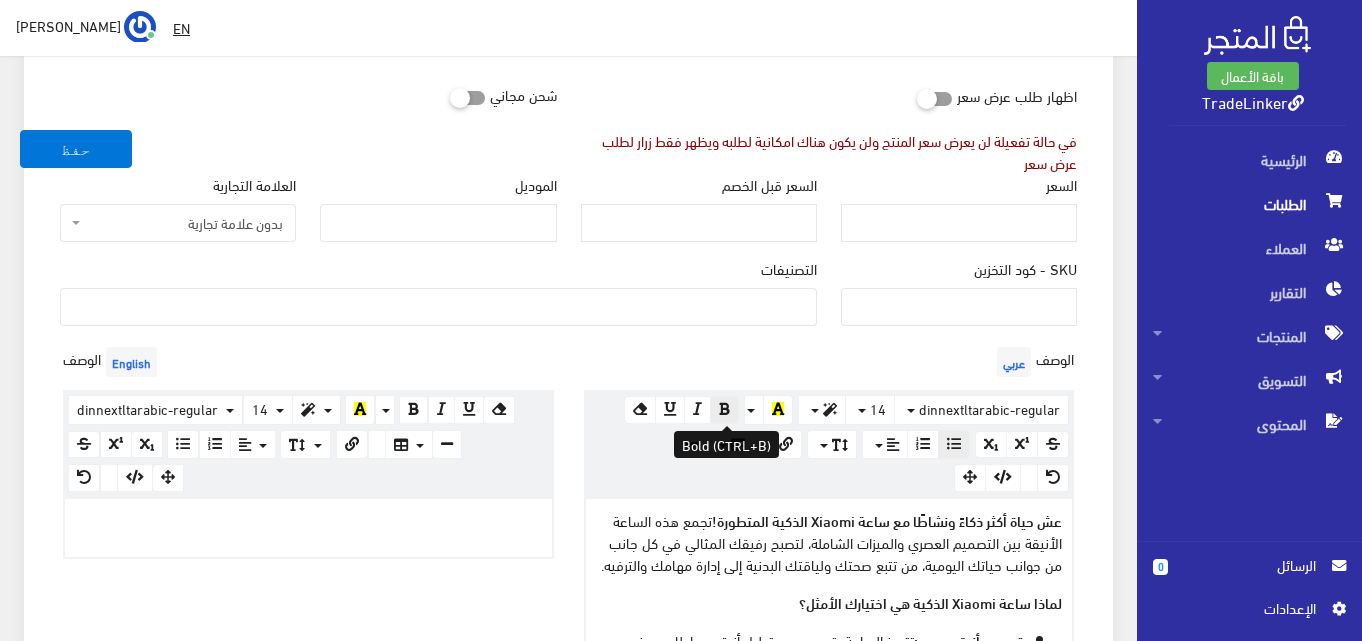 click at bounding box center [724, 409] 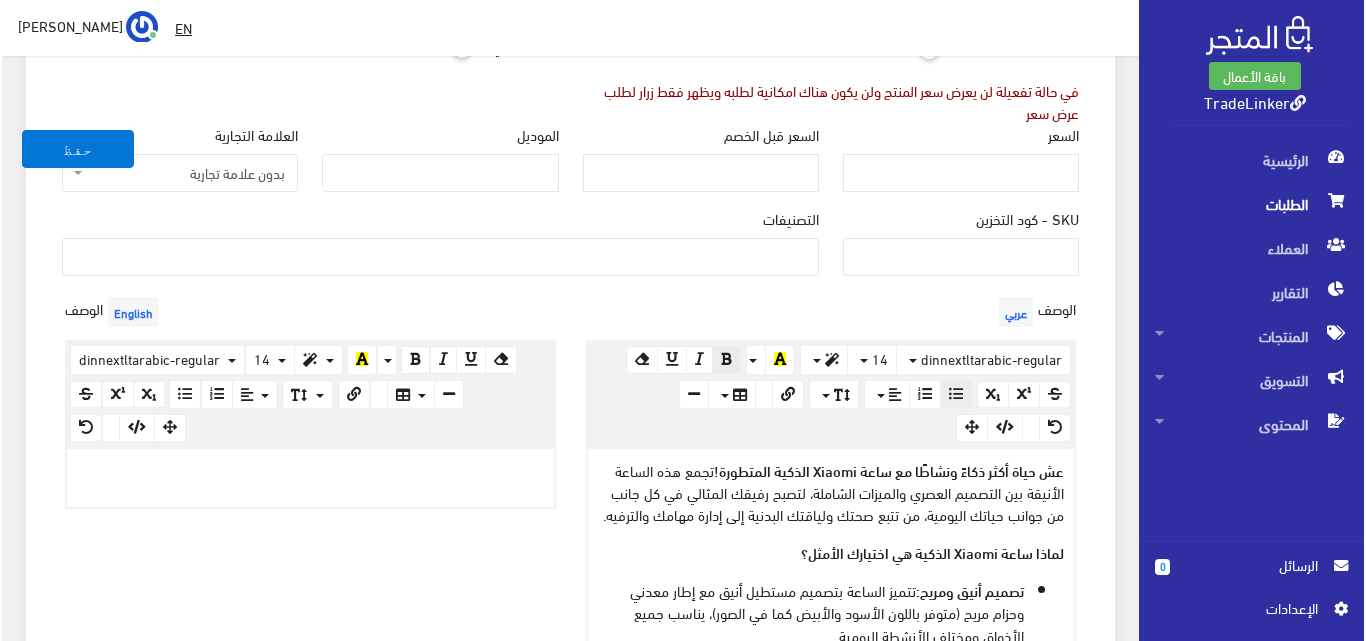 scroll, scrollTop: 335, scrollLeft: 0, axis: vertical 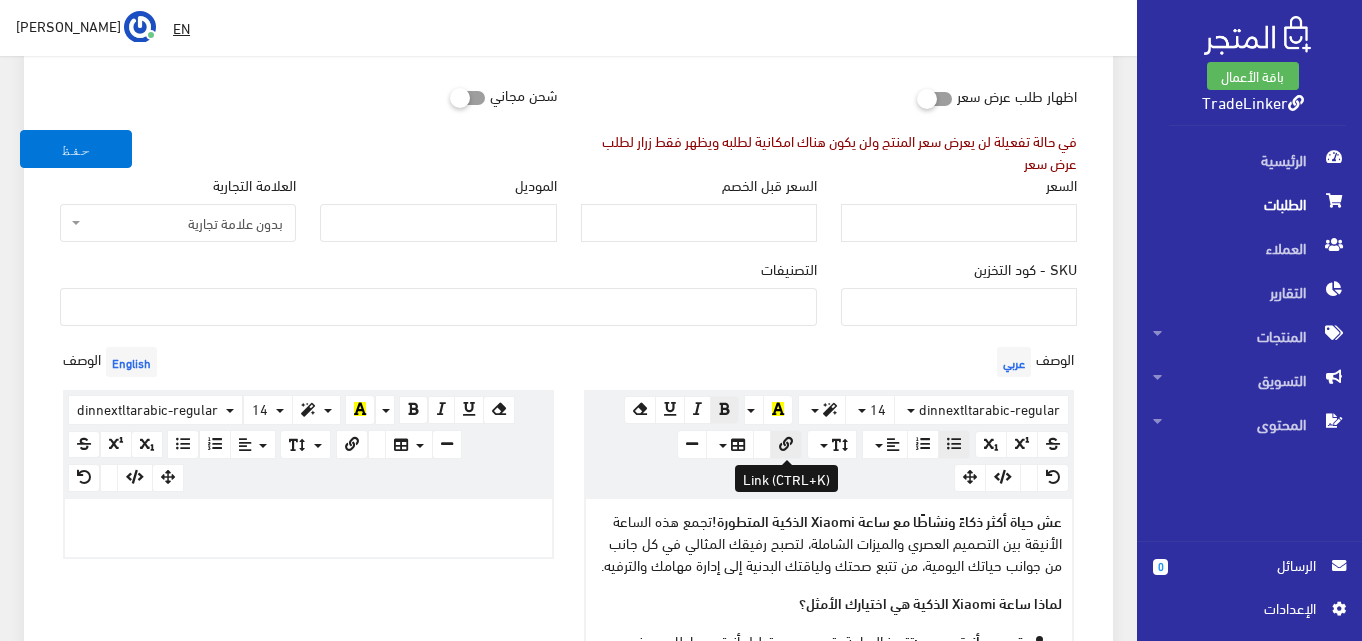 click at bounding box center (786, 445) 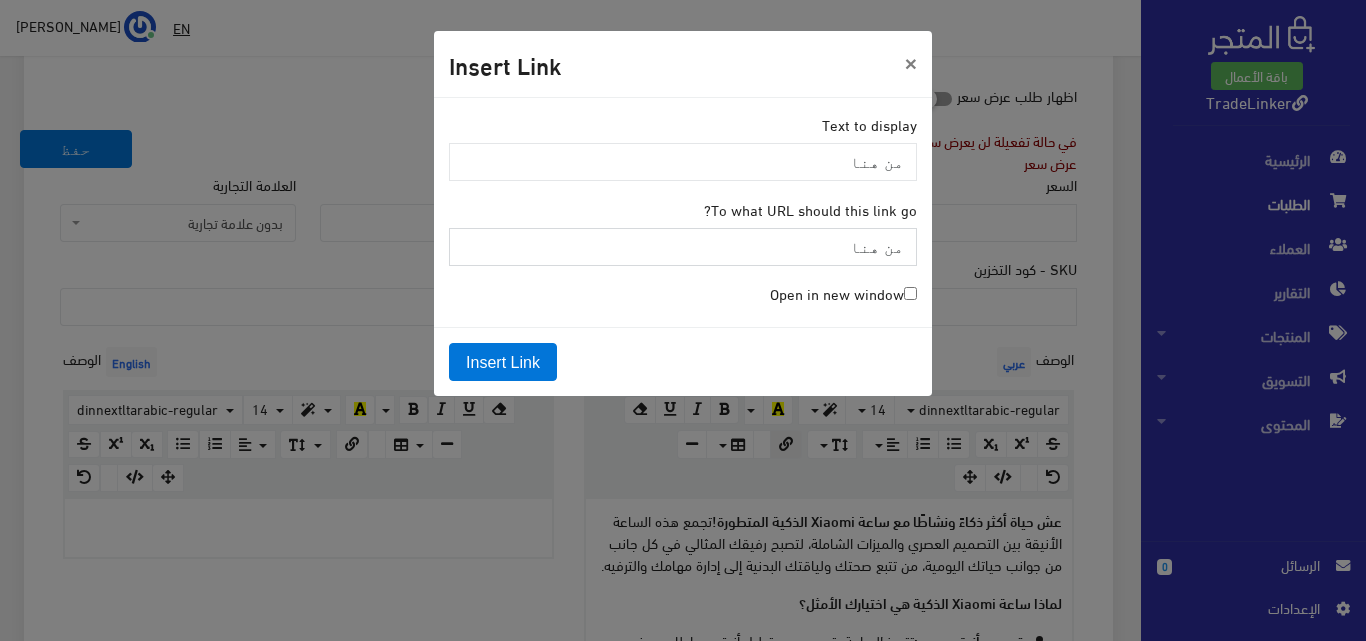 paste on "https://drive.google.com/drive/folders/1K4bWJ8bGZdH_ZiAJwkxPwslAn6MV20-L?usp=drive_link" 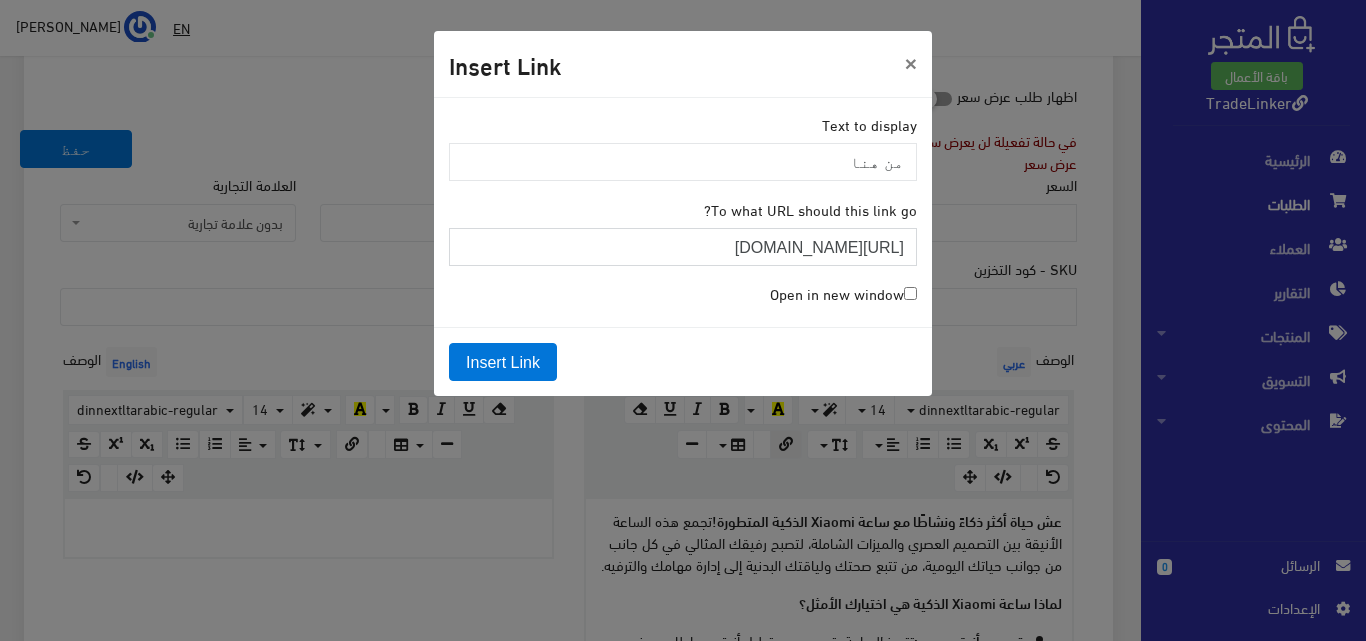 scroll, scrollTop: 0, scrollLeft: -239, axis: horizontal 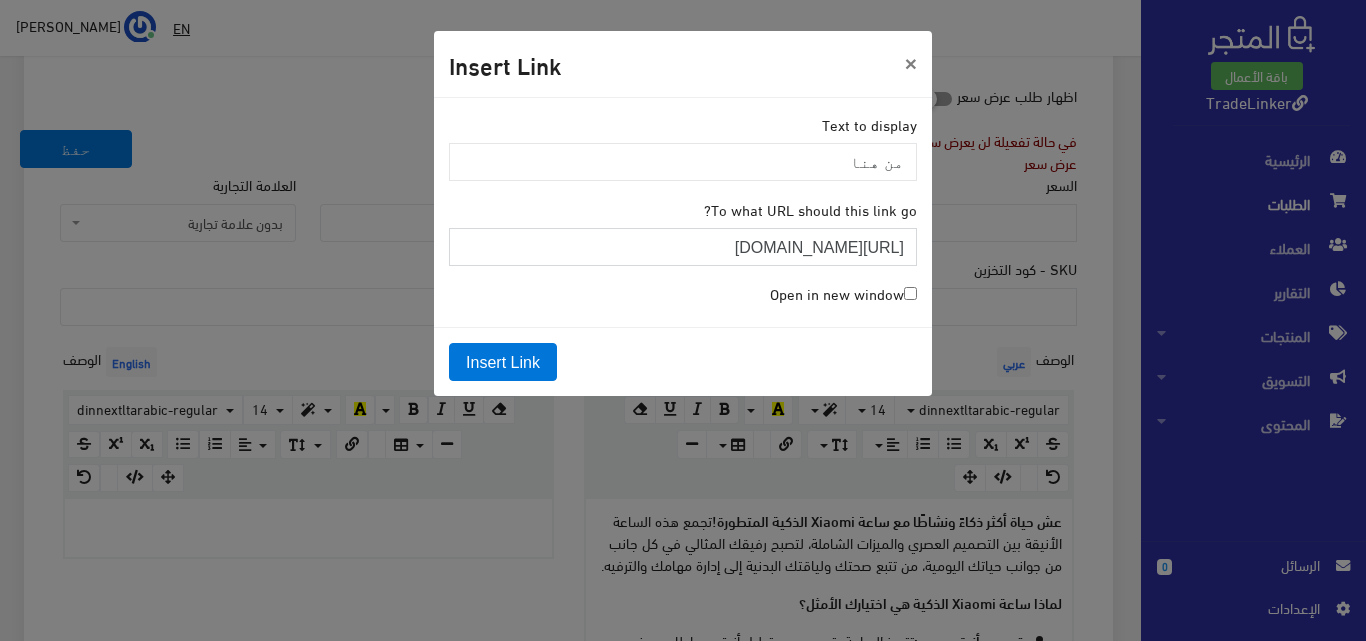 type on "https://drive.google.com/drive/folders/1K4bWJ8bGZdH_ZiAJwkxPwslAn6MV20-L?usp=drive_link" 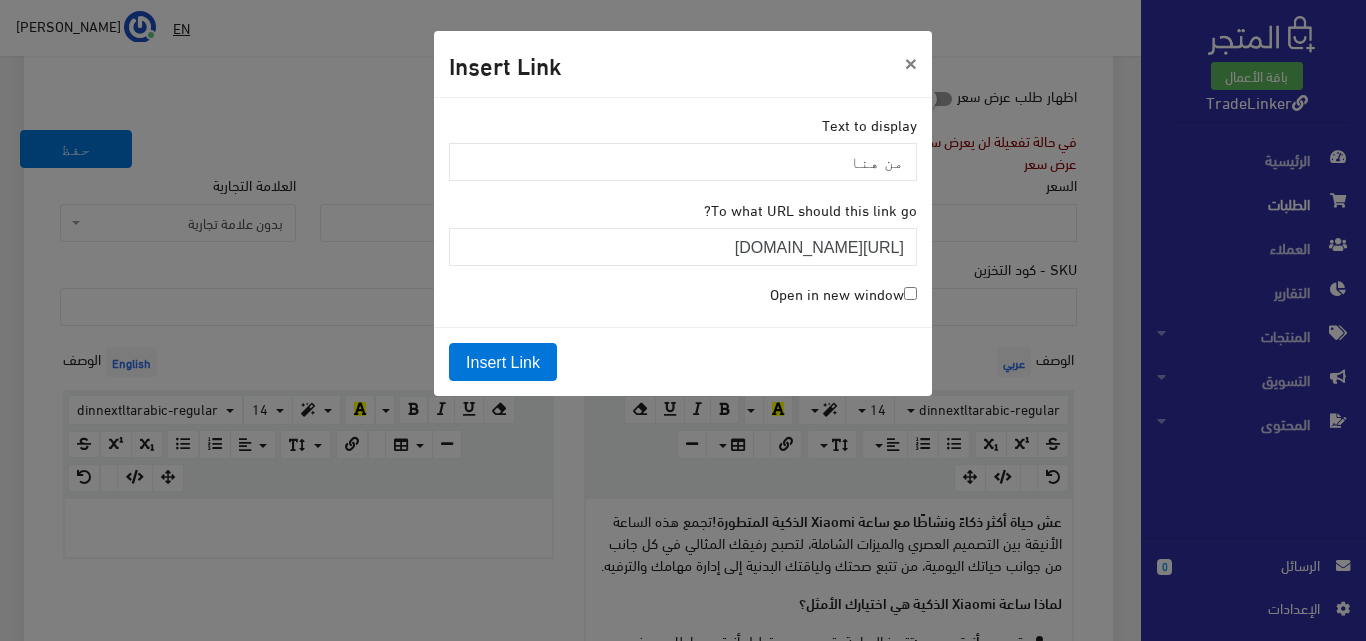 click on "Open in new window" at bounding box center (910, 293) 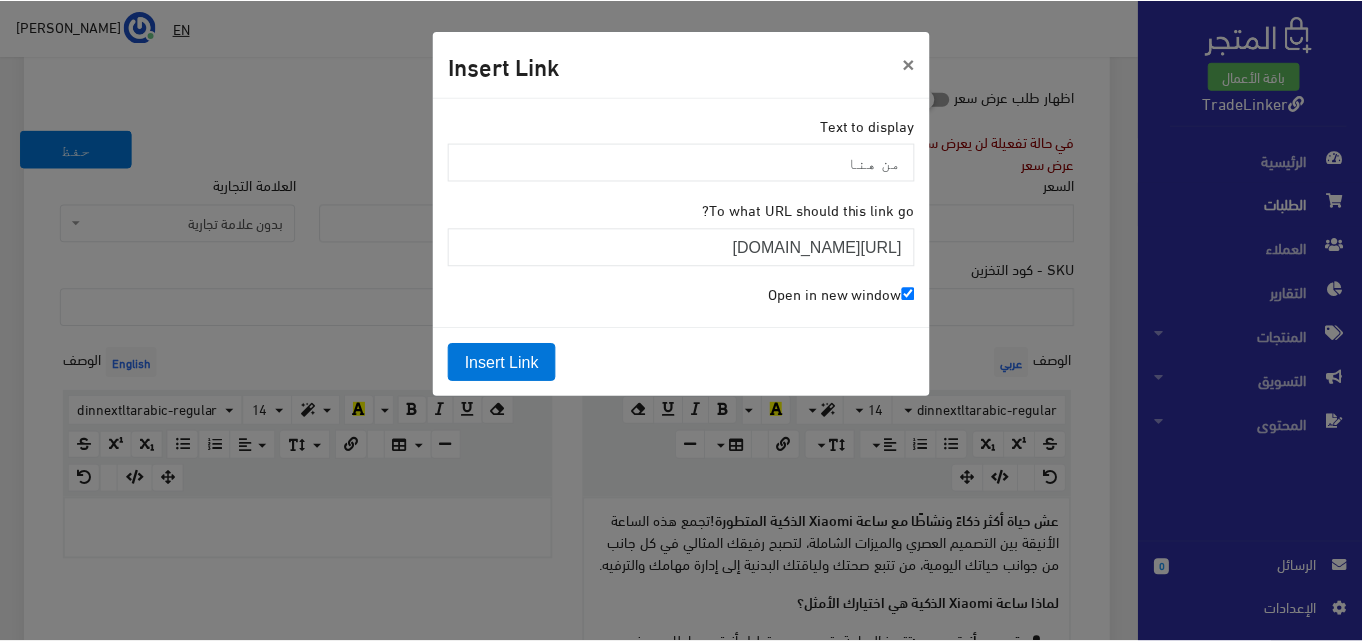 scroll, scrollTop: 0, scrollLeft: 0, axis: both 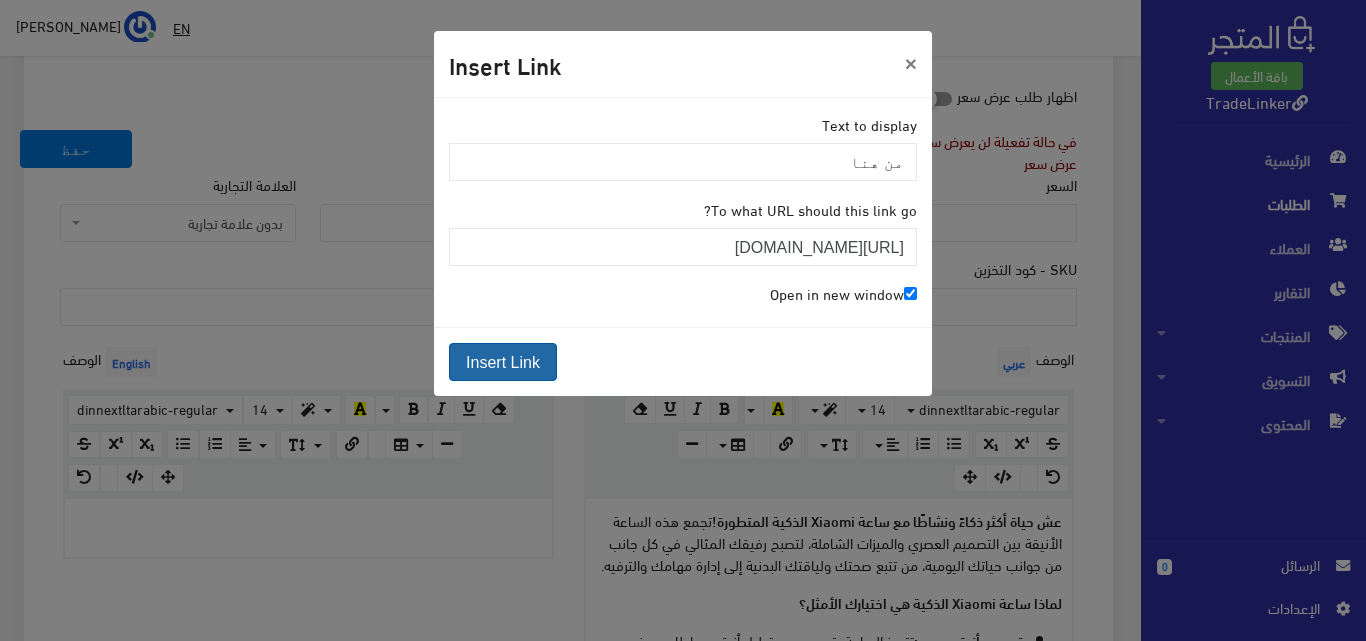 click on "Insert Link" at bounding box center (503, 362) 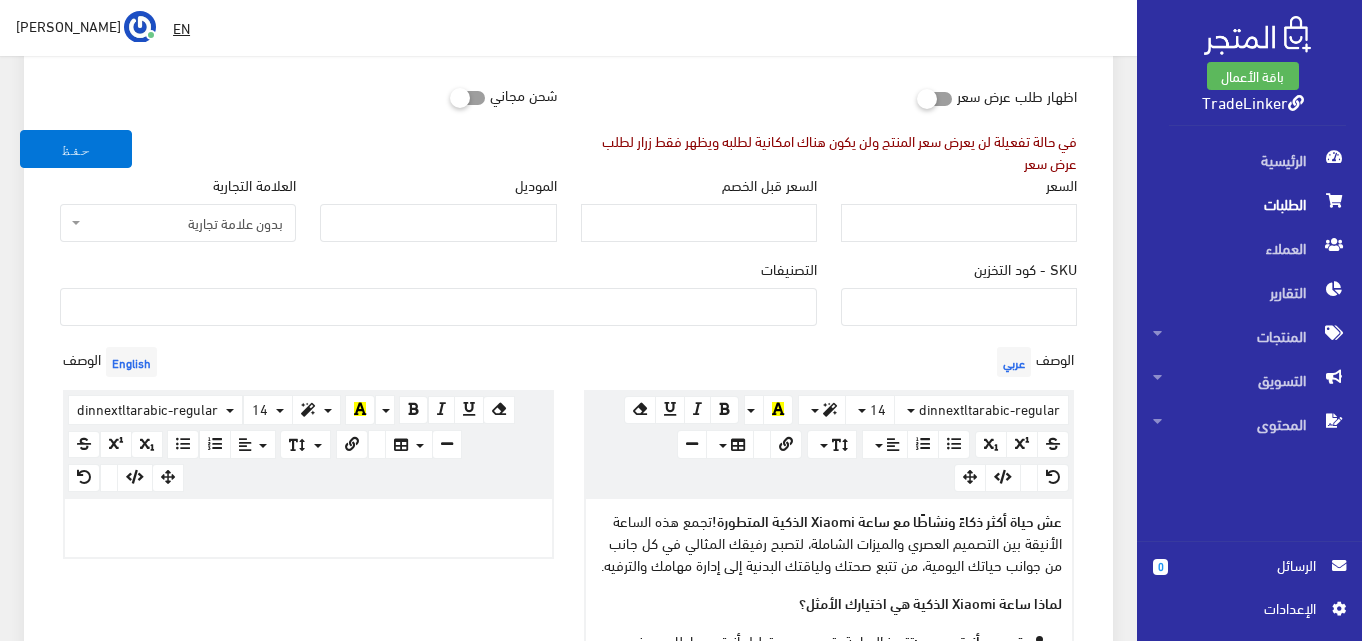click at bounding box center (438, 305) 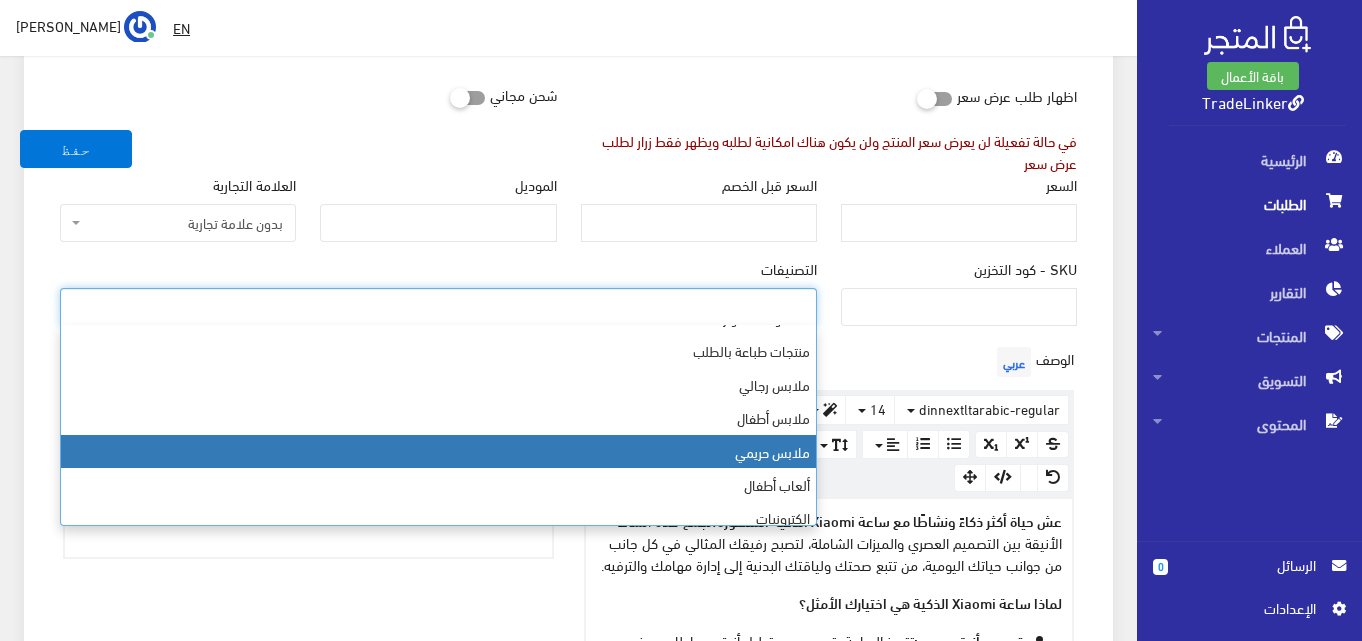 scroll, scrollTop: 34, scrollLeft: 0, axis: vertical 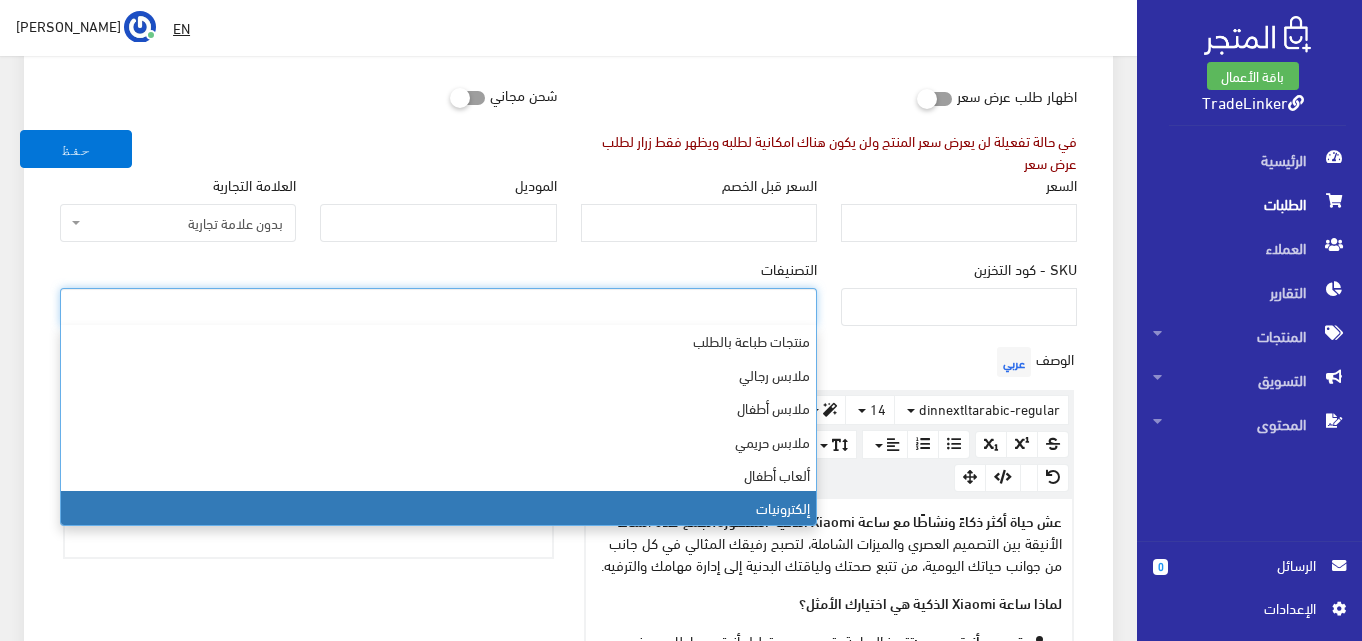 select on "12" 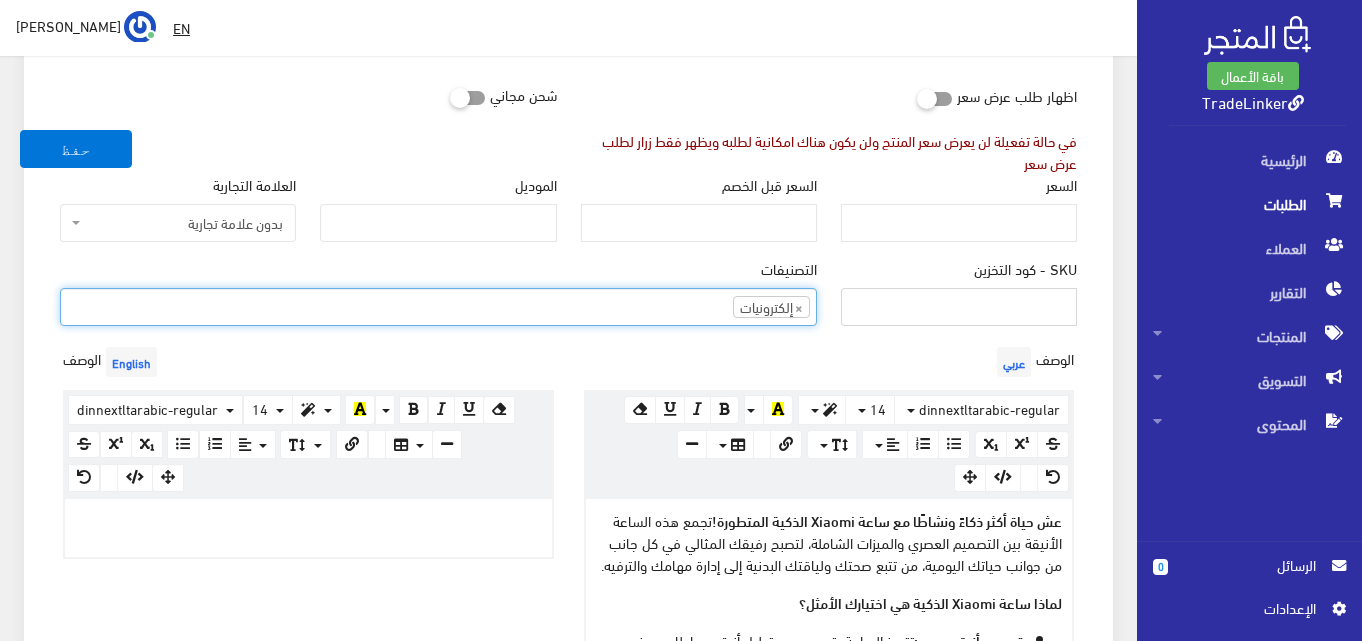 click on "SKU - كود التخزين" at bounding box center [959, 307] 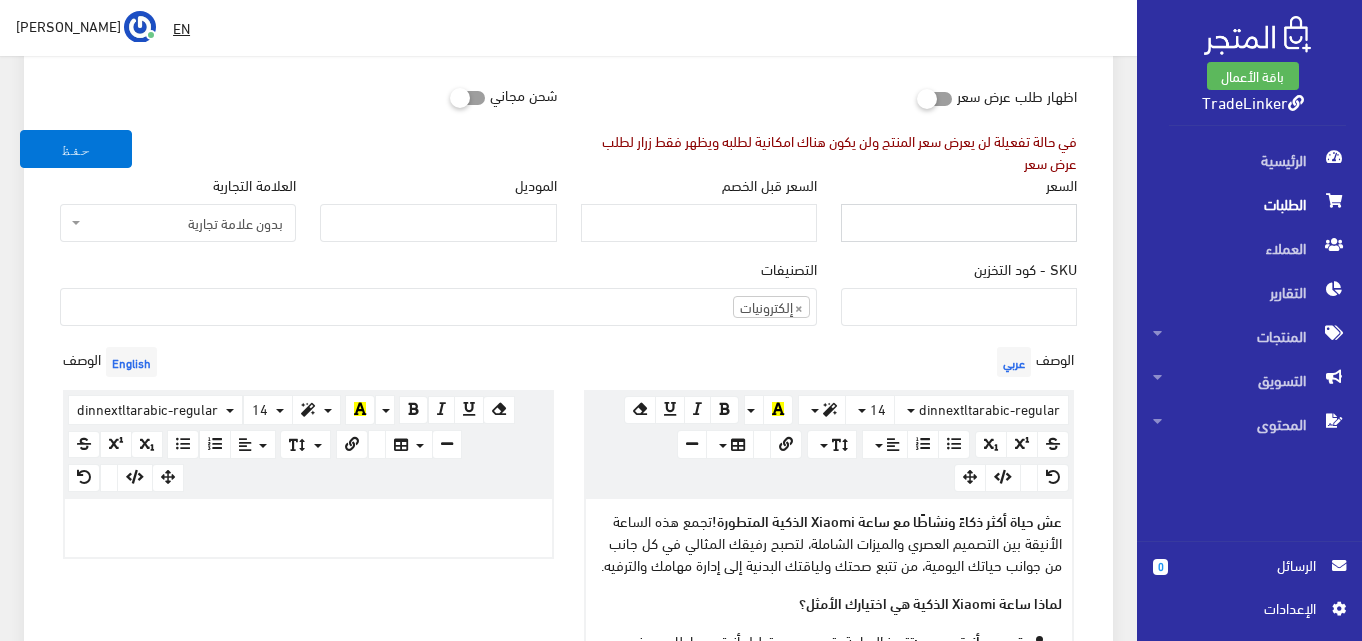 click on "السعر" at bounding box center (959, 223) 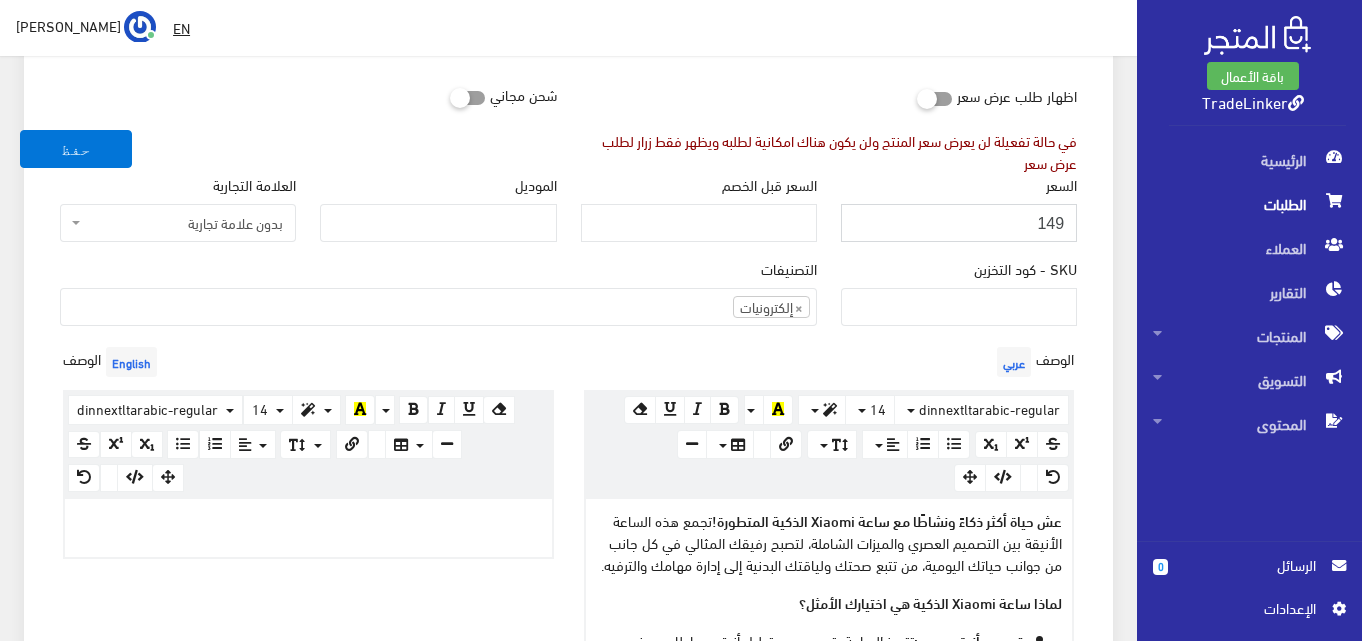 type on "149" 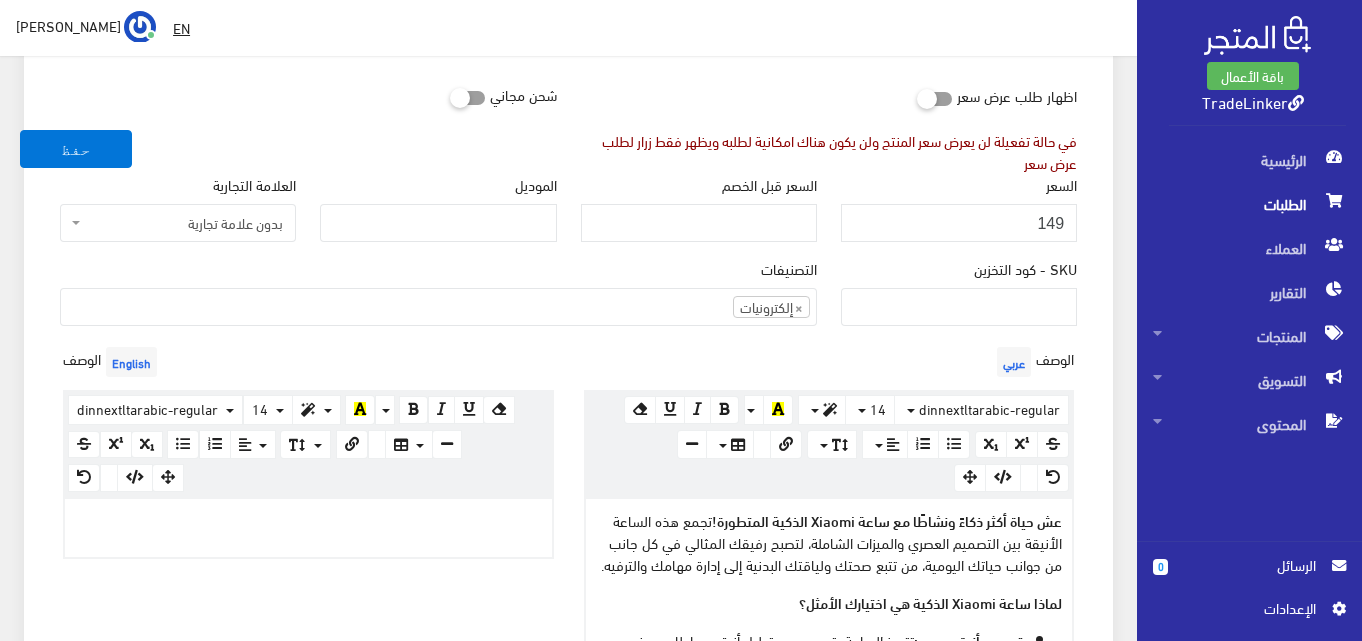 click on "في حالة تفعيلة لن يعرض سعر المنتج ولن يكون هناك امكانية لطلبه ويظهر فقط زرار لطلب عرض سعر" at bounding box center [829, 152] 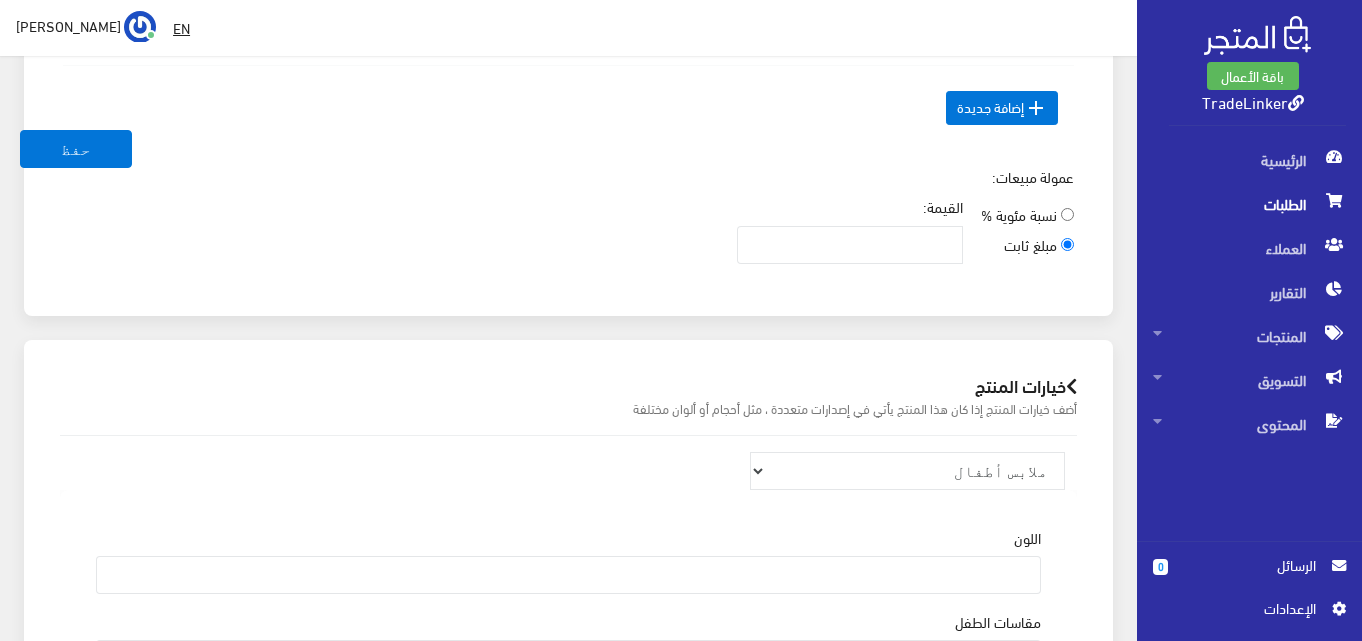 scroll, scrollTop: 2535, scrollLeft: 0, axis: vertical 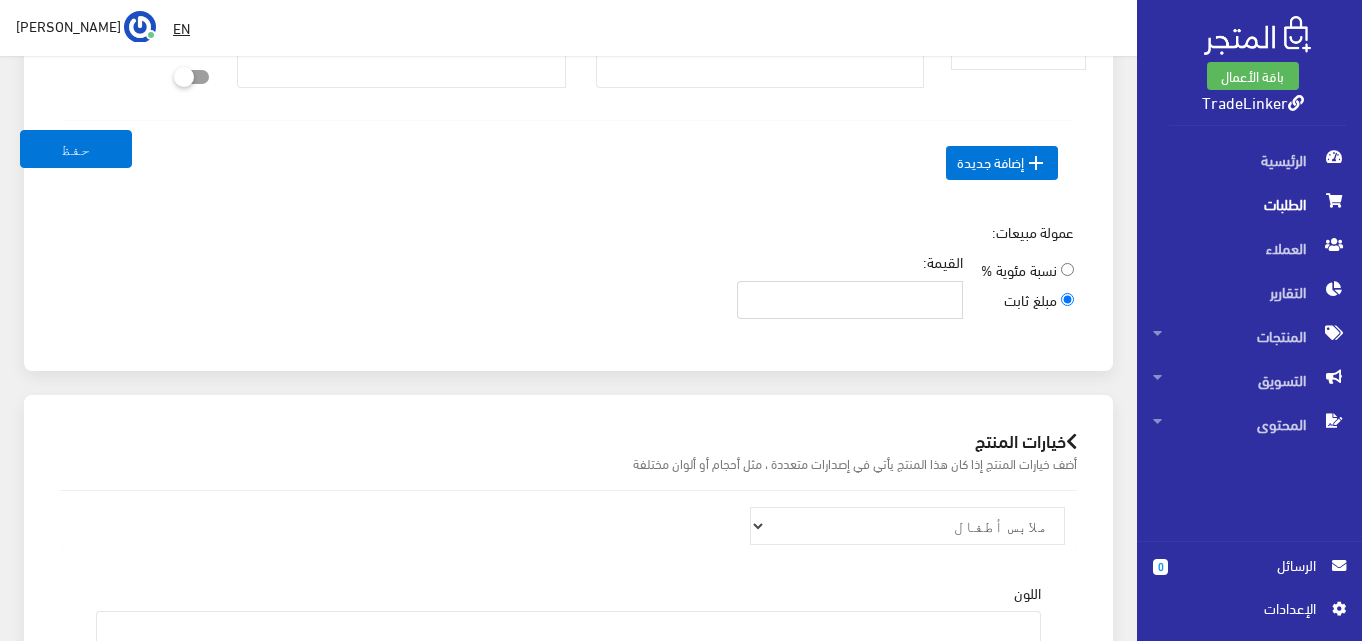 click on "القيمة:" at bounding box center [850, 300] 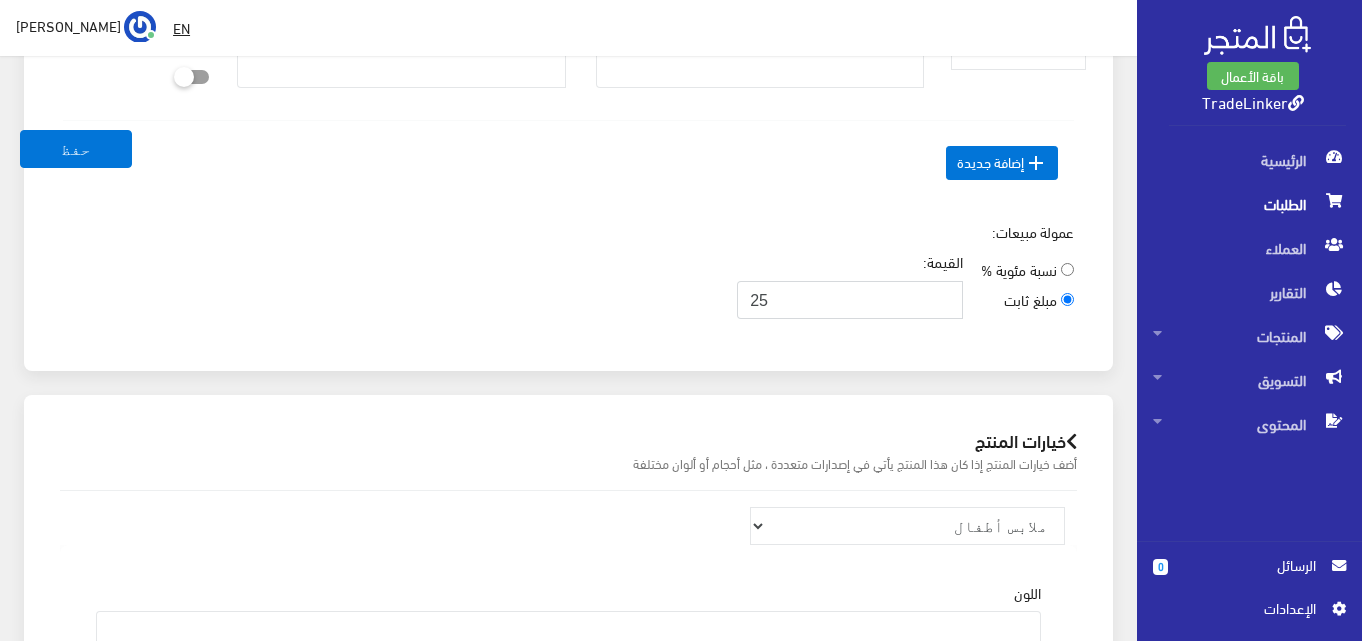 type on "25" 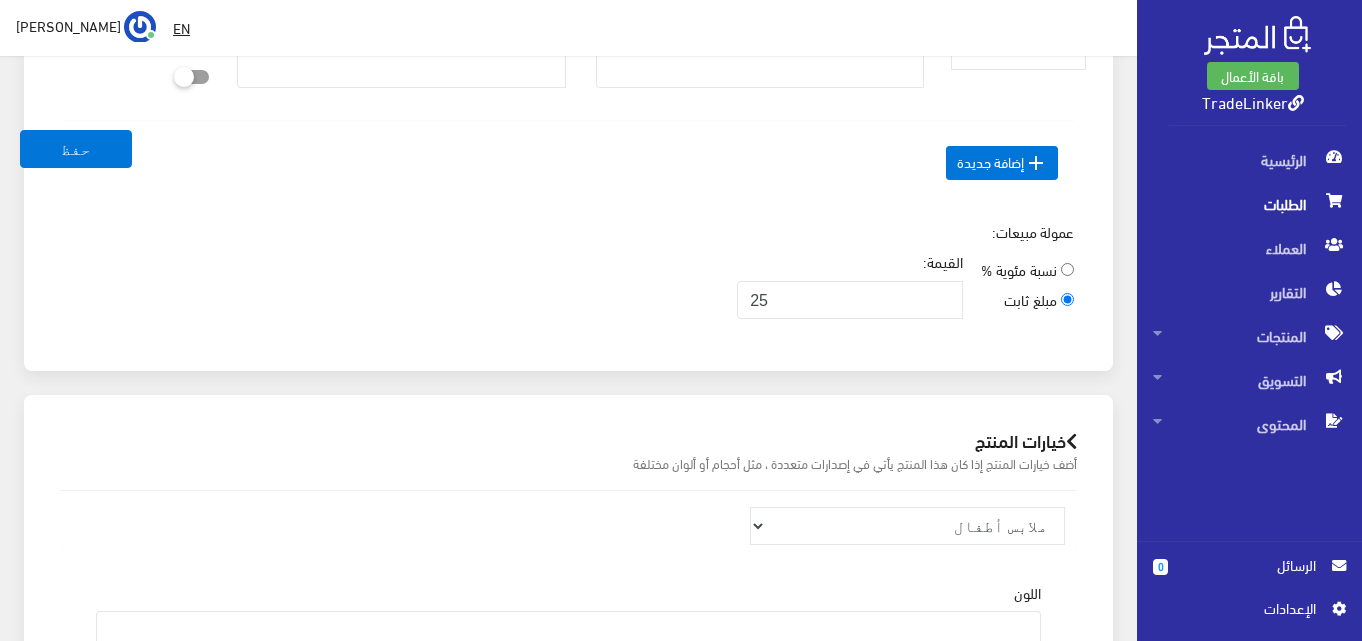 click on "القيمة:
25" at bounding box center [850, 285] 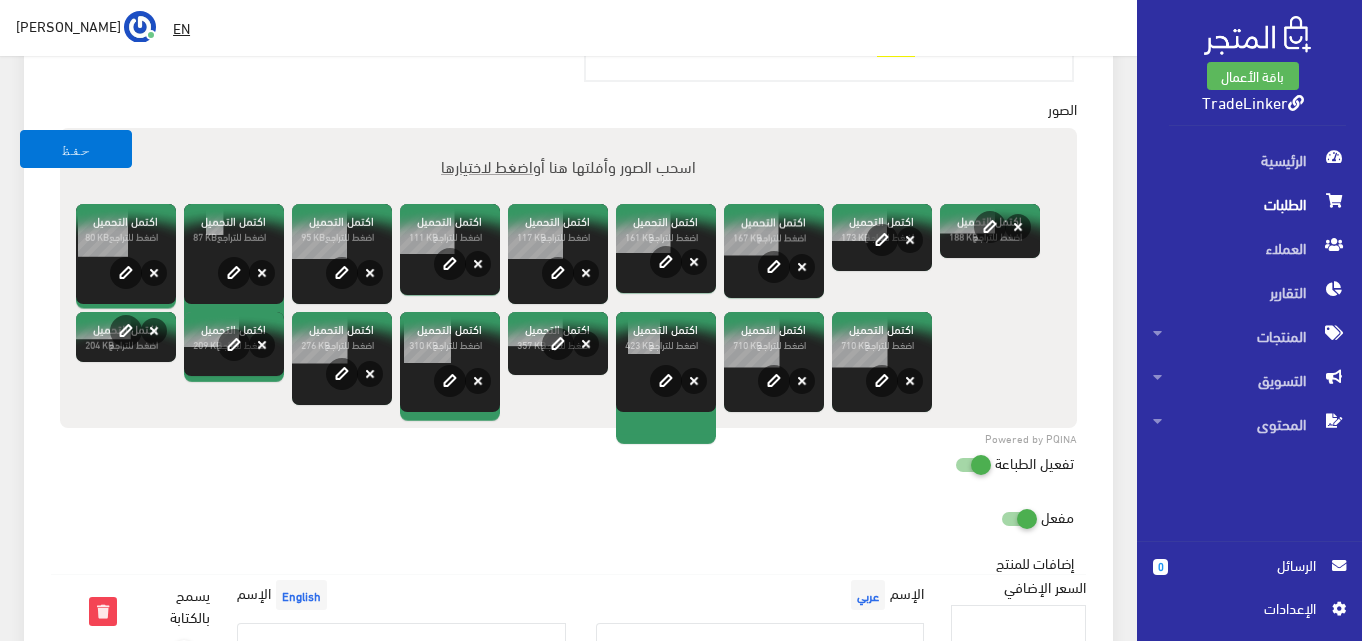scroll, scrollTop: 1935, scrollLeft: 0, axis: vertical 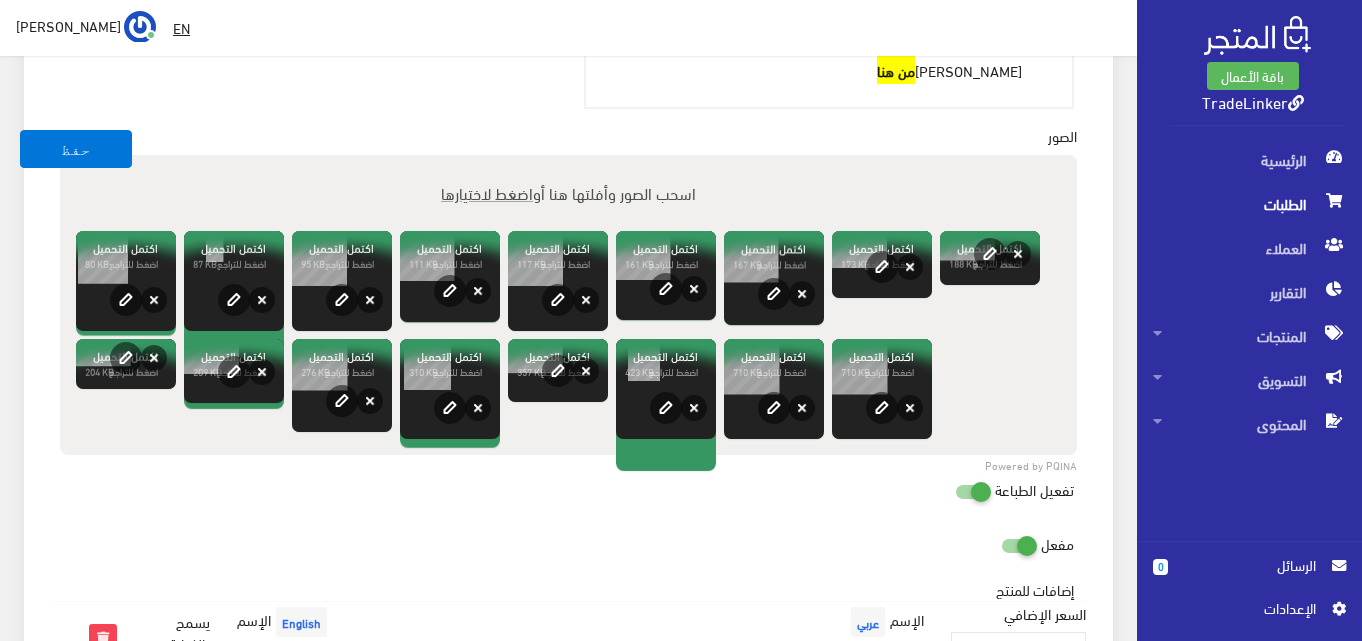 click at bounding box center [955, 491] 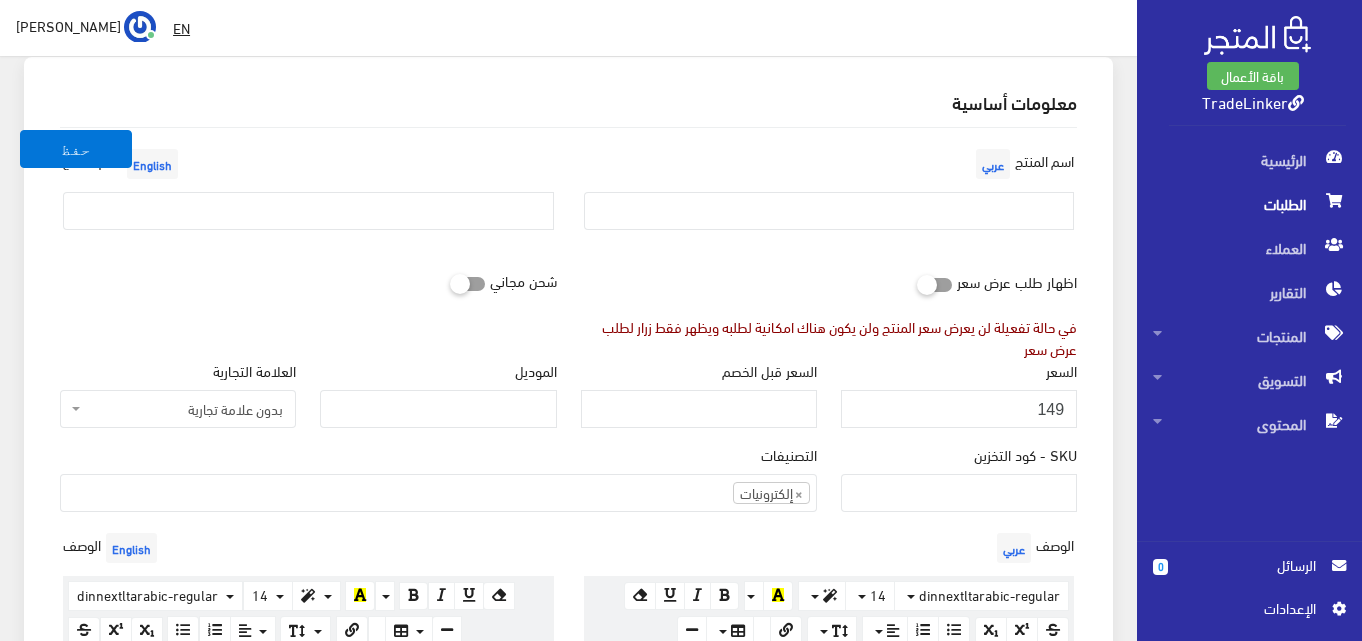 scroll, scrollTop: 35, scrollLeft: 0, axis: vertical 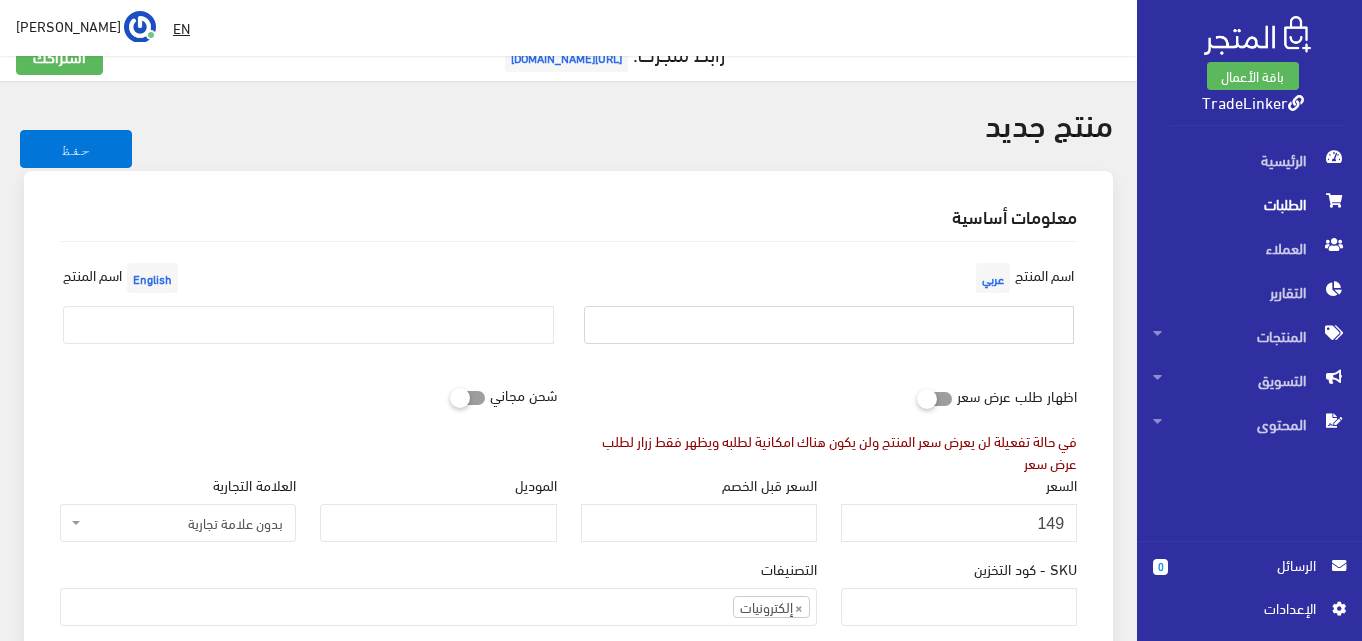 click at bounding box center (829, 325) 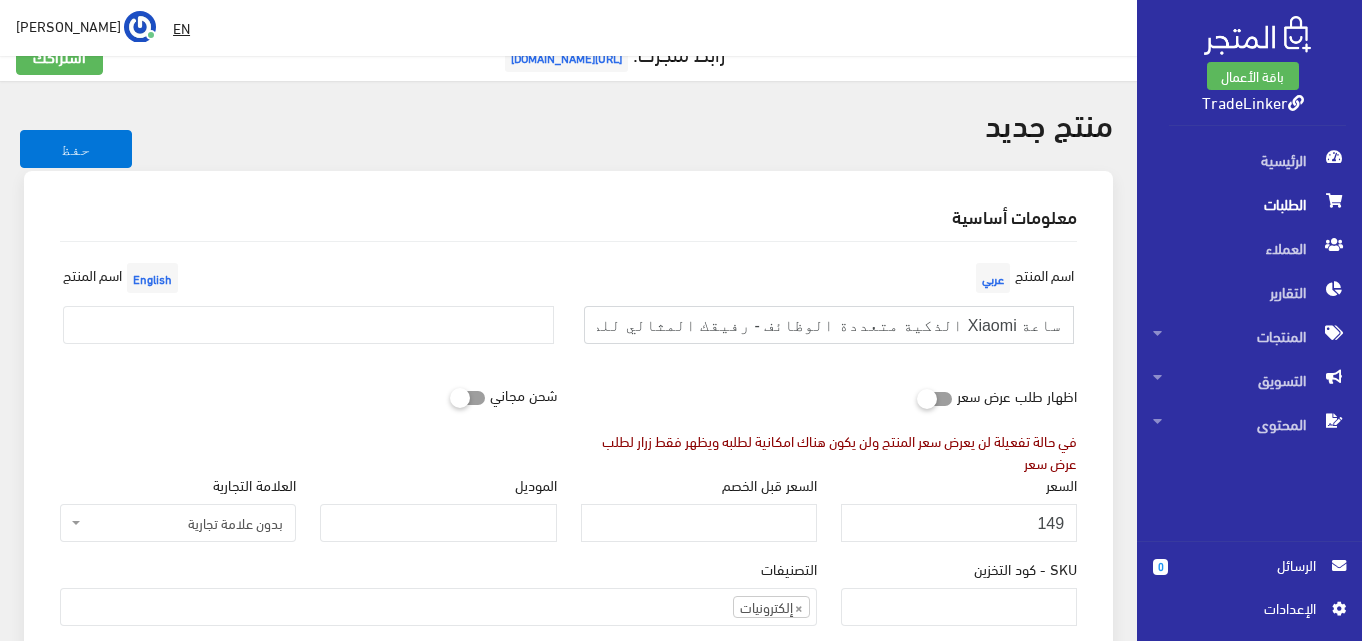 scroll, scrollTop: 0, scrollLeft: -38, axis: horizontal 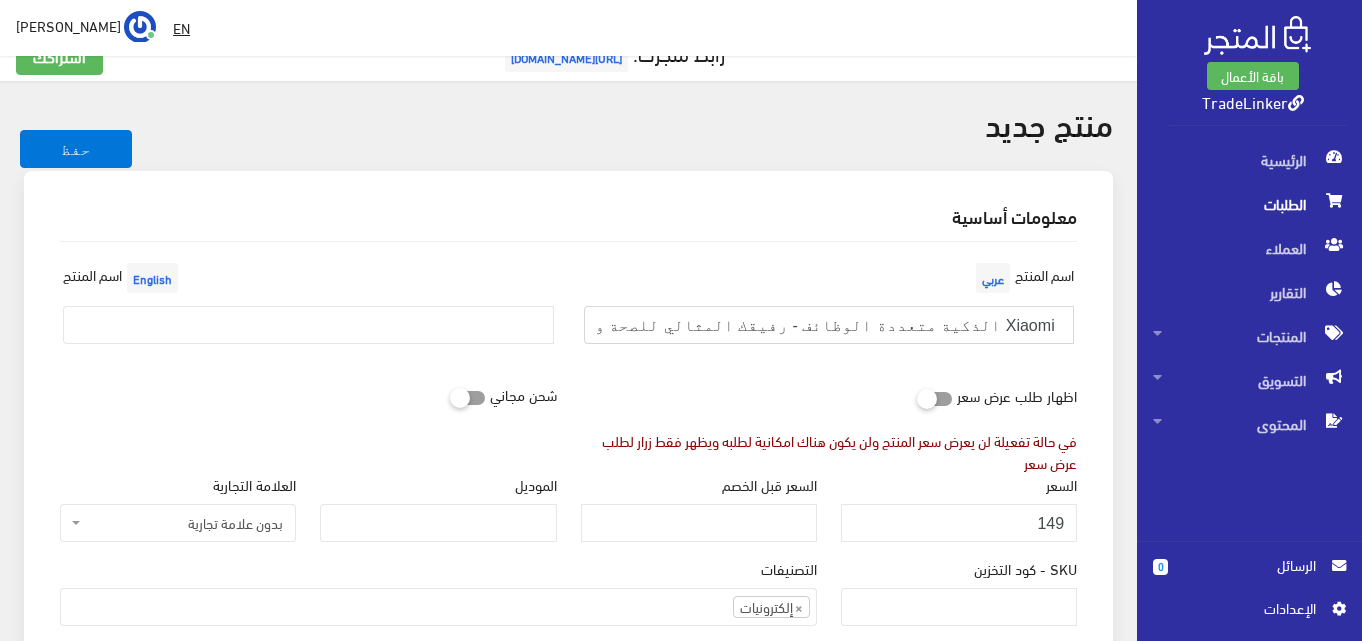 type on "ساعة Xiaomi الذكية متعددة الوظائف - رفيقك المثالي للصحة والراحة اليومية!" 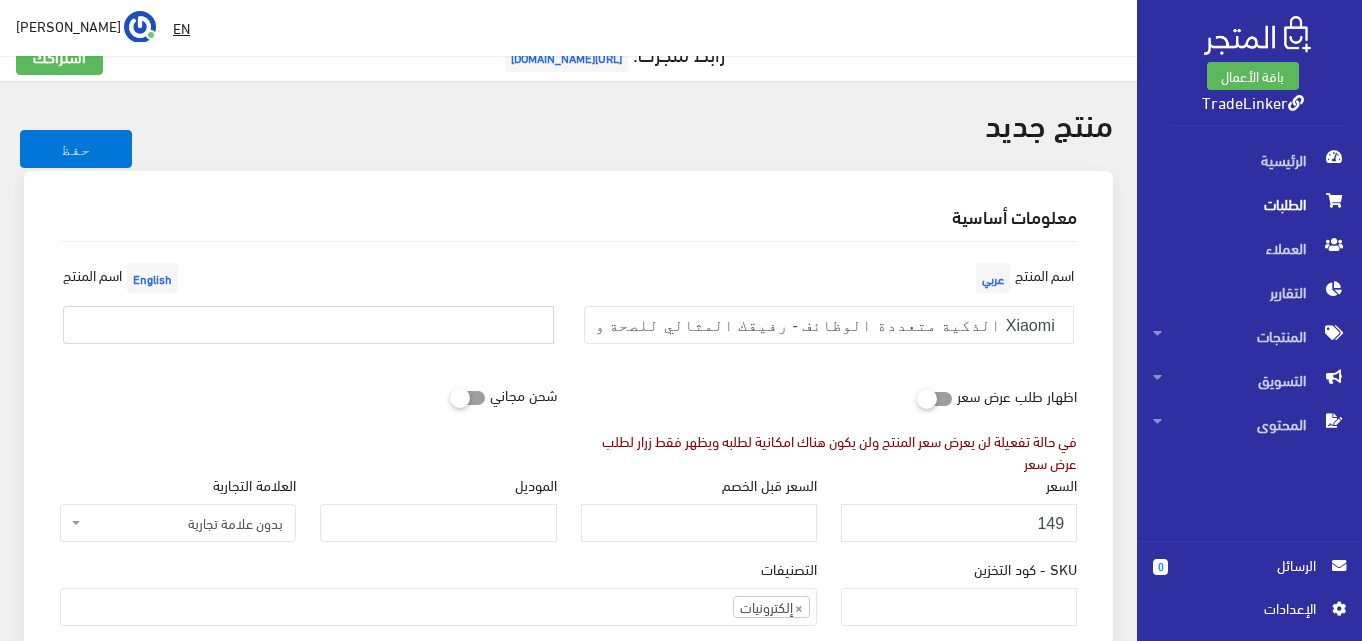 click at bounding box center [308, 325] 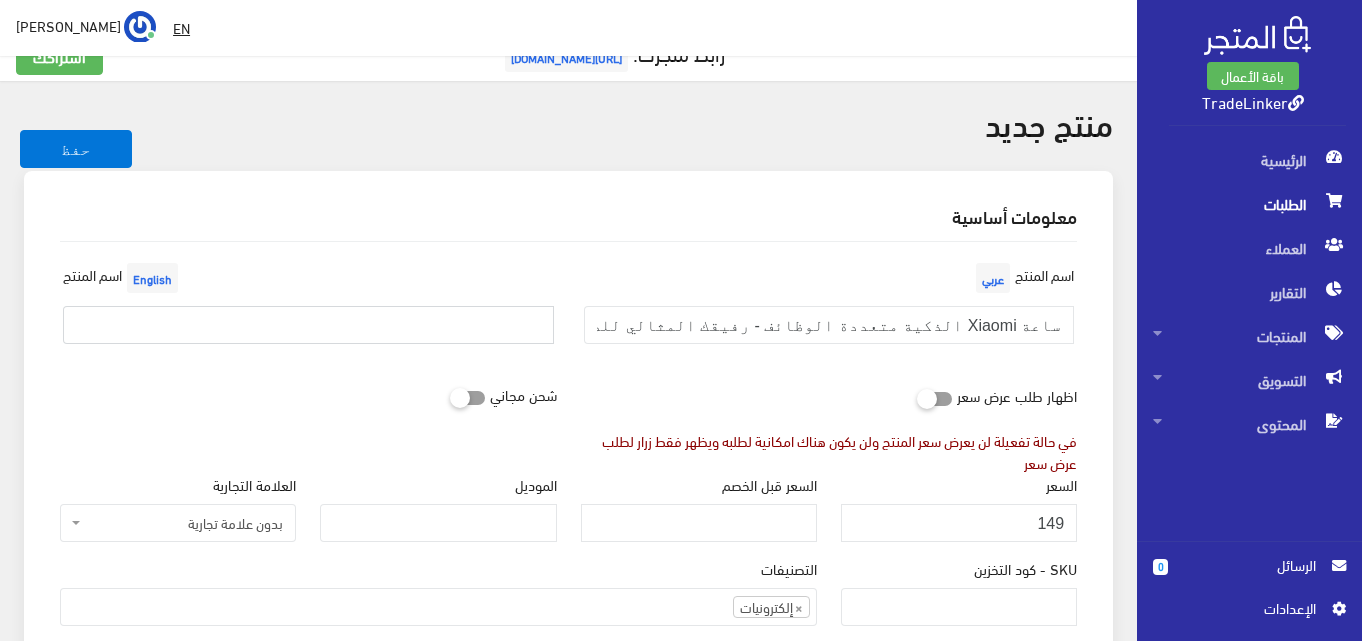 paste on "ساعة Xiaomi الذكية متعددة الوظائف - رفيقك المثالي للصحة والراحة اليومية!" 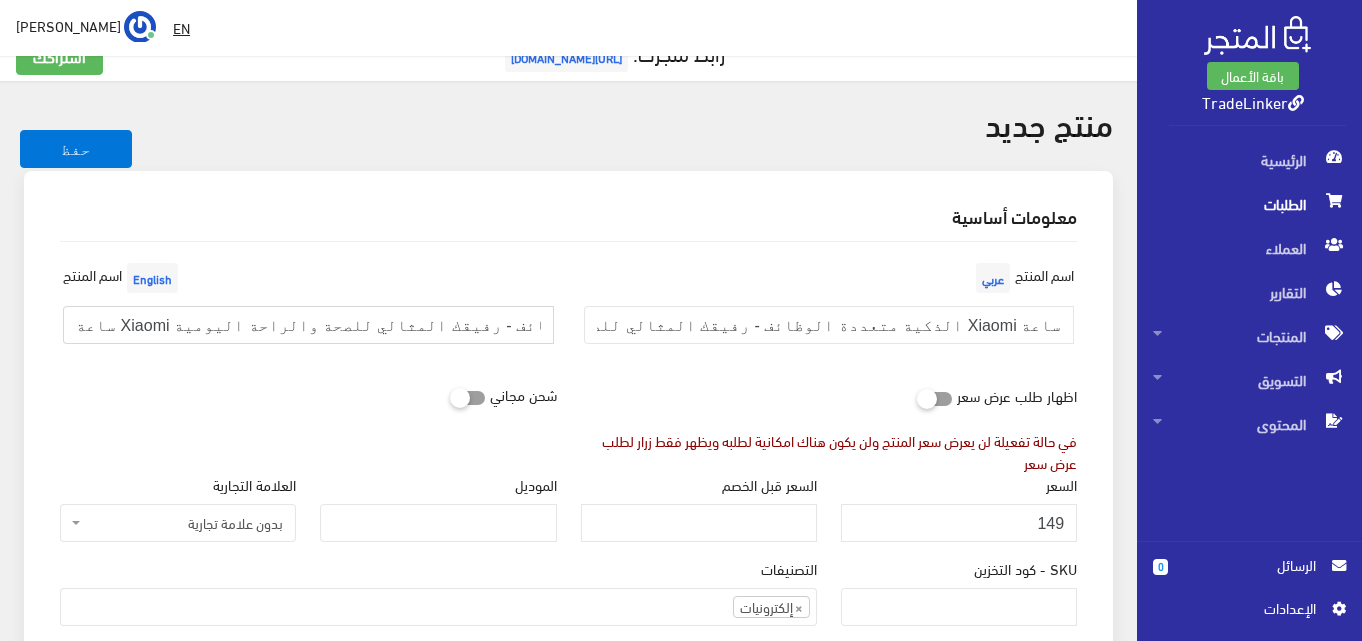 scroll, scrollTop: 0, scrollLeft: 38, axis: horizontal 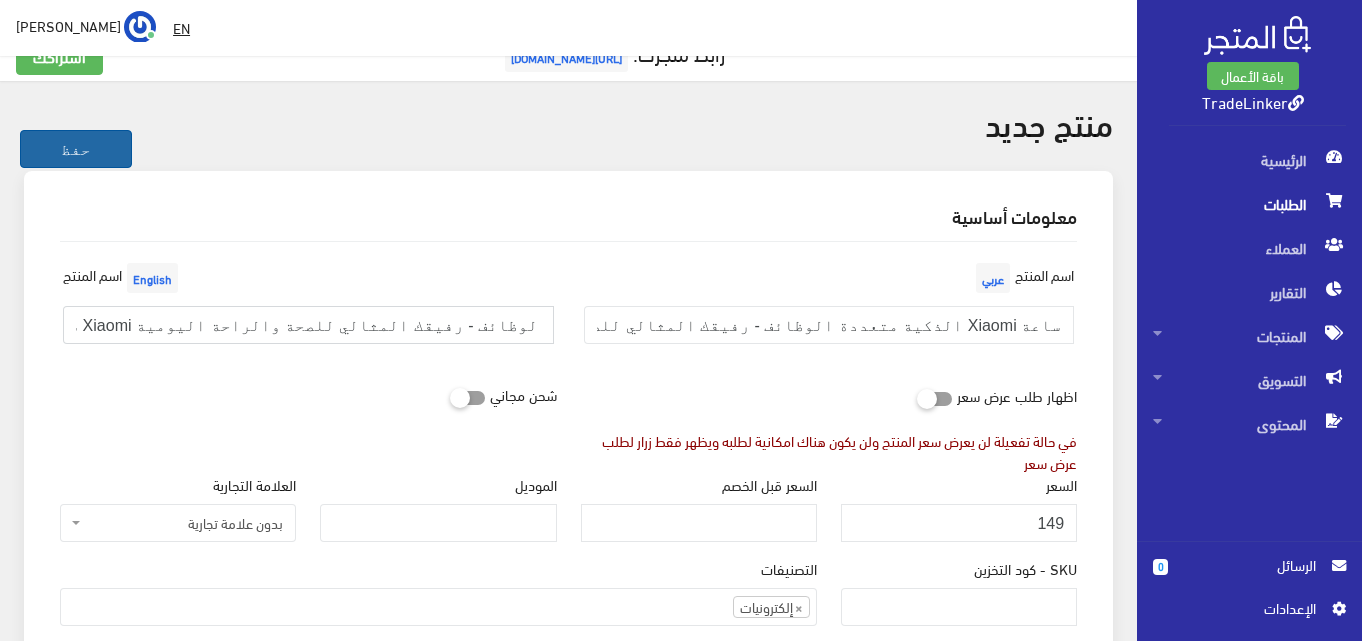type on "ساعة Xiaomi الذكية متعددة الوظائف - رفيقك المثالي للصحة والراحة اليومية!" 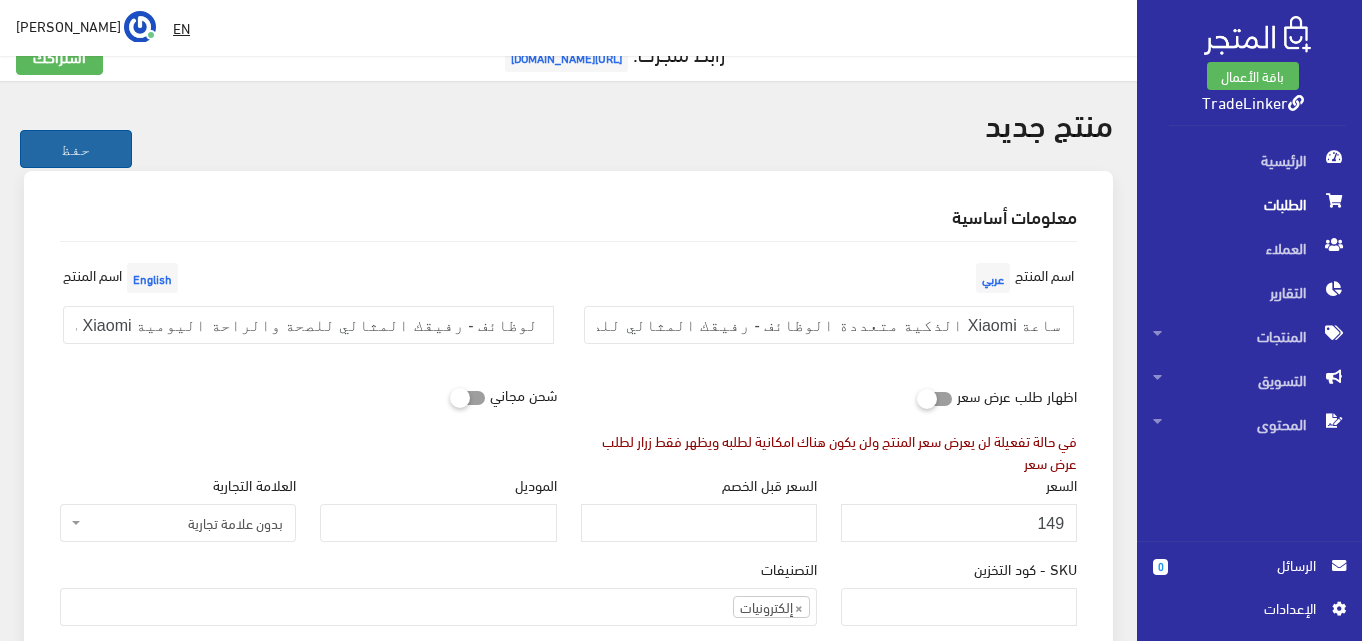 click on "حفظ" at bounding box center [76, 149] 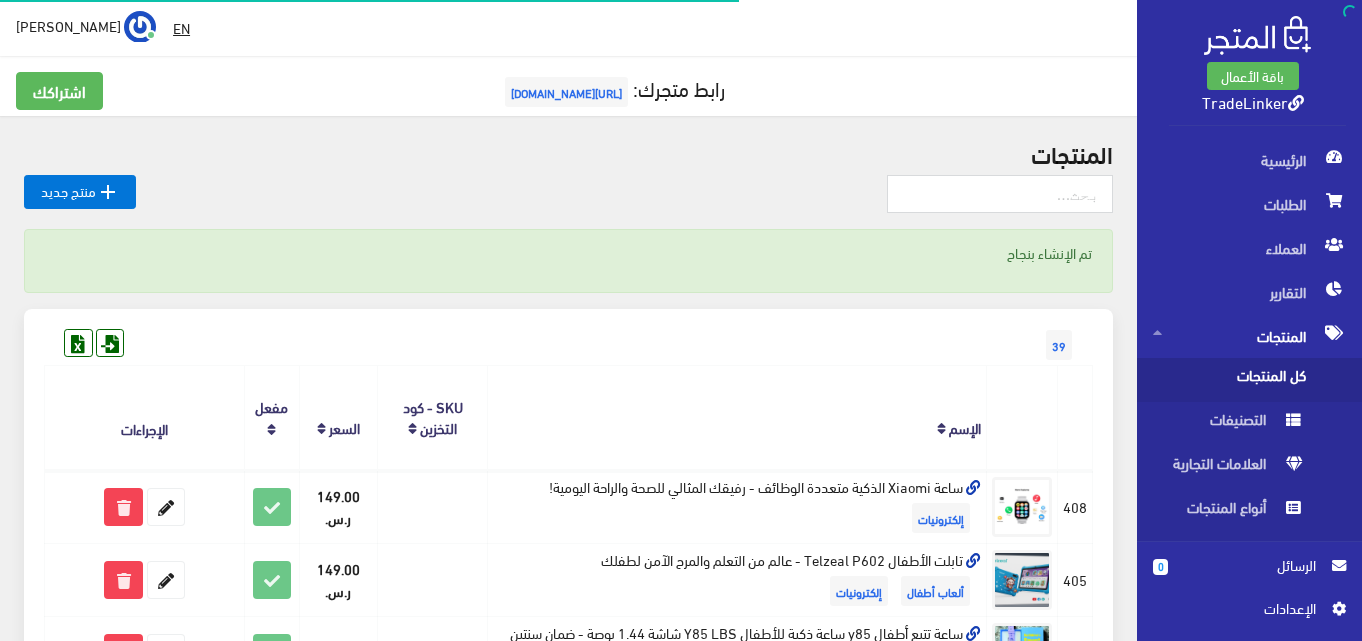 scroll, scrollTop: 0, scrollLeft: 0, axis: both 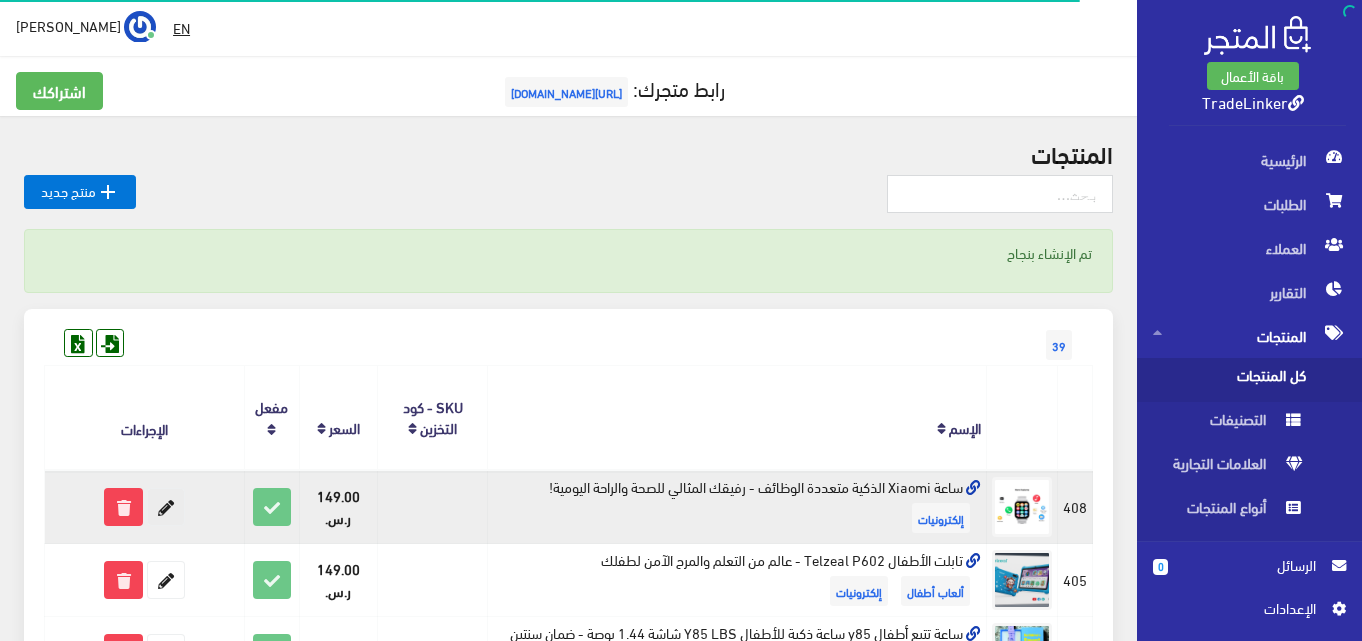 click at bounding box center [166, 507] 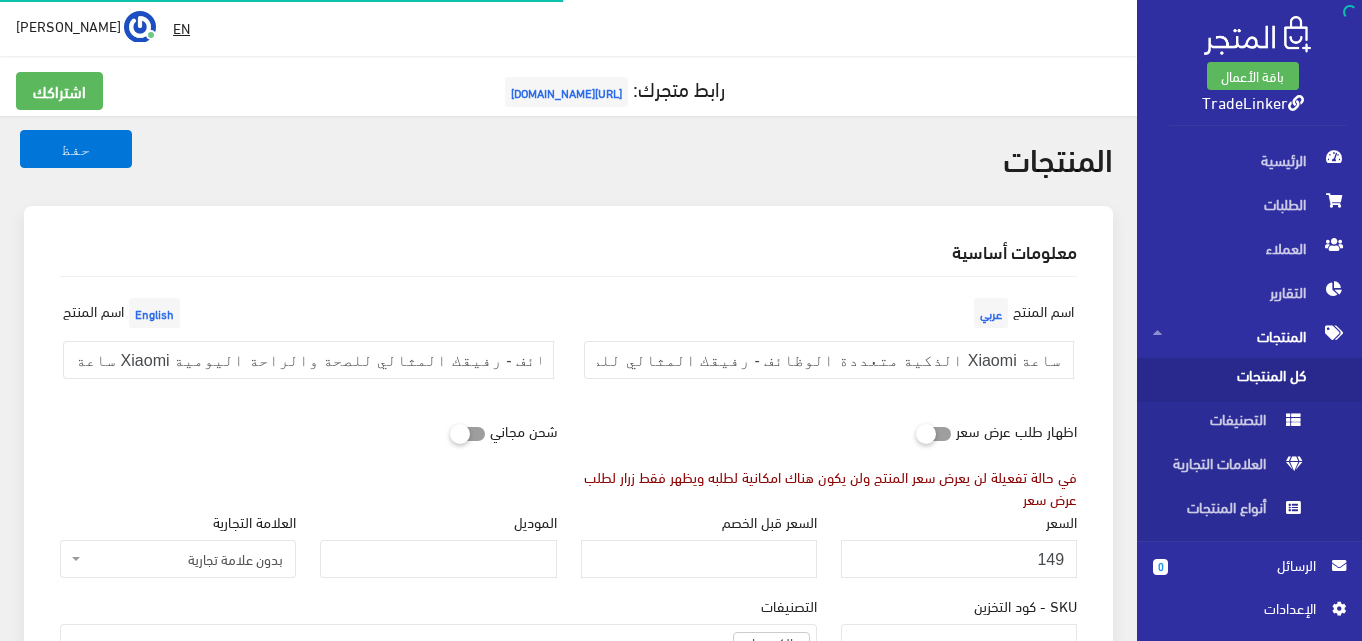 select 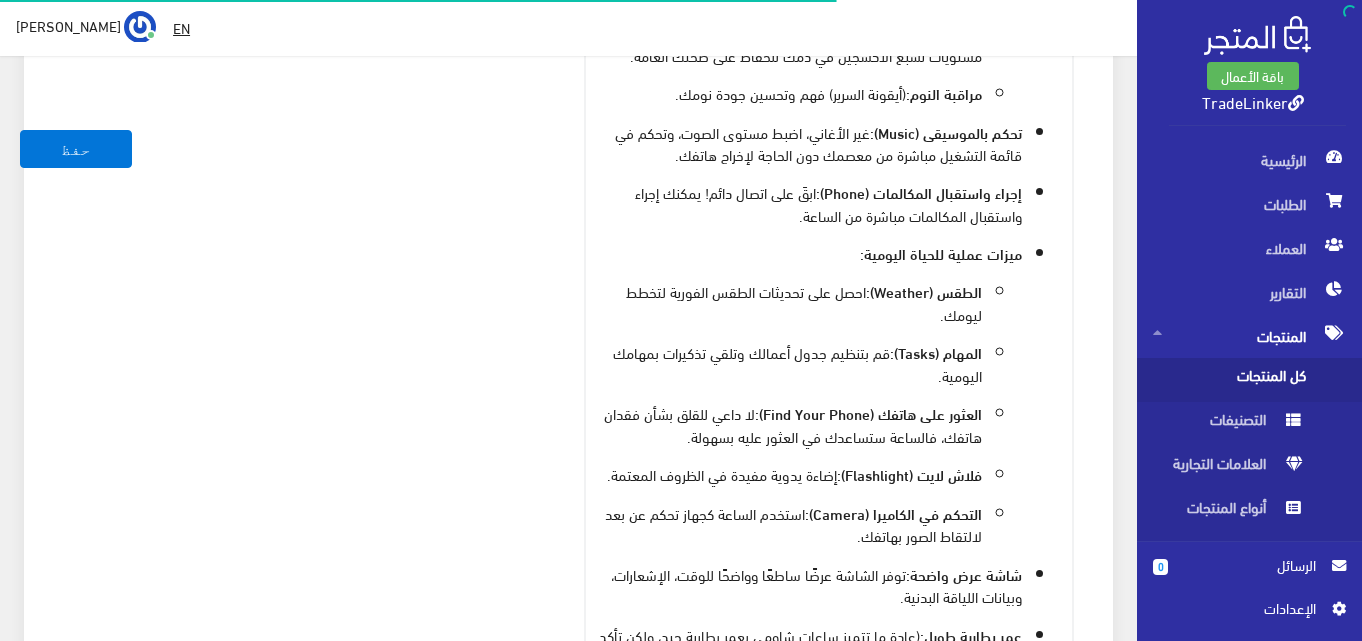 scroll, scrollTop: 1910, scrollLeft: 0, axis: vertical 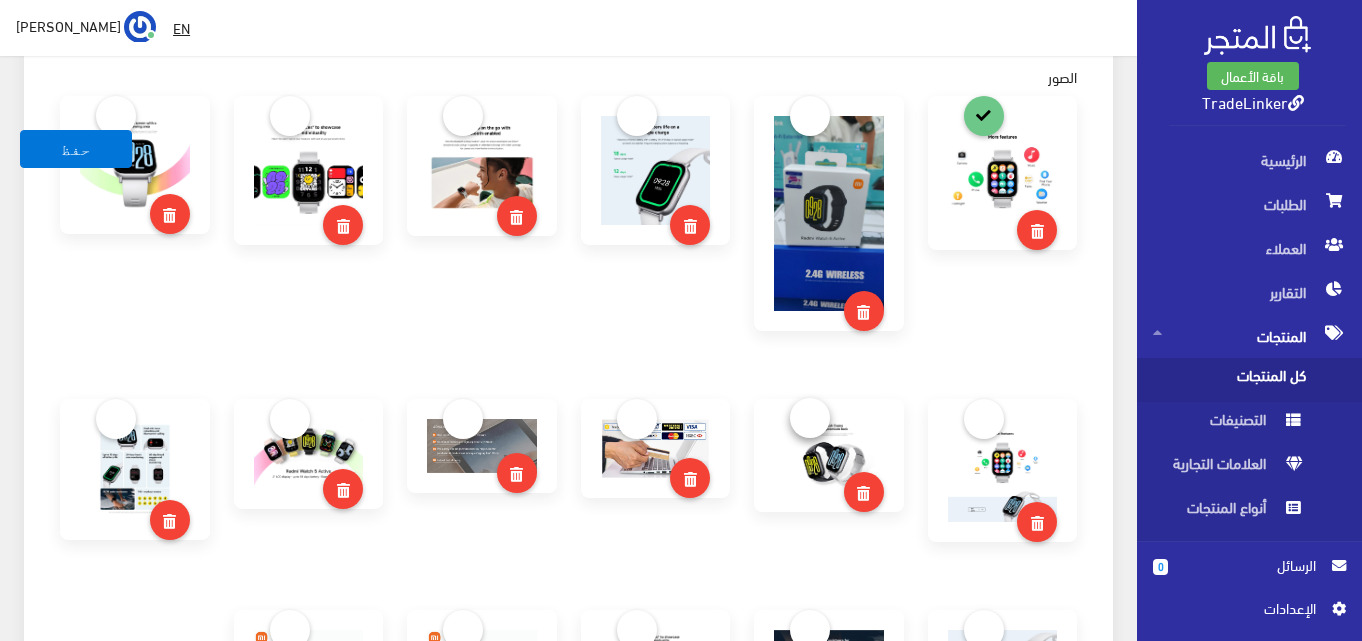 click at bounding box center [810, 418] 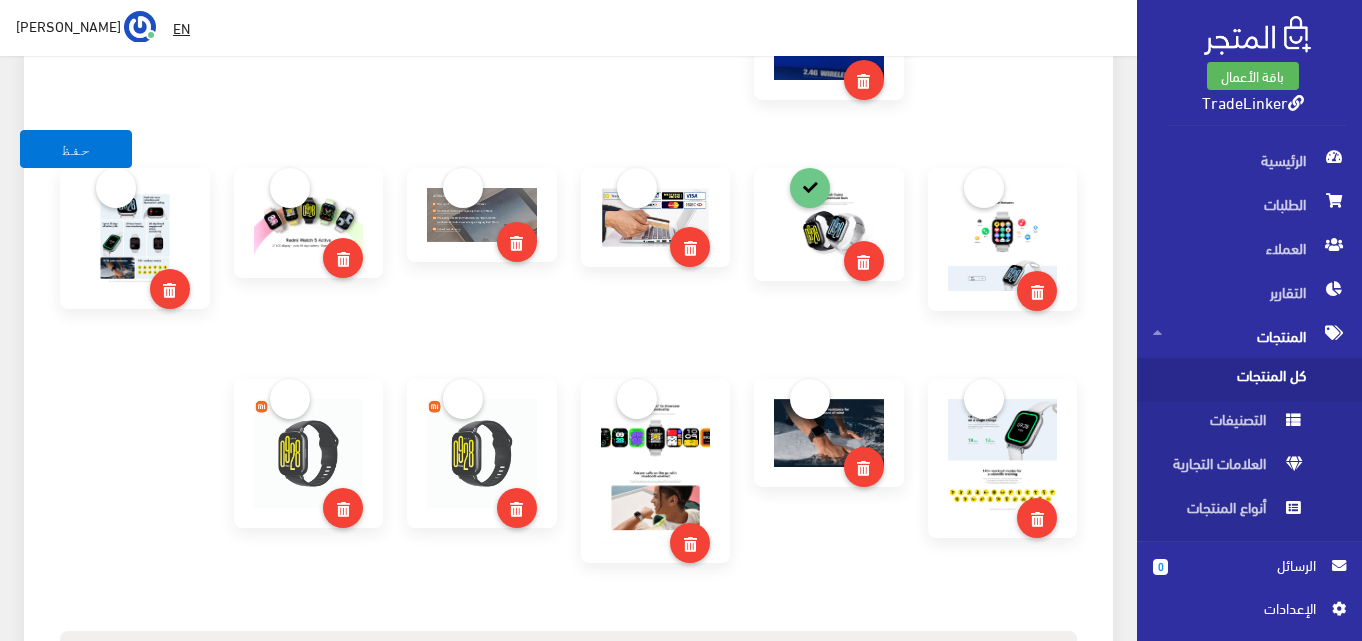 scroll, scrollTop: 2300, scrollLeft: 0, axis: vertical 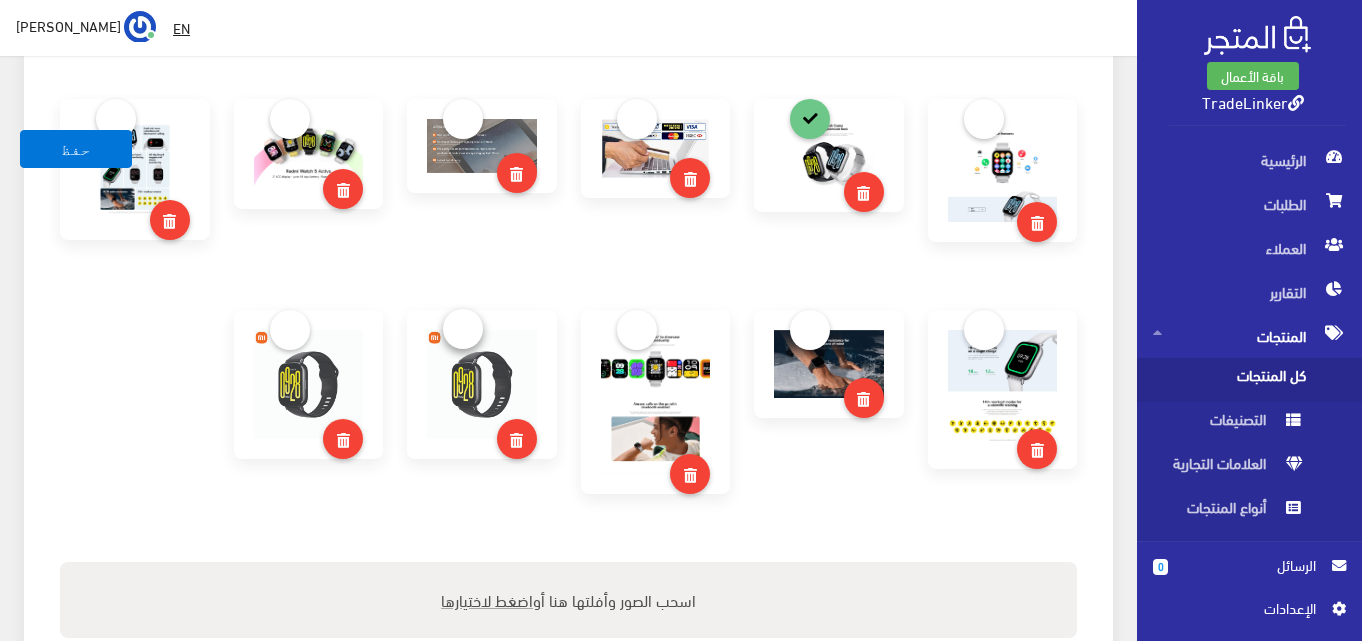click at bounding box center (463, 329) 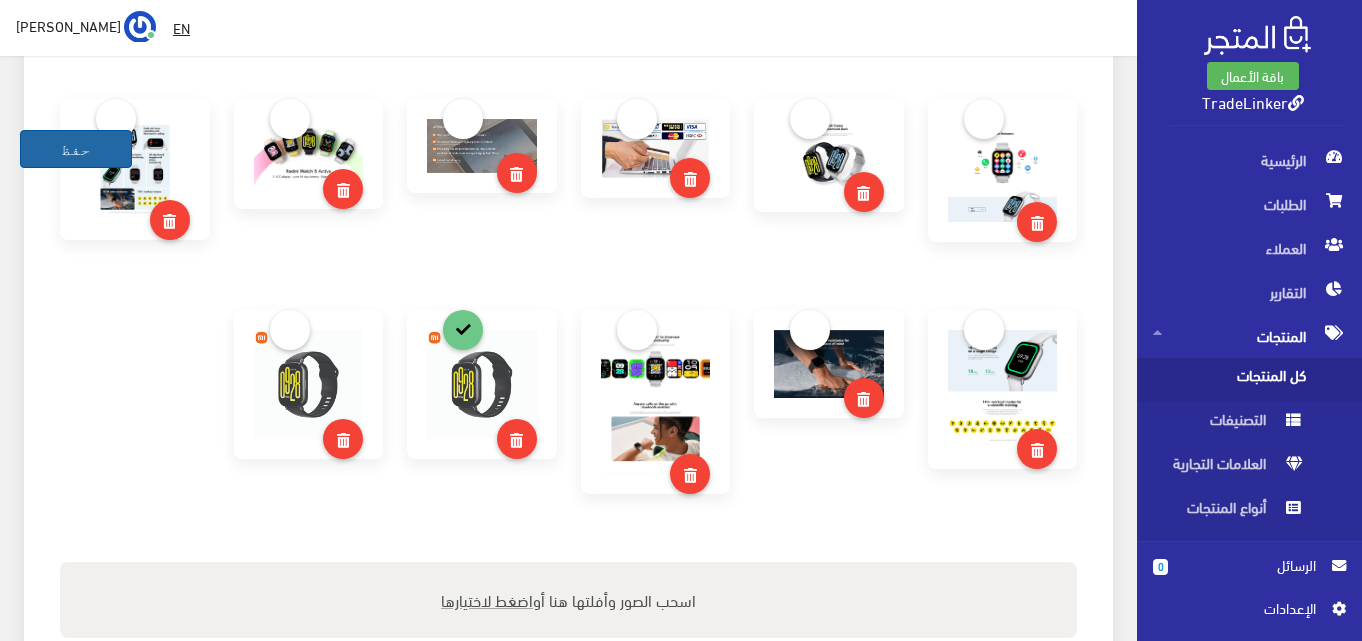 click on "حفظ" at bounding box center [76, 149] 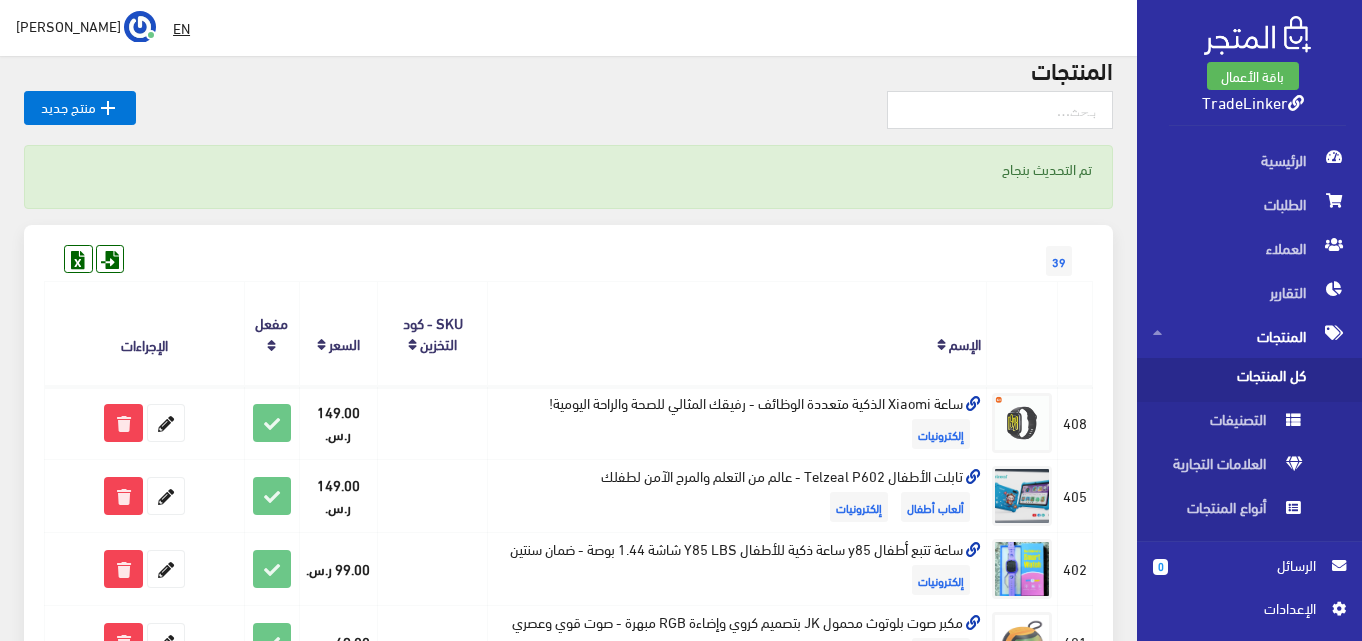 scroll, scrollTop: 0, scrollLeft: 0, axis: both 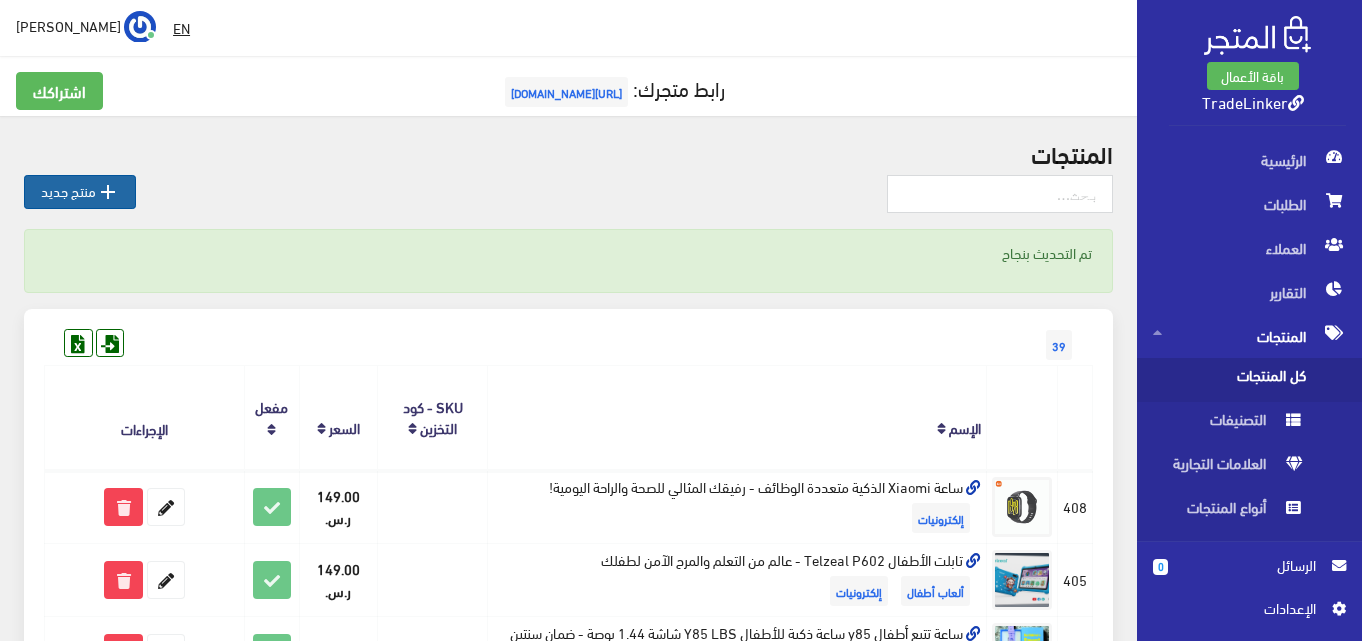 click on "" at bounding box center [108, 192] 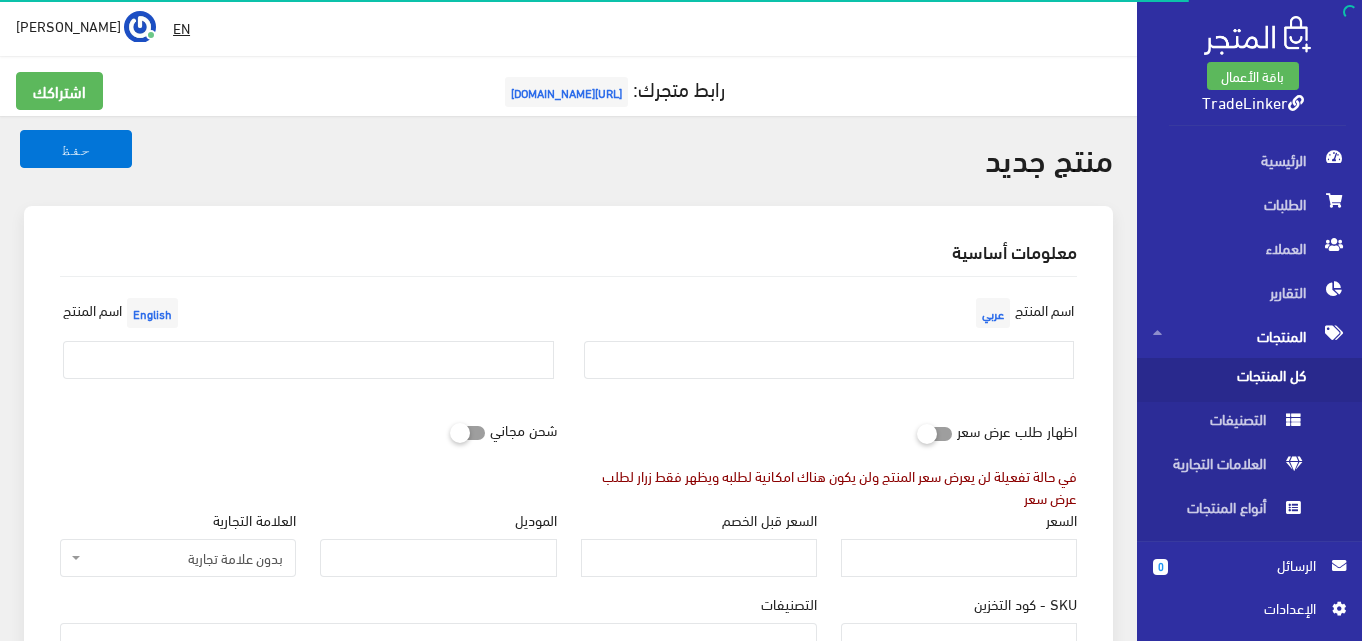 select 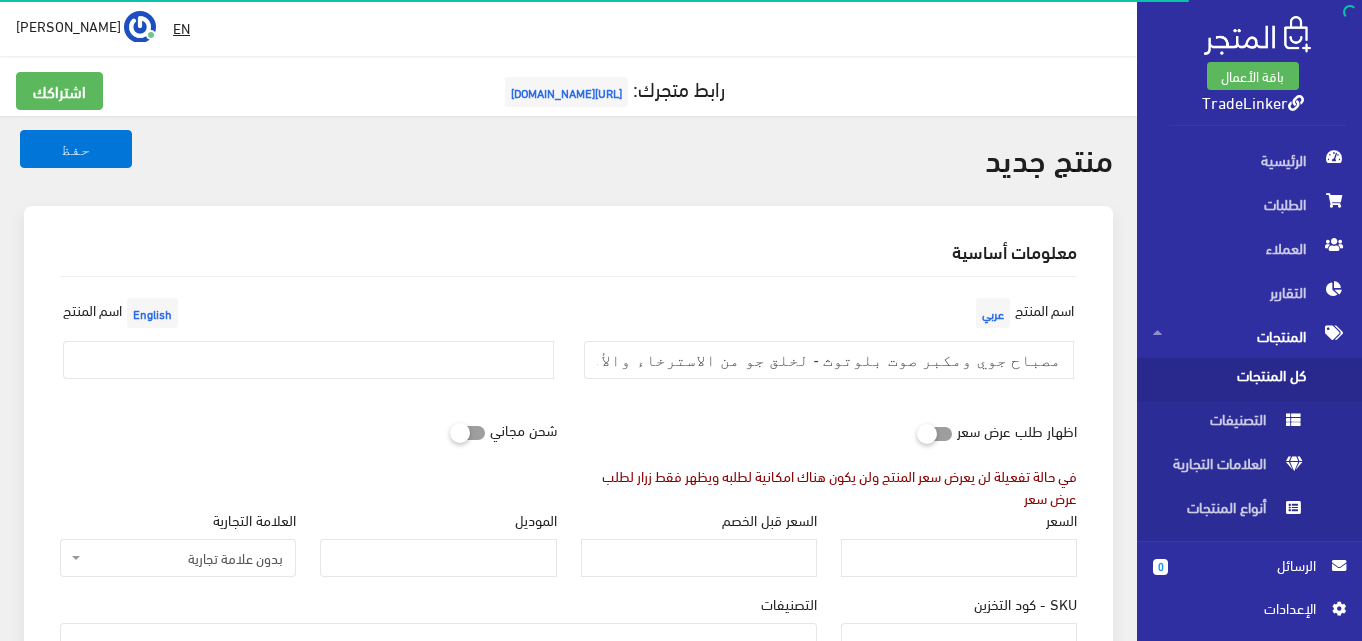 scroll, scrollTop: 0, scrollLeft: 0, axis: both 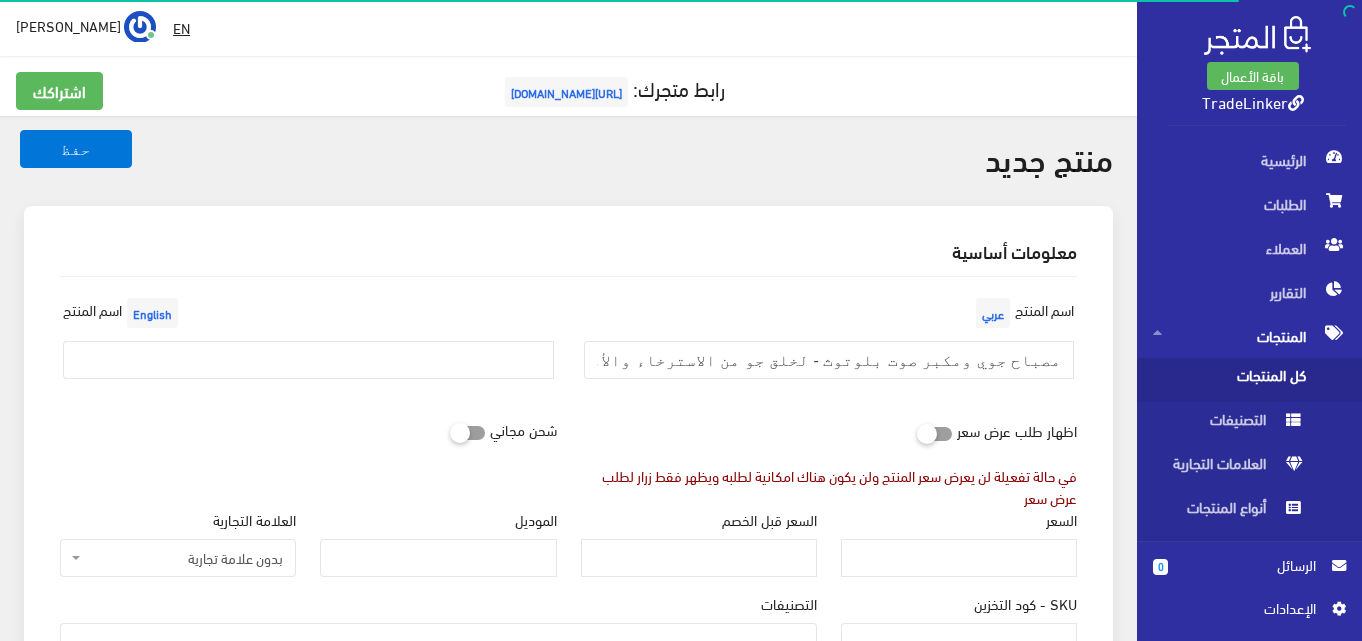 type on "مصباح جوي ومكبر صوت بلوتوث - لخلق جو من الاسترخاء والأمان." 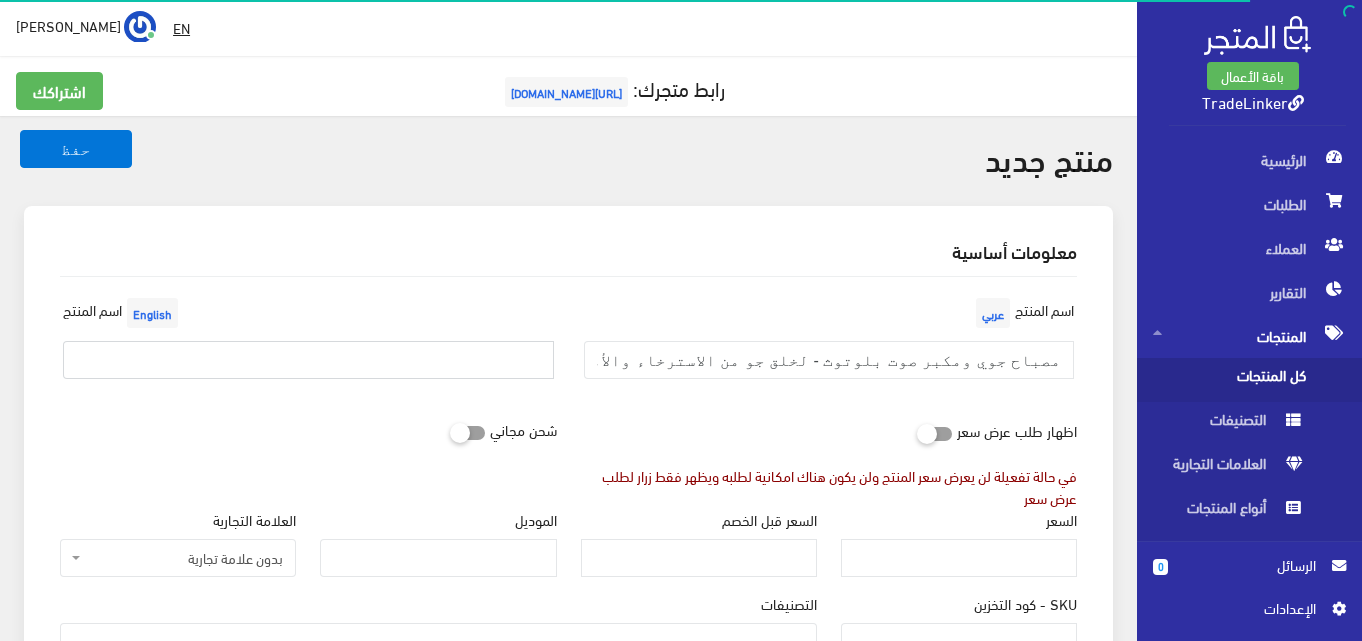 click at bounding box center [308, 360] 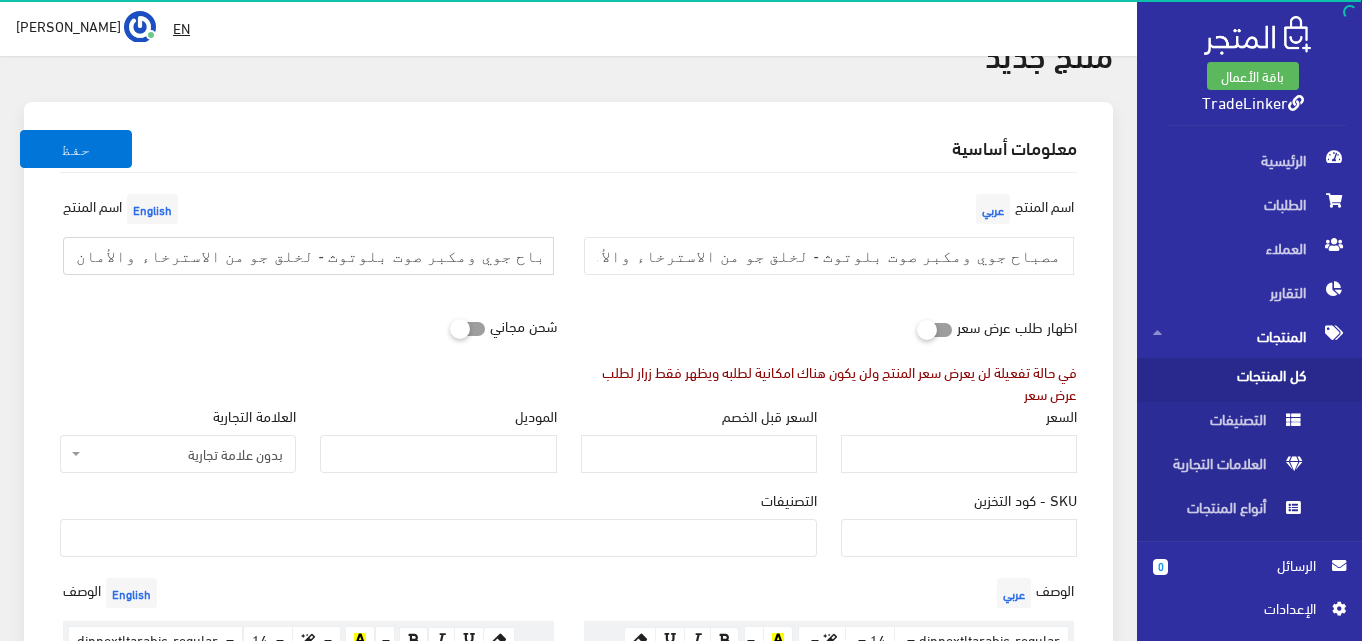 scroll, scrollTop: 200, scrollLeft: 0, axis: vertical 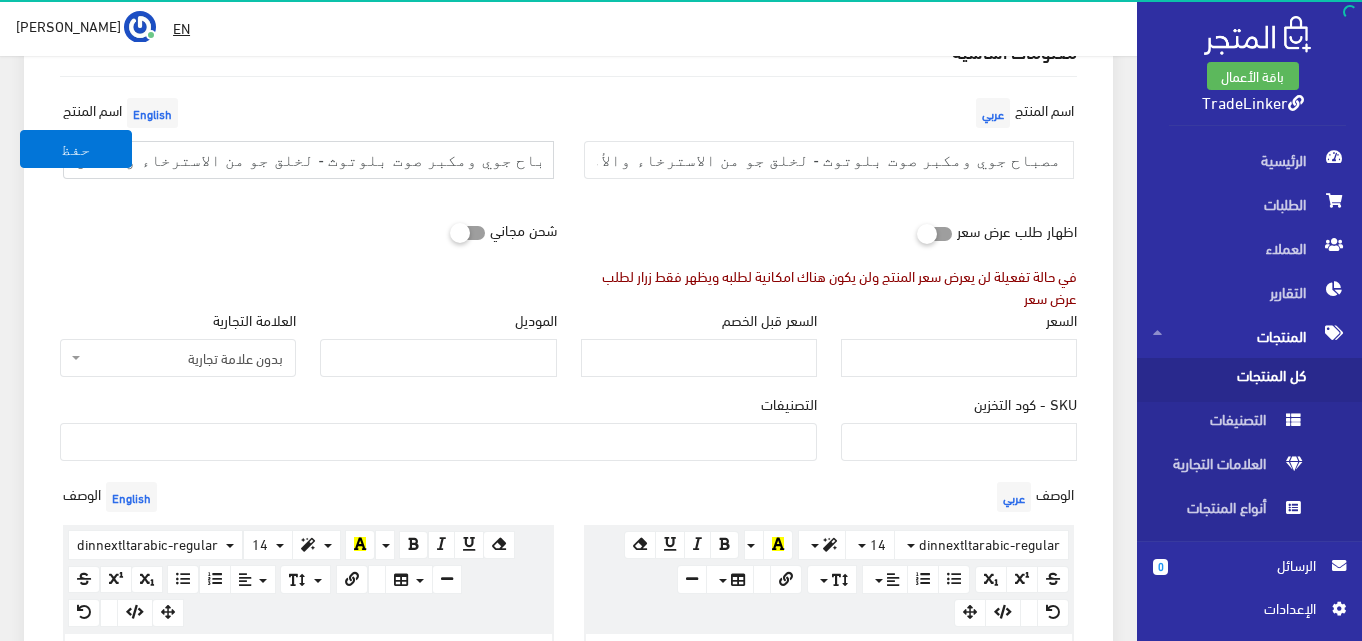 type on "مصباح جوي ومكبر صوت بلوتوث - لخلق جو من الاسترخاء والأمان." 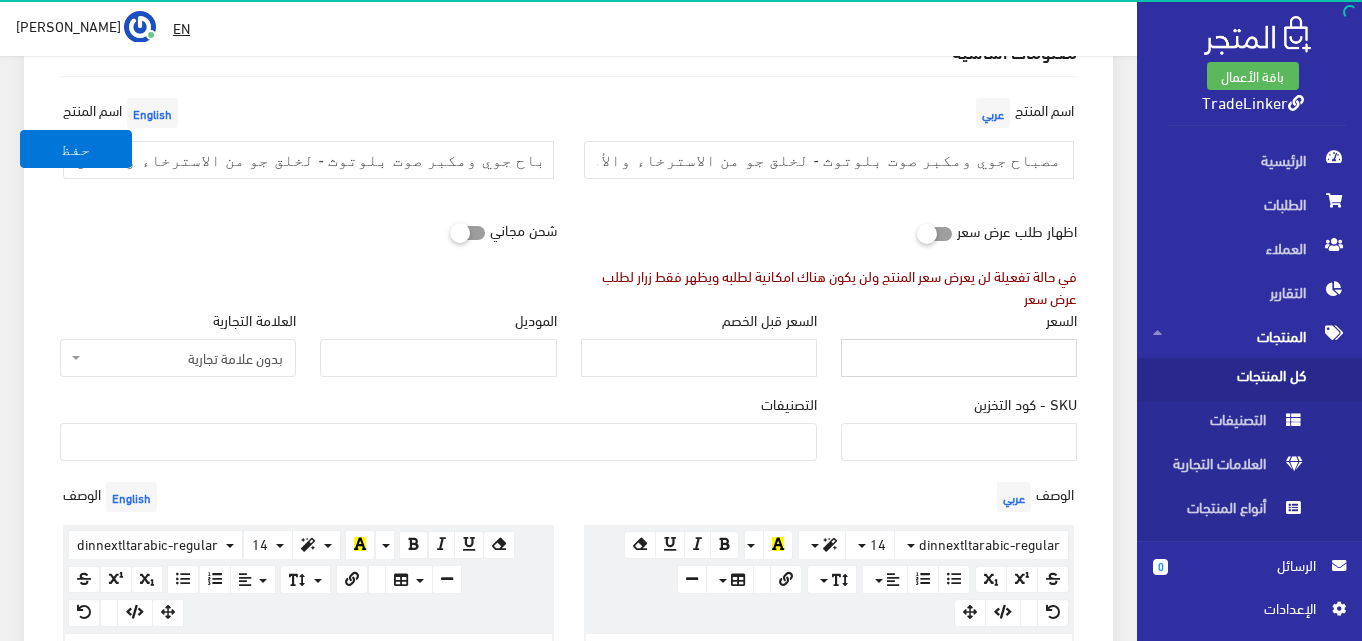 click on "السعر" at bounding box center [959, 358] 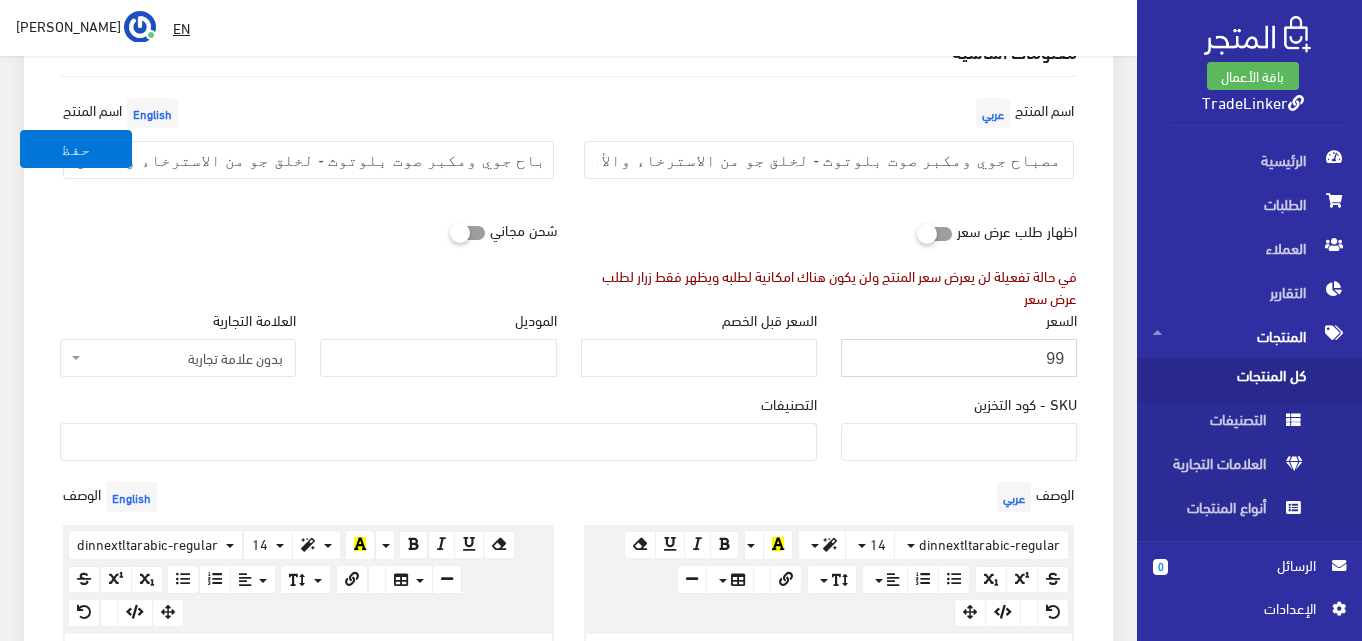 type on "99" 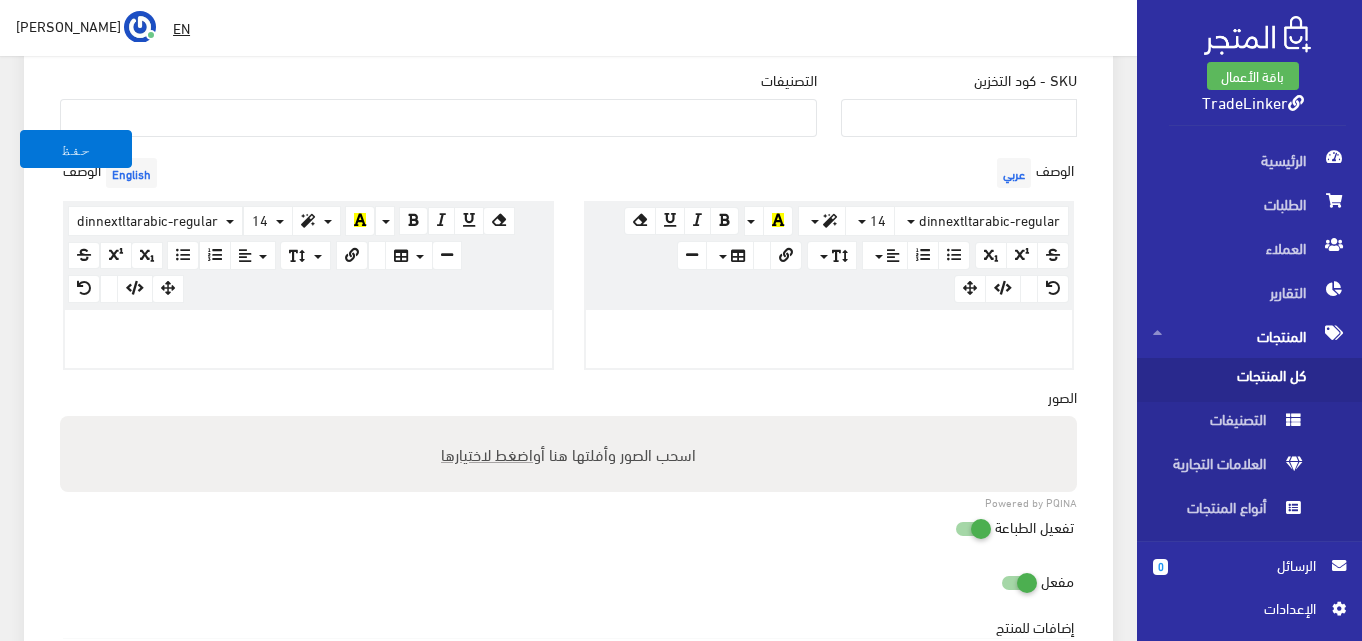 scroll, scrollTop: 700, scrollLeft: 0, axis: vertical 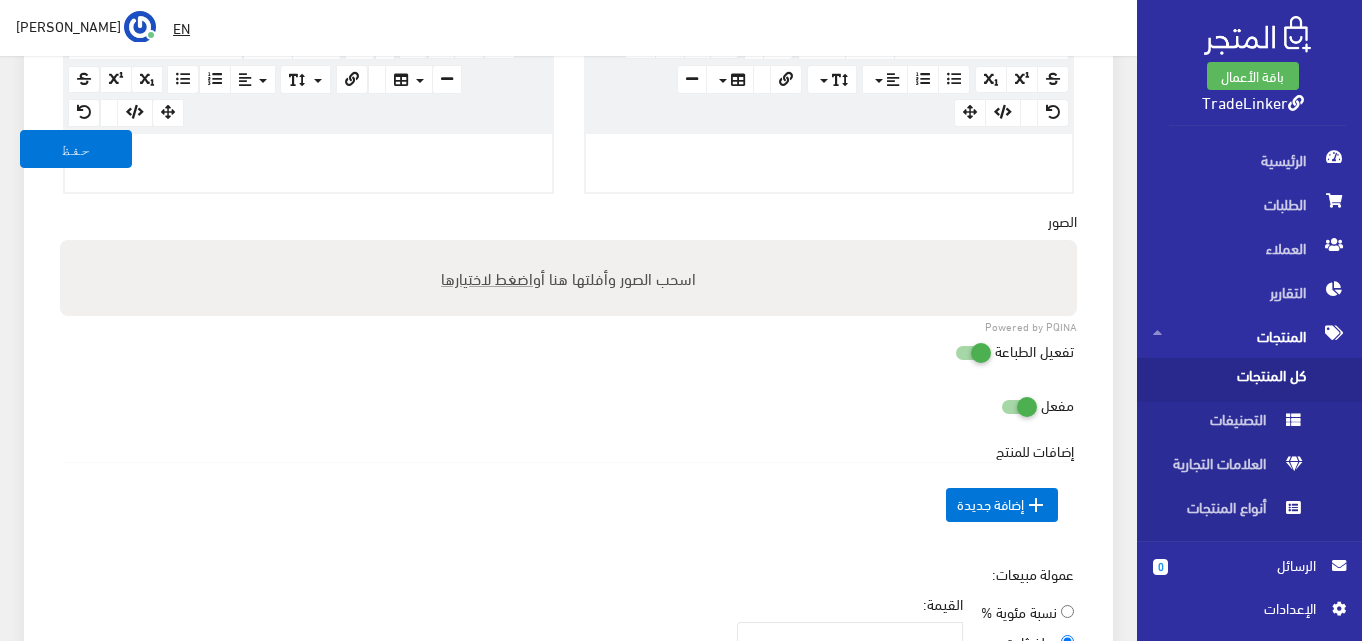 click on "اضغط لاختيارها" at bounding box center (487, 277) 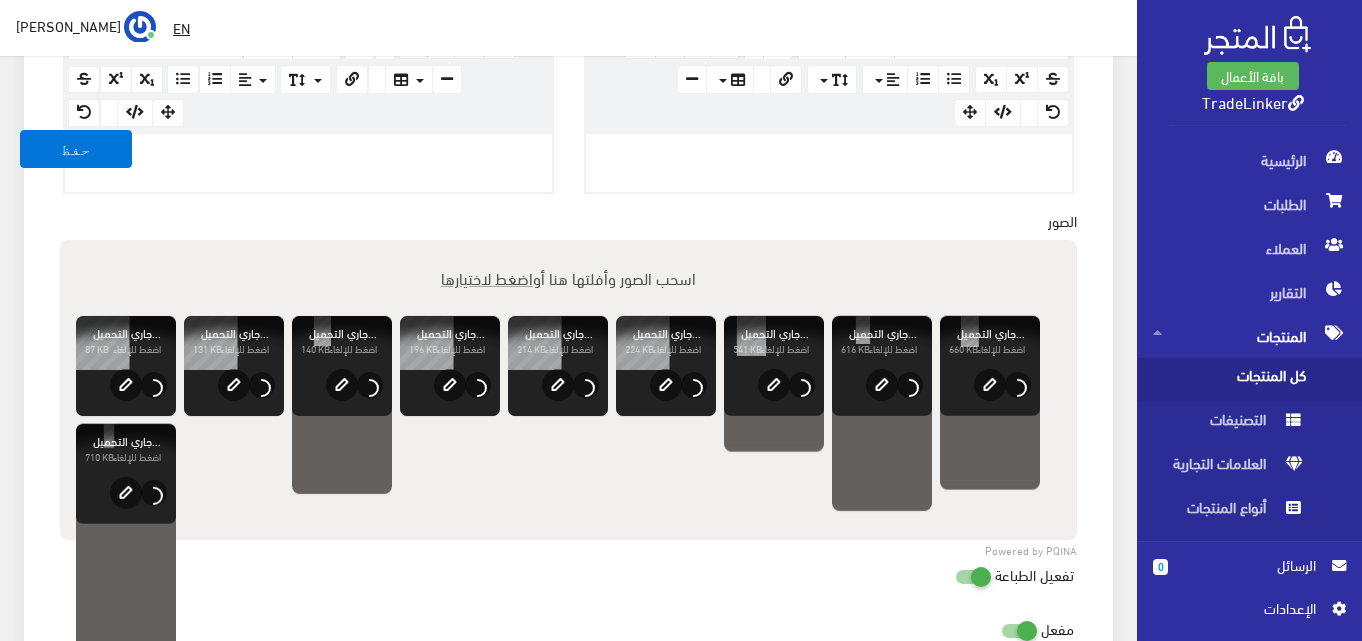 click at bounding box center (955, 576) 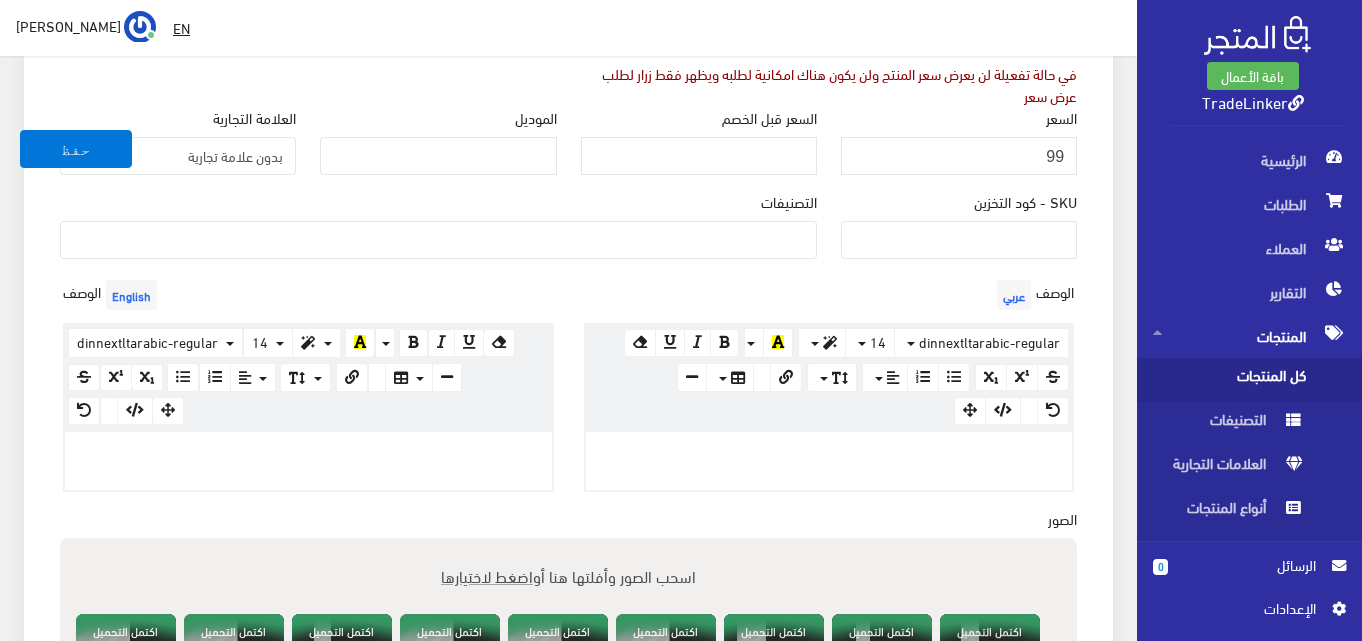 scroll, scrollTop: 400, scrollLeft: 0, axis: vertical 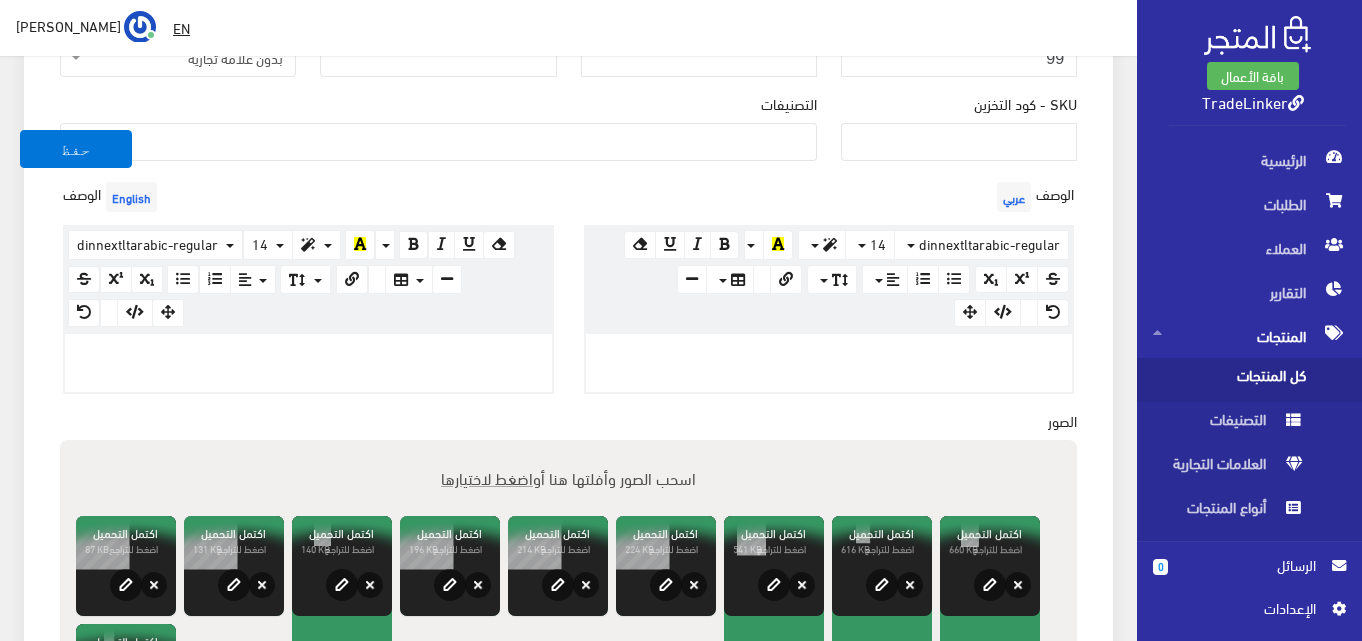 click at bounding box center (829, 355) 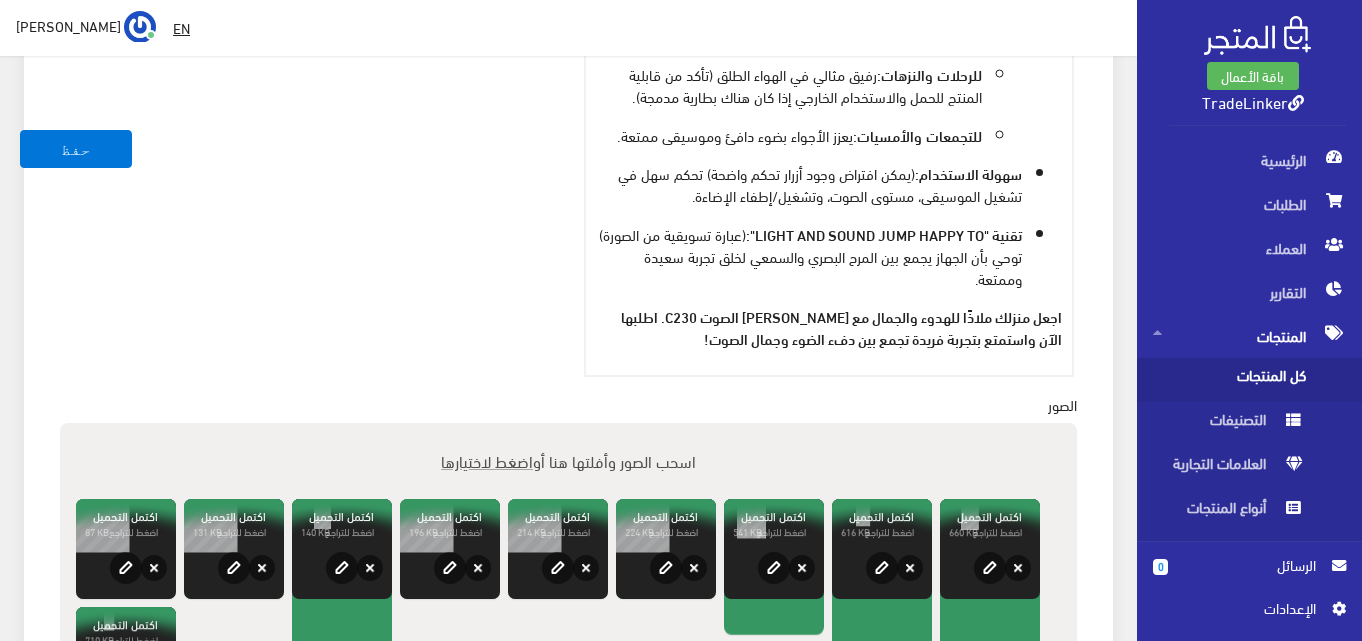 scroll, scrollTop: 1293, scrollLeft: 0, axis: vertical 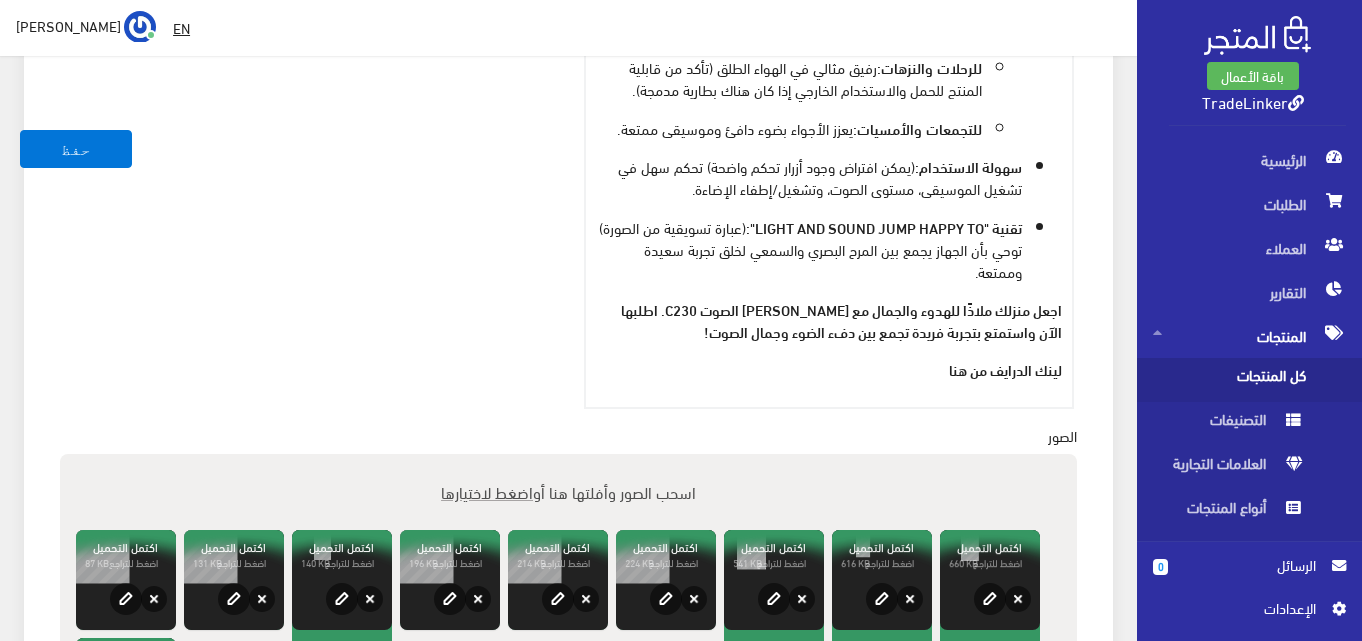 drag, startPoint x: 897, startPoint y: 374, endPoint x: 989, endPoint y: 354, distance: 94.14882 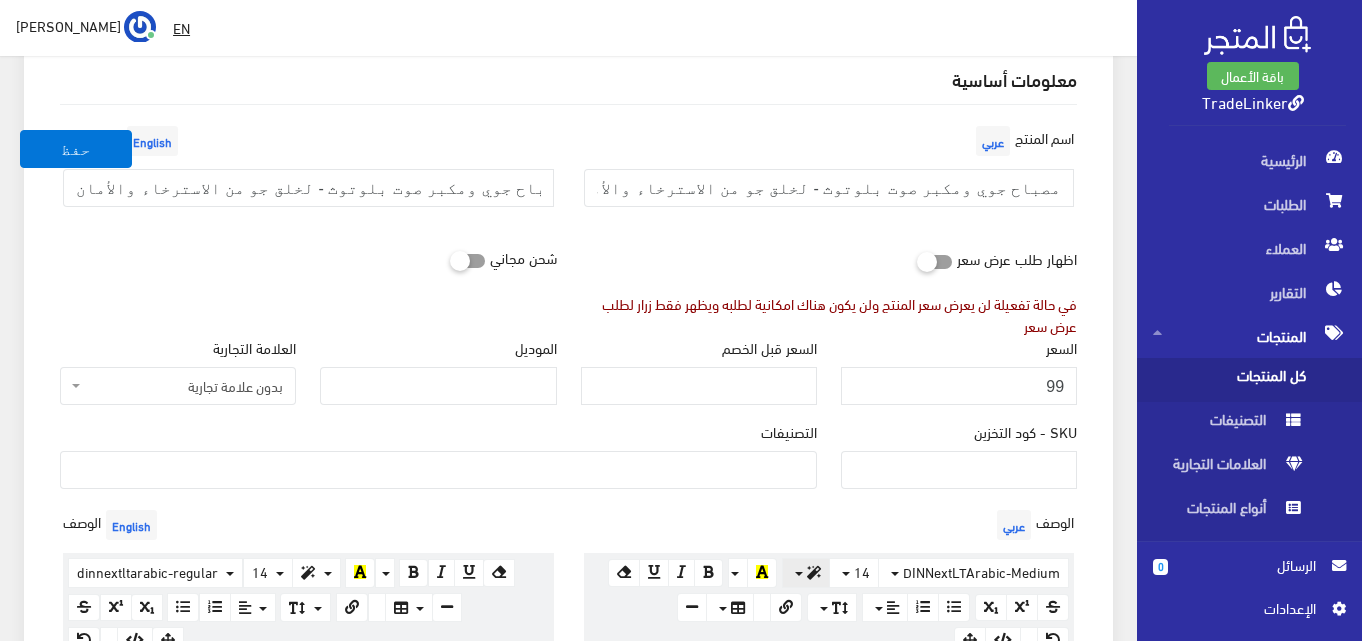 scroll, scrollTop: 493, scrollLeft: 0, axis: vertical 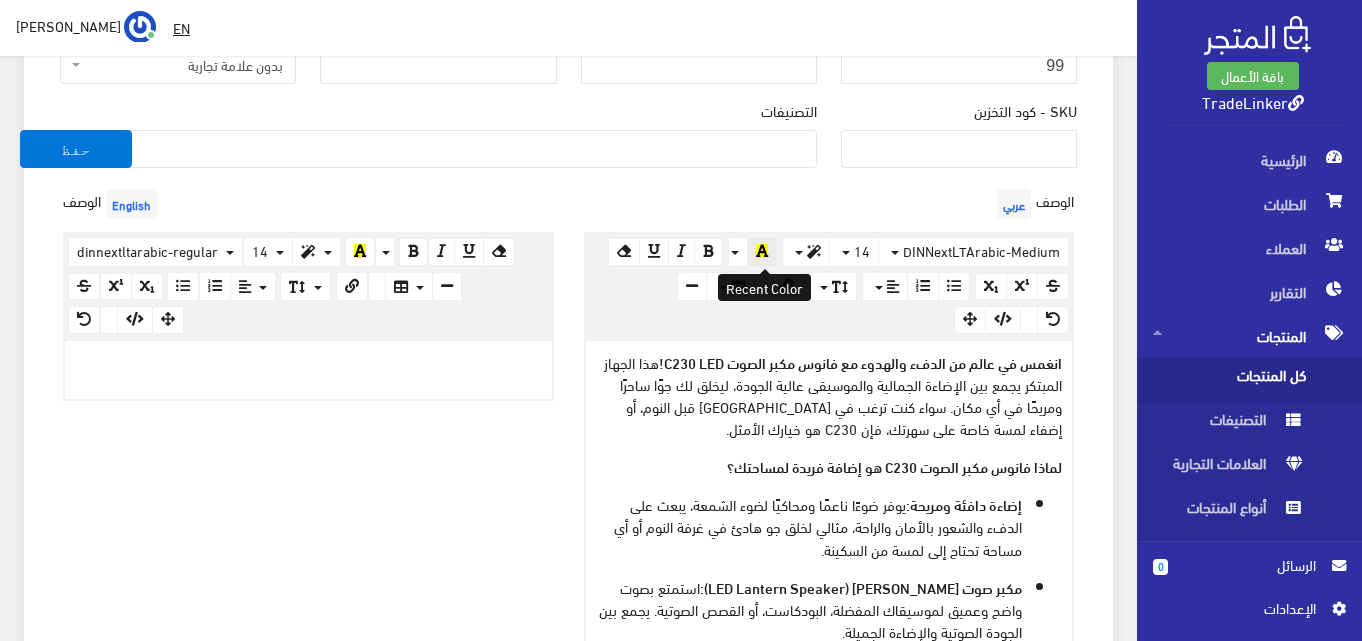 click at bounding box center [762, 251] 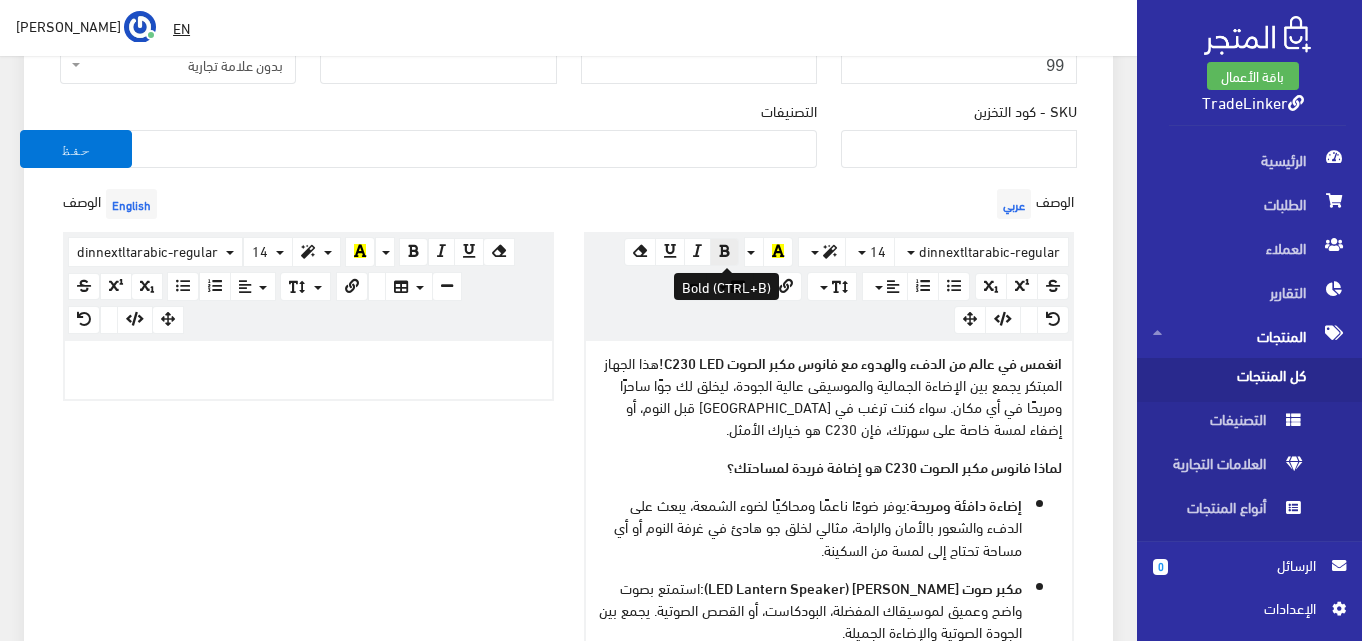 click at bounding box center [724, 251] 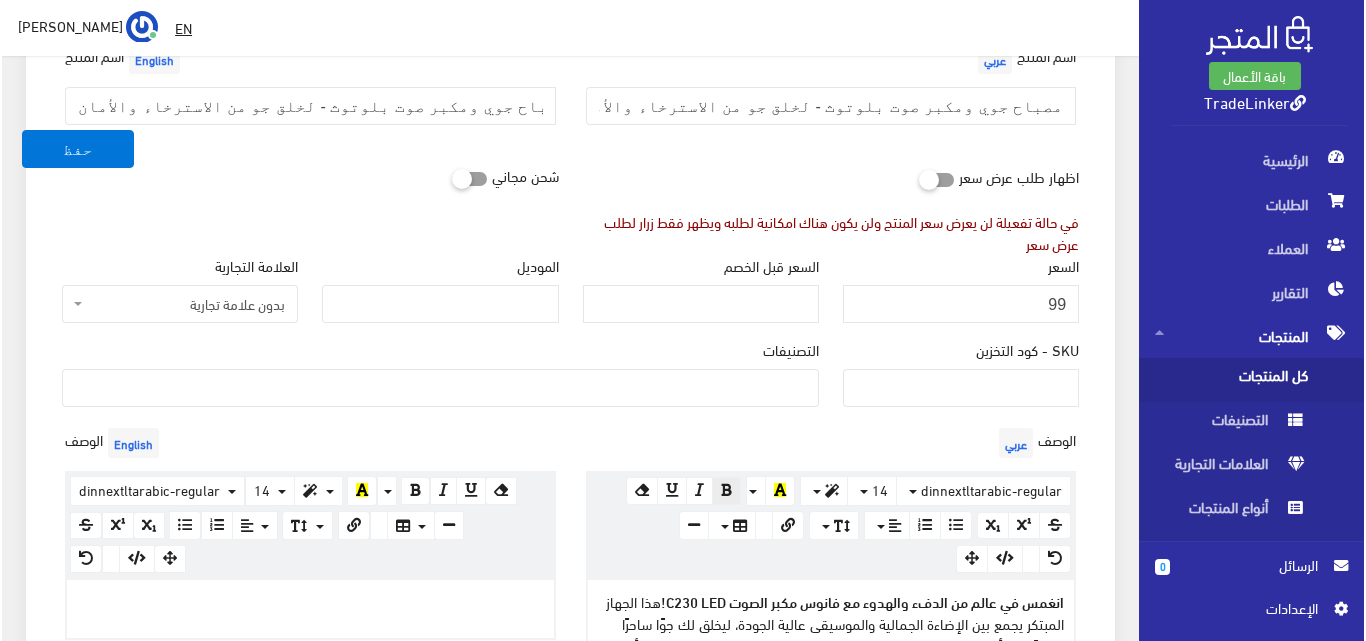 scroll, scrollTop: 193, scrollLeft: 0, axis: vertical 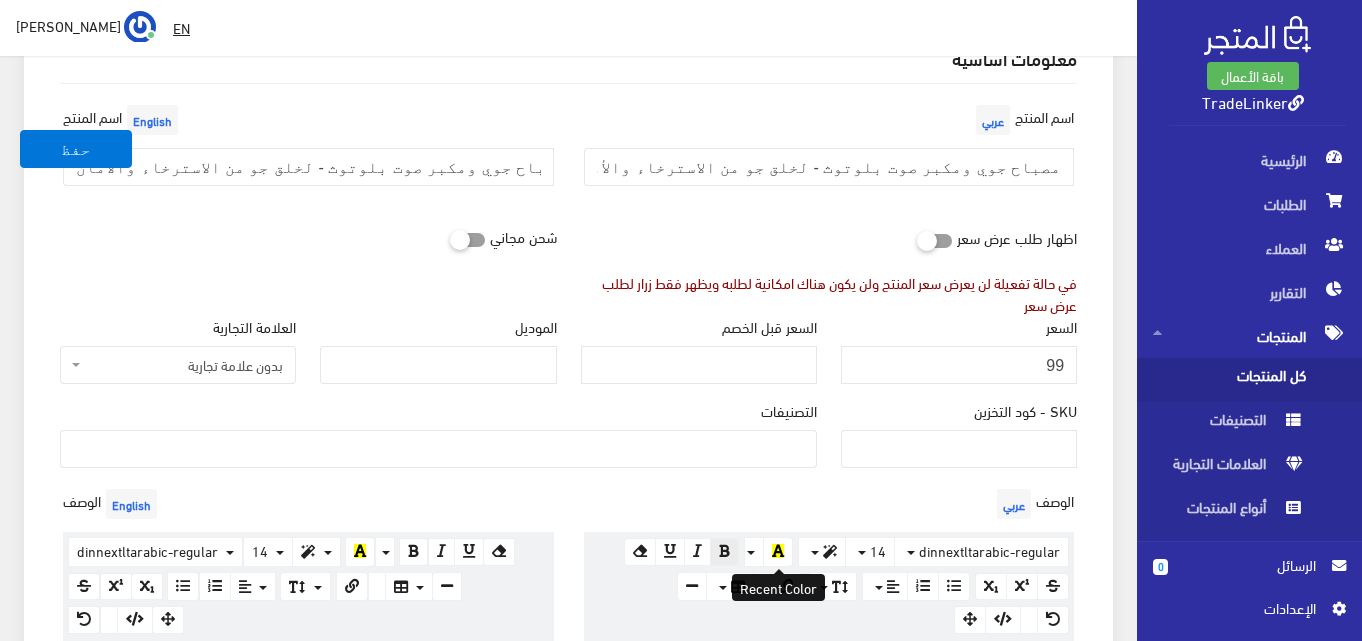 drag, startPoint x: 784, startPoint y: 553, endPoint x: 738, endPoint y: 556, distance: 46.09772 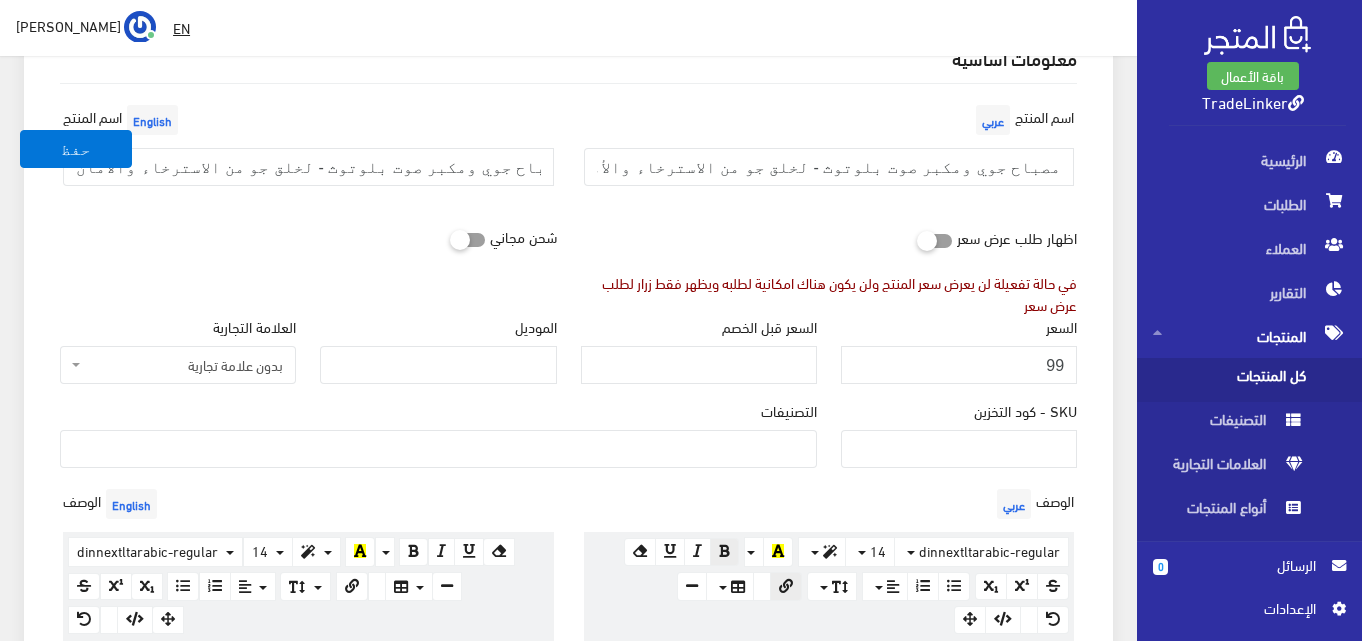 click at bounding box center (786, 586) 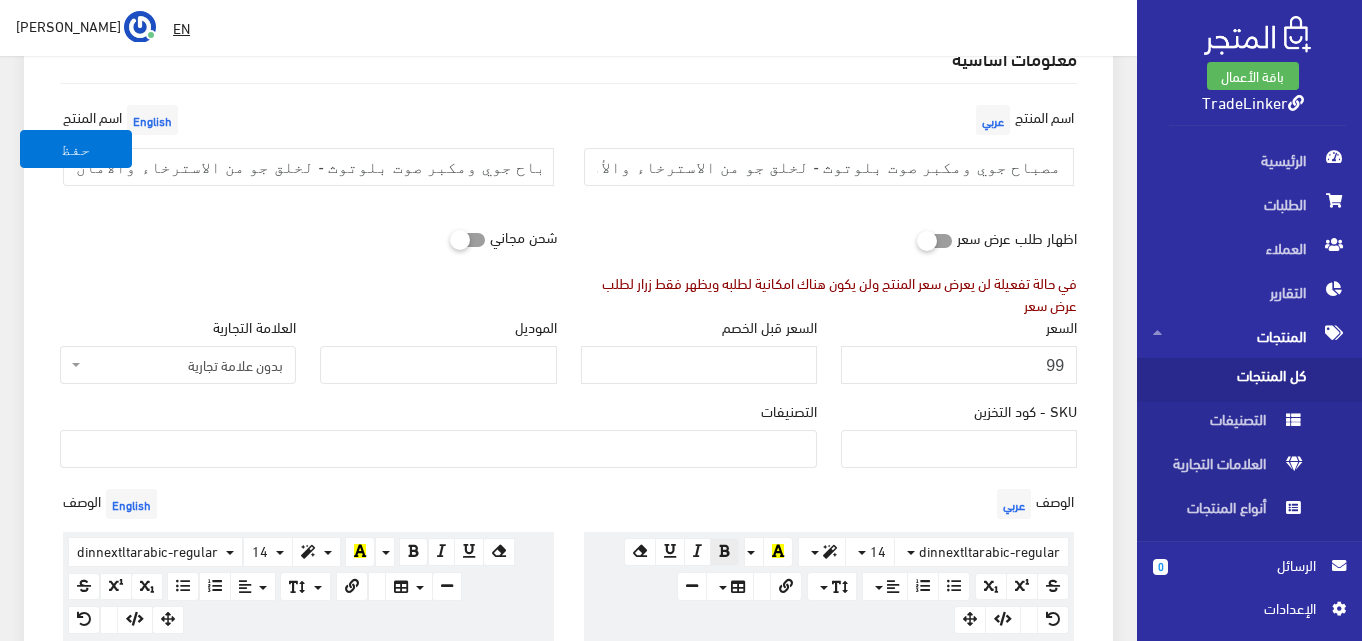 type on "من هنا" 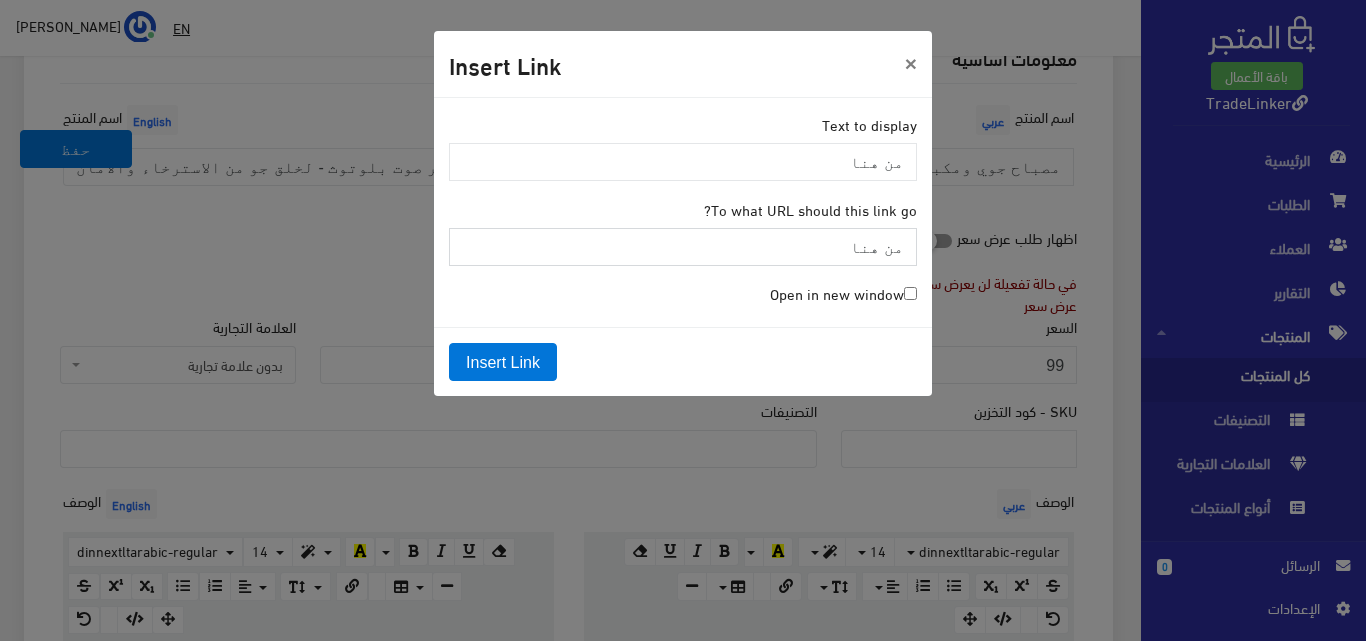 paste on "https://drive.google.com/drive/folders/1WChSf7RteK-9J7y-XAFi2c5FL2aUjDEZ?usp=drive_link" 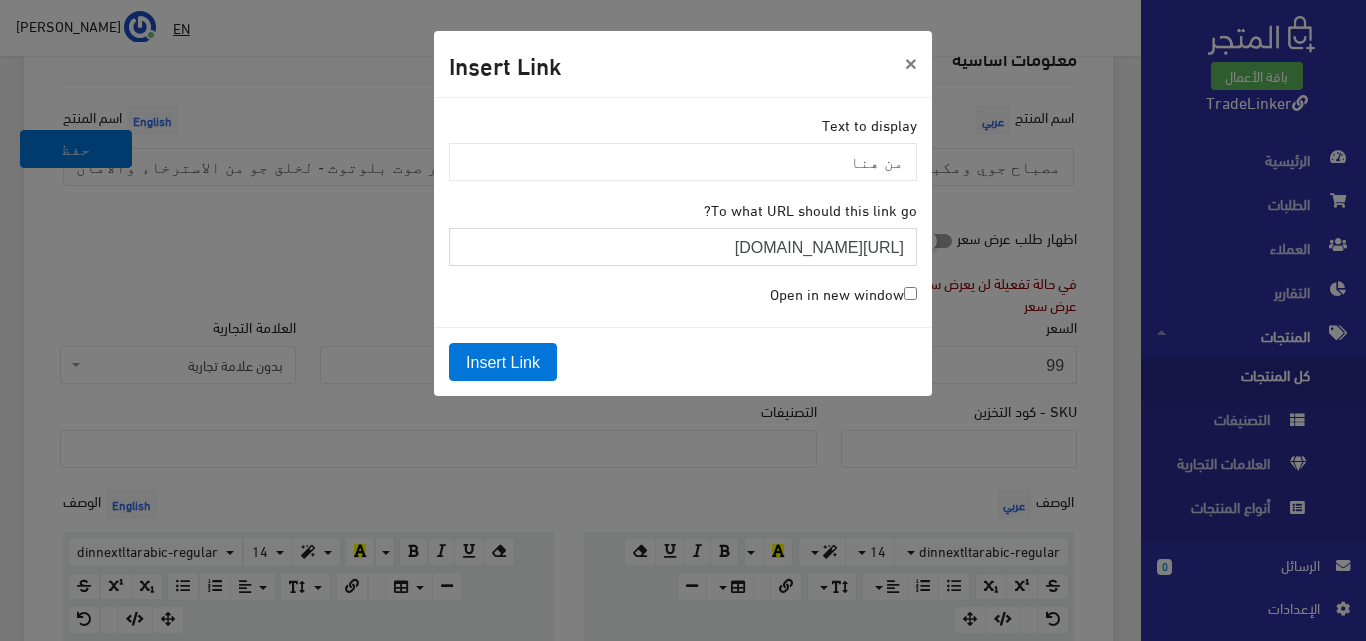 scroll, scrollTop: 0, scrollLeft: -217, axis: horizontal 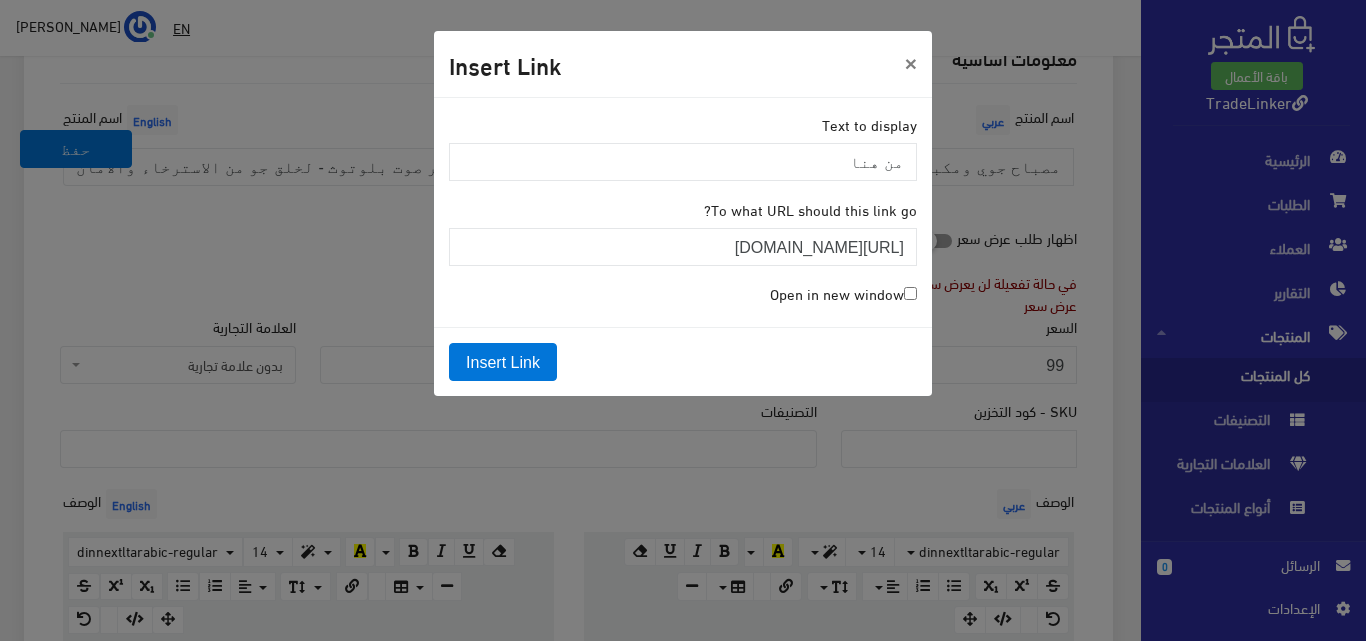 click on "Open in new window" at bounding box center [843, 293] 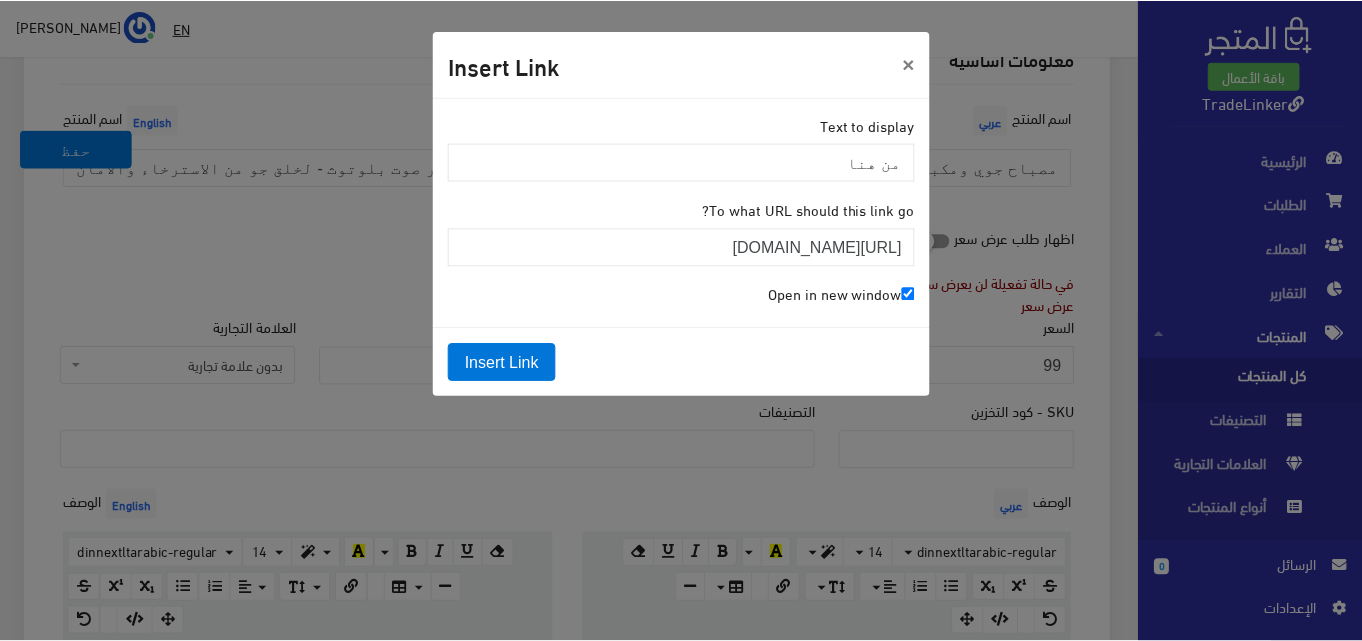scroll, scrollTop: 0, scrollLeft: 0, axis: both 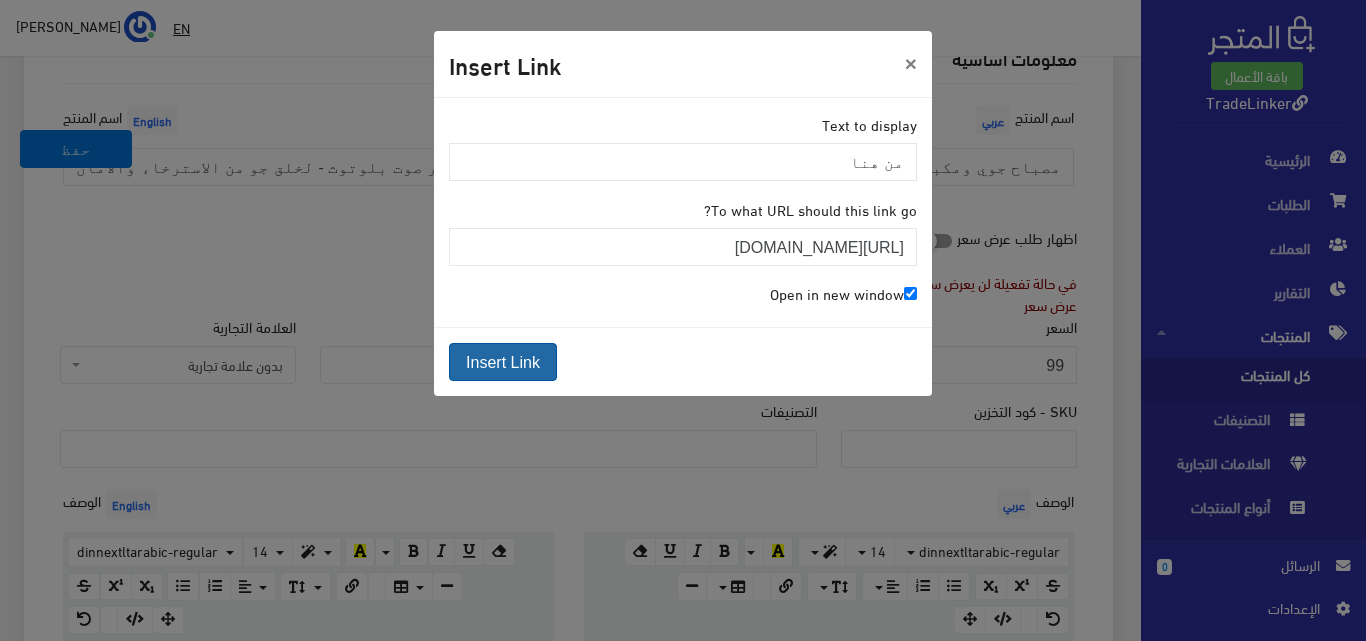 click on "Insert Link" at bounding box center (503, 362) 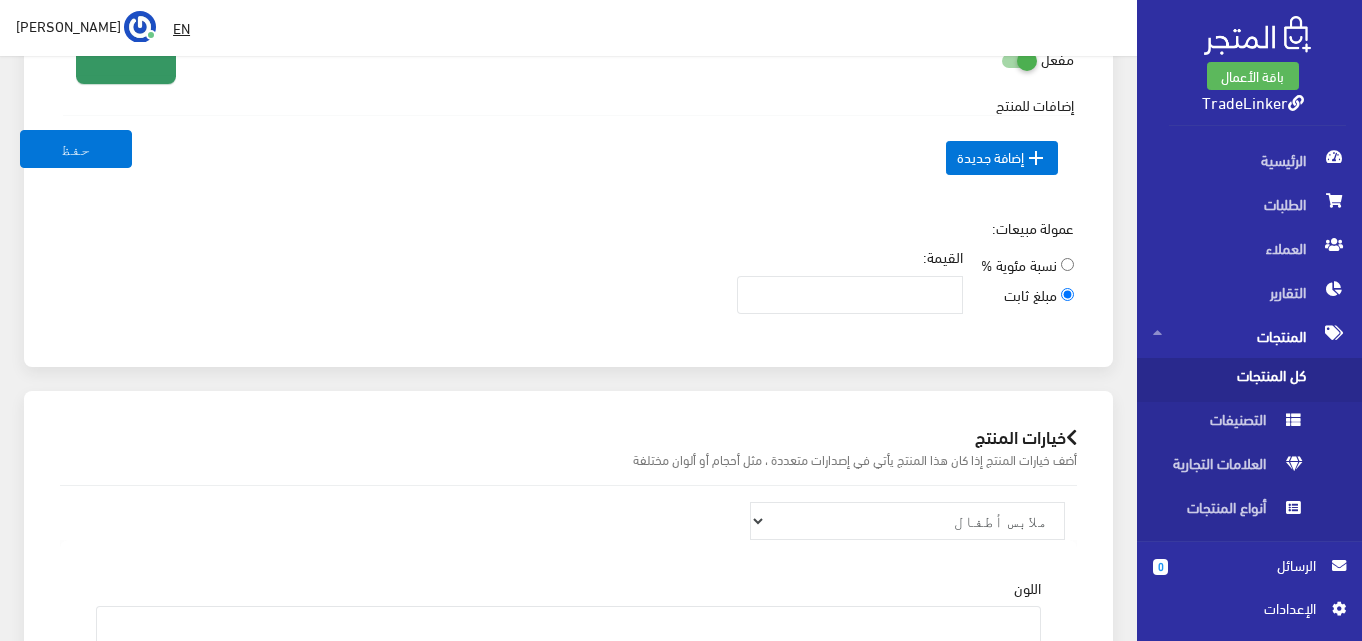 scroll, scrollTop: 2093, scrollLeft: 0, axis: vertical 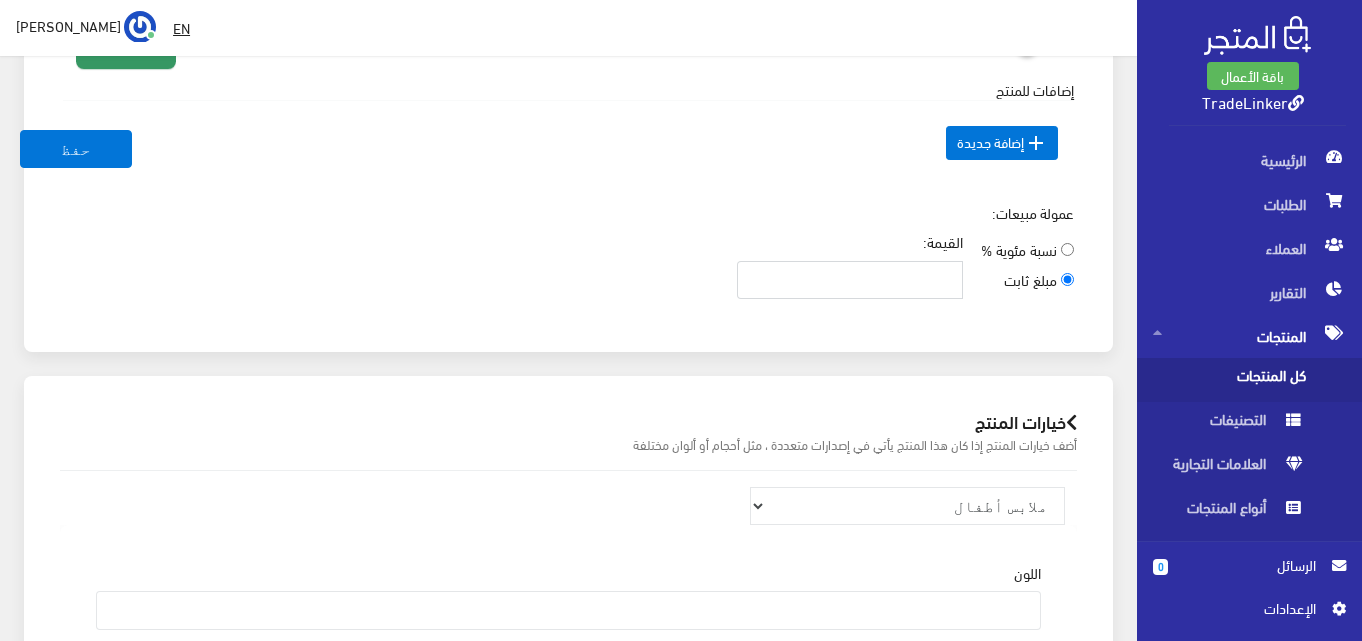 click on "القيمة:" at bounding box center (850, 280) 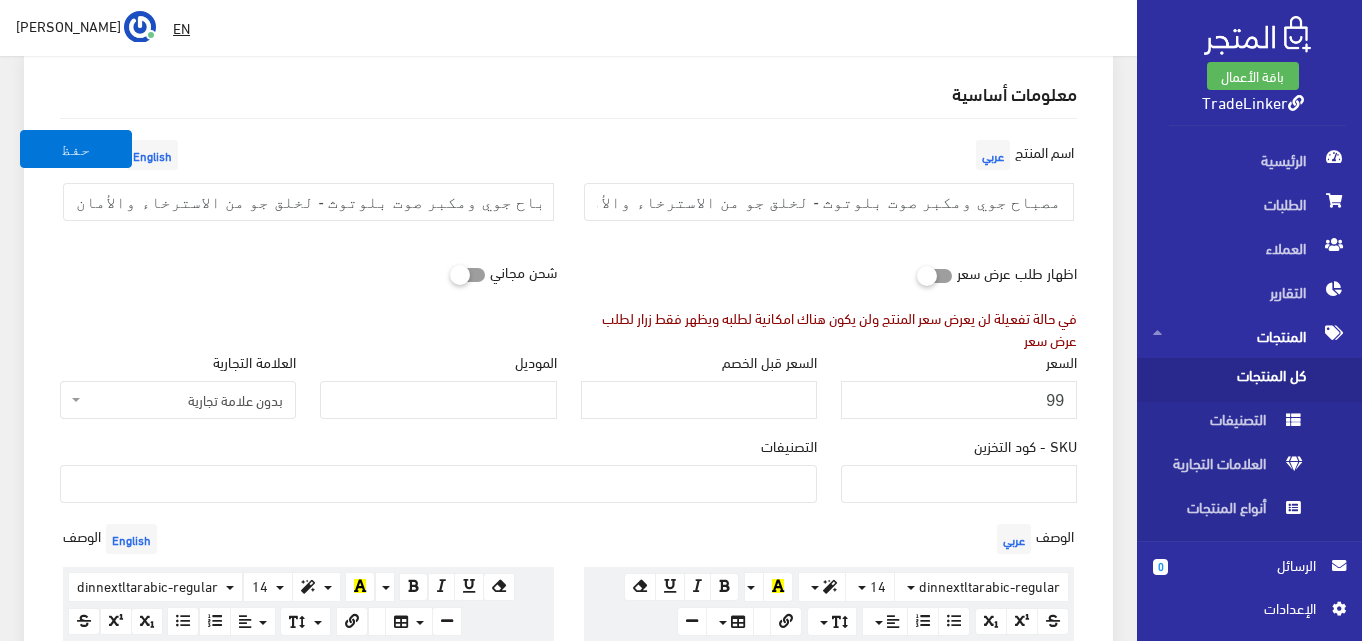 scroll, scrollTop: 193, scrollLeft: 0, axis: vertical 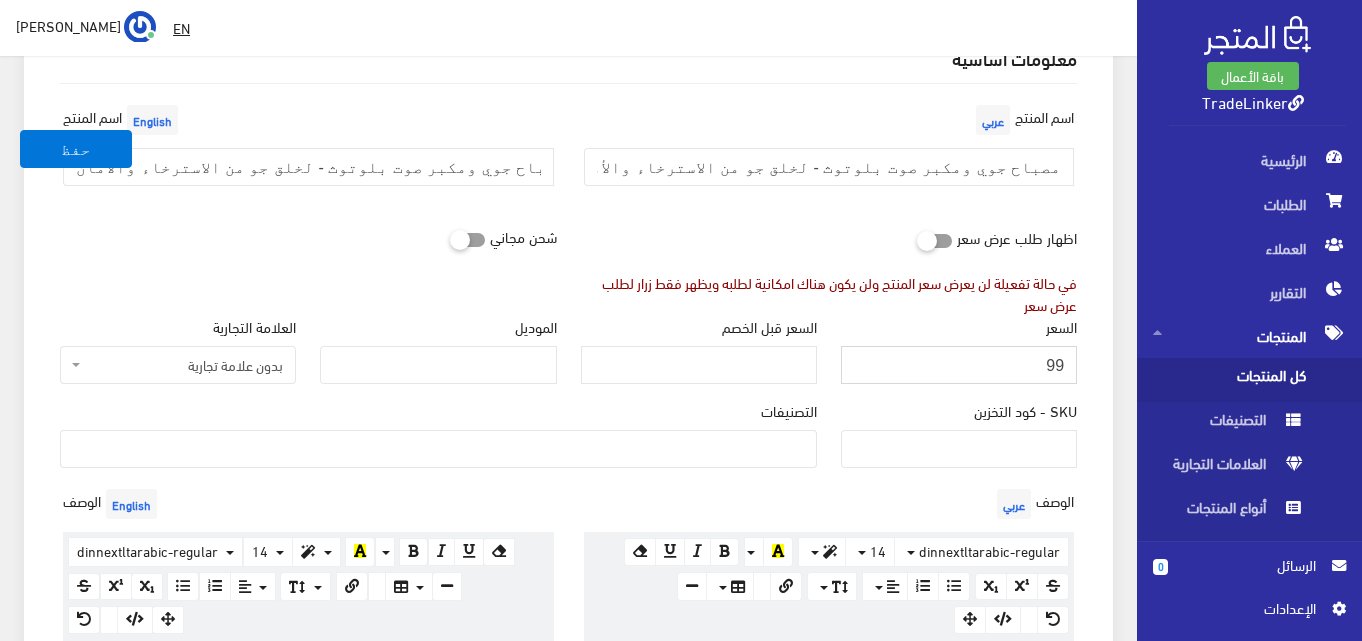drag, startPoint x: 1052, startPoint y: 370, endPoint x: 1077, endPoint y: 365, distance: 25.495098 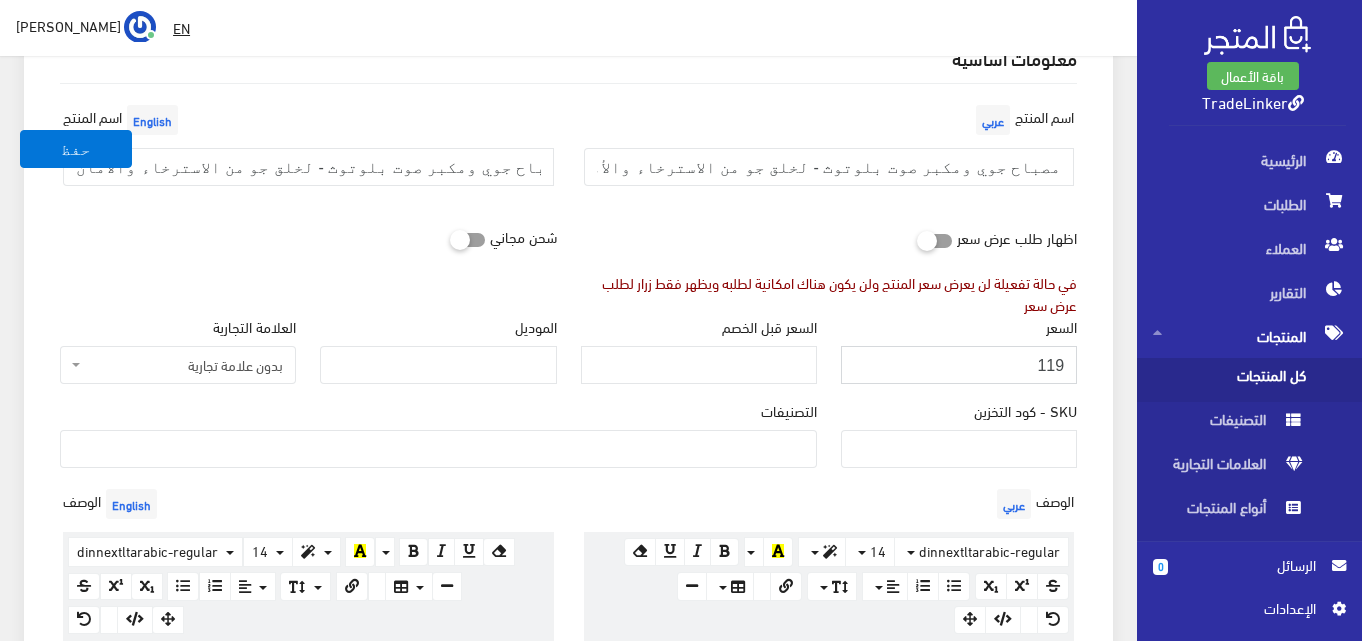 type on "119" 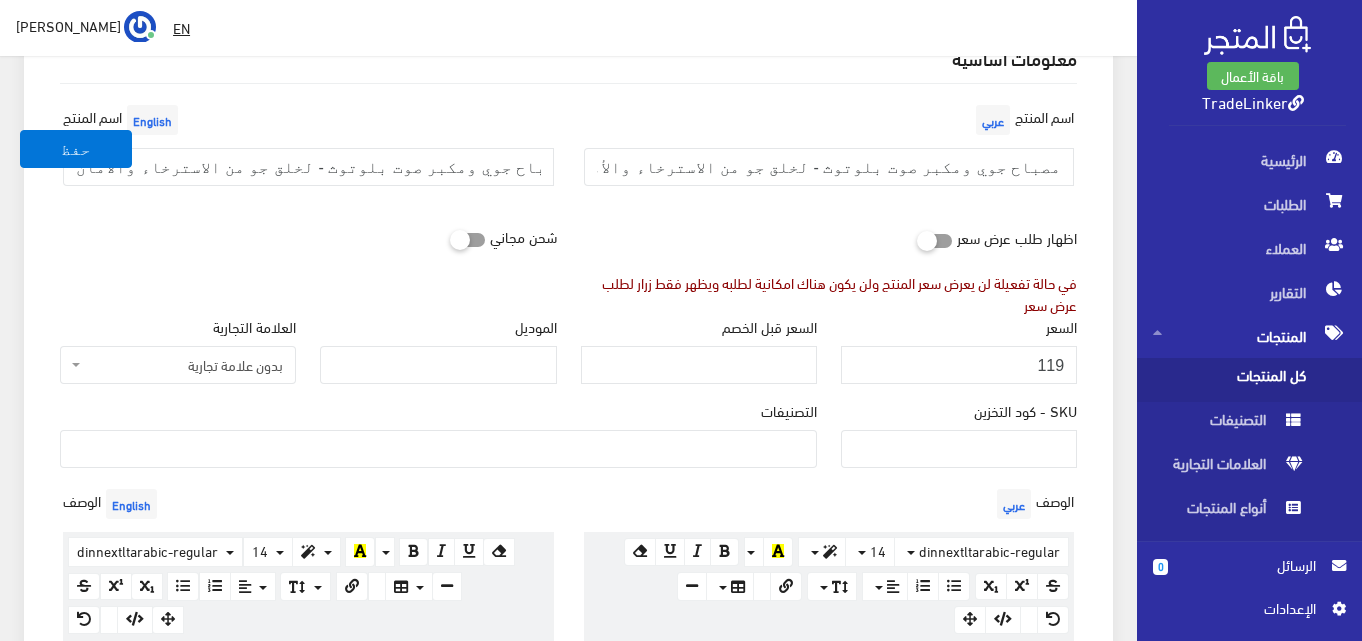 click on "معلومات أساسية
اسم المنتج  عربي
مصباح جوي ومكبر صوت بلوتوث - لخلق جو من الاسترخاء والأمان.
اسم المنتج  English
مصباح جوي ومكبر صوت بلوتوث - لخلق جو من الاسترخاء والأمان.
اظهار طلب عرض سعر" at bounding box center [568, 1132] 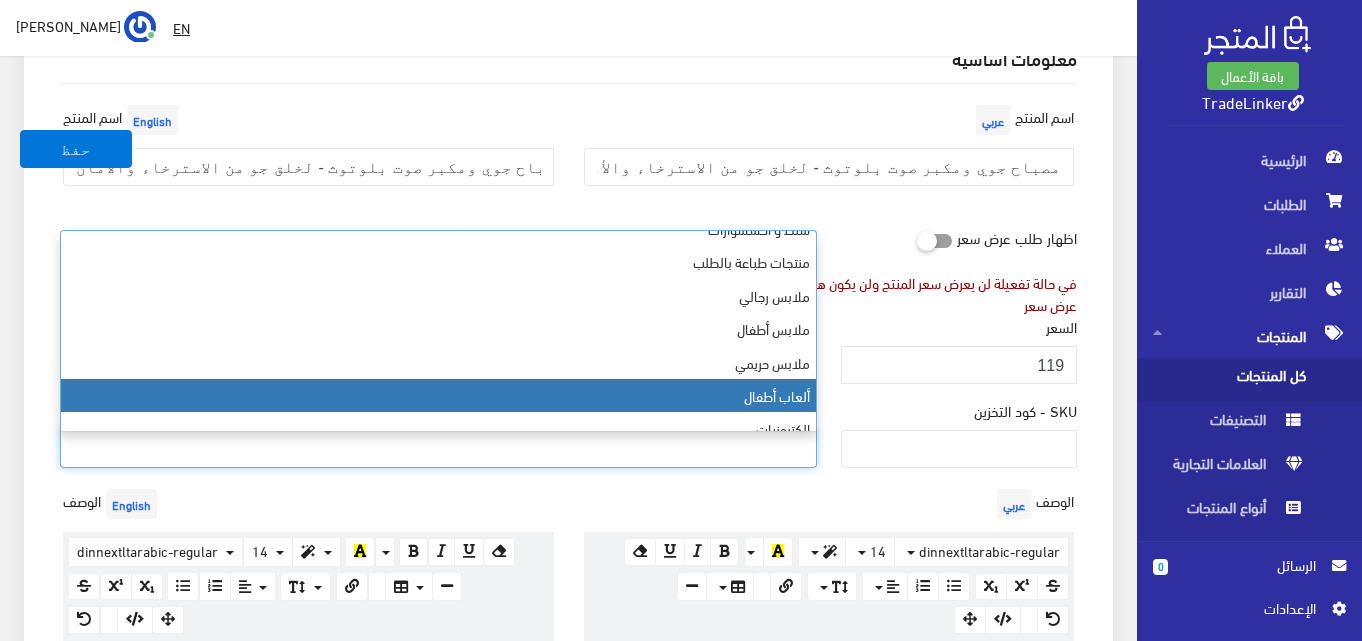scroll, scrollTop: 34, scrollLeft: 0, axis: vertical 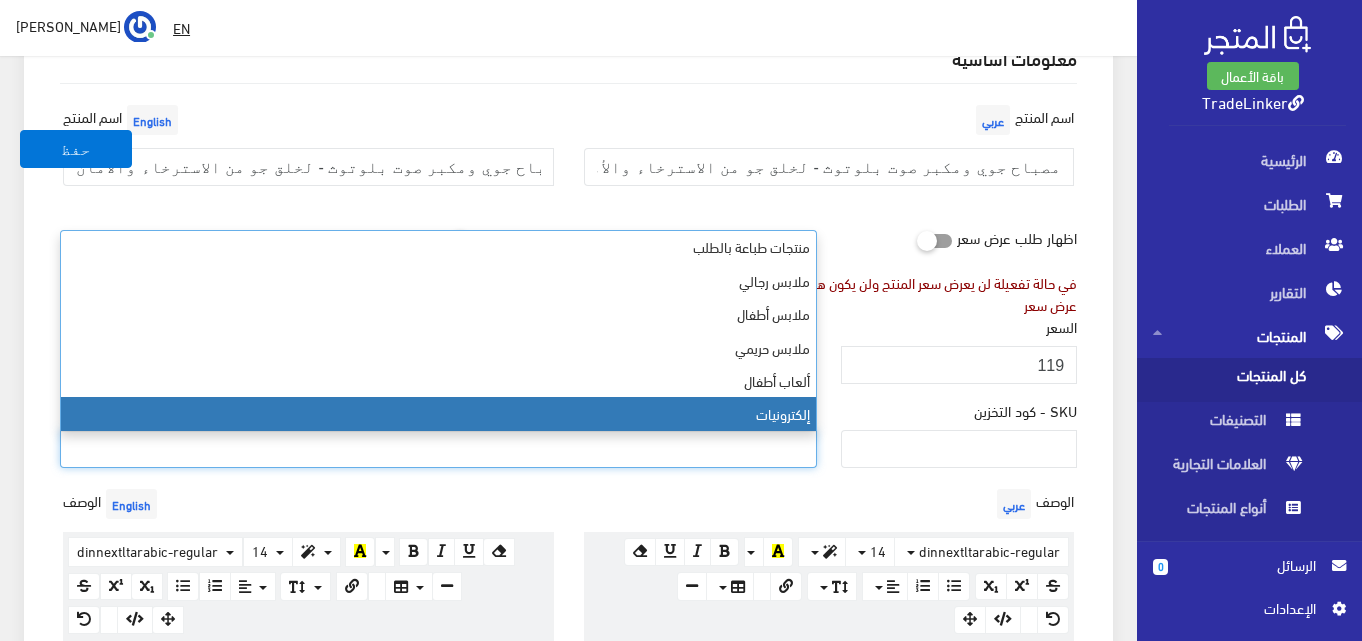 select on "12" 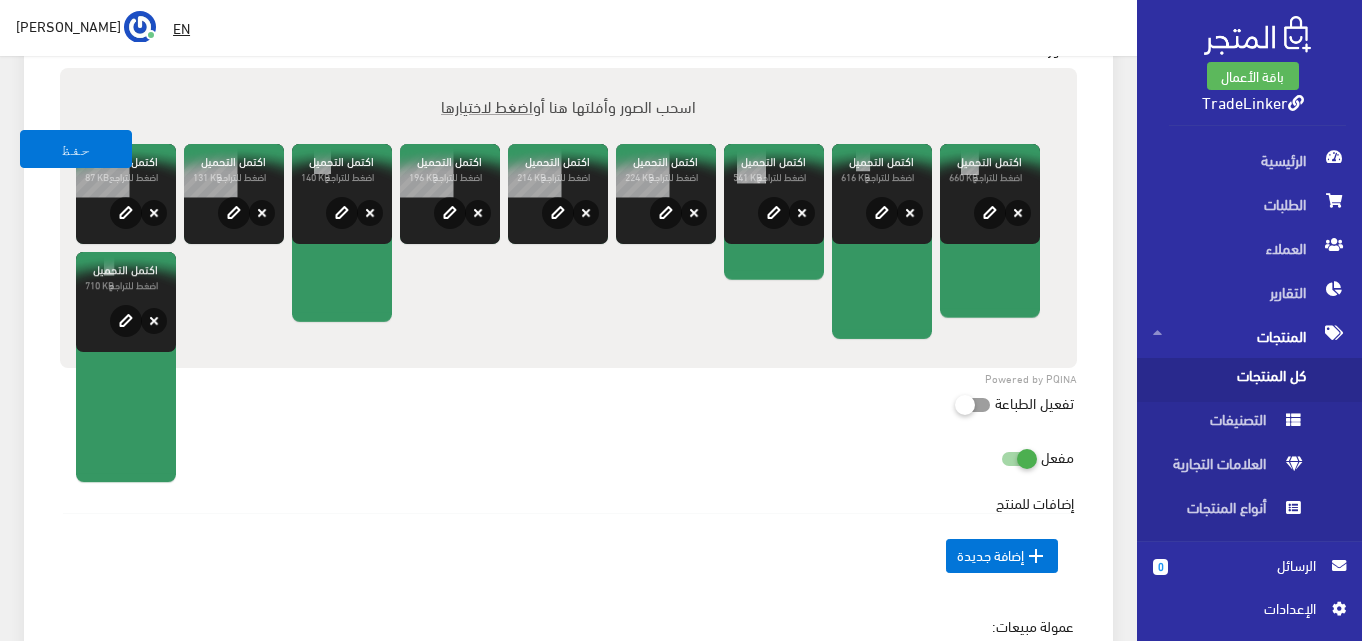 scroll, scrollTop: 1893, scrollLeft: 0, axis: vertical 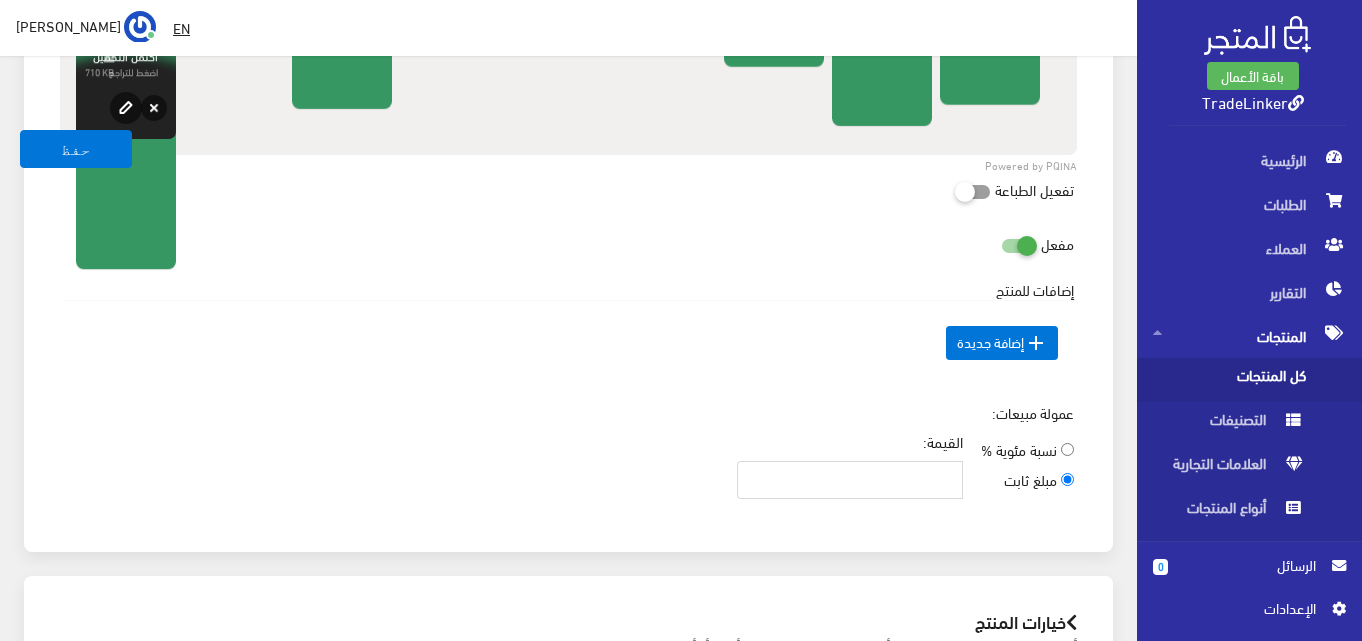 click on "القيمة:" at bounding box center [850, 480] 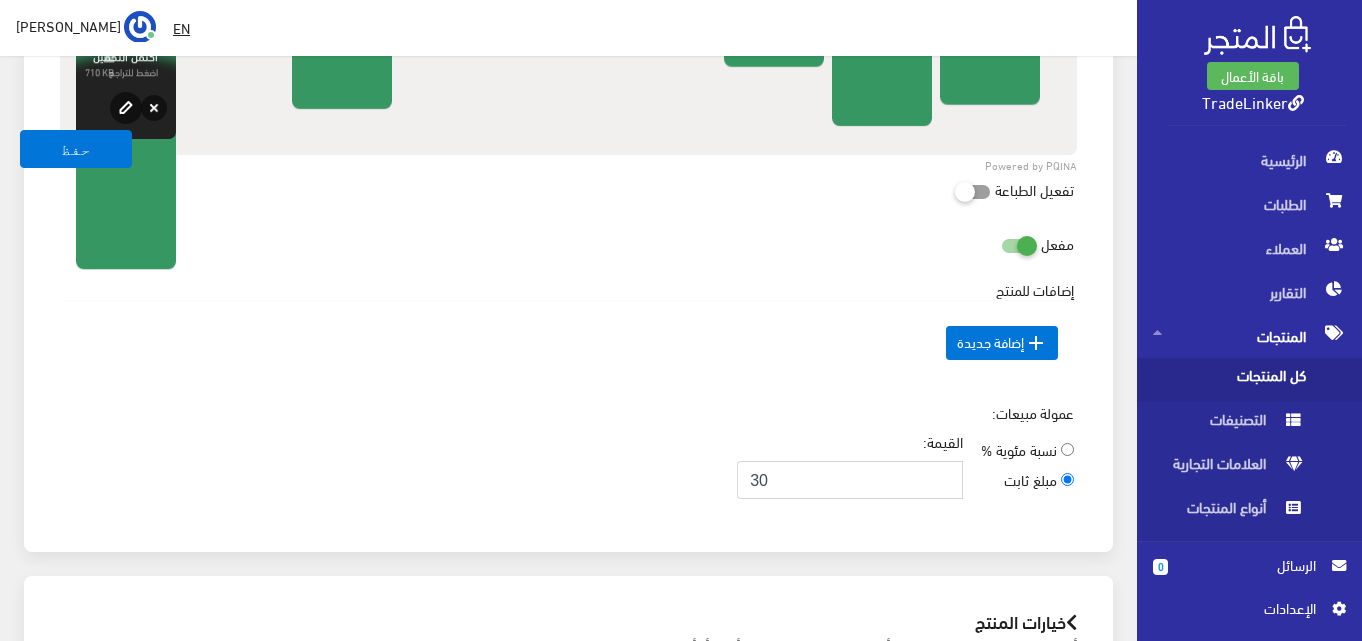 type on "30" 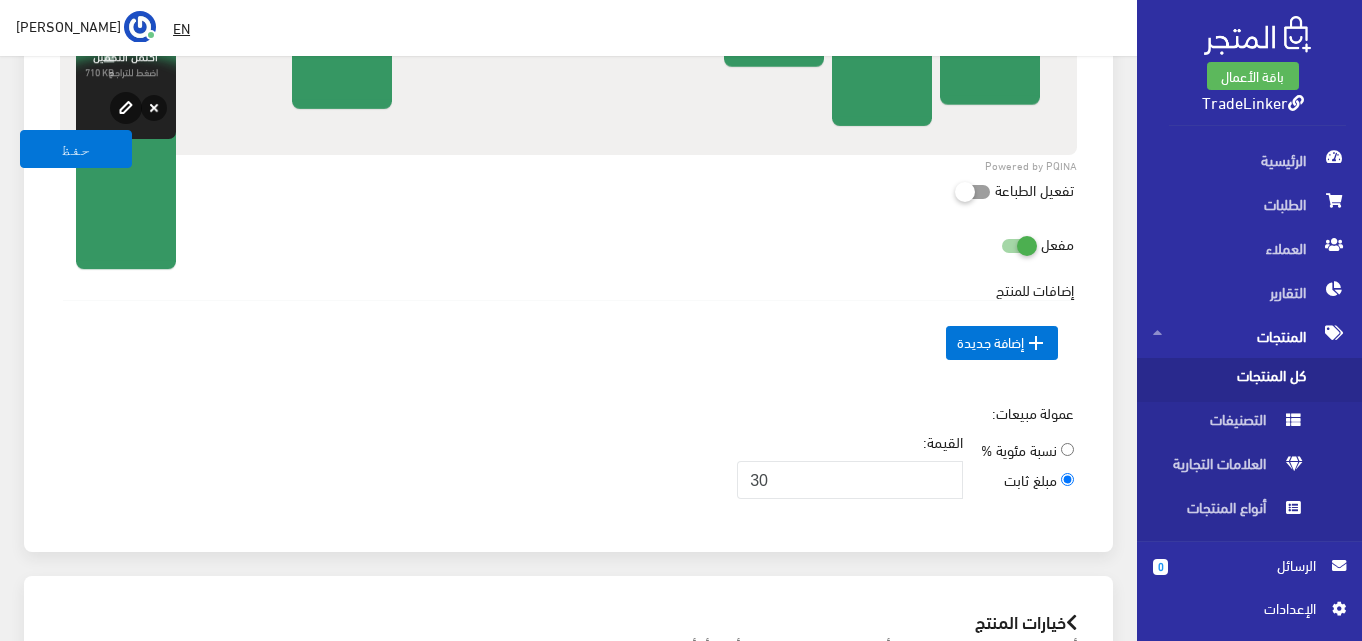 click on "معلومات أساسية
اسم المنتج  عربي
مصباح جوي ومكبر صوت بلوتوث - لخلق جو من الاسترخاء والأمان.
اسم المنتج  English
مصباح جوي ومكبر صوت بلوتوث - لخلق جو من الاسترخاء والأمان.
اظهار طلب عرض سعر" at bounding box center (568, -568) 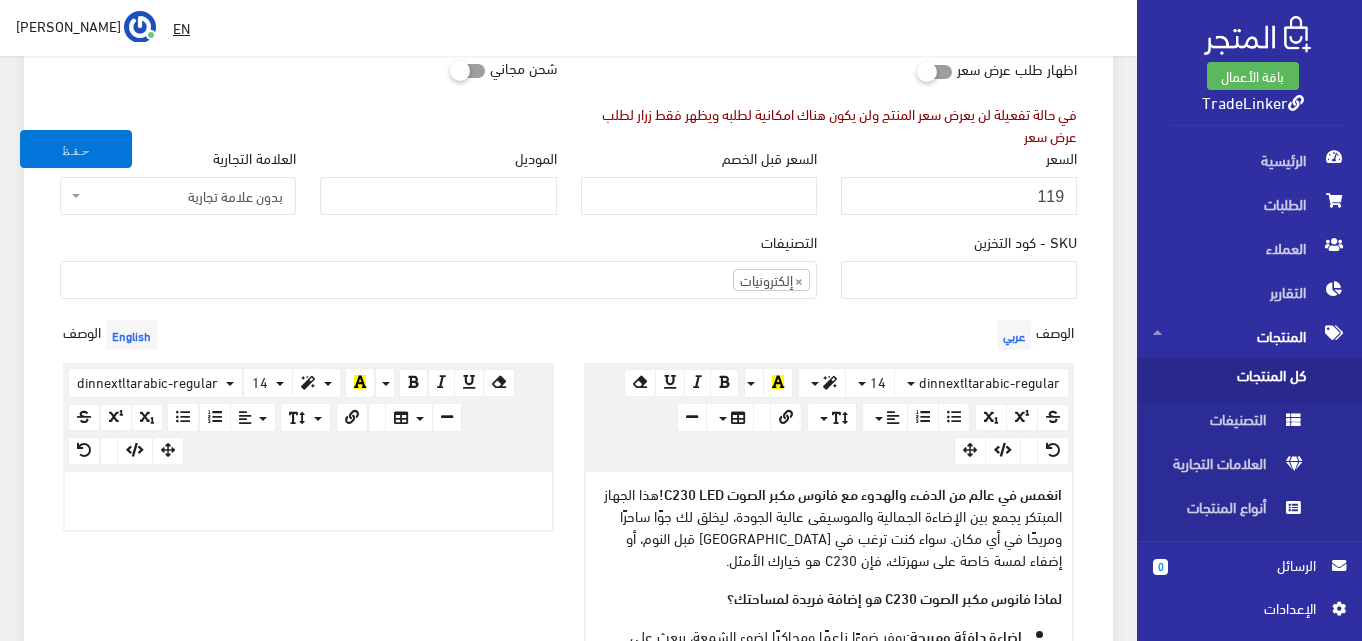 scroll, scrollTop: 293, scrollLeft: 0, axis: vertical 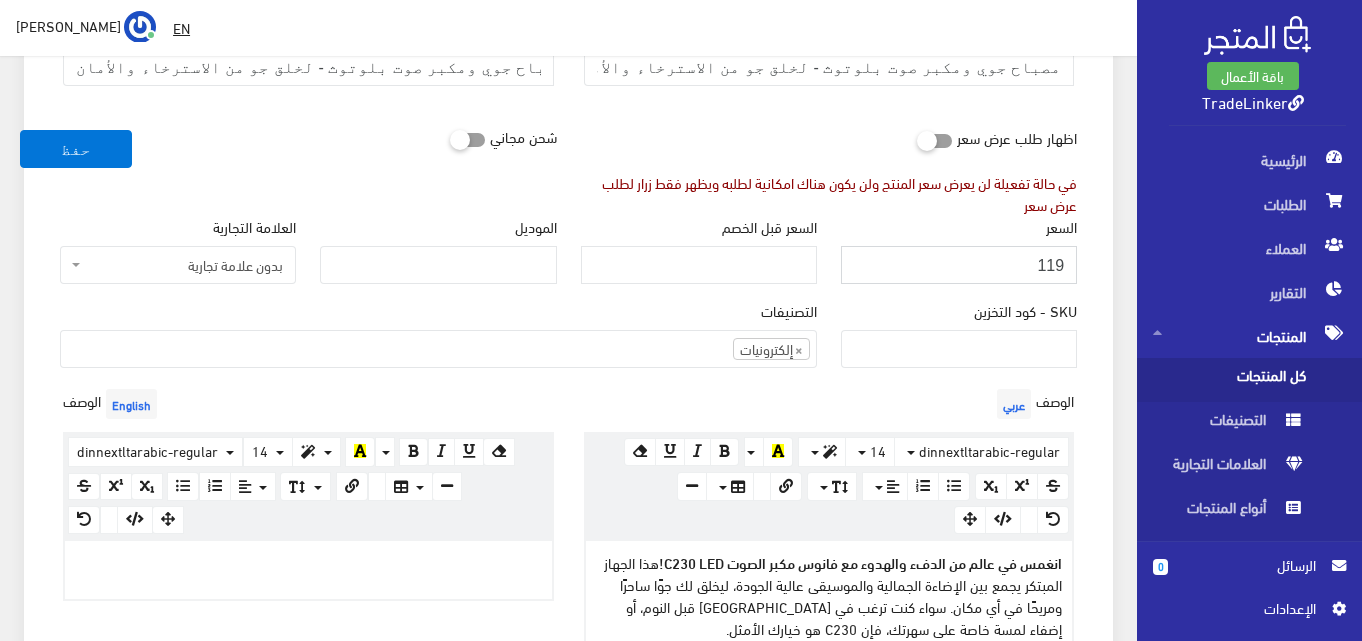 click on "119" at bounding box center [959, 265] 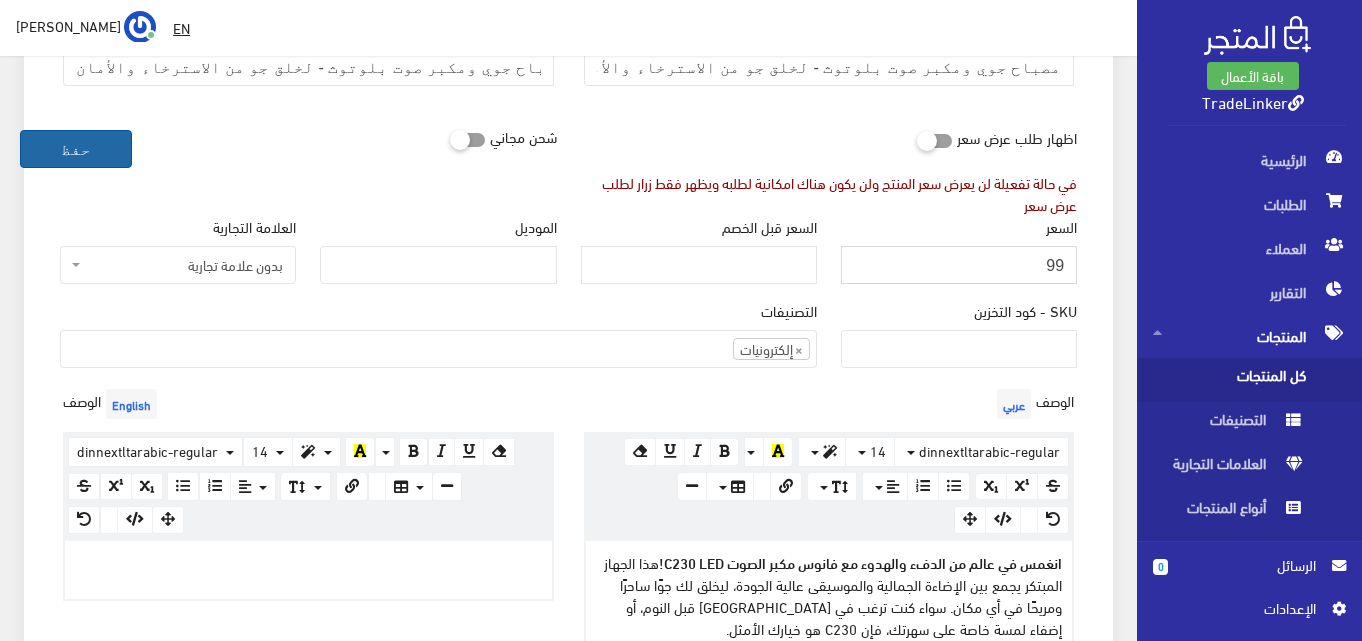type on "99" 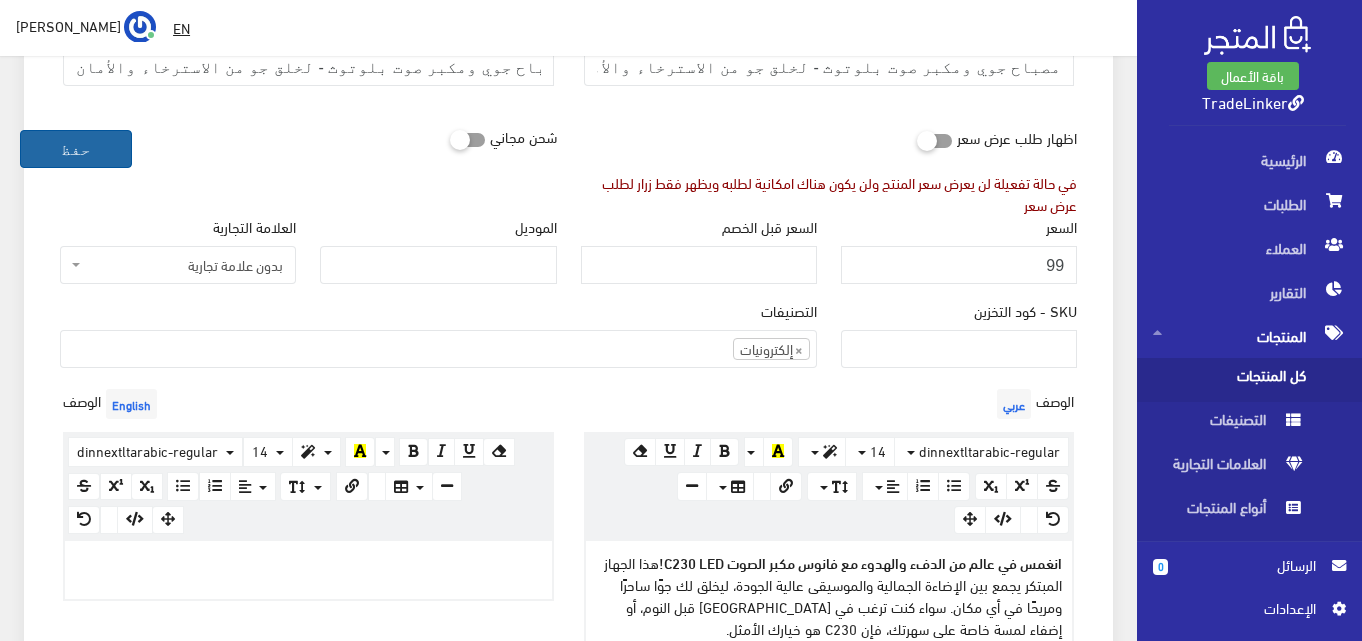 click on "حفظ" at bounding box center [76, 149] 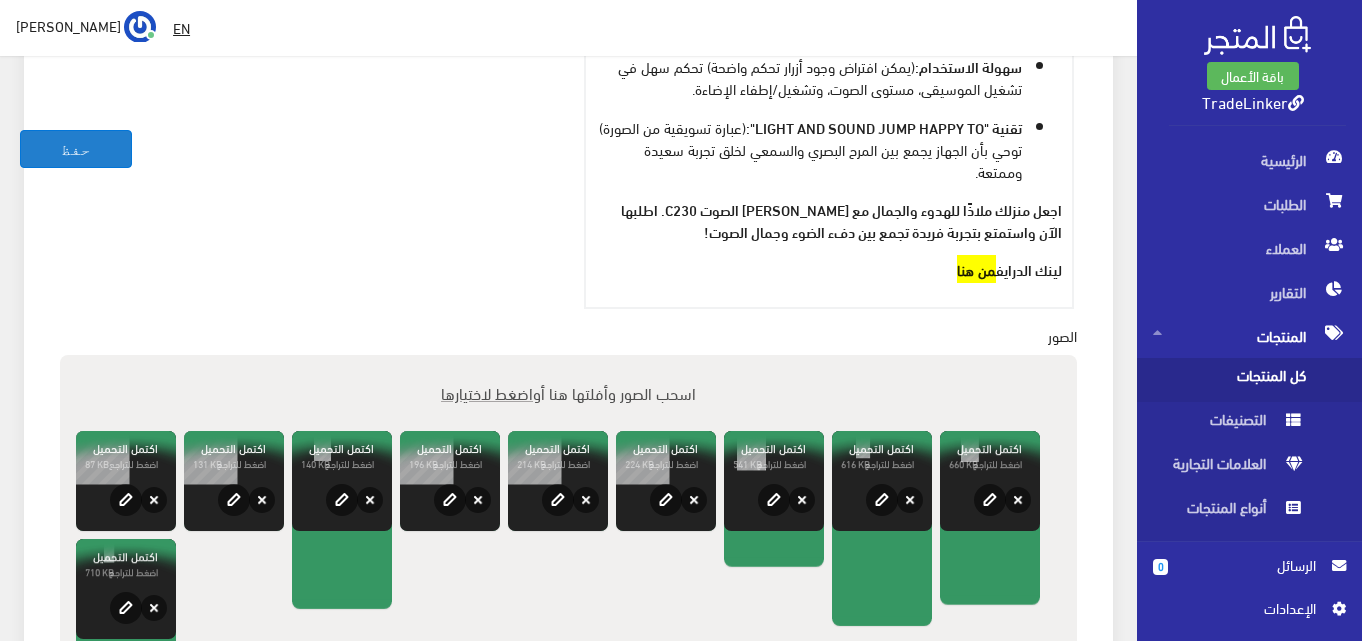 scroll, scrollTop: 1400, scrollLeft: 0, axis: vertical 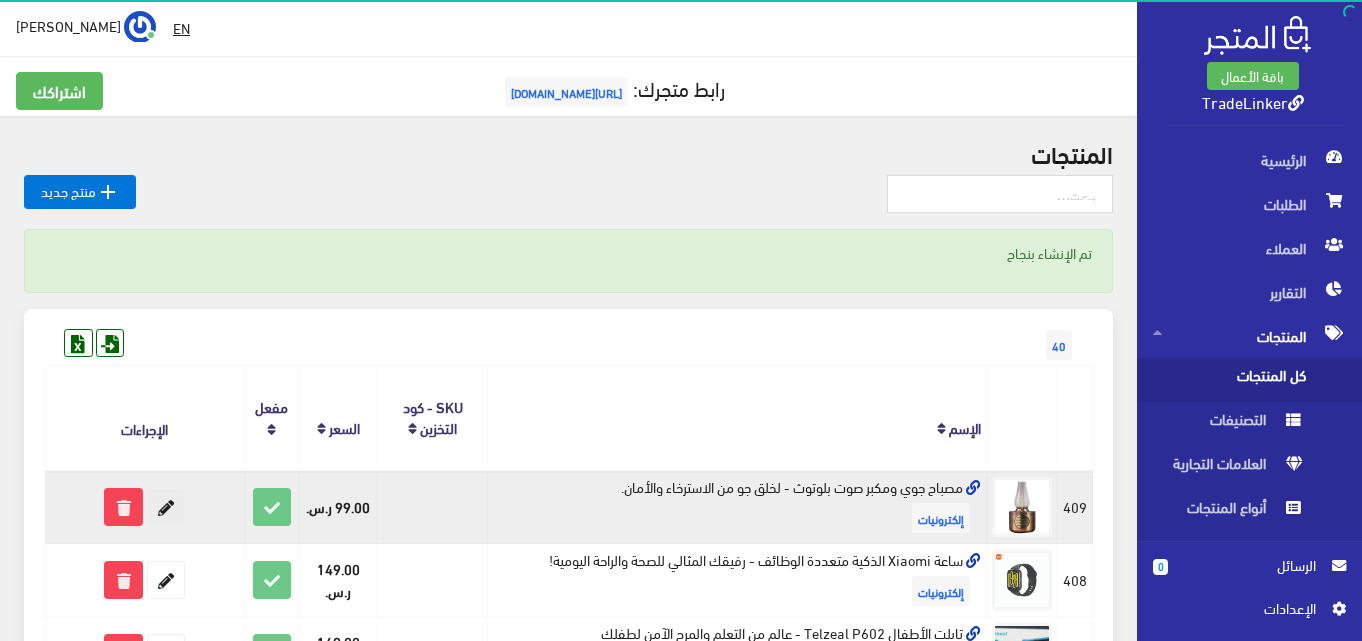 click at bounding box center [166, 507] 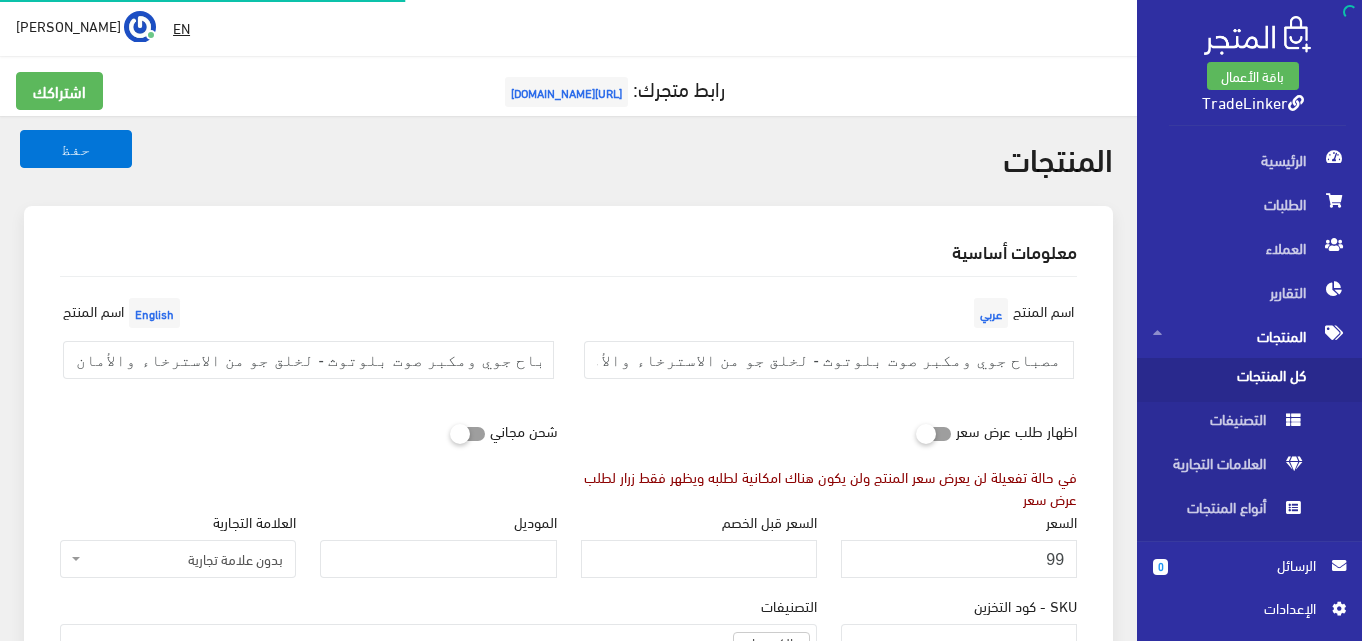 select 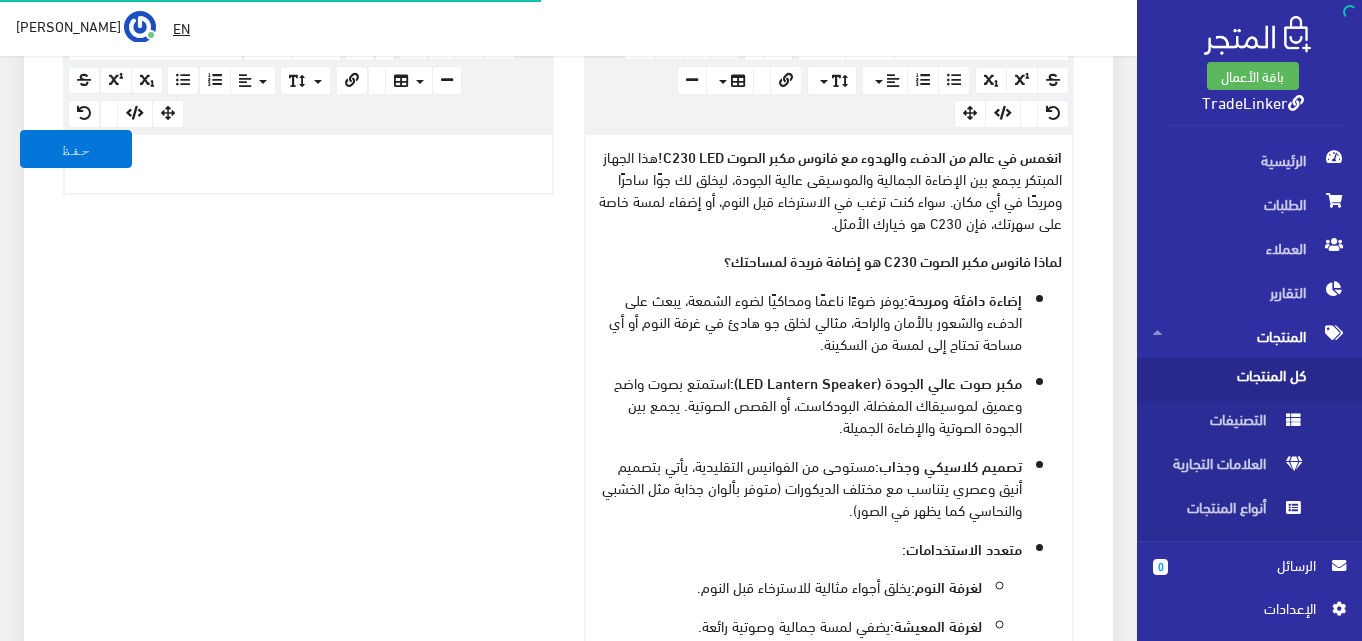 scroll, scrollTop: 1029, scrollLeft: 0, axis: vertical 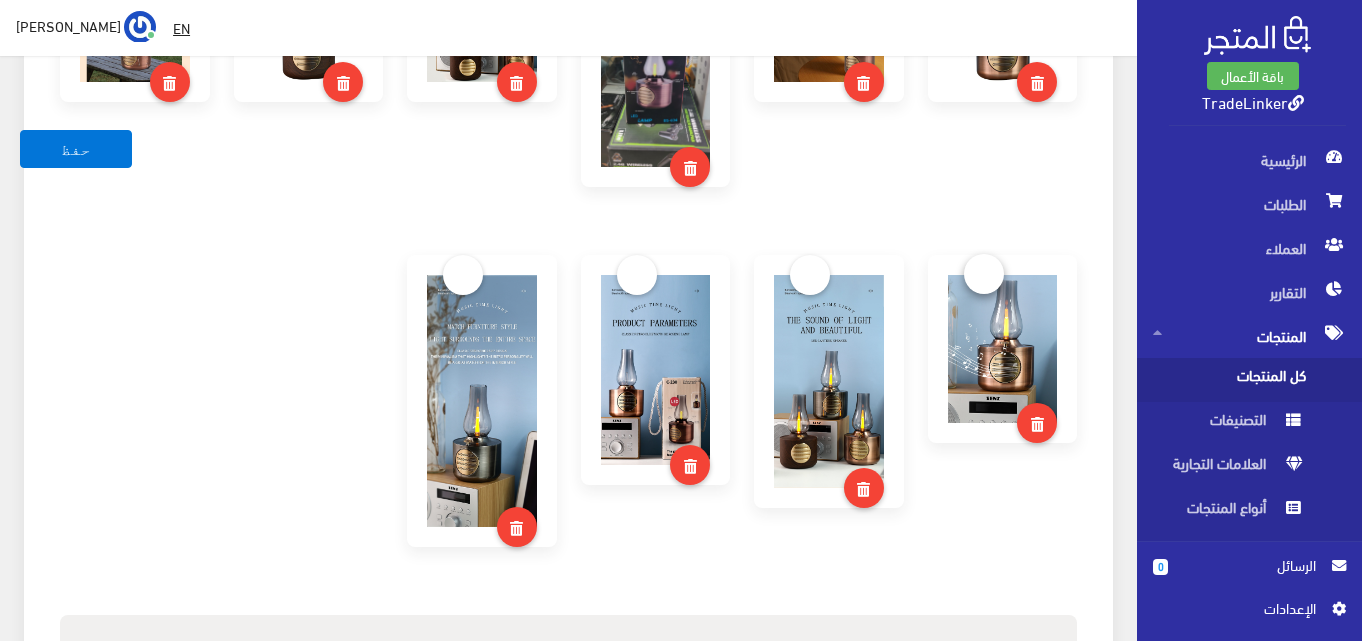 click at bounding box center [984, 274] 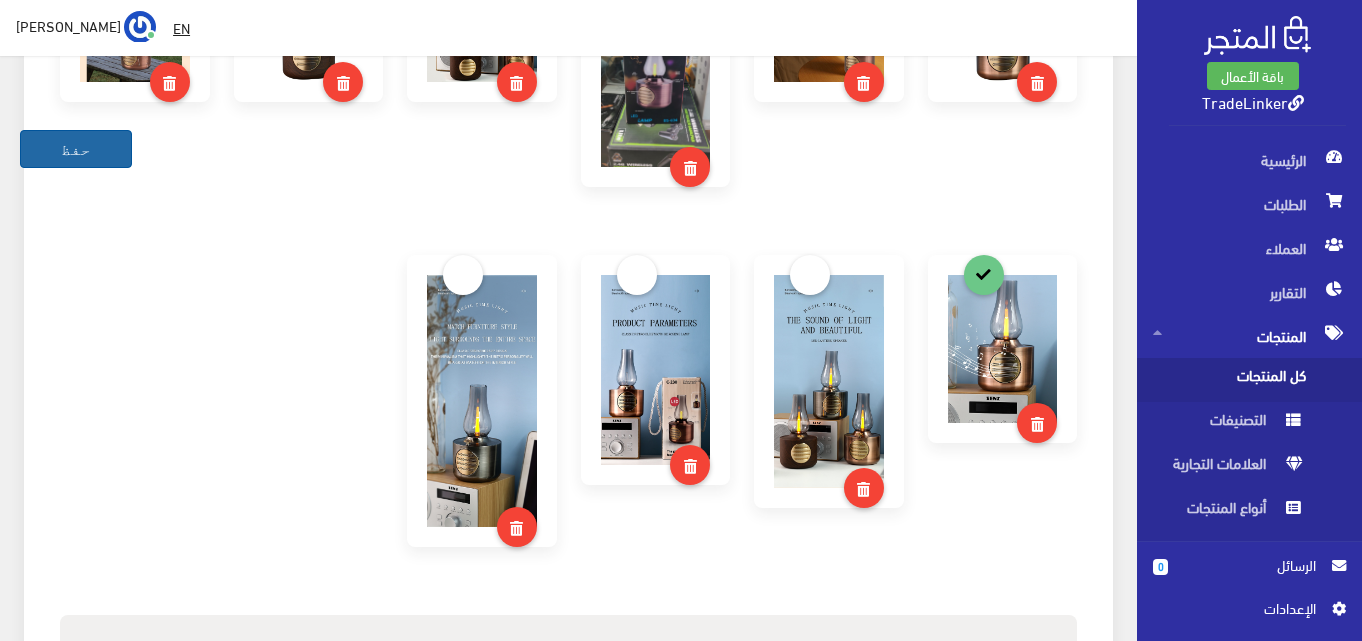 click on "حفظ" at bounding box center (76, 149) 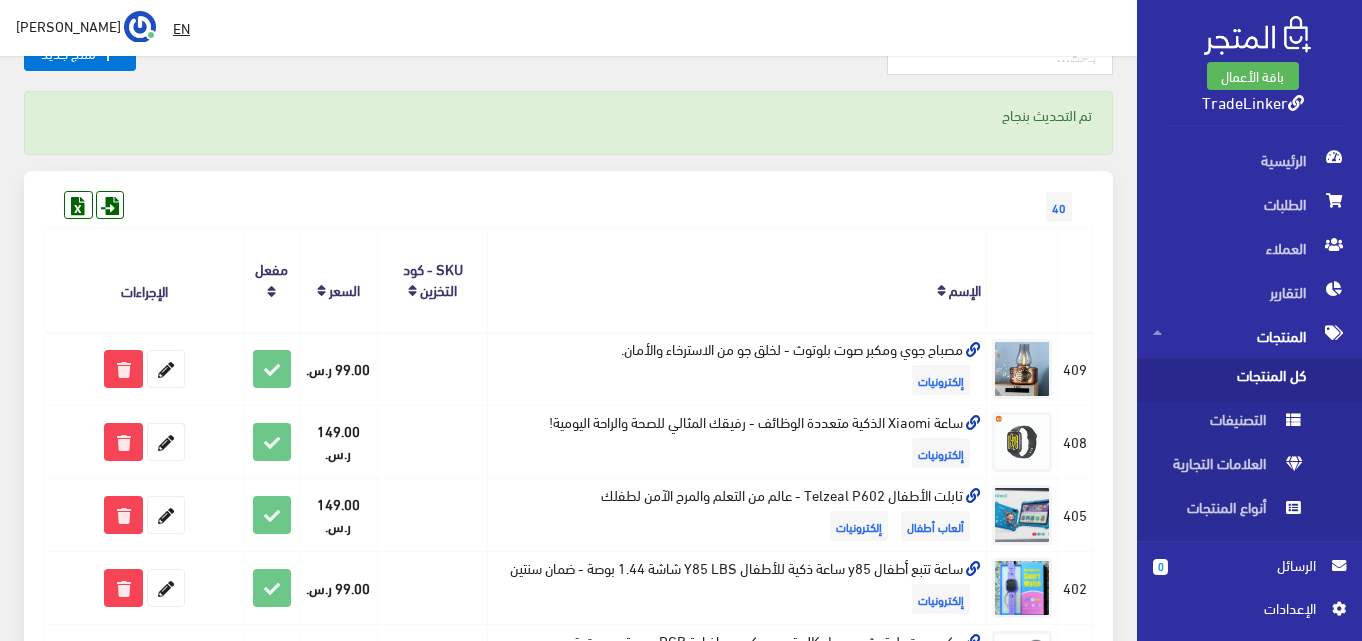 scroll, scrollTop: 100, scrollLeft: 0, axis: vertical 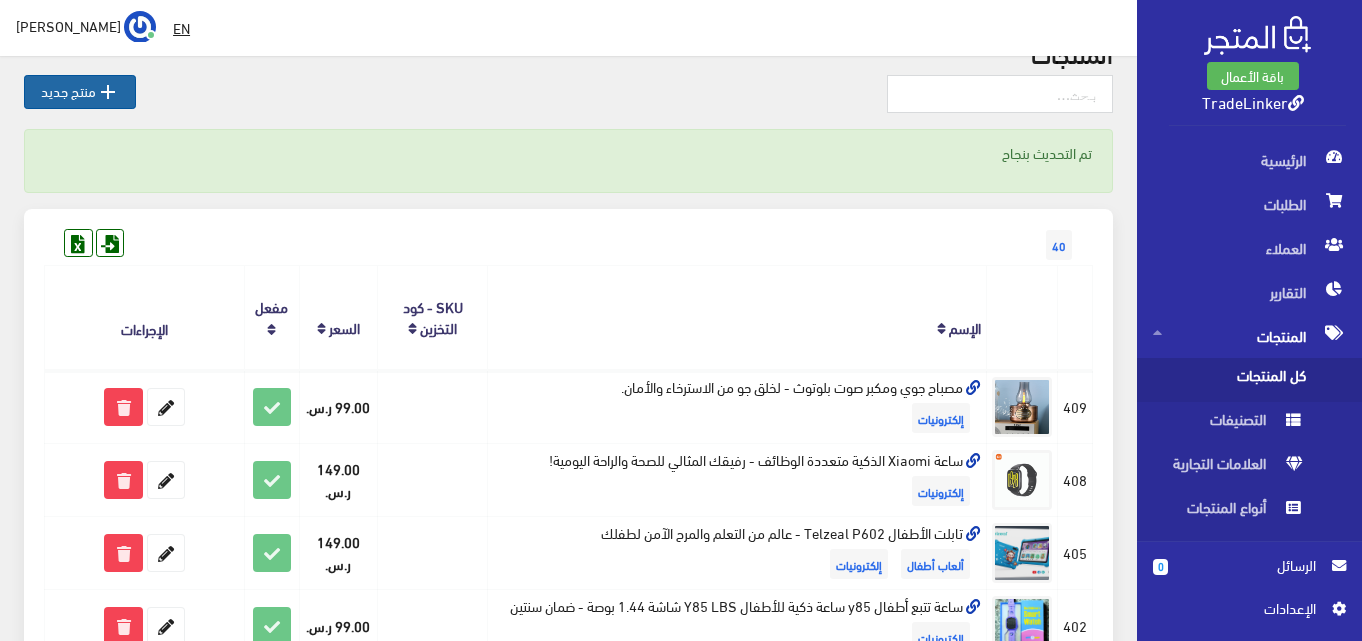 click on "" at bounding box center [108, 92] 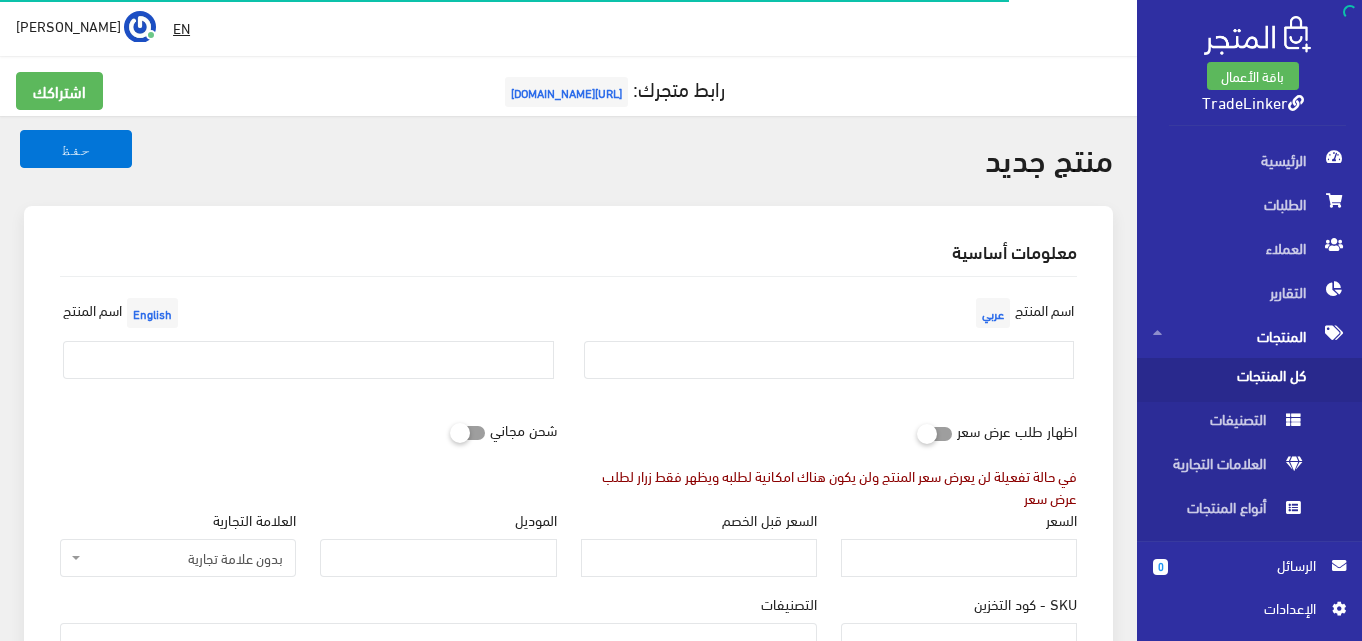 select 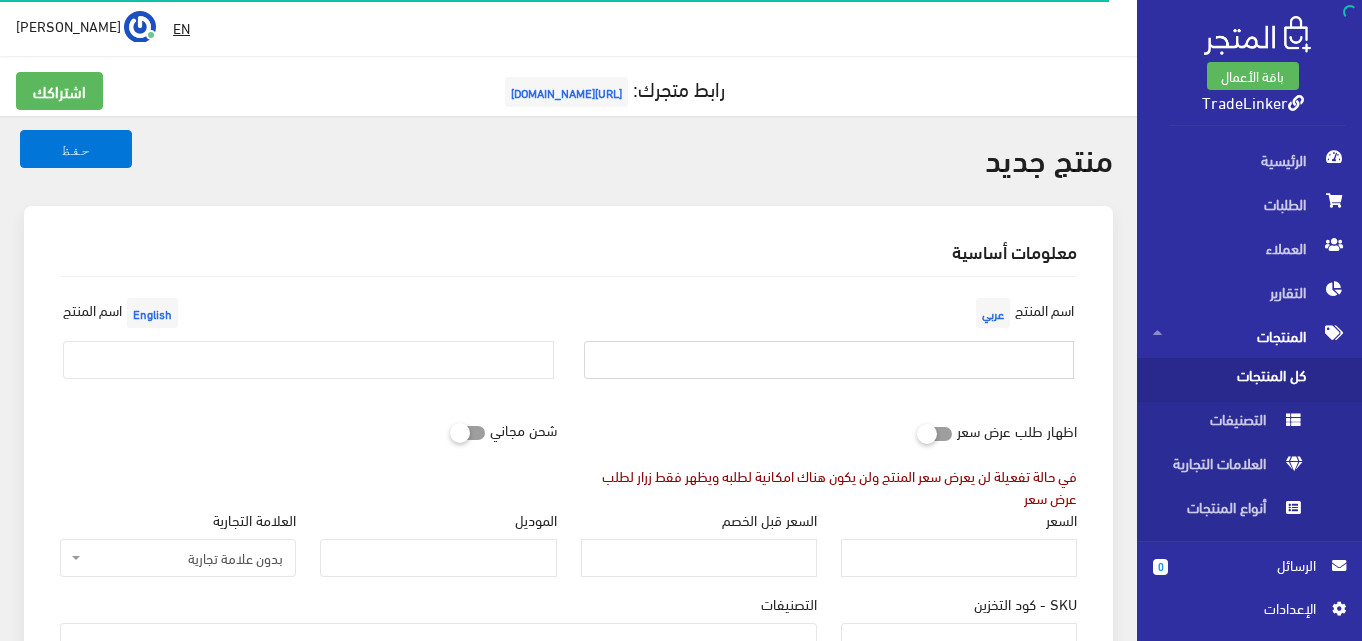 paste on "تمام، فهمت قصدك! أنت تريد وصفًا وعنوانًا لمكبر الصوت BLUESEED BS-310 الذي يظهر في الصور الجديدة التي رفعتها، وليس BS-306.  الصورتان الجديدتان توضحان:  مكبر الصوت بتصميم قماشي باللون الكحلي/الأزرق الغامق.  إضاءة RGB للحفلات (RGB Party Light).  مقبض حمل.  شعار "BLUESEED" والموديل "BS-310".  رمز مقاومة الماء "IPX6".  ميزات مثل دعم بطاقة TF-SD (ذاكرة خارجية)، إلغاء الضوضاء للميكروفون (Eliminating noise Microphone)، إصدار بلوتوث V5.3.  عمر بطارية يصل إلى 12 ساعة من التشغيل المتواصل مع منفذ شحن Type-C.  مصنوع من مواد صديقة للبيئة (بلاستيك معاد تدويره، قماش معاد تدويره، ورق تغليف معتمد من FSC، حبر صويا).  إليك وصف وعنوان قويان بناءً على هذه المعلومات:  العنوان المقترح (اختر الأنسب أو ادمج):  مكبر صوت BLUESEED BS-310 - صوت قوي، إضاءة RGB، ومقاومة للماء IPX6!..." 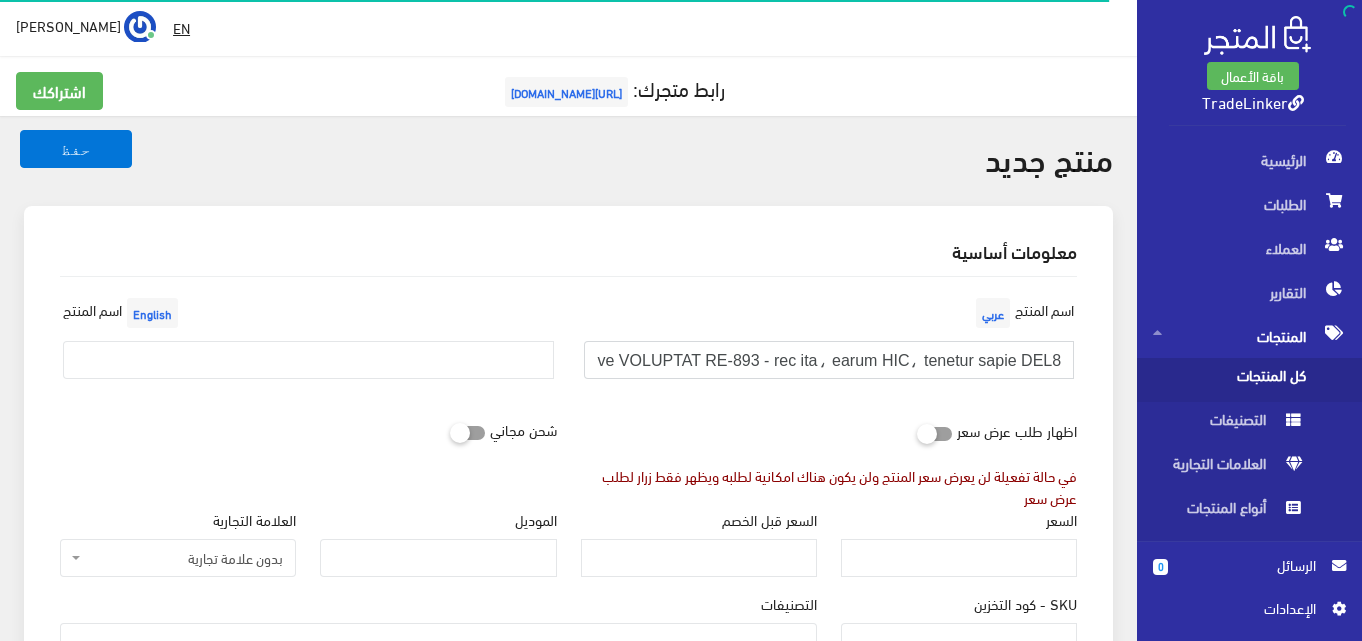 scroll, scrollTop: 0, scrollLeft: -4975, axis: horizontal 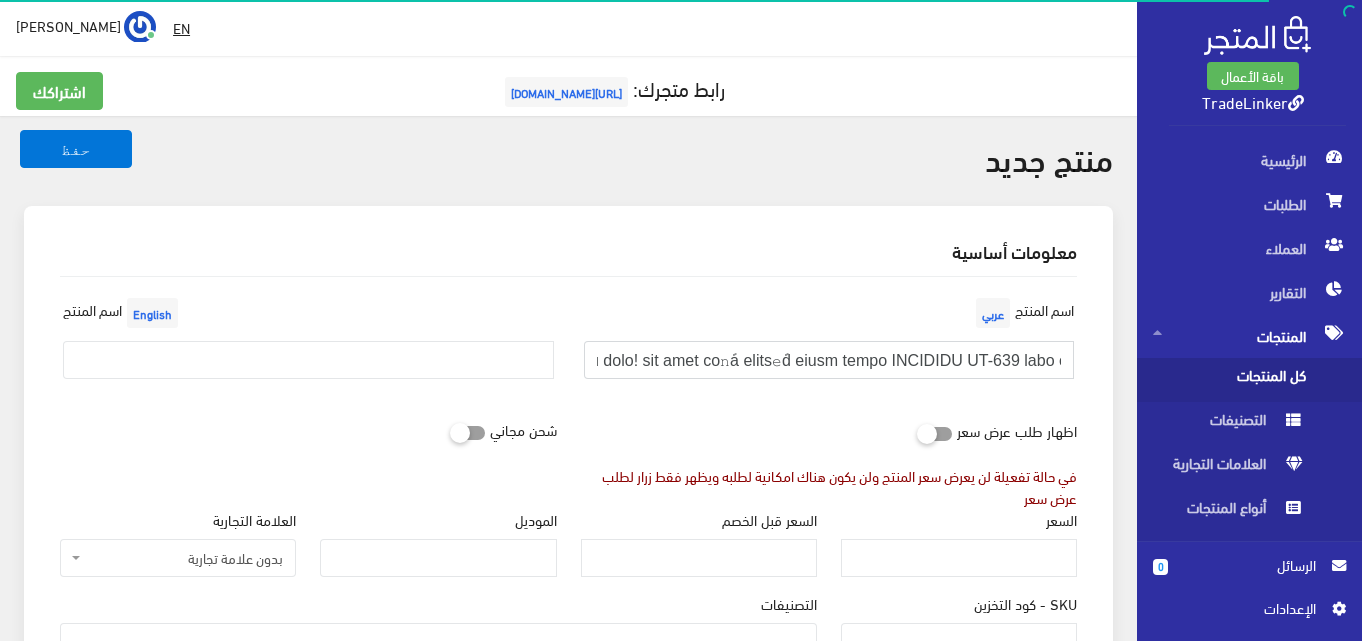 type on "تمام، فهمت قصدك! أنت تريد وصفًا وعنوانًا لمكبر الصوت BLUESEED BS-310 الذي يظهر في الصور الجديدة التي رفعتها، وليس BS-306.  الصورتان الجديدتان توضحان:  مكبر الصوت بتصميم قماشي باللون الكحلي/الأزرق الغامق.  إضاءة RGB للحفلات (RGB Party Light).  مقبض حمل.  شعار "BLUESEED" والموديل "BS-310".  رمز مقاومة الماء "IPX6".  ميزات مثل دعم بطاقة TF-SD (ذاكرة خارجية)، إلغاء الضوضاء للميكروفون (Eliminating noise Microphone)، إصدار بلوتوث V5.3.  عمر بطارية يصل إلى 12 ساعة من التشغيل المتواصل مع منفذ شحن Type-C.  مصنوع من مواد صديقة للبيئة (بلاستيك معاد تدويره، قماش معاد تدويره، ورق تغليف معتمد من FSC، حبر صويا).  إليك وصف وعنوان قويان بناءً على هذه المعلومات:  العنوان المقترح (اختر الأنسب أو ادمج):  مكبر صوت BLUESEED BS-310 - صوت قوي، إضاءة RGB، ومقاومة للماء IPX6!..." 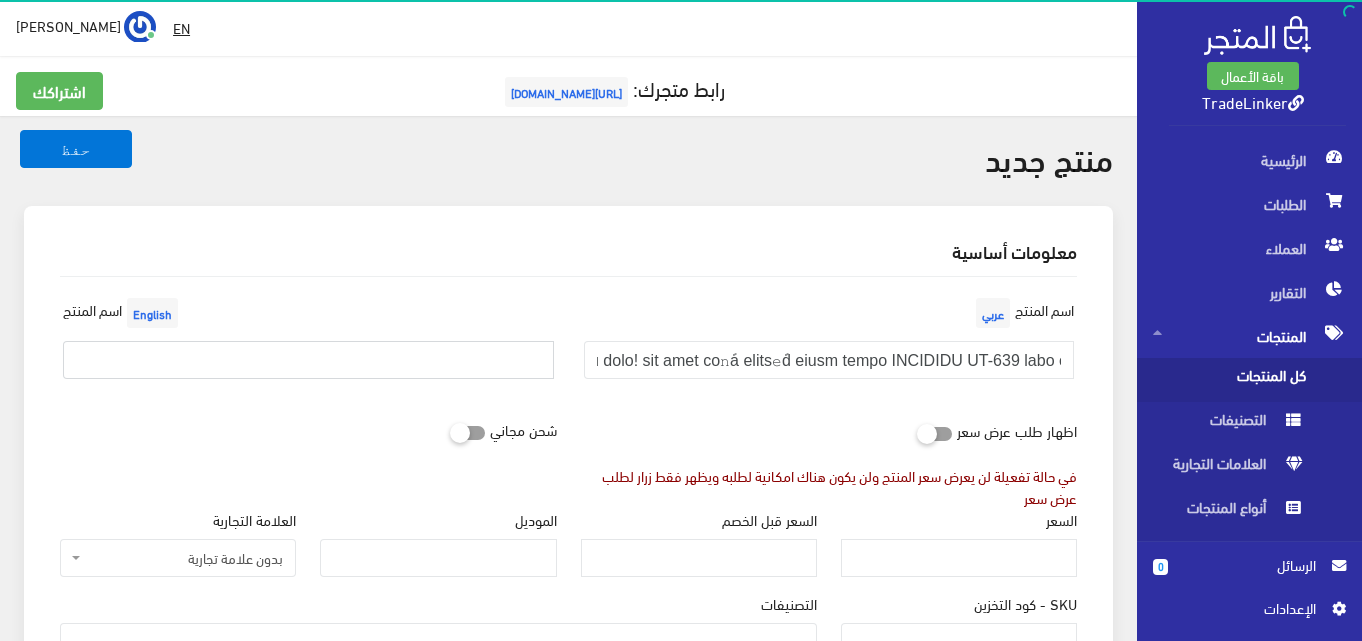scroll, scrollTop: 0, scrollLeft: 0, axis: both 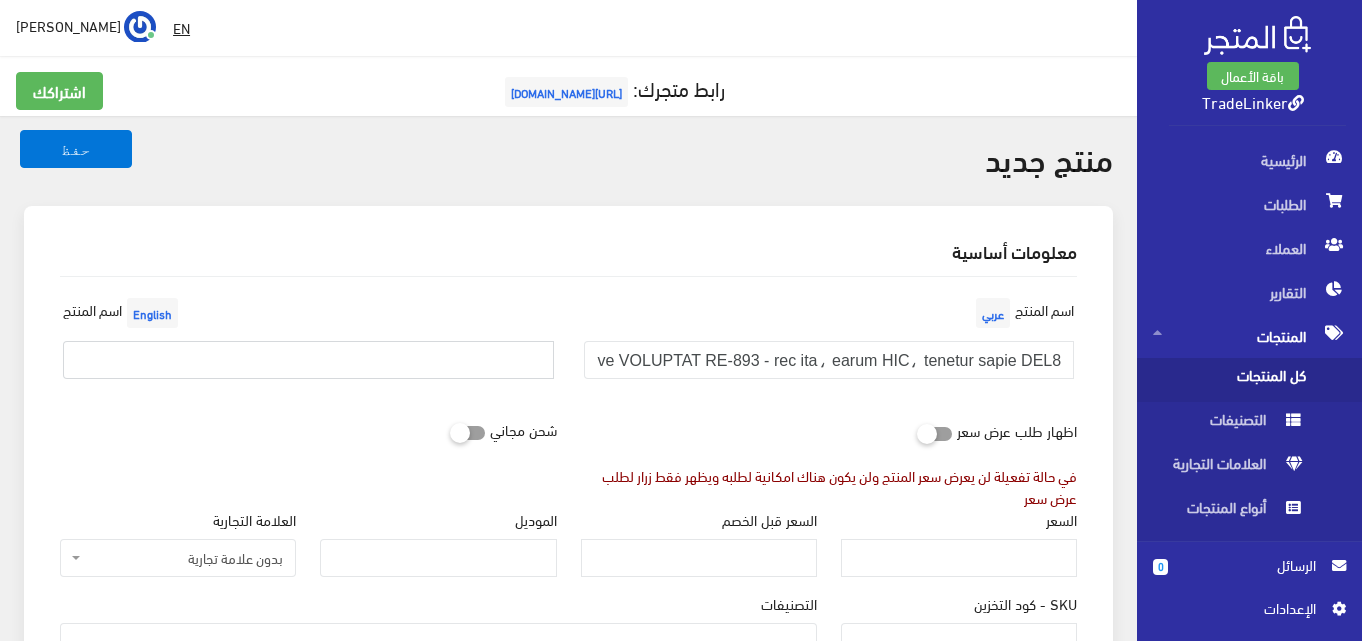 paste on "تمام، فهمت قصدك! أنت تريد وصفًا وعنوانًا لمكبر الصوت BLUESEED BS-310 الذي يظهر في الصور الجديدة التي رفعتها، وليس BS-306.  الصورتان الجديدتان توضحان:  مكبر الصوت بتصميم قماشي باللون الكحلي/الأزرق الغامق.  إضاءة RGB للحفلات (RGB Party Light).  مقبض حمل.  شعار "BLUESEED" والموديل "BS-310".  رمز مقاومة الماء "IPX6".  ميزات مثل دعم بطاقة TF-SD (ذاكرة خارجية)، إلغاء الضوضاء للميكروفون (Eliminating noise Microphone)، إصدار بلوتوث V5.3.  عمر بطارية يصل إلى 12 ساعة من التشغيل المتواصل مع منفذ شحن Type-C.  مصنوع من مواد صديقة للبيئة (بلاستيك معاد تدويره، قماش معاد تدويره، ورق تغليف معتمد من FSC، حبر صويا).  إليك وصف وعنوان قويان بناءً على هذه المعلومات:  العنوان المقترح (اختر الأنسب أو ادمج):  مكبر صوت BLUESEED BS-310 - صوت قوي، إضاءة RGB، ومقاومة للماء IPX6!..." 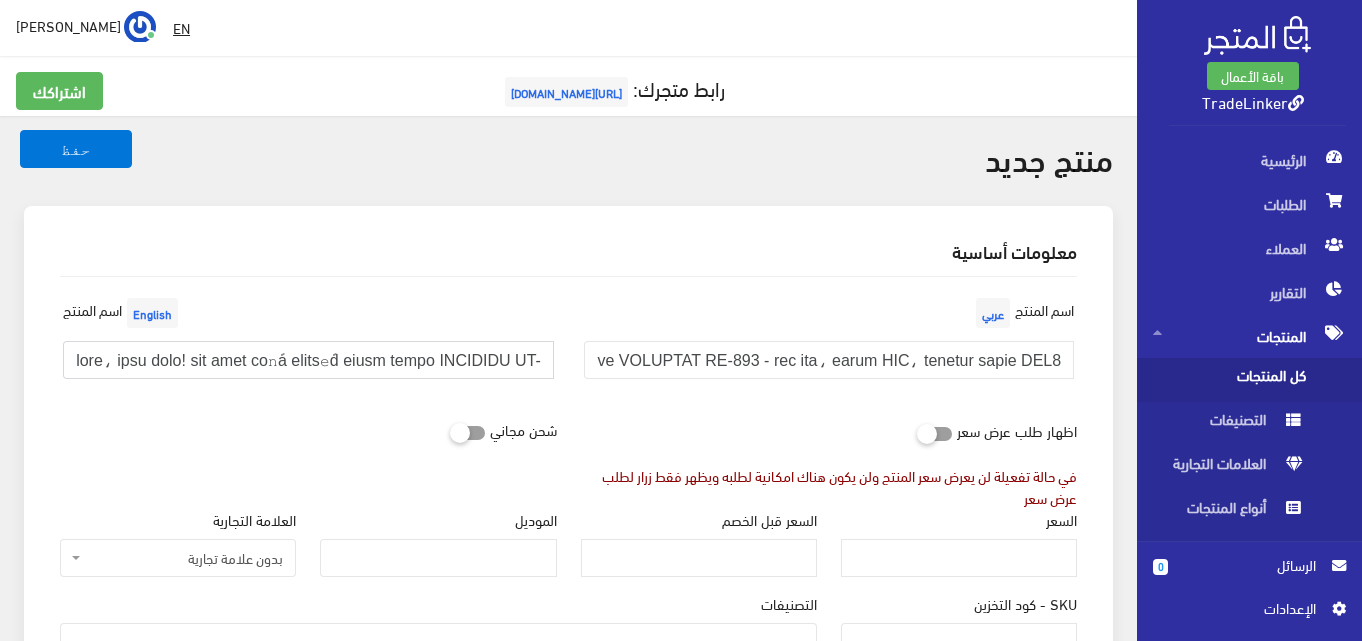 scroll, scrollTop: 0, scrollLeft: 4975, axis: horizontal 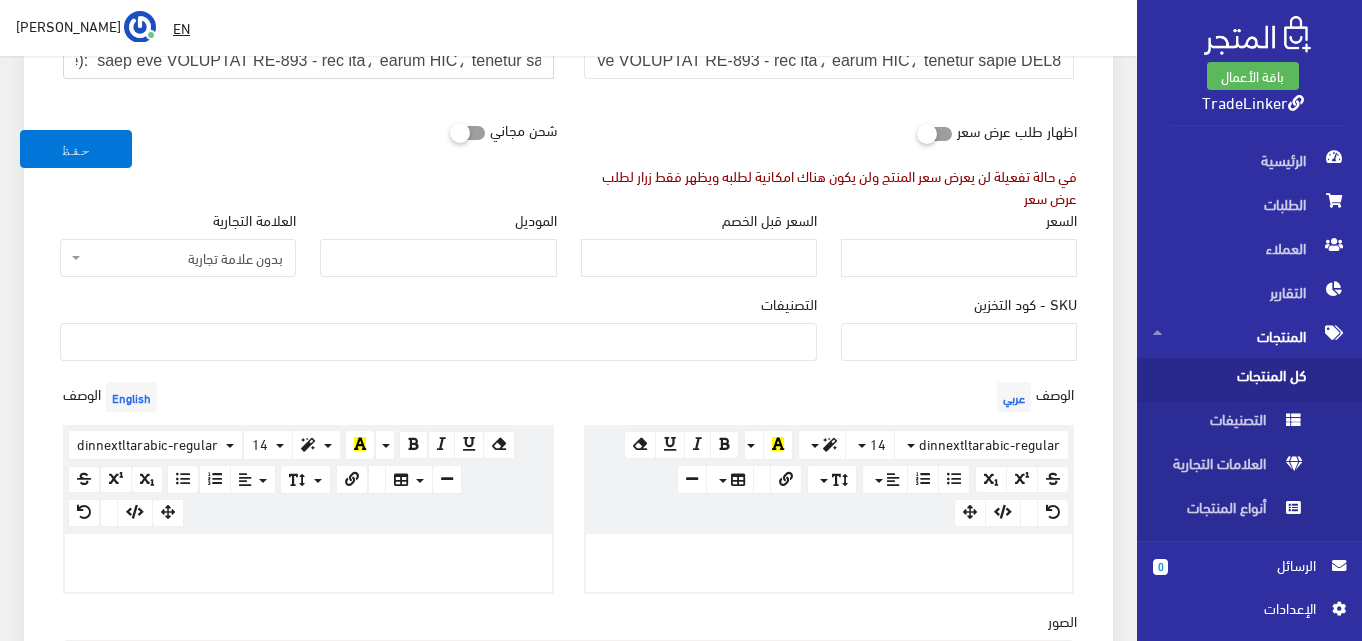 type on "تمام، فهمت قصدك! أنت تريد وصفًا وعنوانًا لمكبر الصوت BLUESEED BS-310 الذي يظهر في الصور الجديدة التي رفعتها، وليس BS-306.  الصورتان الجديدتان توضحان:  مكبر الصوت بتصميم قماشي باللون الكحلي/الأزرق الغامق.  إضاءة RGB للحفلات (RGB Party Light).  مقبض حمل.  شعار "BLUESEED" والموديل "BS-310".  رمز مقاومة الماء "IPX6".  ميزات مثل دعم بطاقة TF-SD (ذاكرة خارجية)، إلغاء الضوضاء للميكروفون (Eliminating noise Microphone)، إصدار بلوتوث V5.3.  عمر بطارية يصل إلى 12 ساعة من التشغيل المتواصل مع منفذ شحن Type-C.  مصنوع من مواد صديقة للبيئة (بلاستيك معاد تدويره، قماش معاد تدويره، ورق تغليف معتمد من FSC، حبر صويا).  إليك وصف وعنوان قويان بناءً على هذه المعلومات:  العنوان المقترح (اختر الأنسب أو ادمج):  مكبر صوت BLUESEED BS-310 - صوت قوي، إضاءة RGB، ومقاومة للماء IPX6!..." 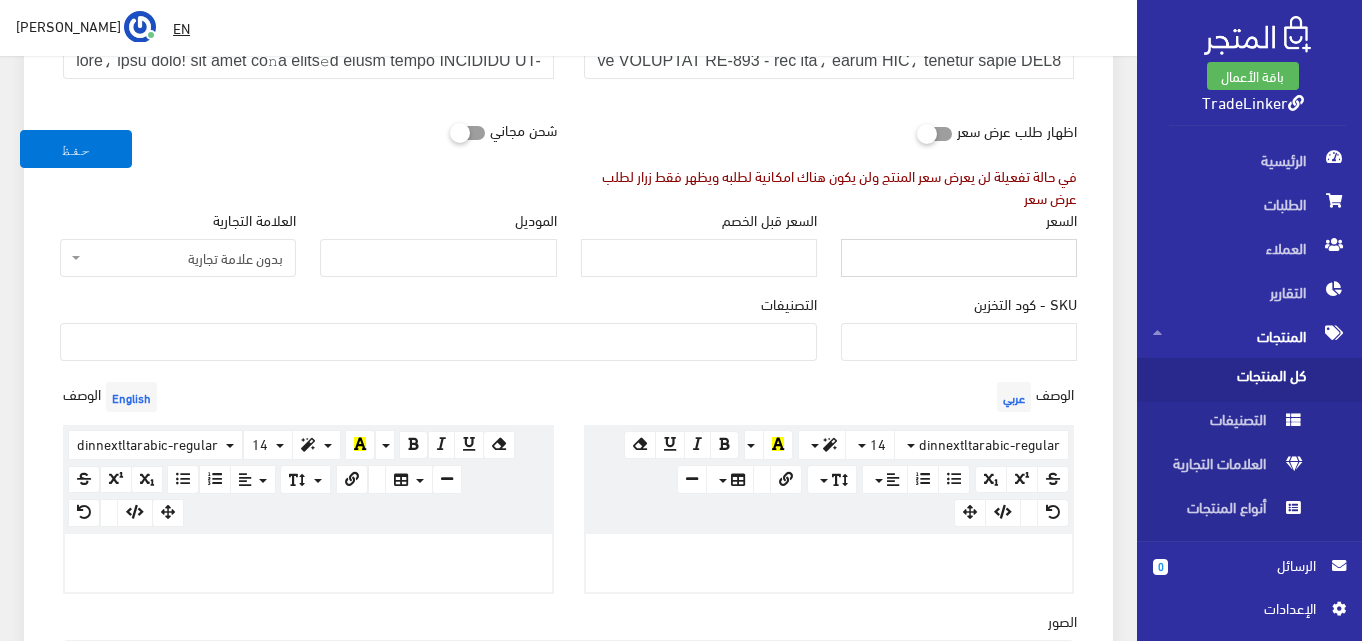 drag, startPoint x: 985, startPoint y: 253, endPoint x: 1002, endPoint y: 240, distance: 21.400934 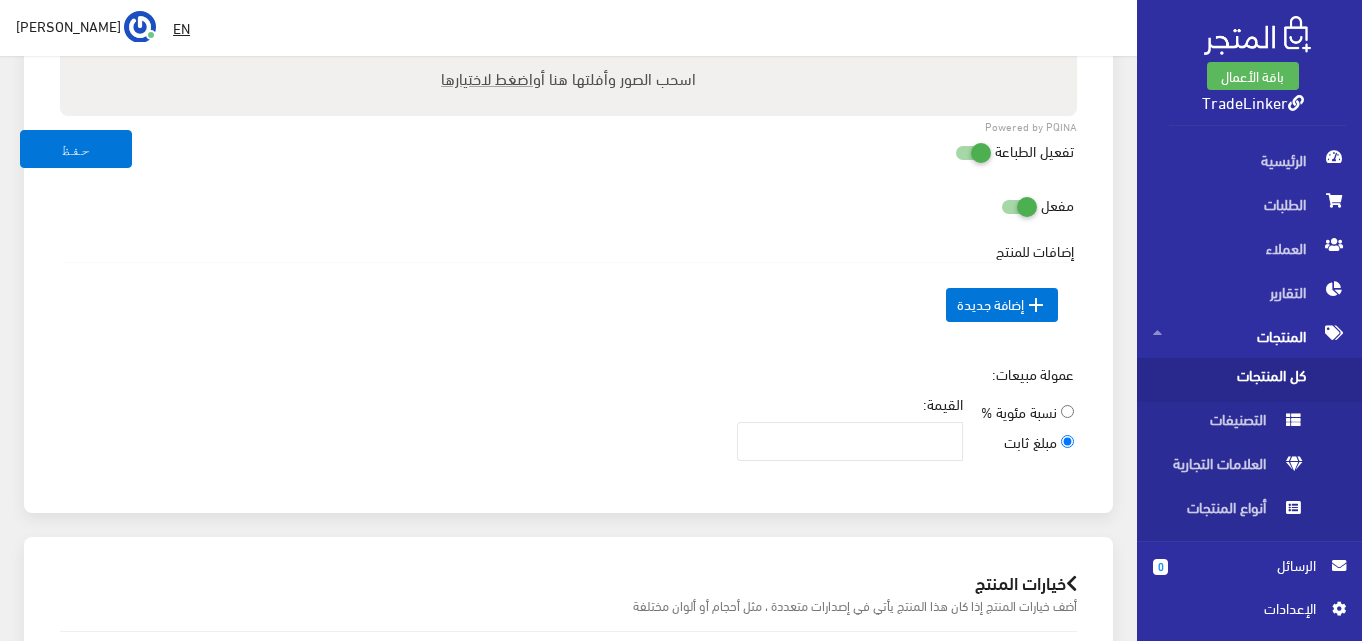 scroll, scrollTop: 1100, scrollLeft: 0, axis: vertical 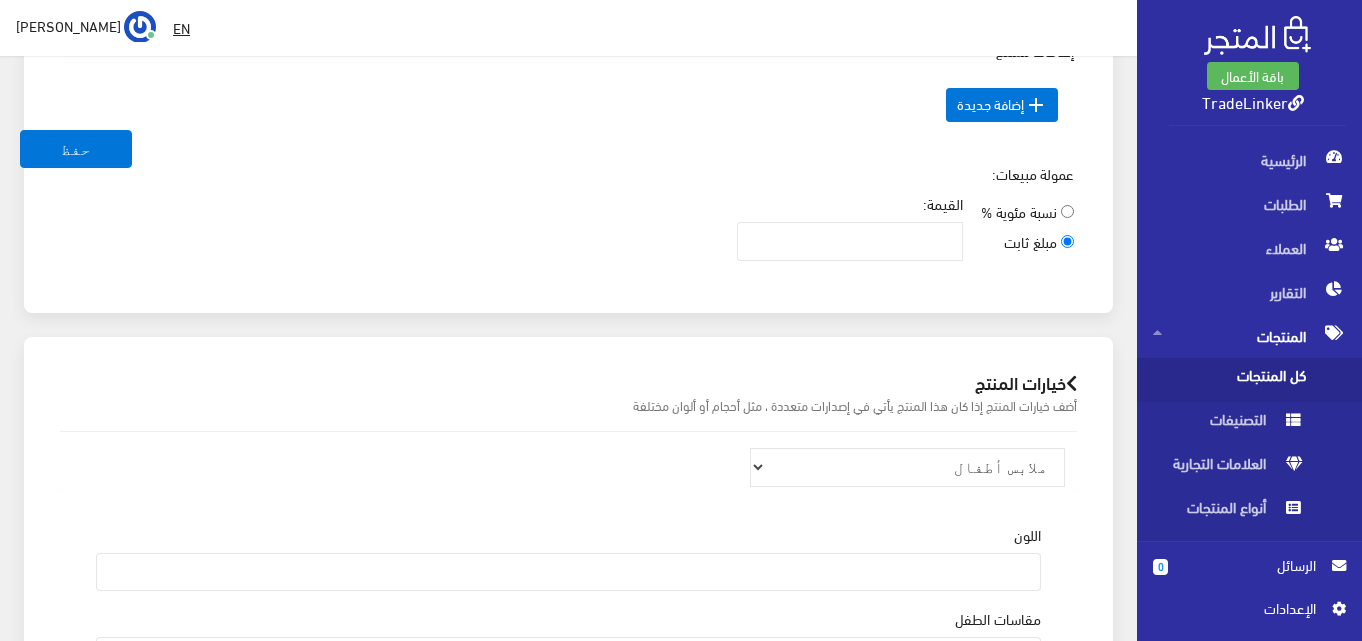 type on "97" 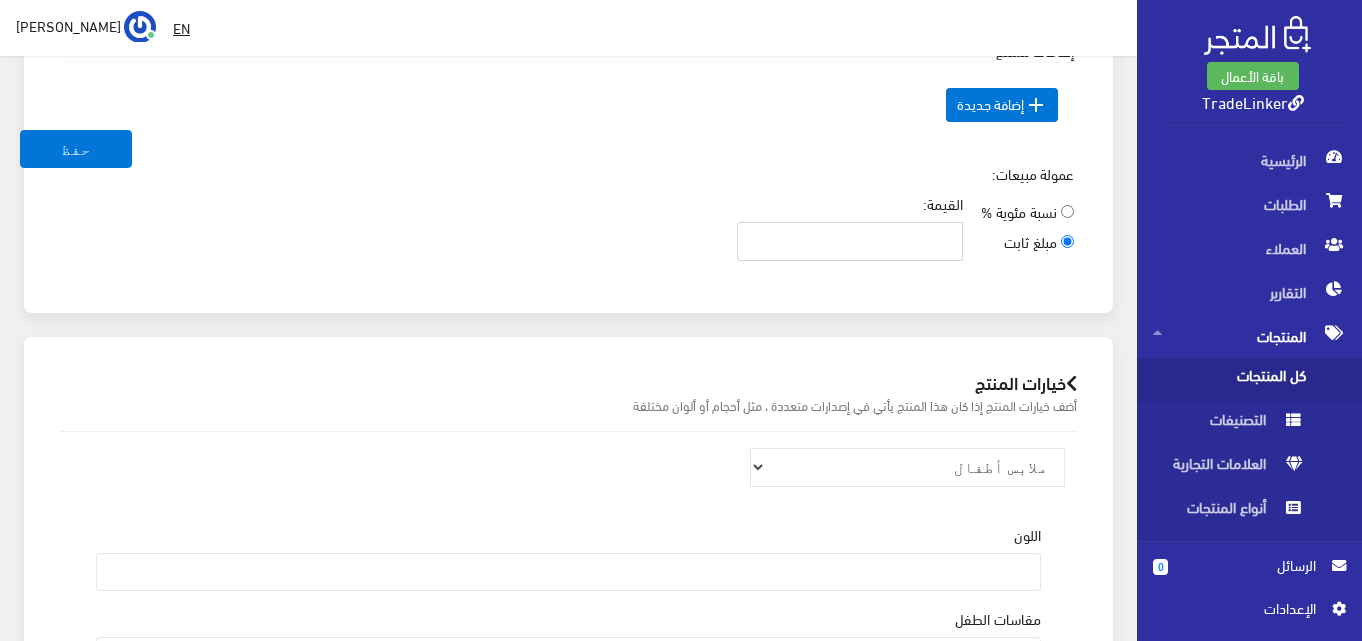click on "القيمة:" at bounding box center [850, 241] 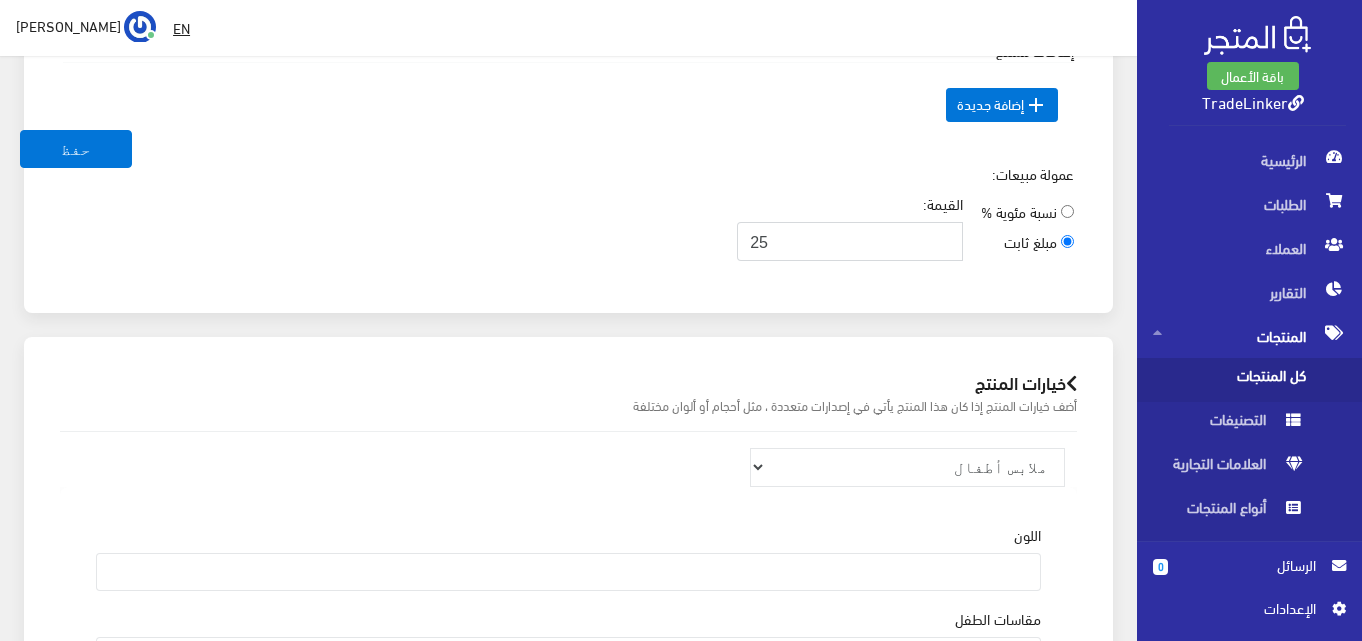 type on "25" 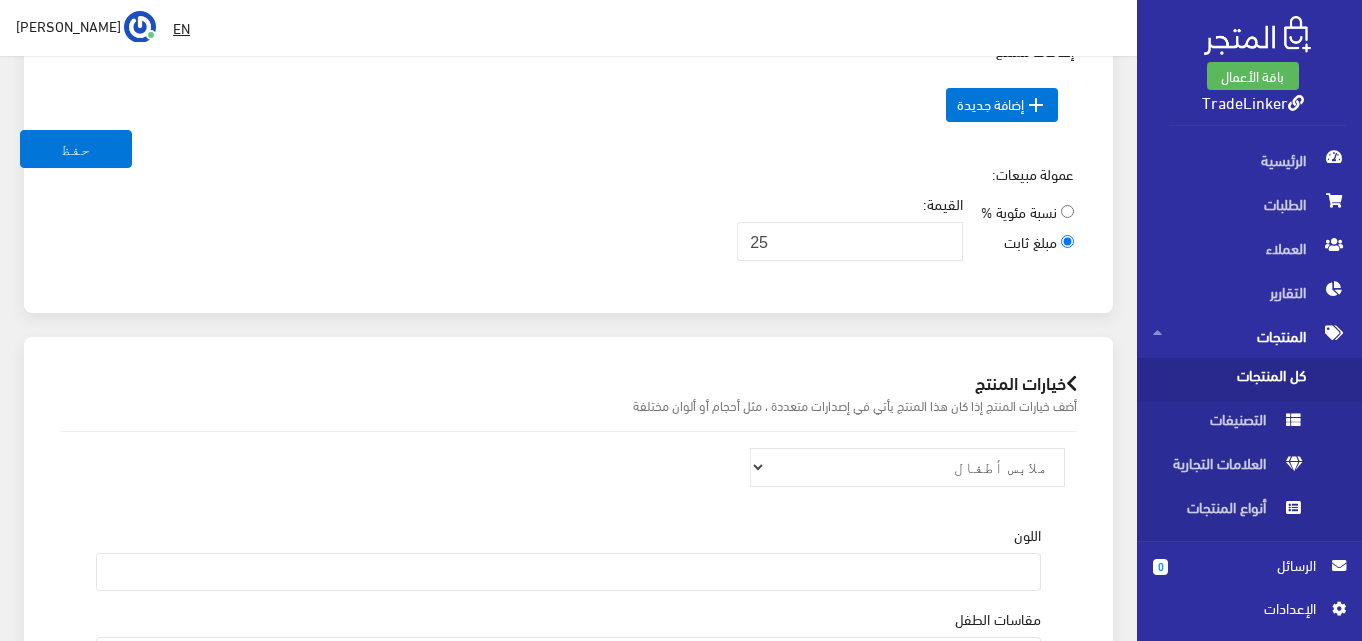 click on "عمولة مبيعات:
نسبة مئوية %
مبلغ ثابت
القيمة:
25" at bounding box center (568, 220) 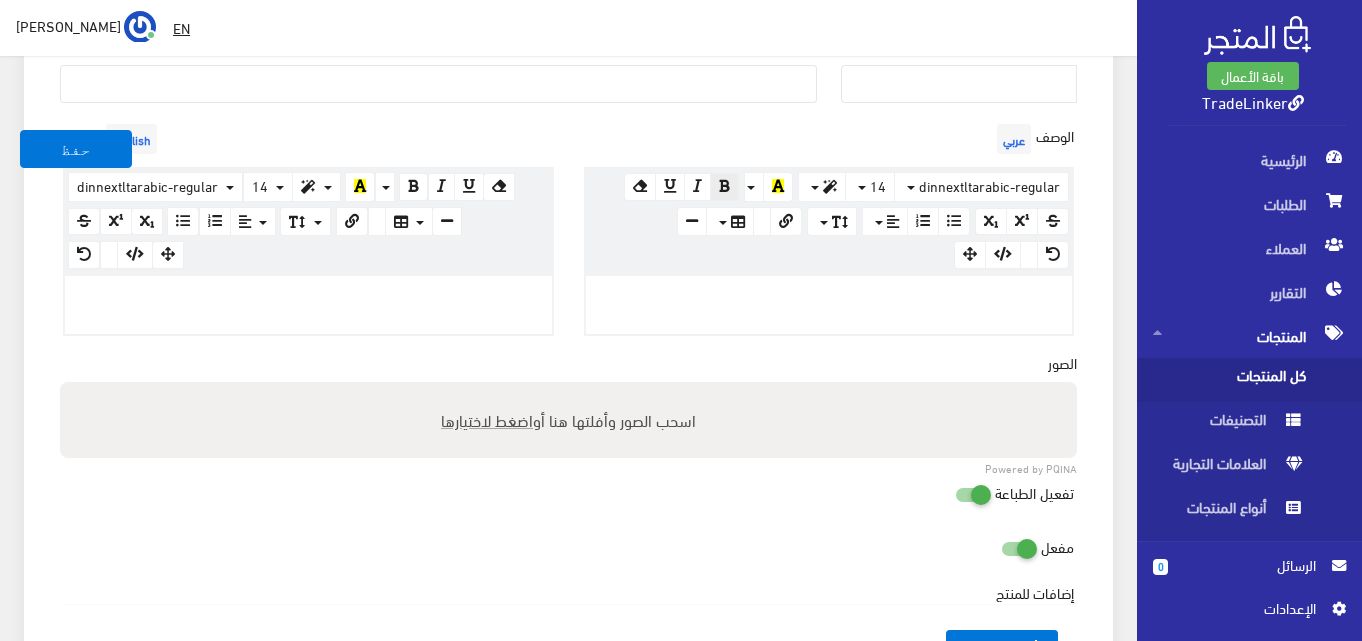 scroll, scrollTop: 500, scrollLeft: 0, axis: vertical 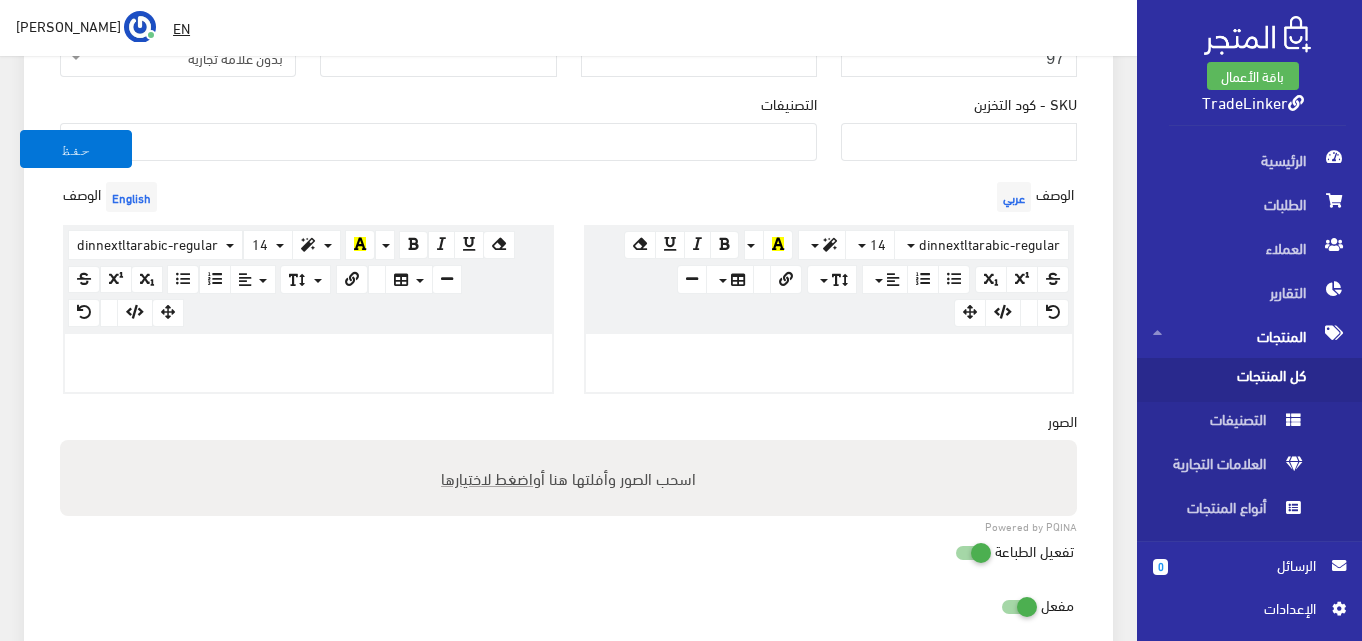 paste 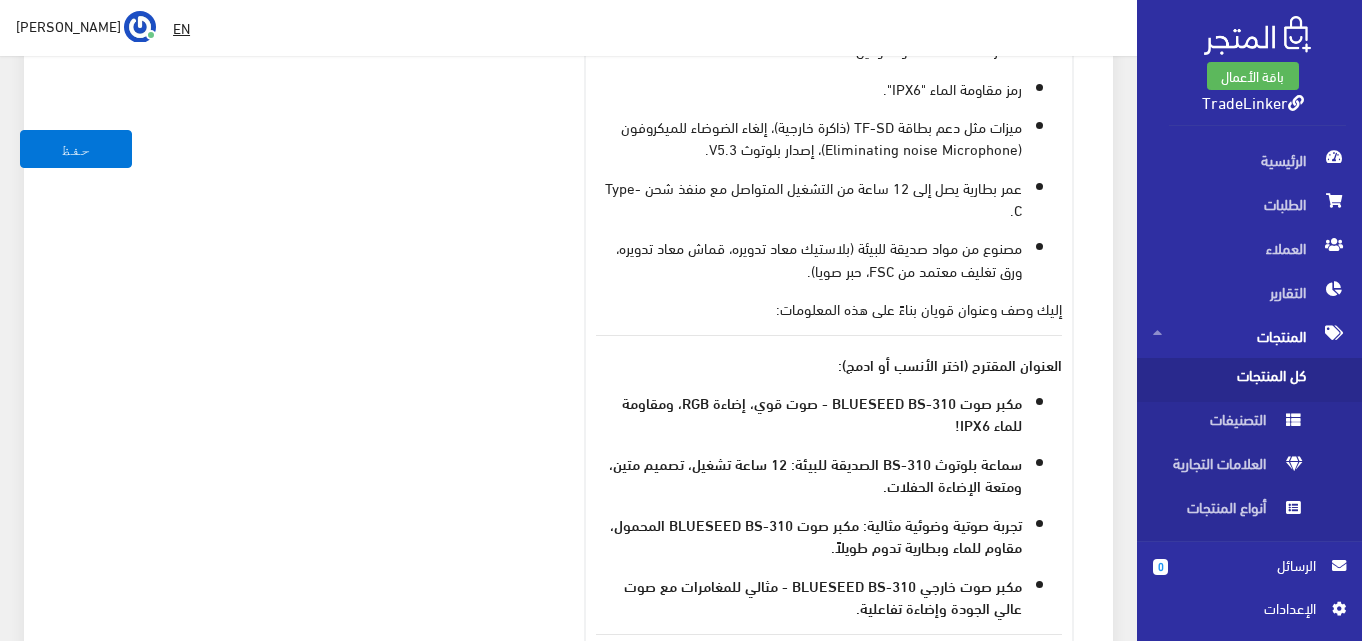 scroll, scrollTop: 1014, scrollLeft: 0, axis: vertical 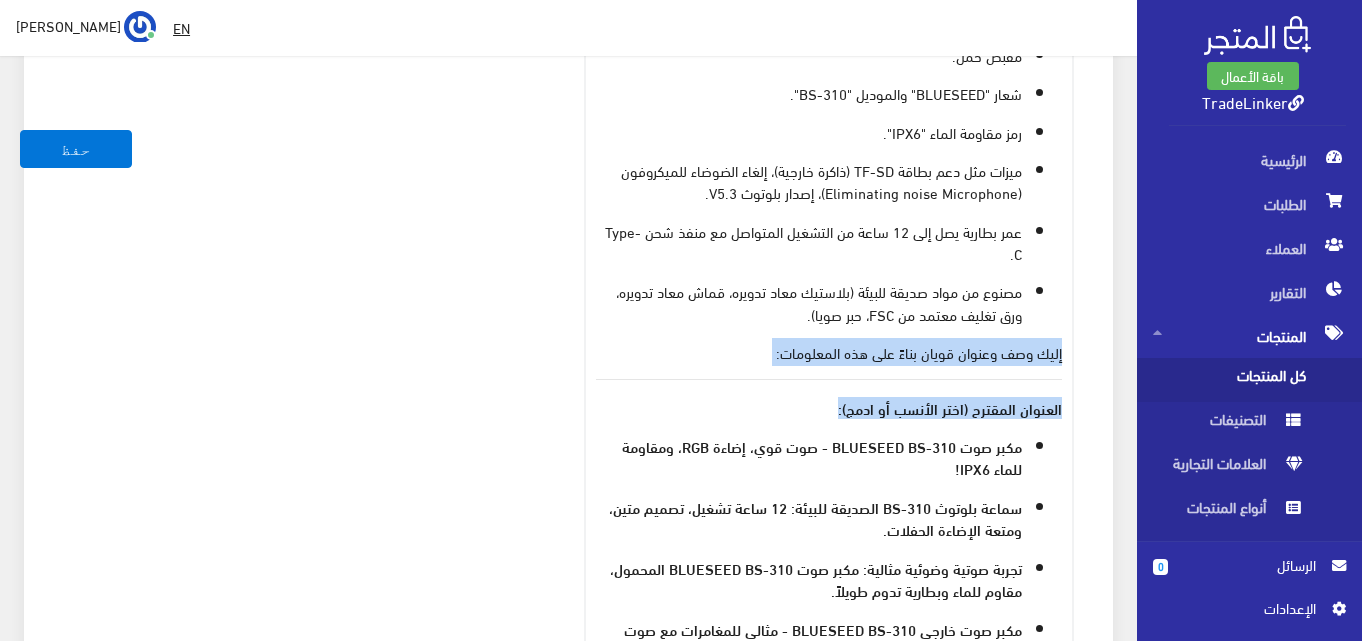 drag, startPoint x: 806, startPoint y: 371, endPoint x: 1063, endPoint y: 291, distance: 269.1635 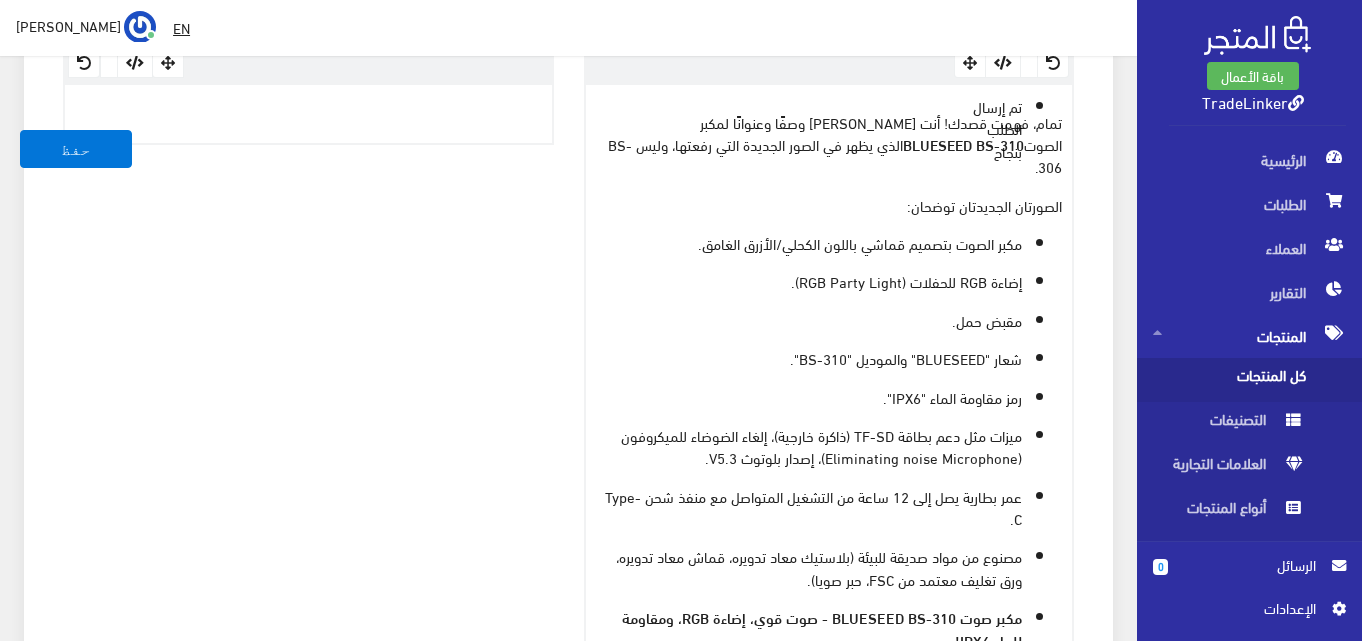 scroll, scrollTop: 714, scrollLeft: 0, axis: vertical 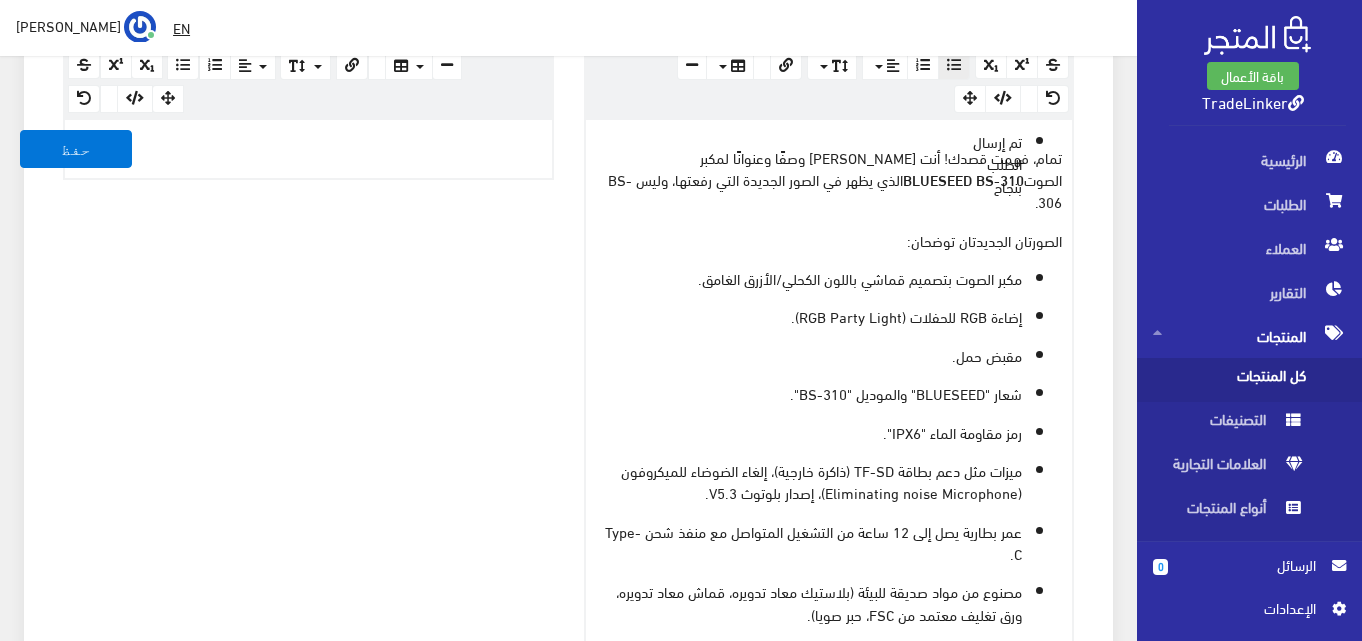 click on "تمام، فهمت قصدك! أنت تريد وصفًا وعنوانًا لمكبر الصوت  BLUESEED BS-310  الذي يظهر في الصور الجديدة التي رفعتها، وليس BS-306." at bounding box center [829, 179] 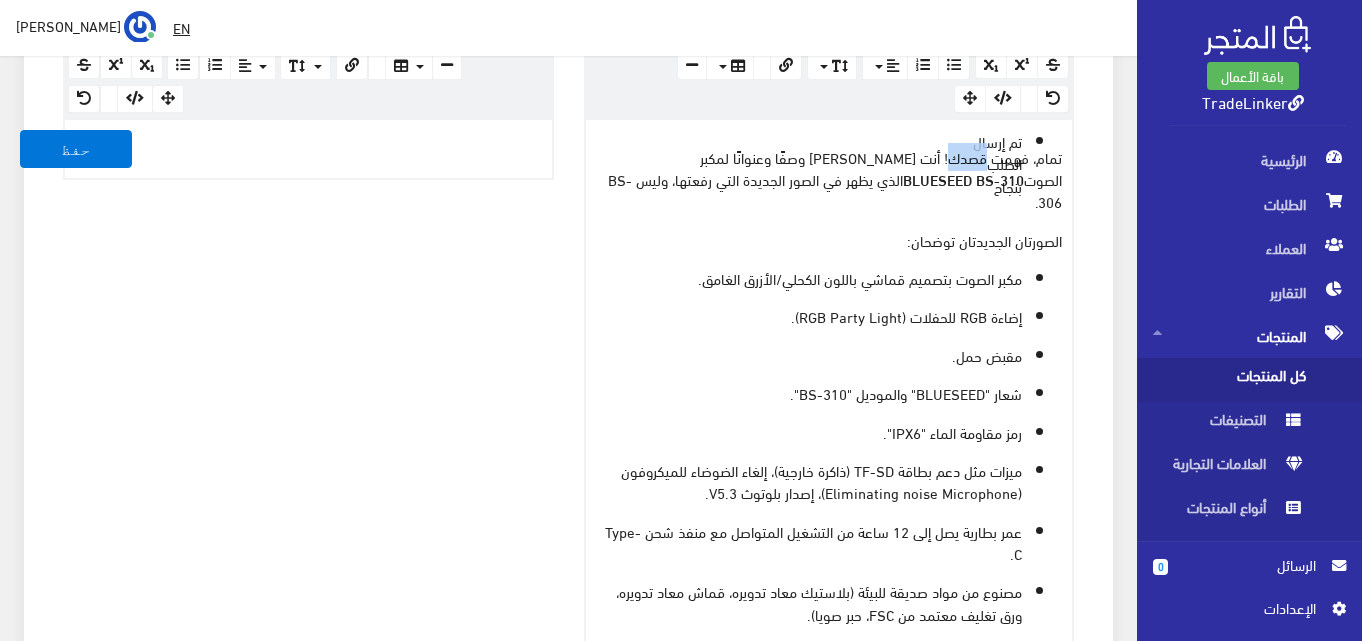 click on "تمام، فهمت قصدك! أنت تريد وصفًا وعنوانًا لمكبر الصوت  BLUESEED BS-310  الذي يظهر في الصور الجديدة التي رفعتها، وليس BS-306." at bounding box center (829, 179) 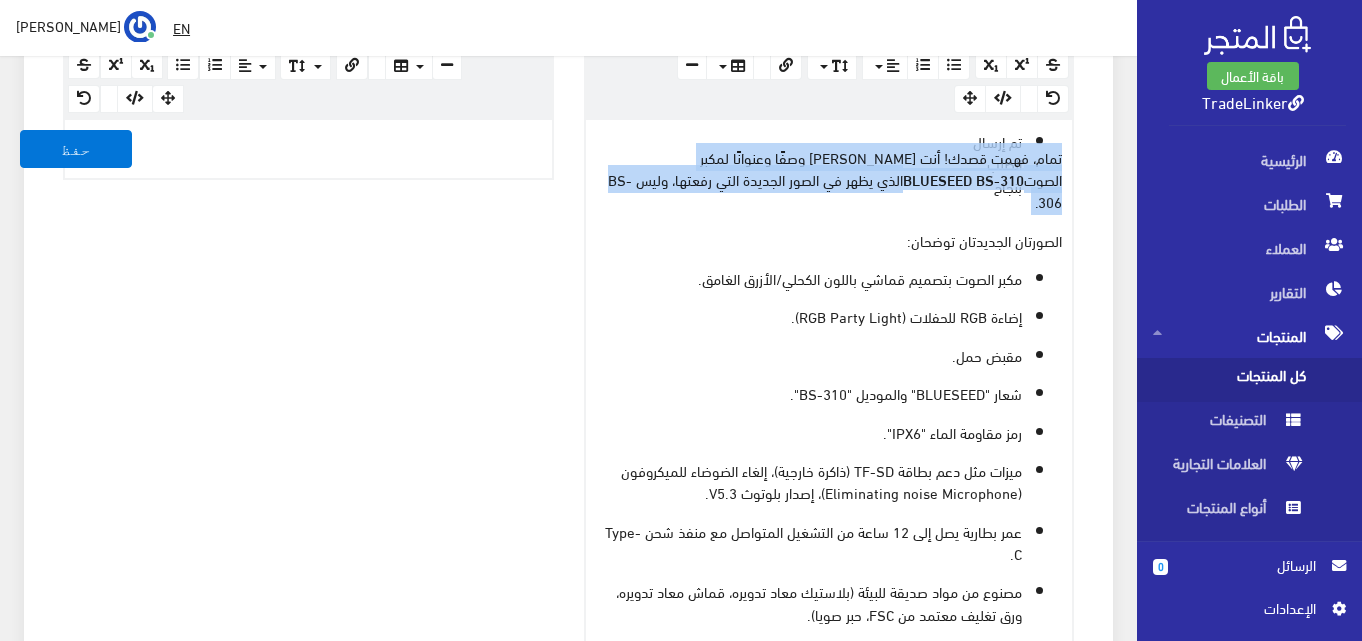 click on "تمام، فهمت قصدك! أنت تريد وصفًا وعنوانًا لمكبر الصوت  BLUESEED BS-310  الذي يظهر في الصور الجديدة التي رفعتها، وليس BS-306." at bounding box center [829, 179] 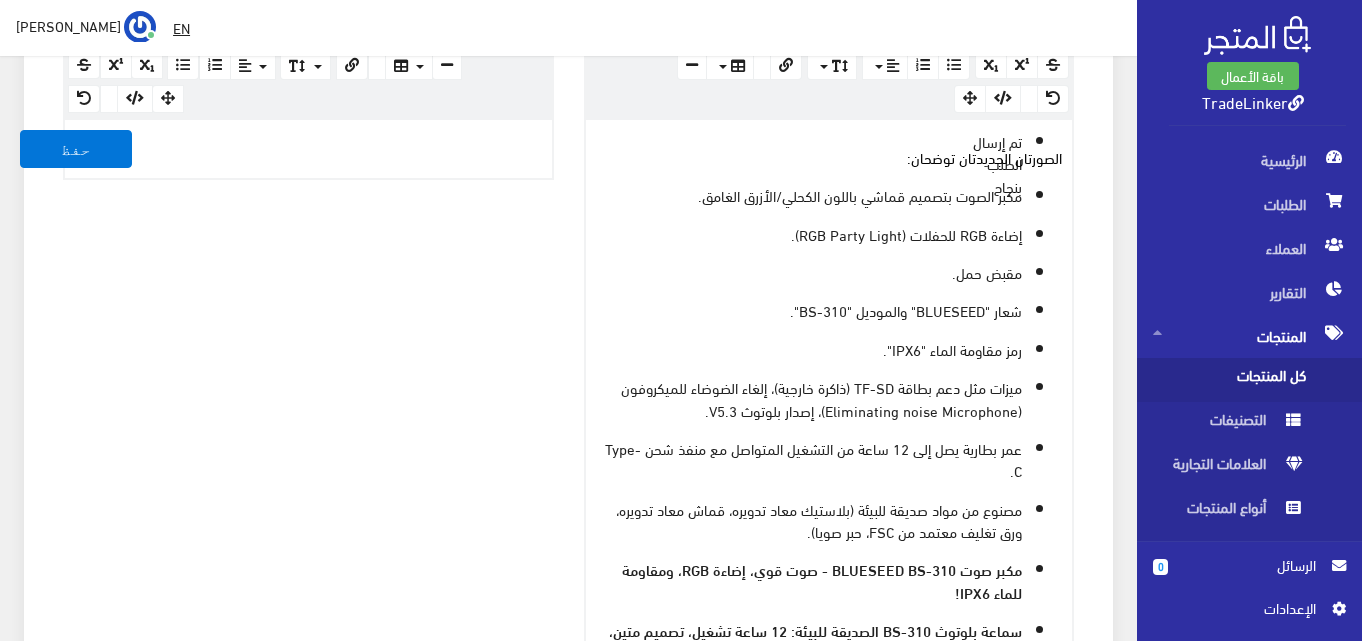 click on "الصورتان الجديدتان توضحان:" at bounding box center [984, 157] 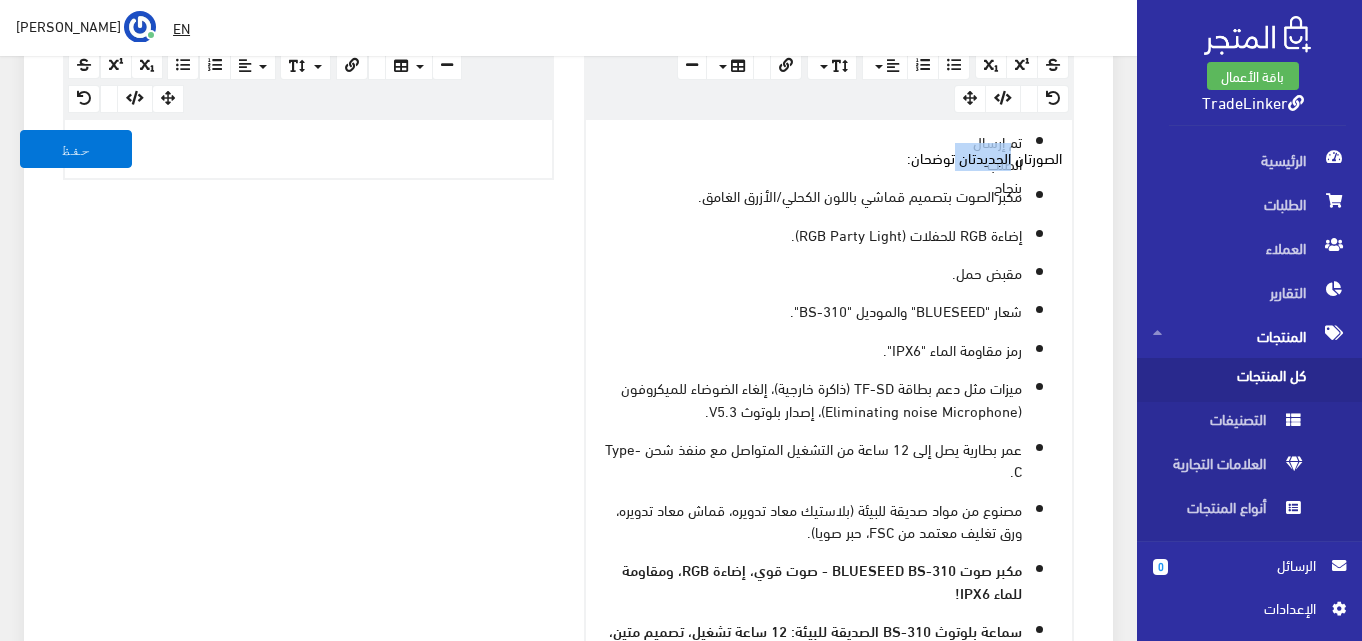 click on "الصورتان الجديدتان توضحان:" at bounding box center (984, 157) 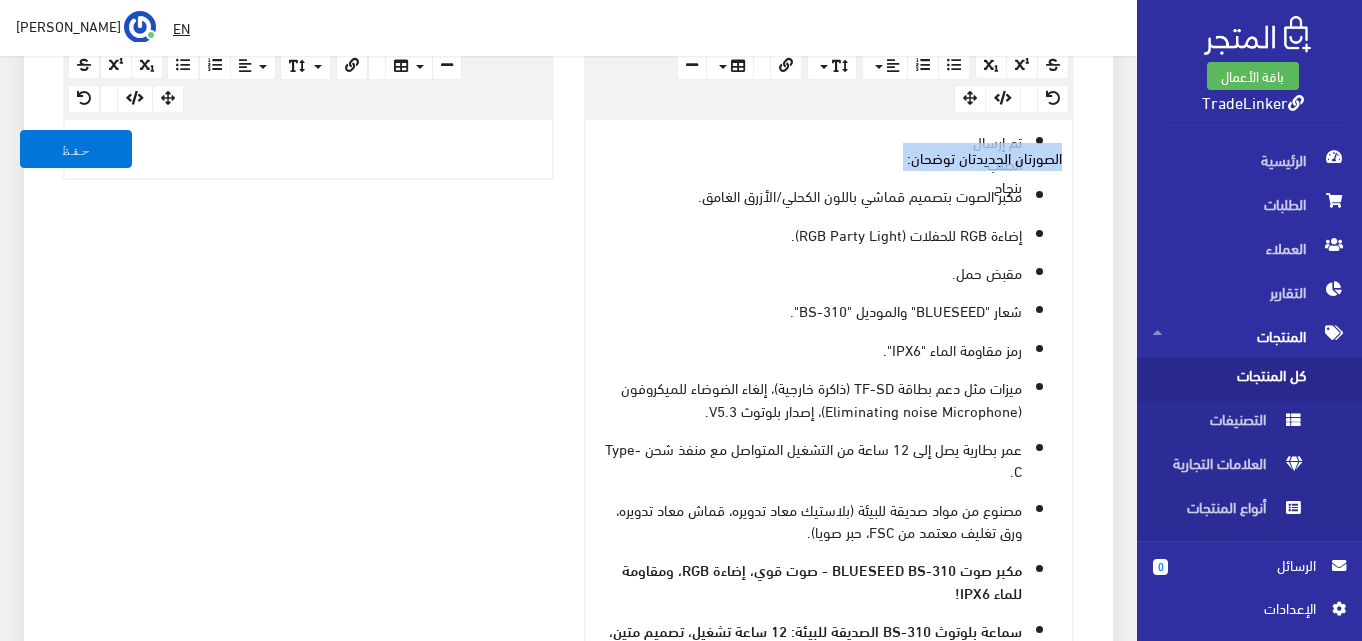 click on "الصورتان الجديدتان توضحان:" at bounding box center (984, 157) 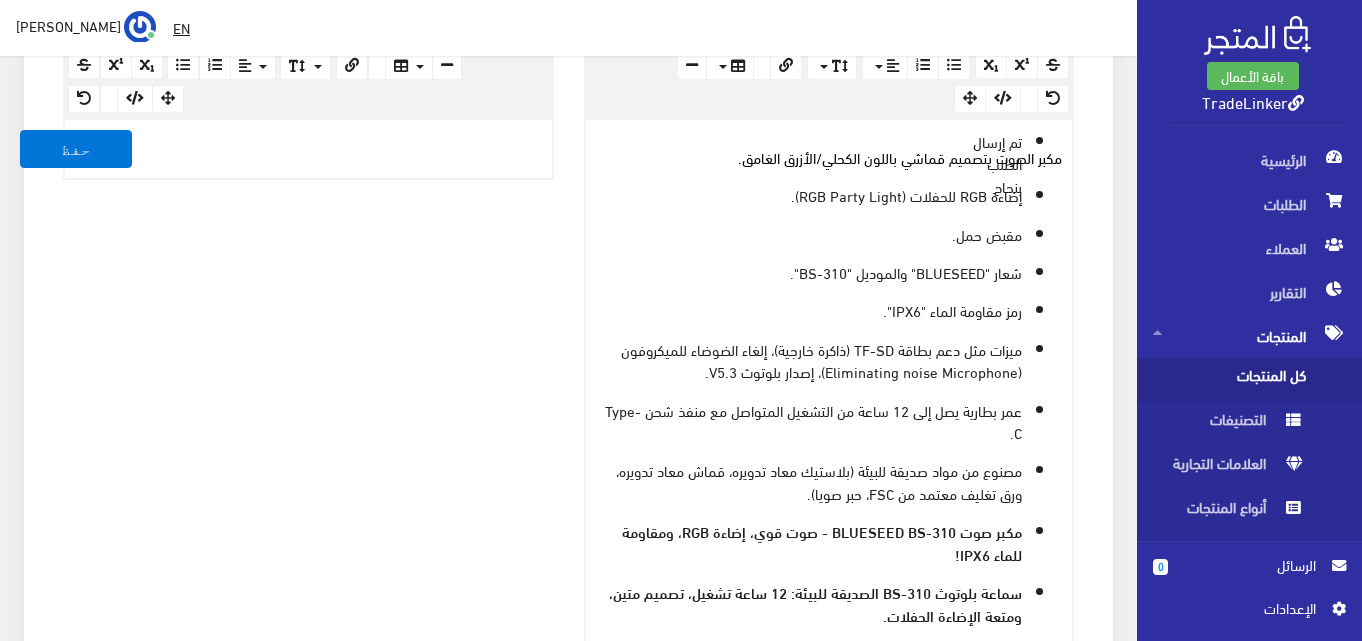 click on "تم إرسال الطلب بنجاح" at bounding box center (994, 164) 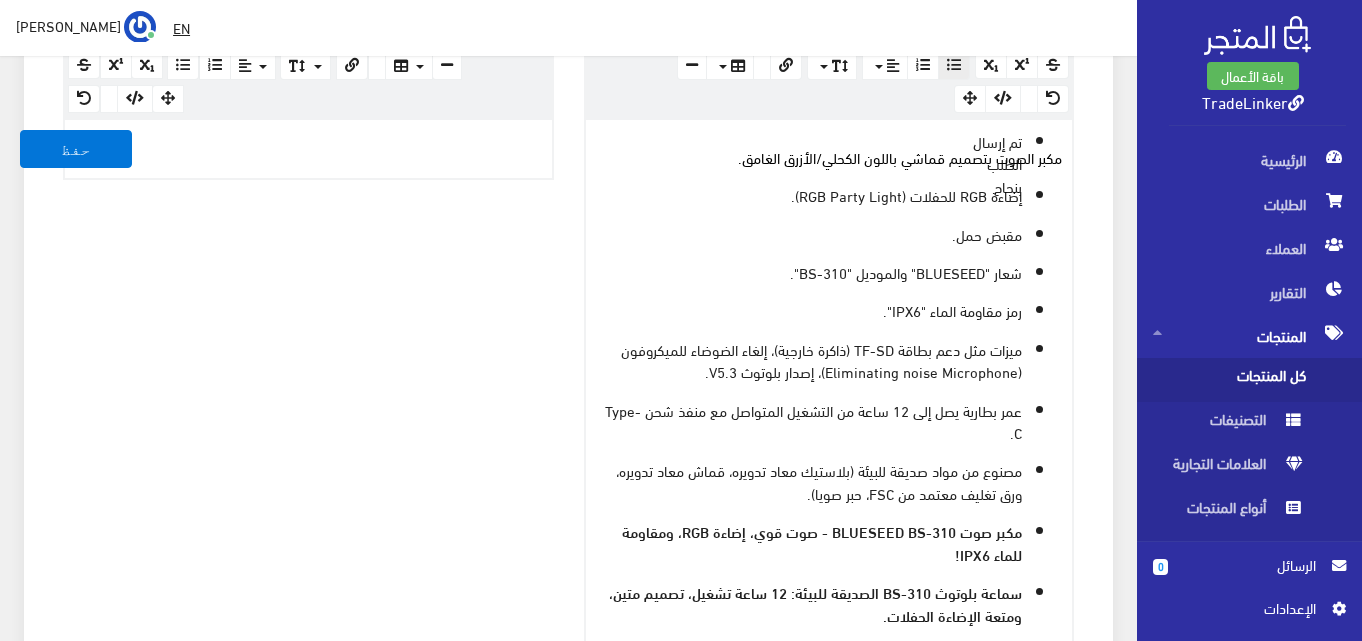 click on "تم إرسال الطلب بنجاح" at bounding box center (994, 164) 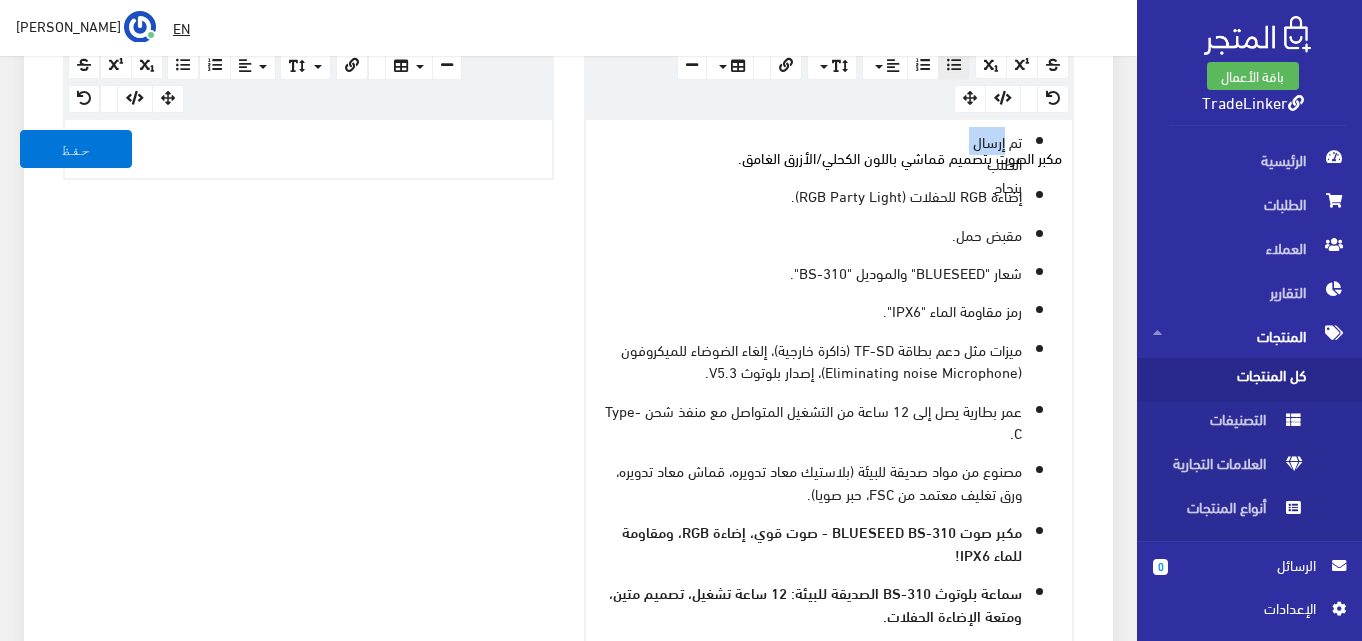 click on "تم إرسال الطلب بنجاح" at bounding box center (994, 164) 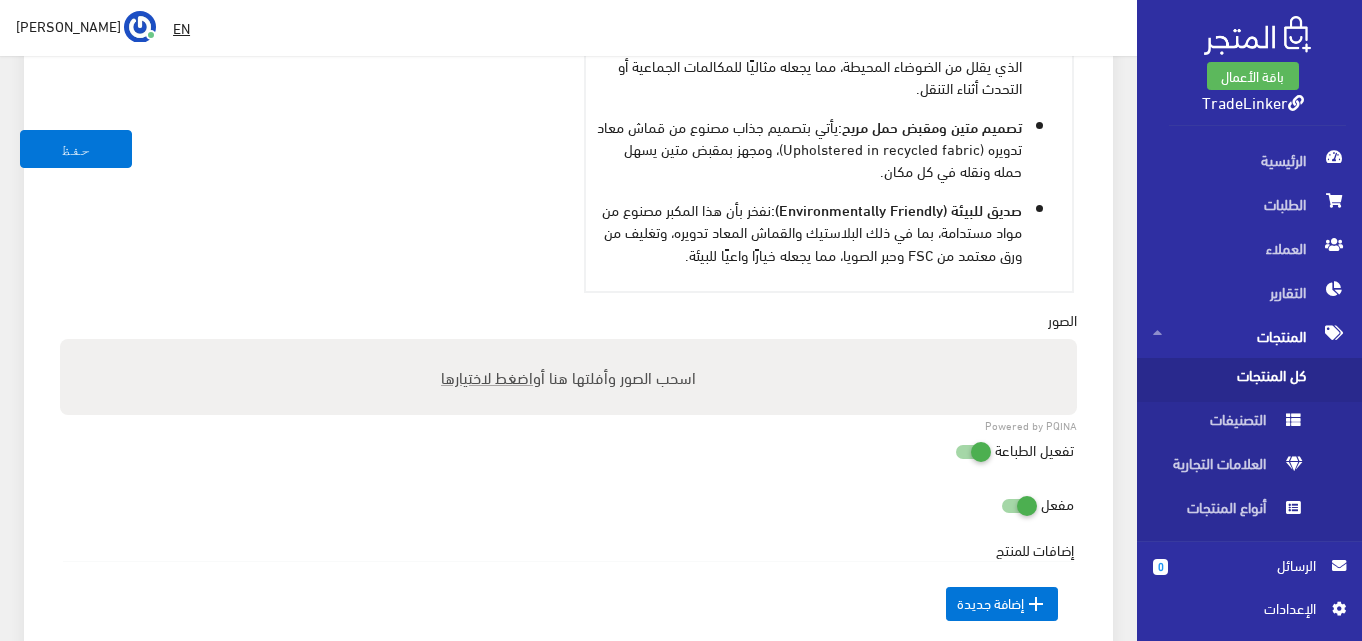scroll, scrollTop: 2114, scrollLeft: 0, axis: vertical 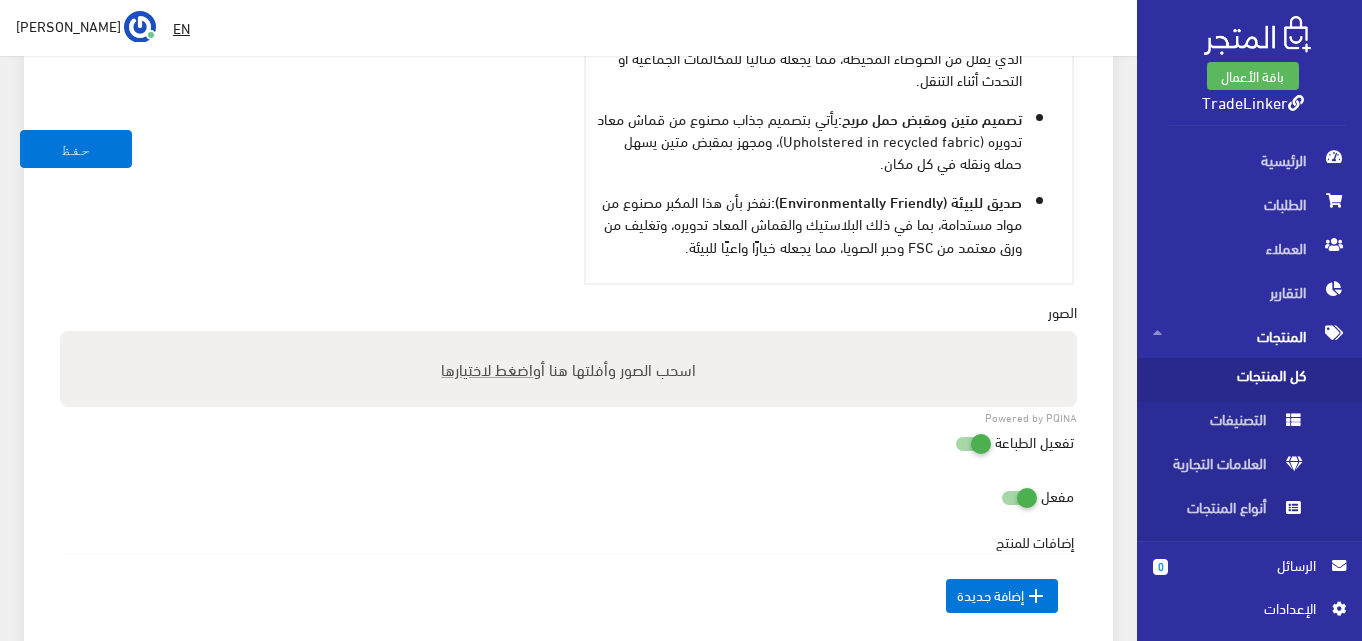 click on "صديق للبيئة (Environmentally Friendly):  نفخر بأن هذا المكبر مصنوع من مواد مستدامة، بما في ذلك البلاستيك والقماش المعاد تدويره، وتغليف من ورق معتمد من FSC وحبر الصويا، مما يجعله خيارًا واعيًا للبيئة." at bounding box center [809, 223] 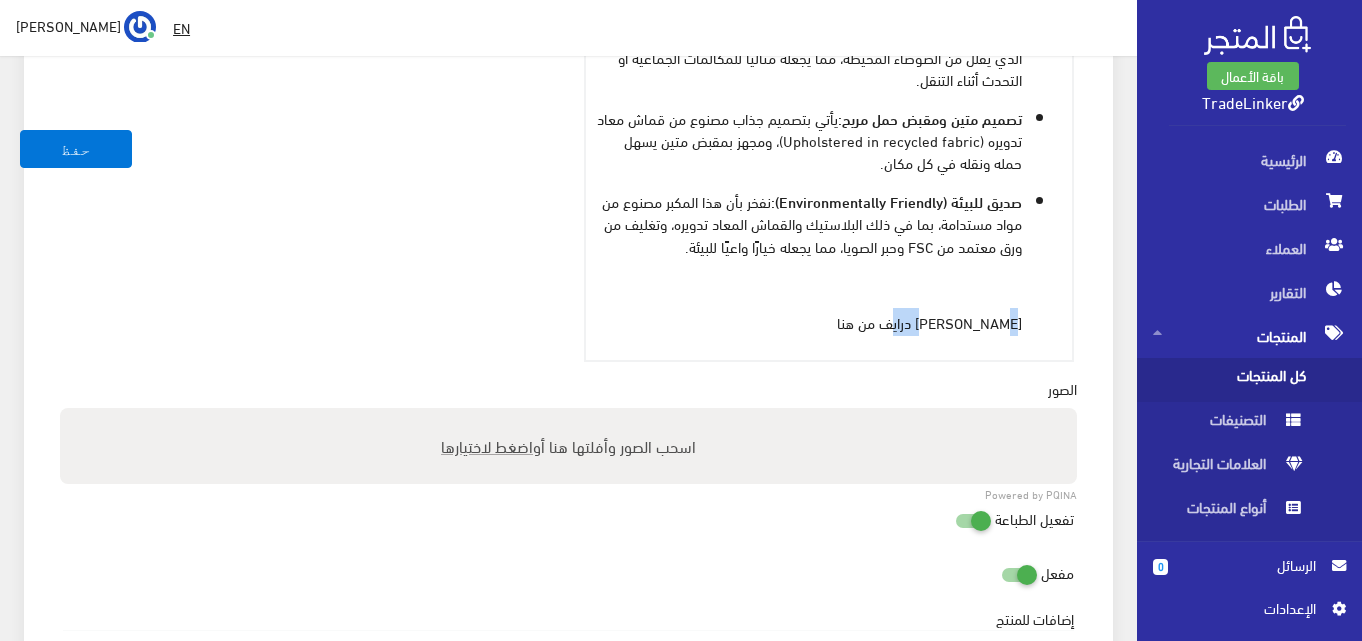 drag, startPoint x: 904, startPoint y: 305, endPoint x: 954, endPoint y: 289, distance: 52.49762 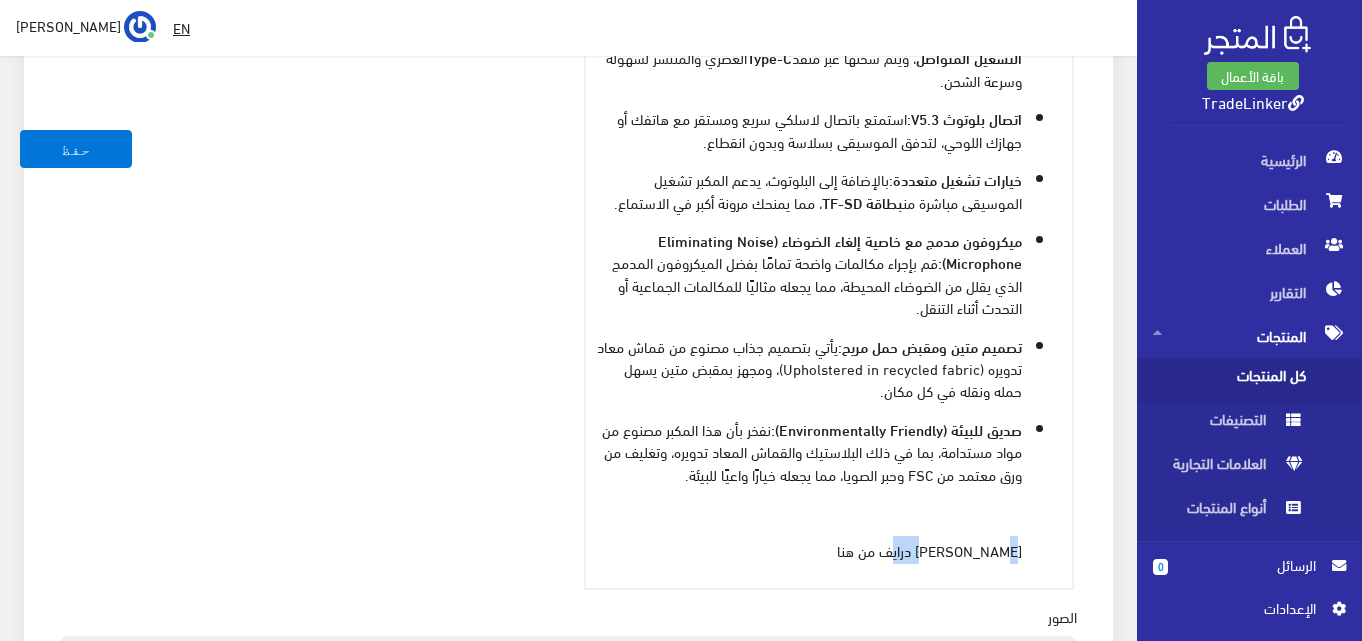 scroll, scrollTop: 1514, scrollLeft: 0, axis: vertical 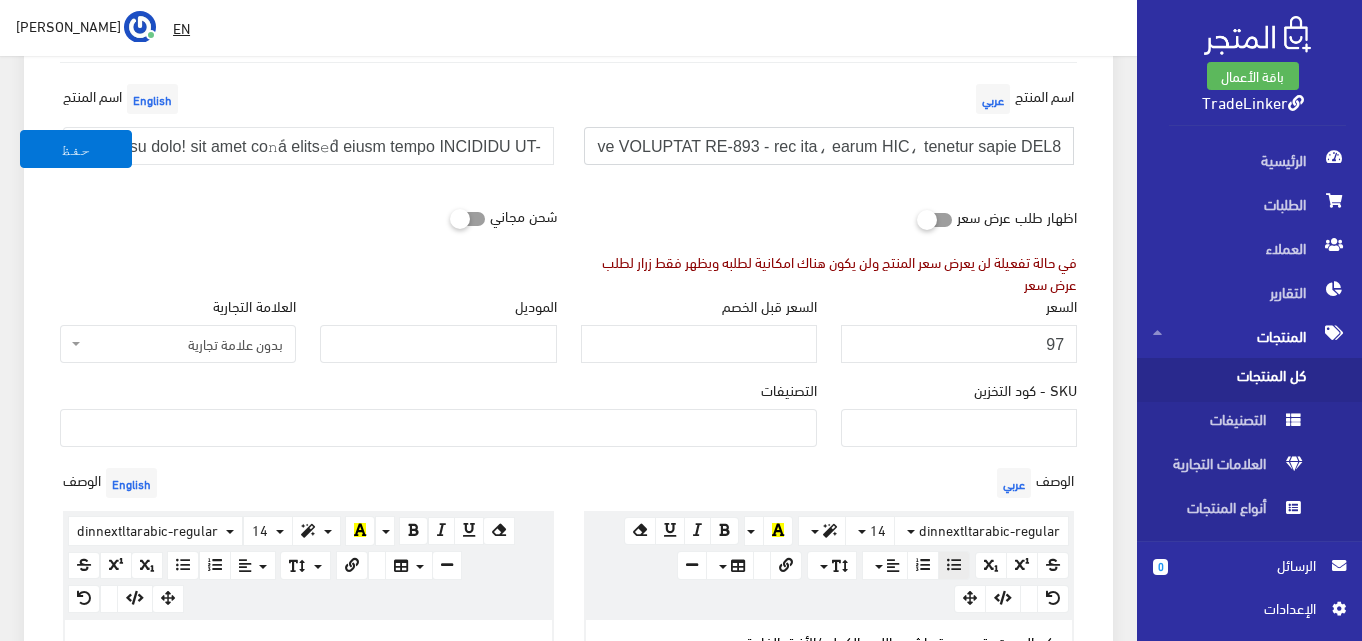 click at bounding box center (829, 146) 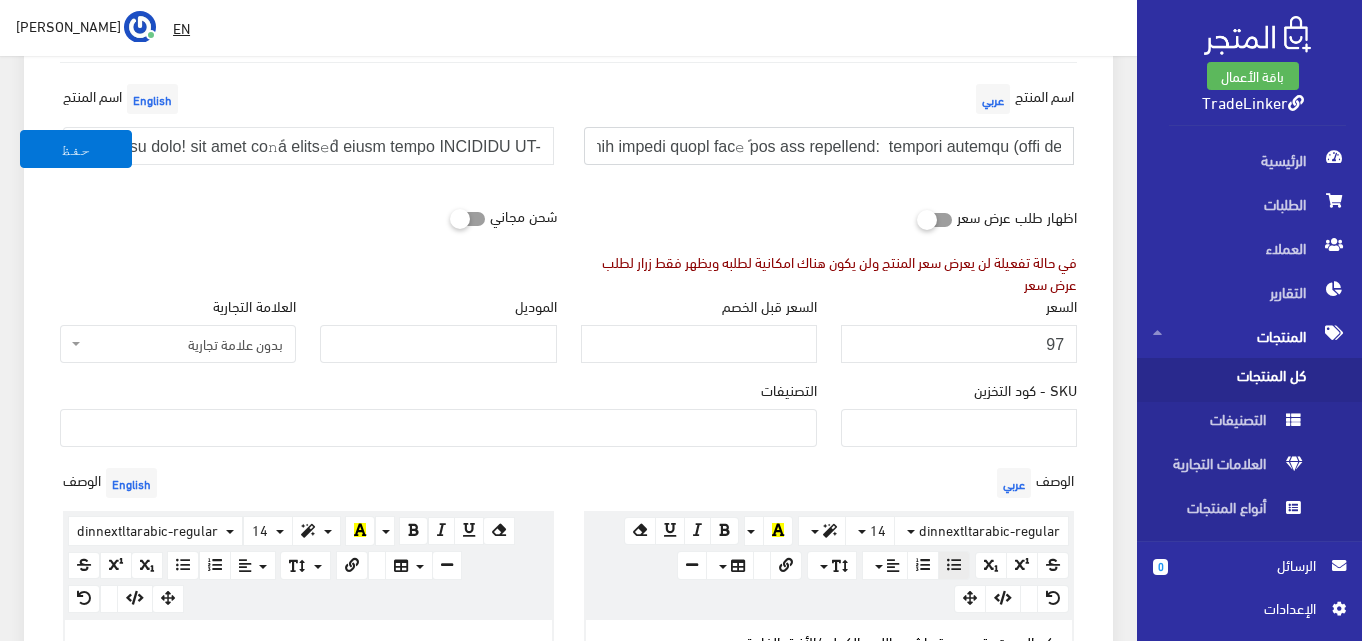 drag, startPoint x: 713, startPoint y: 149, endPoint x: 558, endPoint y: 132, distance: 155.92947 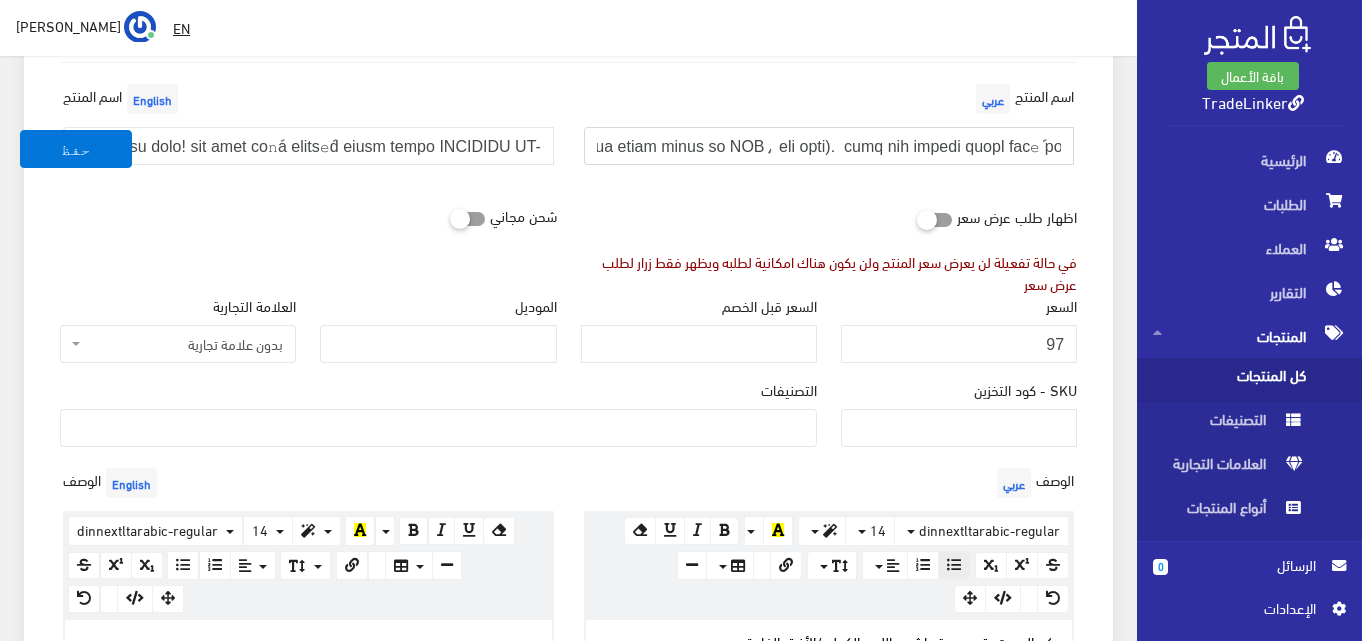 click at bounding box center (829, 146) 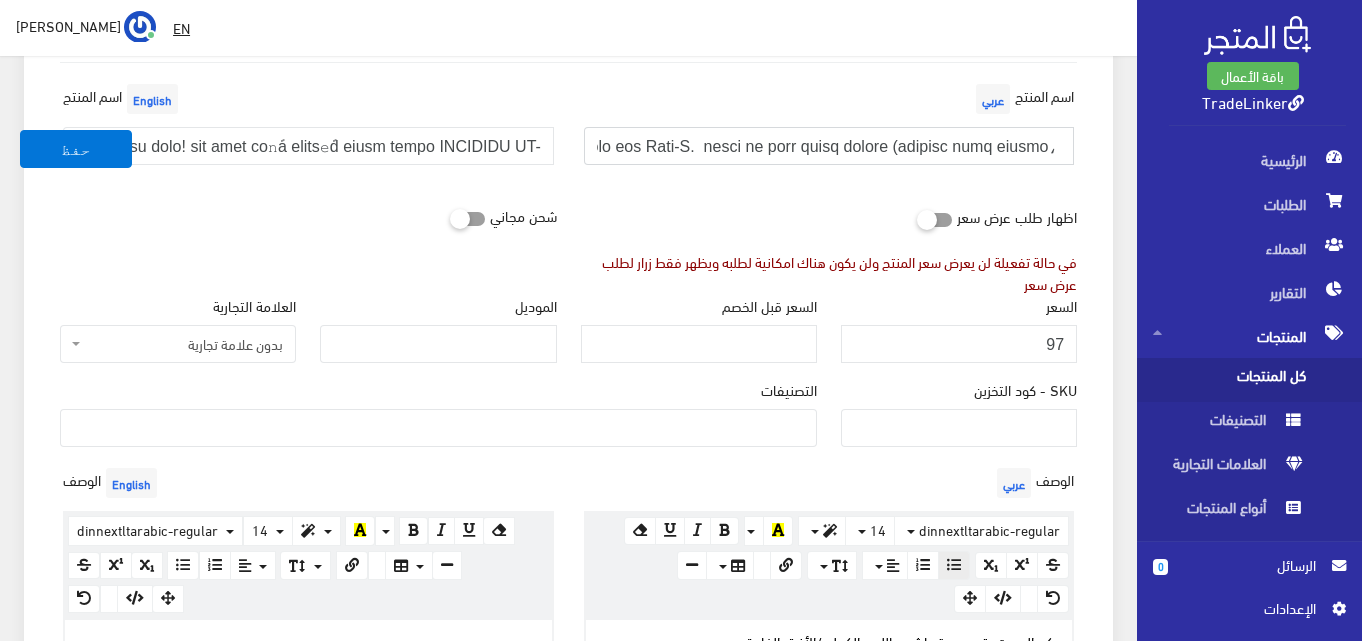 drag, startPoint x: 616, startPoint y: 148, endPoint x: 559, endPoint y: 148, distance: 57 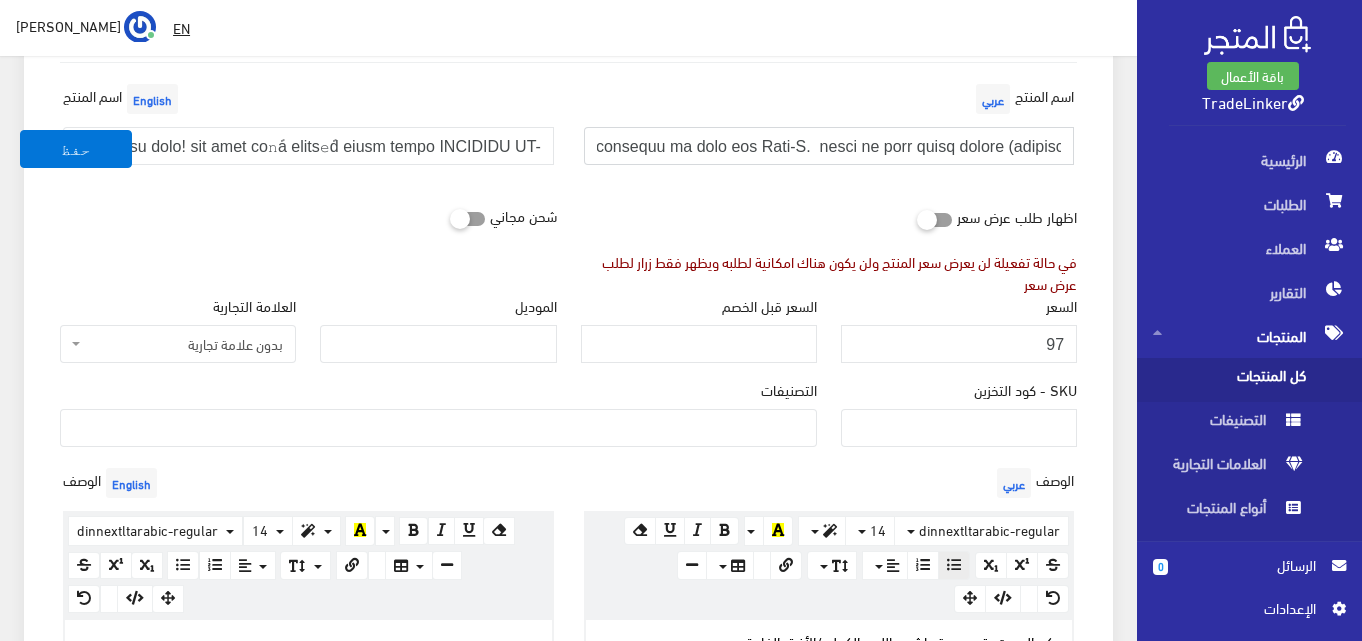 click at bounding box center (829, 146) 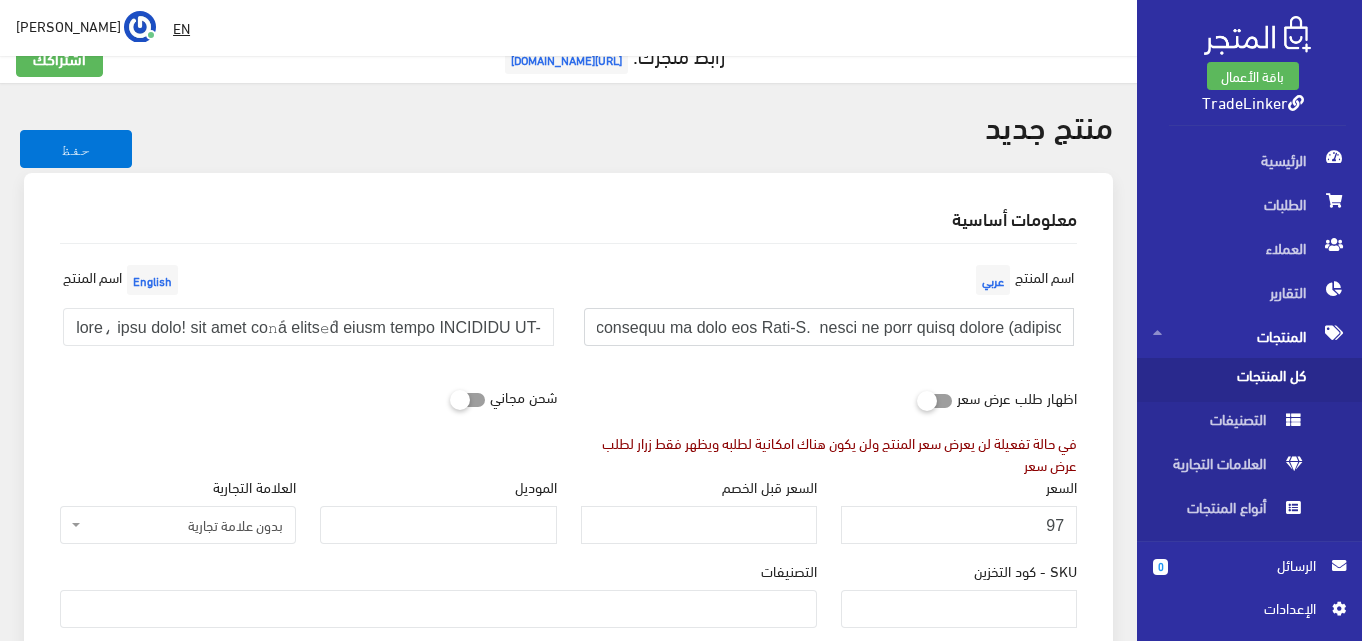 scroll, scrollTop: 14, scrollLeft: 0, axis: vertical 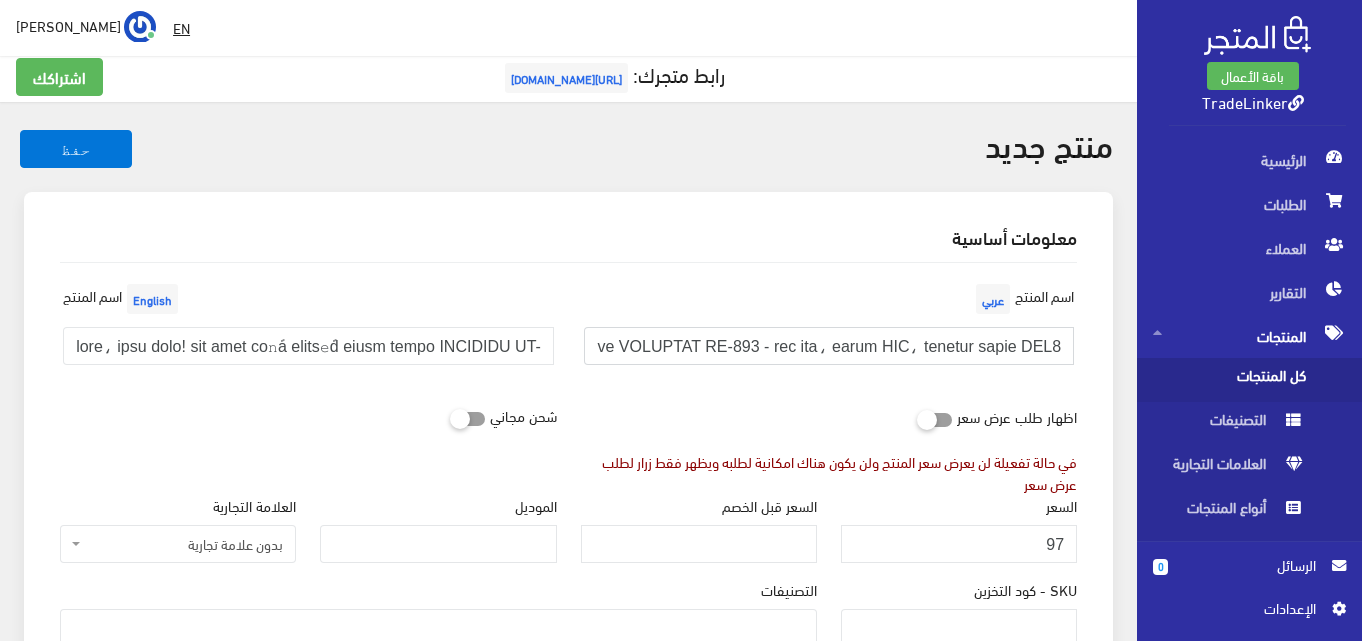 paste 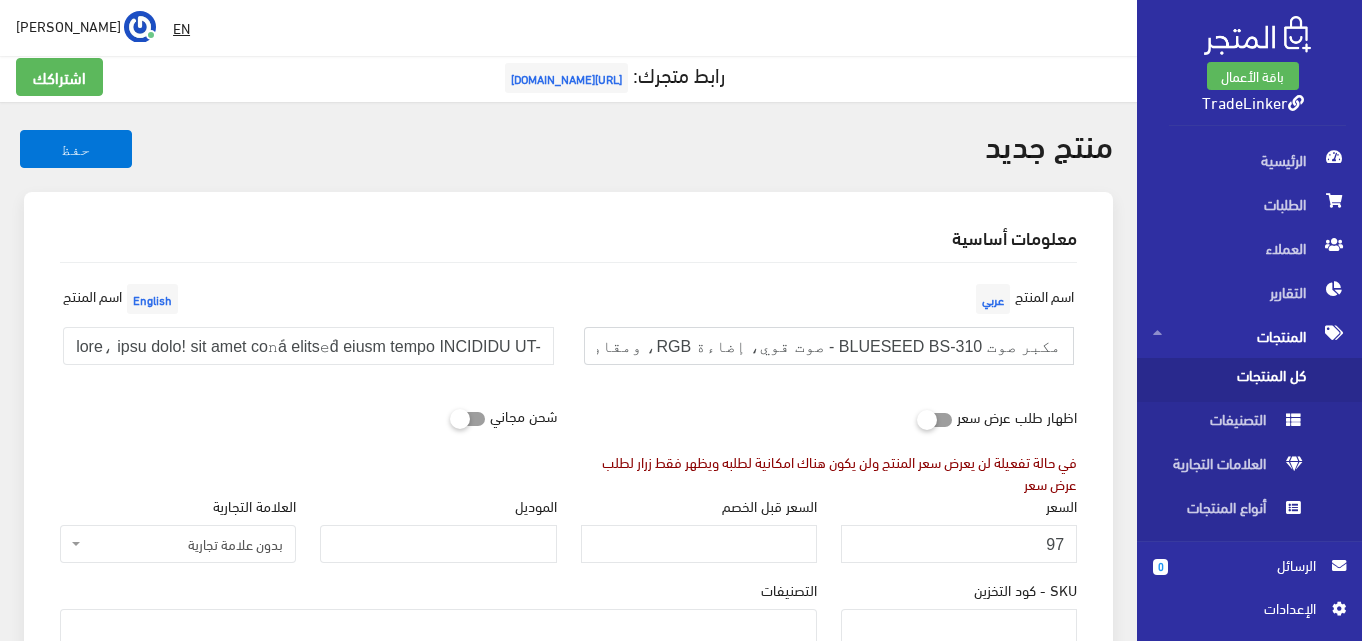 scroll, scrollTop: 0, scrollLeft: -44, axis: horizontal 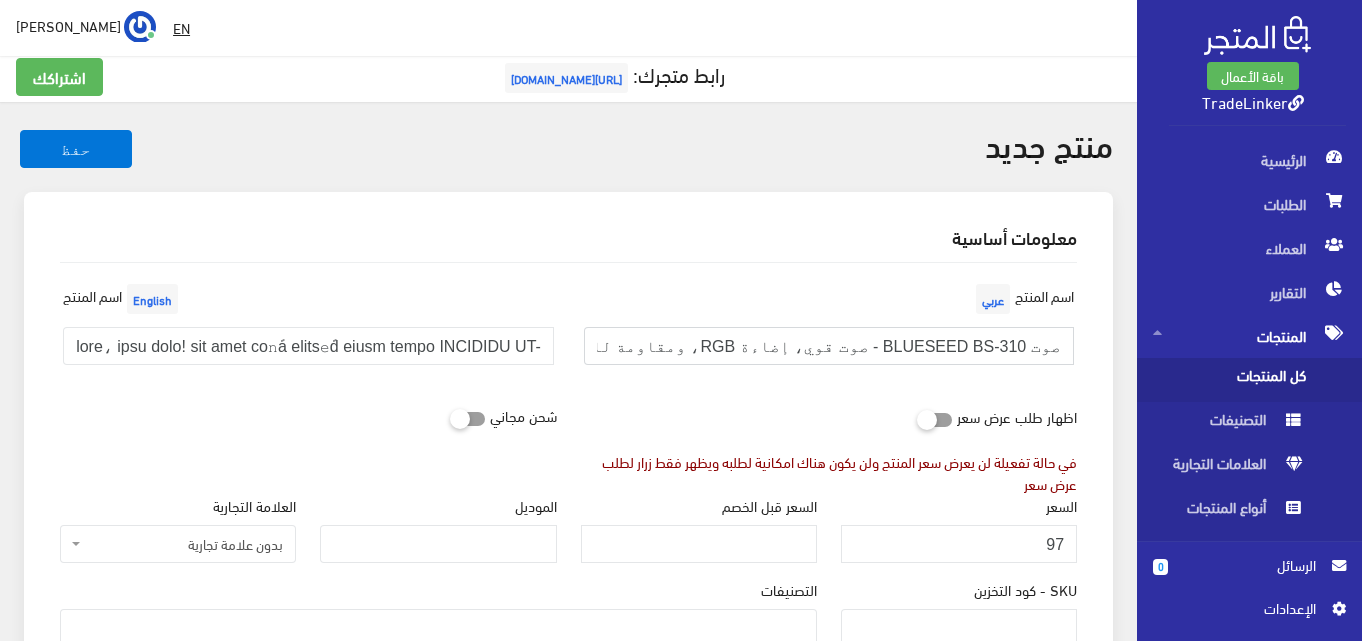 type on "مكبر صوت BLUESEED BS-310 - صوت قوي، إضاءة RGB، ومقاومة للماء IPX6!" 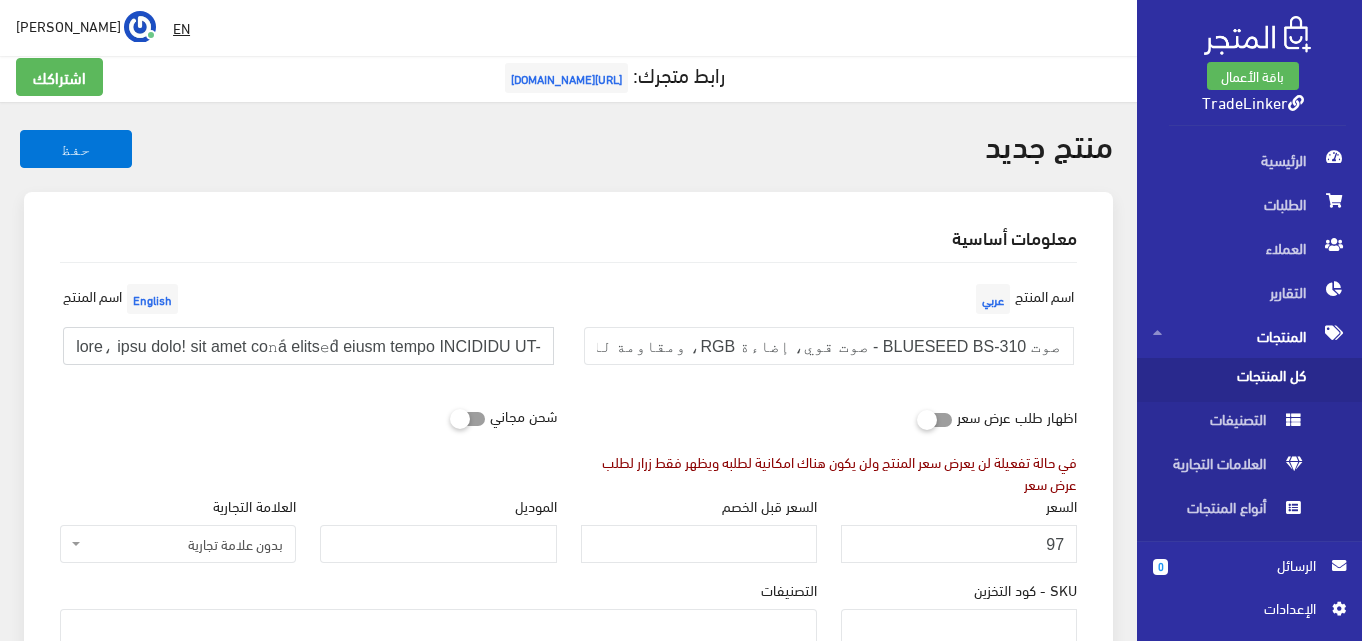 click at bounding box center (308, 346) 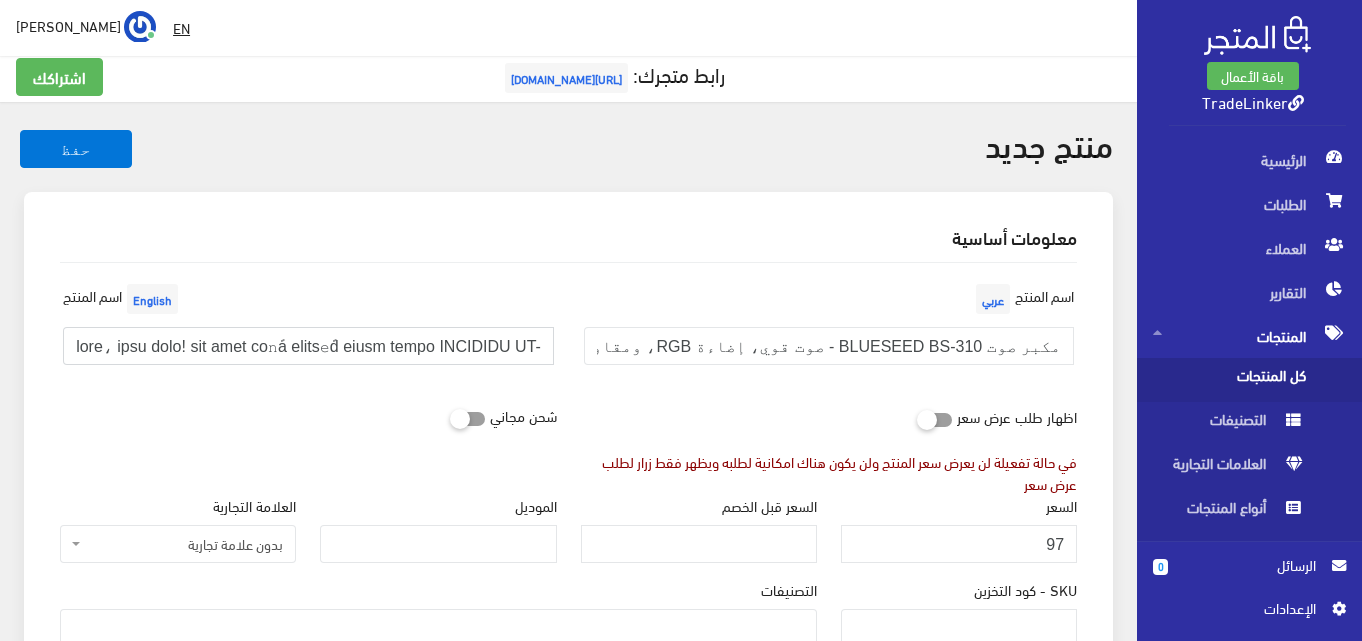 click at bounding box center (308, 346) 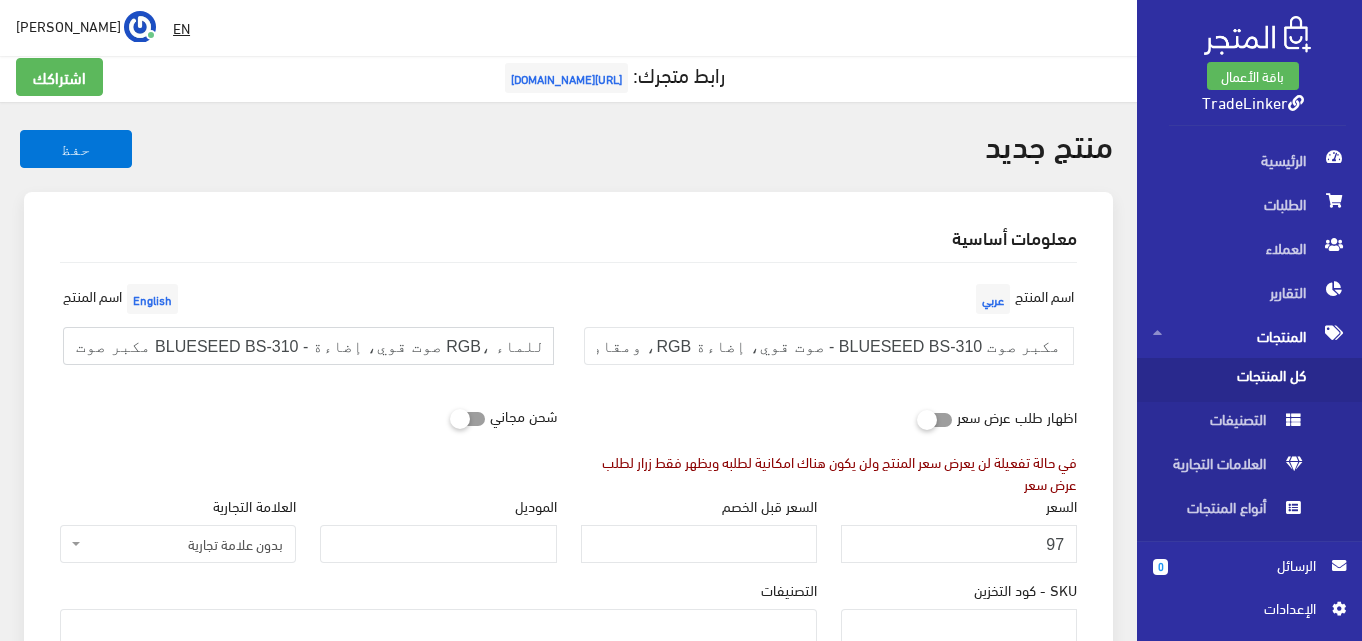 scroll, scrollTop: 0, scrollLeft: 44, axis: horizontal 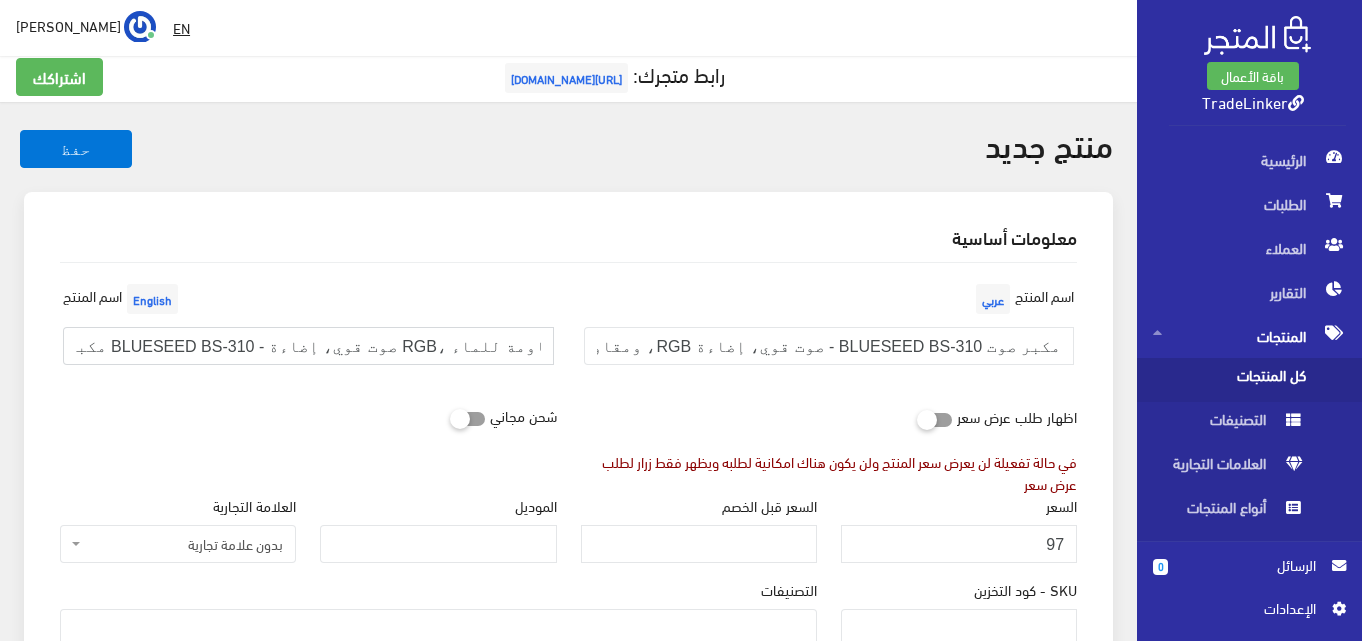 type on "مكبر صوت BLUESEED BS-310 - صوت قوي، إضاءة RGB، ومقاومة للماء IPX6!" 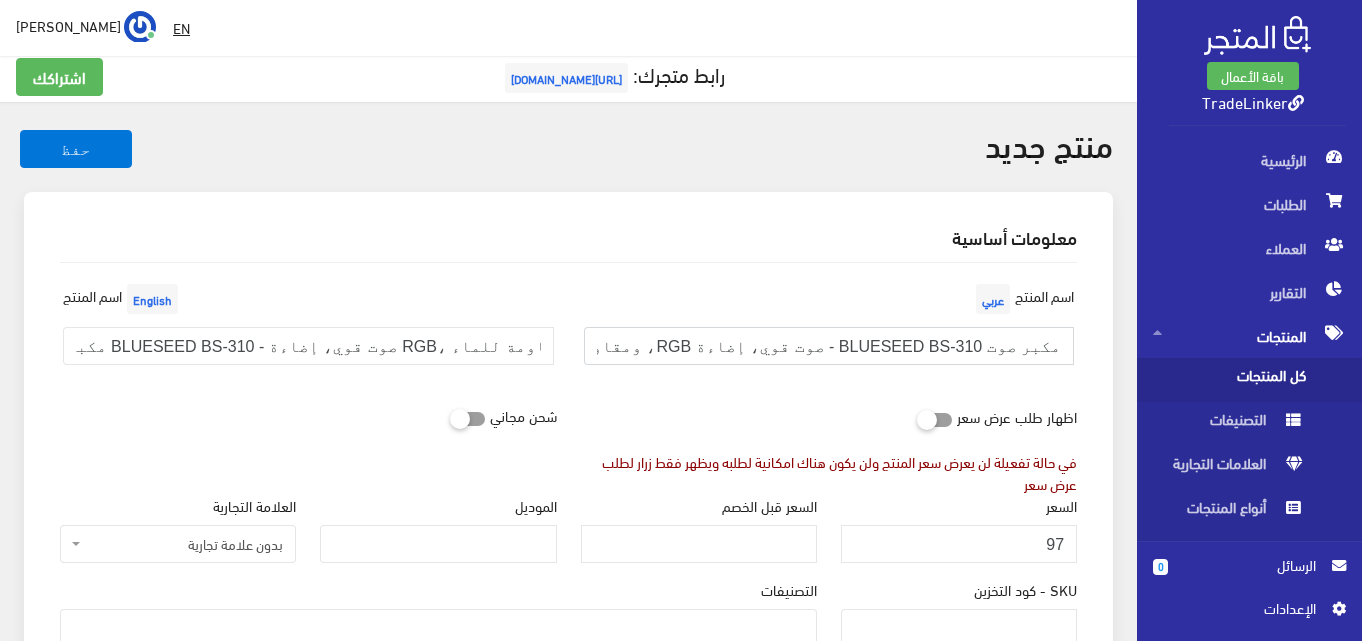 scroll, scrollTop: 0, scrollLeft: 0, axis: both 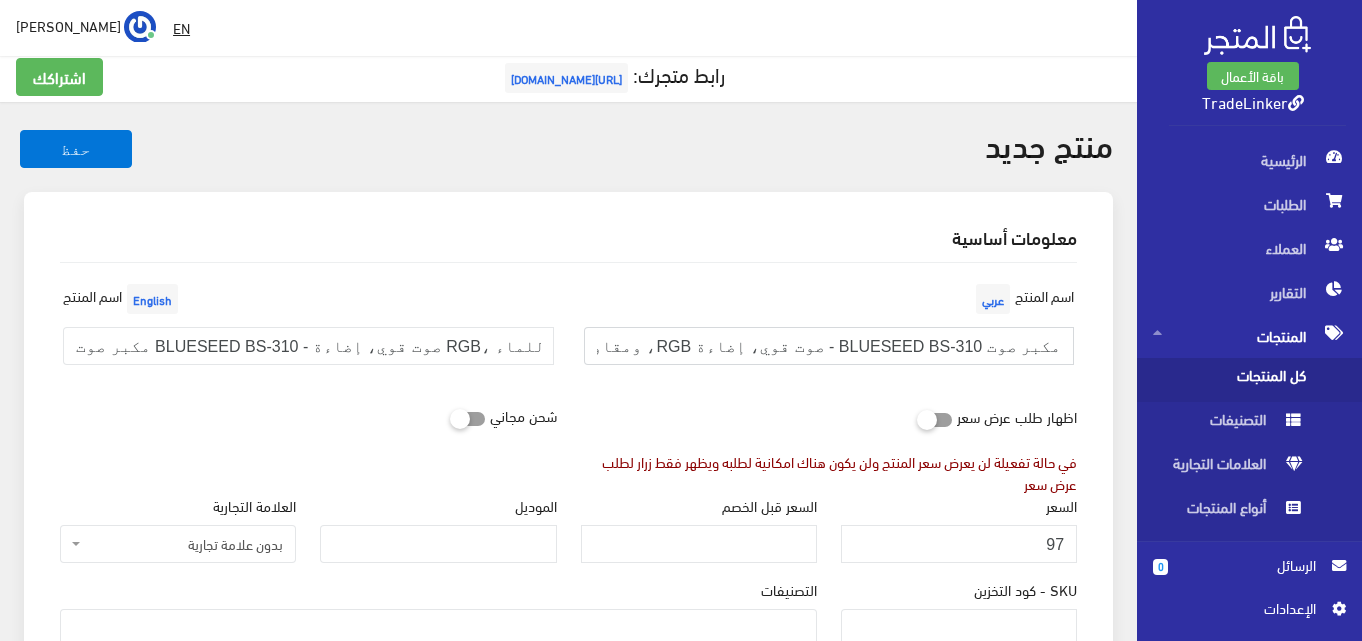 drag, startPoint x: 666, startPoint y: 354, endPoint x: 1131, endPoint y: 364, distance: 465.1075 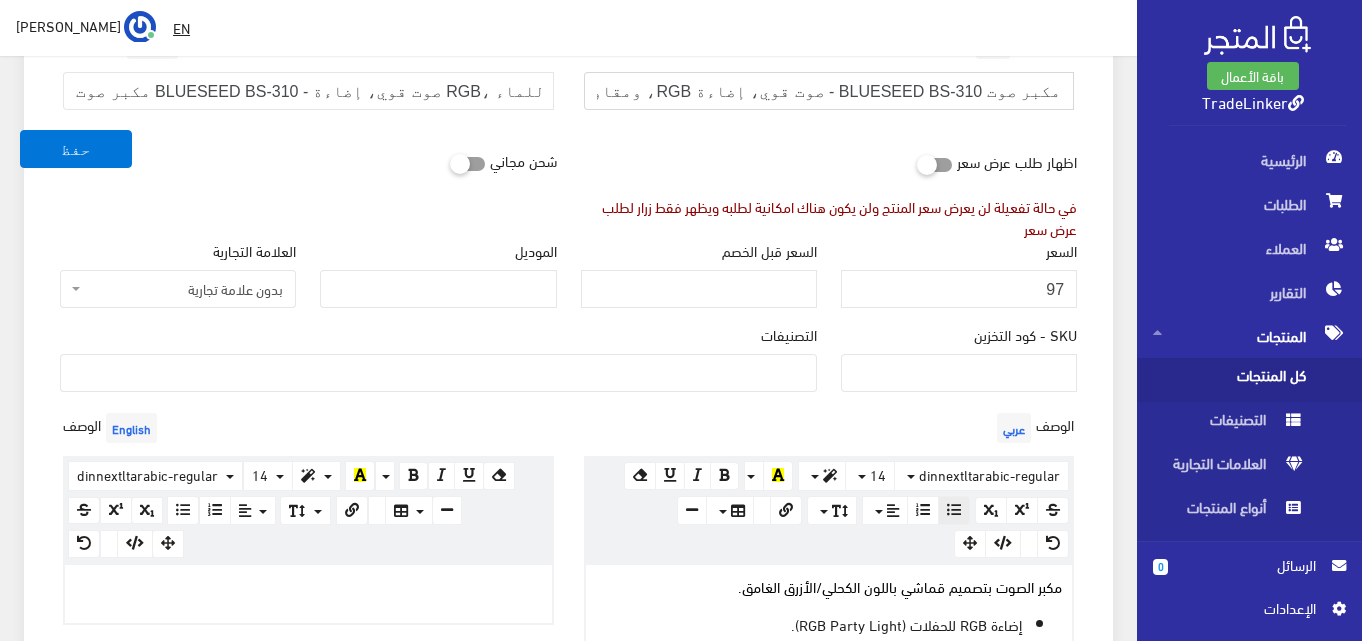 scroll, scrollTop: 314, scrollLeft: 0, axis: vertical 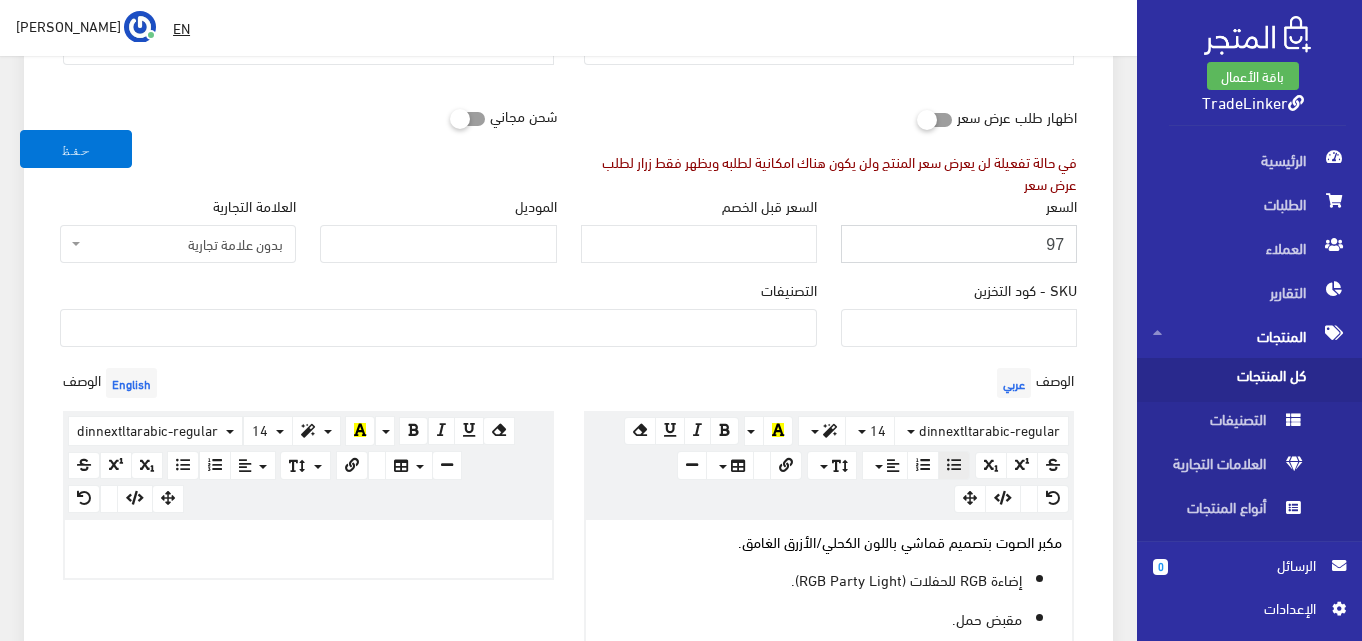 click on "97" at bounding box center [959, 244] 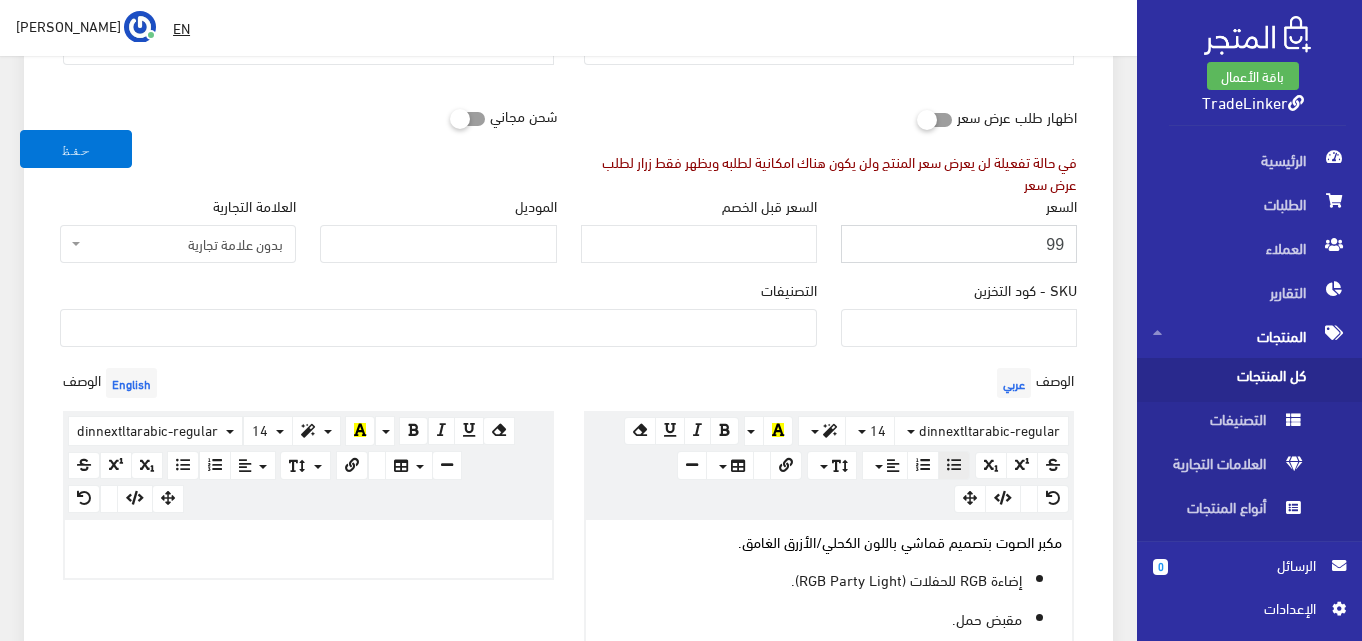 type on "99" 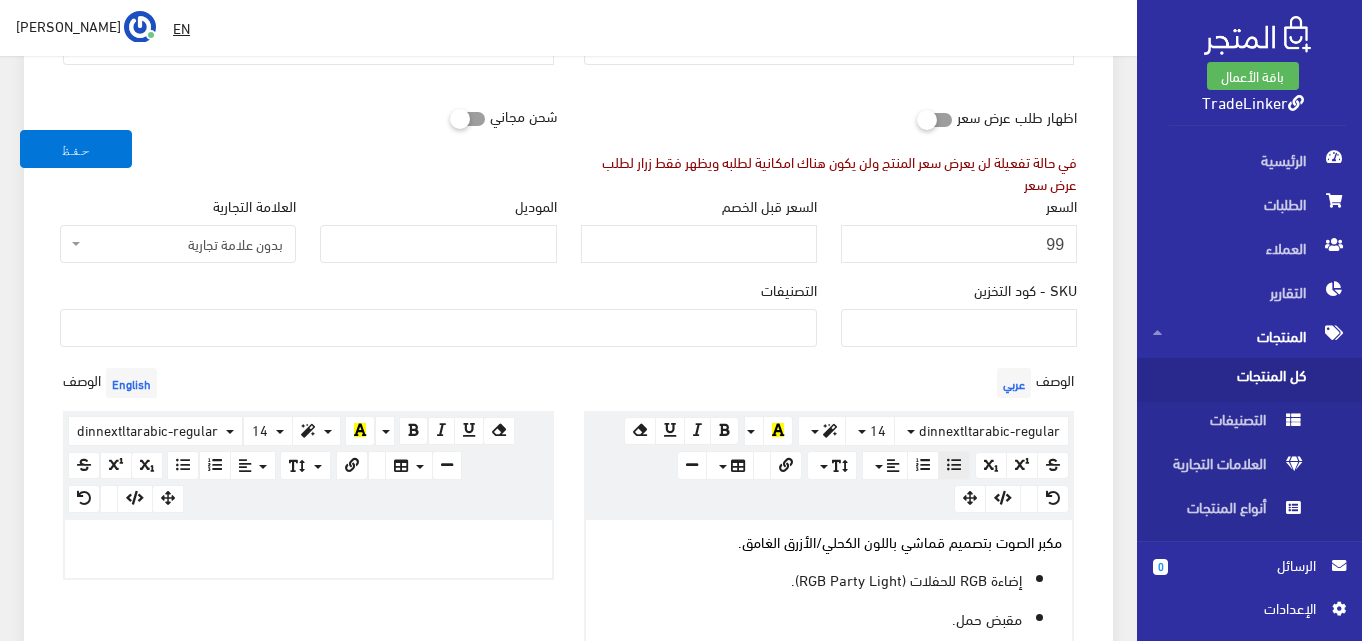 click at bounding box center (438, 326) 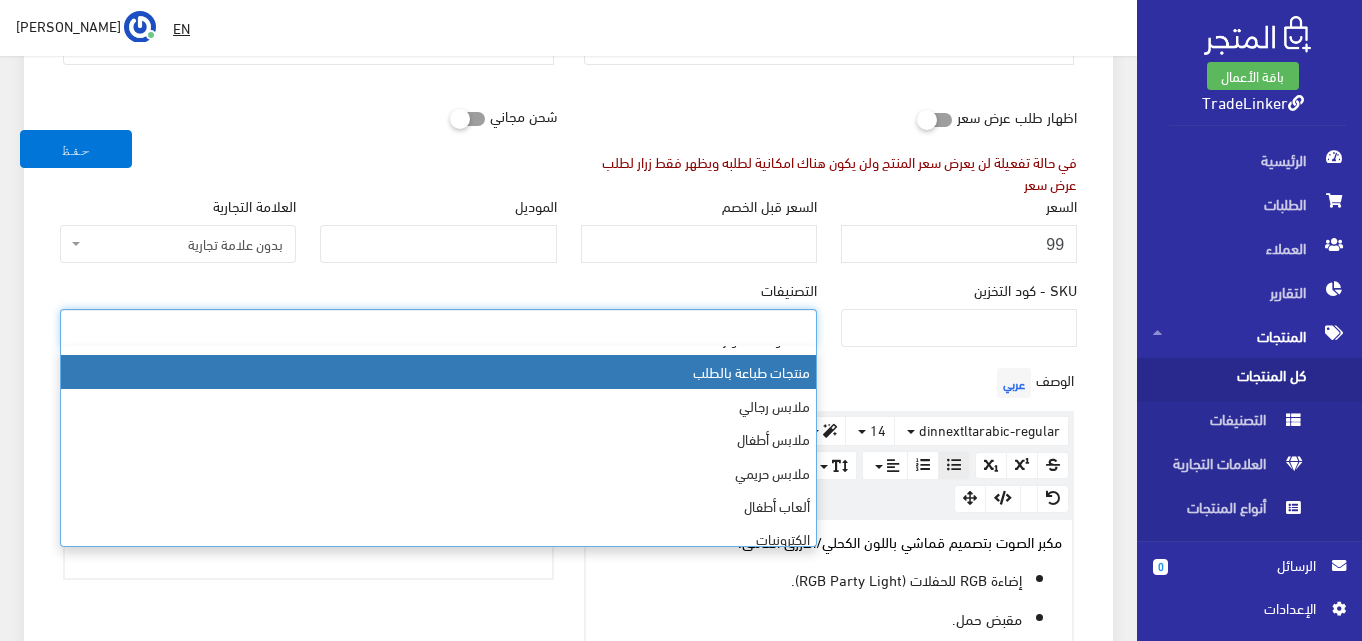scroll, scrollTop: 34, scrollLeft: 0, axis: vertical 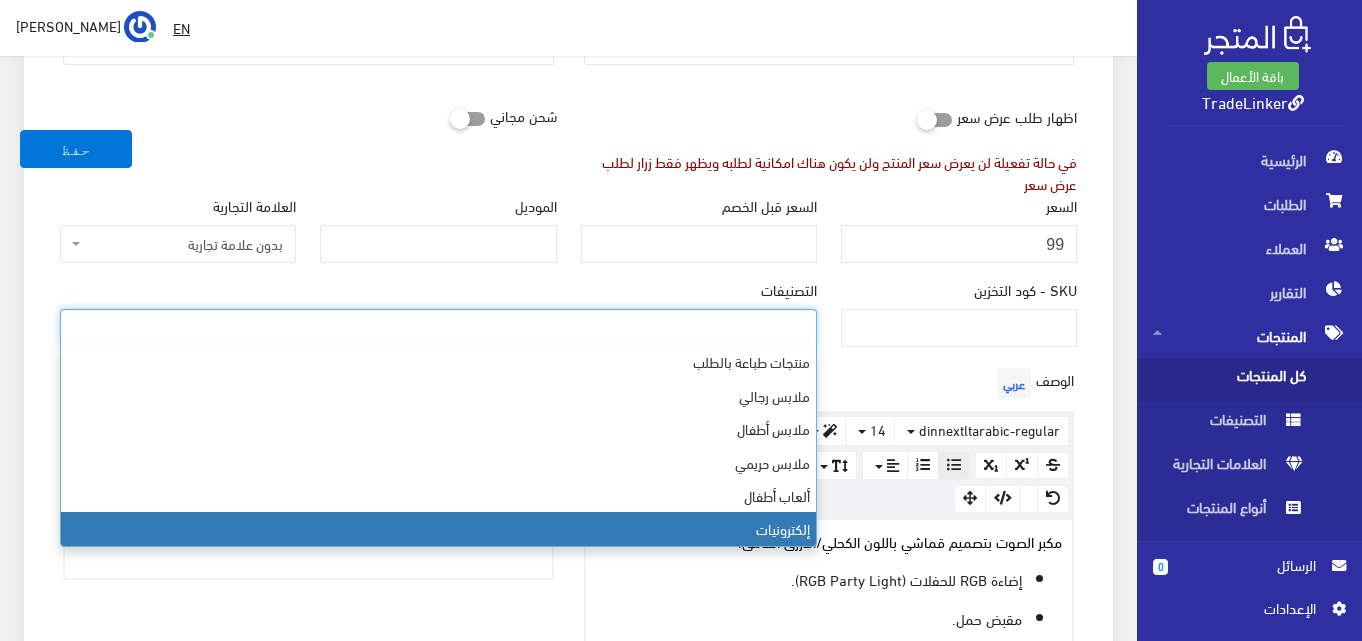 select on "12" 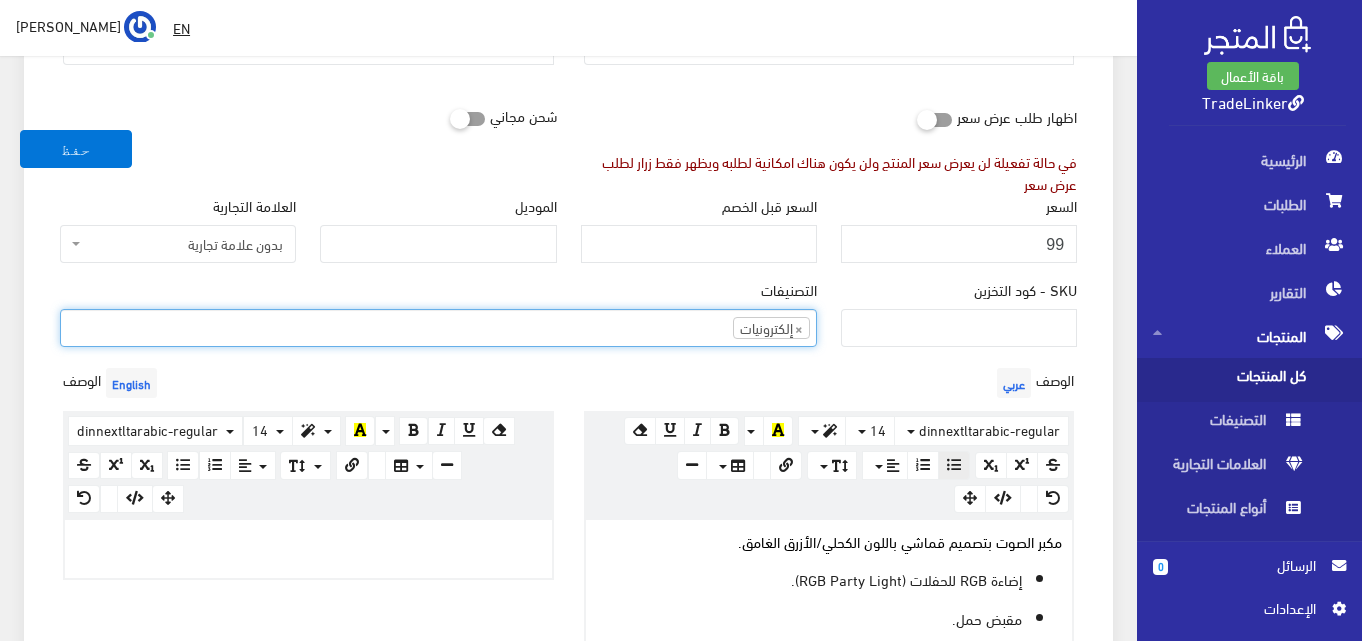 scroll, scrollTop: 144, scrollLeft: 0, axis: vertical 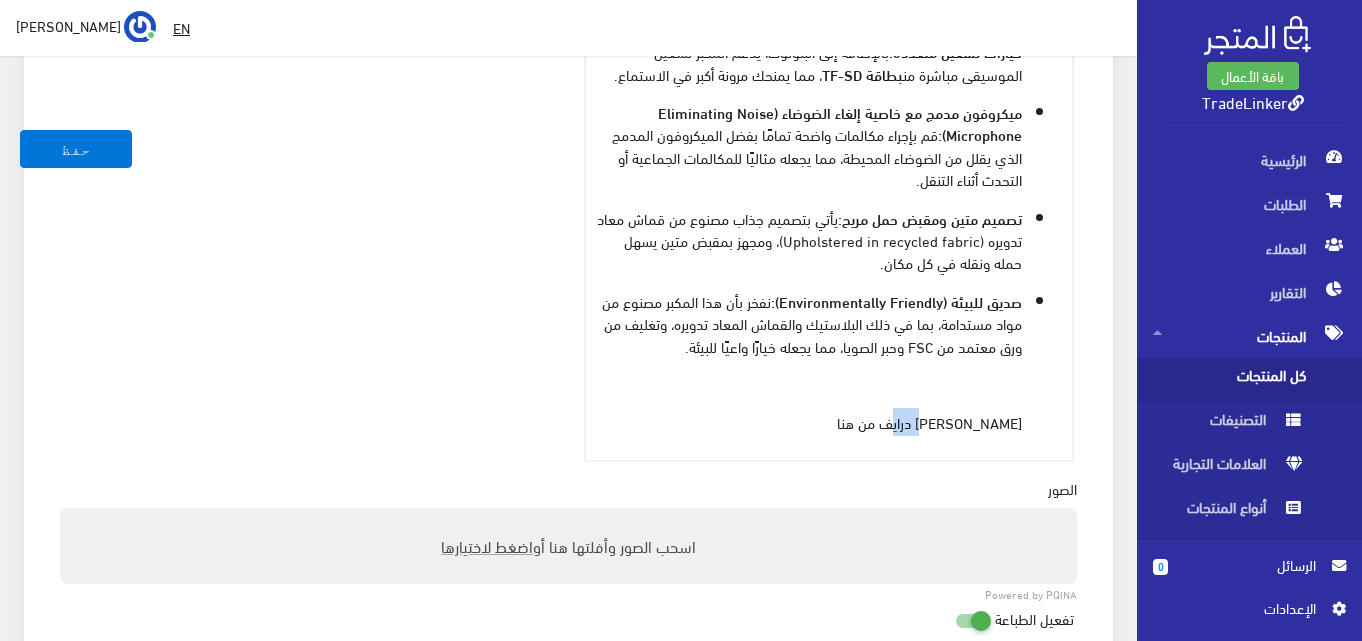 drag, startPoint x: 916, startPoint y: 401, endPoint x: 949, endPoint y: 393, distance: 33.955853 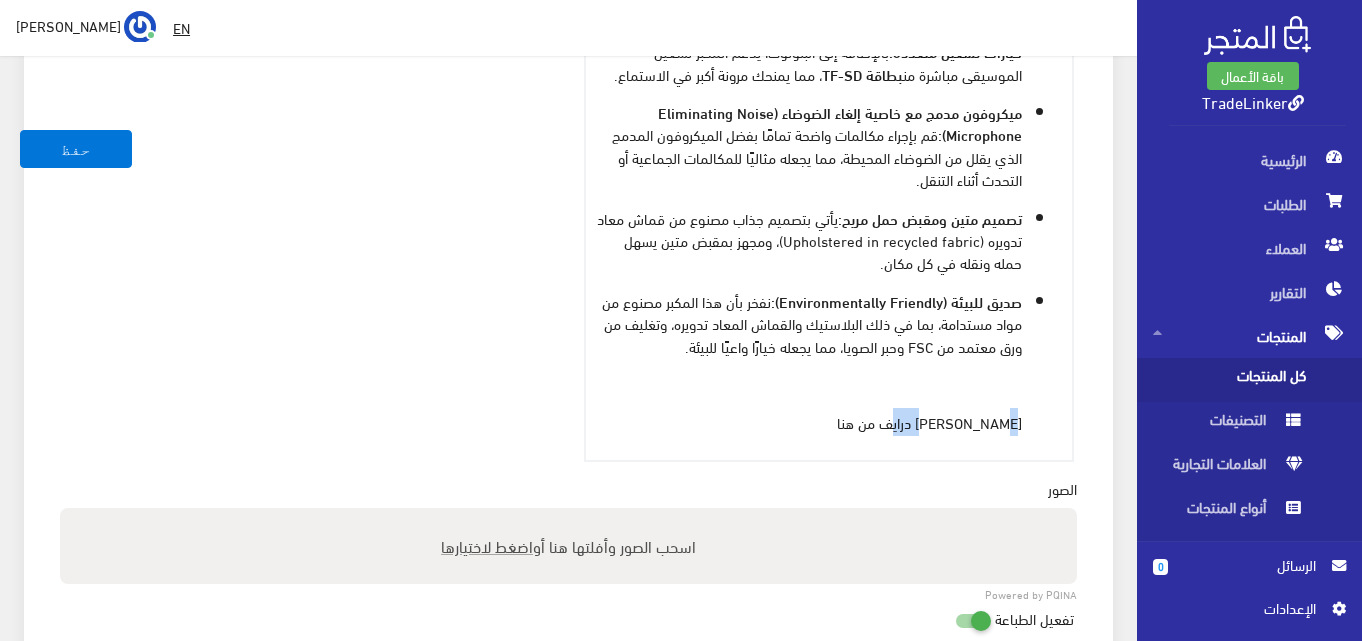 drag, startPoint x: 910, startPoint y: 406, endPoint x: 954, endPoint y: 403, distance: 44.102154 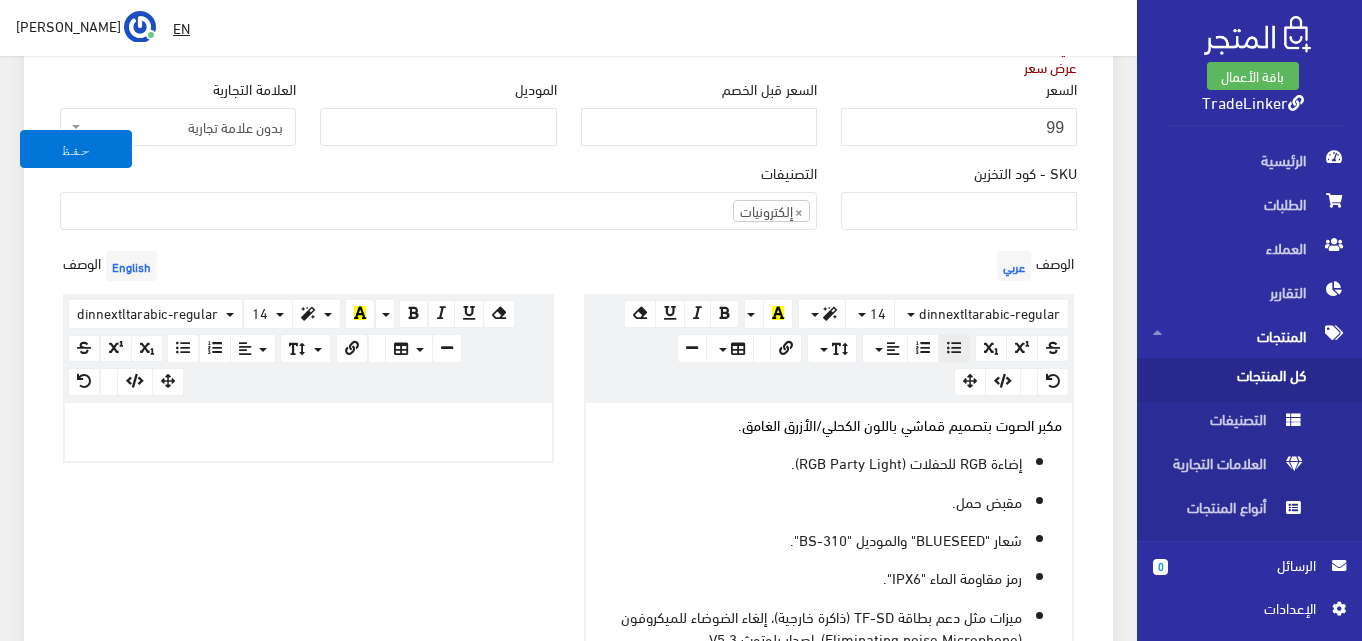 scroll, scrollTop: 414, scrollLeft: 0, axis: vertical 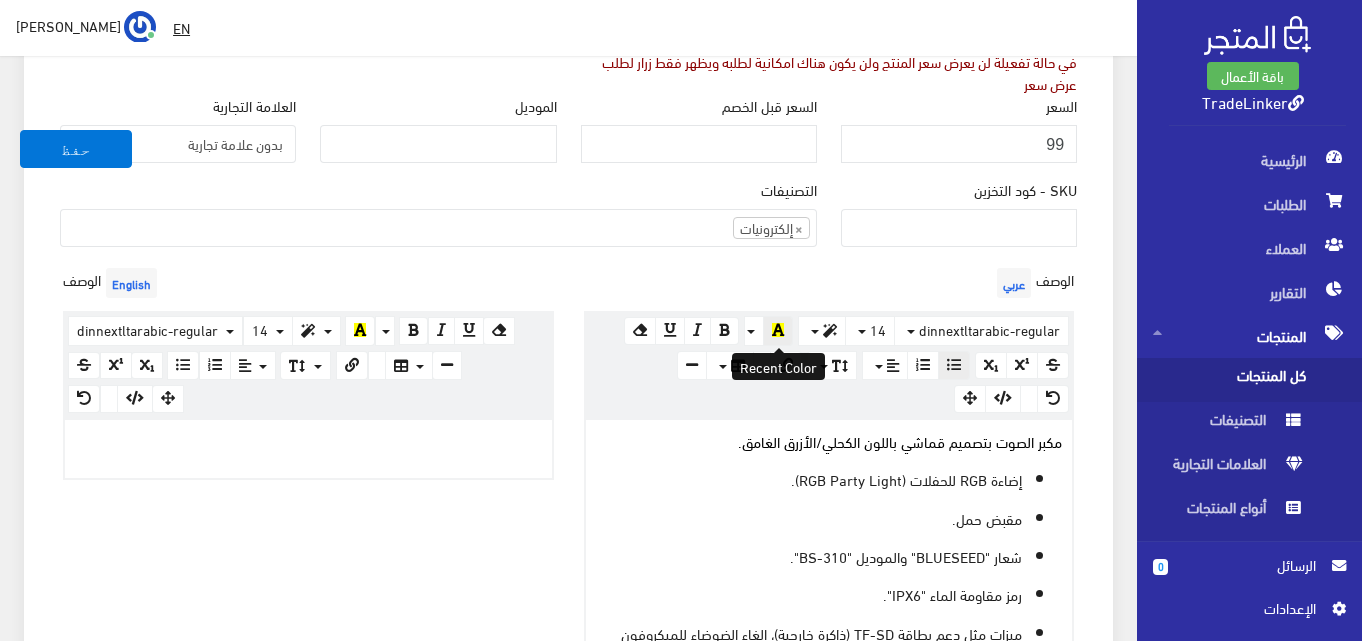 click at bounding box center (778, 331) 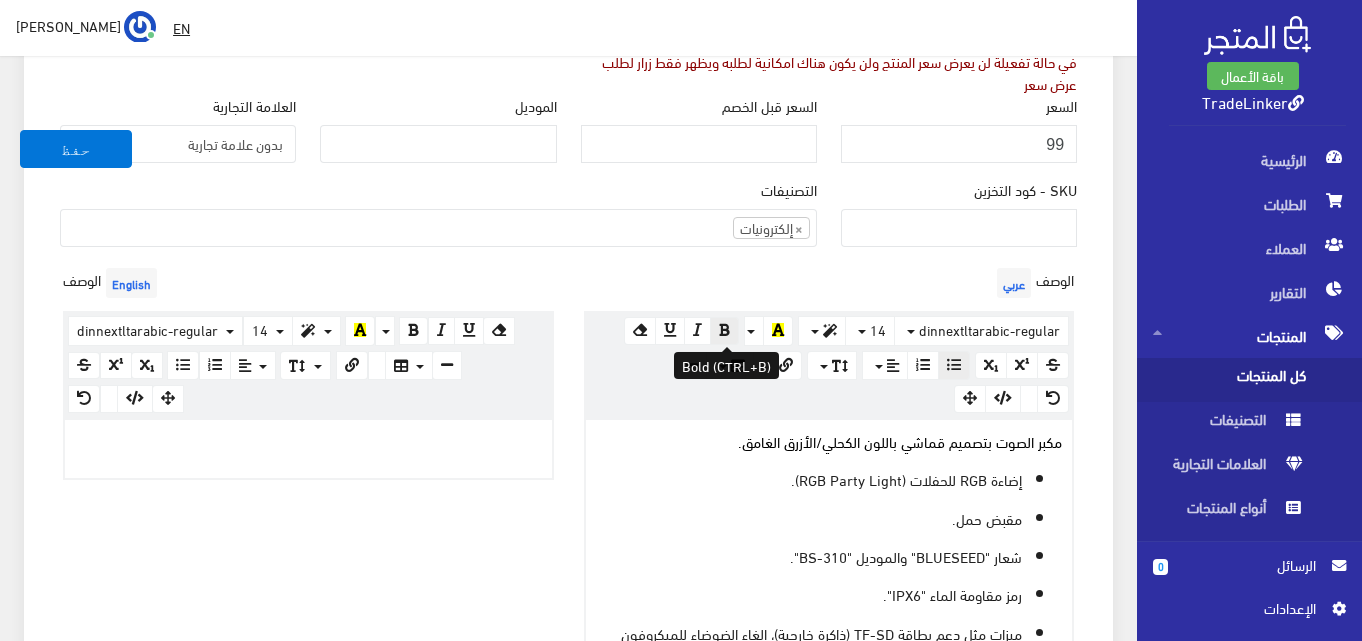 click at bounding box center [724, 330] 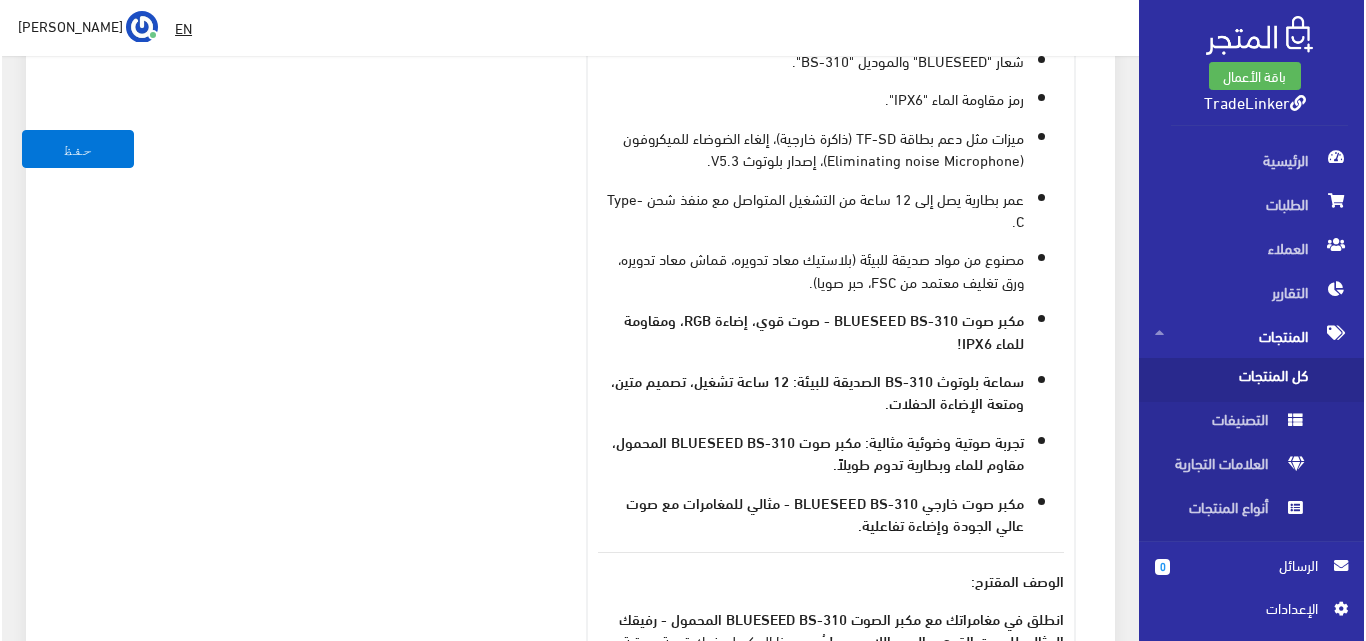 scroll, scrollTop: 314, scrollLeft: 0, axis: vertical 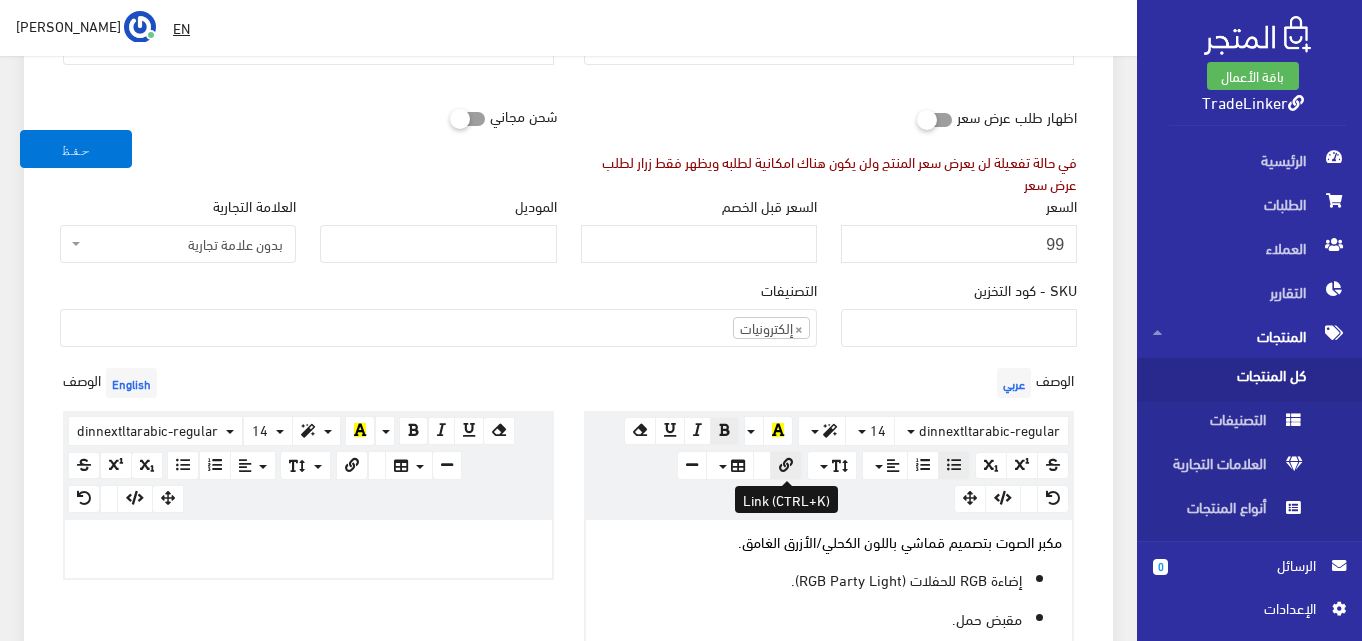 click at bounding box center (786, 465) 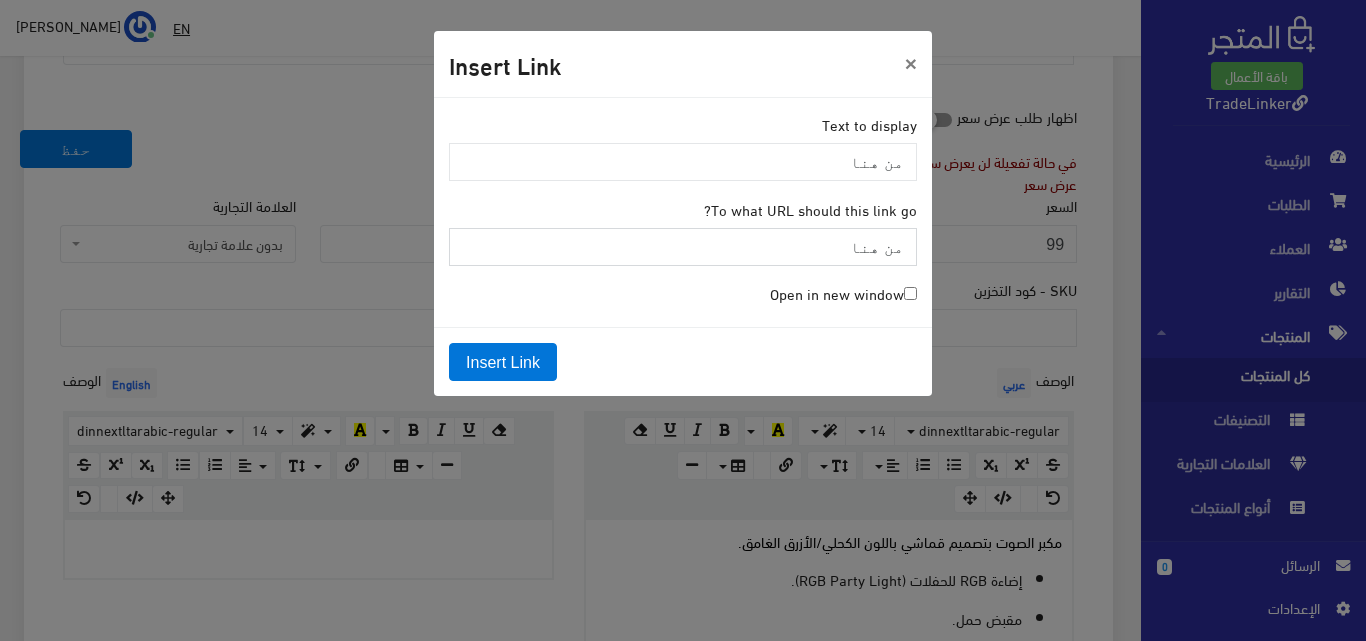 paste on "https://drive.google.com/drive/folders/1L8CiNWzbsK_9nL6r6UaaGhS-XcAlrklP?usp=drive_link" 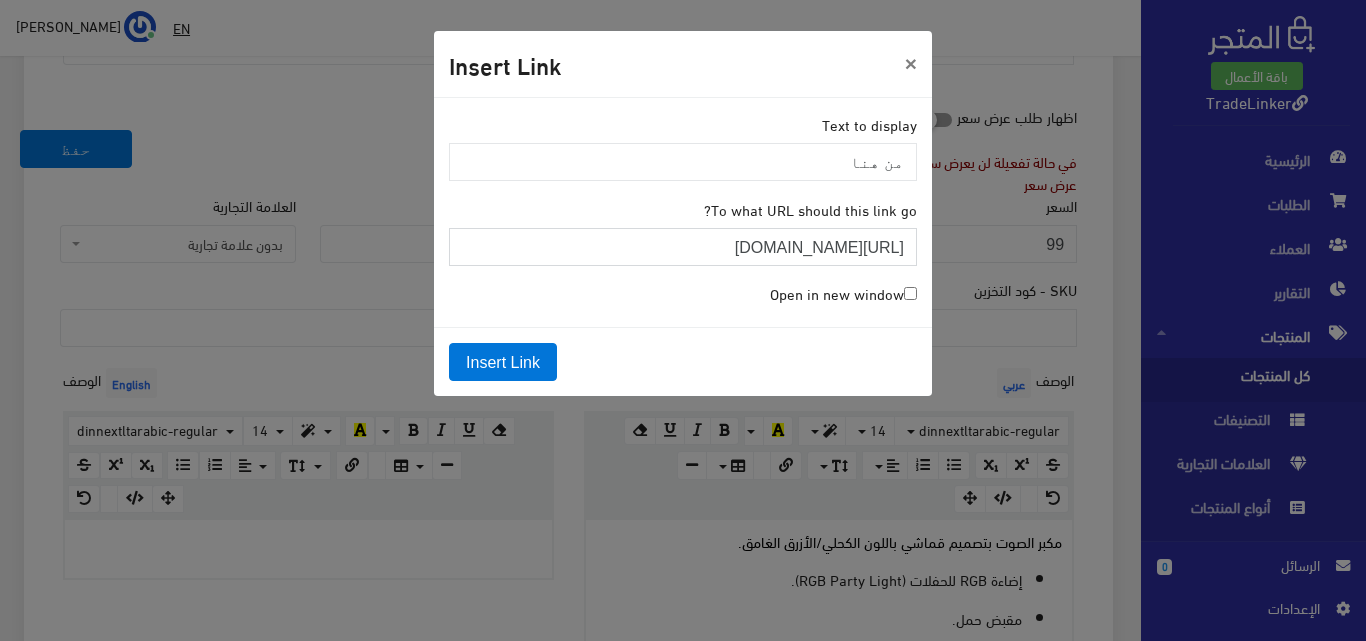 scroll, scrollTop: 0, scrollLeft: -217, axis: horizontal 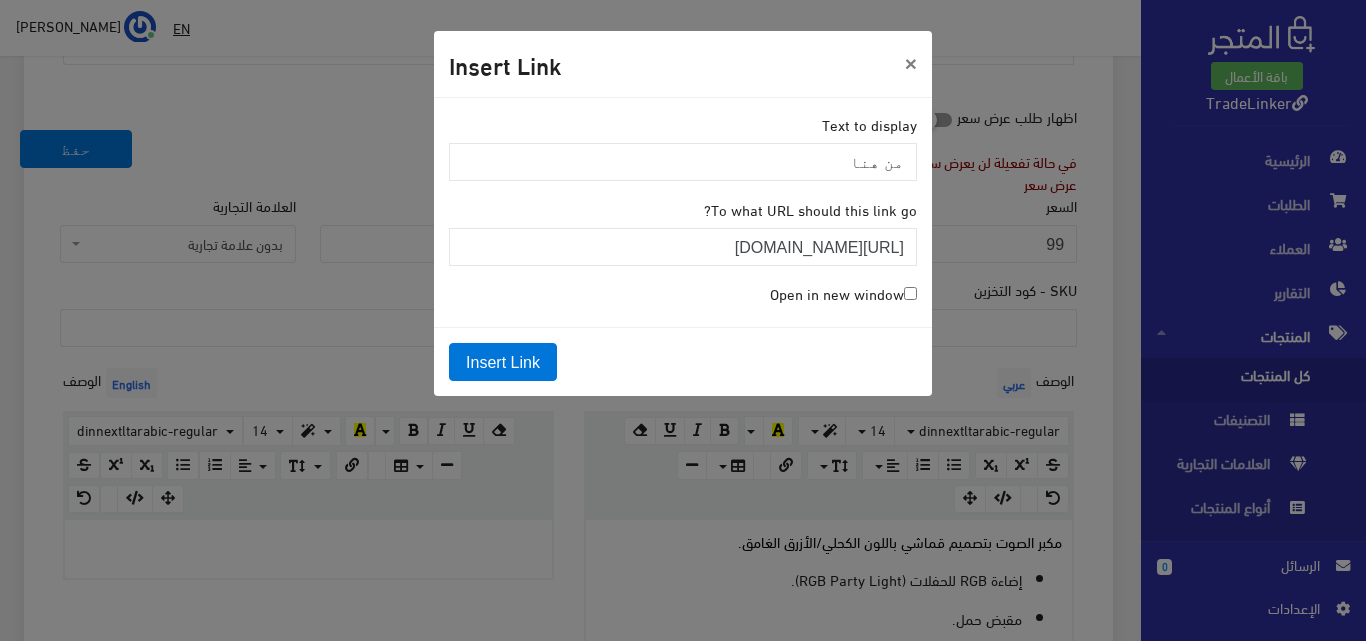 drag, startPoint x: 907, startPoint y: 297, endPoint x: 873, endPoint y: 297, distance: 34 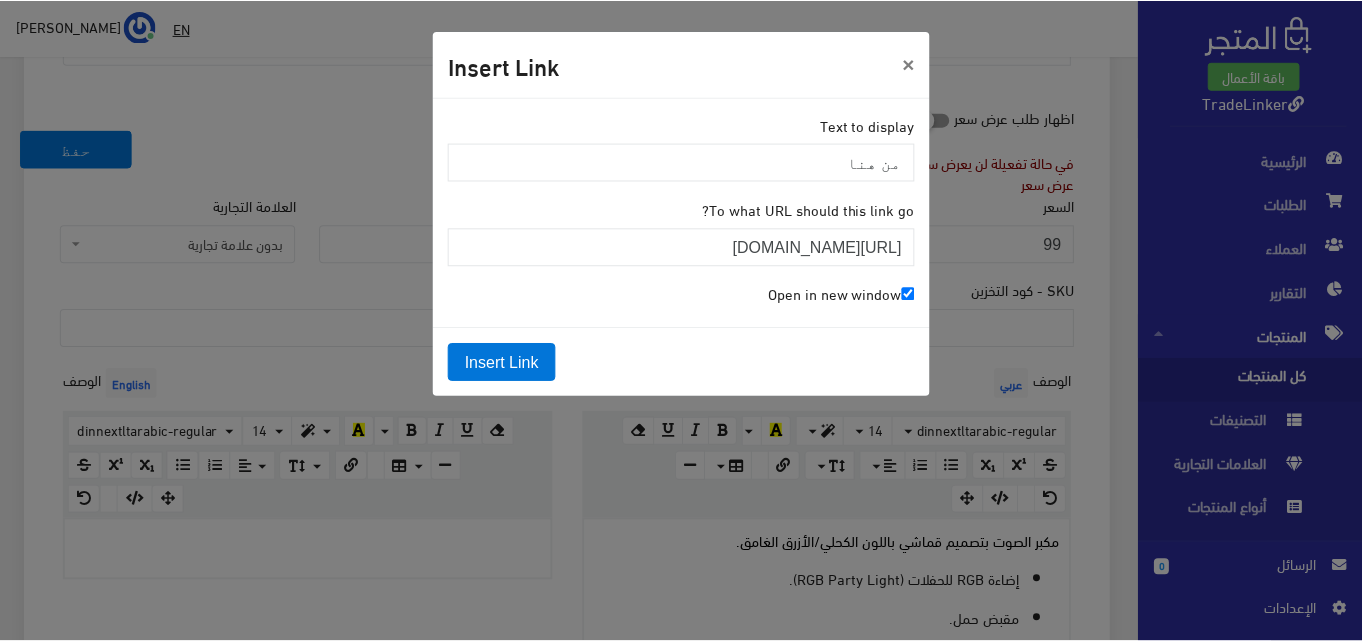 scroll, scrollTop: 0, scrollLeft: 0, axis: both 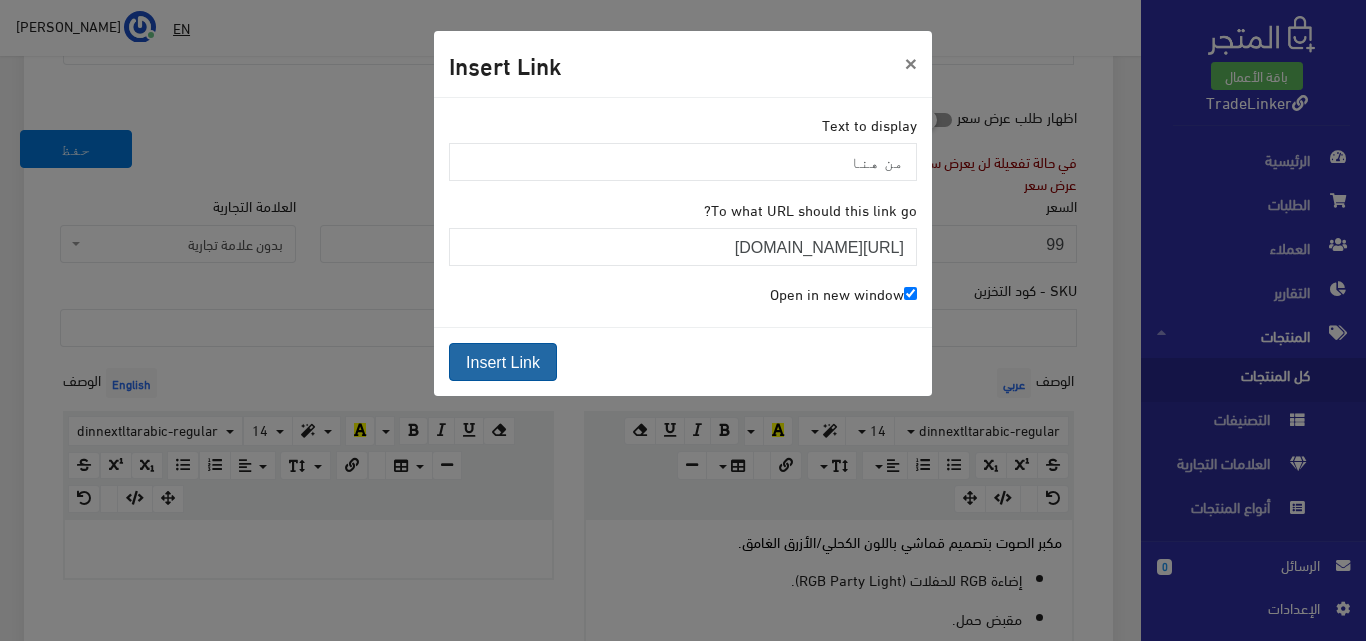 click on "Insert Link" at bounding box center [503, 362] 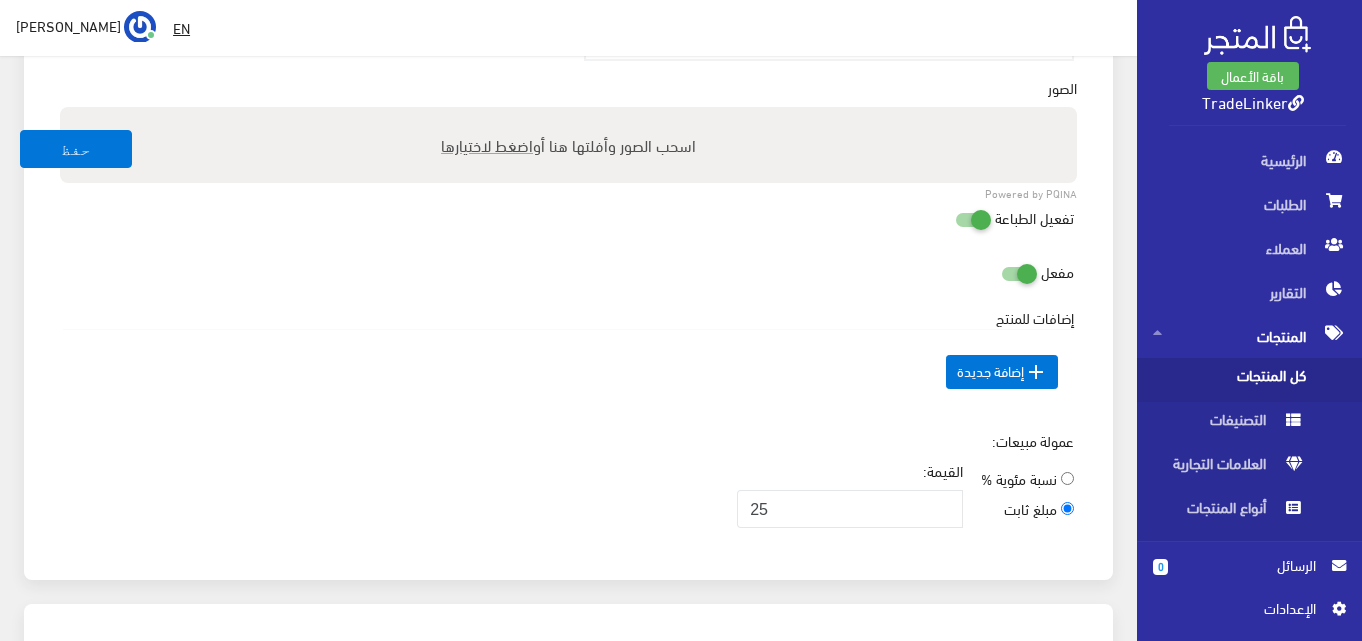 scroll, scrollTop: 2414, scrollLeft: 0, axis: vertical 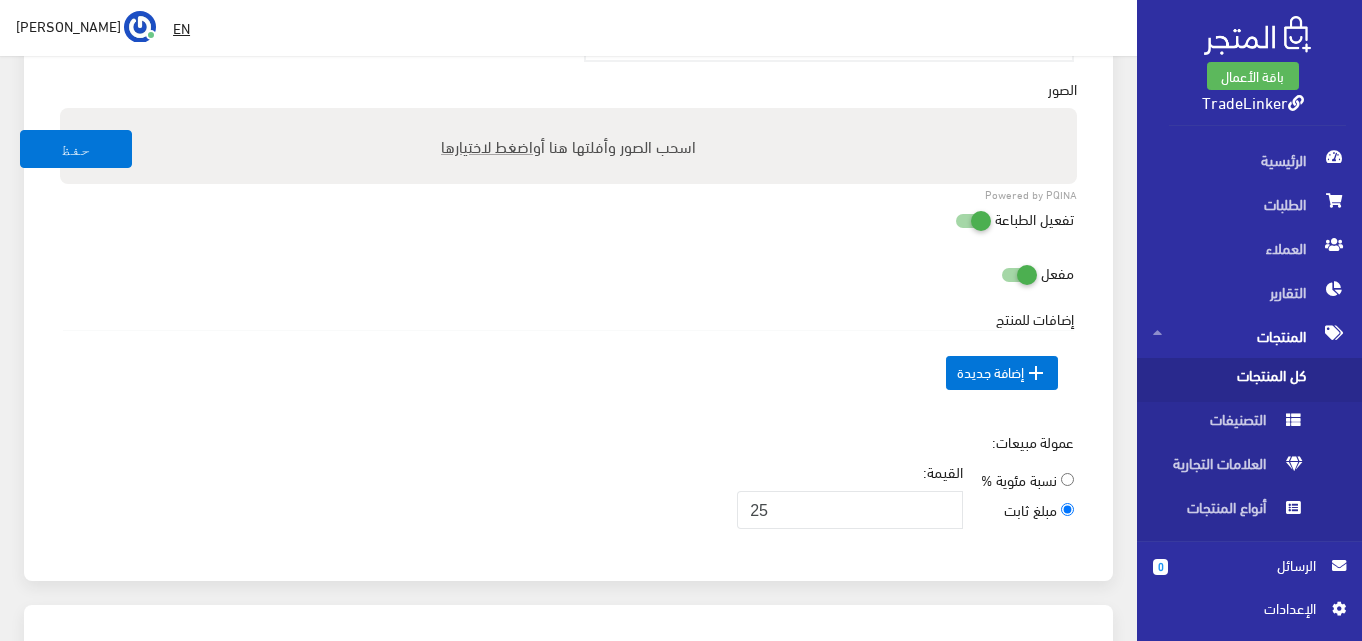 click on "تفعيل الطباعة" at bounding box center (568, 219) 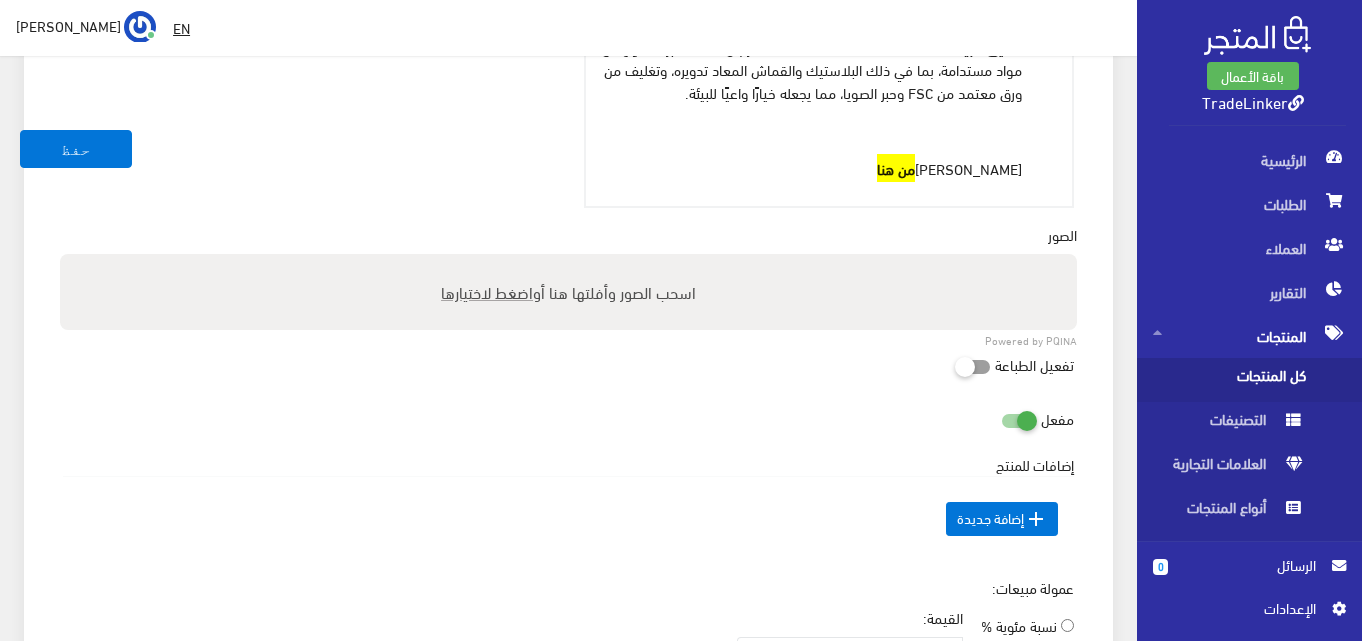 scroll, scrollTop: 2314, scrollLeft: 0, axis: vertical 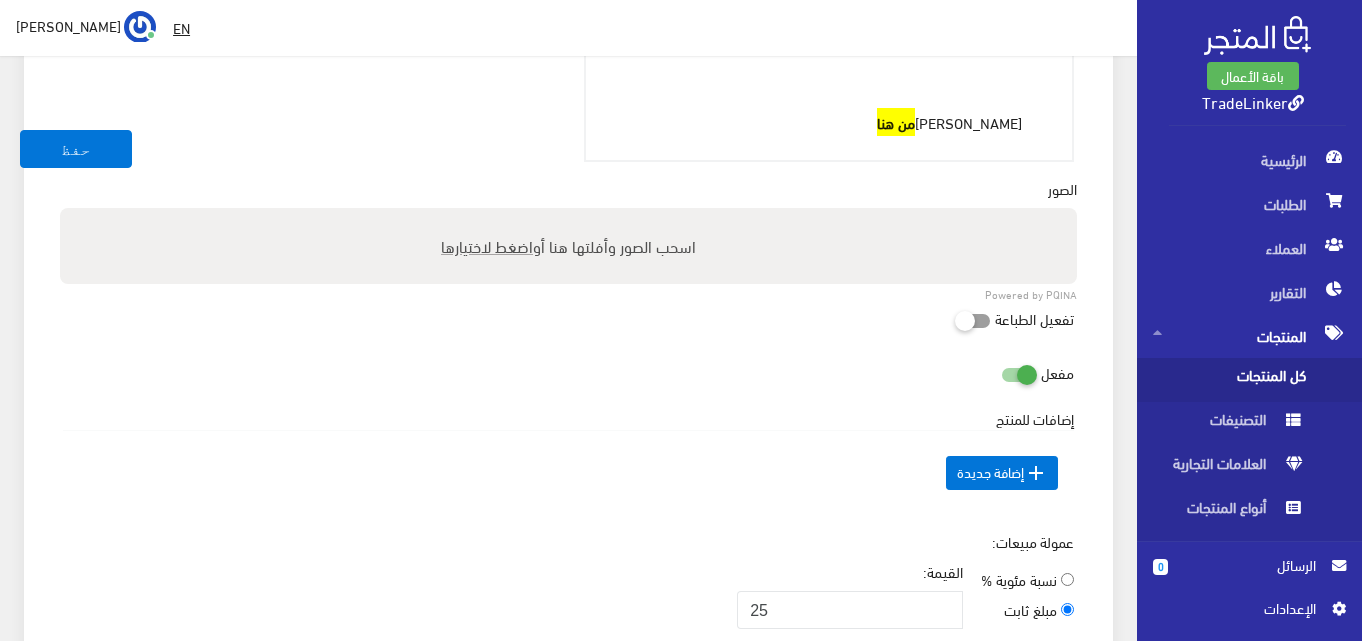 click on "اضغط لاختيارها" at bounding box center [487, 245] 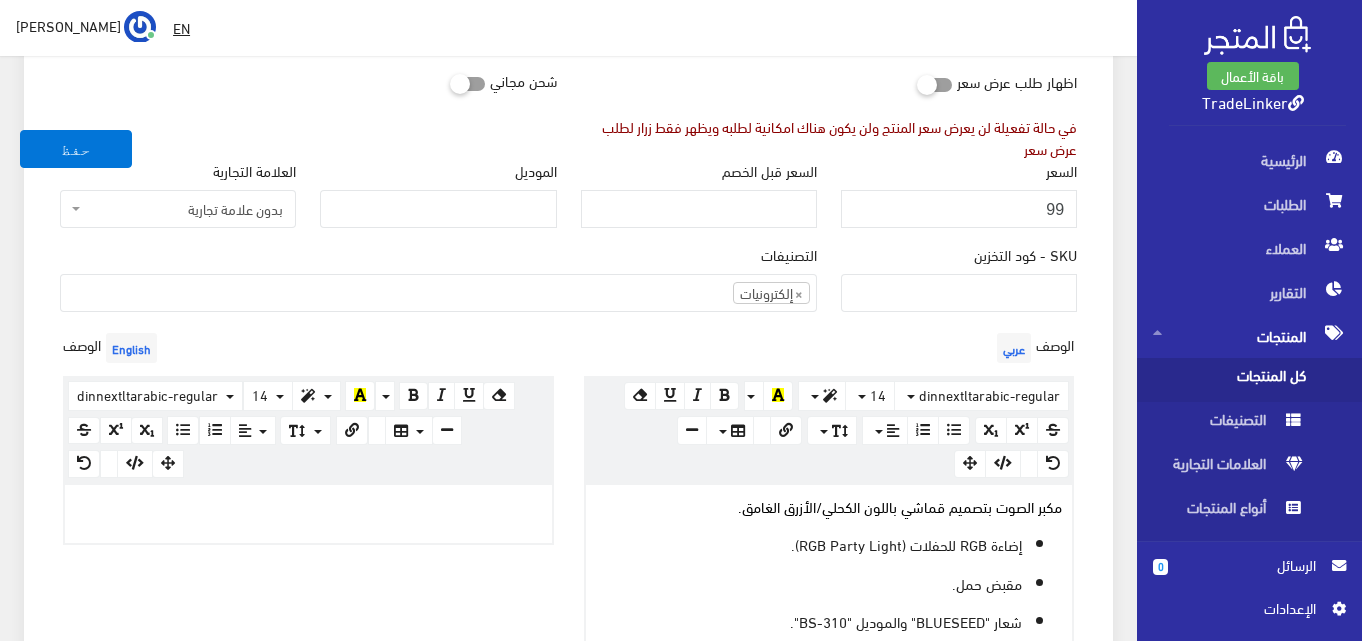 scroll, scrollTop: 314, scrollLeft: 0, axis: vertical 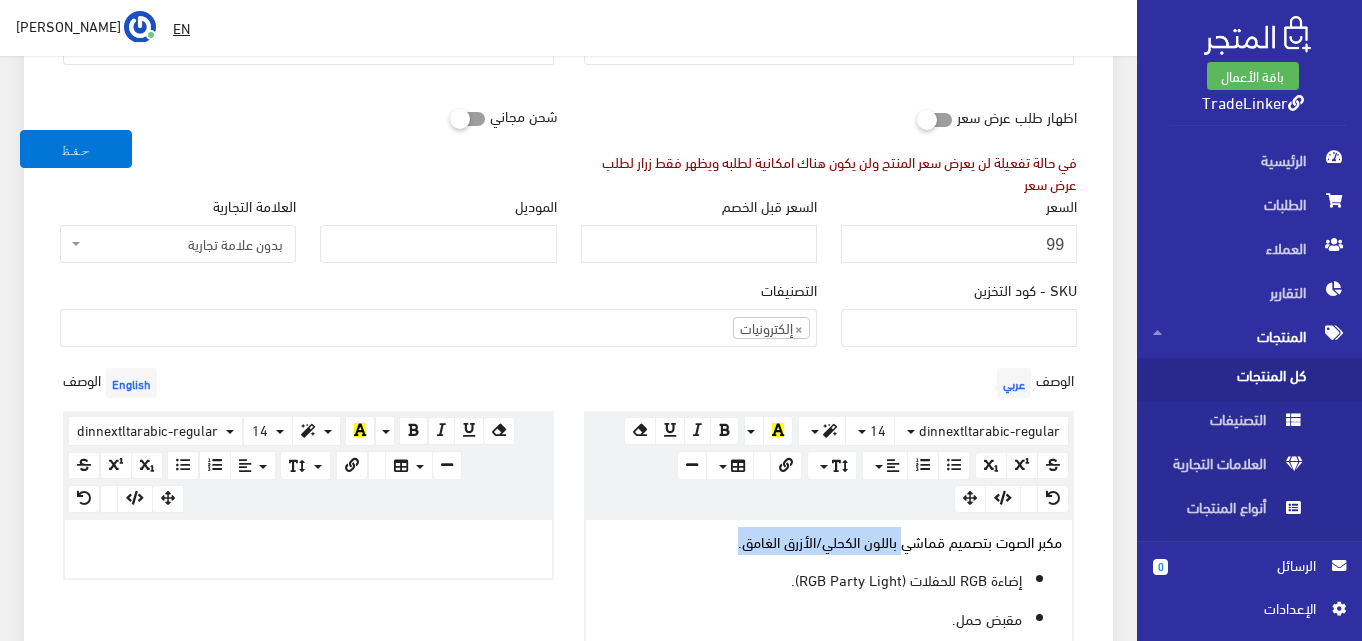 drag, startPoint x: 903, startPoint y: 543, endPoint x: 721, endPoint y: 523, distance: 183.0956 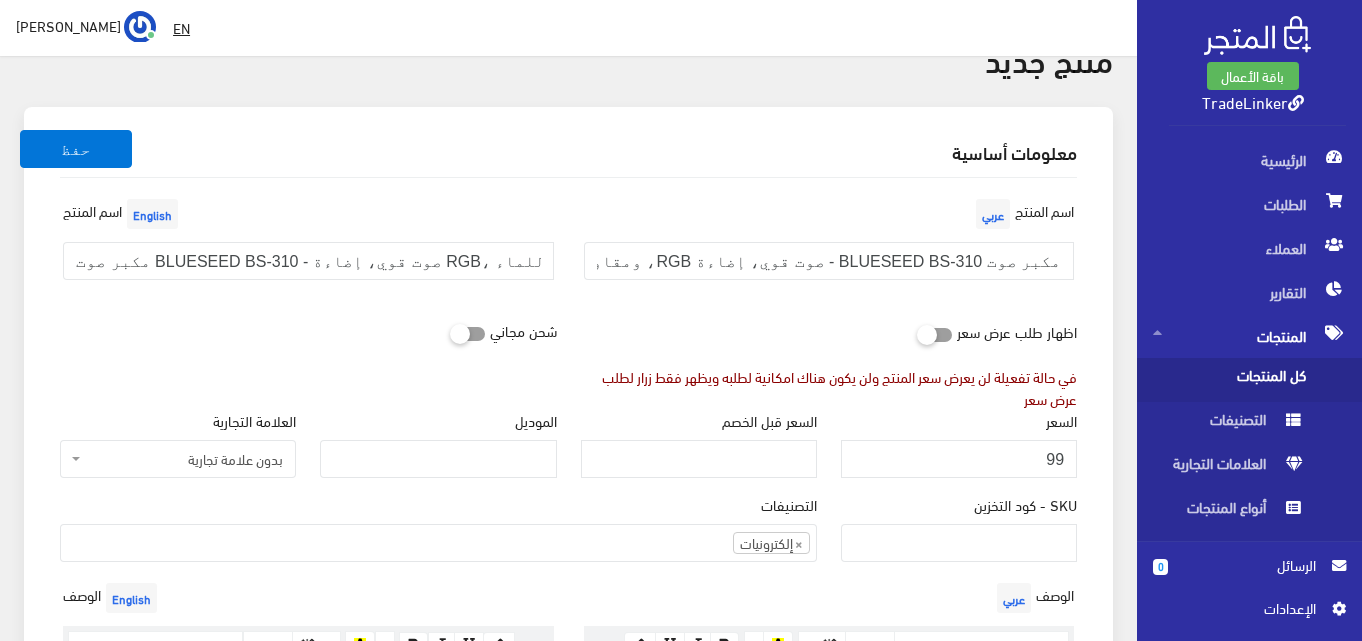 scroll, scrollTop: 100, scrollLeft: 0, axis: vertical 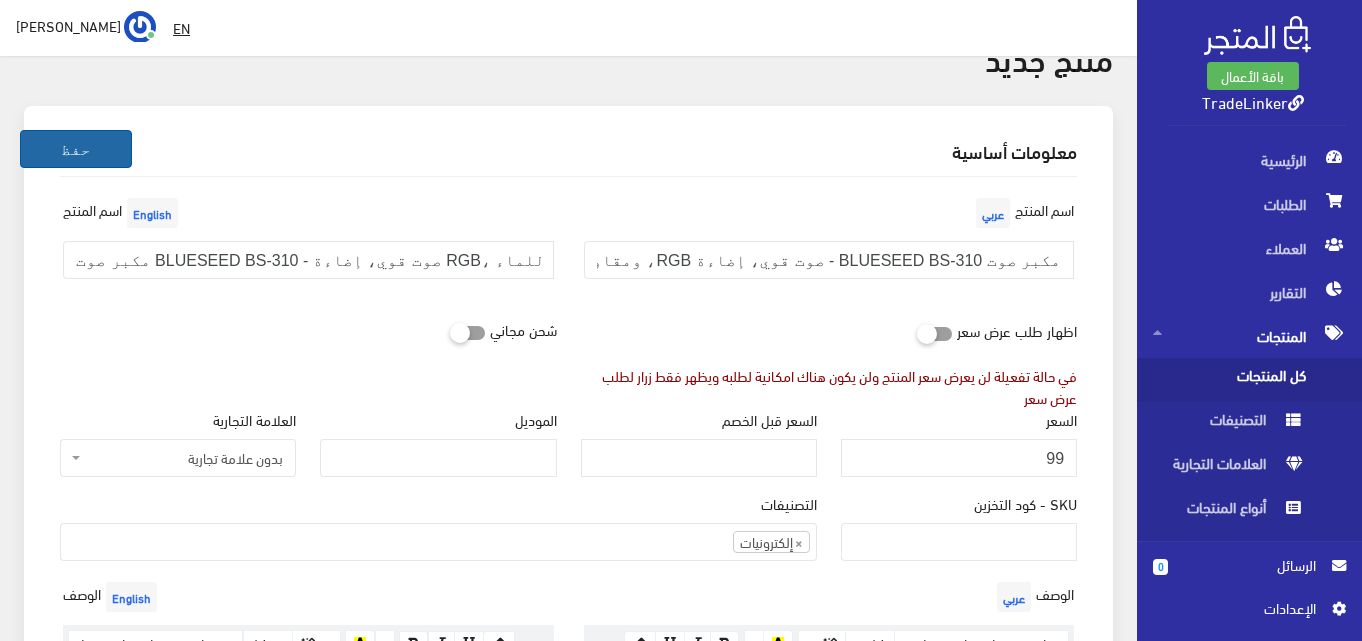 click on "حفظ" at bounding box center [76, 149] 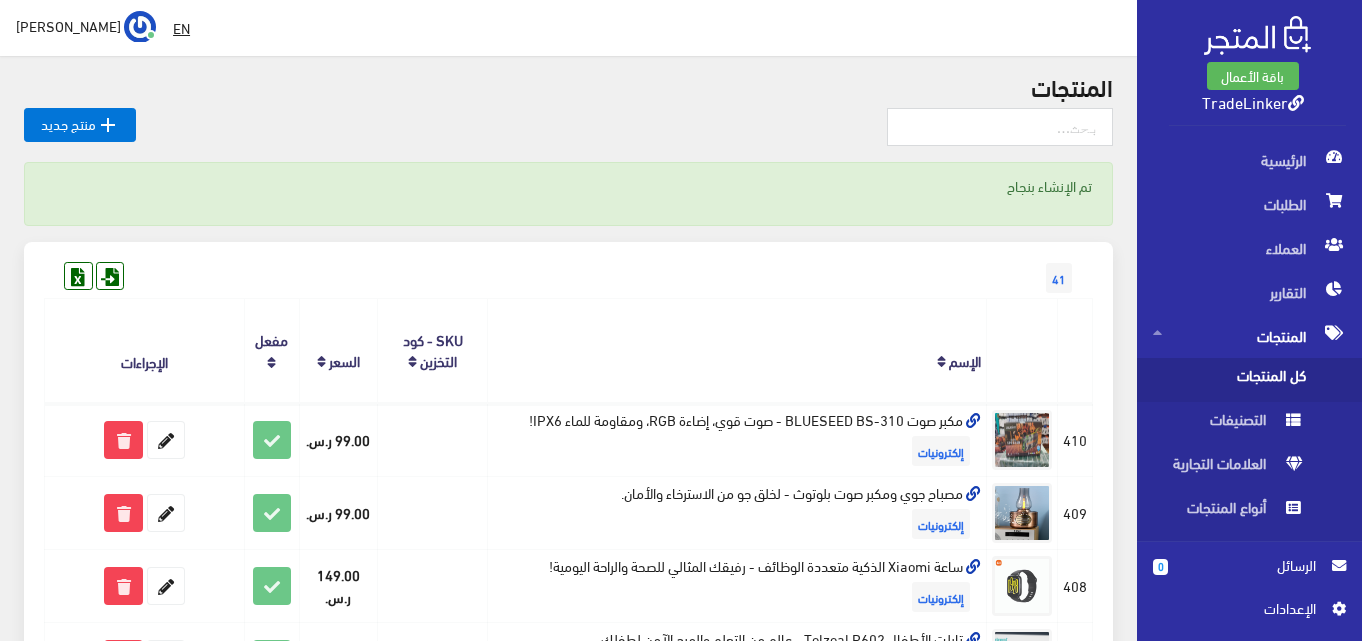 scroll, scrollTop: 100, scrollLeft: 0, axis: vertical 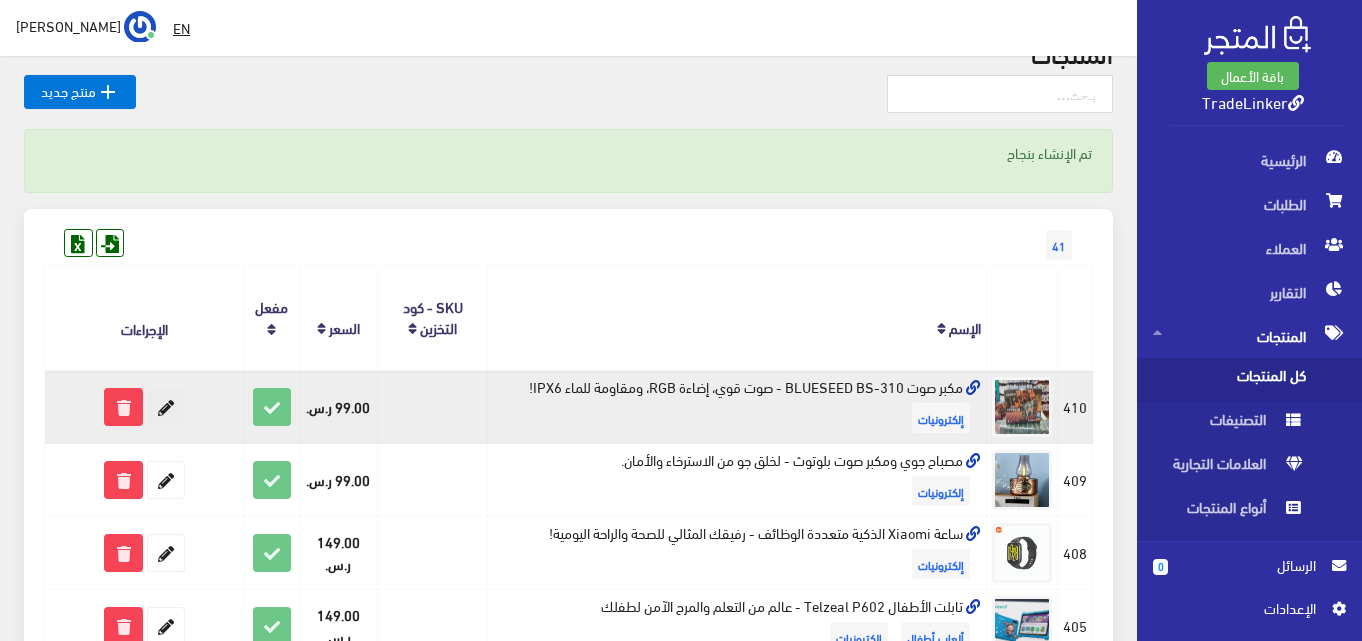 click at bounding box center (166, 407) 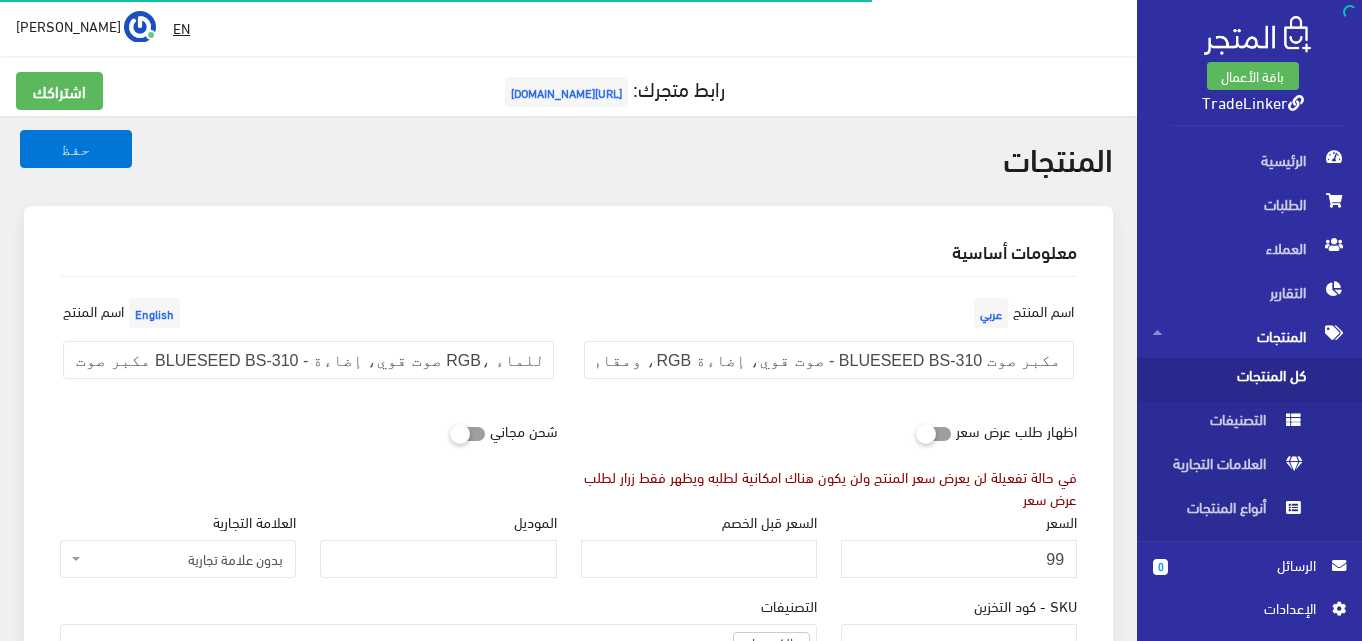 select 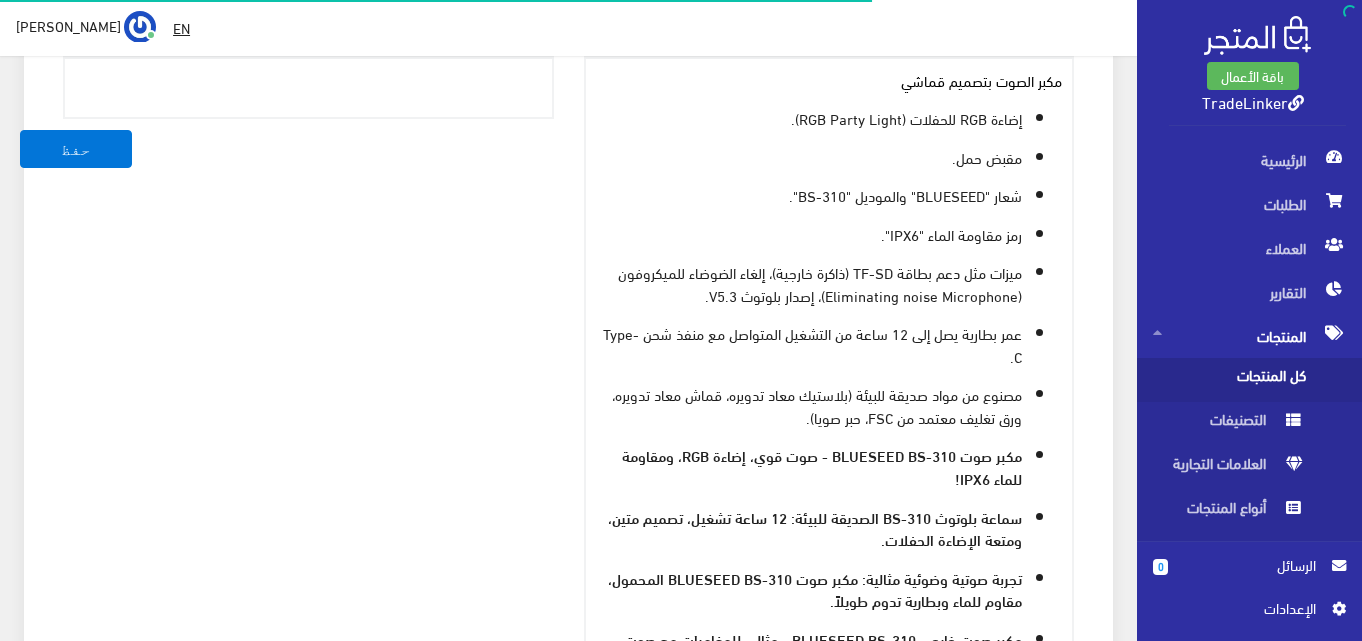 scroll, scrollTop: 60, scrollLeft: 0, axis: vertical 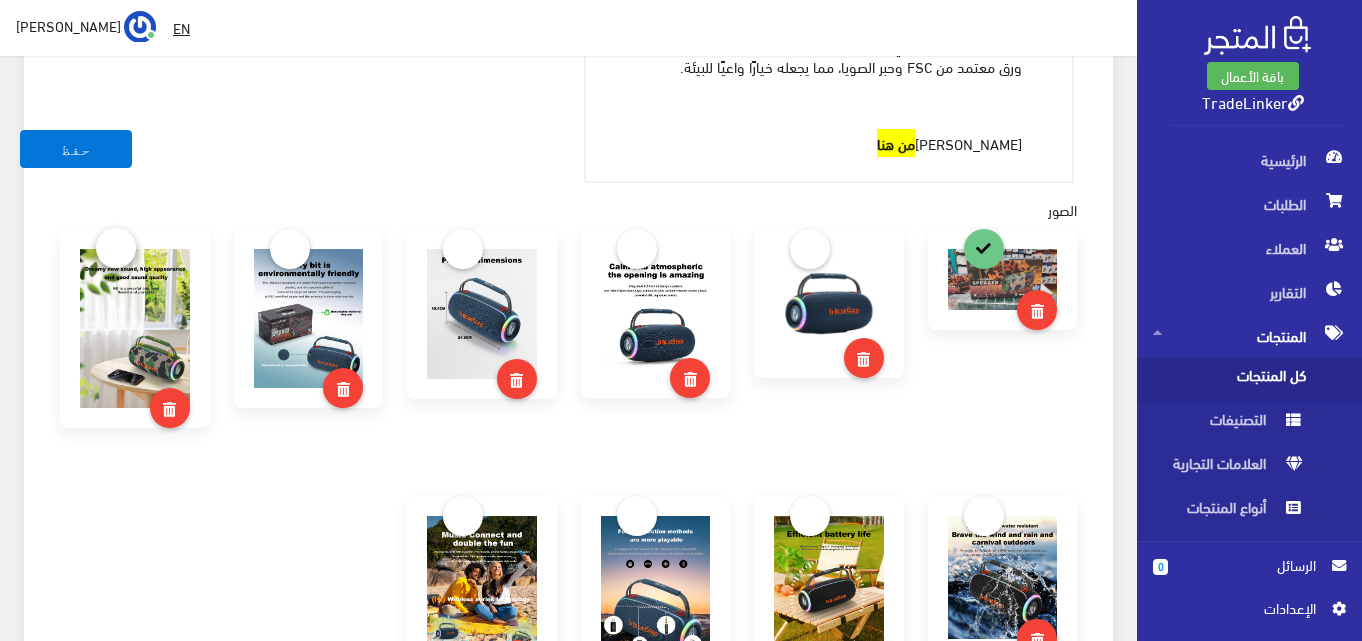 click at bounding box center [116, 248] 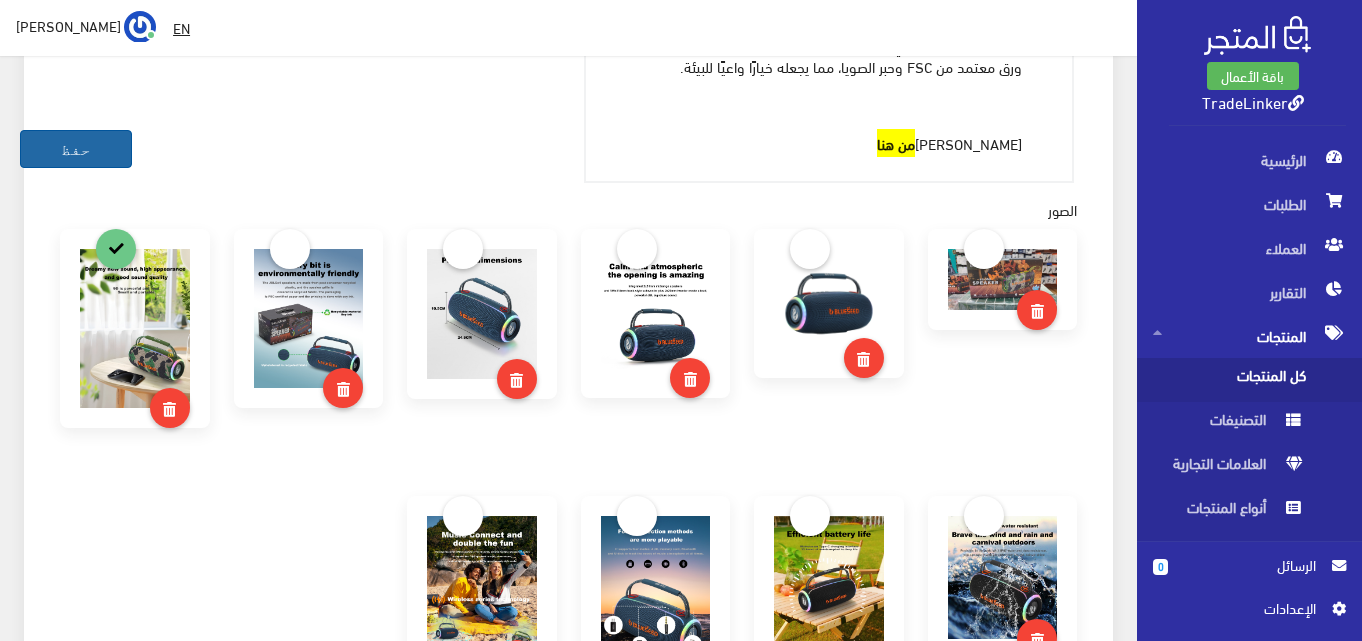 click on "حفظ" at bounding box center (76, 149) 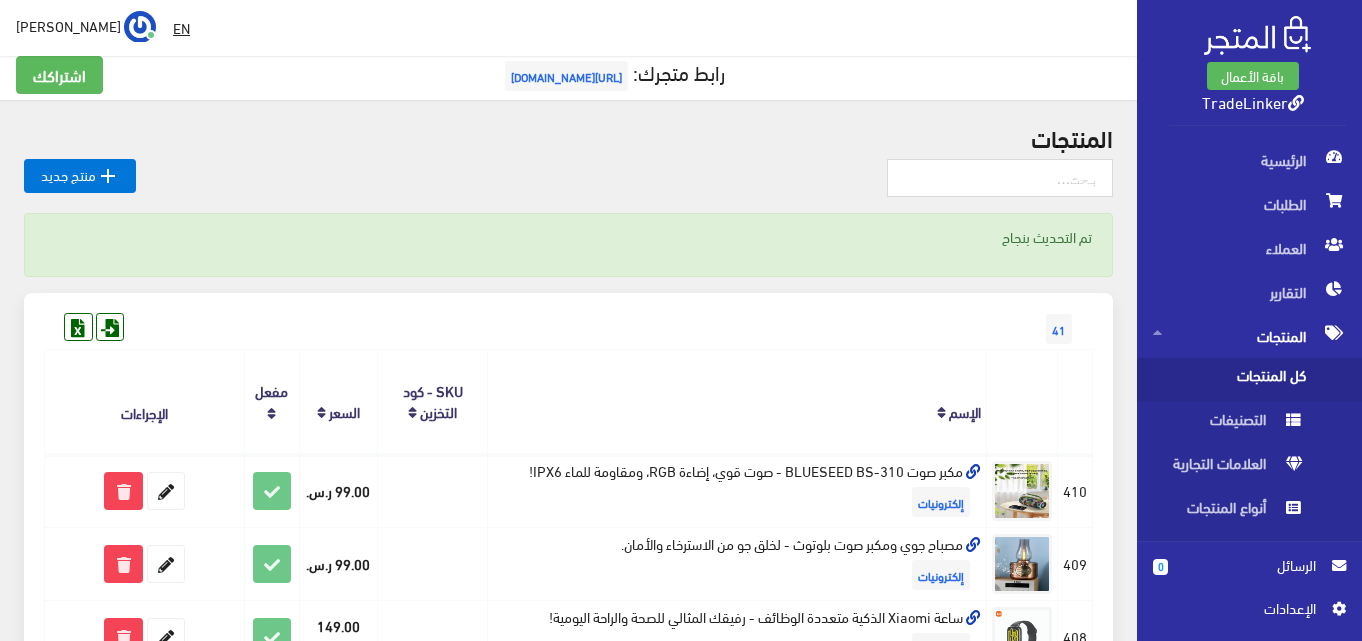 scroll, scrollTop: 0, scrollLeft: 0, axis: both 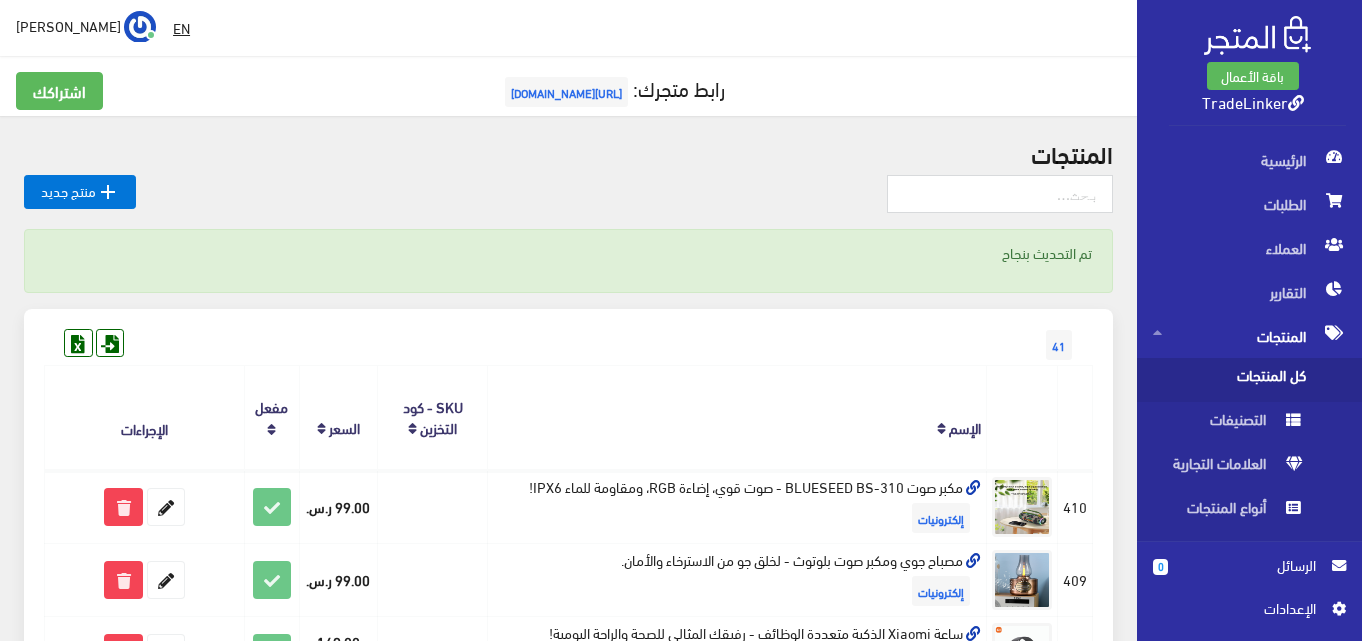 click at bounding box center (1296, 103) 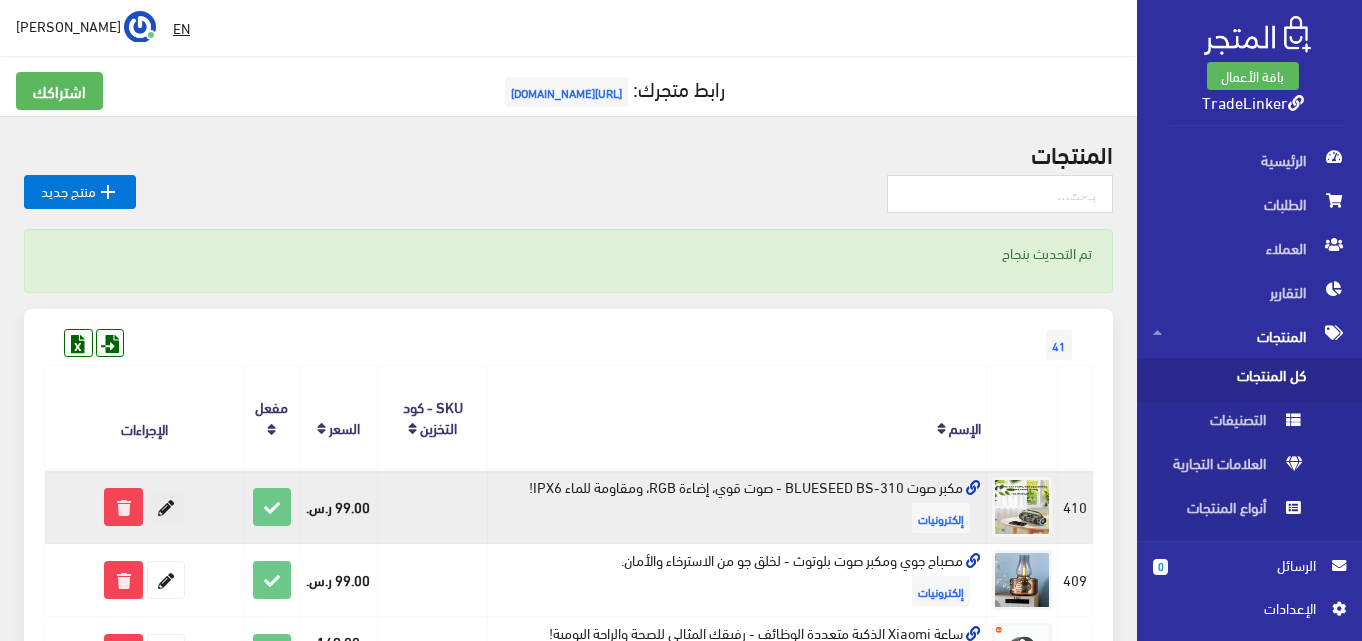 click at bounding box center [166, 507] 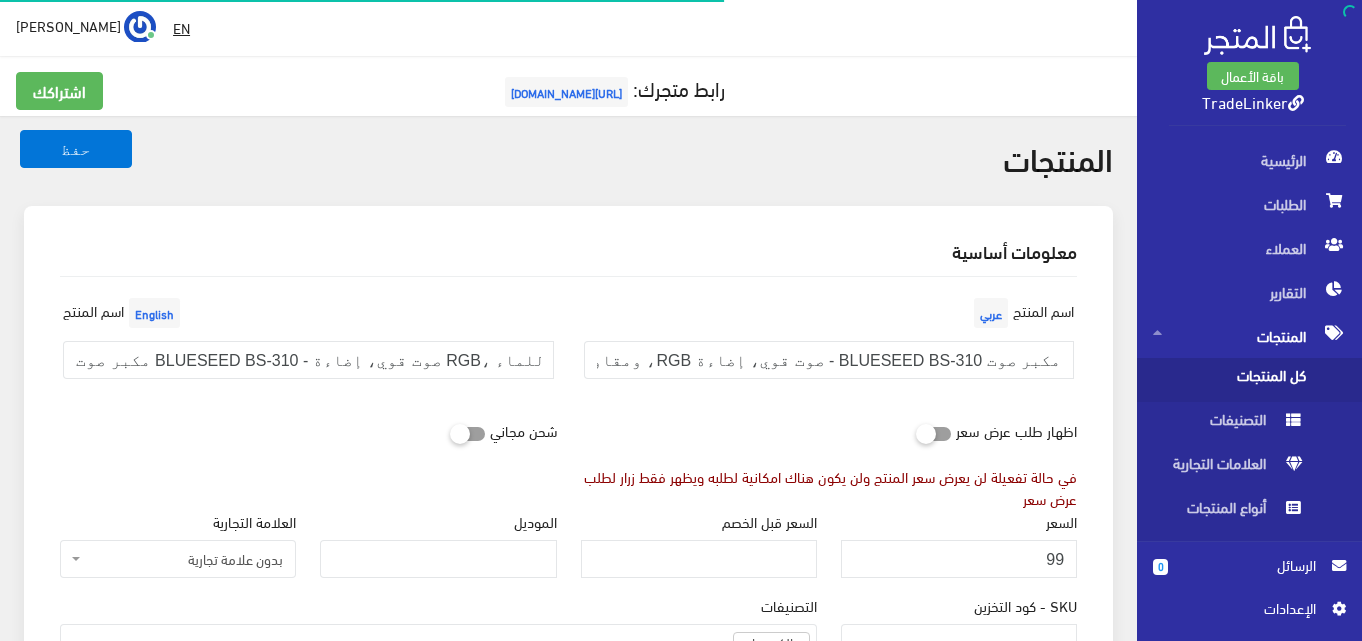 select 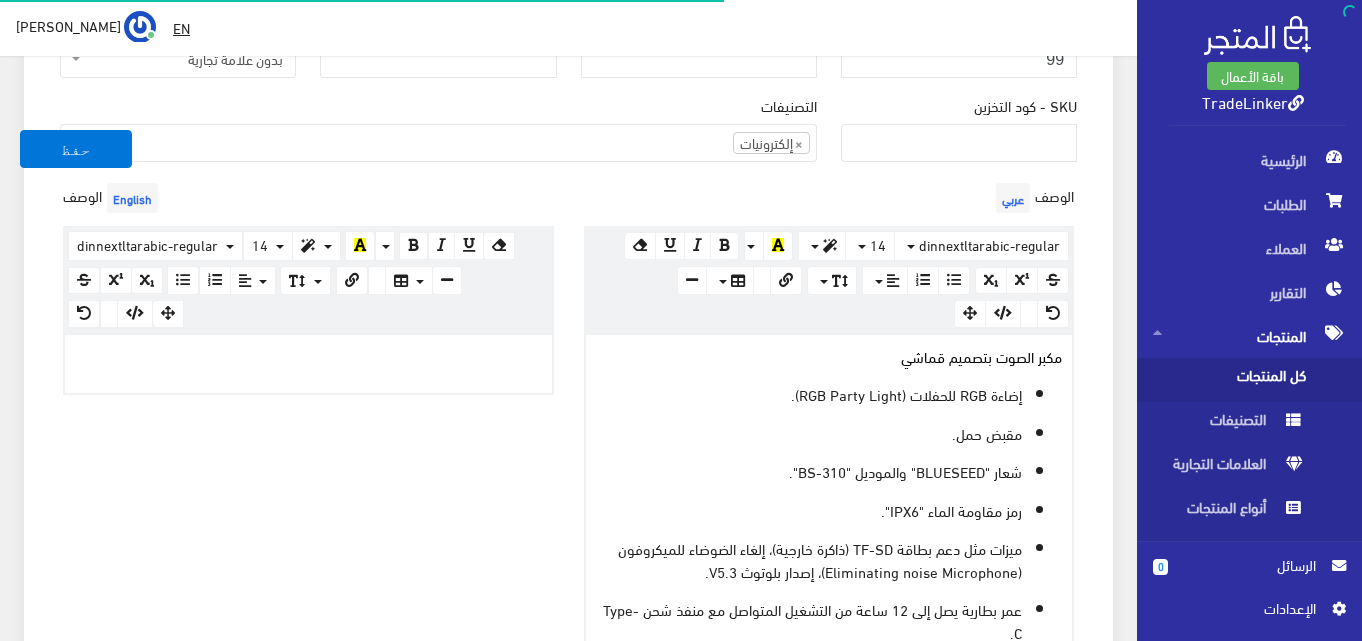 scroll, scrollTop: 64, scrollLeft: 0, axis: vertical 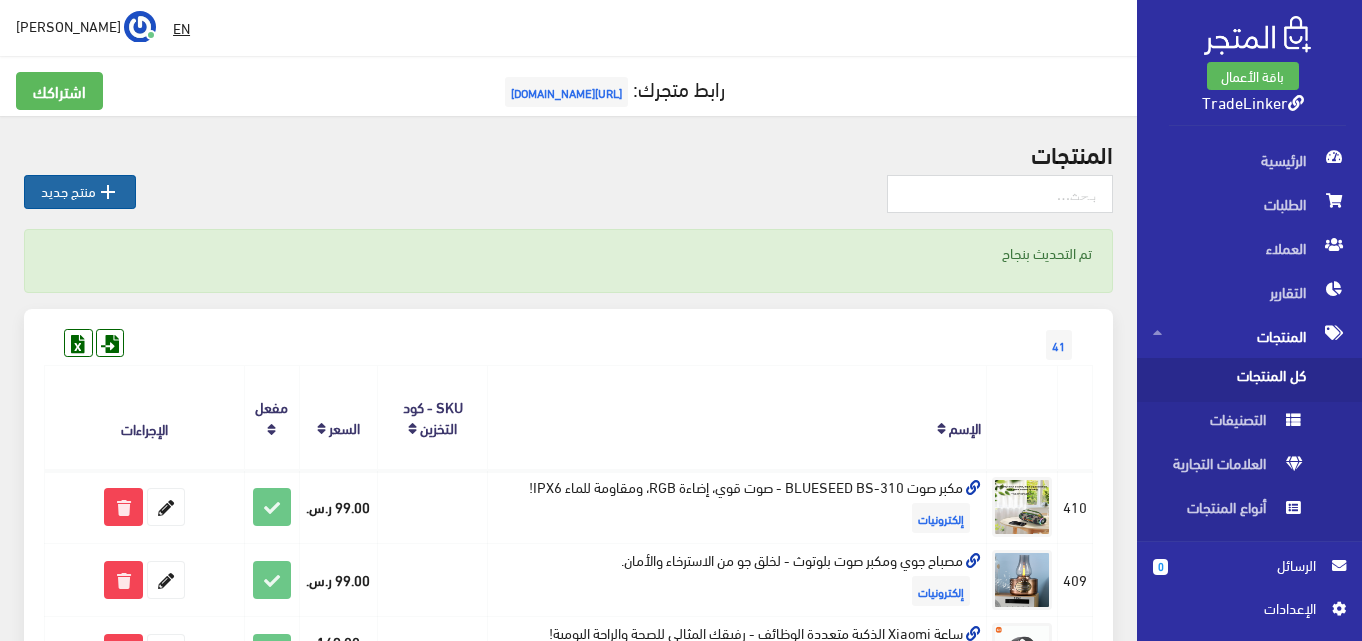 click on "  منتج جديد" at bounding box center [80, 192] 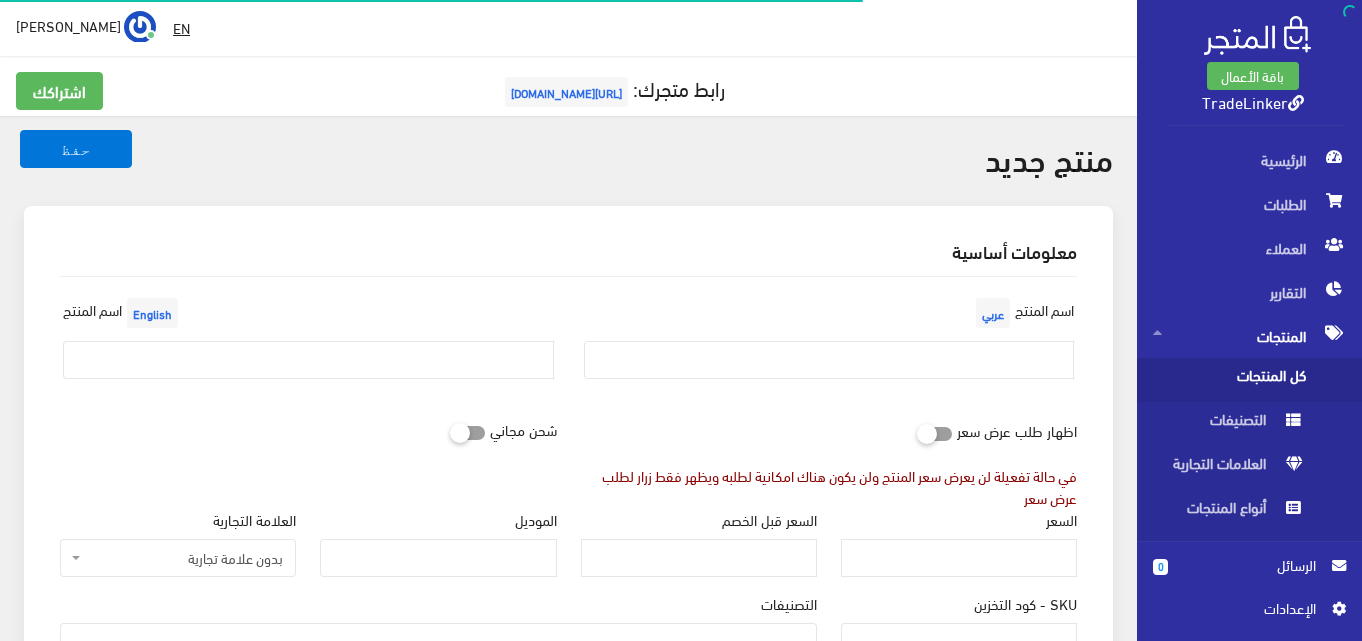 select 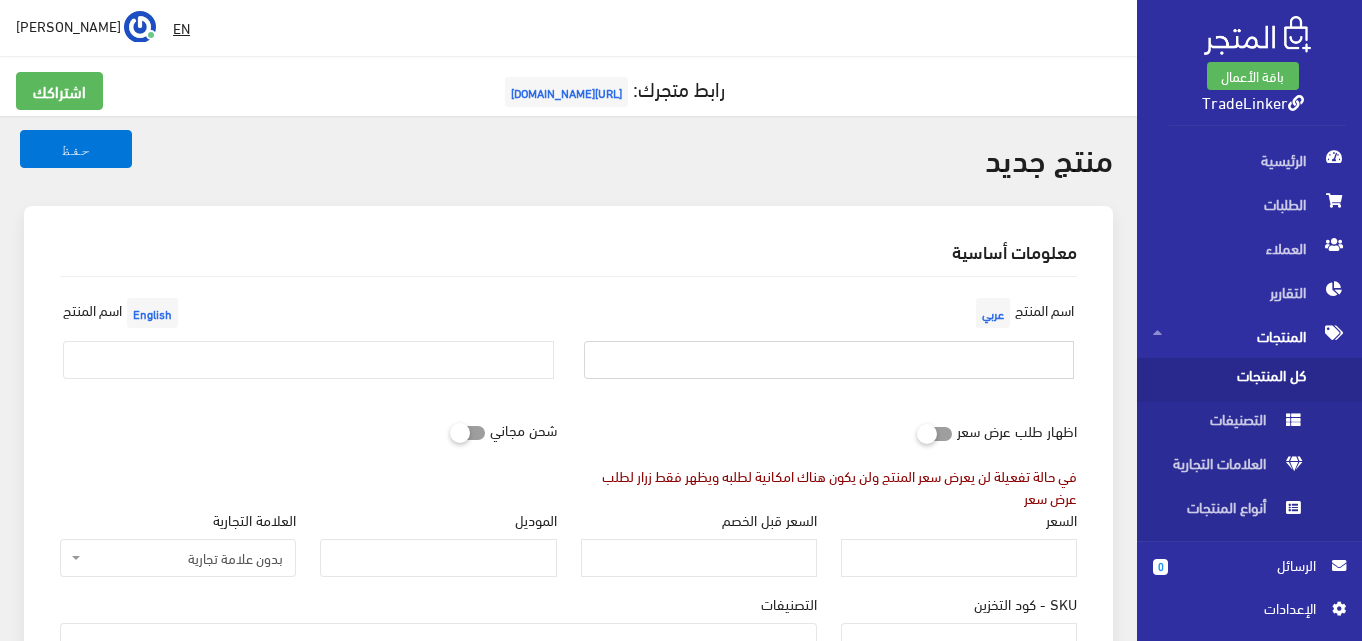 paste on "Geepas خلاط شخصي لاسلكي بقفل أمان وشحن USB-C - قوة 50 واط." 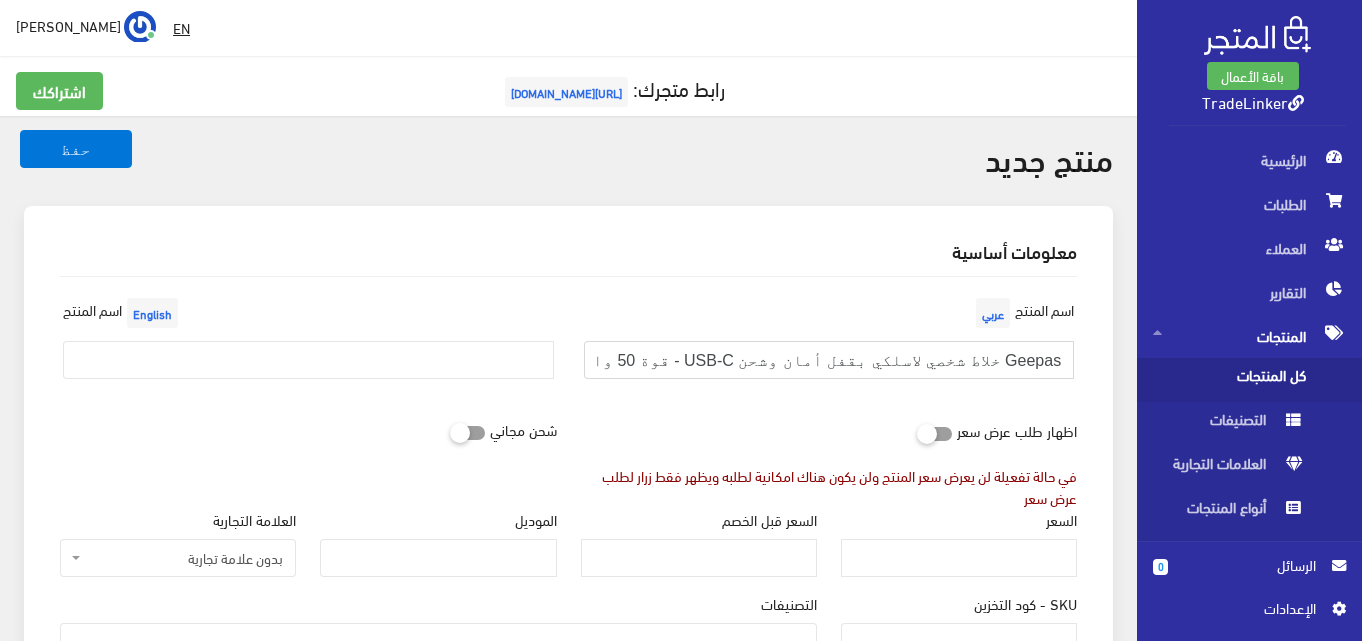 type on "Geepas خلاط شخصي لاسلكي بقفل أمان وشحن USB-C - قوة 50 واط." 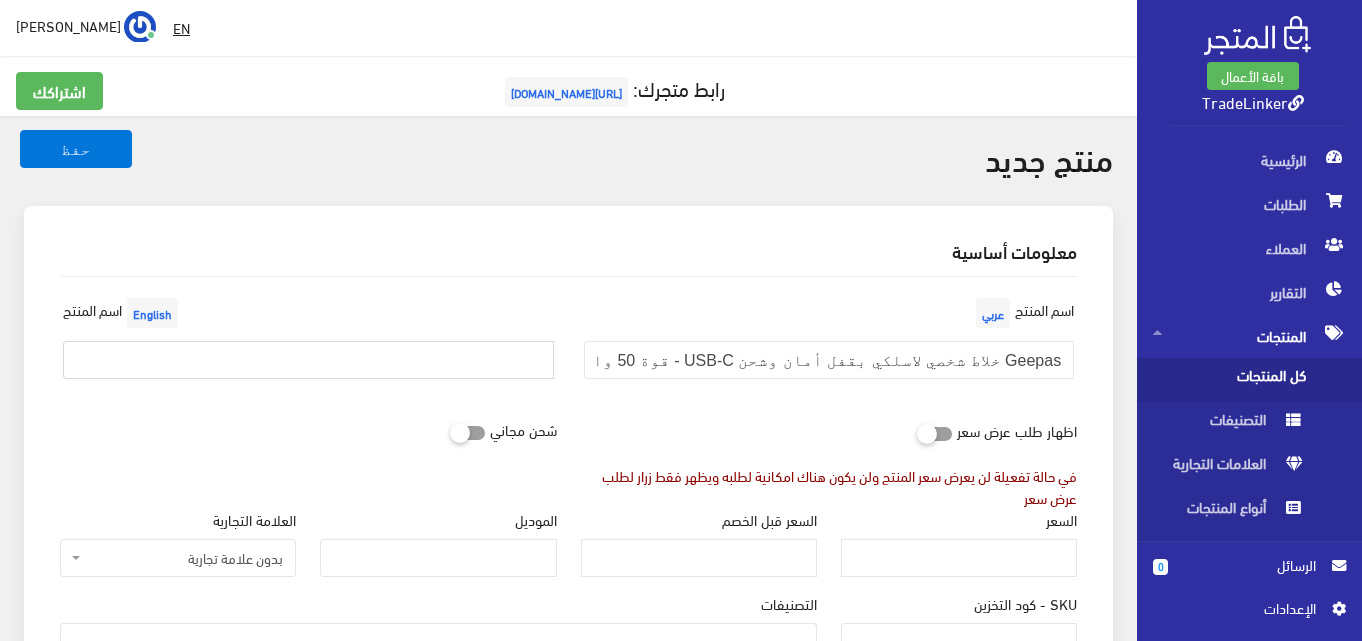 click at bounding box center [308, 360] 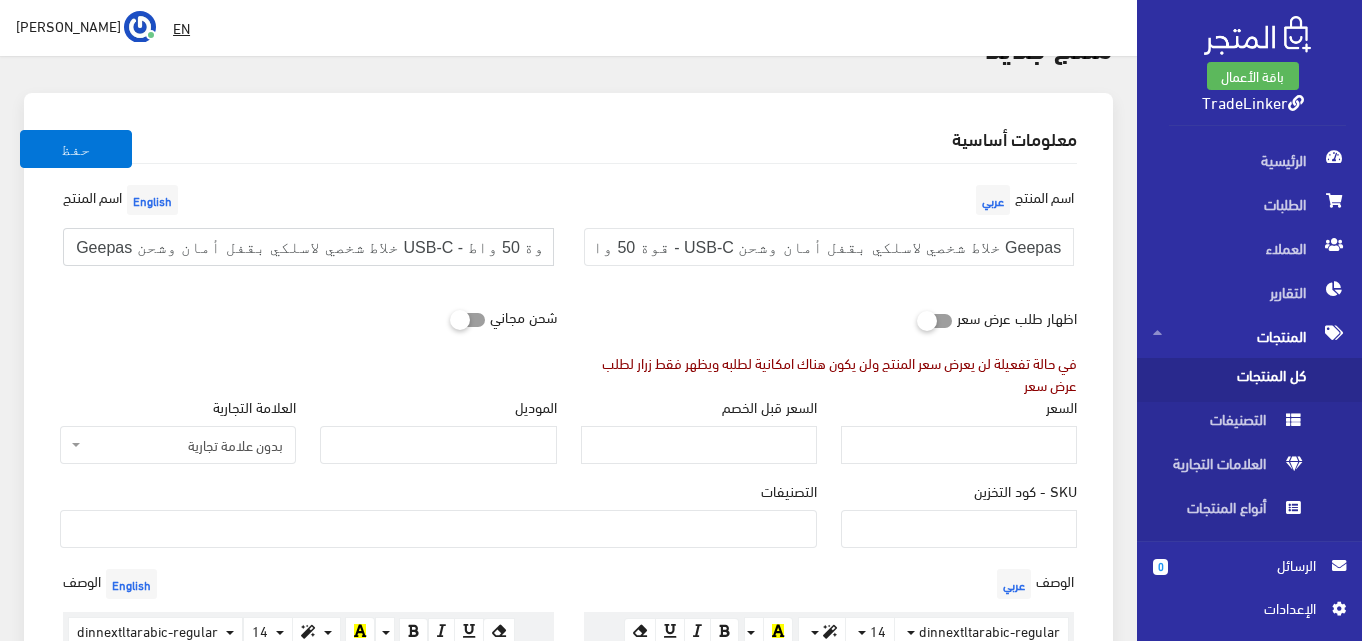 scroll, scrollTop: 200, scrollLeft: 0, axis: vertical 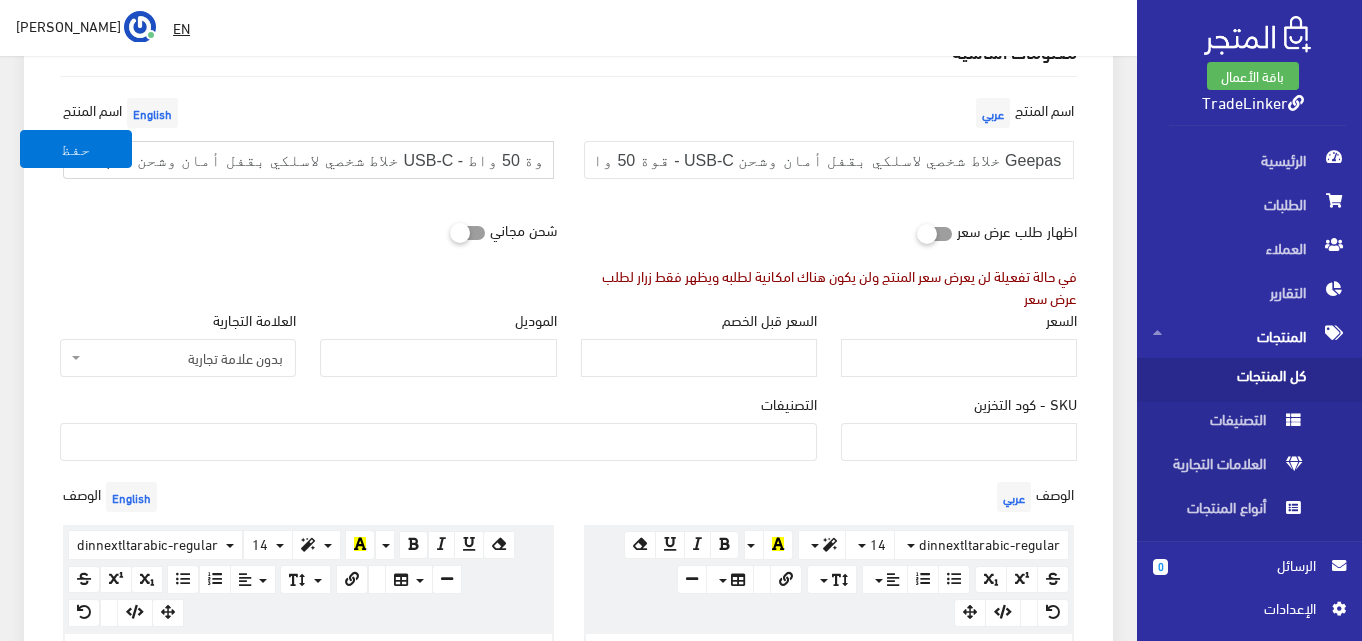 type on "Geepas خلاط شخصي لاسلكي بقفل أمان وشحن USB-C - قوة 50 واط." 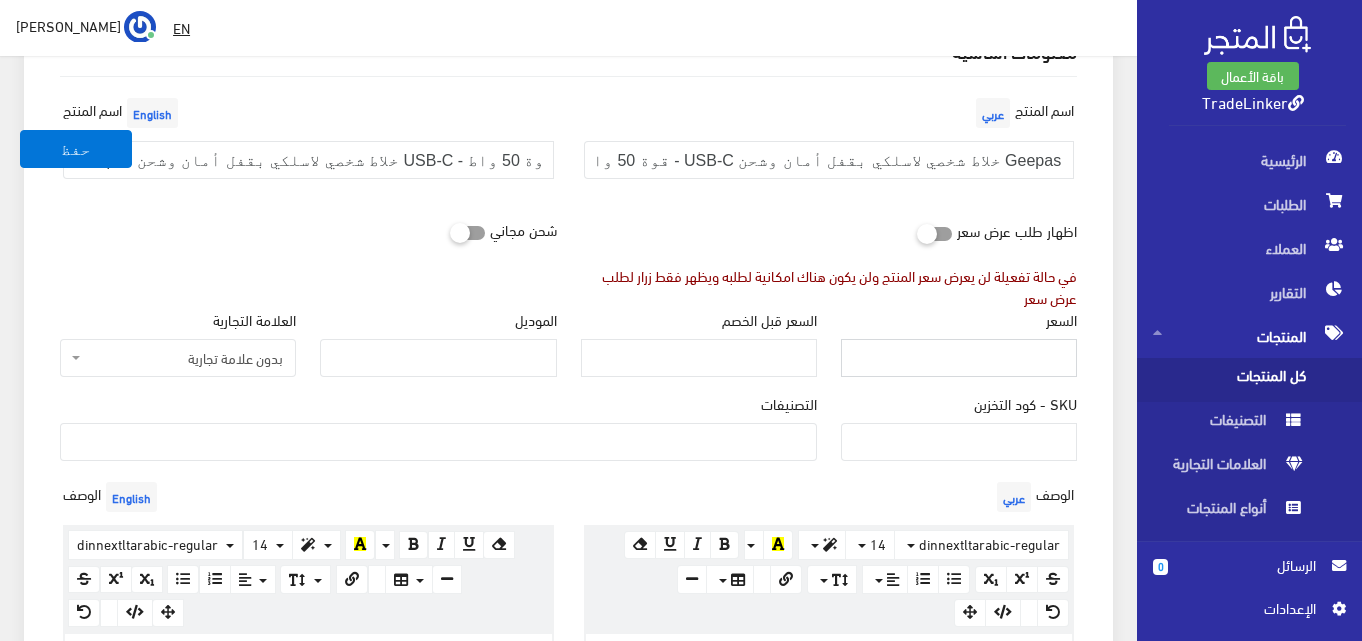 click on "السعر" at bounding box center (959, 358) 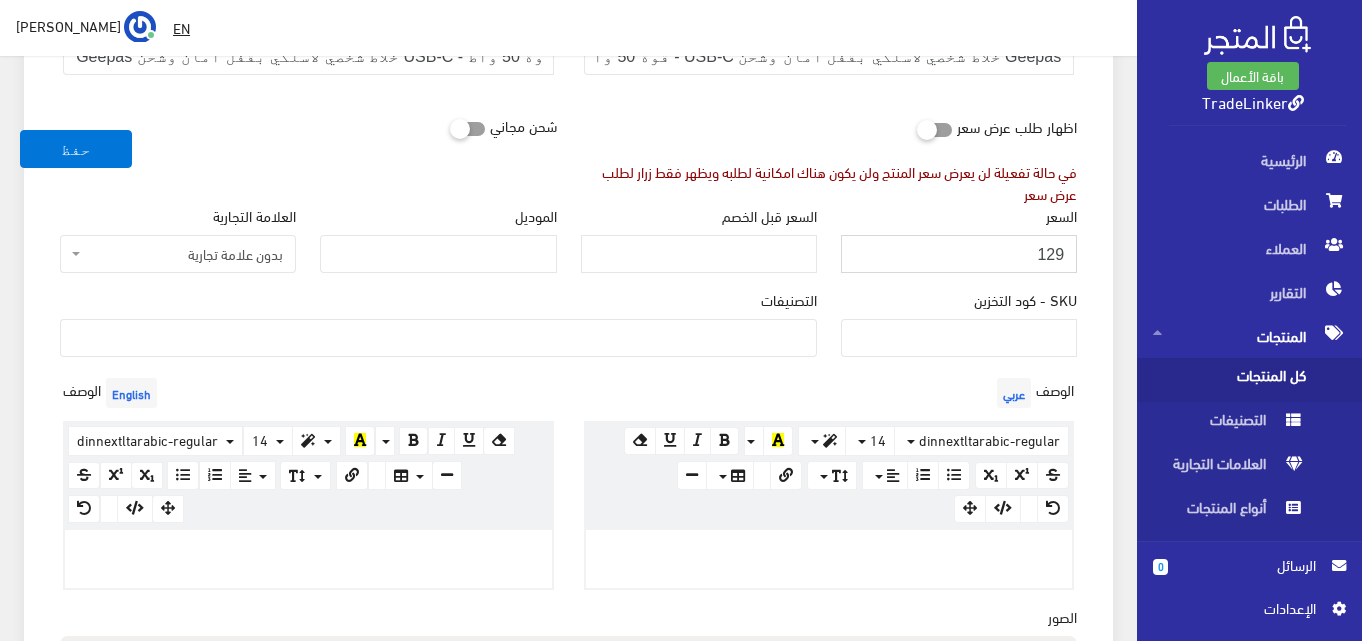 scroll, scrollTop: 400, scrollLeft: 0, axis: vertical 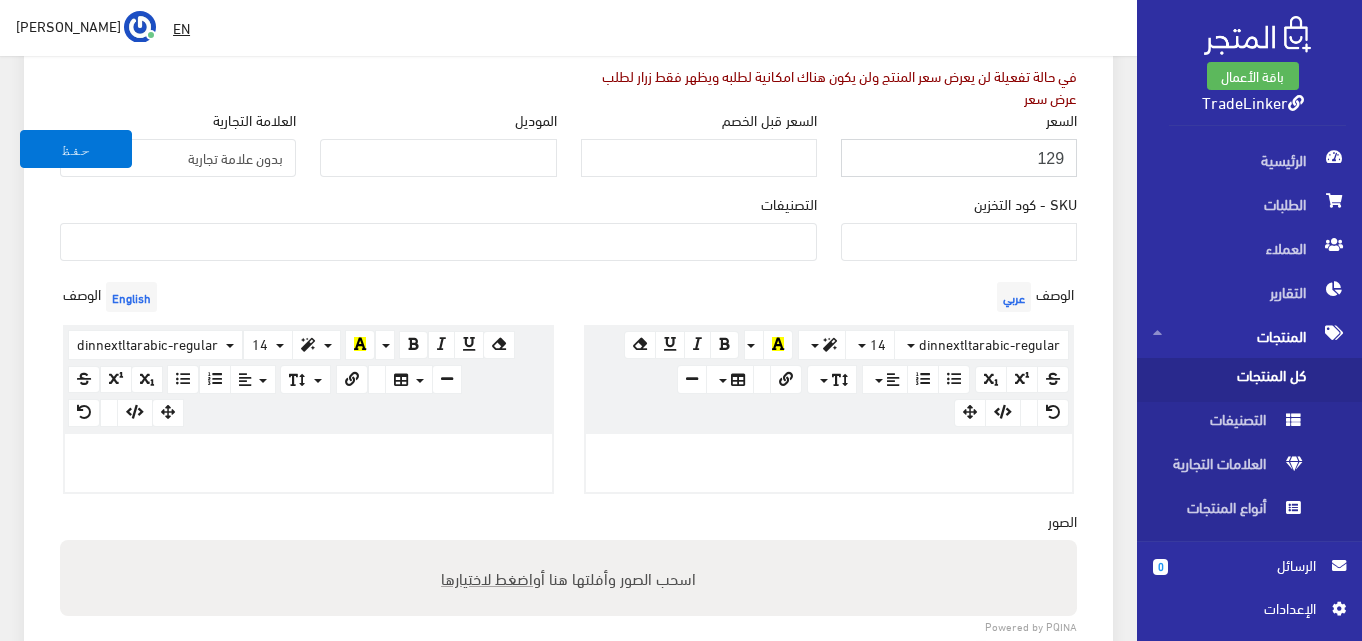 type on "129" 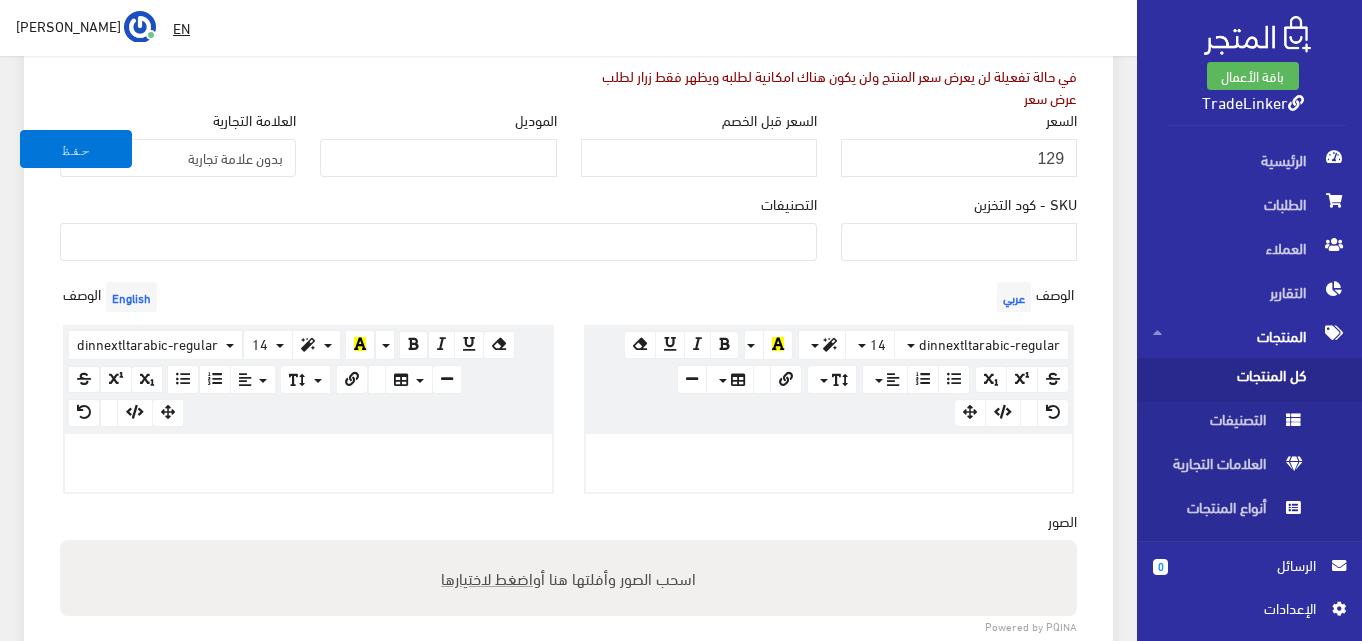 click at bounding box center (438, 240) 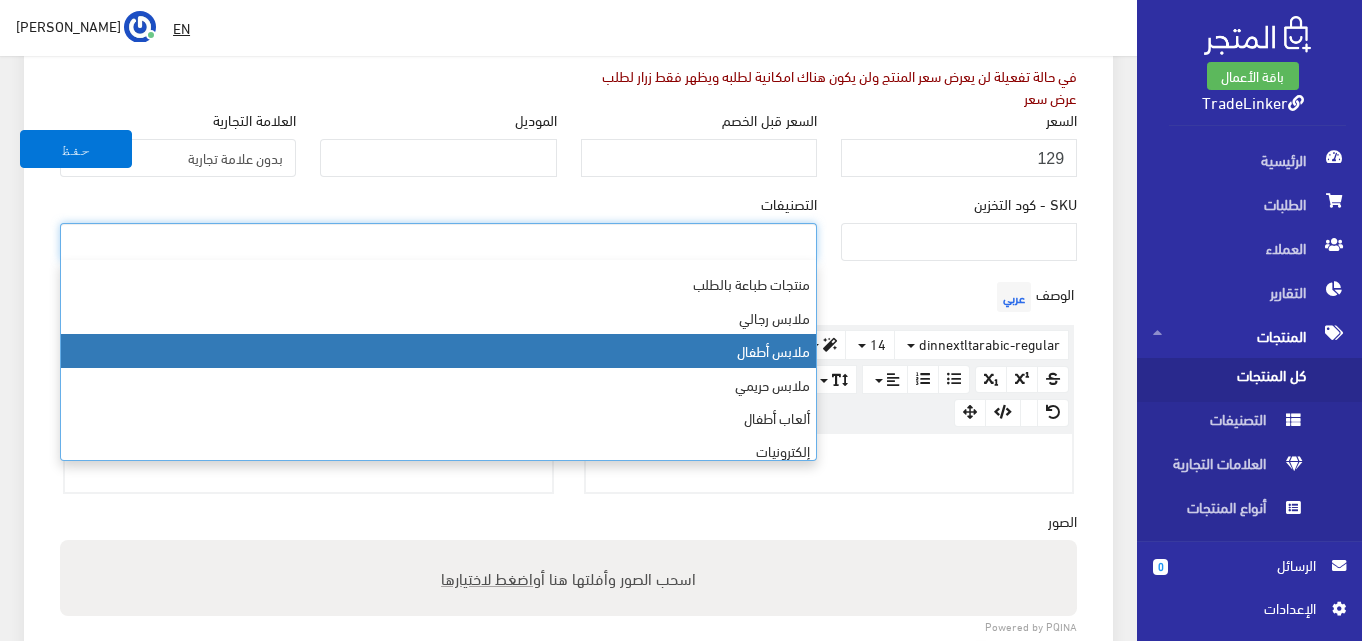 scroll, scrollTop: 34, scrollLeft: 0, axis: vertical 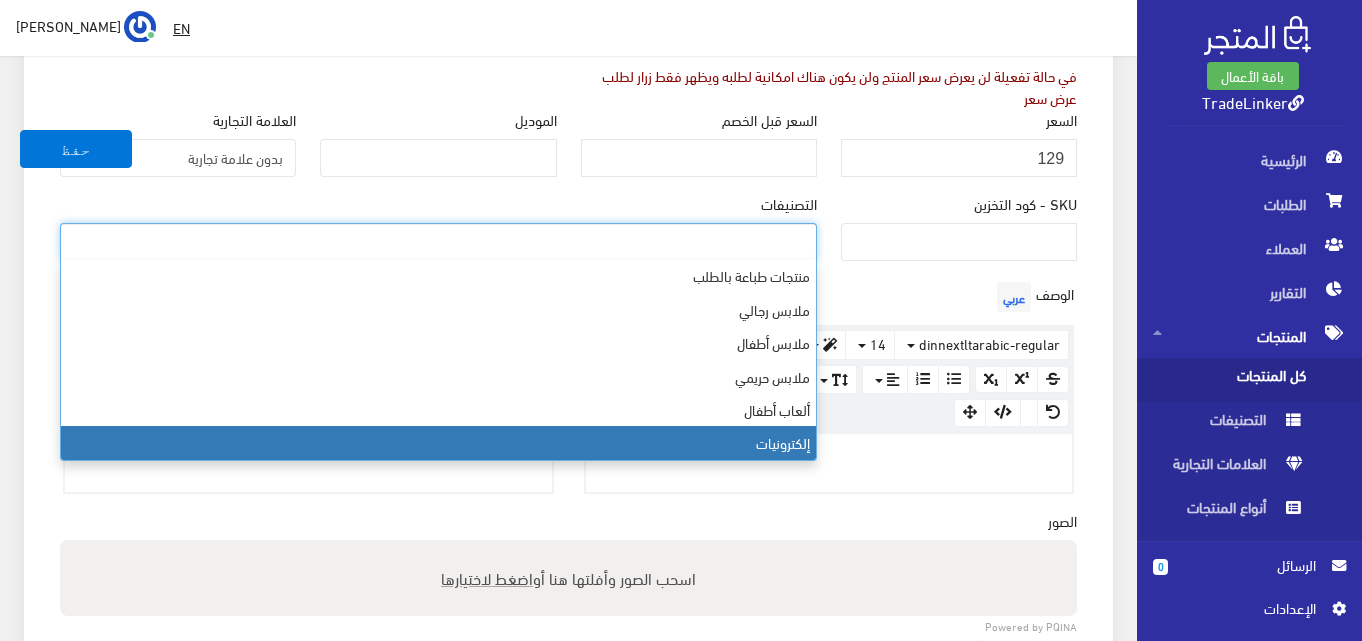 select on "12" 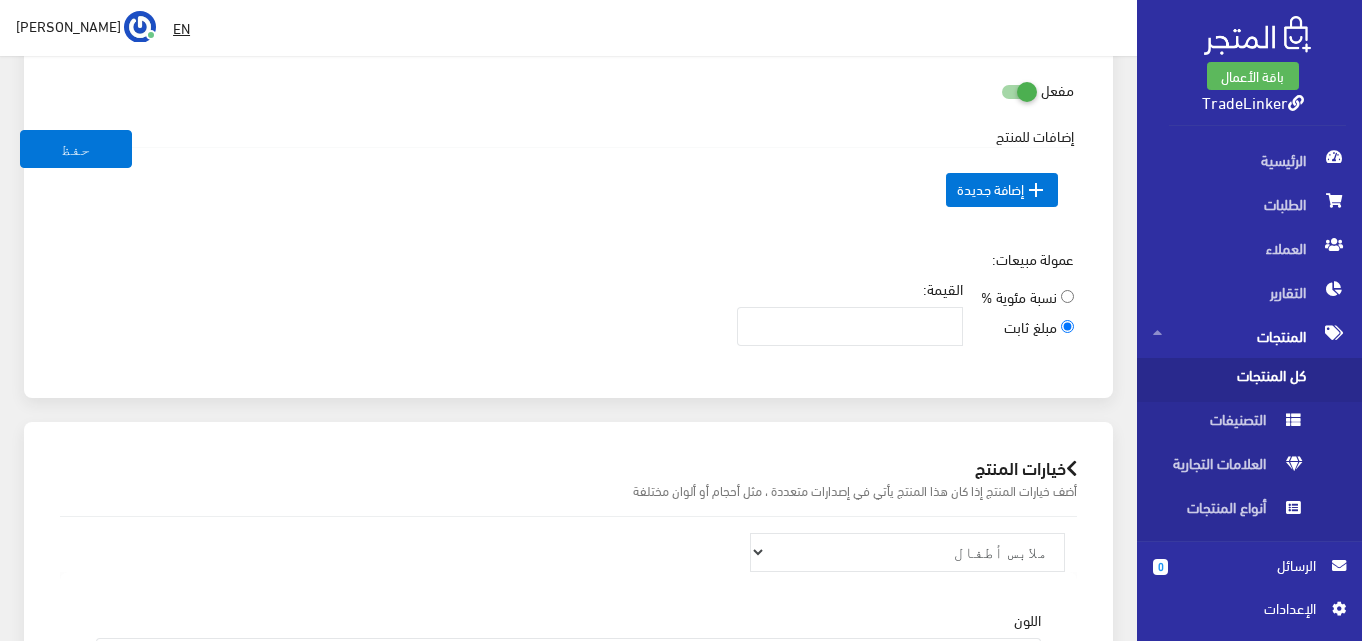 scroll, scrollTop: 900, scrollLeft: 0, axis: vertical 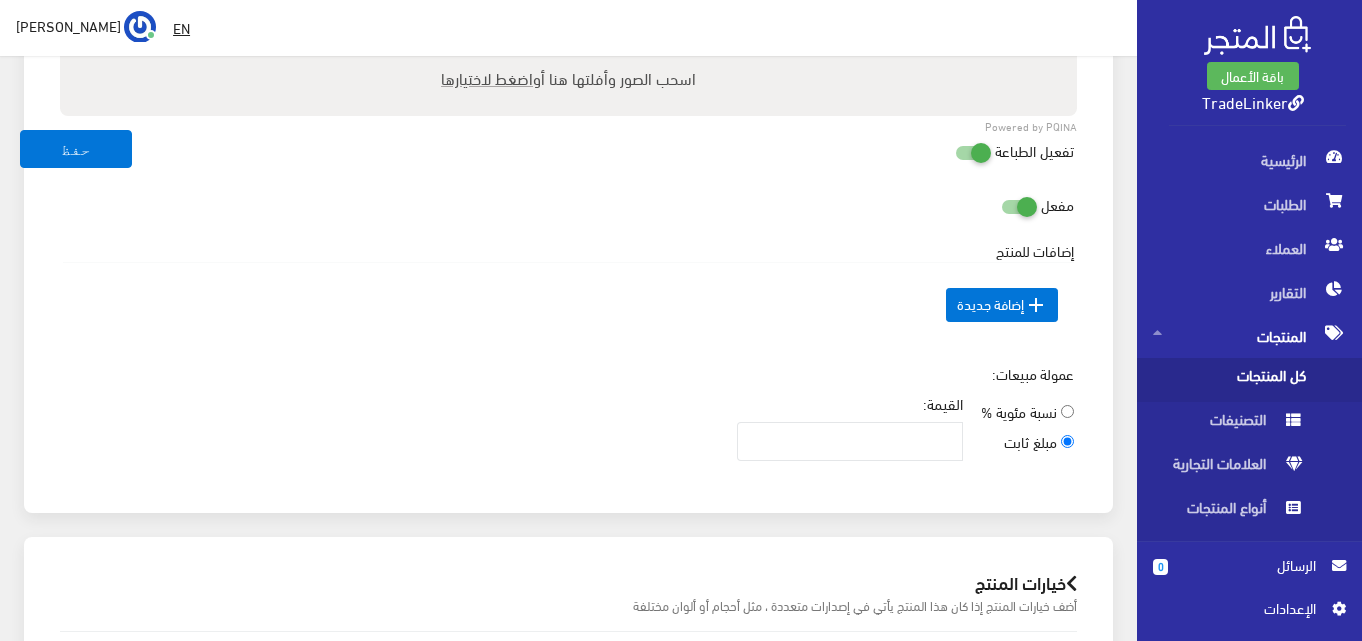 click at bounding box center (955, 152) 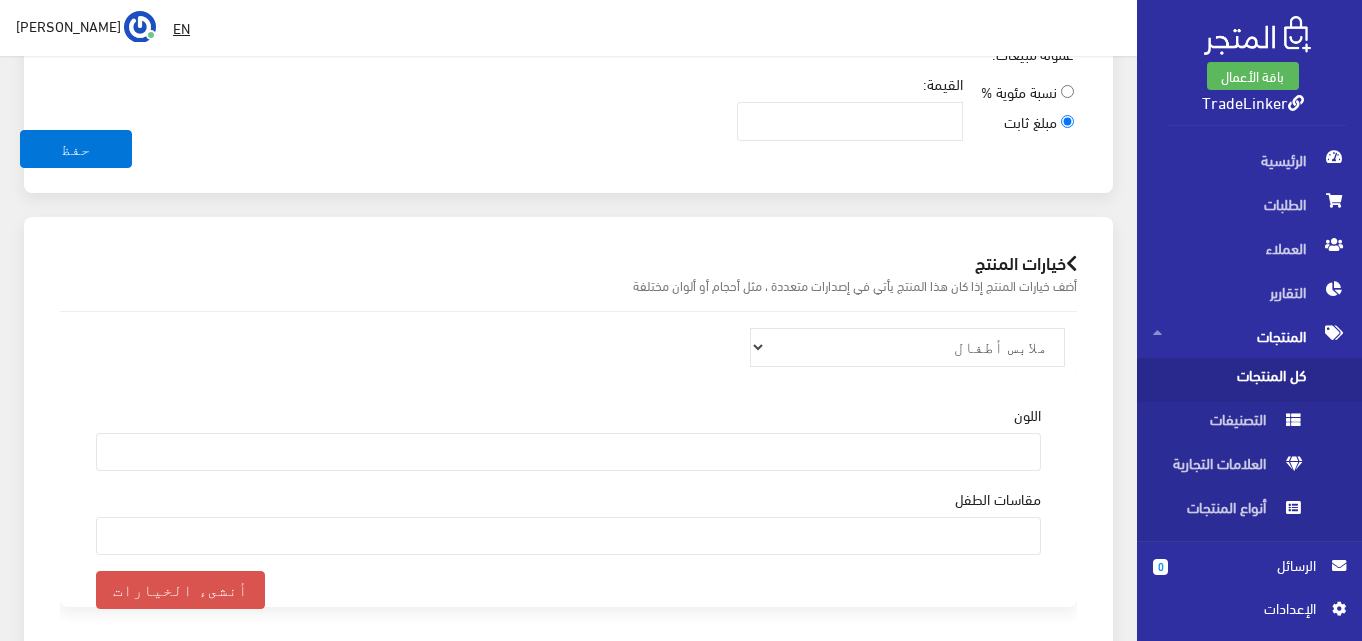 scroll, scrollTop: 1000, scrollLeft: 0, axis: vertical 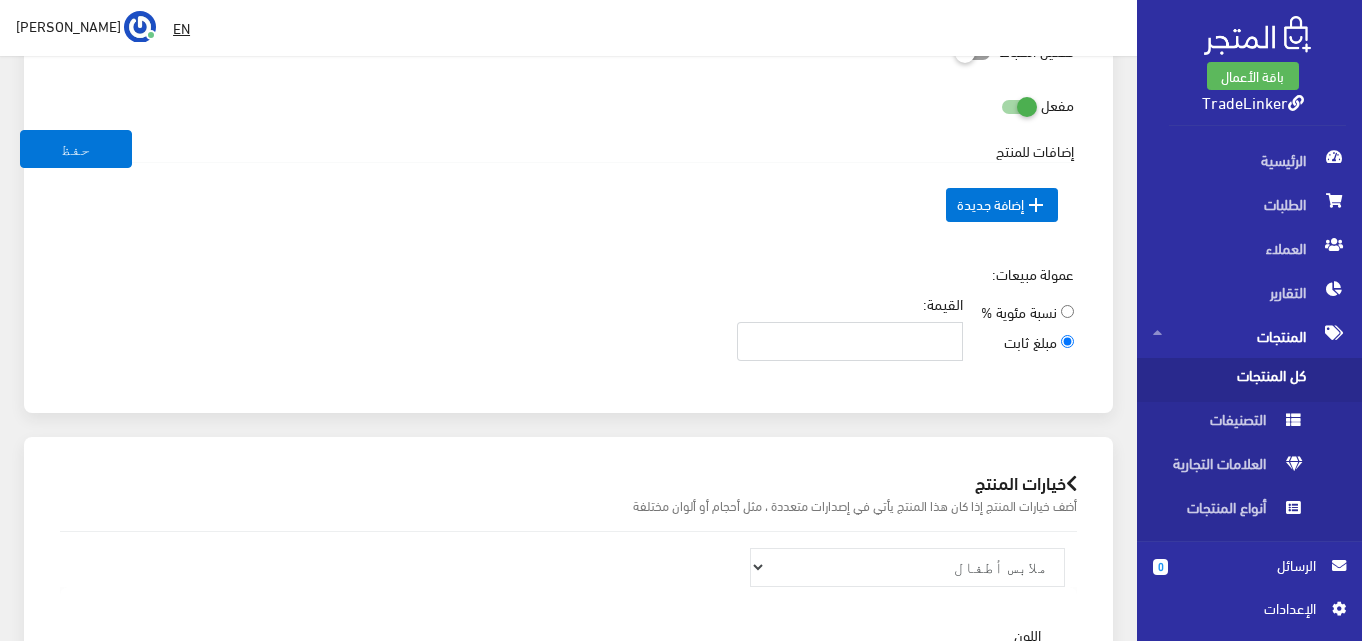 click on "القيمة:" at bounding box center (850, 341) 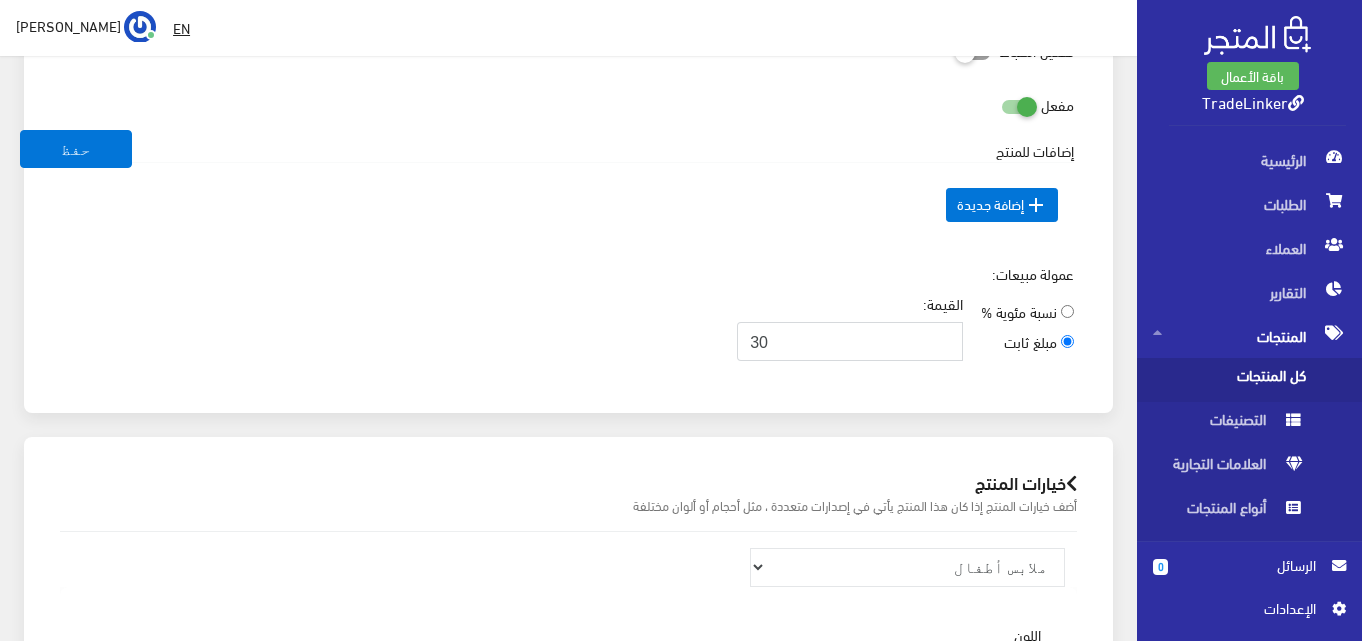 type on "30" 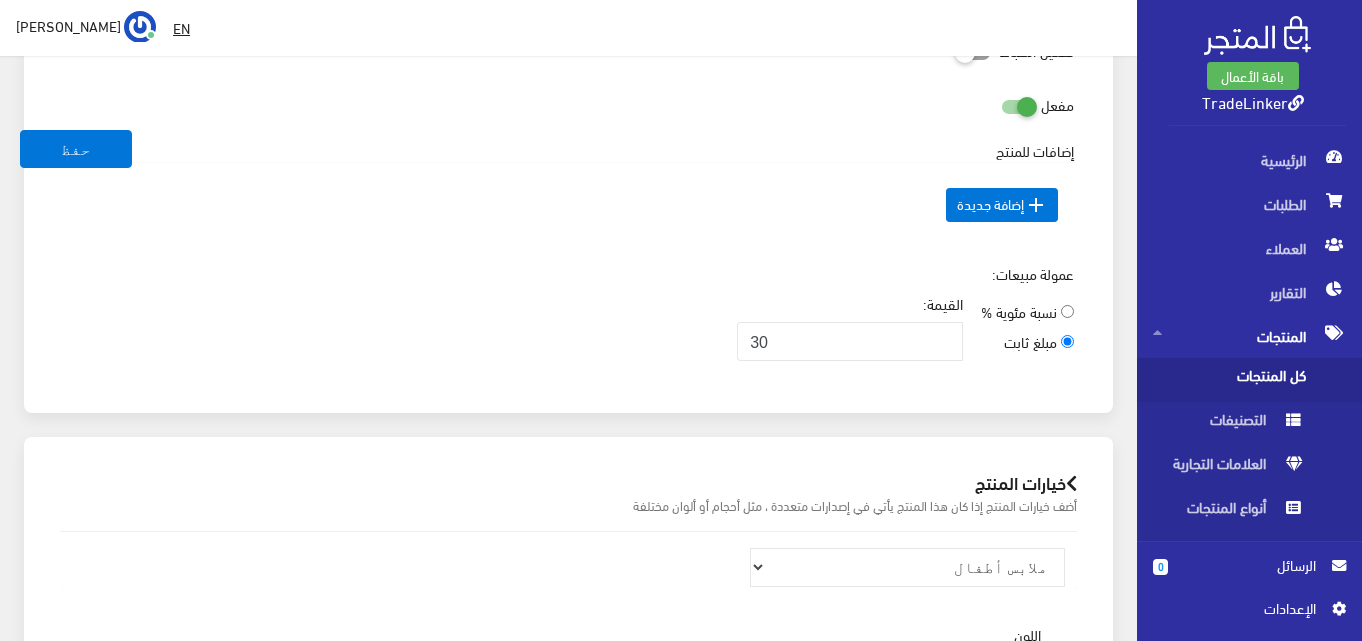 click on "عمولة مبيعات:
نسبة مئوية %
مبلغ ثابت
القيمة:
30" at bounding box center (568, 320) 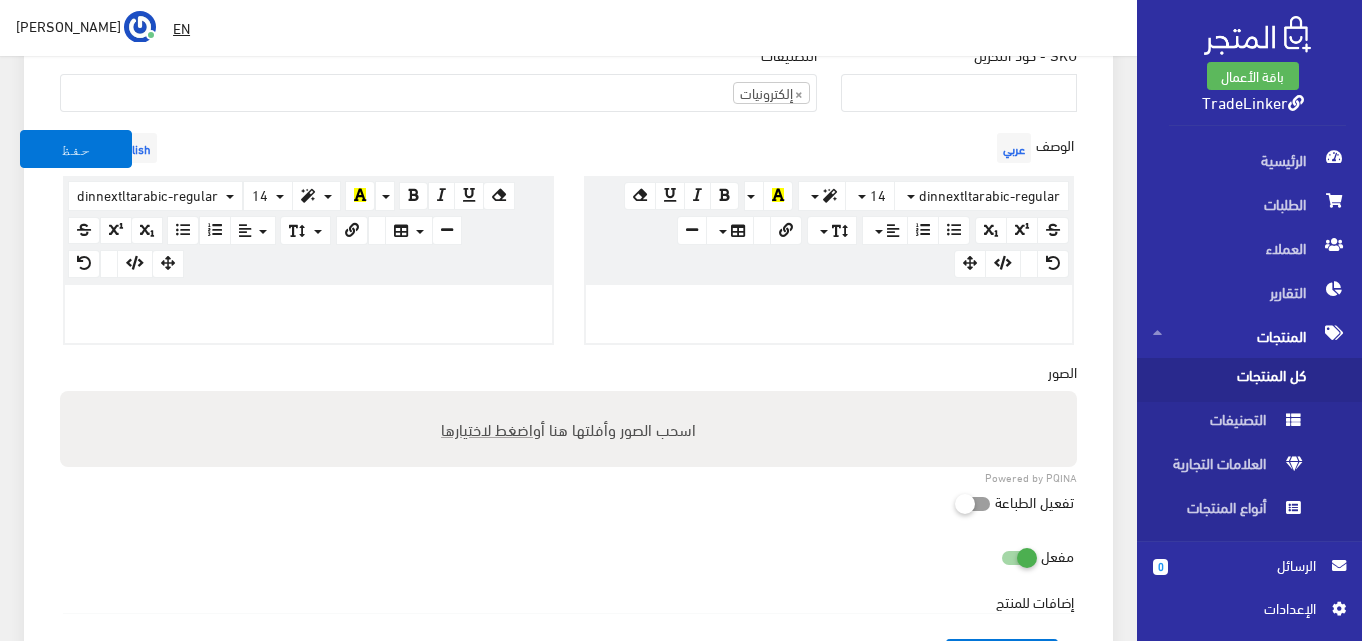 scroll, scrollTop: 500, scrollLeft: 0, axis: vertical 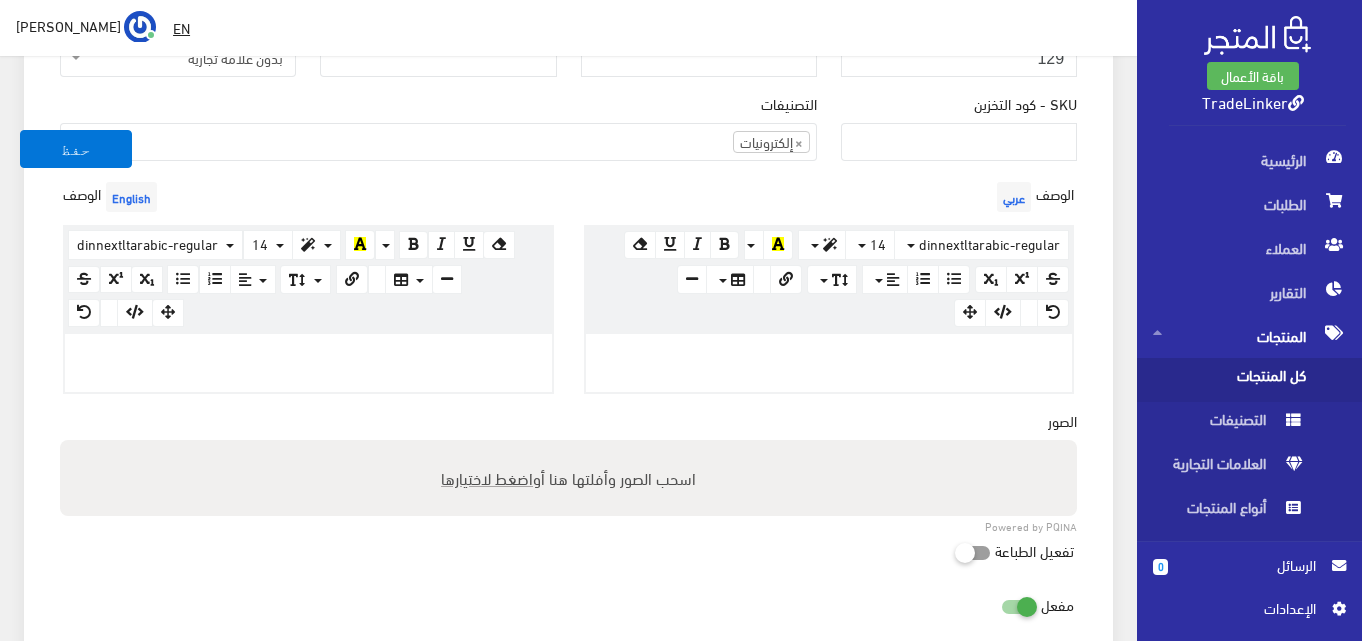paste 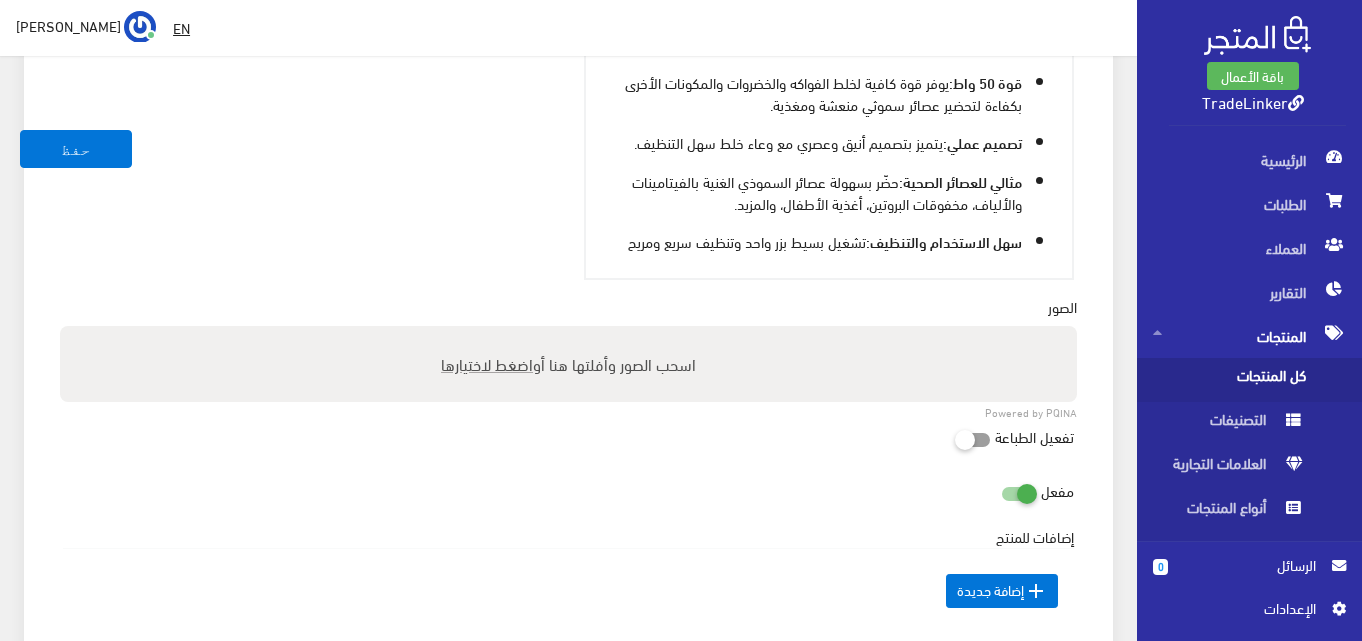 scroll, scrollTop: 1024, scrollLeft: 0, axis: vertical 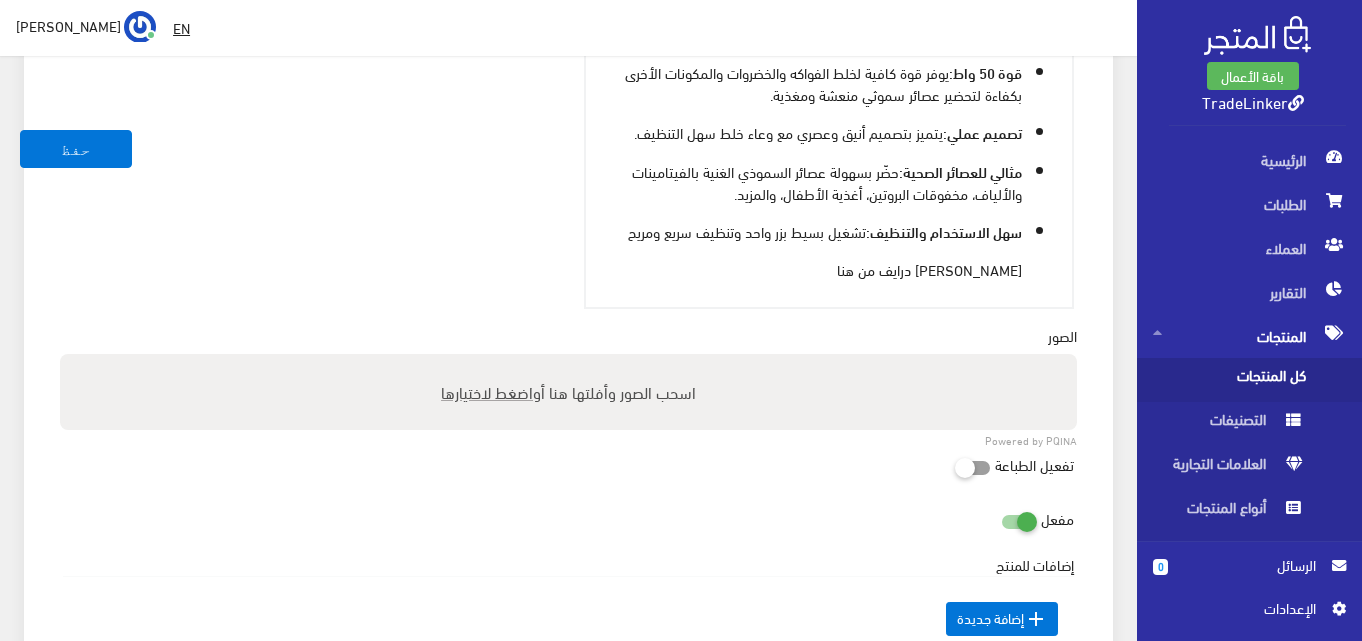 click on "اضغط لاختيارها" at bounding box center (487, 391) 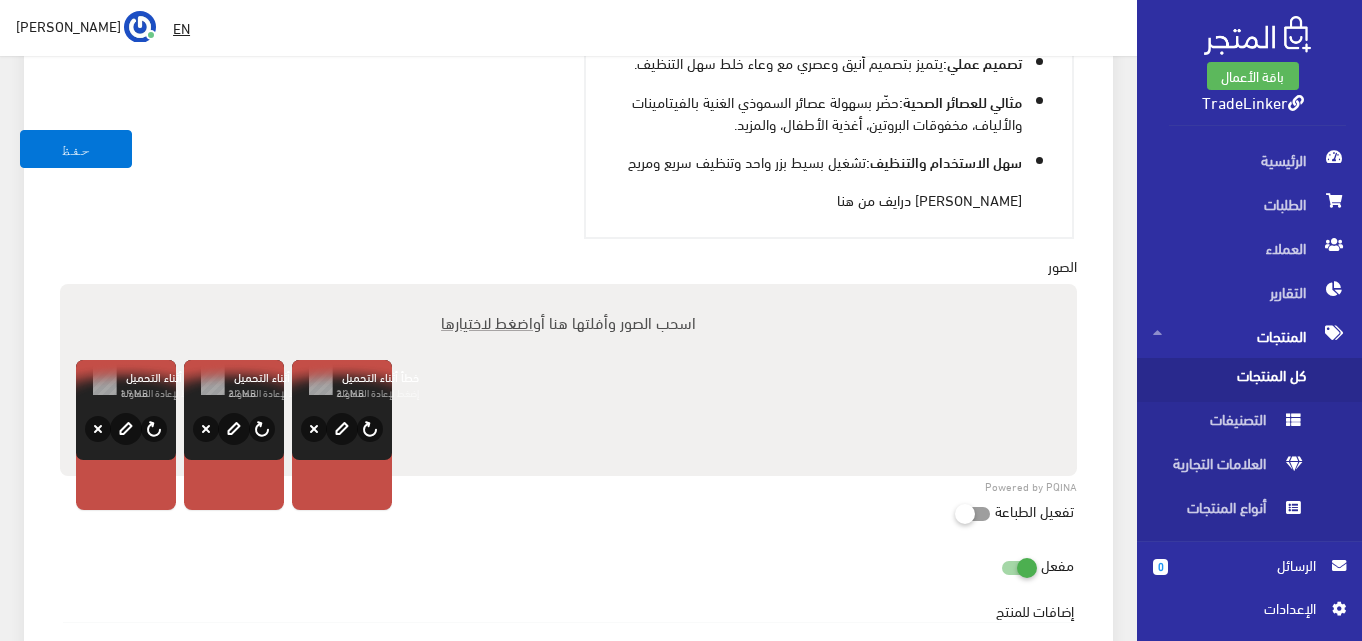 scroll, scrollTop: 1124, scrollLeft: 0, axis: vertical 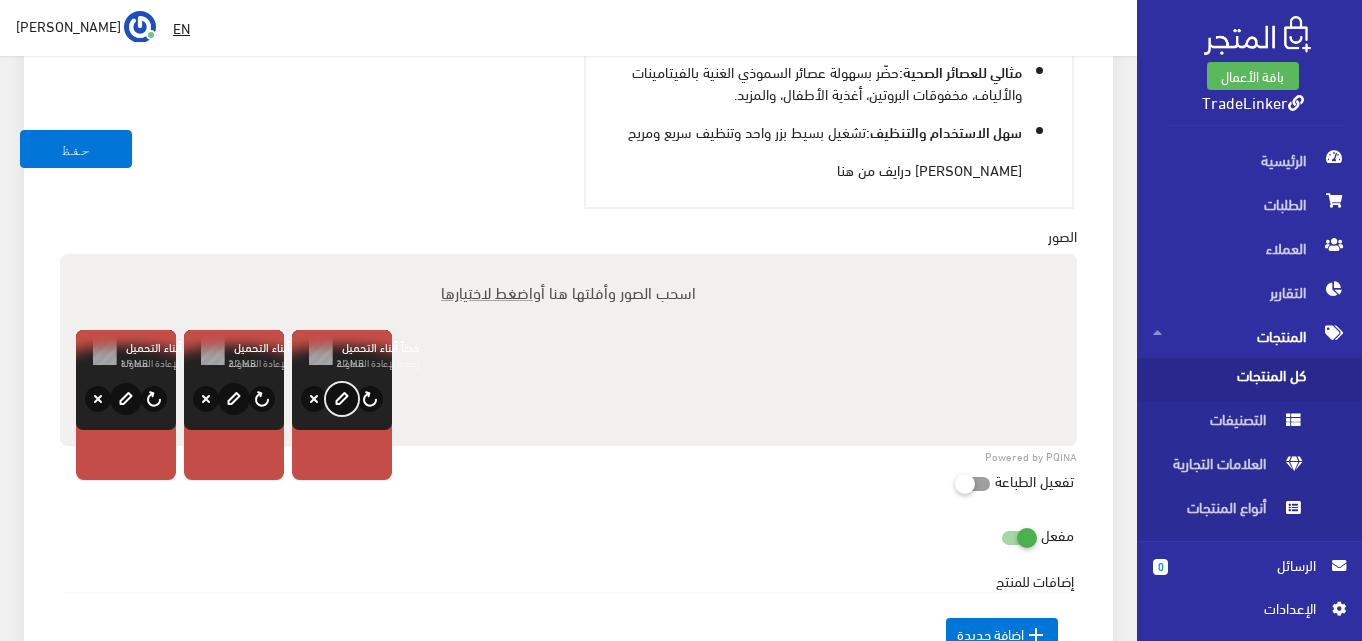 click on "edit" at bounding box center (342, 399) 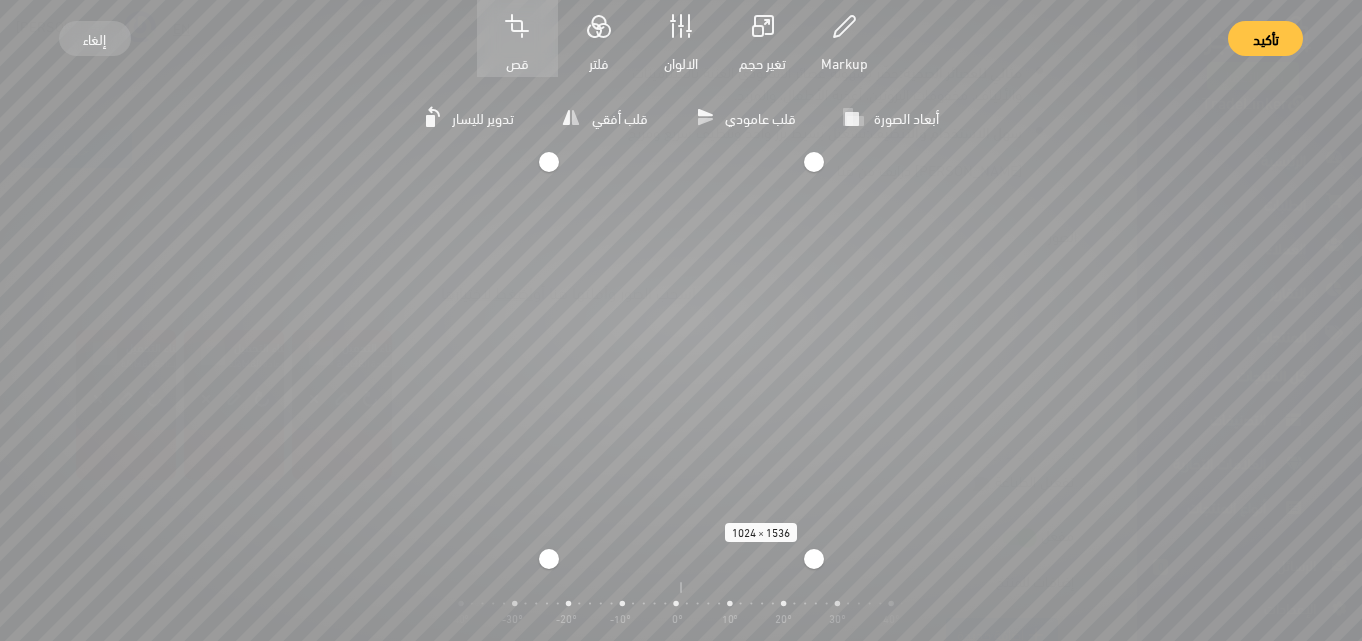 click on "تأكيد" at bounding box center (1266, 38) 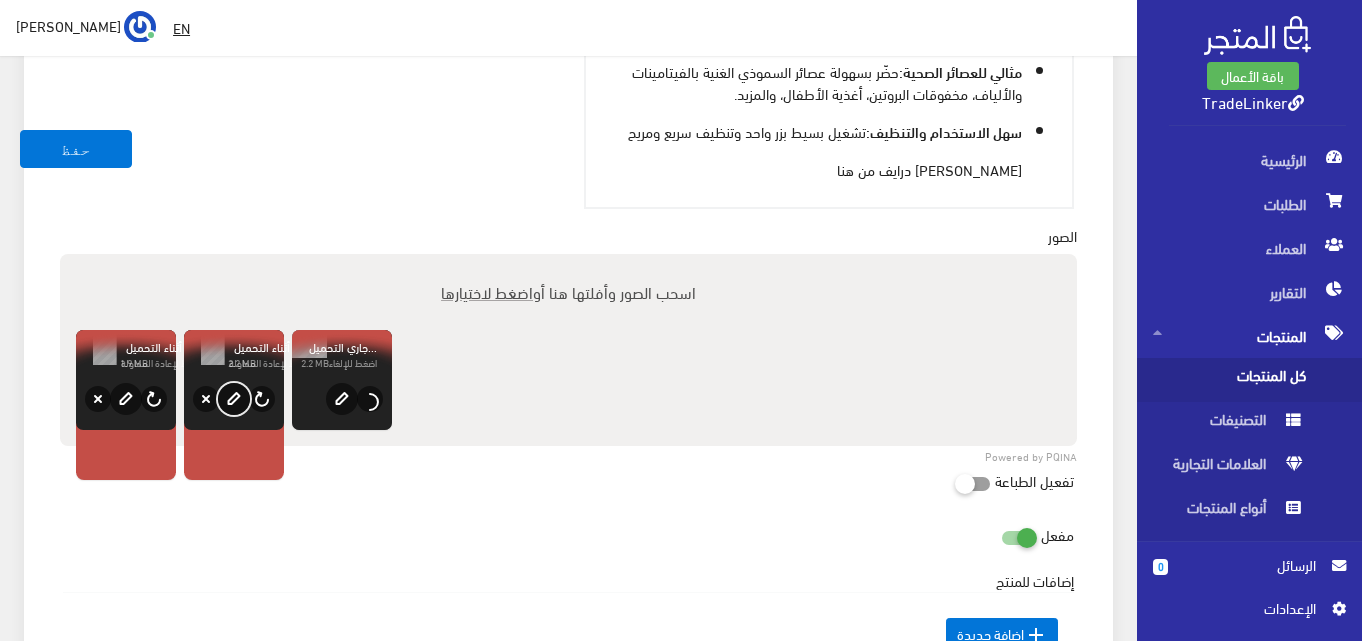 click on "edit" at bounding box center [234, 399] 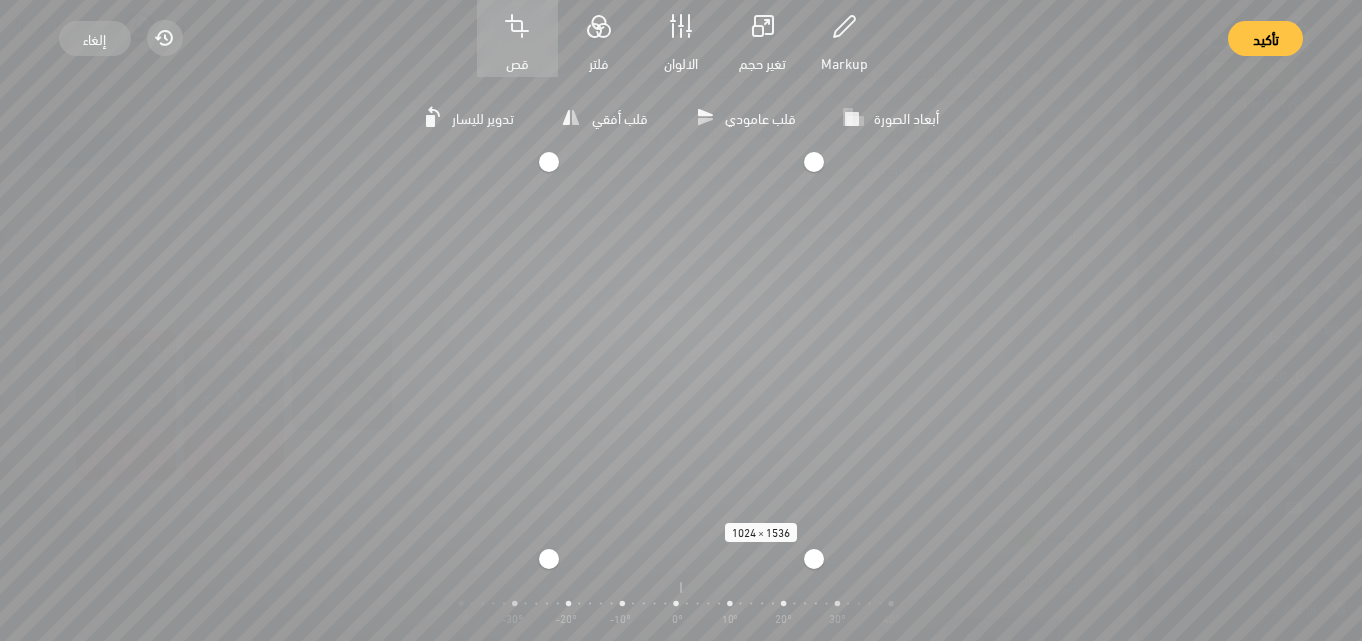 click on "تأكيد" at bounding box center (1265, 38) 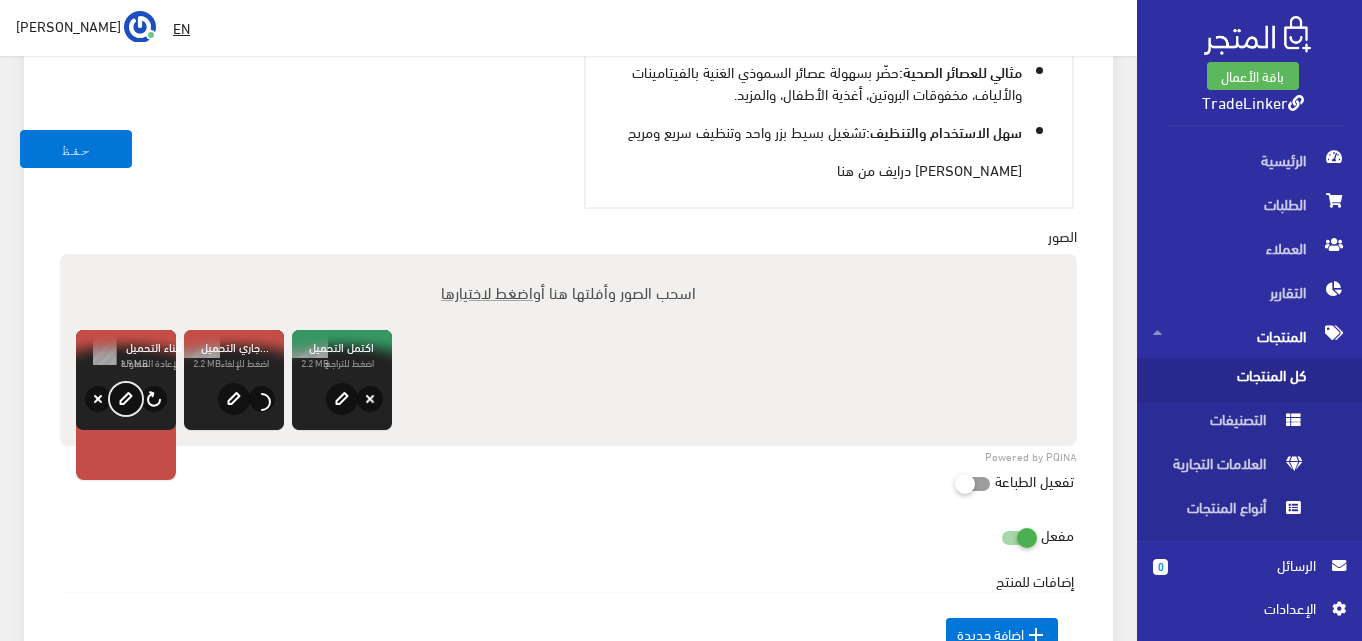 click on "edit" at bounding box center [126, 399] 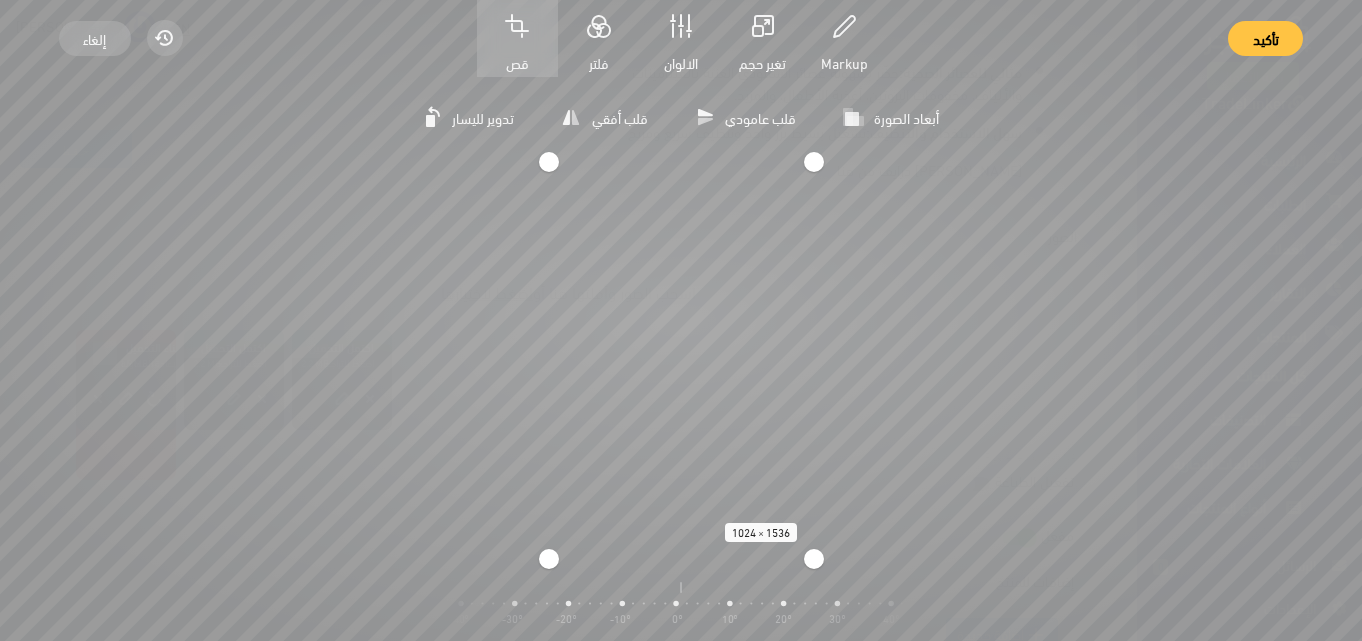 click on "تأكيد" at bounding box center [1266, 38] 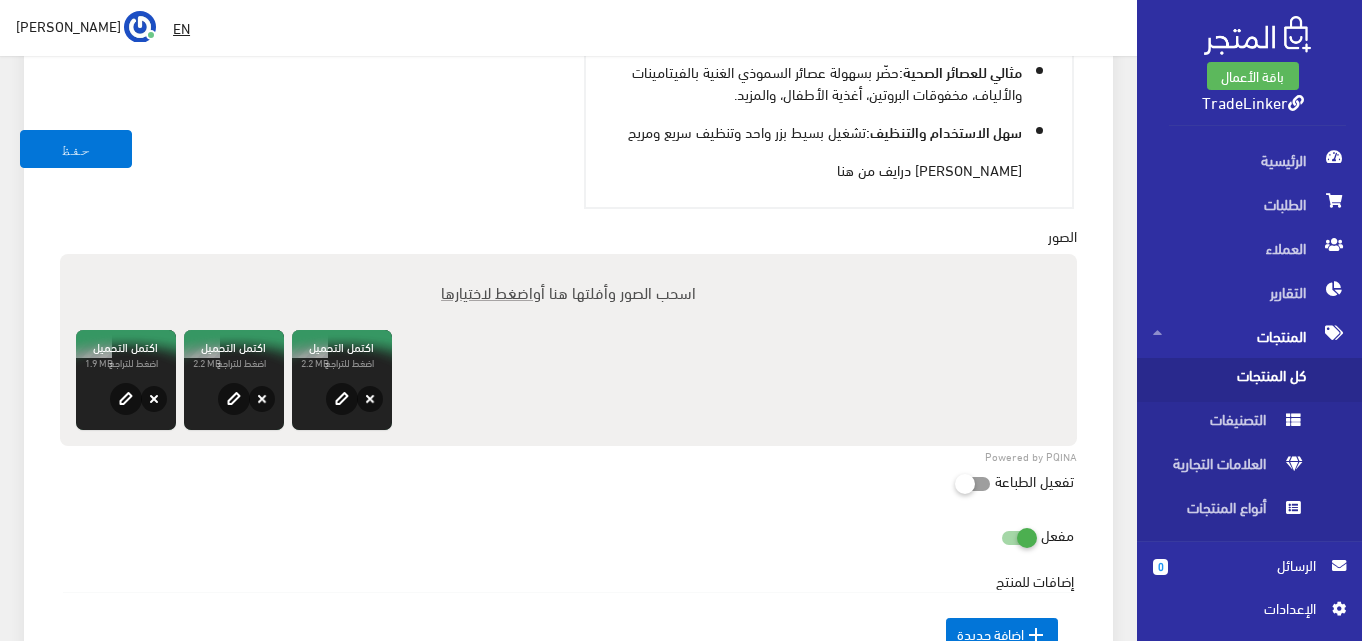 click on "اضغط لاختيارها" at bounding box center [487, 291] 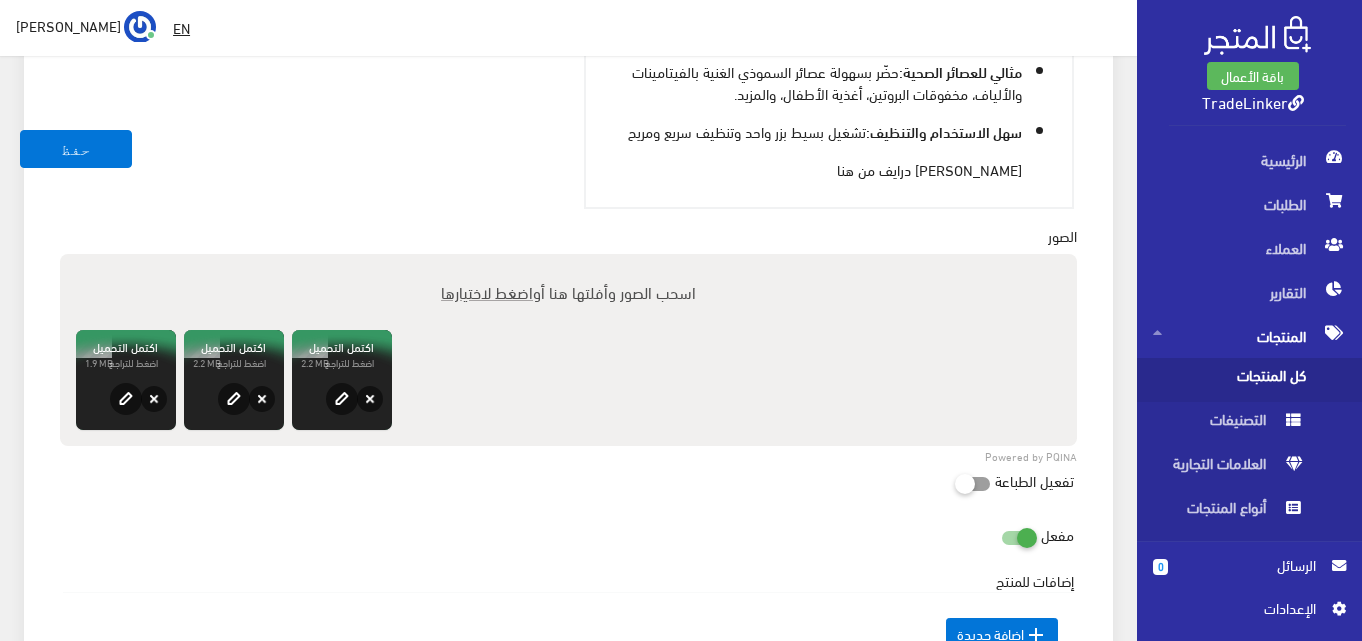type on "C:\fakepath\Copilot_20250712_125031.png" 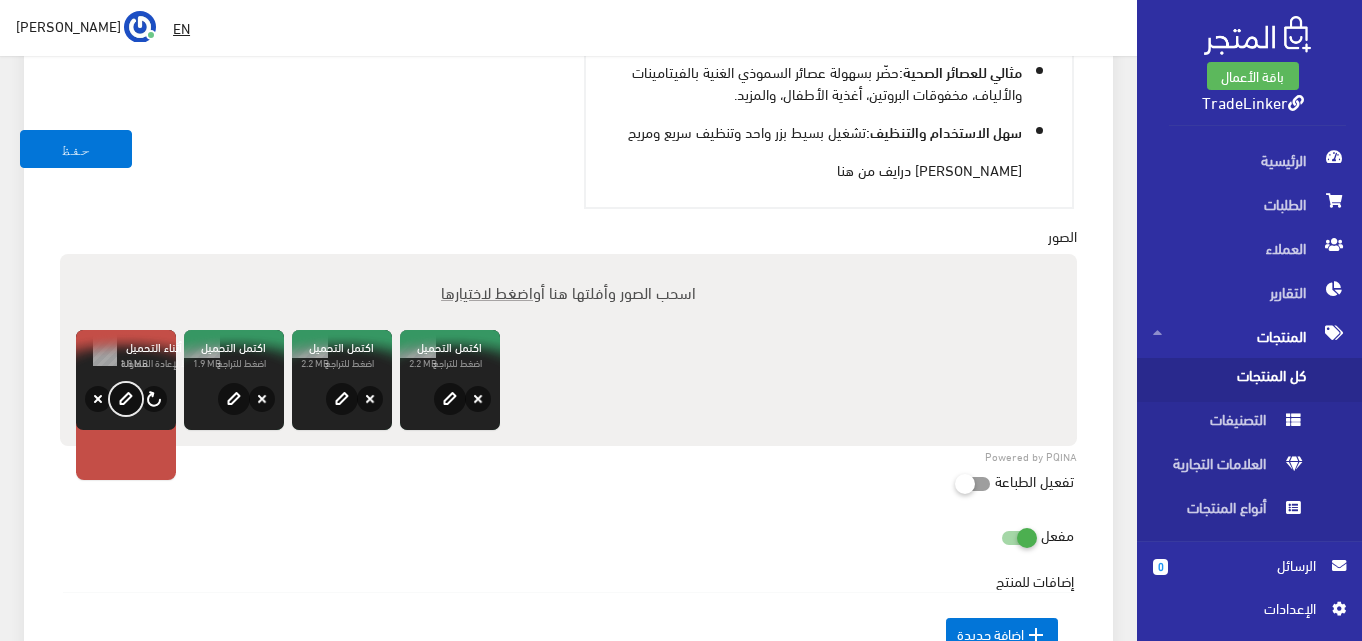 click on "edit" at bounding box center (126, 399) 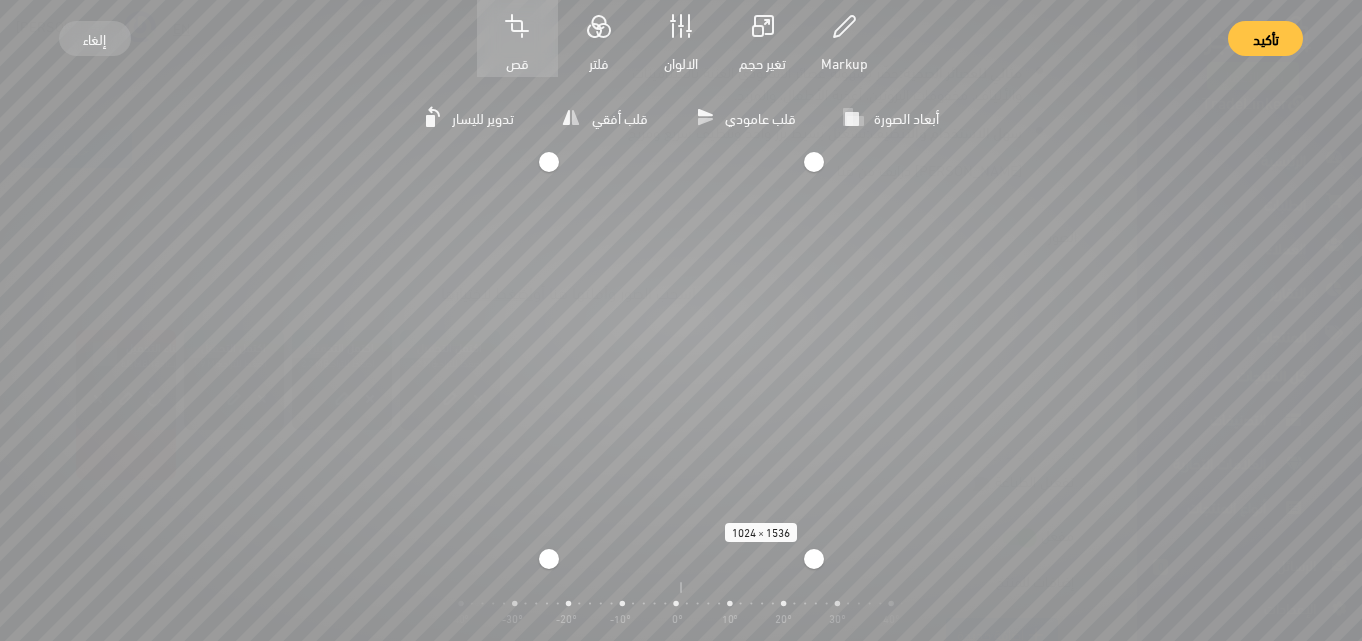 click on "تأكيد" at bounding box center (1266, 38) 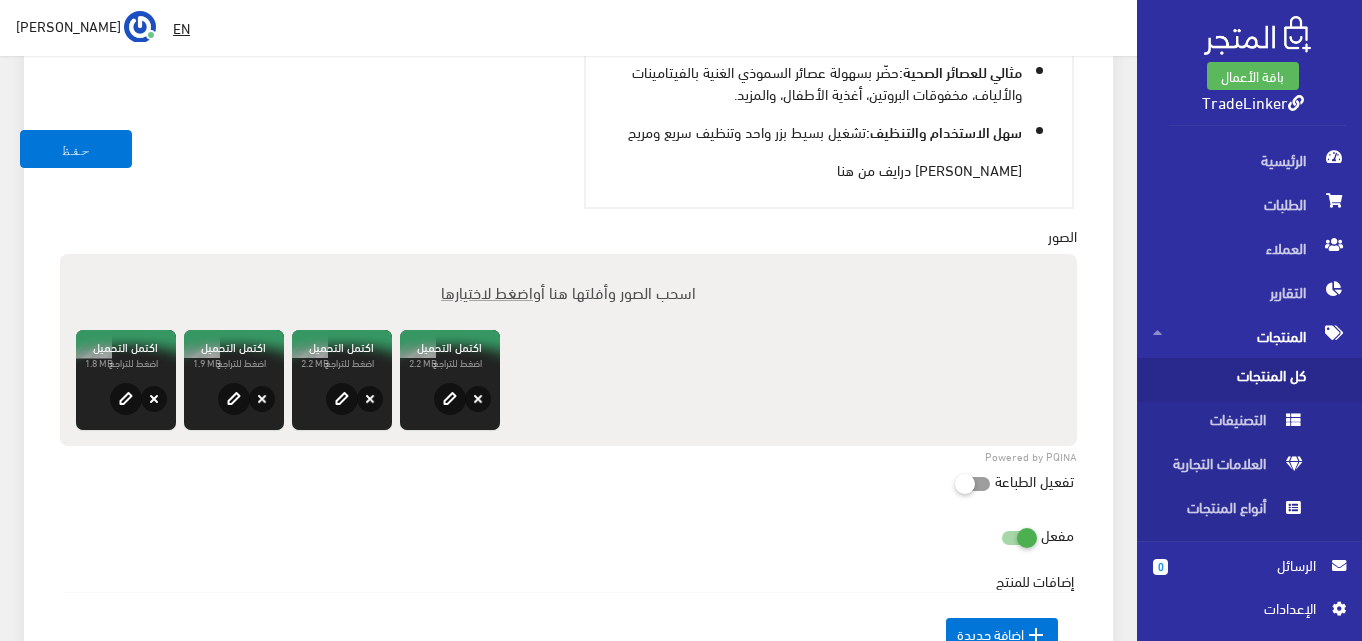 click on "اضغط لاختيارها" at bounding box center [487, 291] 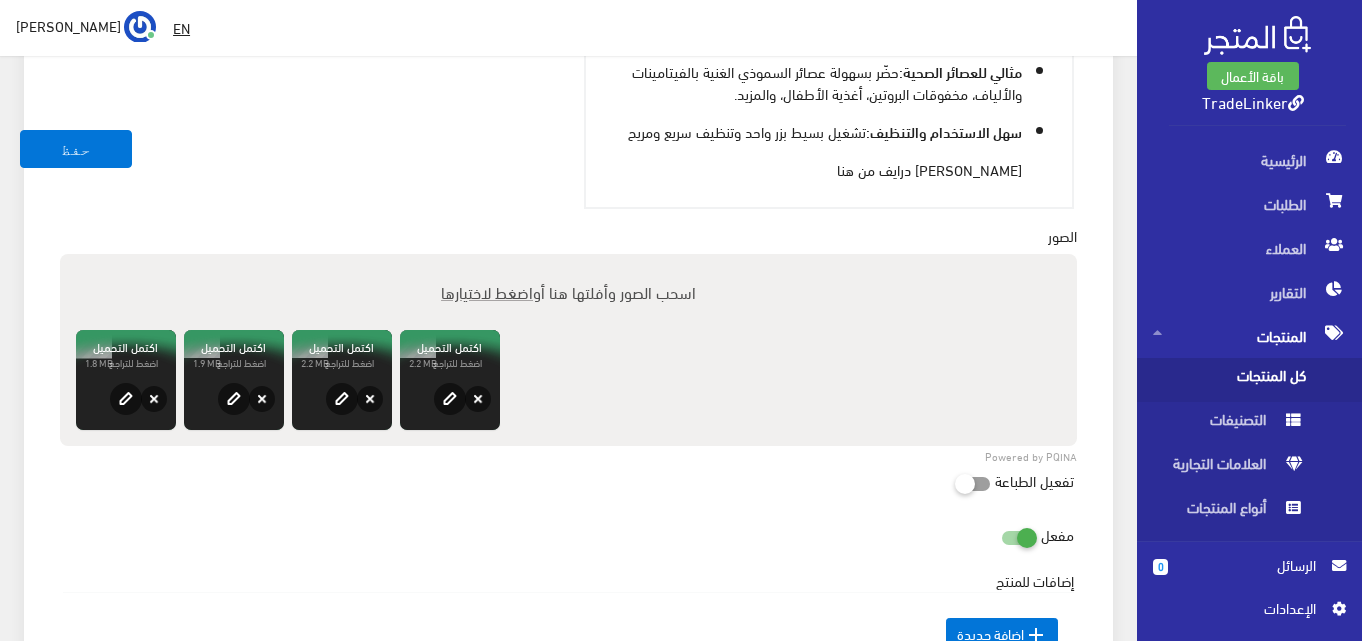 click on "اضغط لاختيارها" at bounding box center [487, 291] 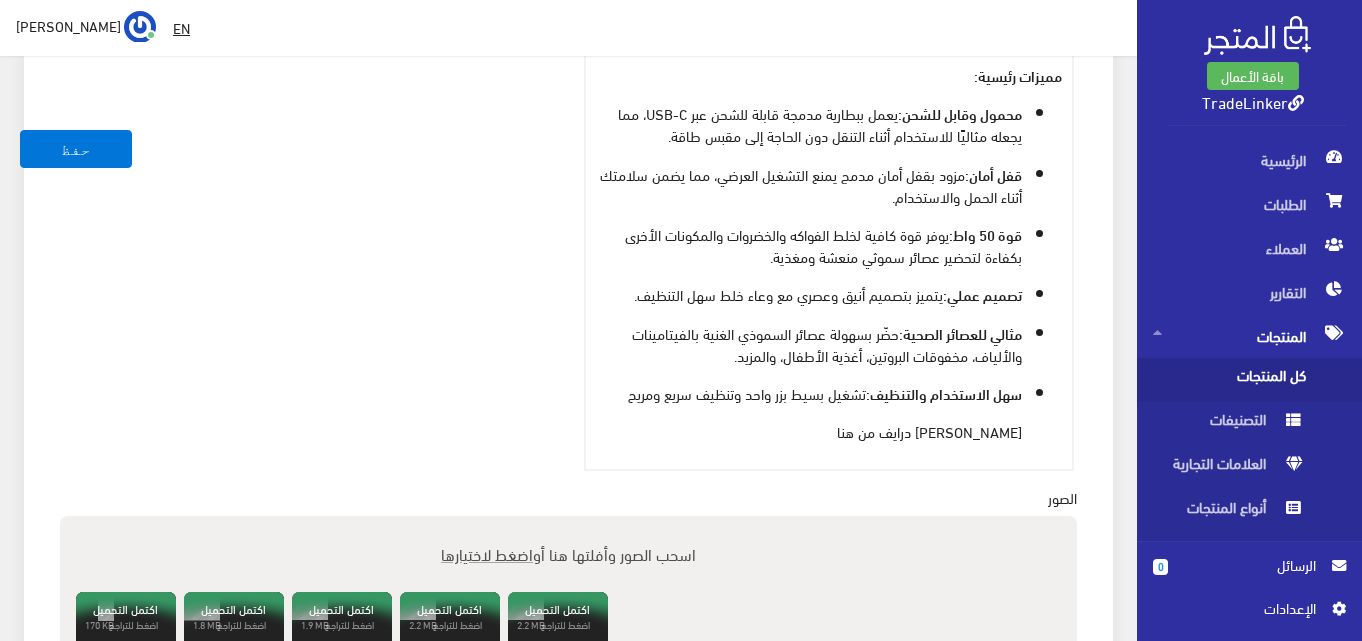 scroll, scrollTop: 824, scrollLeft: 0, axis: vertical 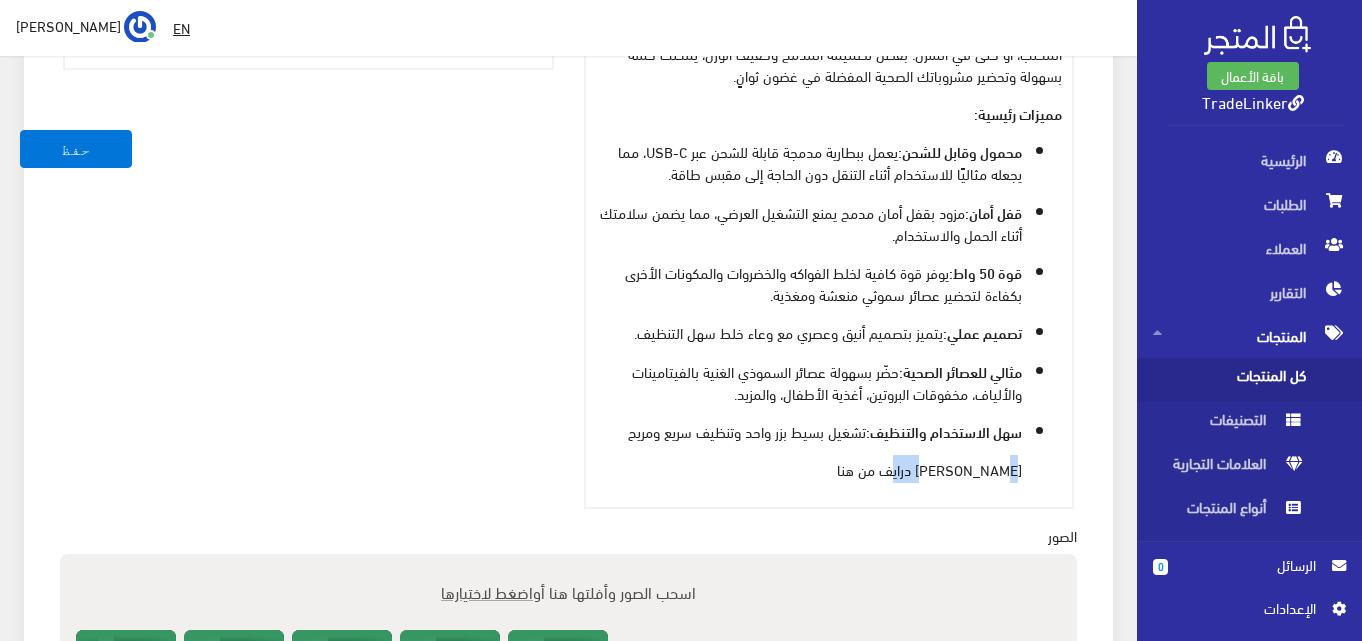 drag, startPoint x: 911, startPoint y: 486, endPoint x: 957, endPoint y: 472, distance: 48.08326 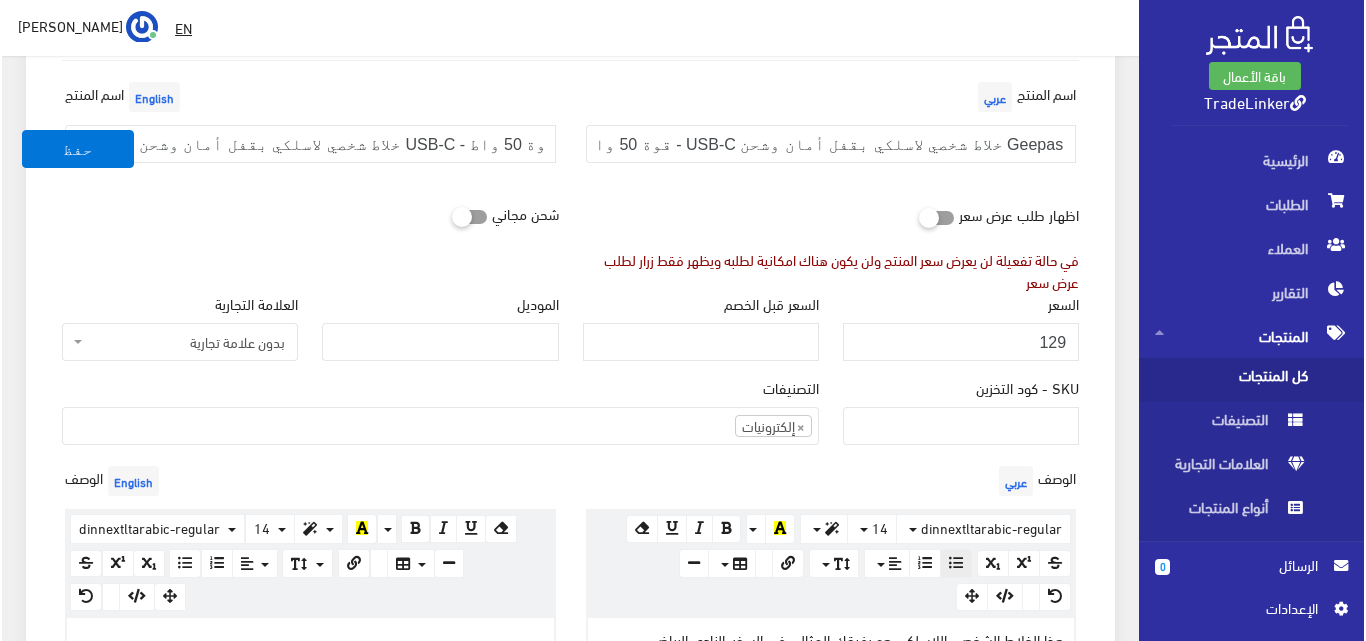 scroll, scrollTop: 324, scrollLeft: 0, axis: vertical 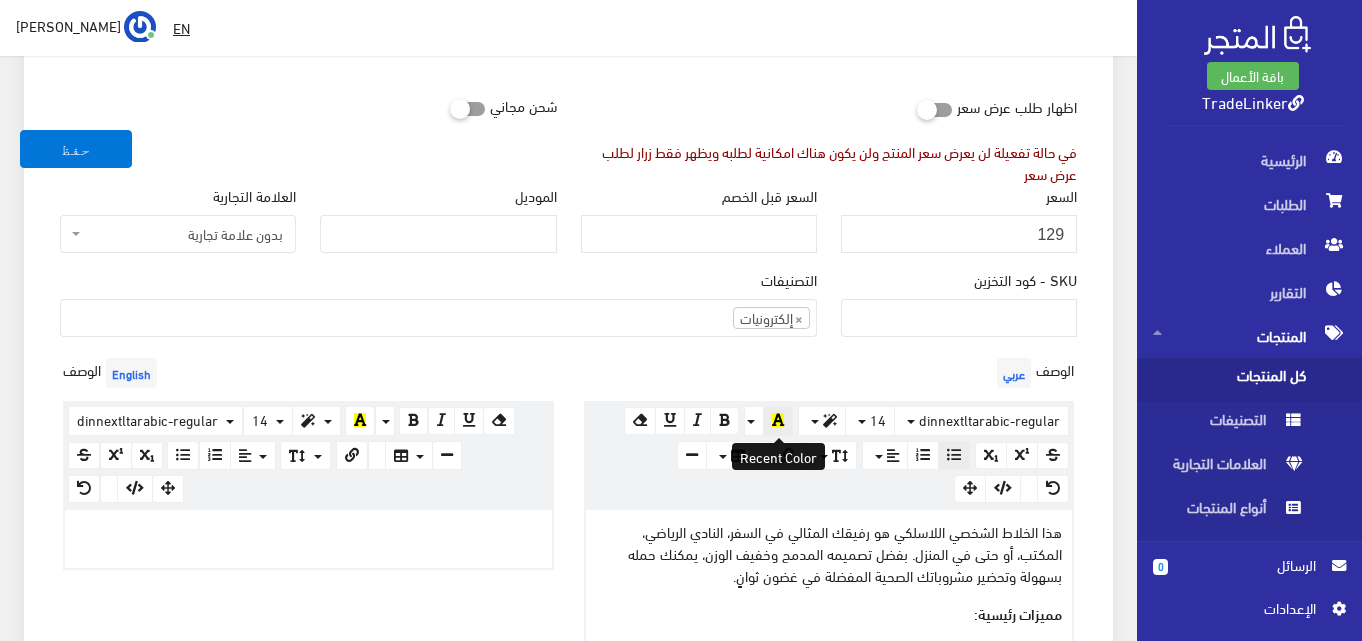 click at bounding box center (778, 420) 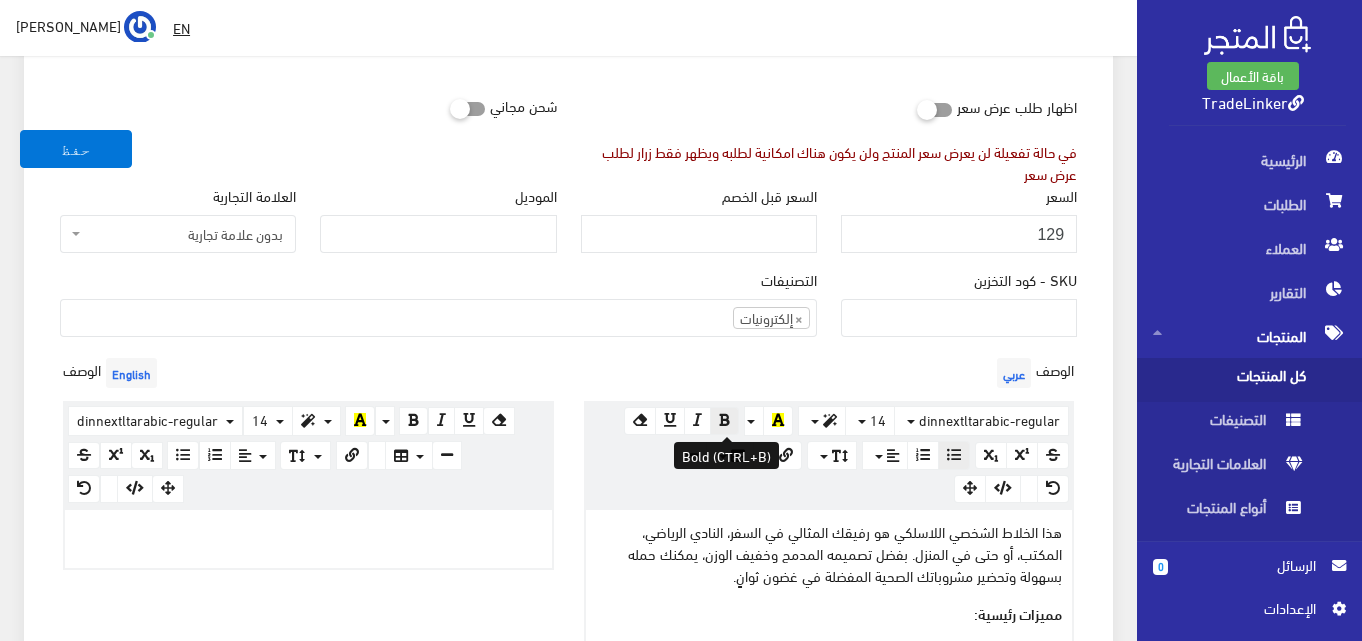 click at bounding box center (724, 420) 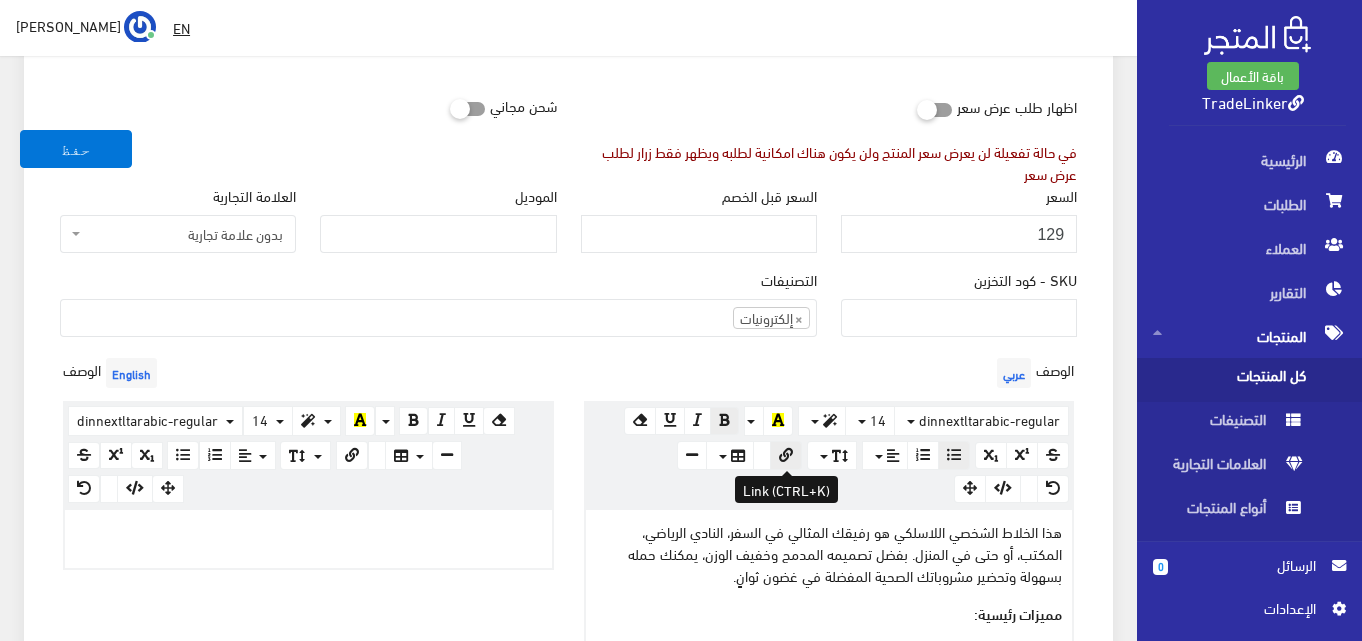 click at bounding box center [786, 456] 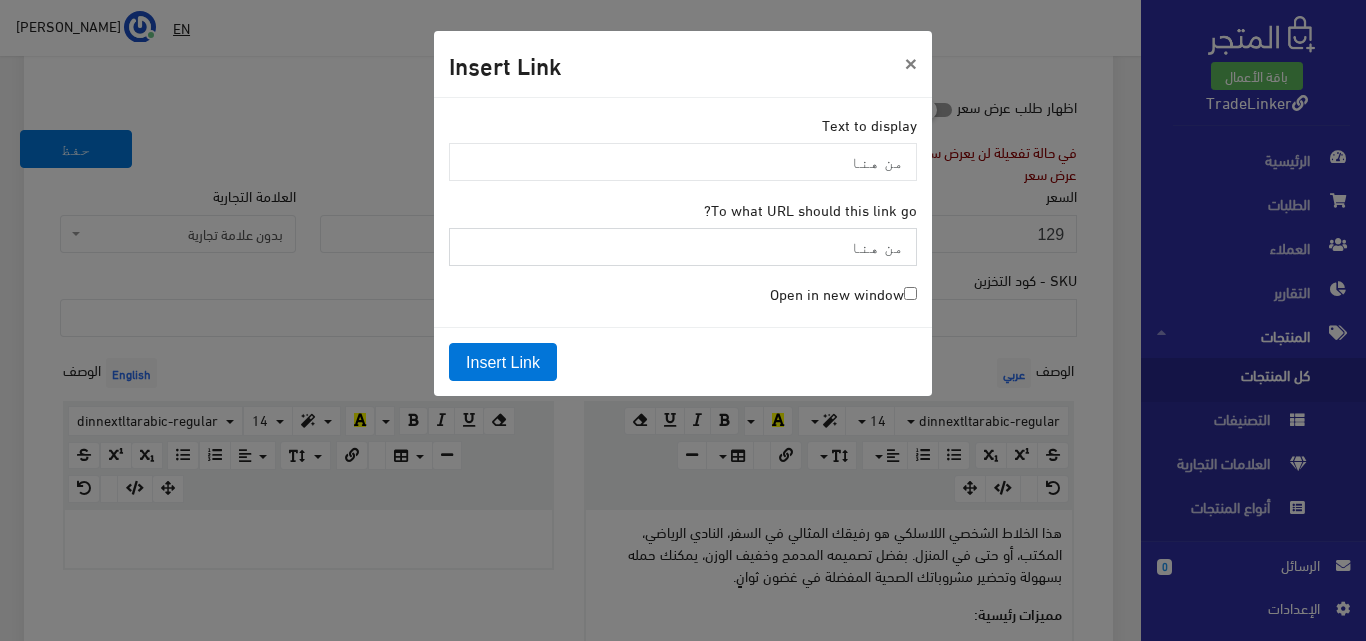 paste on "https://drive.google.com/drive/folders/1ZSAVS8s7ftGuuto7Lj1Rc_d9bnUwn_ty?usp=drive_link" 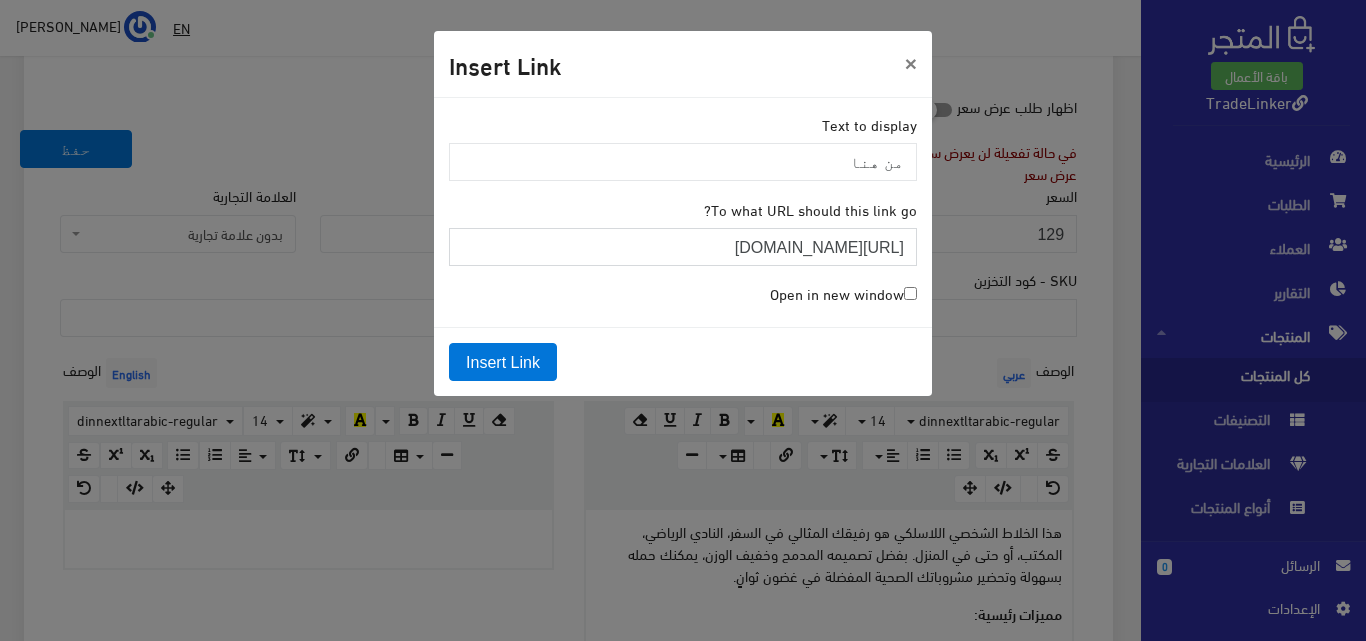 scroll, scrollTop: 0, scrollLeft: -217, axis: horizontal 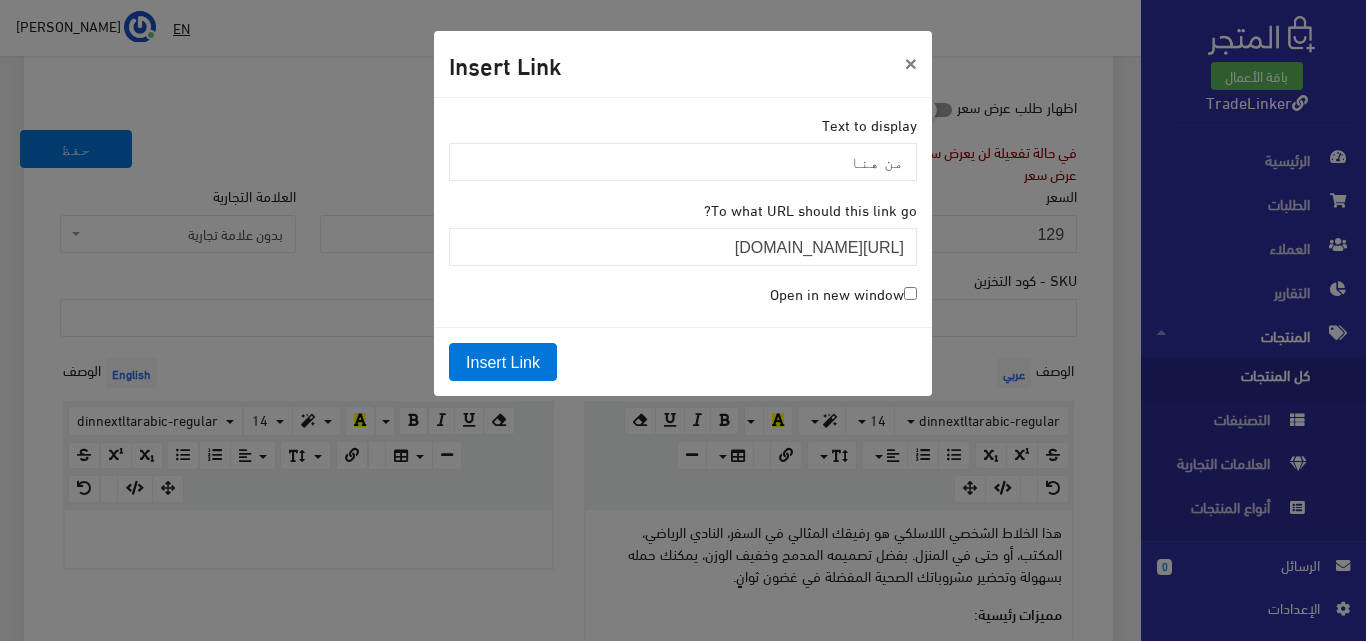 click on "Open in new window" at bounding box center [910, 293] 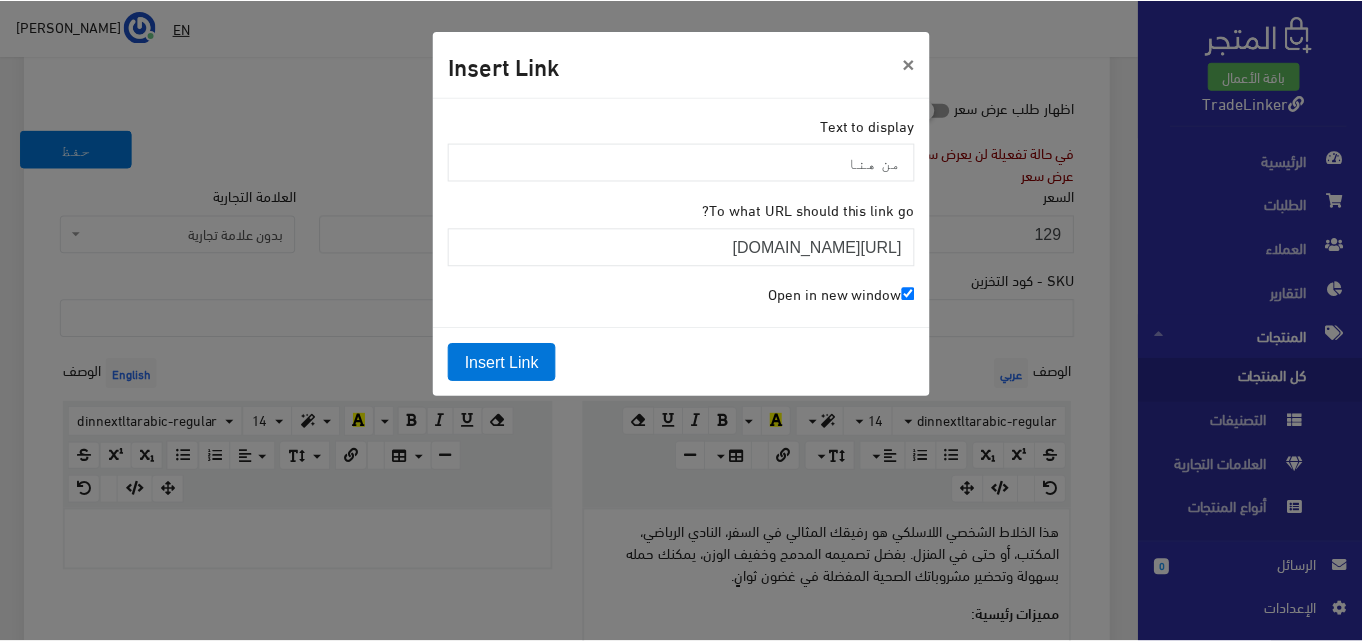 scroll, scrollTop: 0, scrollLeft: 0, axis: both 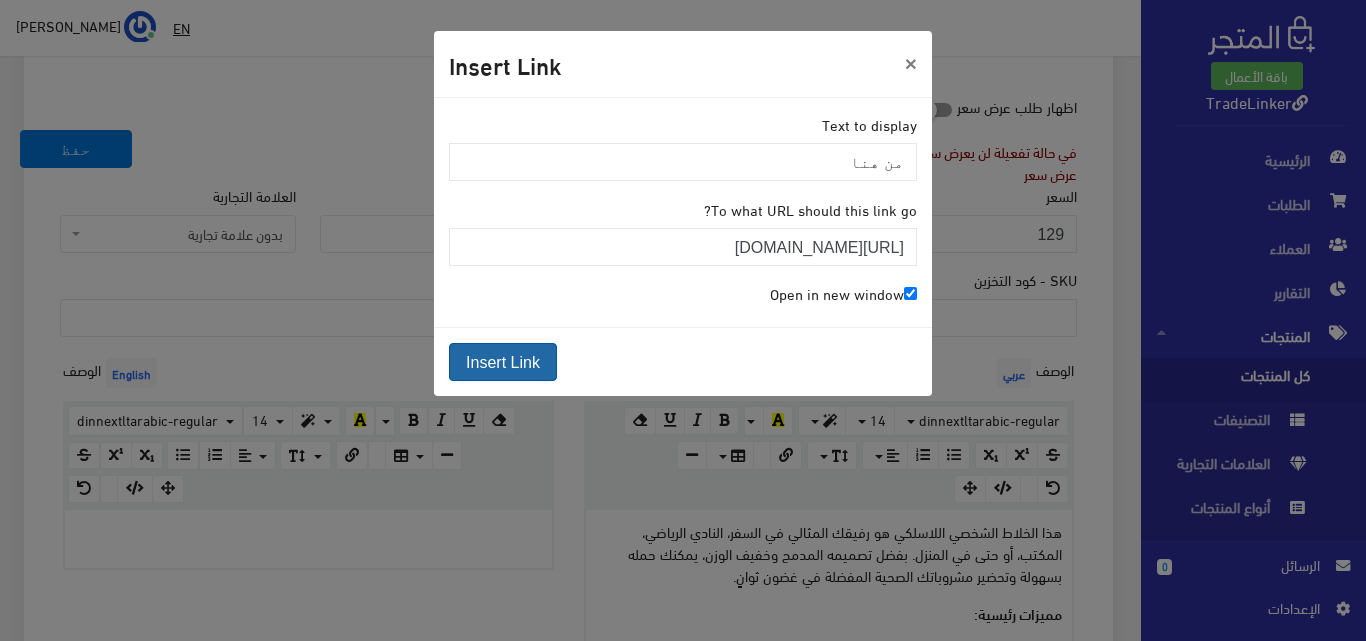 click on "Insert Link" at bounding box center [503, 362] 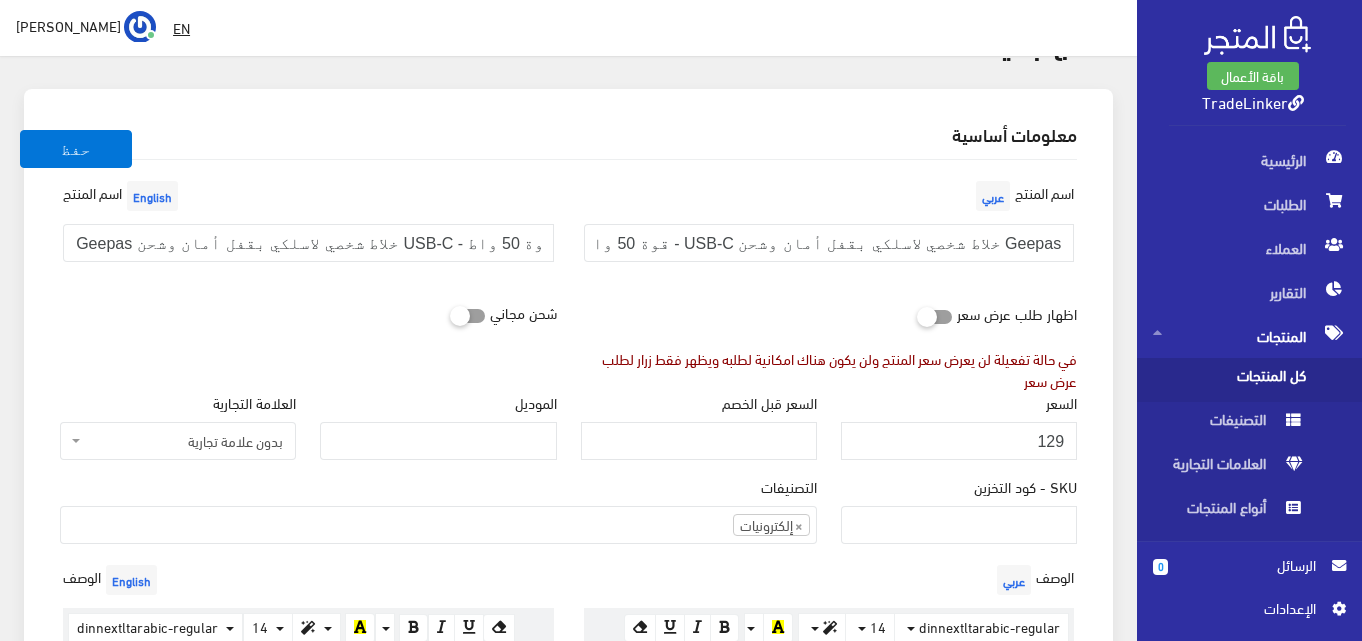 scroll, scrollTop: 224, scrollLeft: 0, axis: vertical 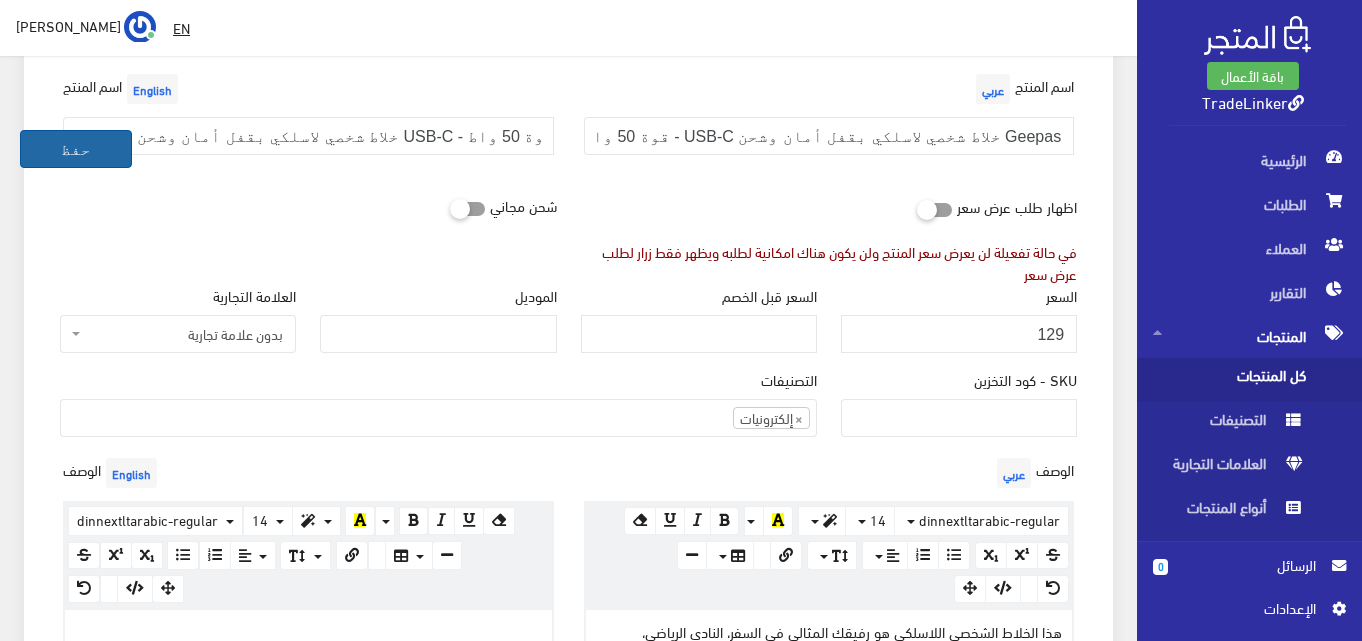 click on "حفظ" at bounding box center (76, 149) 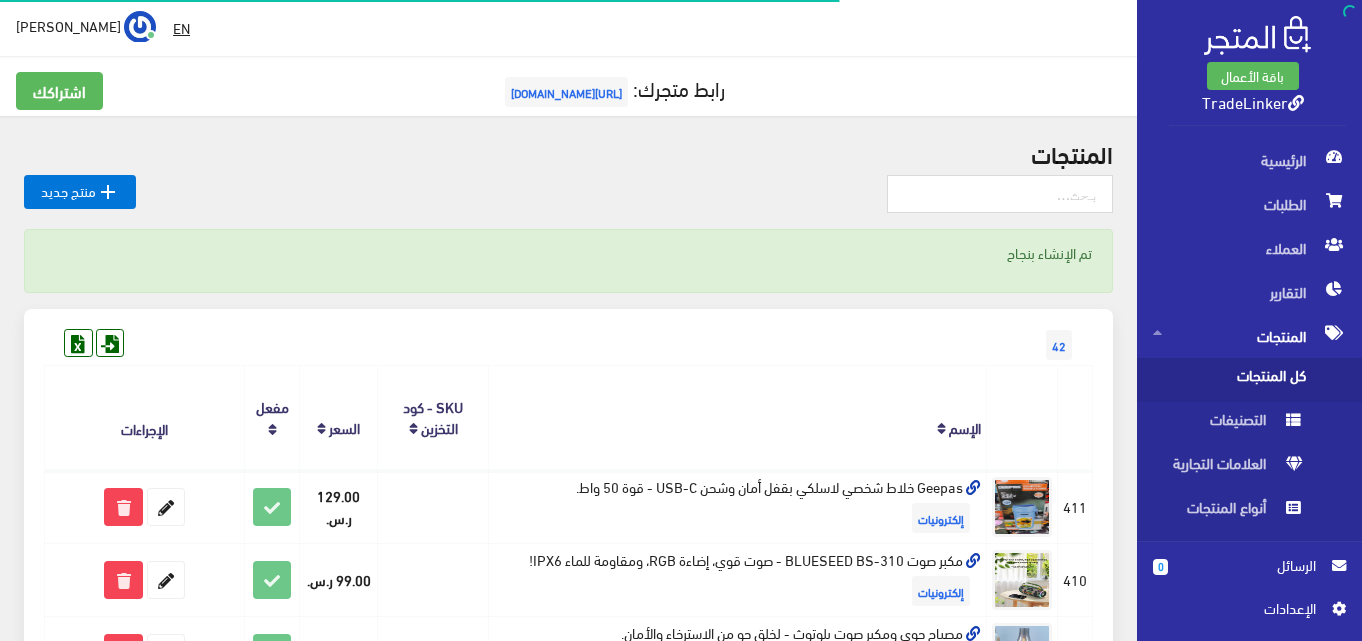 scroll, scrollTop: 0, scrollLeft: 0, axis: both 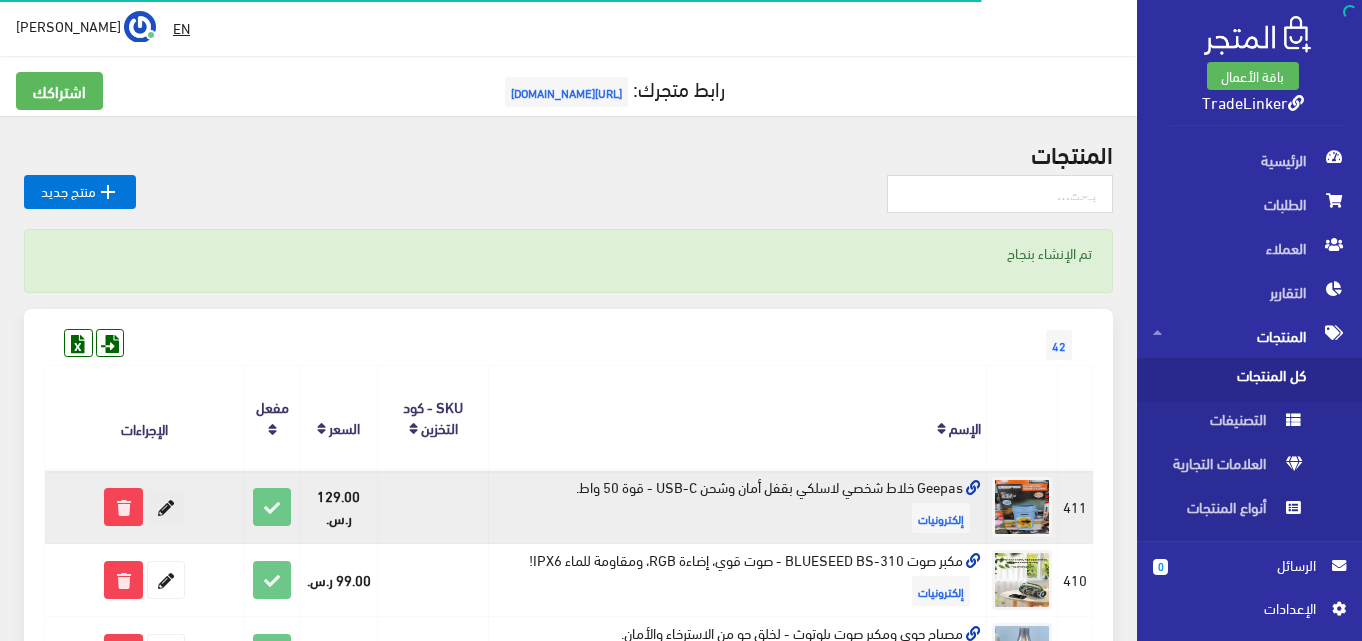 click at bounding box center (166, 507) 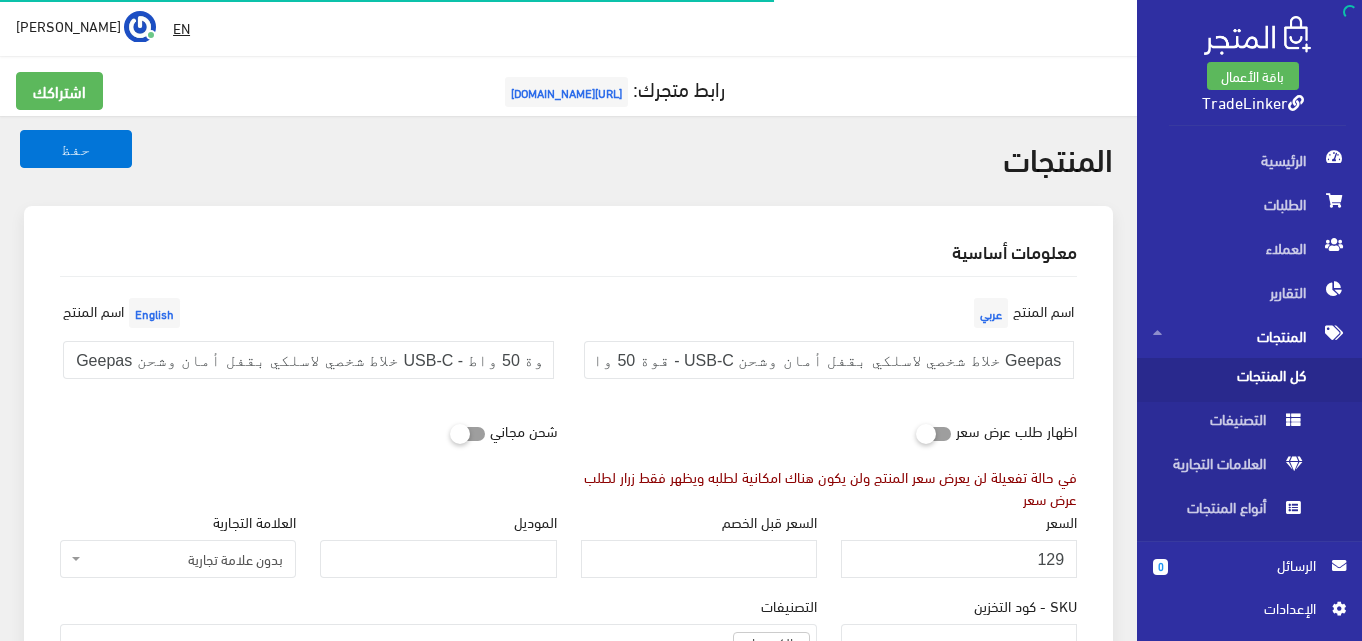 select 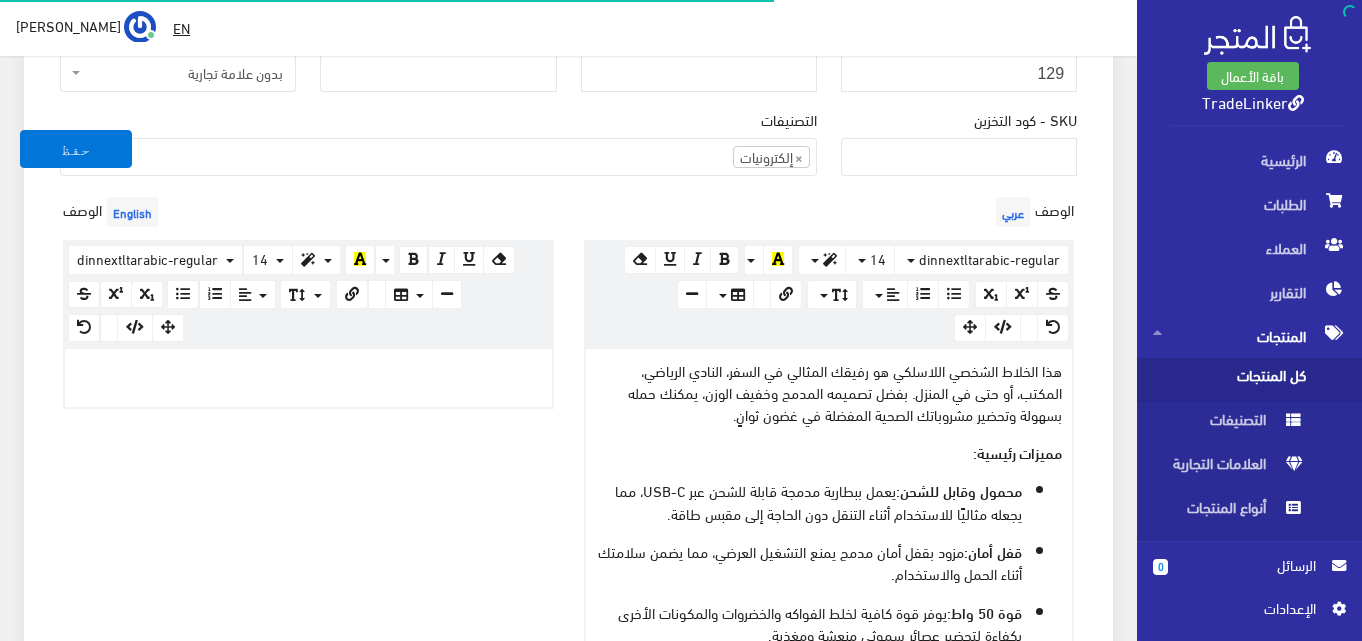 scroll, scrollTop: 900, scrollLeft: 0, axis: vertical 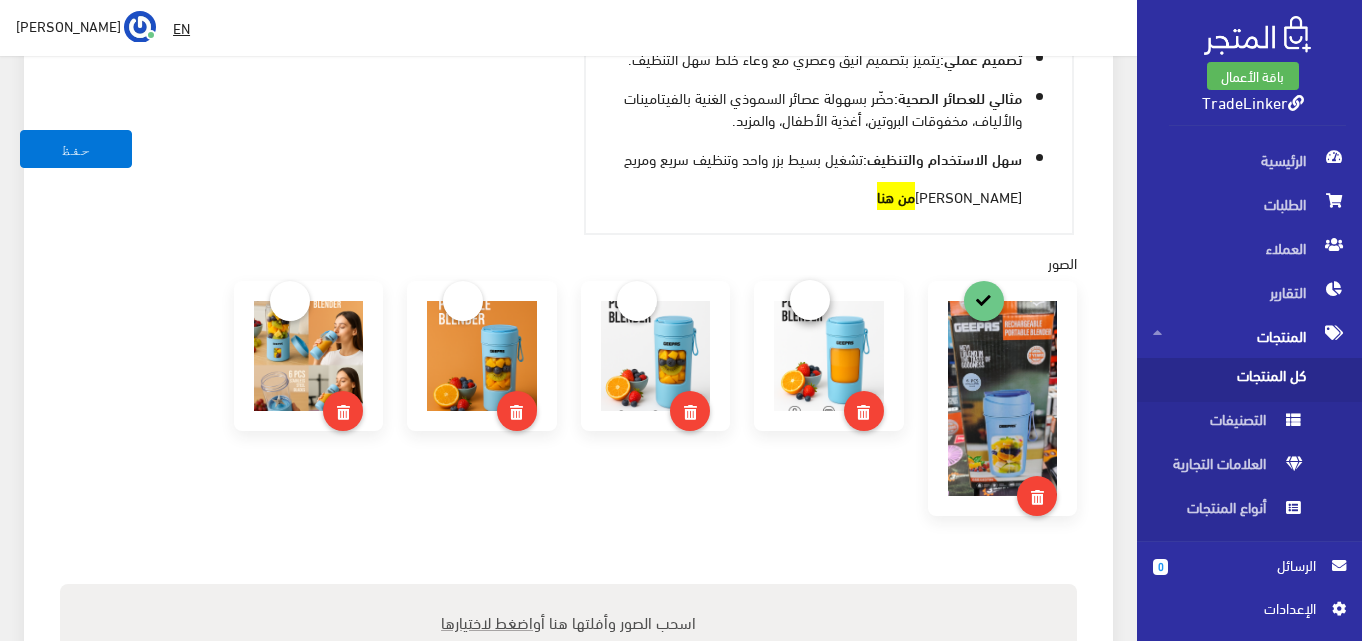 click at bounding box center [810, 300] 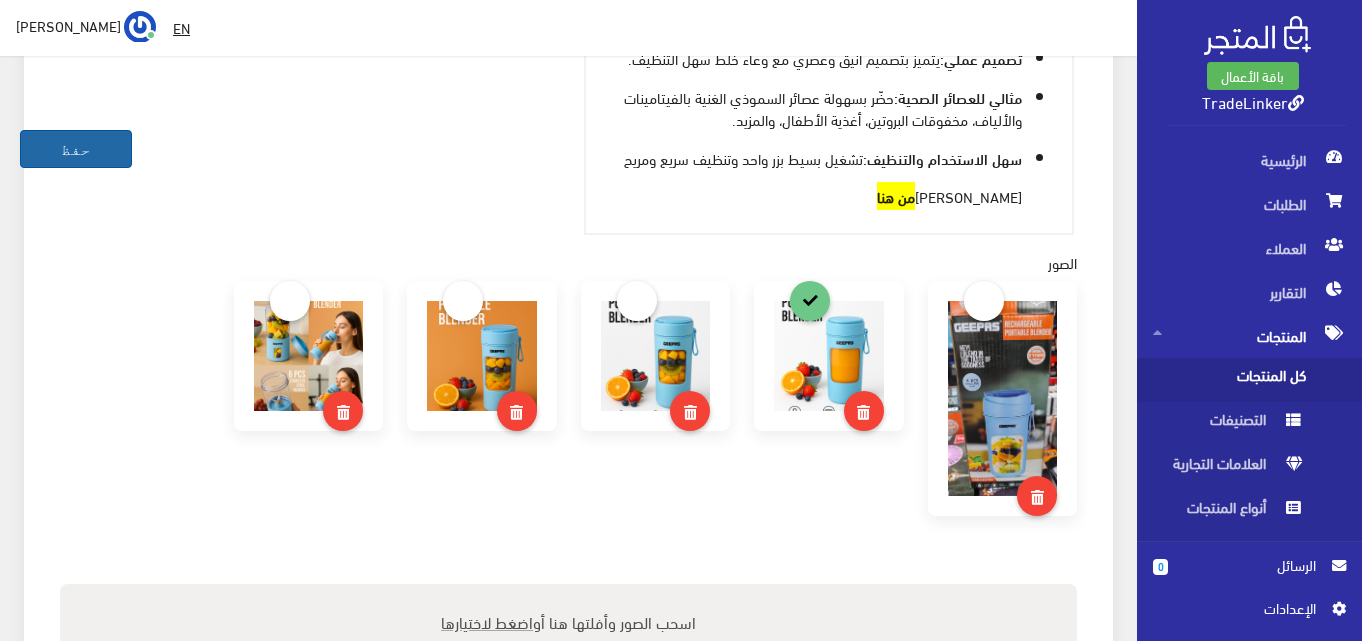 click on "حفظ" at bounding box center [76, 149] 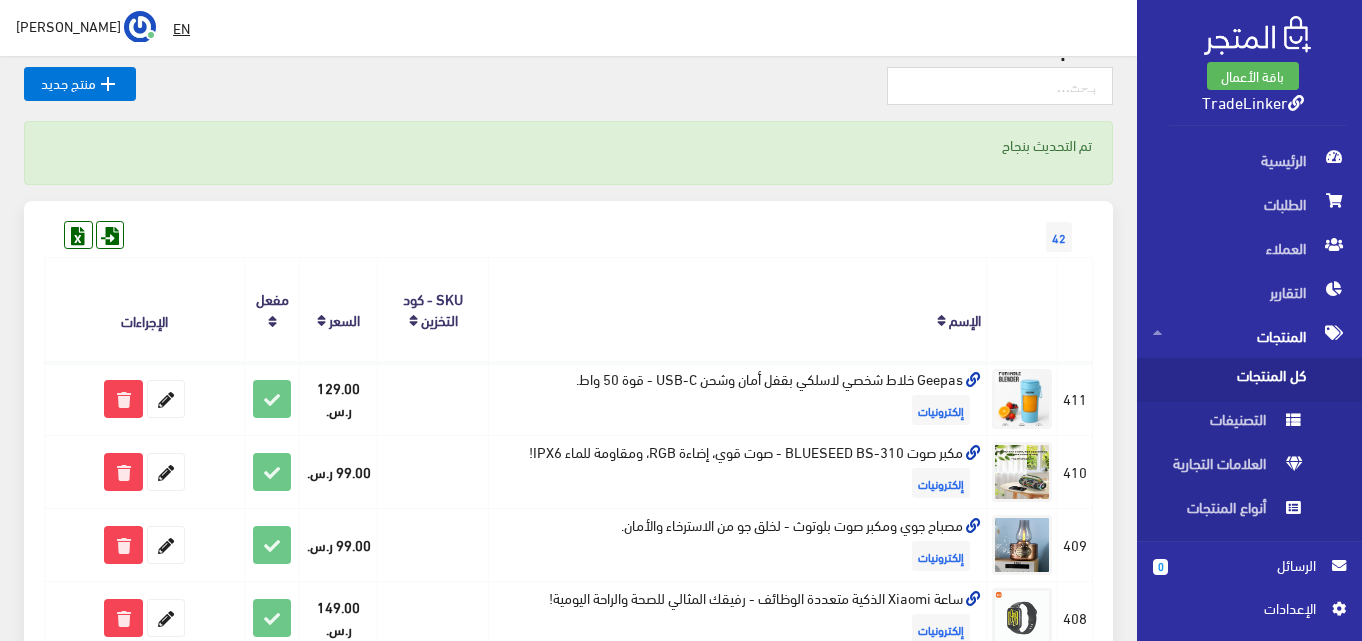 scroll, scrollTop: 0, scrollLeft: 0, axis: both 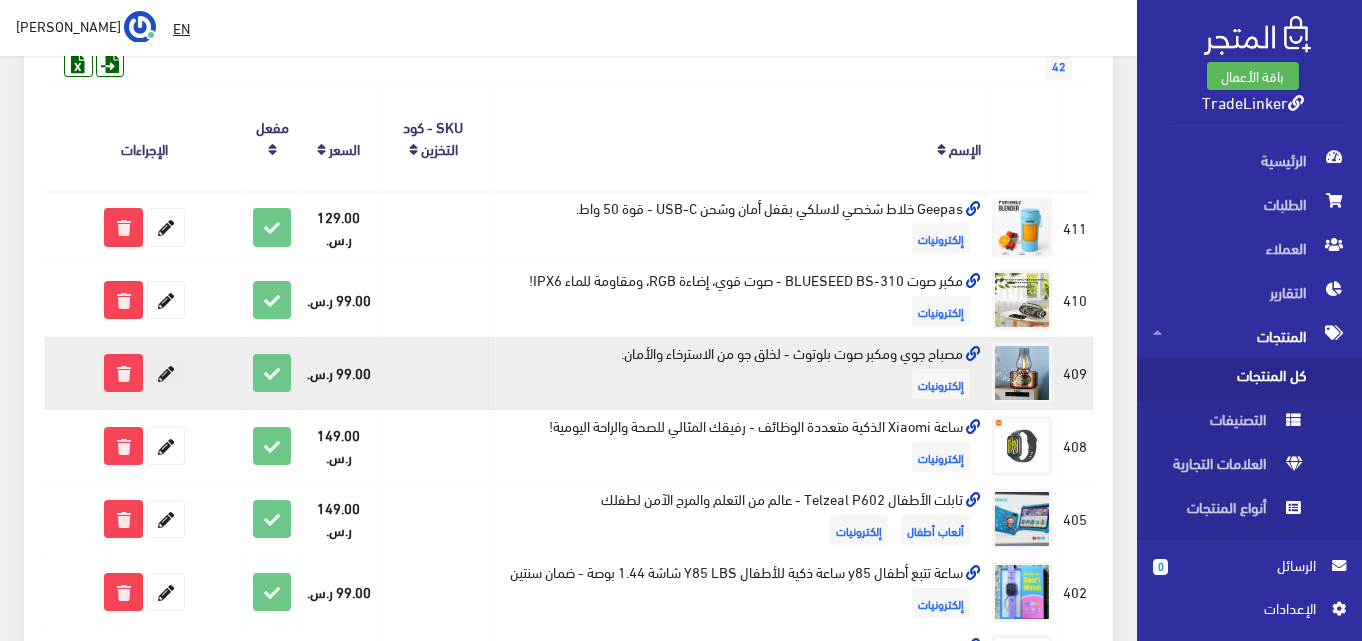 click at bounding box center [166, 373] 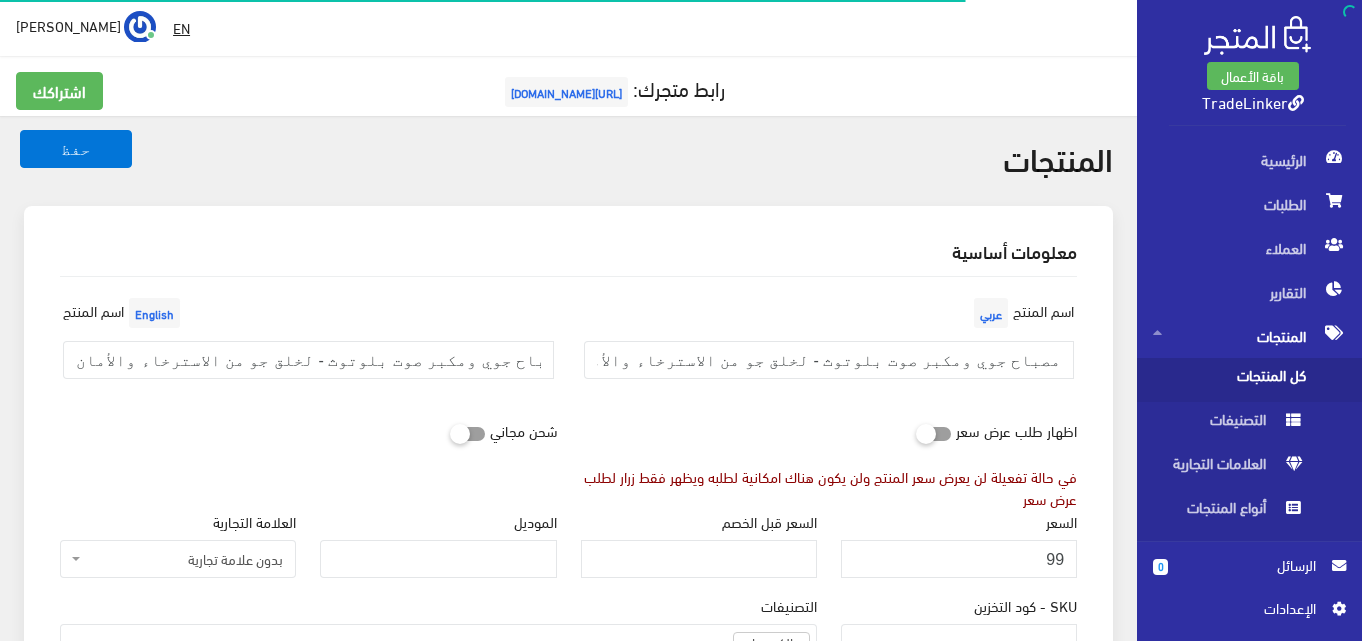select 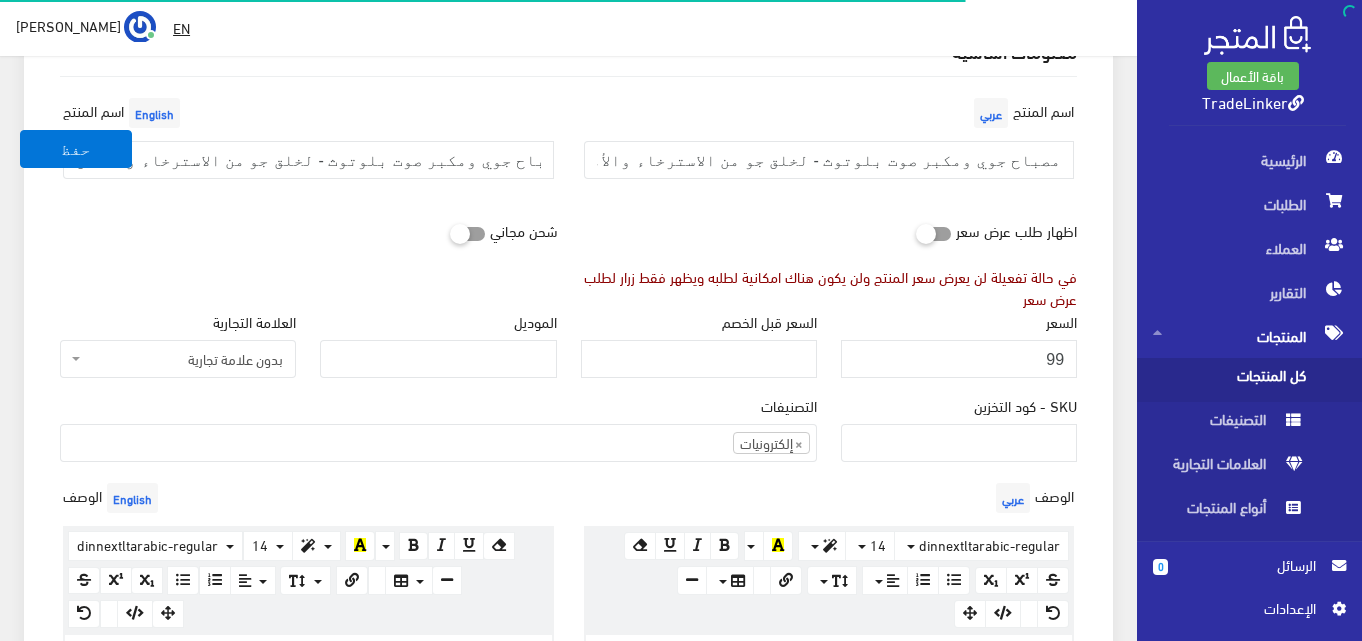 scroll, scrollTop: 200, scrollLeft: 0, axis: vertical 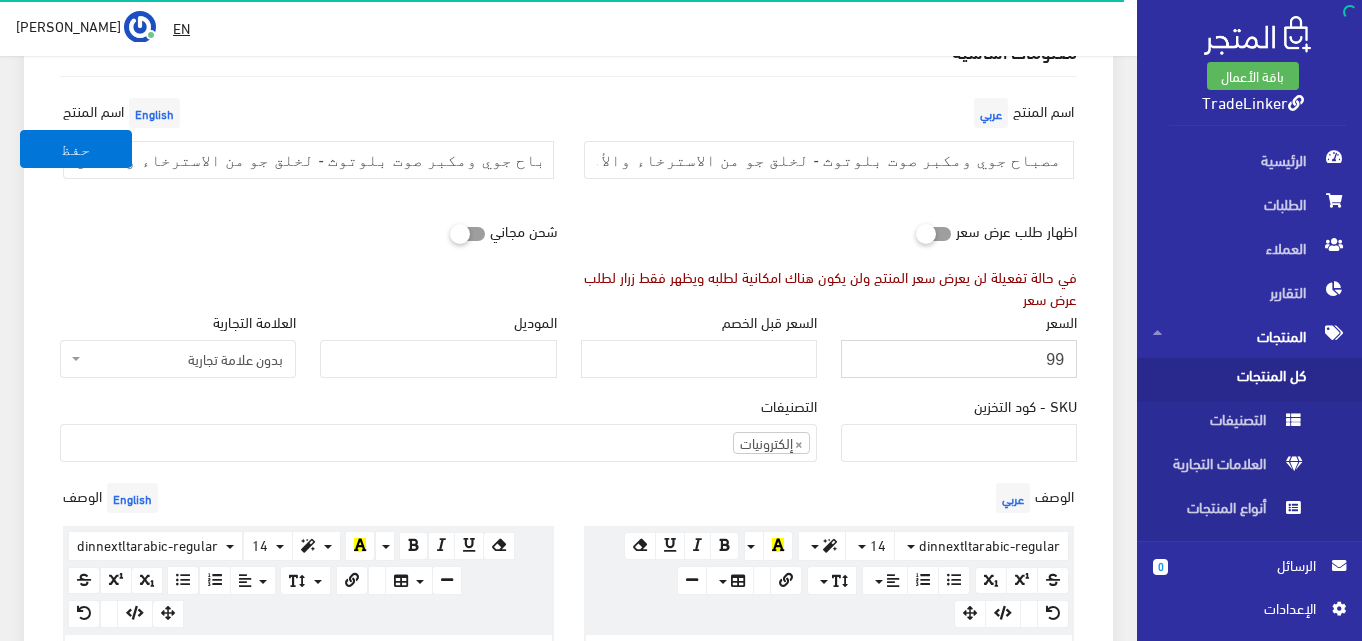 drag, startPoint x: 1040, startPoint y: 354, endPoint x: 1095, endPoint y: 355, distance: 55.00909 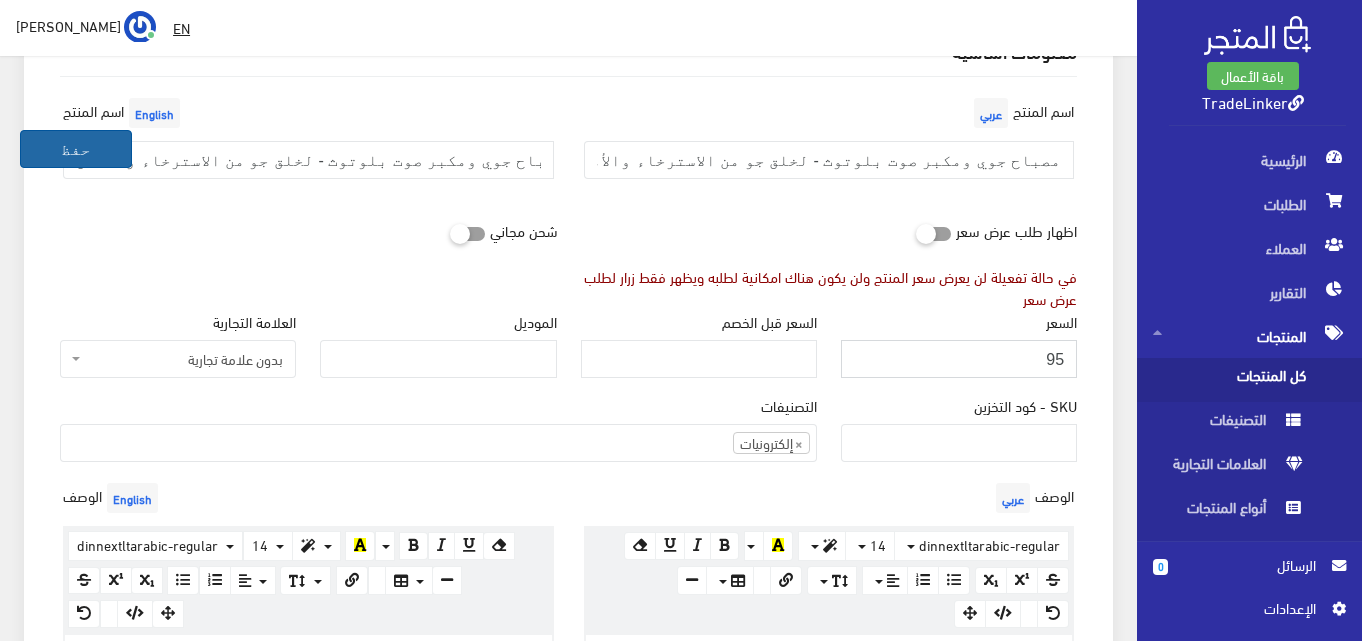 type on "95" 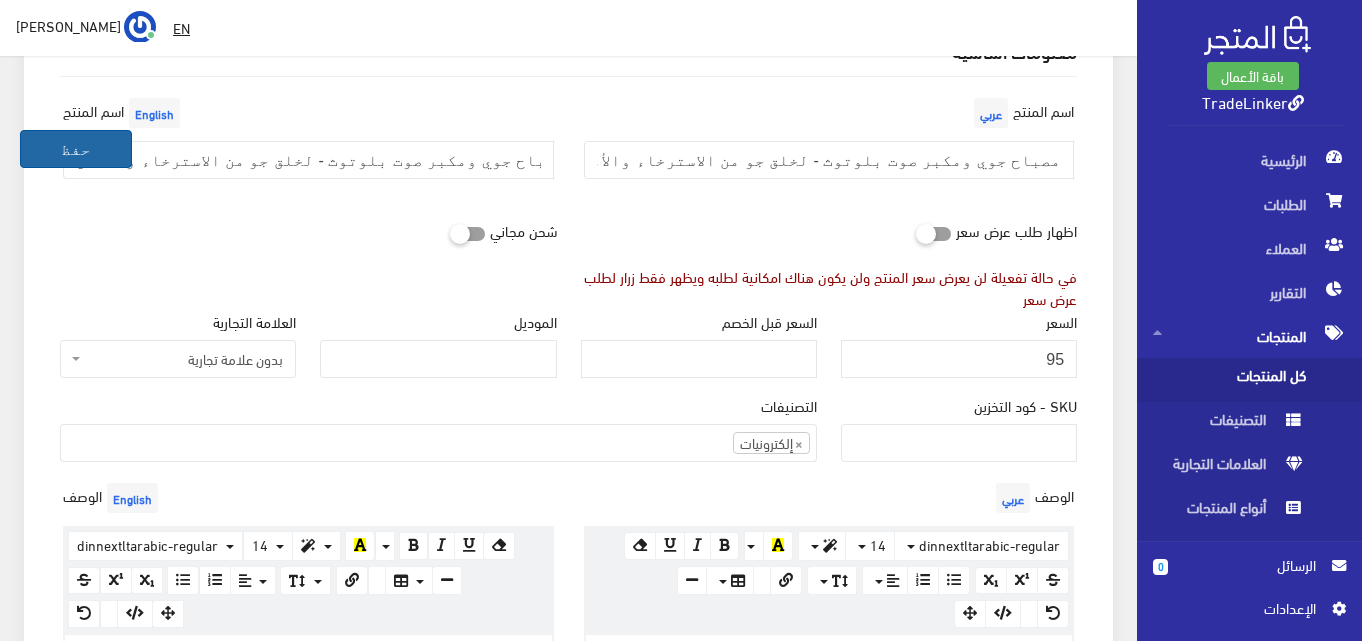 click on "حفظ" at bounding box center (76, 149) 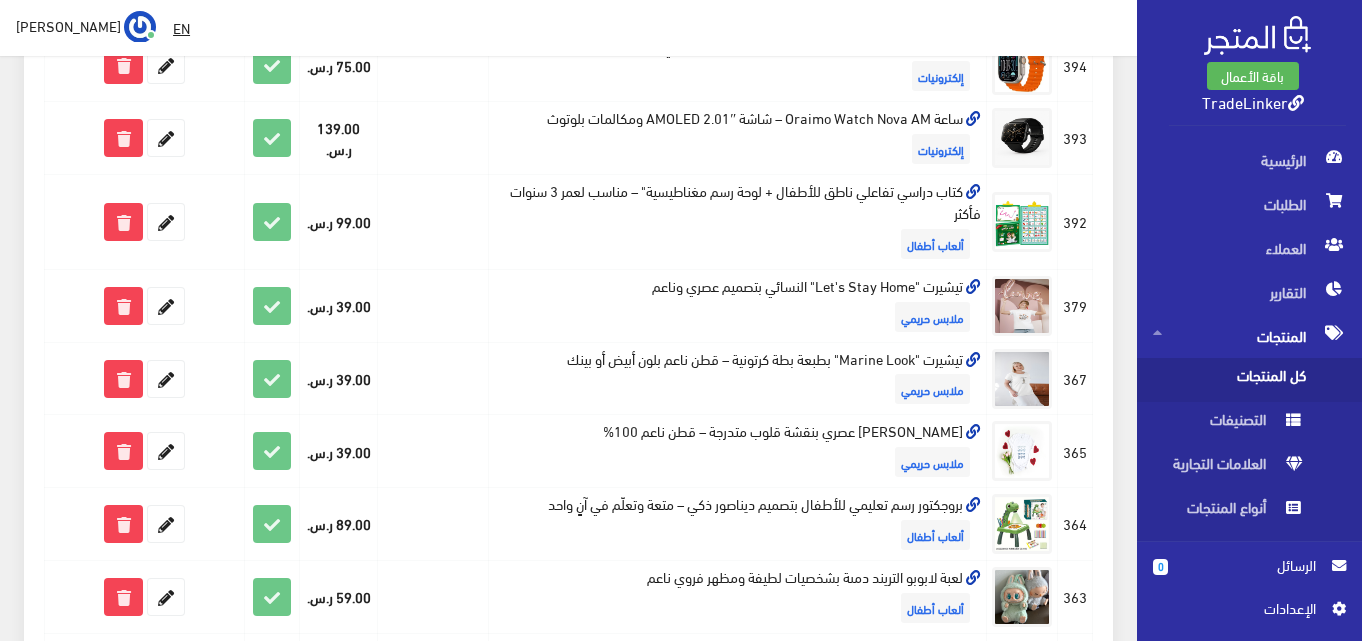 scroll, scrollTop: 1200, scrollLeft: 0, axis: vertical 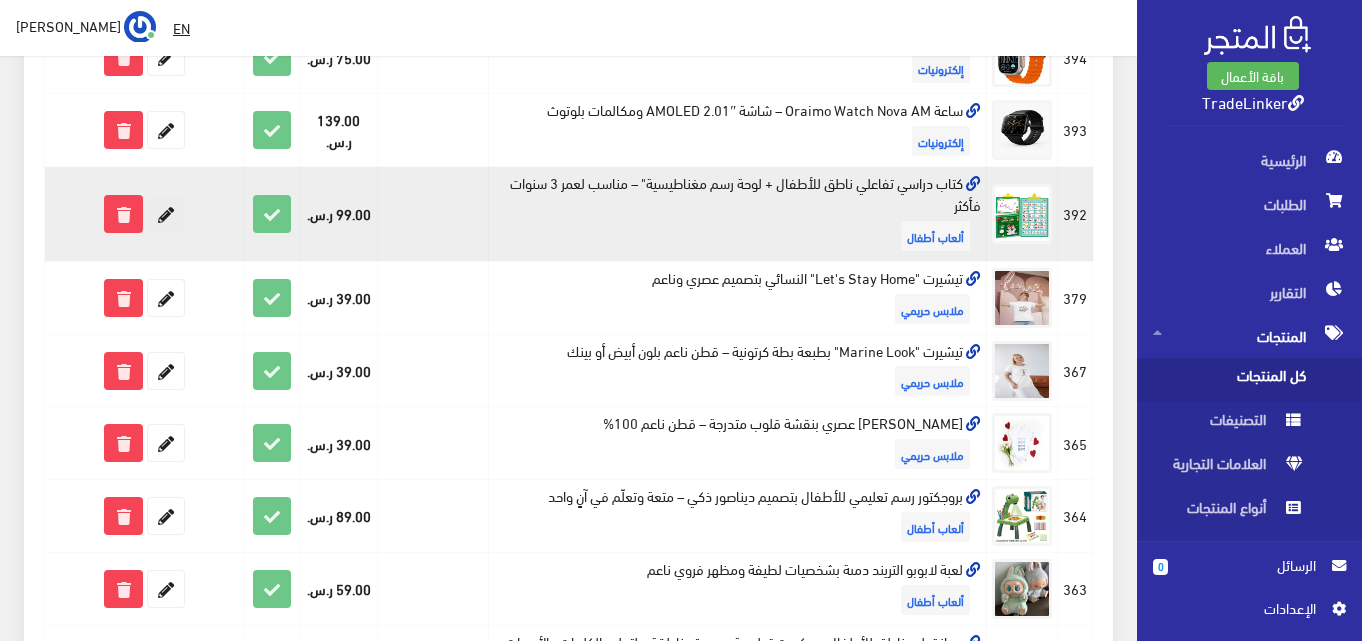 click at bounding box center [166, 214] 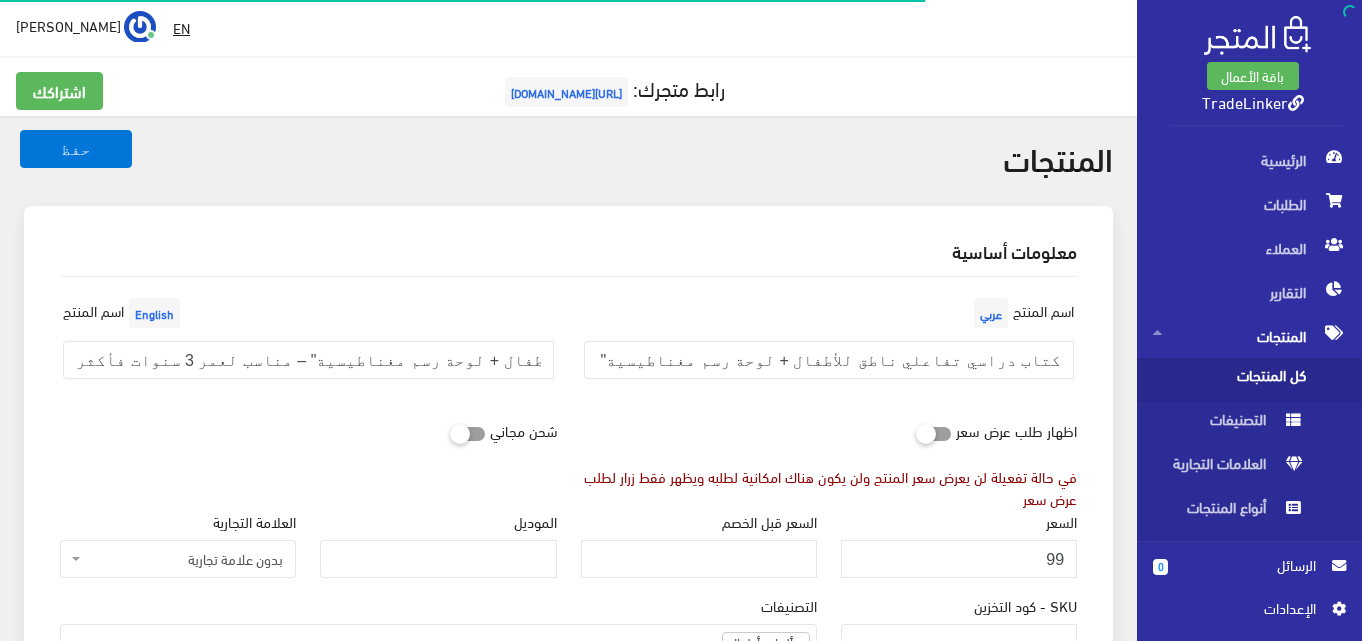 select 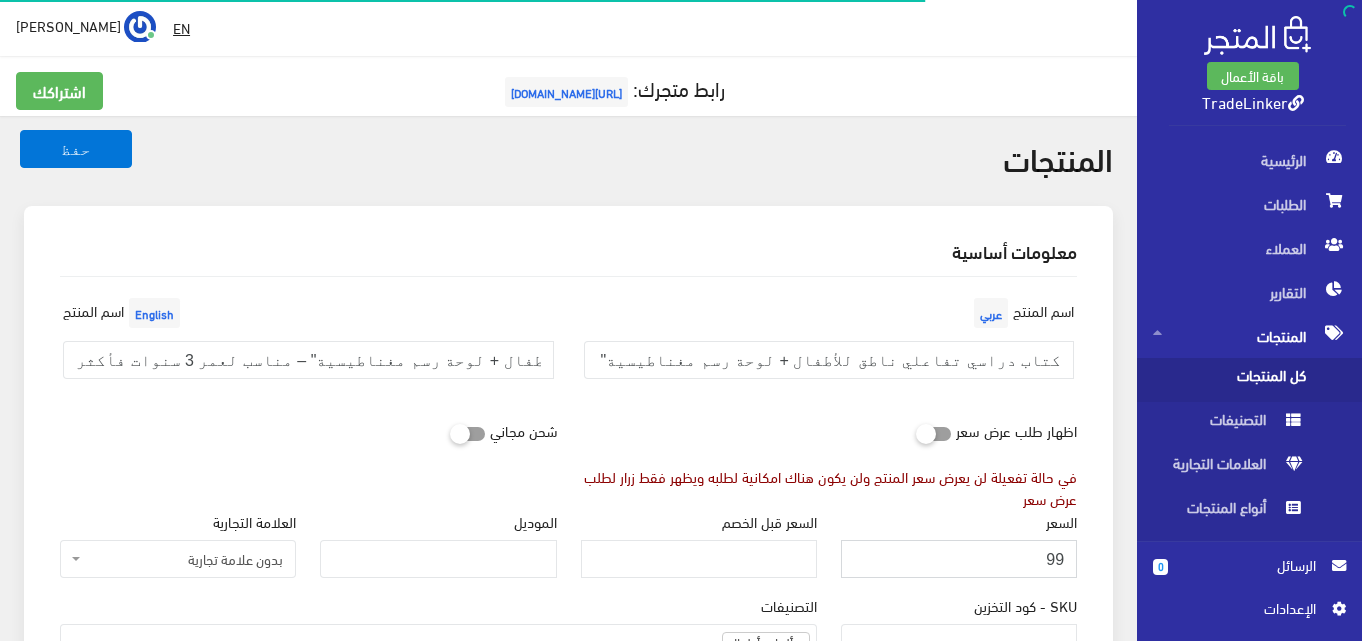click on "99" at bounding box center [959, 559] 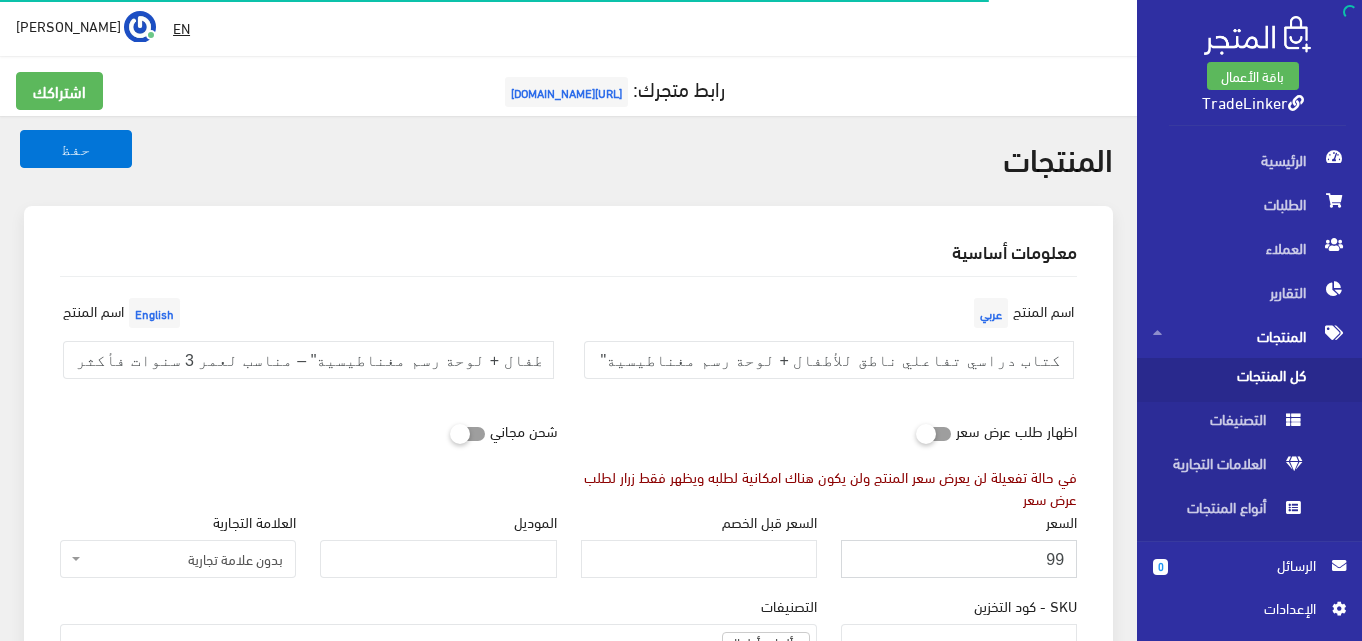 click on "99" at bounding box center (959, 559) 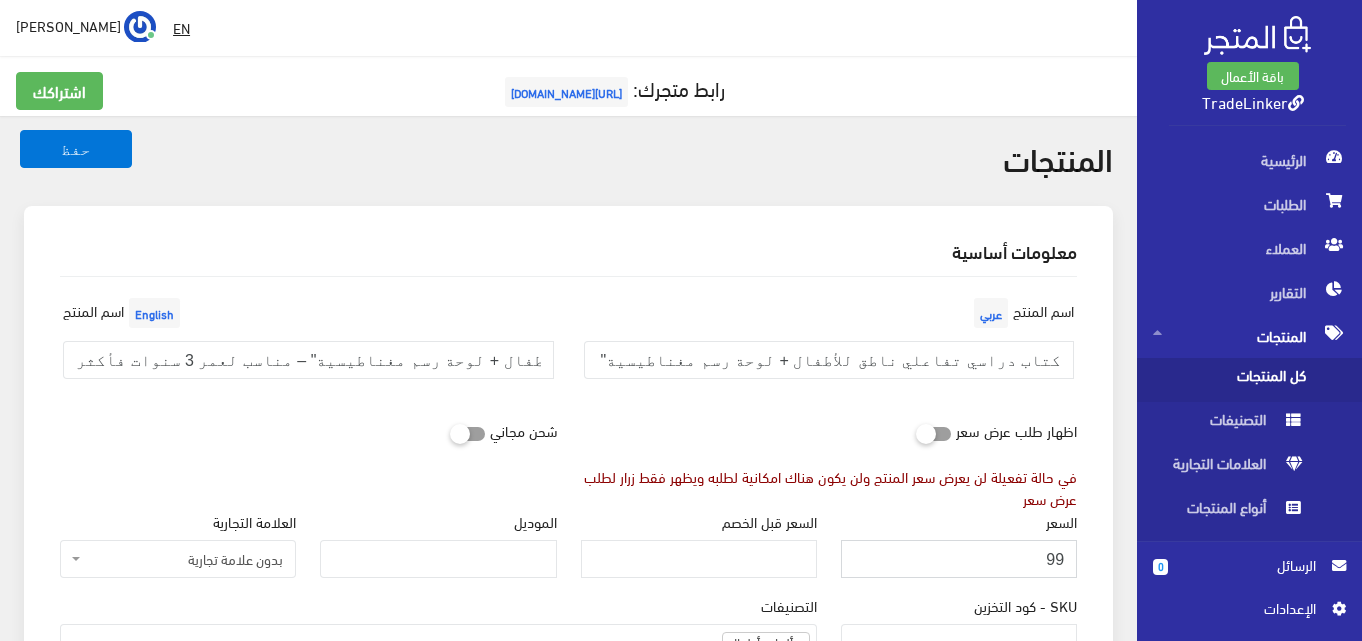 type on "5" 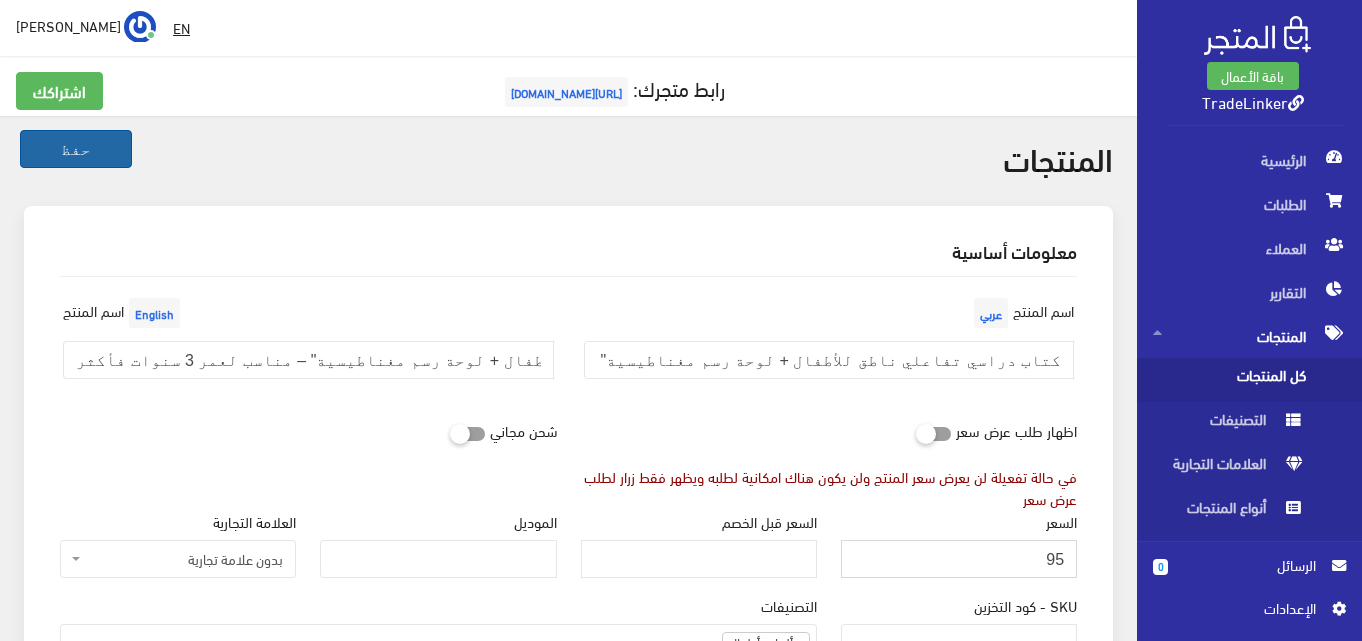 type on "95" 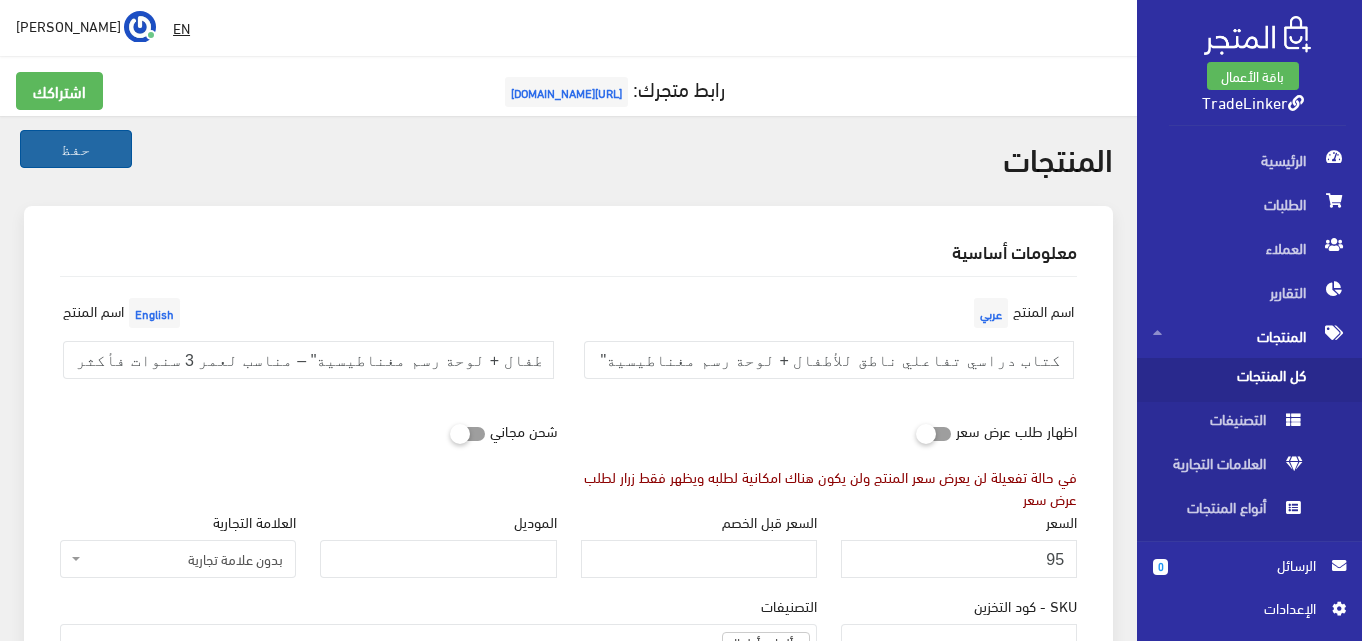 click on "حفظ" at bounding box center [76, 149] 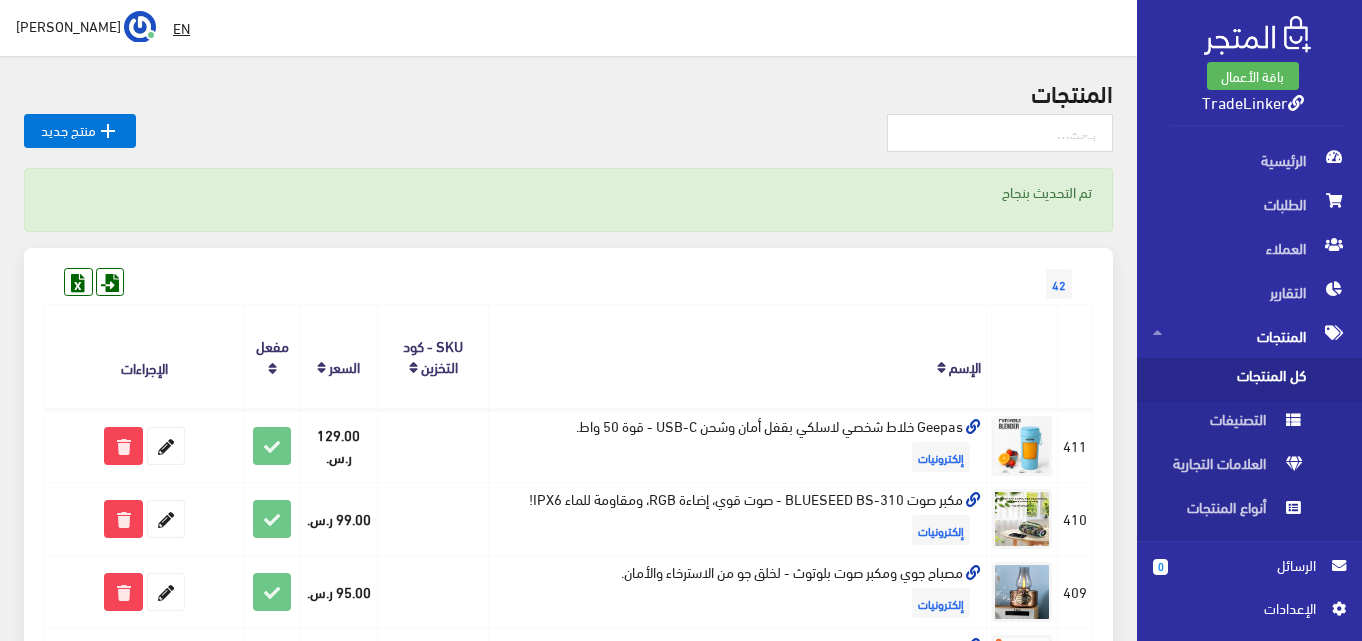 scroll, scrollTop: 0, scrollLeft: 0, axis: both 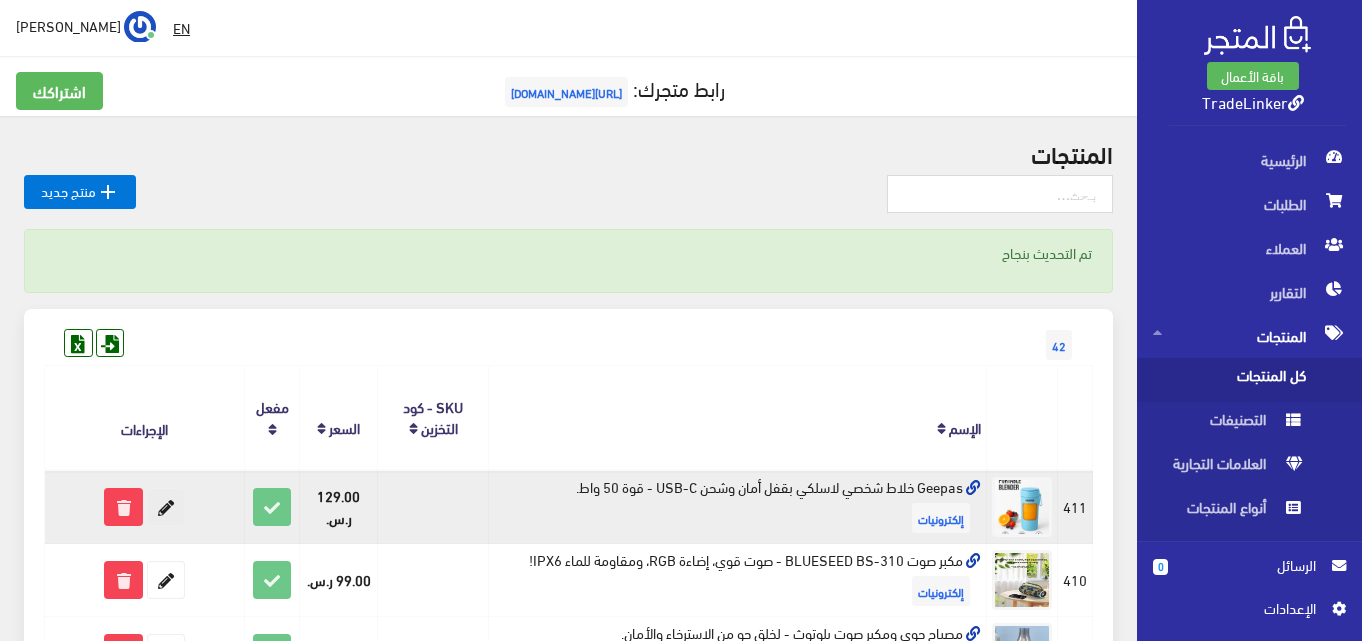 click at bounding box center (166, 507) 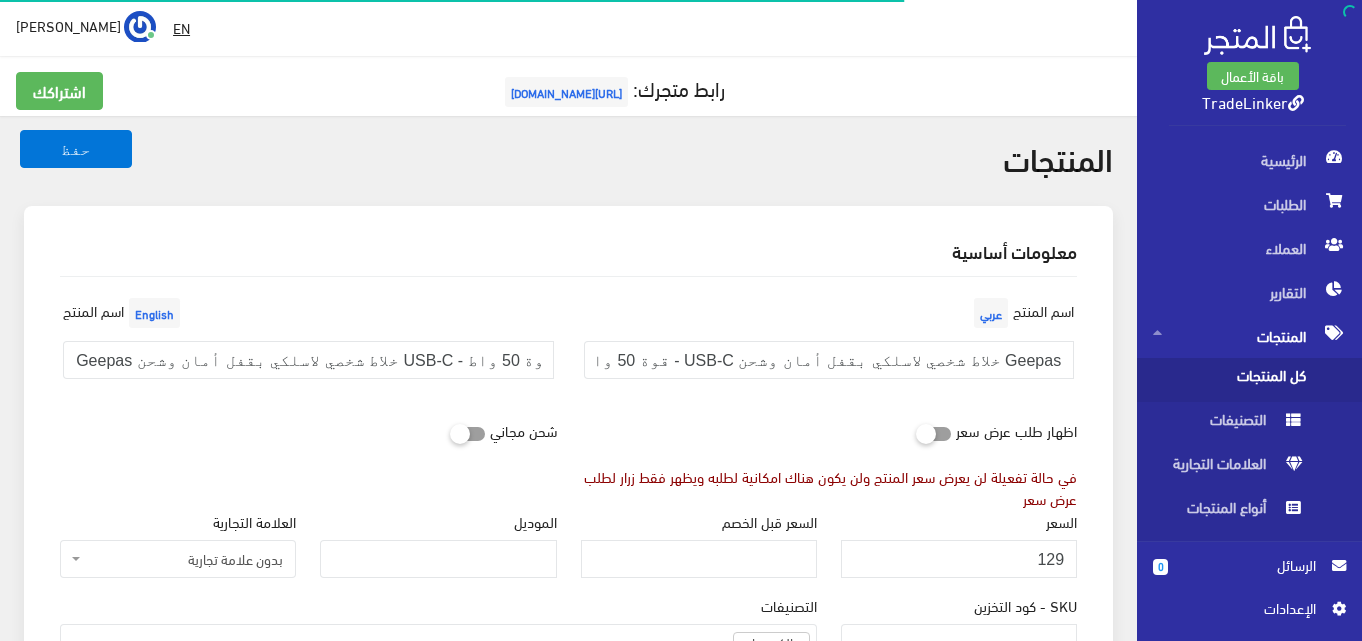select 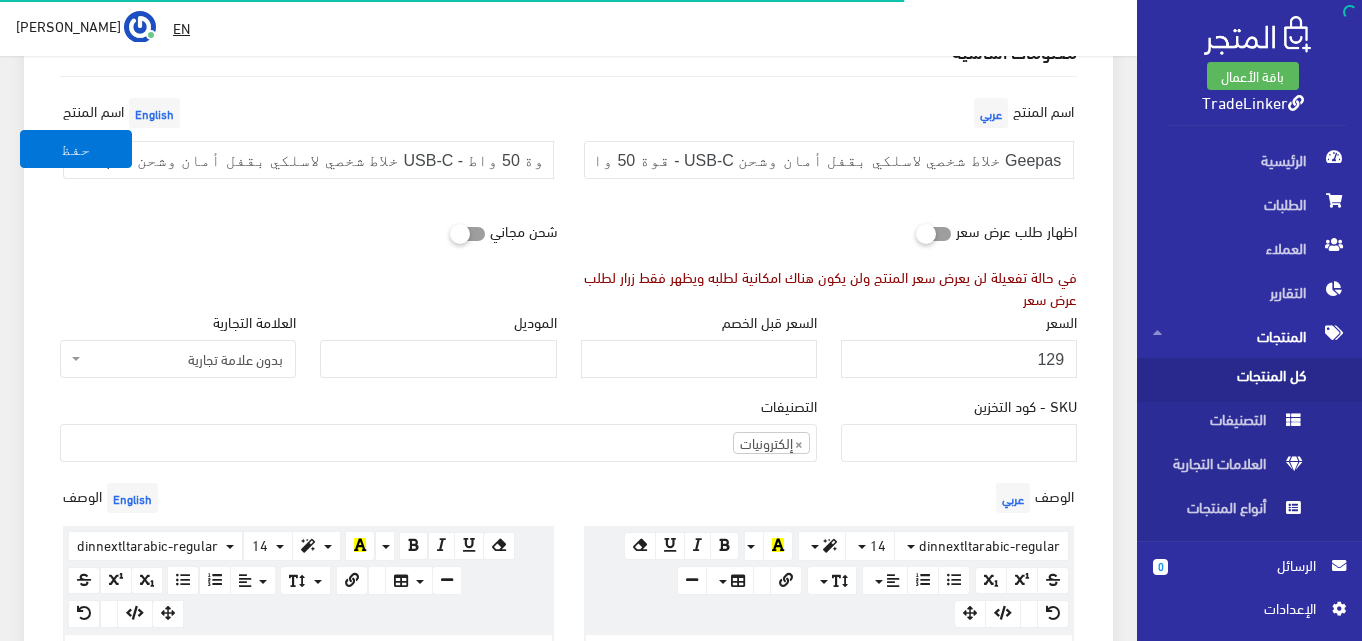 scroll, scrollTop: 200, scrollLeft: 0, axis: vertical 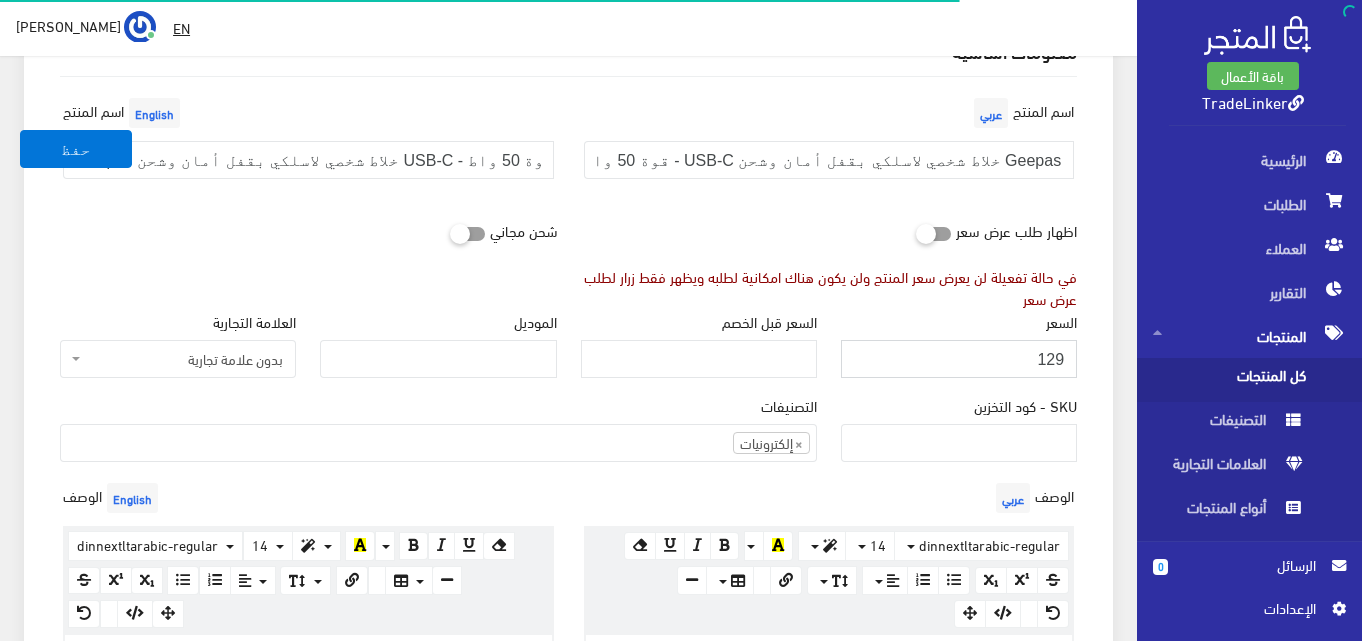 click on "129" at bounding box center [959, 359] 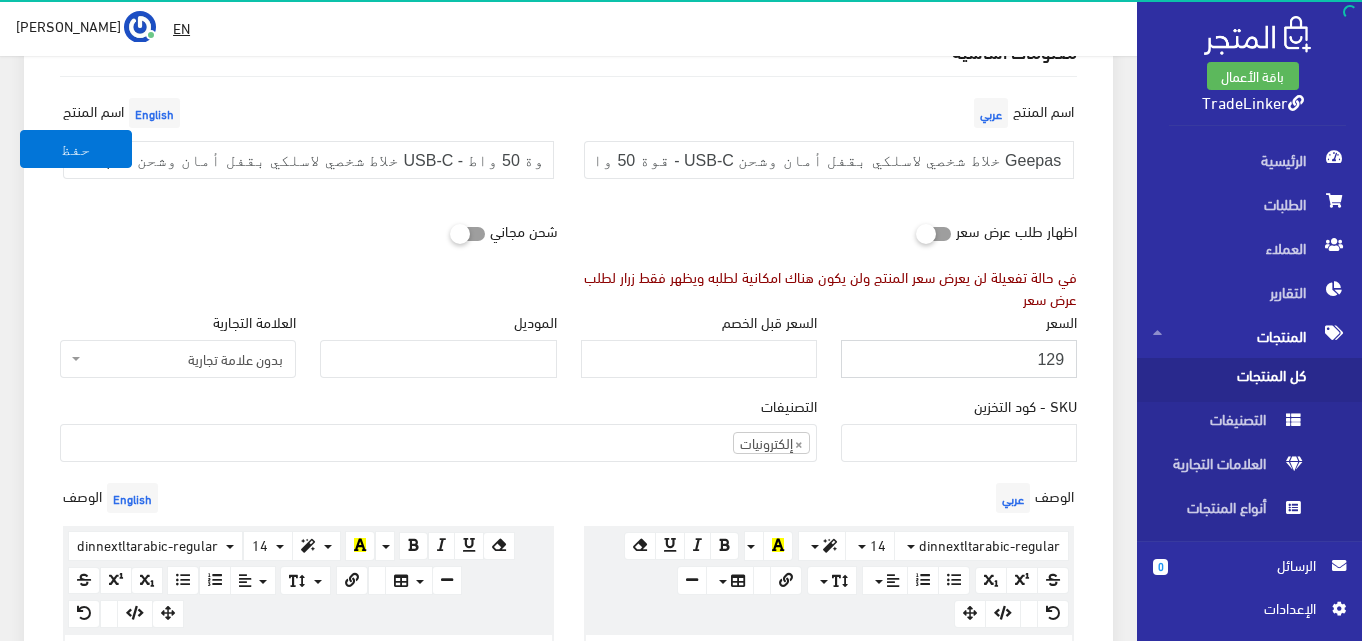 click on "129" at bounding box center [959, 359] 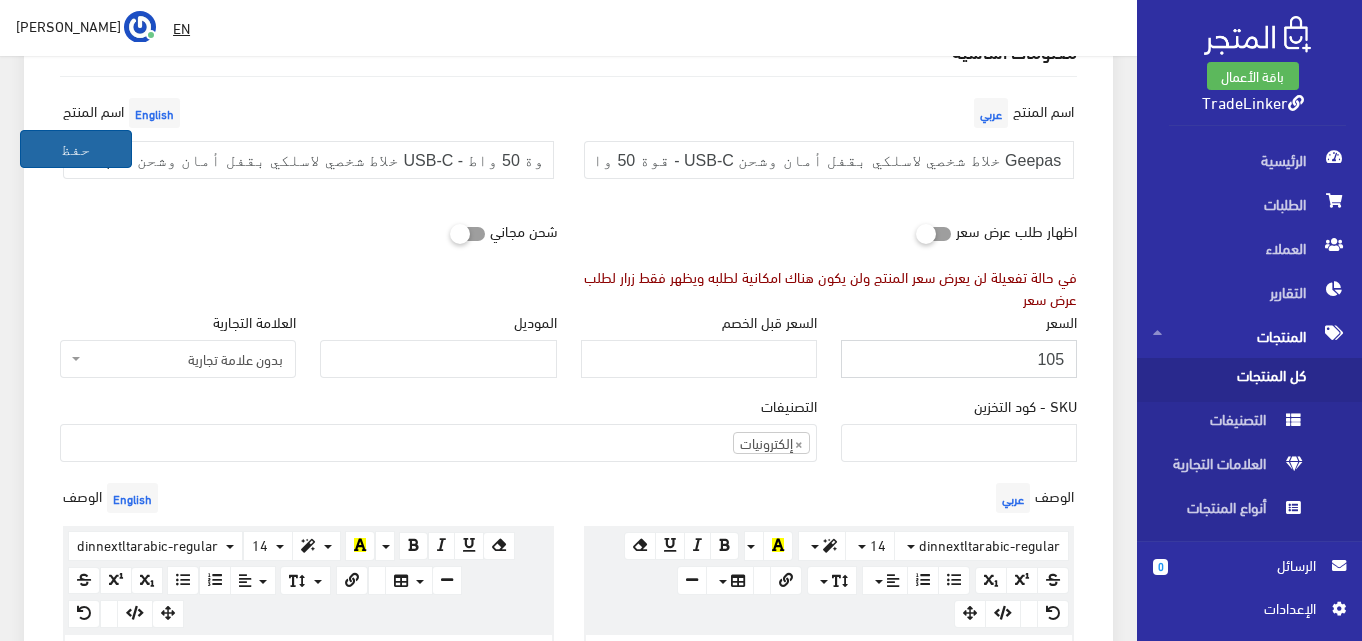 type on "105" 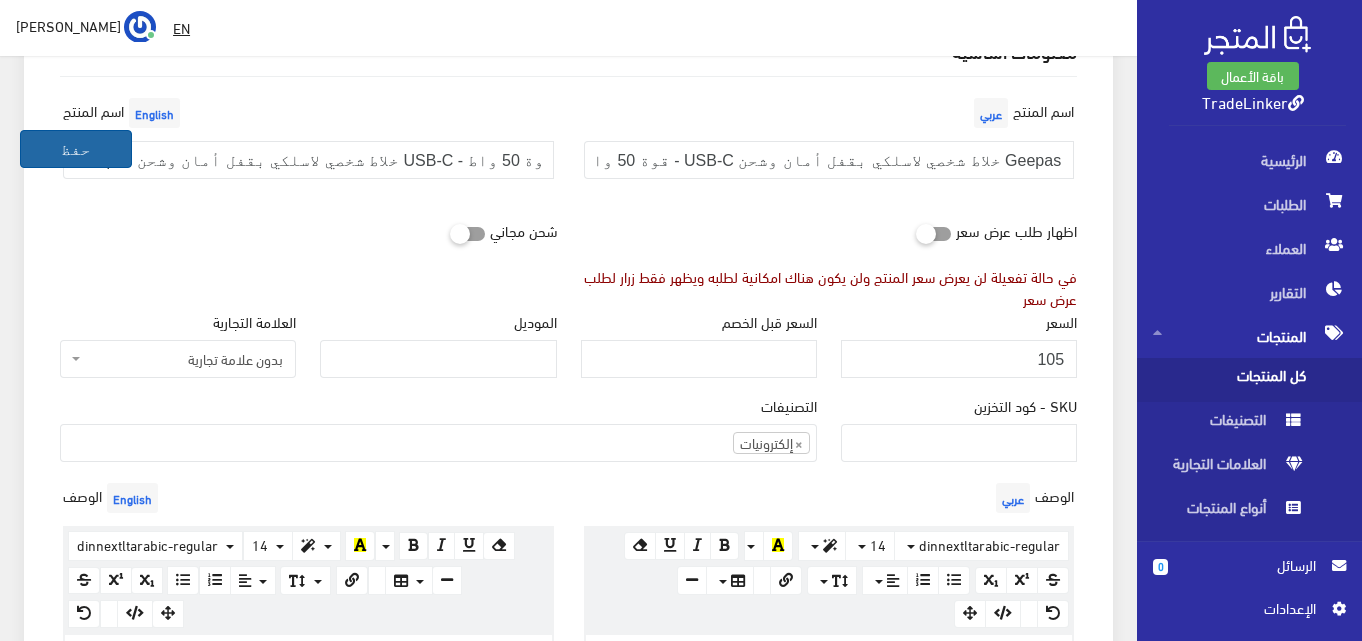 click on "حفظ" at bounding box center (76, 149) 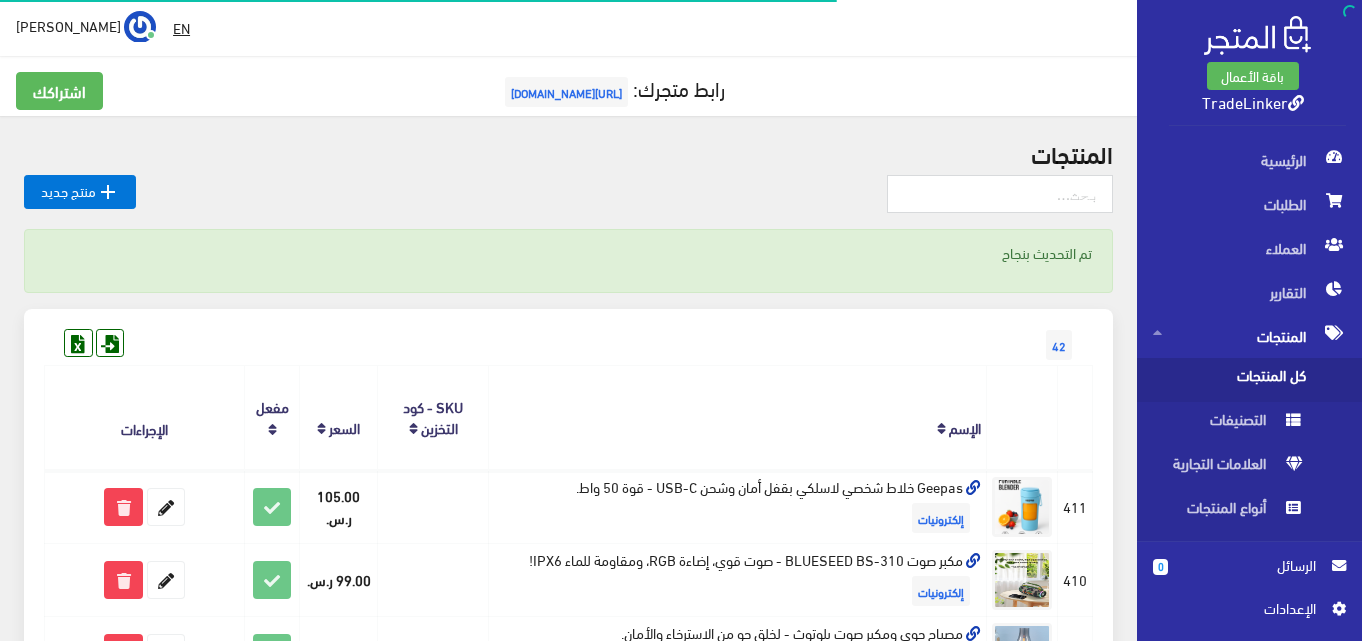 scroll, scrollTop: 0, scrollLeft: 0, axis: both 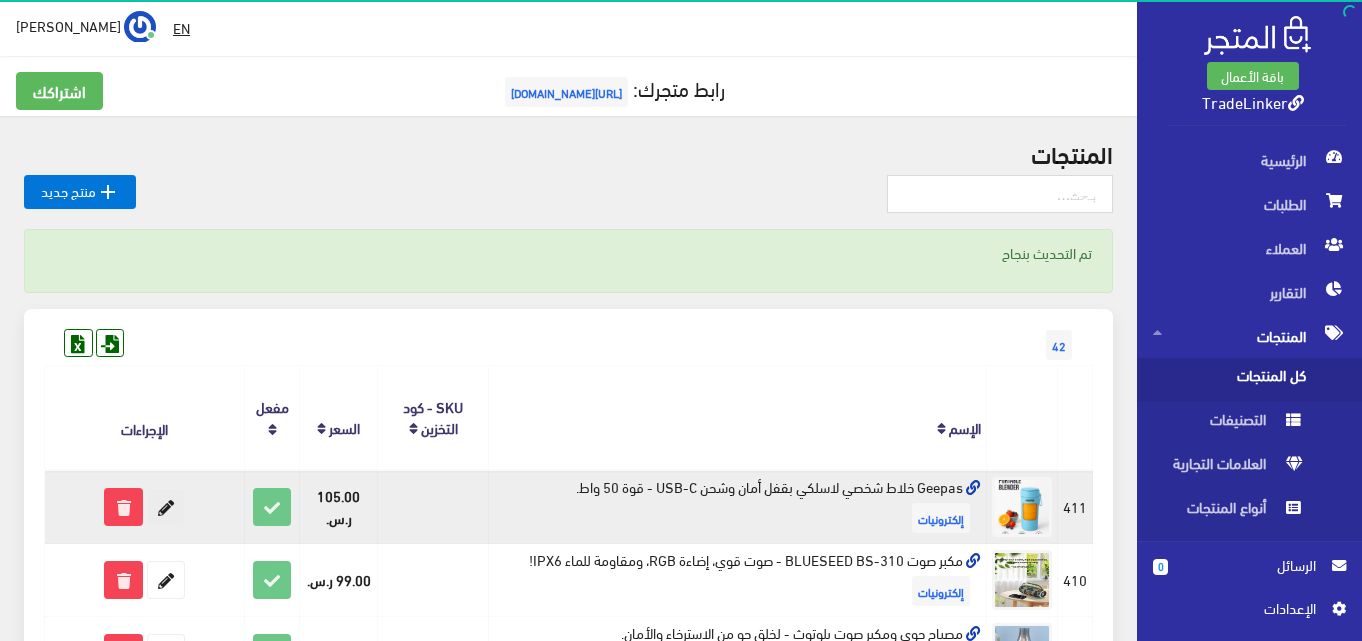 click at bounding box center (166, 507) 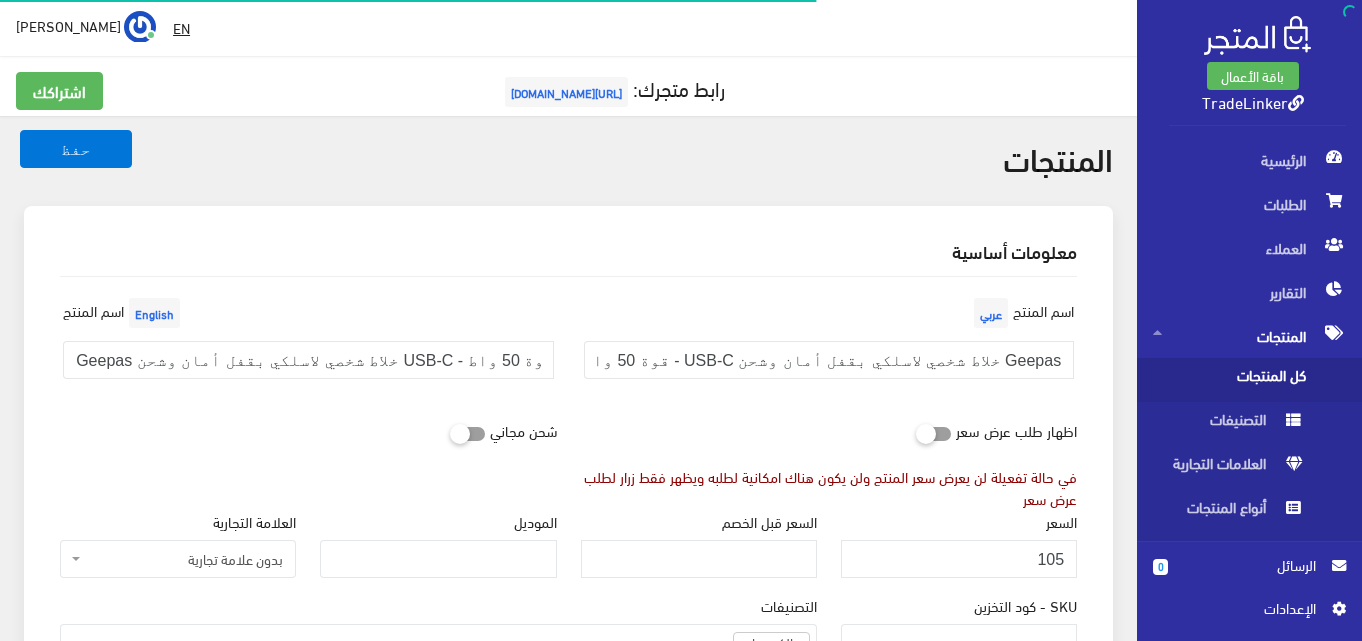 select 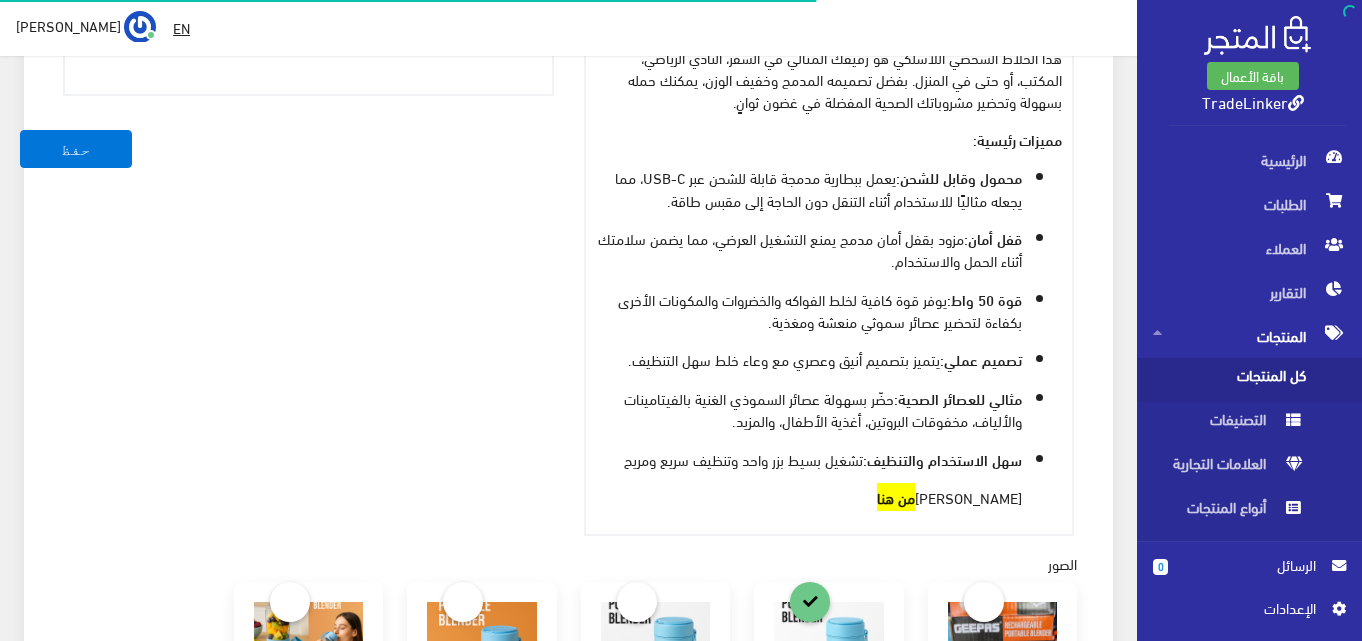 scroll, scrollTop: 60, scrollLeft: 0, axis: vertical 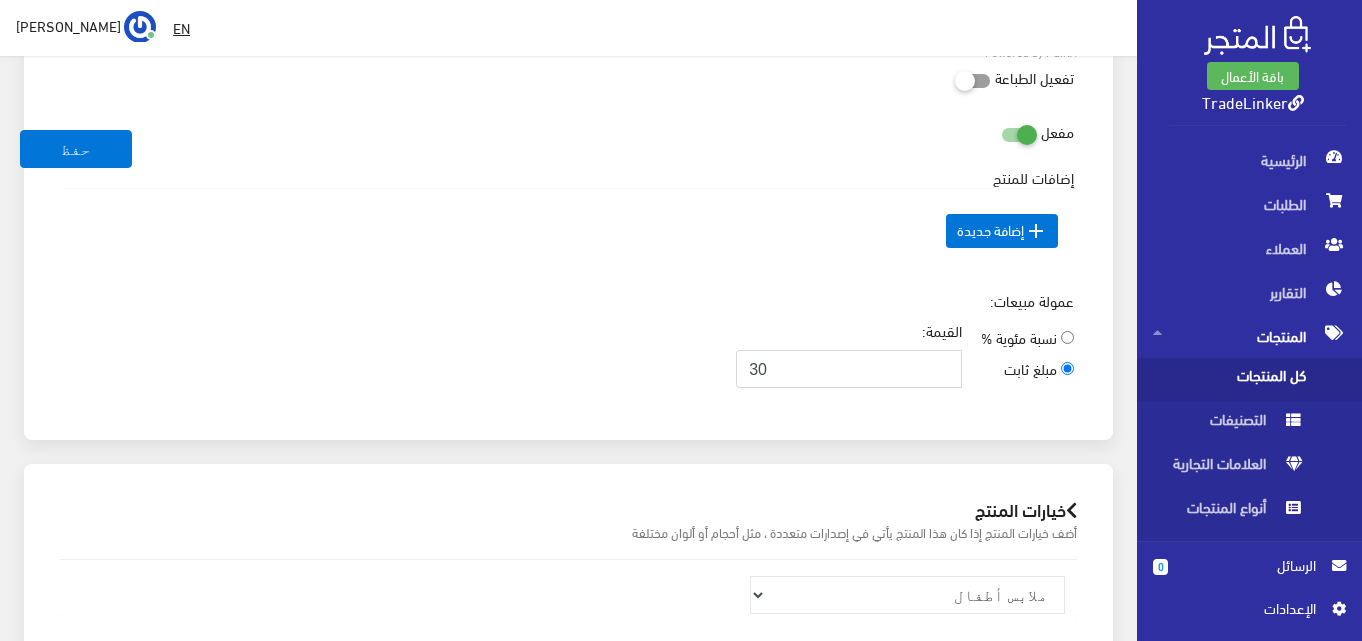drag, startPoint x: 794, startPoint y: 372, endPoint x: 745, endPoint y: 374, distance: 49.0408 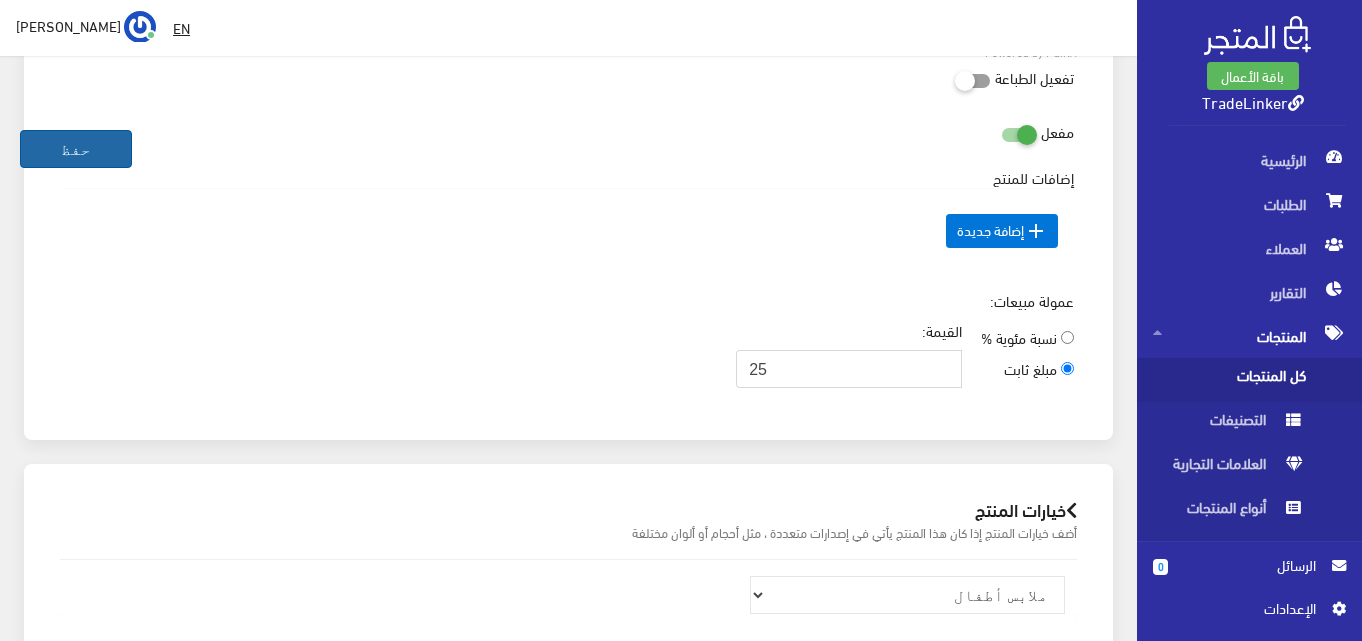 type on "25" 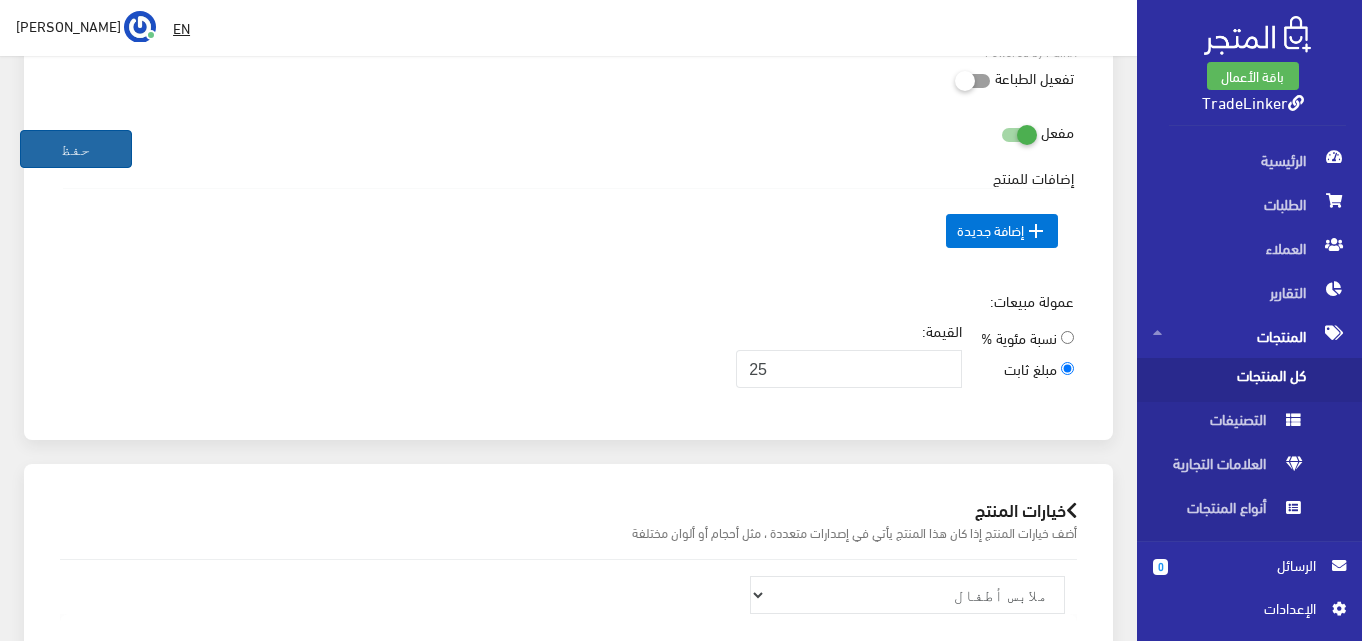 click on "حفظ" at bounding box center [76, 149] 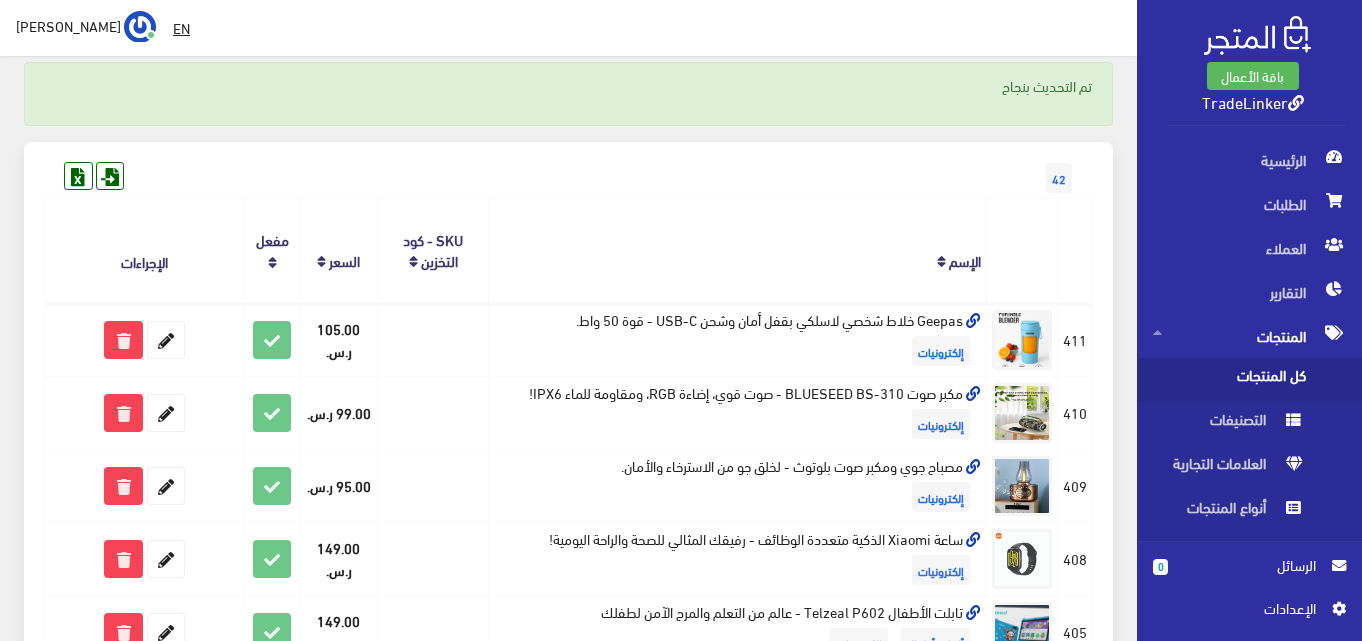 scroll, scrollTop: 200, scrollLeft: 0, axis: vertical 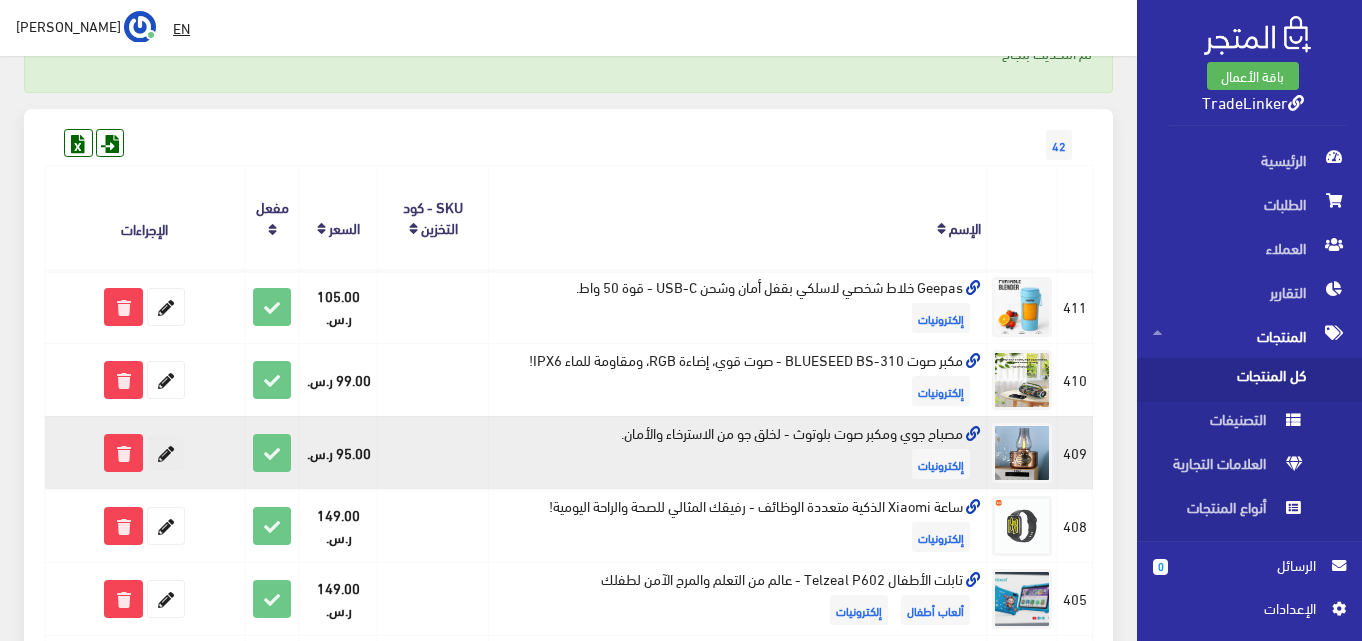 click at bounding box center (166, 453) 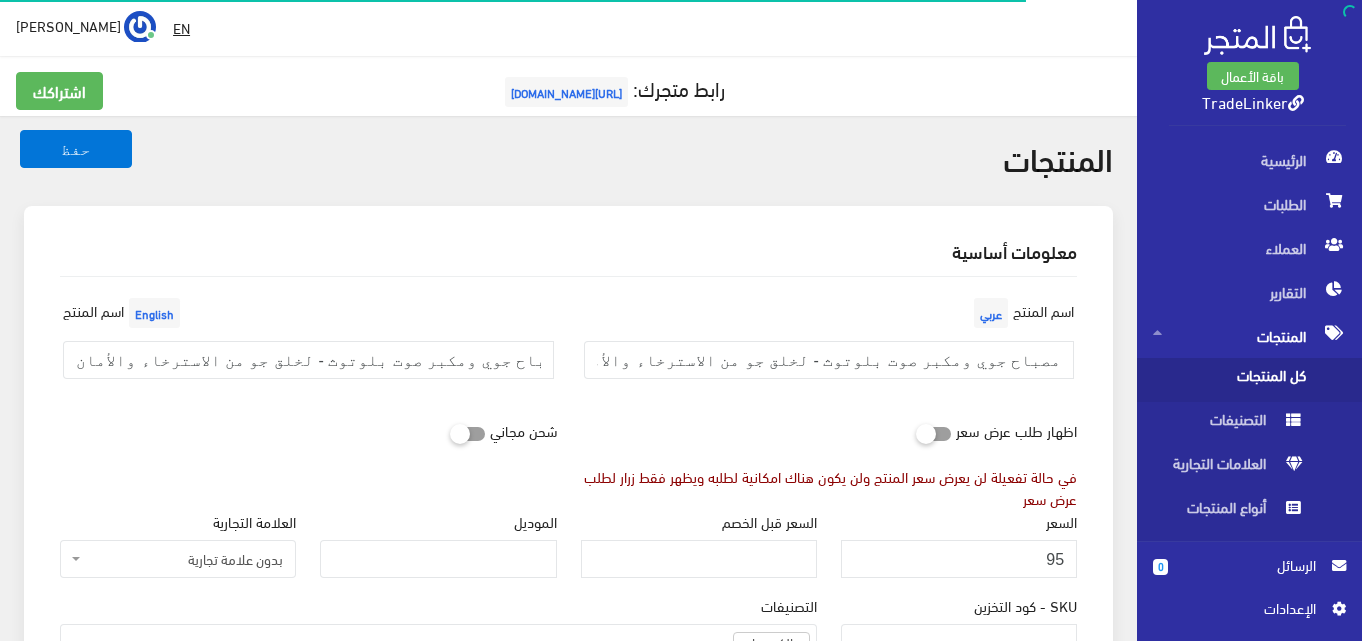 select 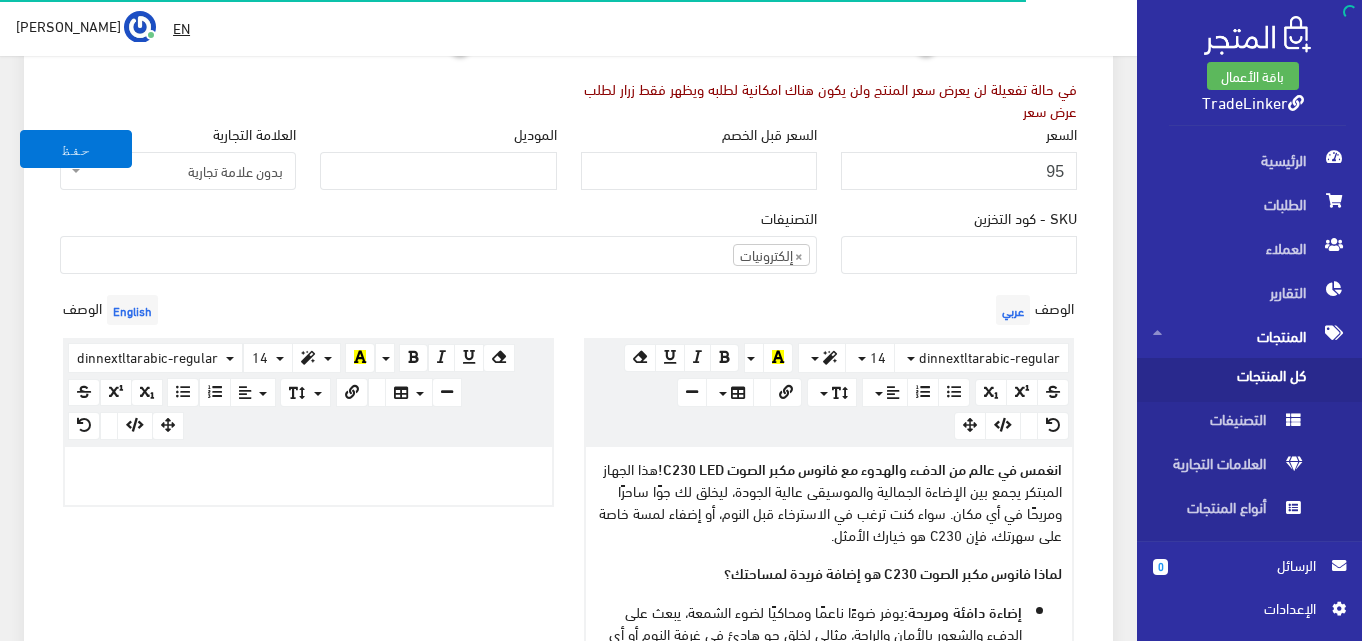 scroll, scrollTop: 500, scrollLeft: 0, axis: vertical 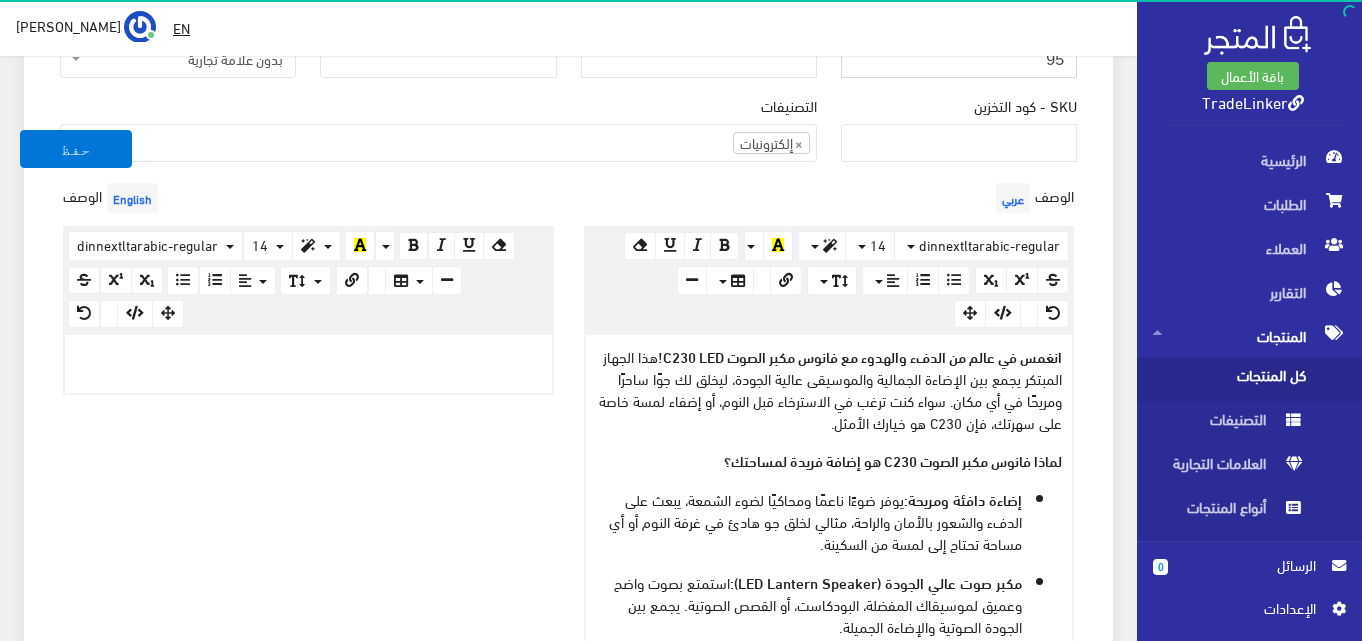click on "95" at bounding box center (959, 59) 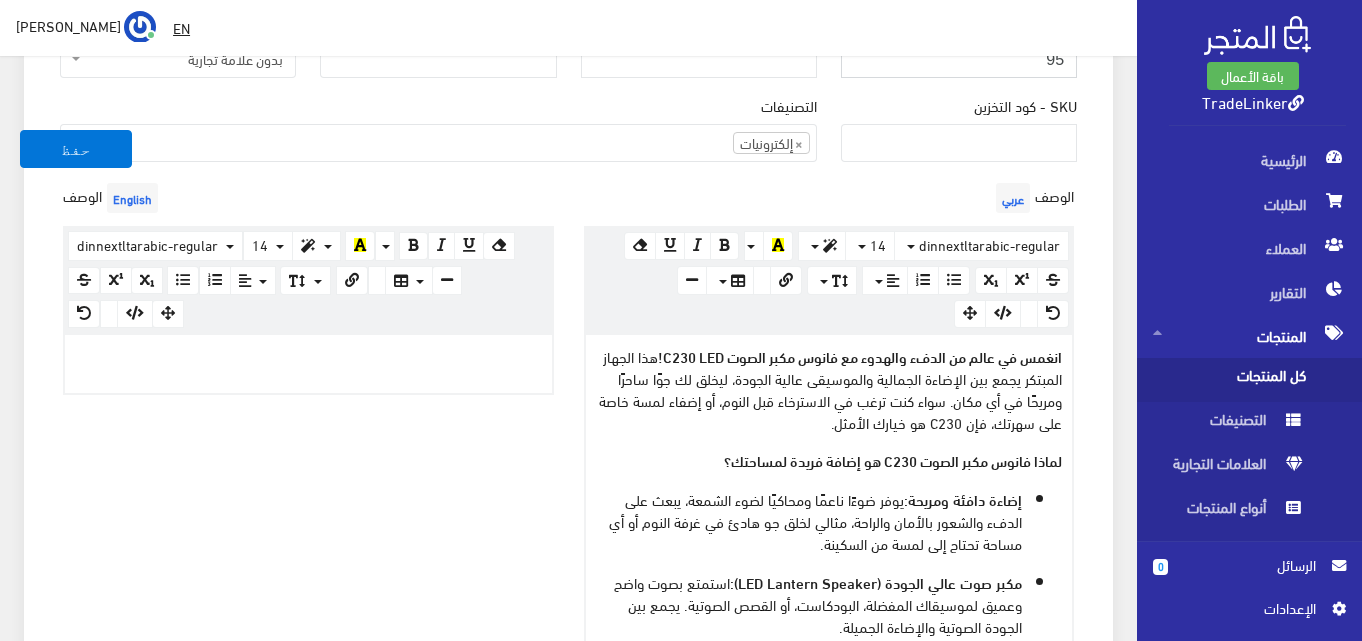 click on "95" at bounding box center [959, 59] 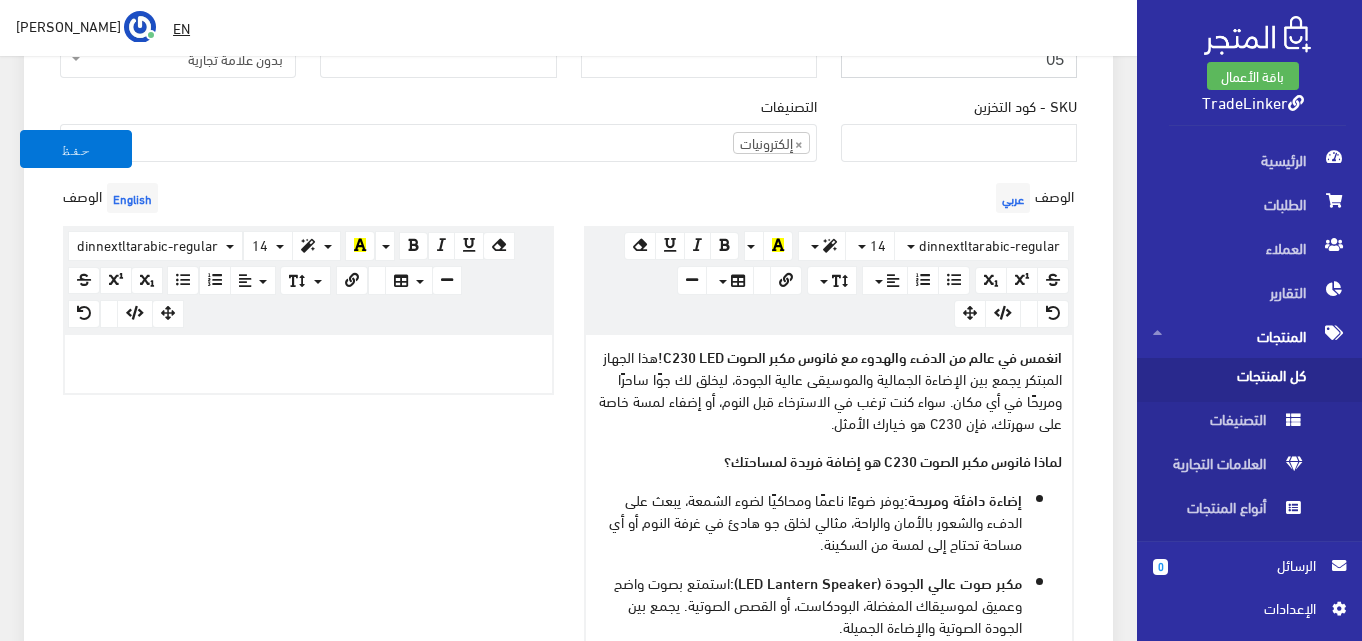 click on "05" at bounding box center (959, 59) 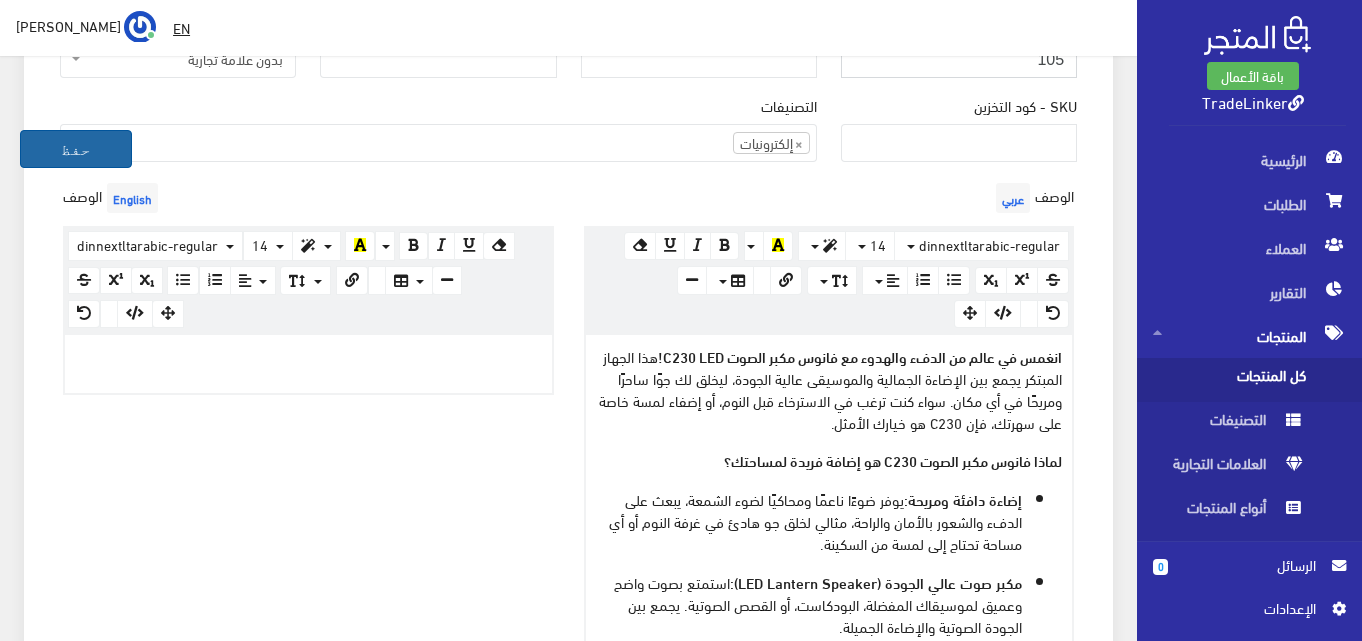 type on "105" 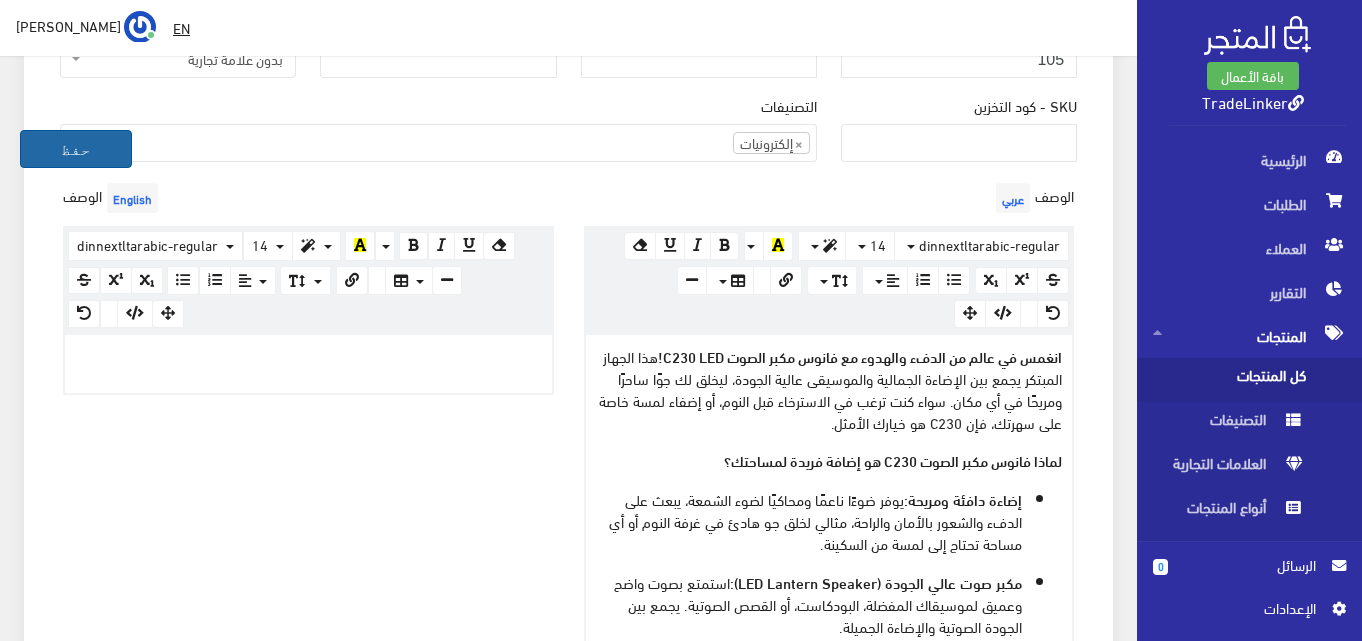 click on "حفظ" at bounding box center [76, 149] 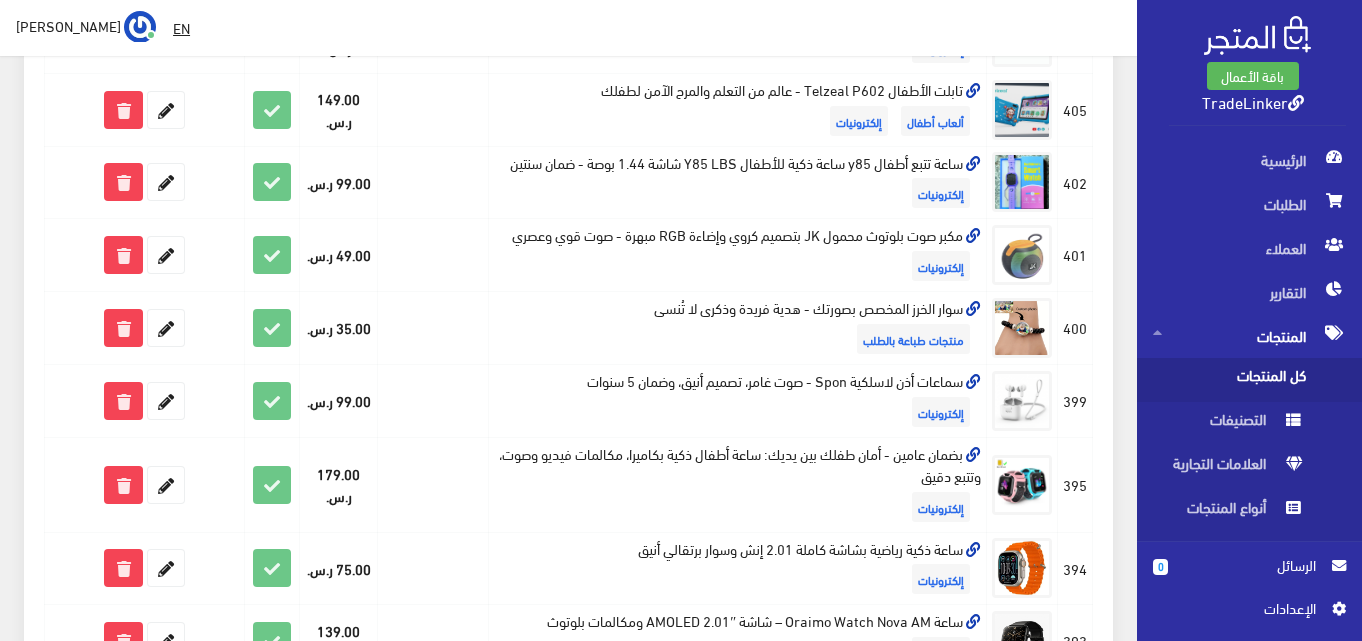 scroll, scrollTop: 1100, scrollLeft: 0, axis: vertical 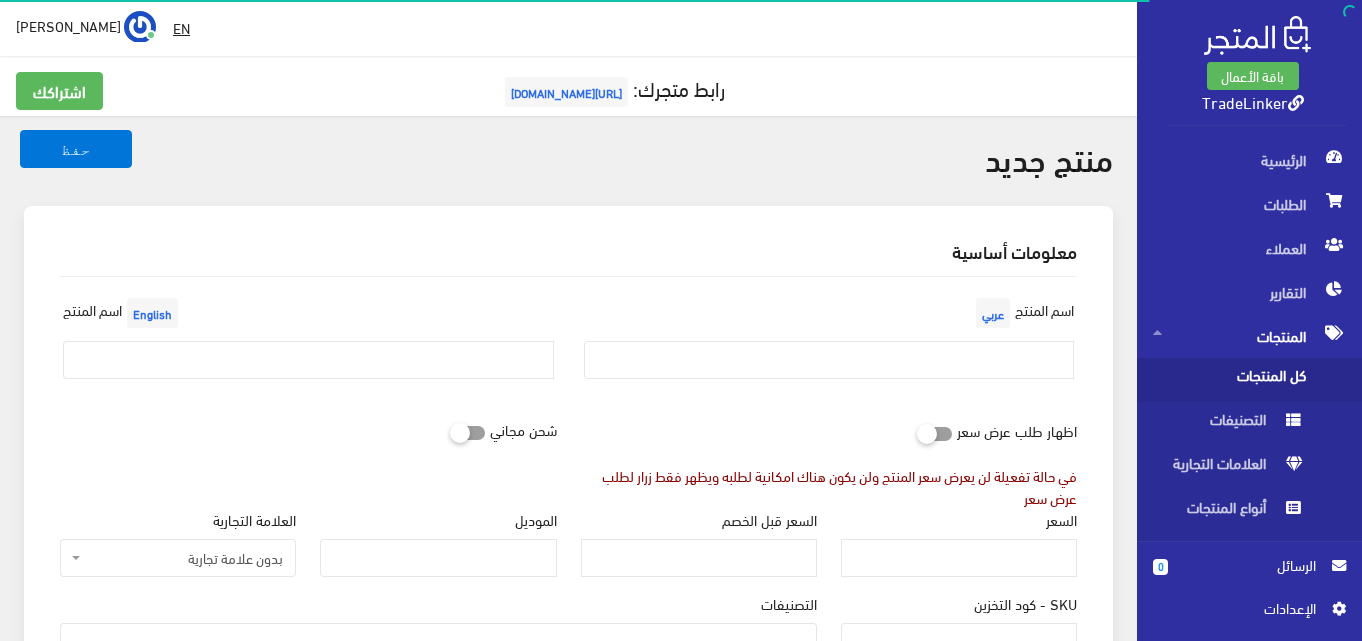 select 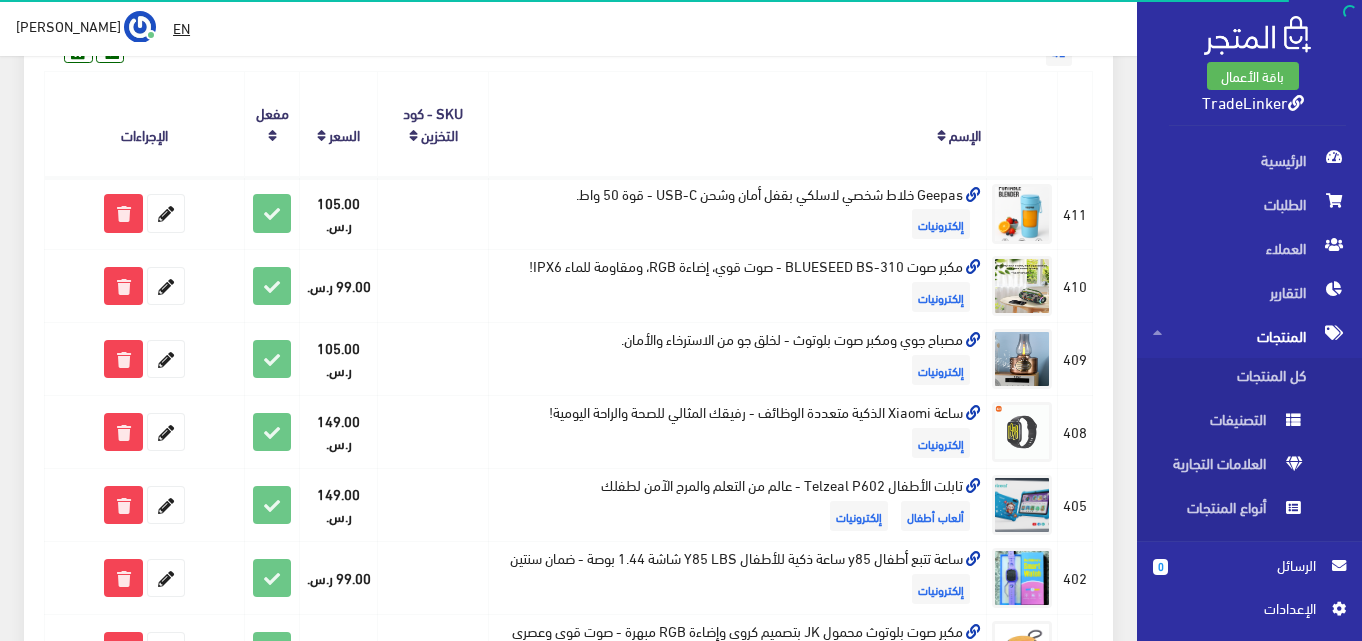 scroll, scrollTop: 300, scrollLeft: 0, axis: vertical 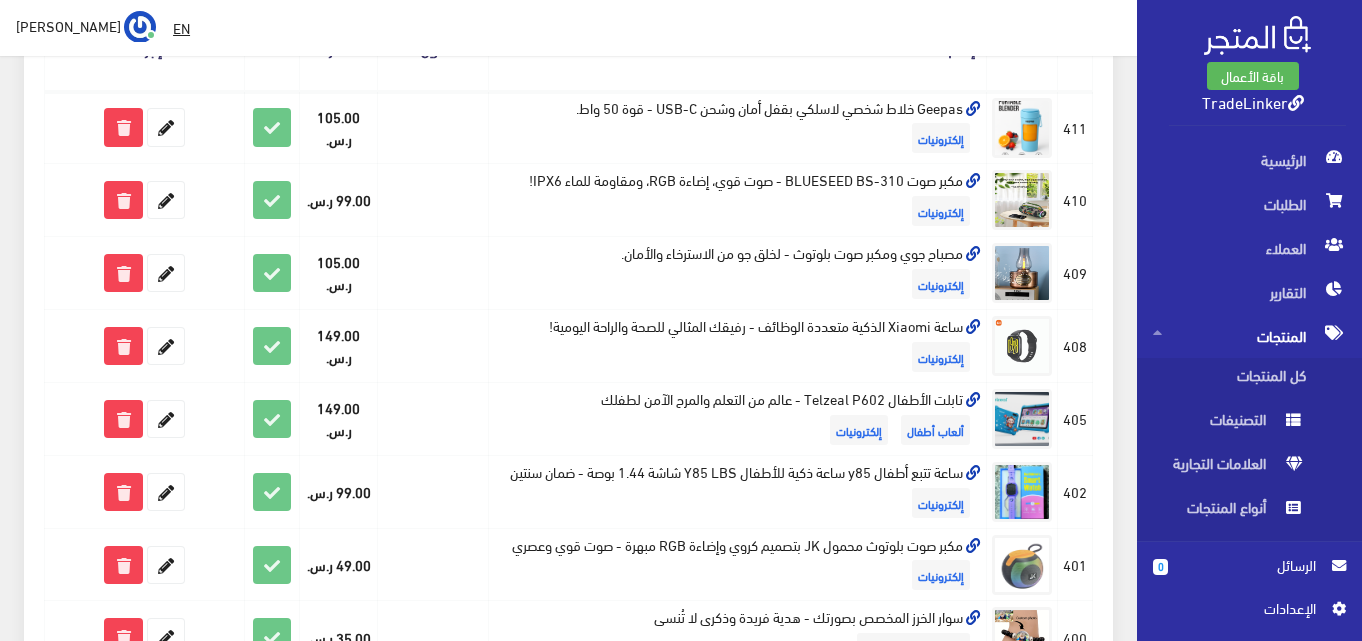 click on "42
المنتج
[DEMOGRAPHIC_DATA]" at bounding box center (568, 838) 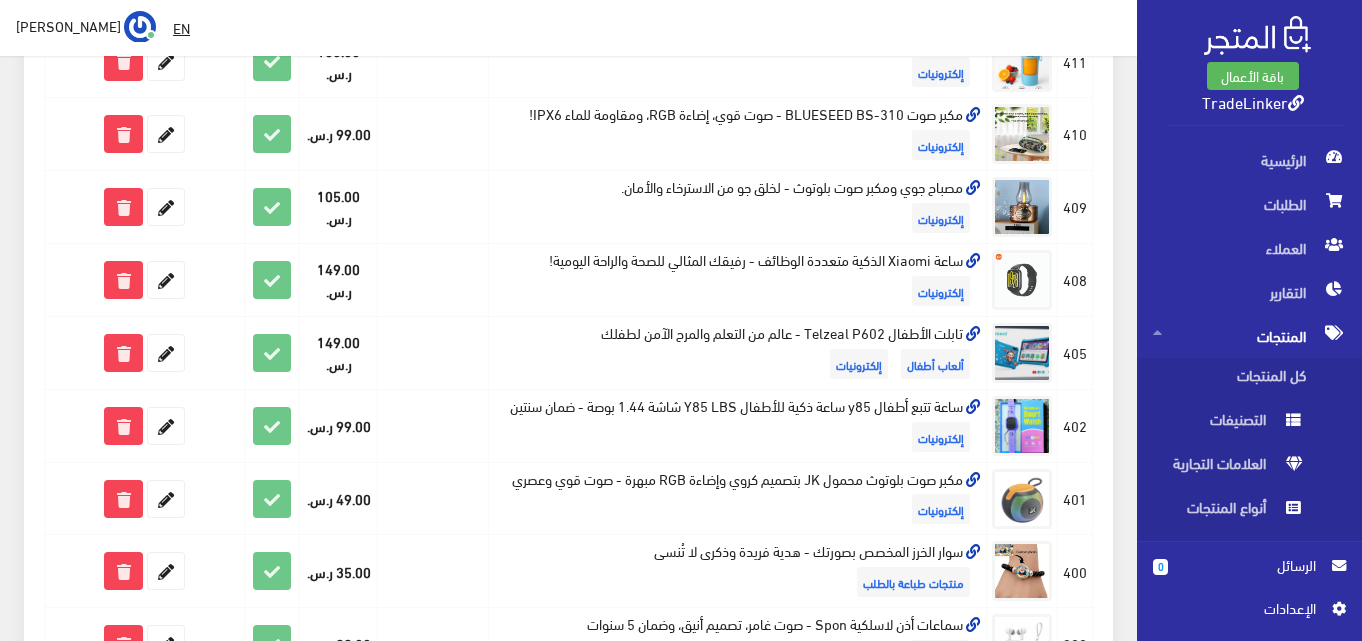 scroll, scrollTop: 400, scrollLeft: 0, axis: vertical 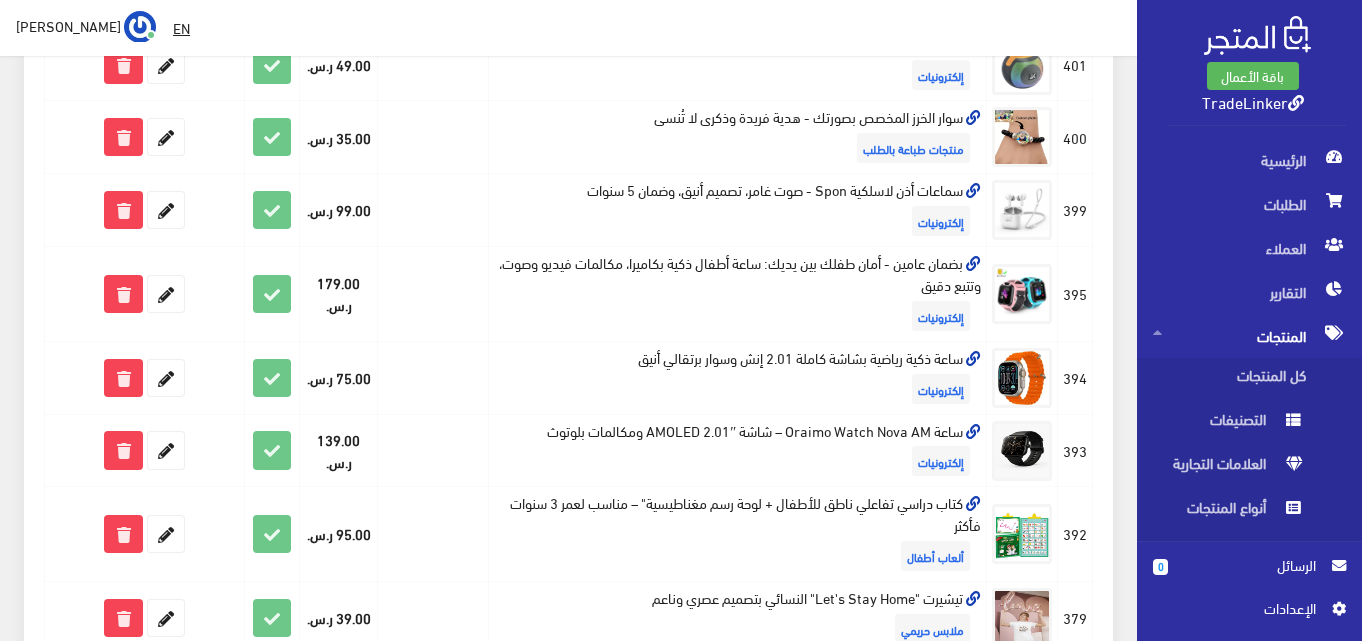 click on "42
المنتج [DEMOGRAPHIC_DATA]" at bounding box center [568, 350] 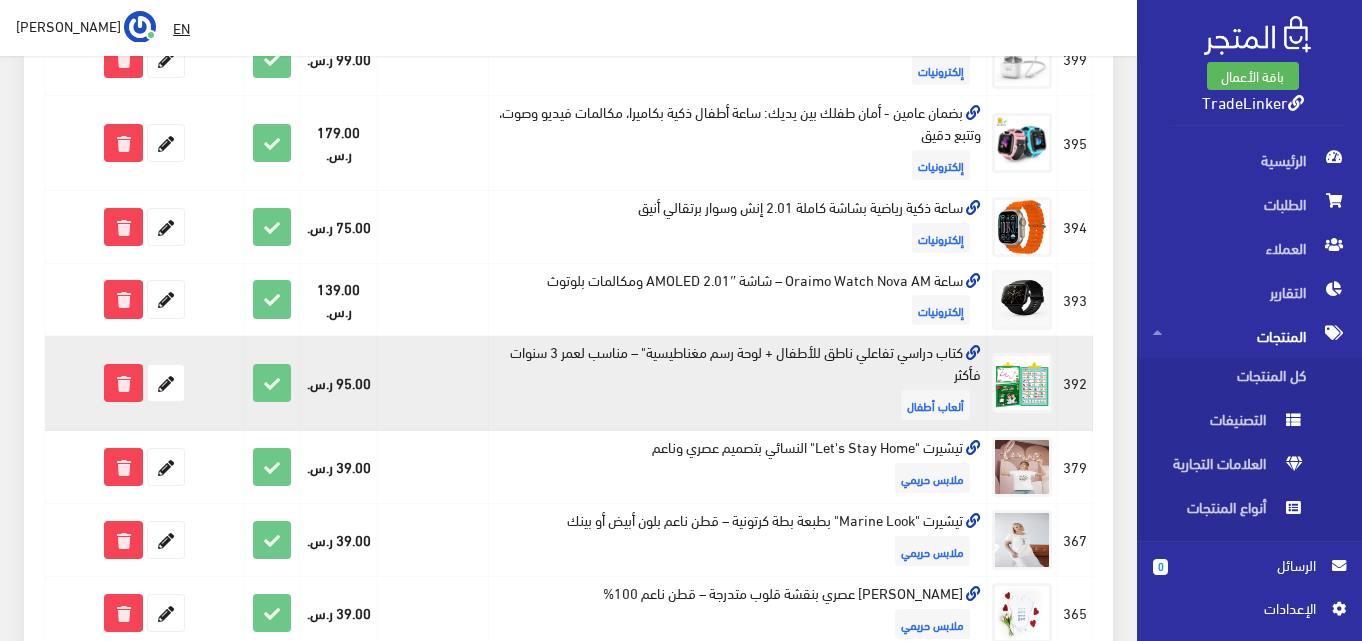 scroll, scrollTop: 1000, scrollLeft: 0, axis: vertical 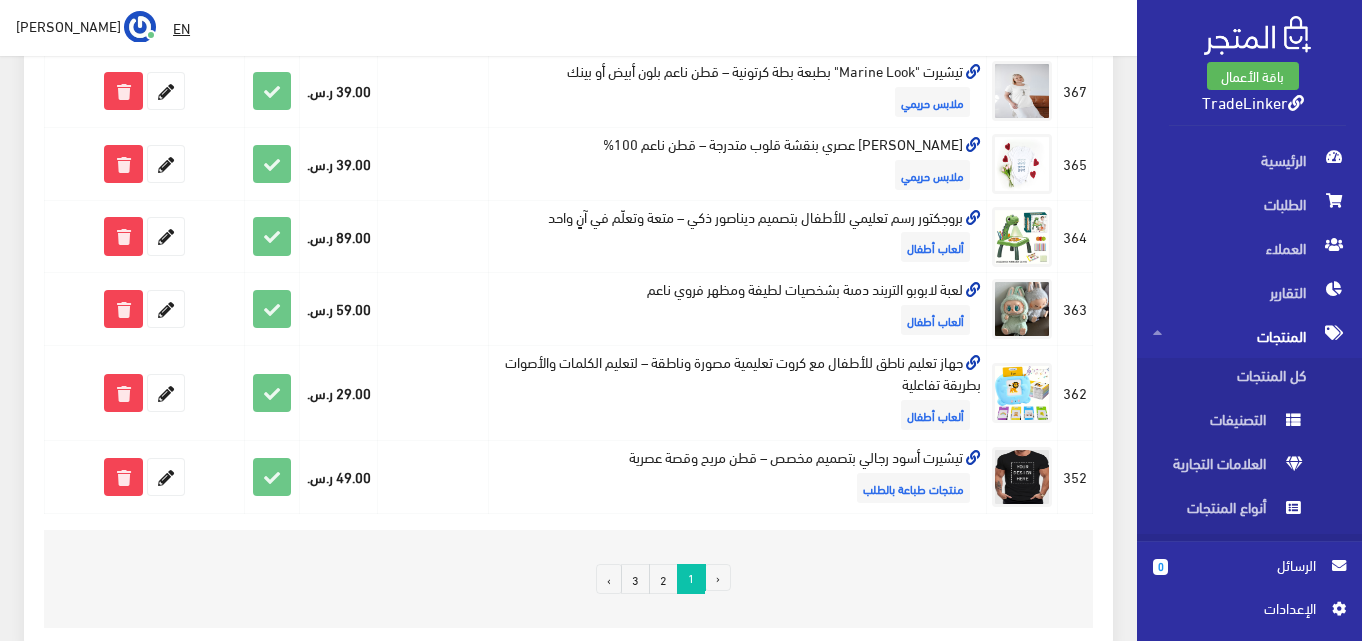 click on "خيارات المنتج" at bounding box center [1249, 556] 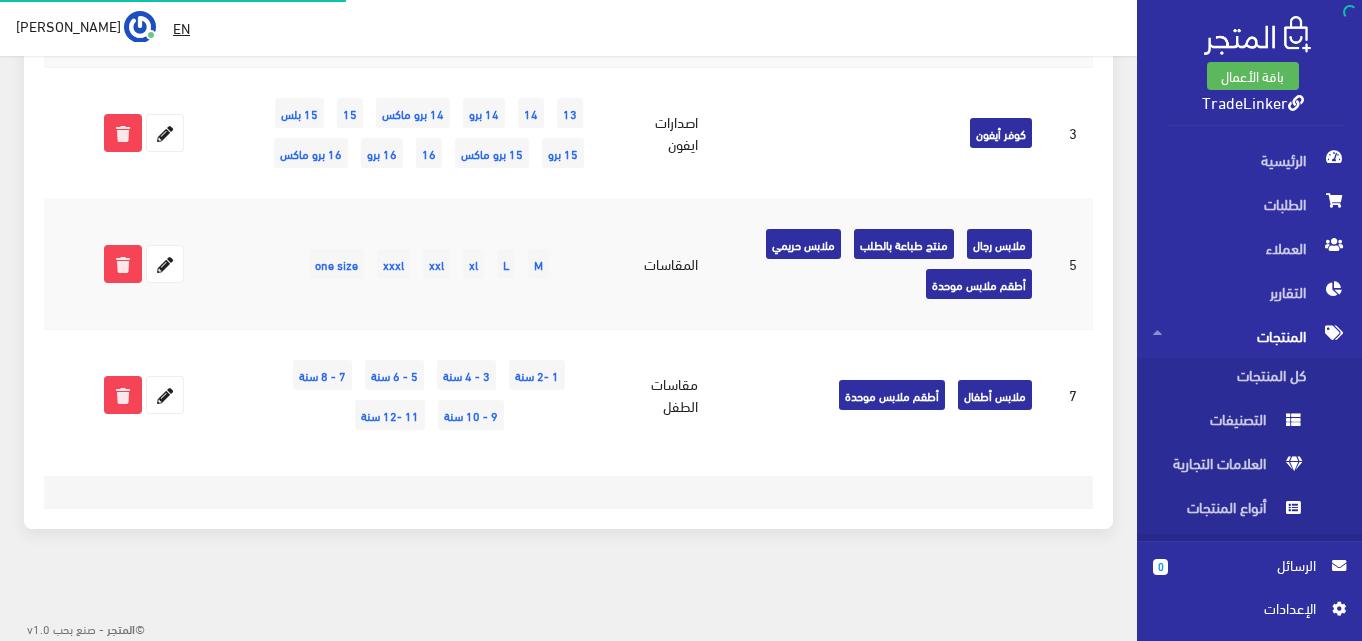scroll, scrollTop: 0, scrollLeft: 0, axis: both 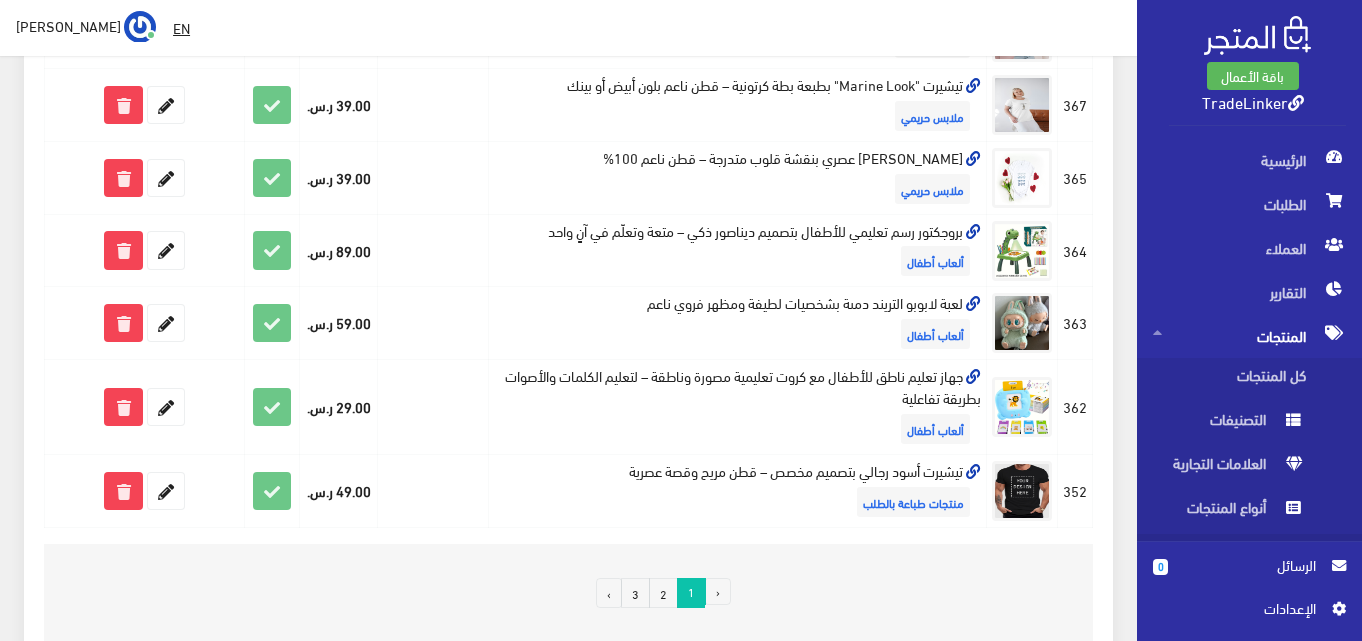 click on "2" at bounding box center [663, 593] 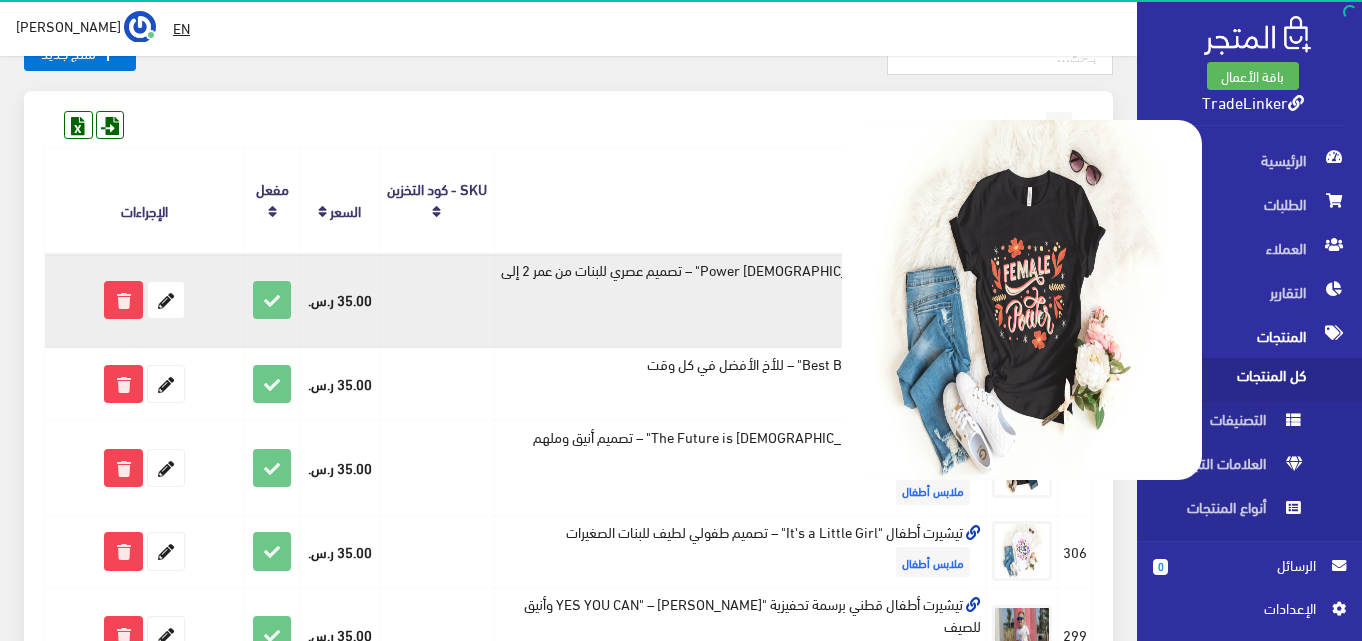 scroll, scrollTop: 200, scrollLeft: 0, axis: vertical 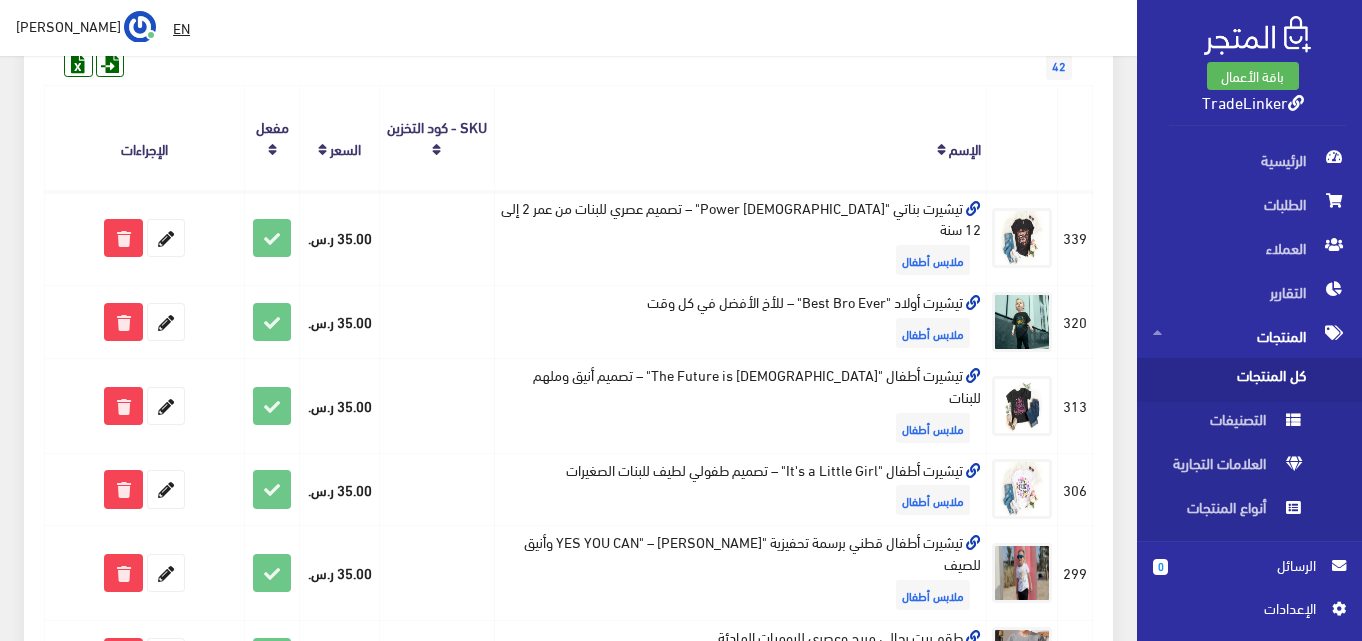 click on "42
المنتج [DEMOGRAPHIC_DATA]" at bounding box center [568, 950] 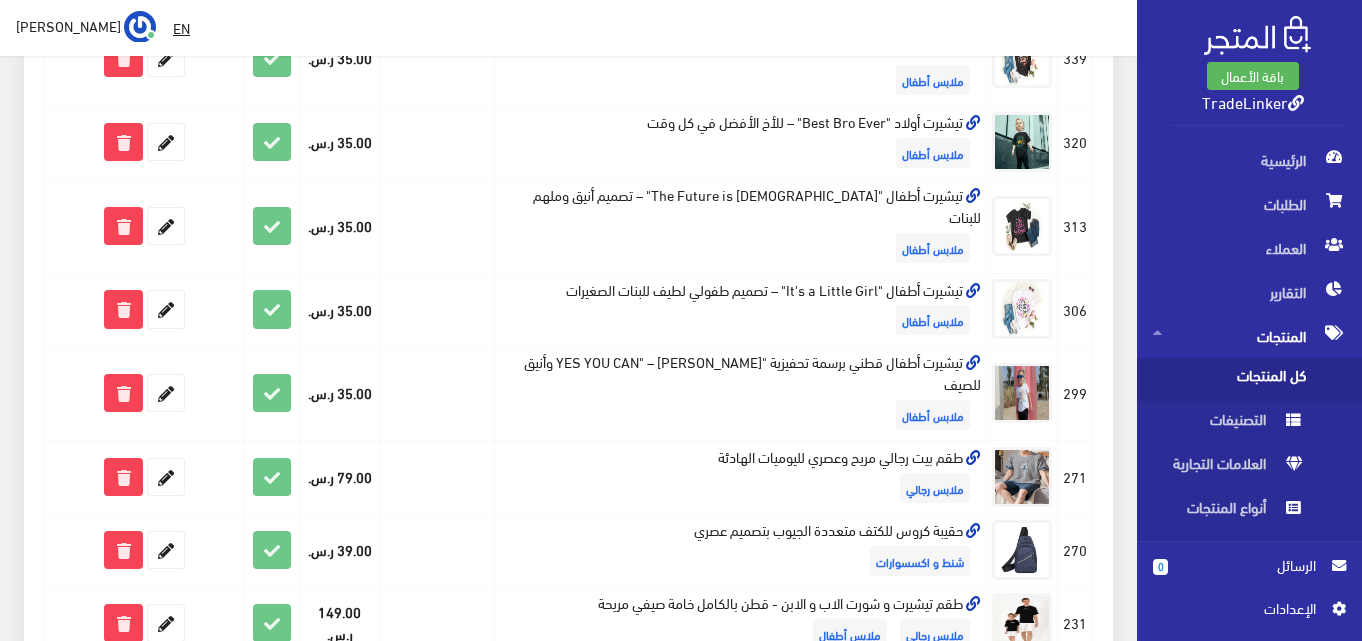 scroll, scrollTop: 500, scrollLeft: 0, axis: vertical 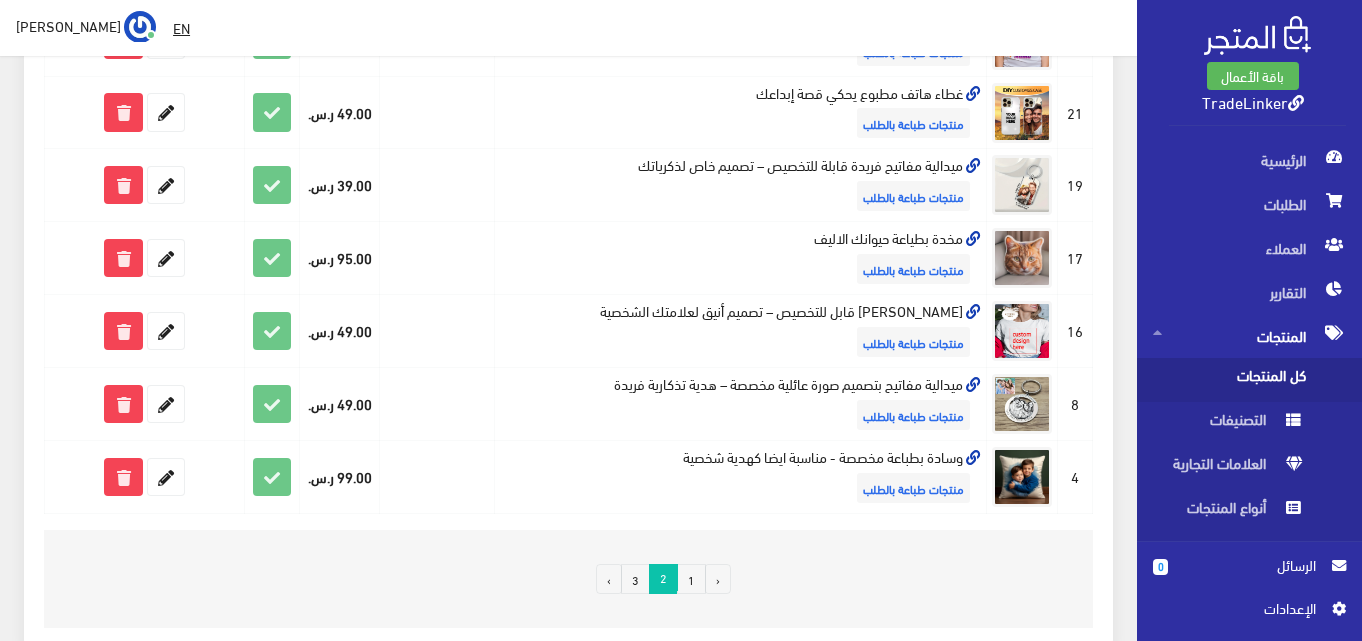 click on "42
المنتج
[DEMOGRAPHIC_DATA]" at bounding box center (568, -262) 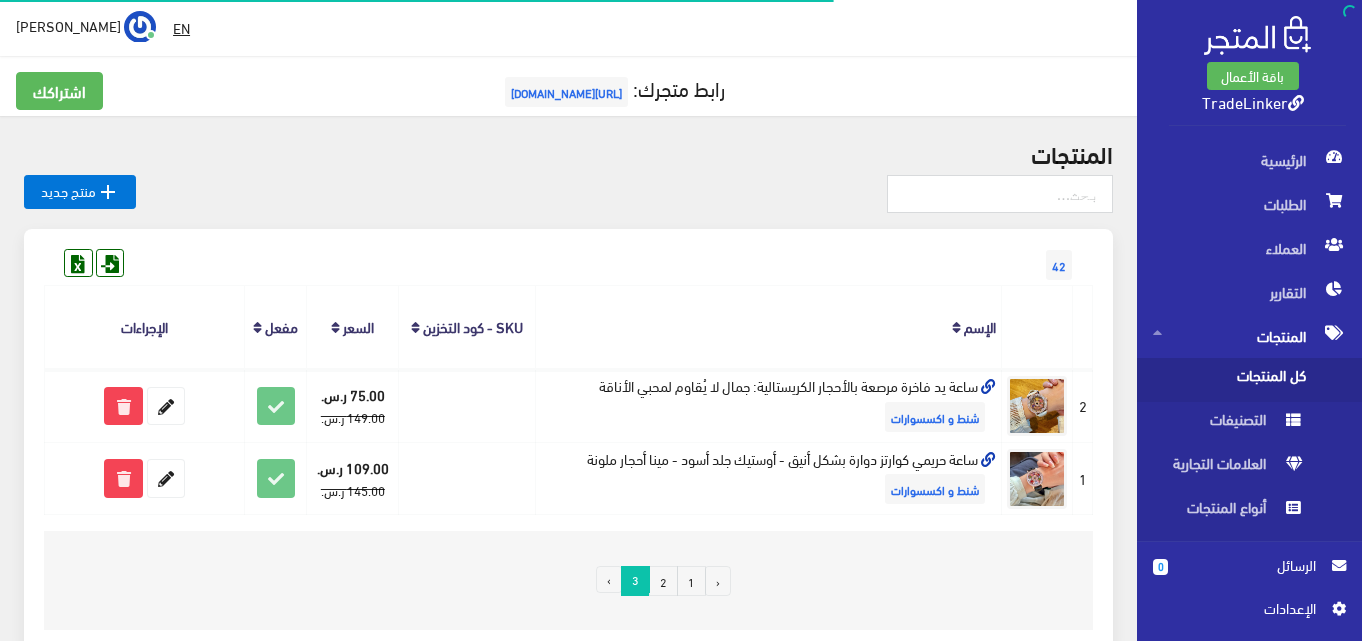 scroll, scrollTop: 0, scrollLeft: 0, axis: both 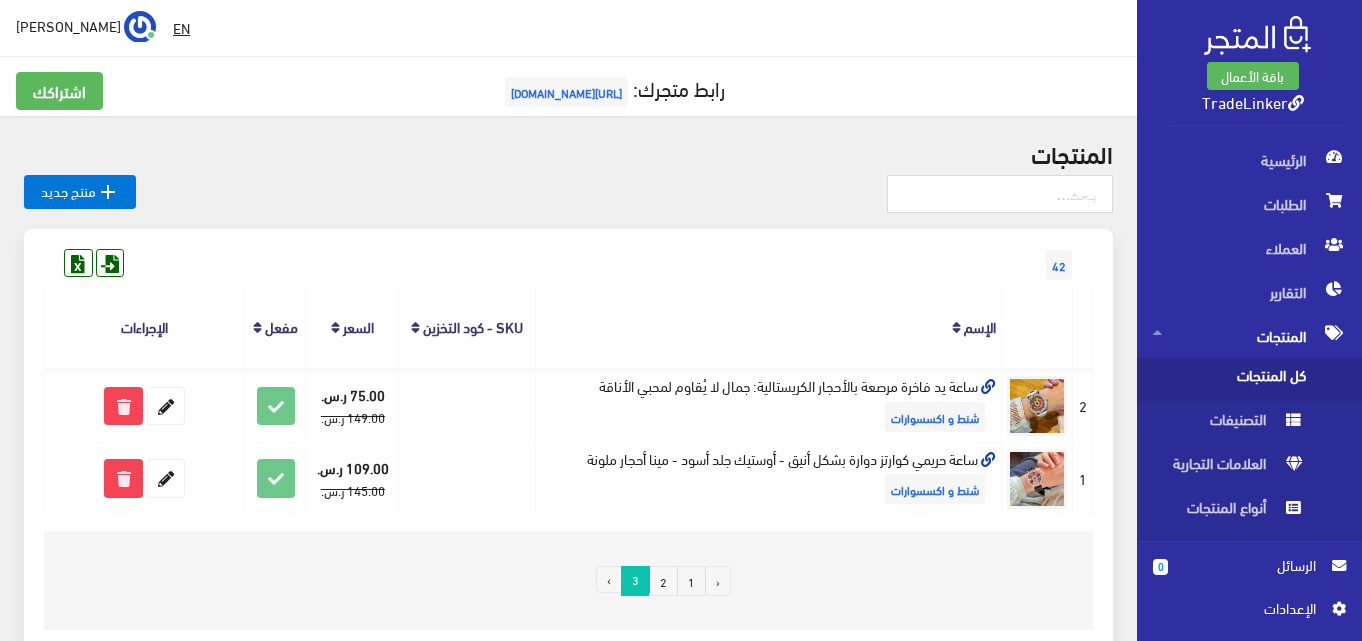 click on "2" at bounding box center [663, 581] 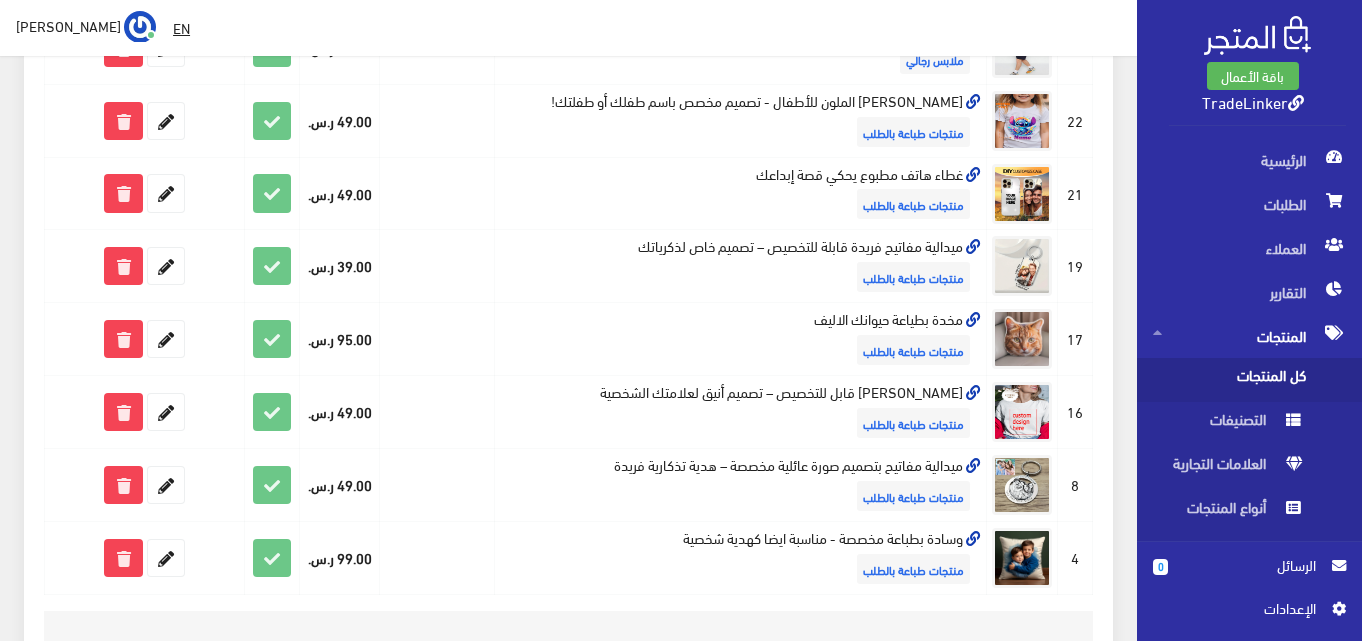 scroll, scrollTop: 1431, scrollLeft: 0, axis: vertical 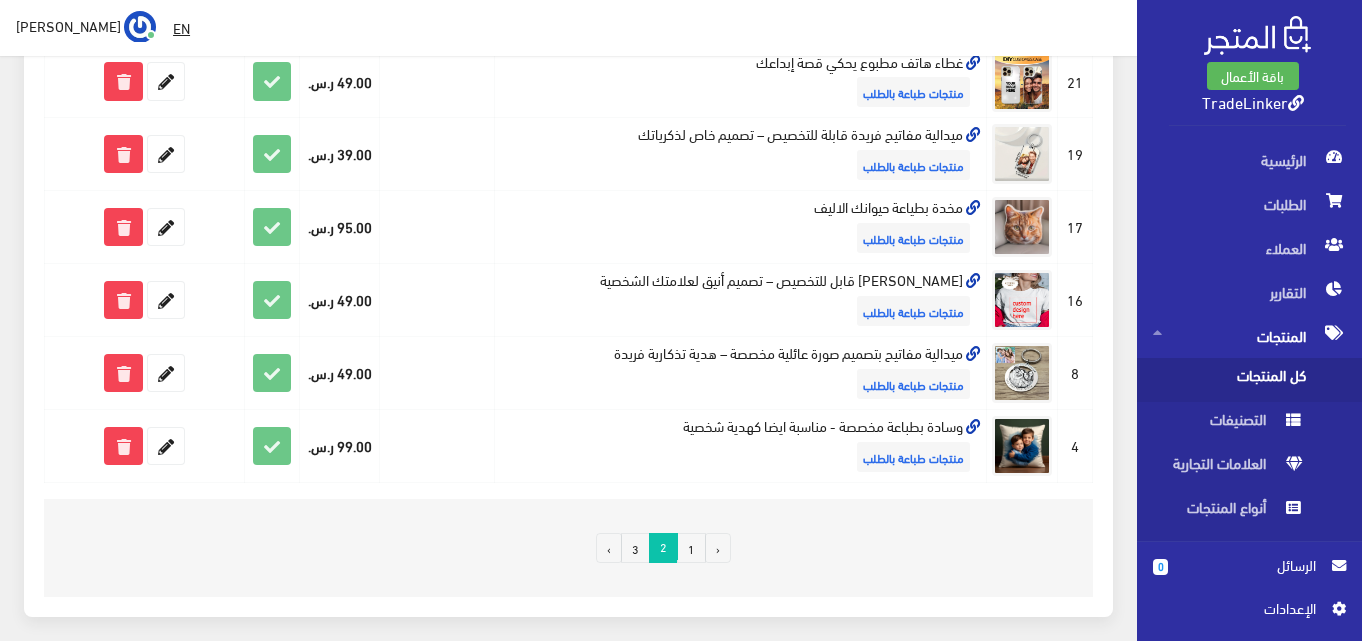 click on "1" at bounding box center (691, 548) 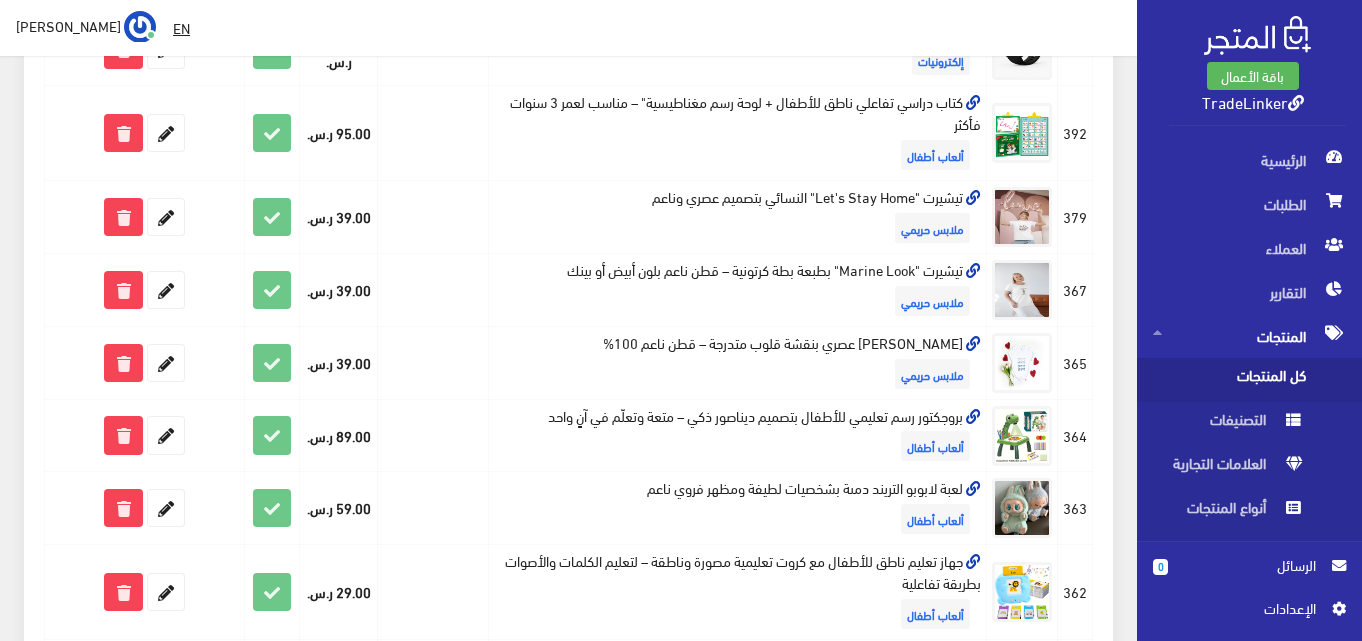 scroll, scrollTop: 1200, scrollLeft: 0, axis: vertical 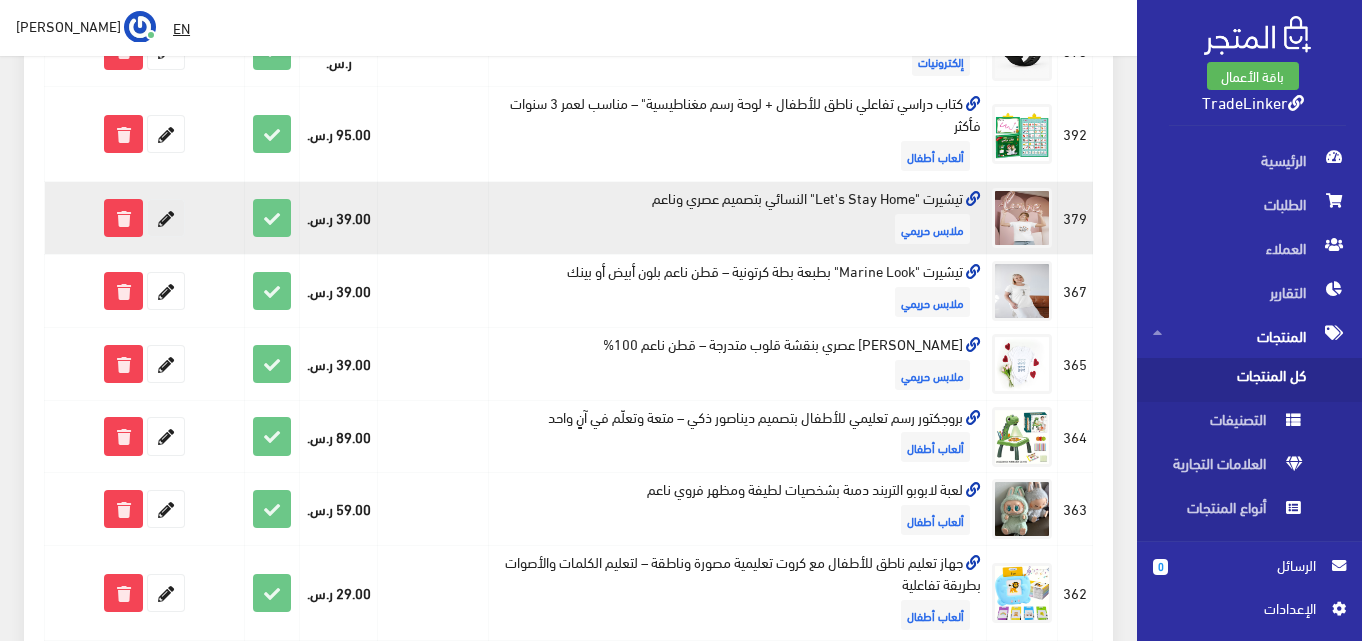 click at bounding box center [166, 218] 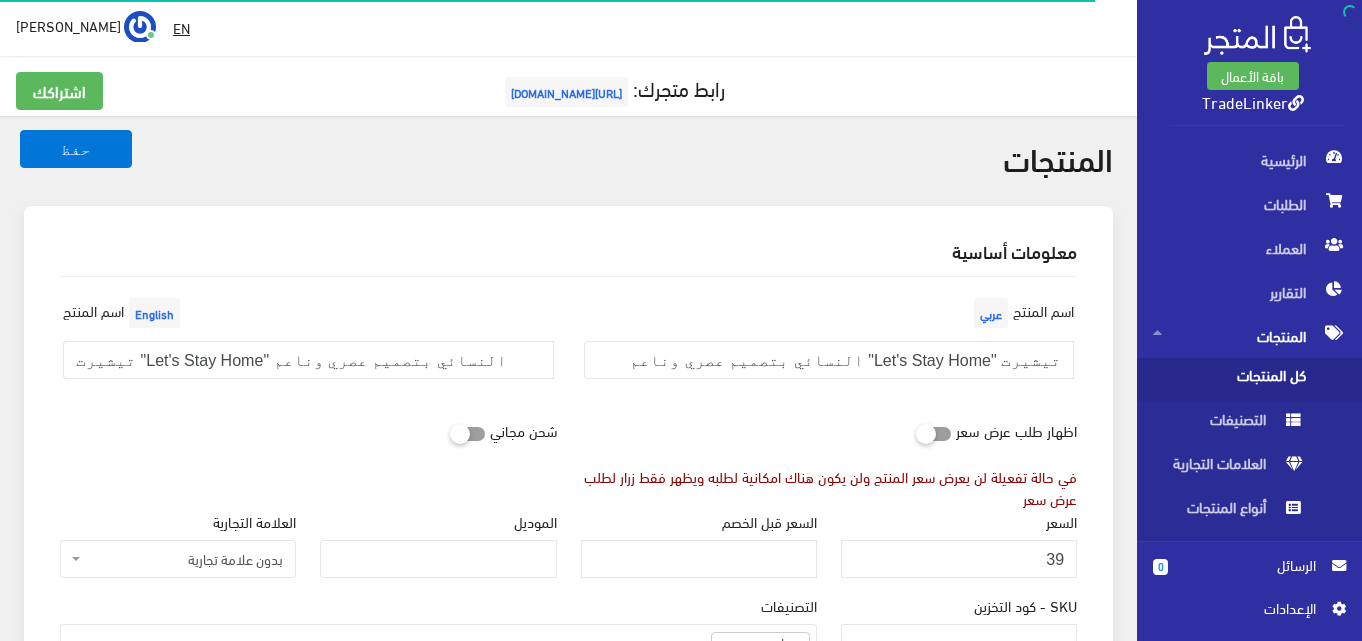 select on "5" 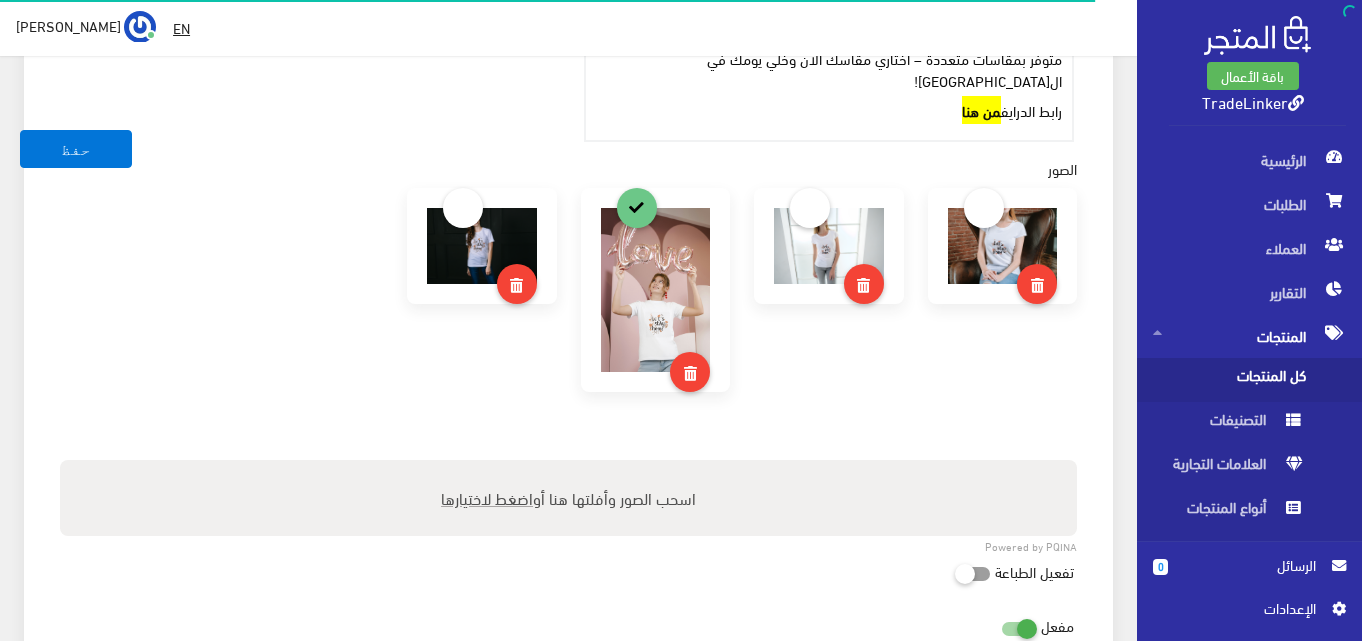 scroll, scrollTop: 16, scrollLeft: 0, axis: vertical 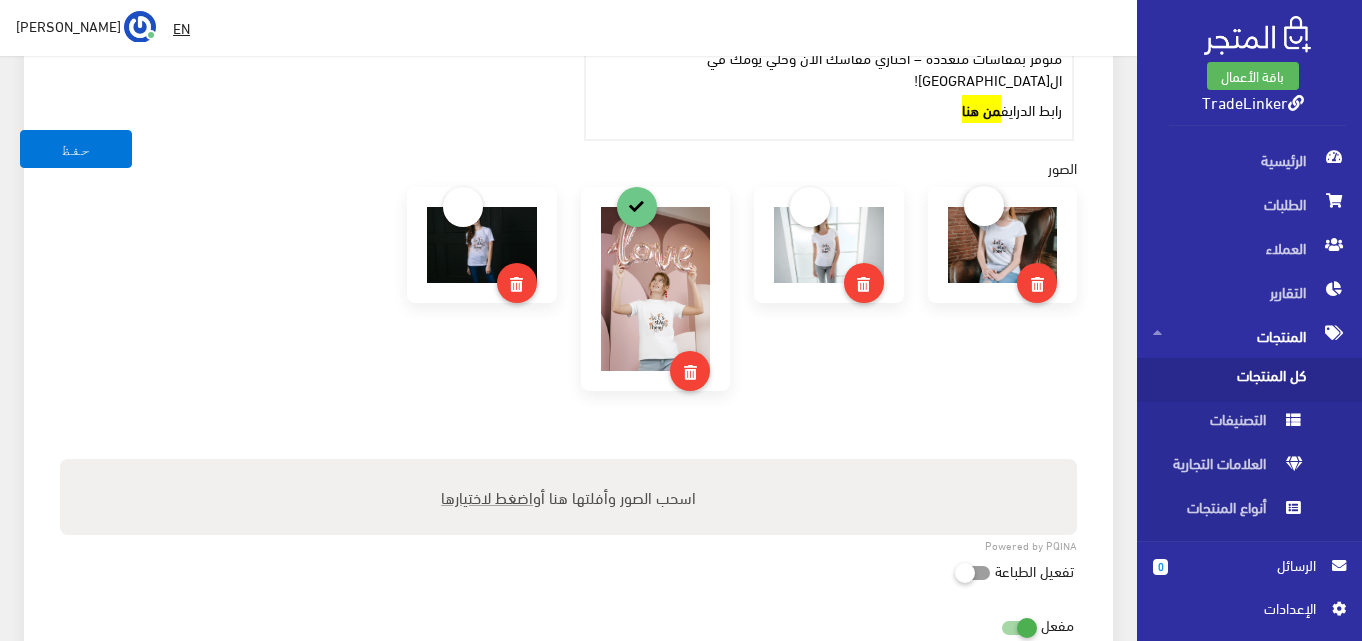 click at bounding box center [984, 206] 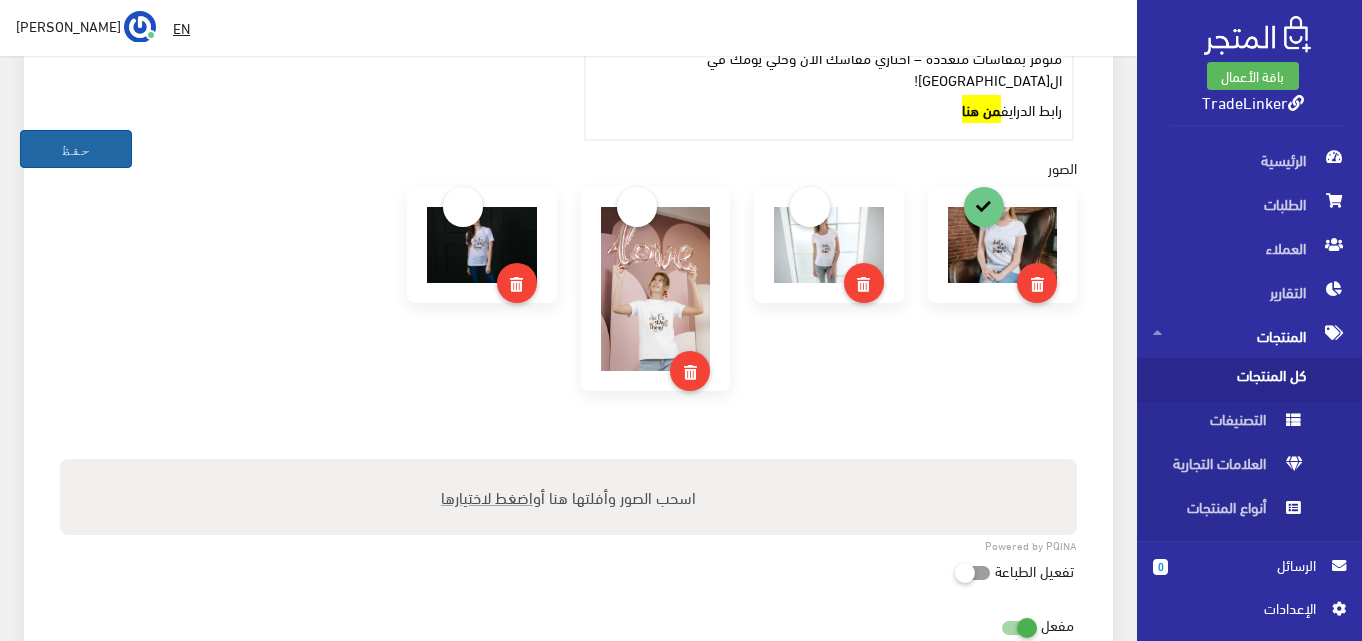 click on "حفظ" at bounding box center [76, 149] 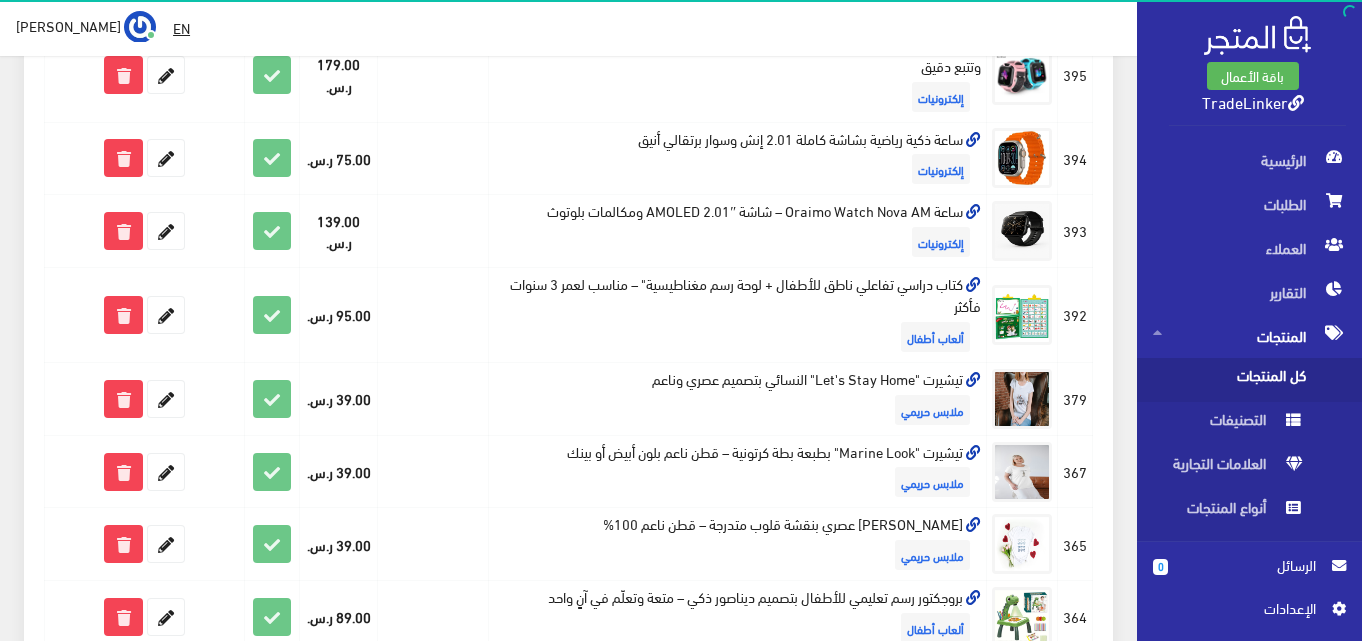 scroll, scrollTop: 1100, scrollLeft: 0, axis: vertical 